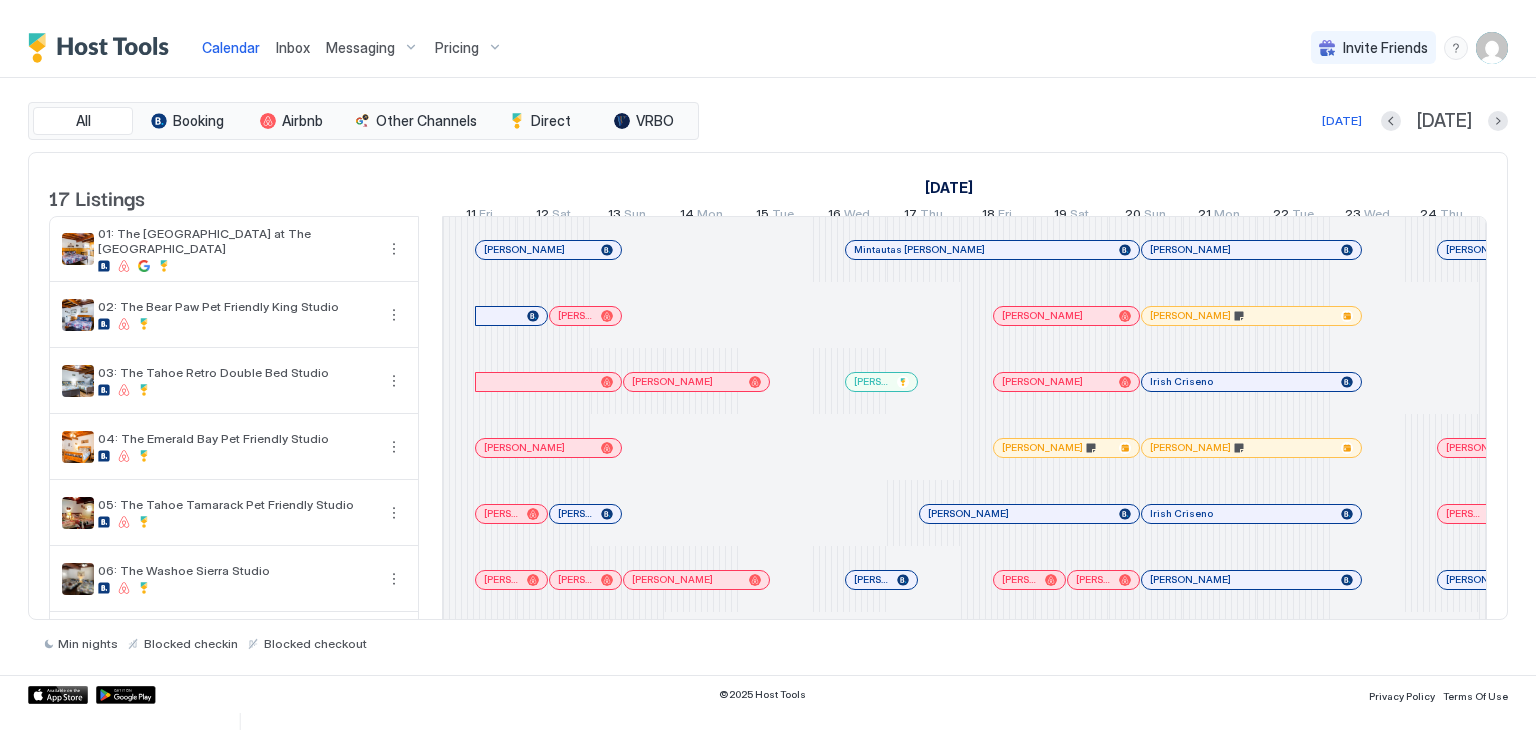 scroll, scrollTop: 0, scrollLeft: 0, axis: both 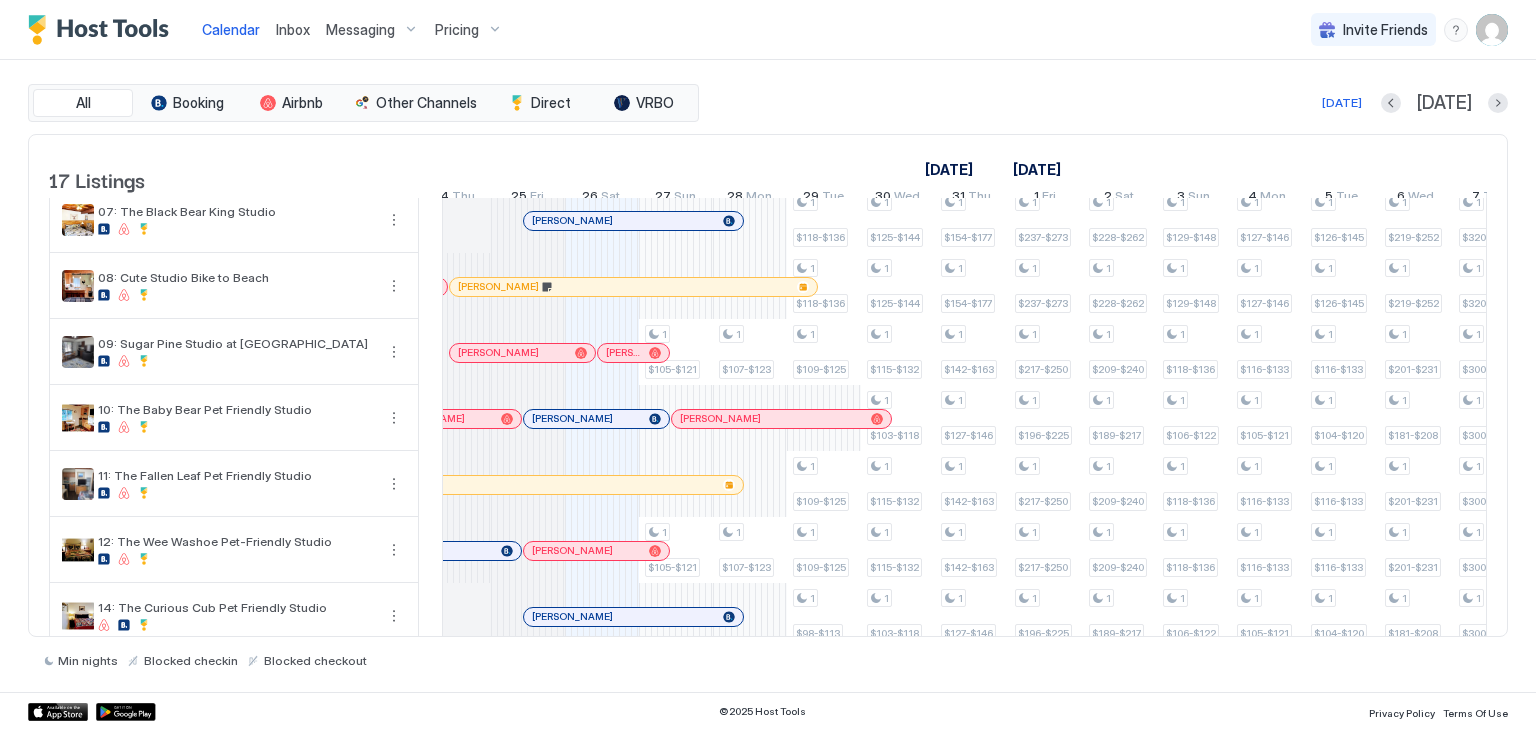 click at bounding box center [632, 353] 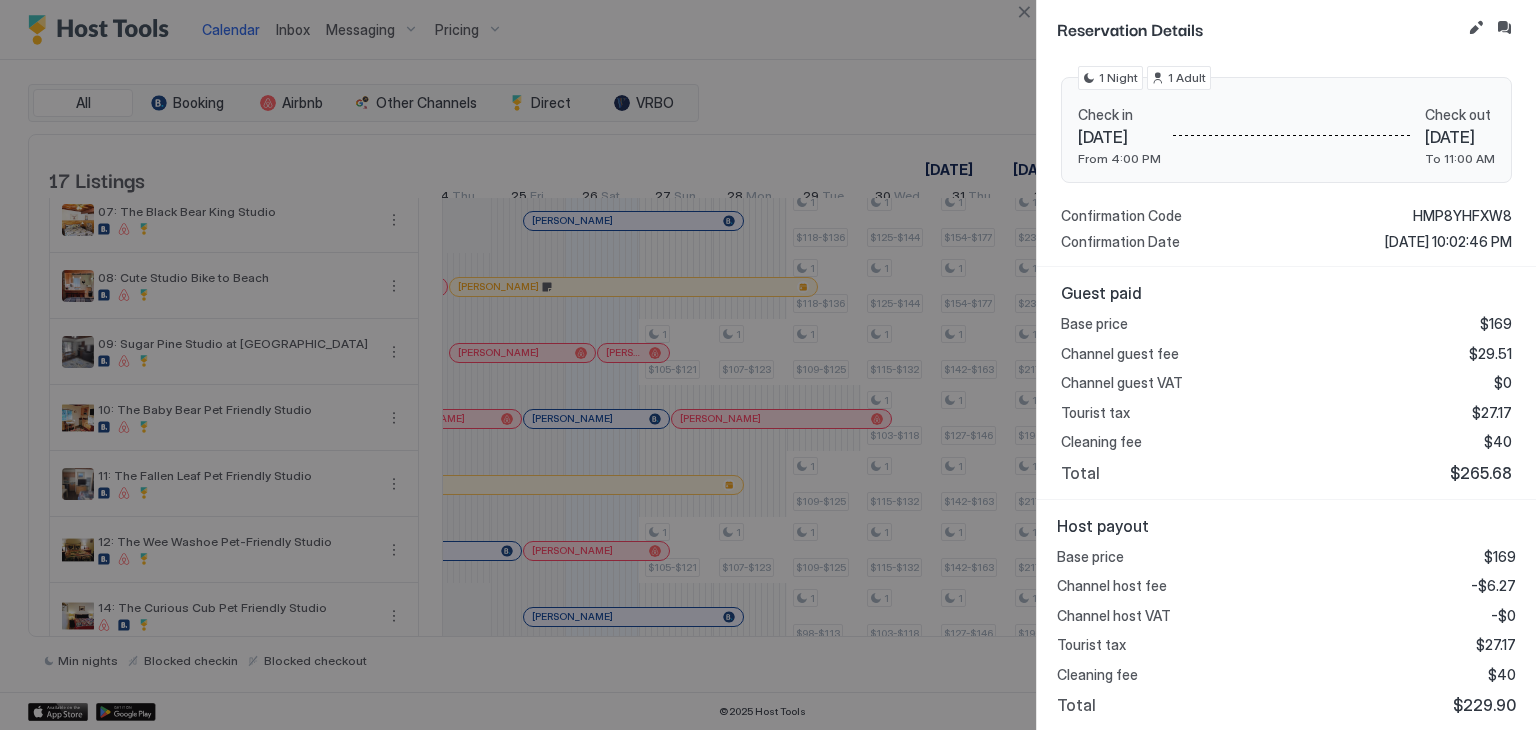 scroll, scrollTop: 0, scrollLeft: 0, axis: both 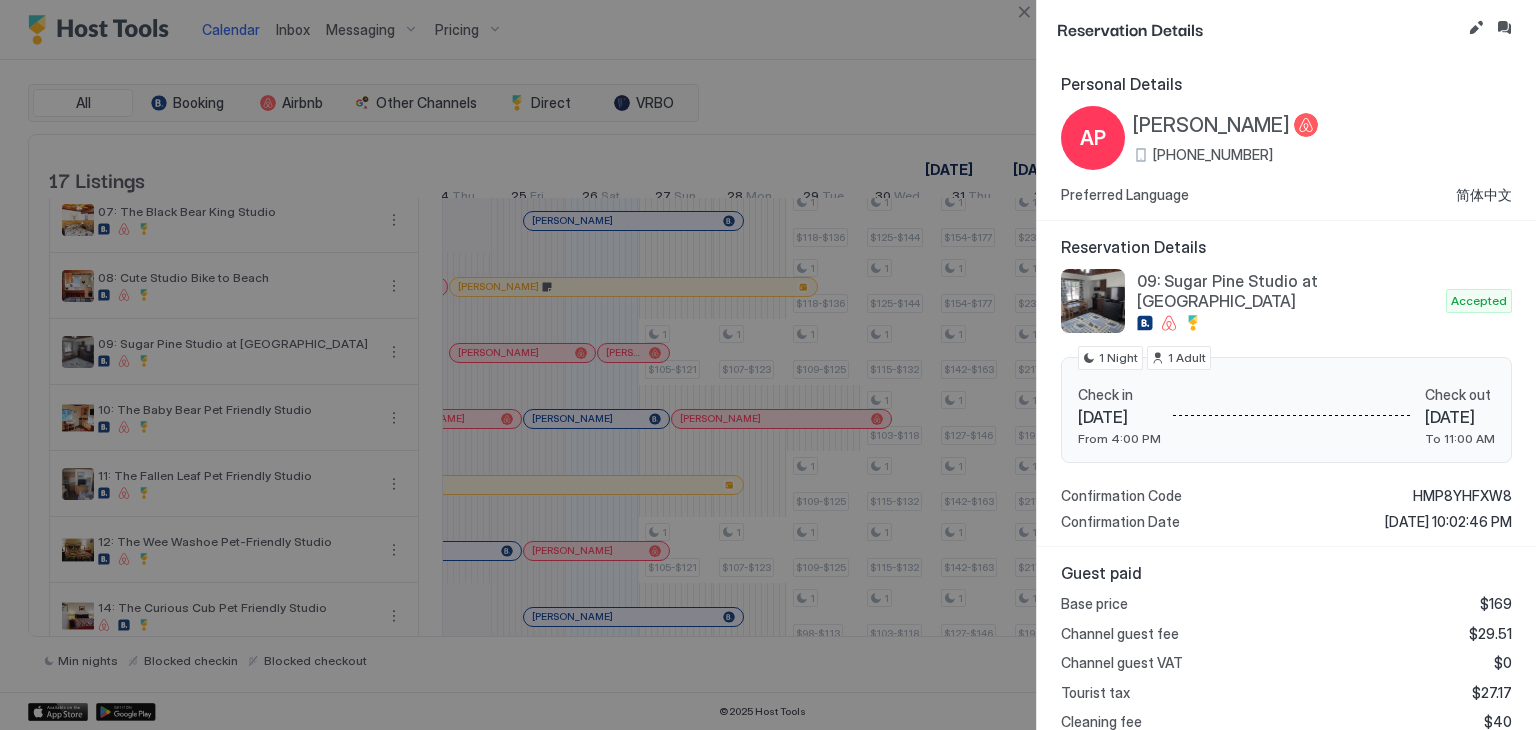 click at bounding box center (768, 365) 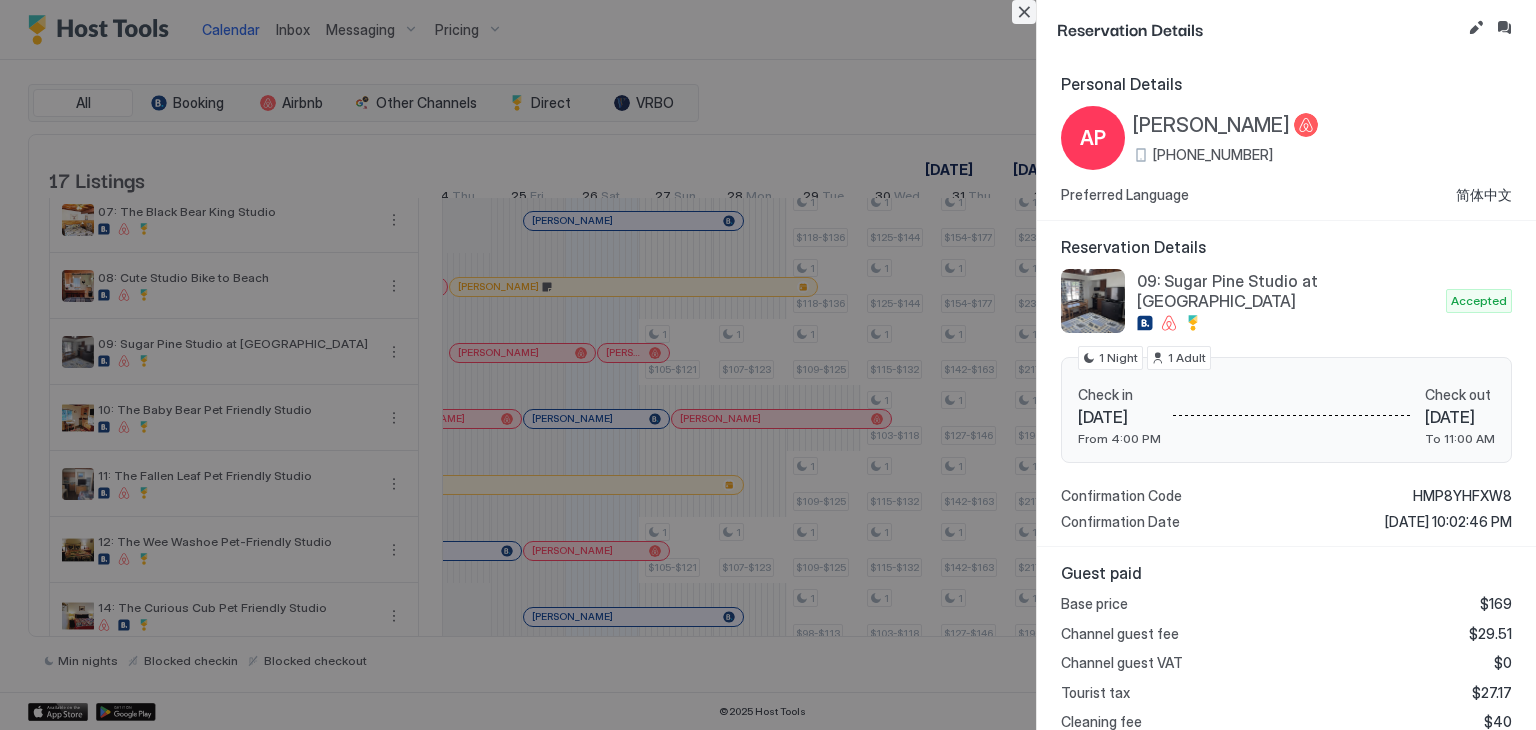 click at bounding box center [1024, 12] 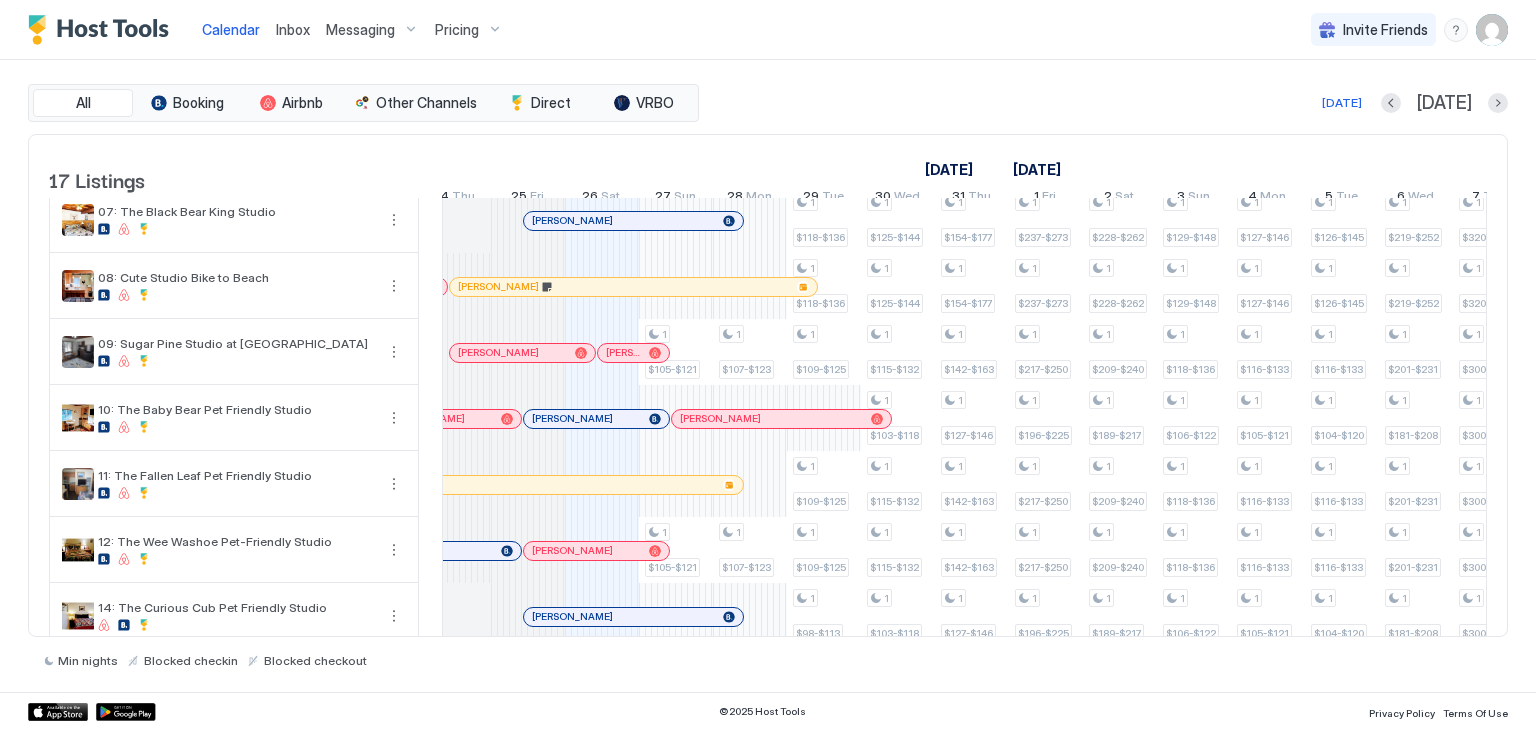 click on "Inbox" at bounding box center [293, 29] 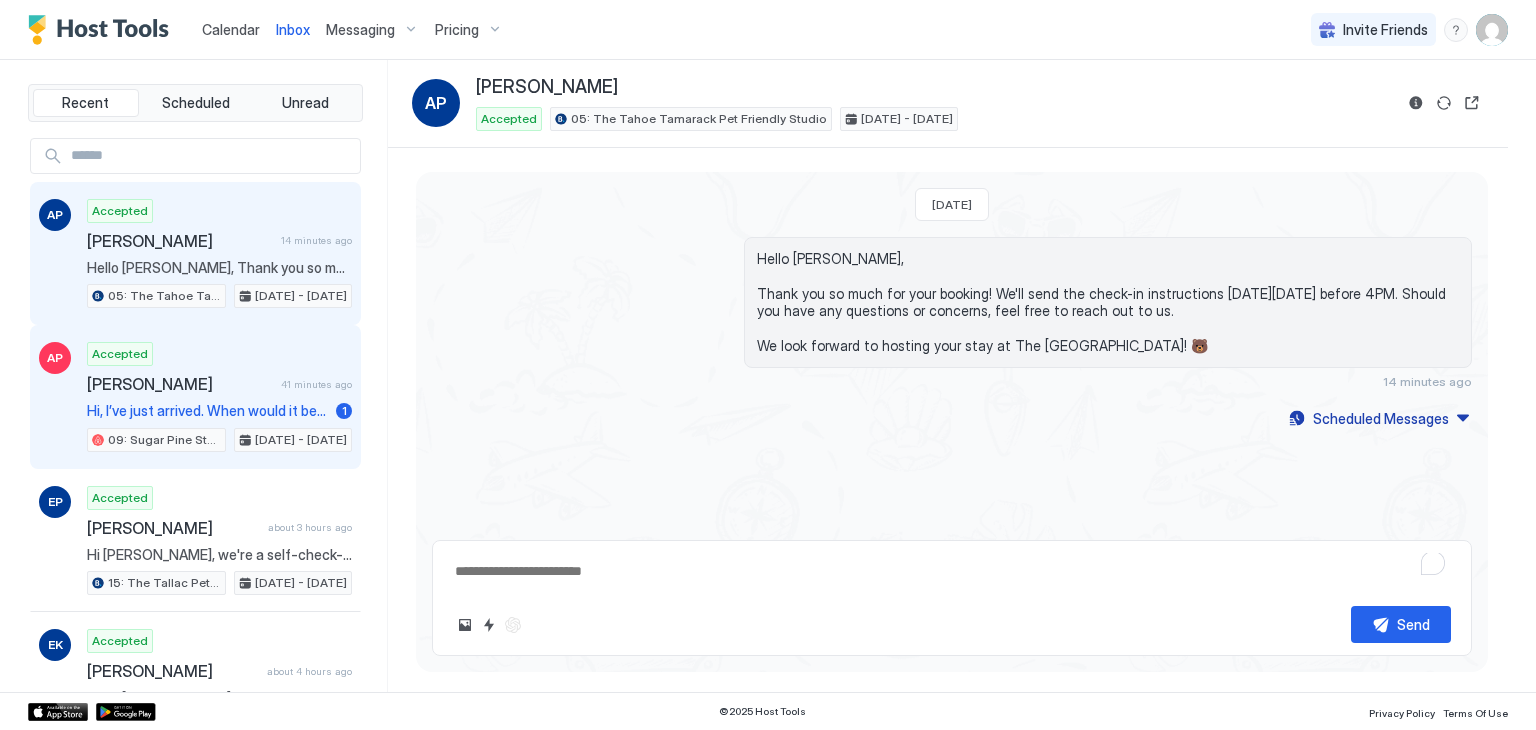 click on "[PERSON_NAME]" at bounding box center [180, 384] 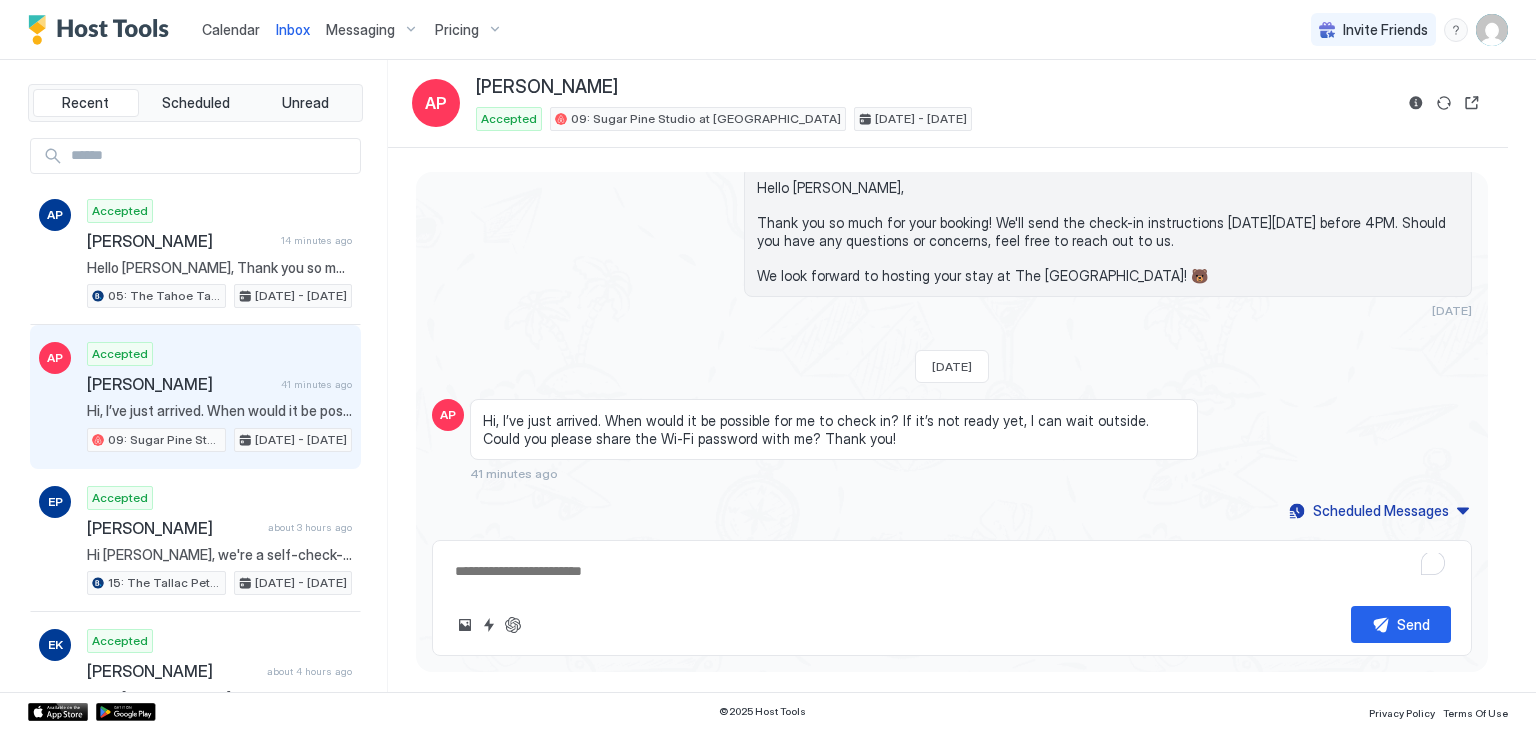 scroll, scrollTop: 1026, scrollLeft: 0, axis: vertical 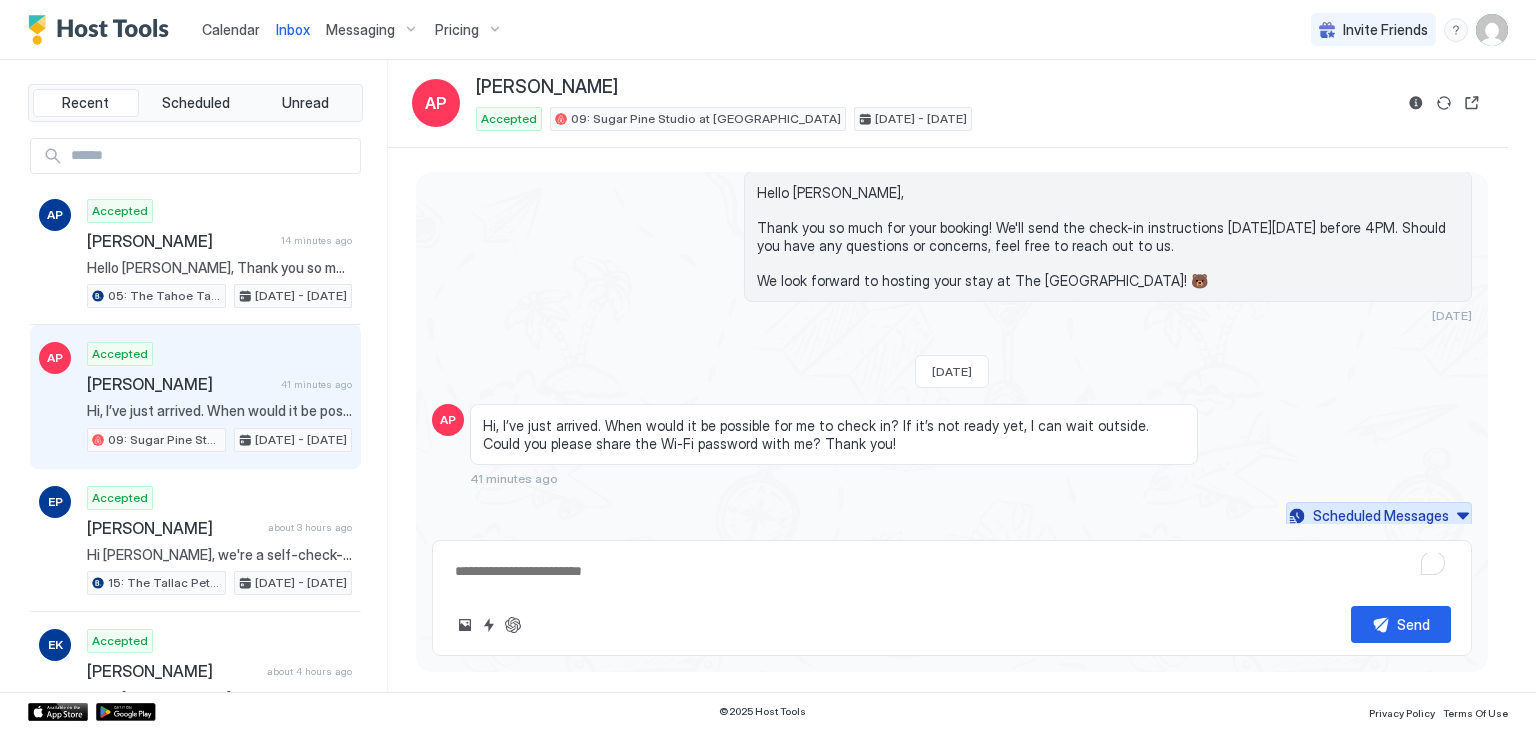 click on "Scheduled Messages" at bounding box center [1381, 515] 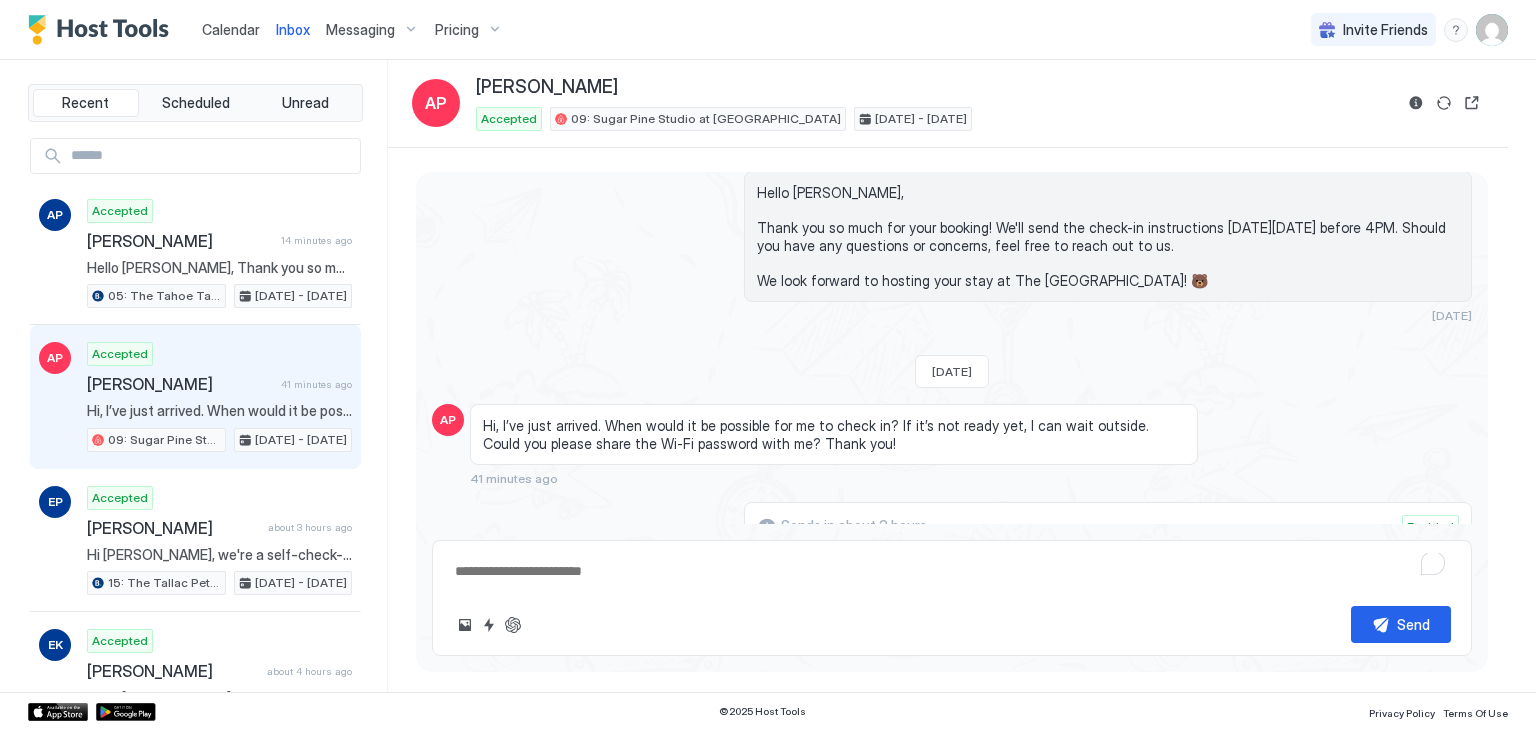 scroll, scrollTop: 1636, scrollLeft: 0, axis: vertical 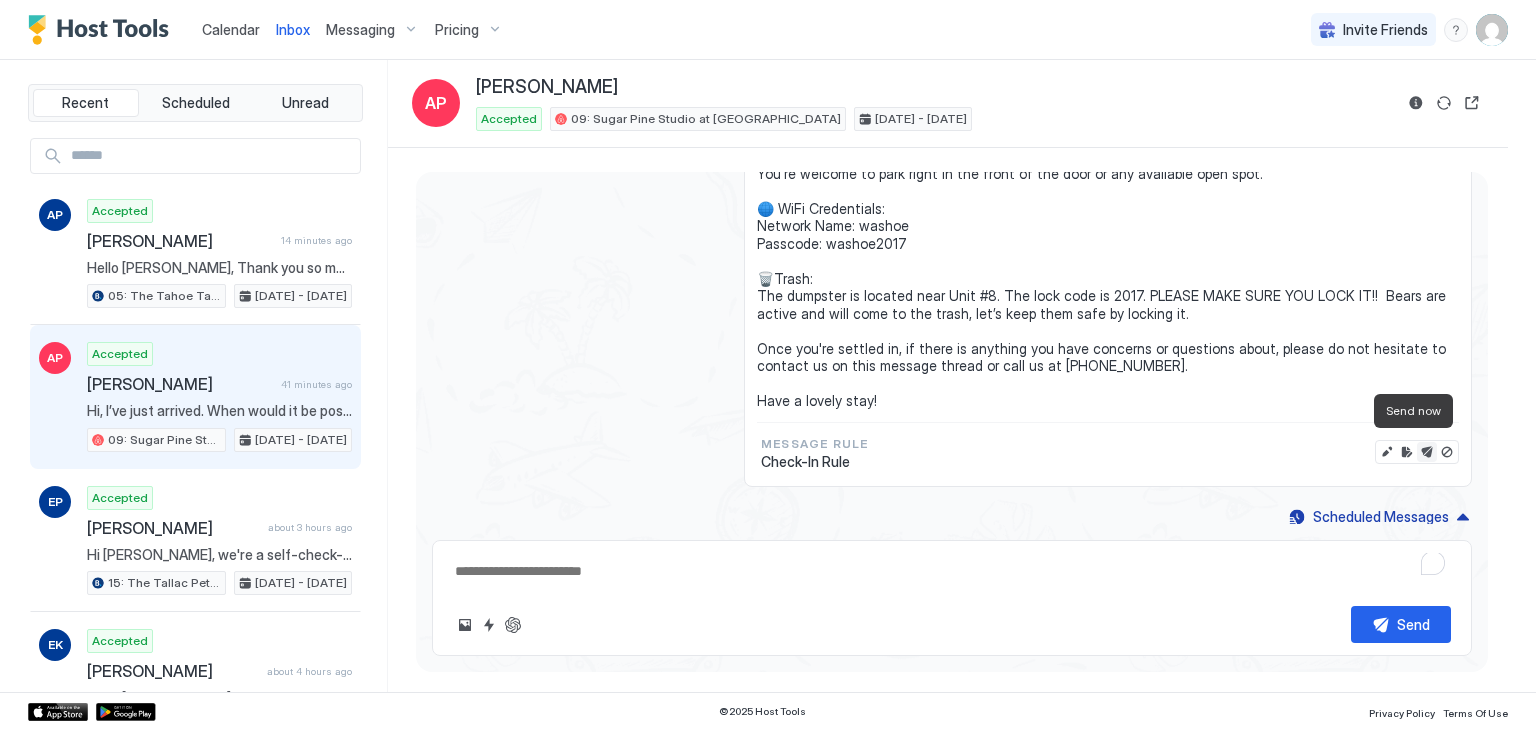 click at bounding box center [1427, 452] 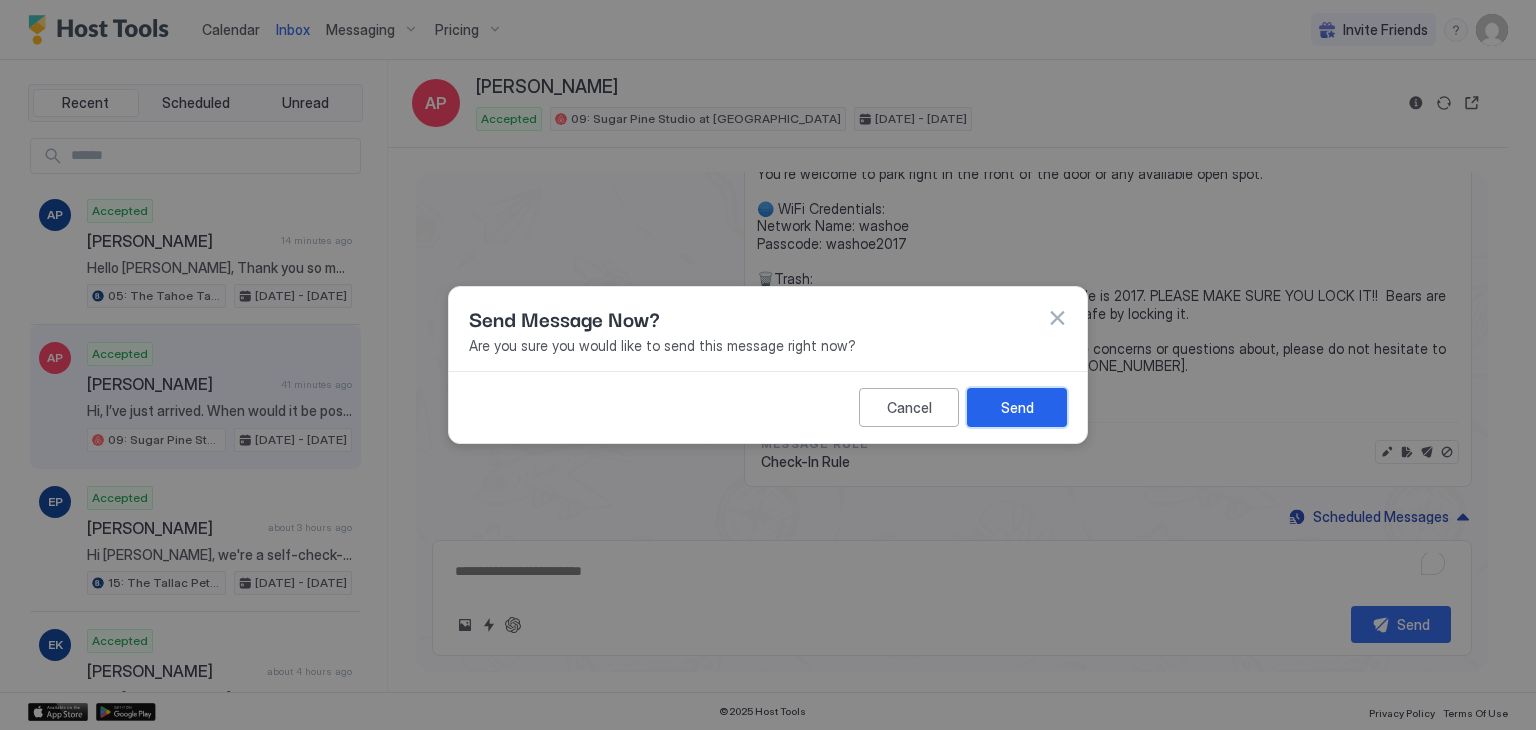click on "Send" at bounding box center (1017, 407) 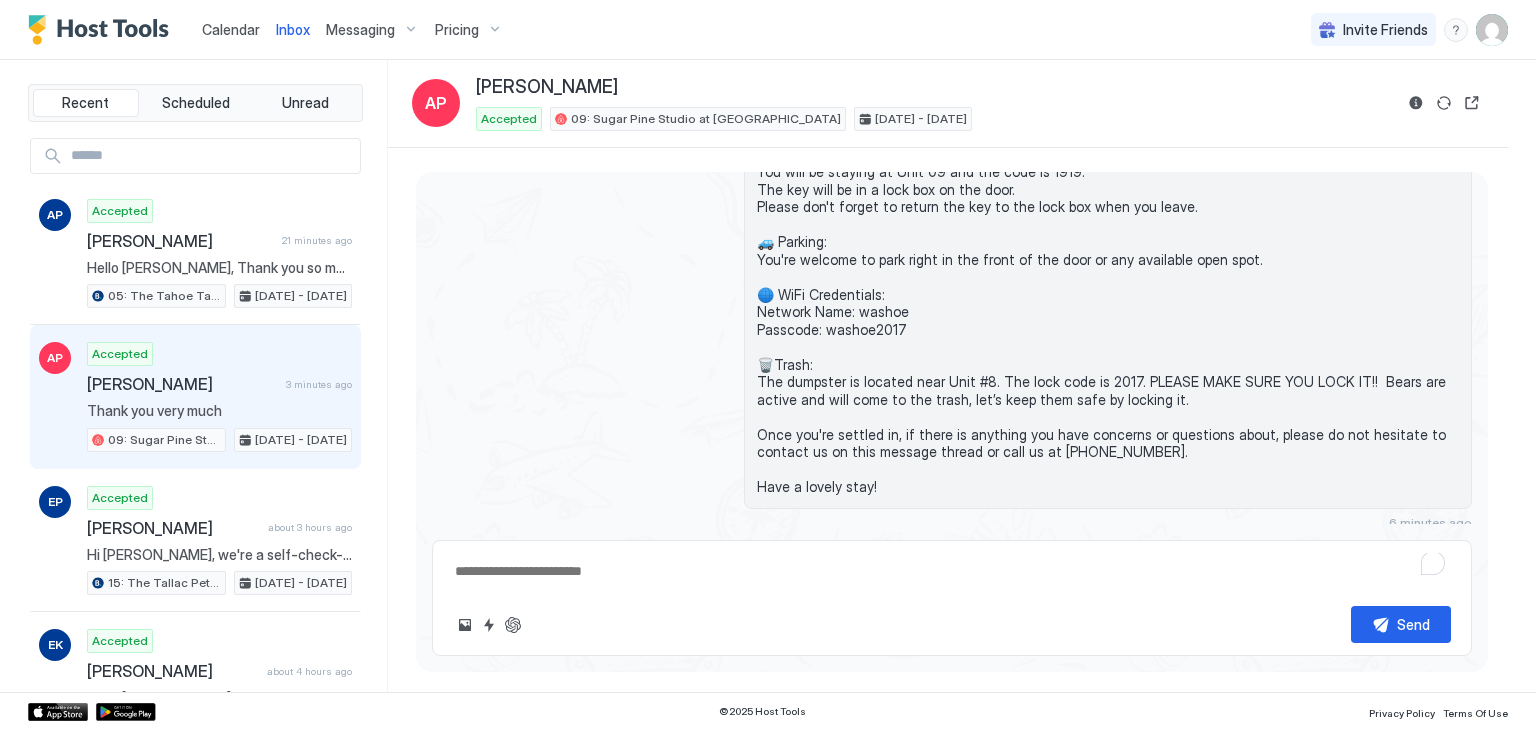 scroll, scrollTop: 1598, scrollLeft: 0, axis: vertical 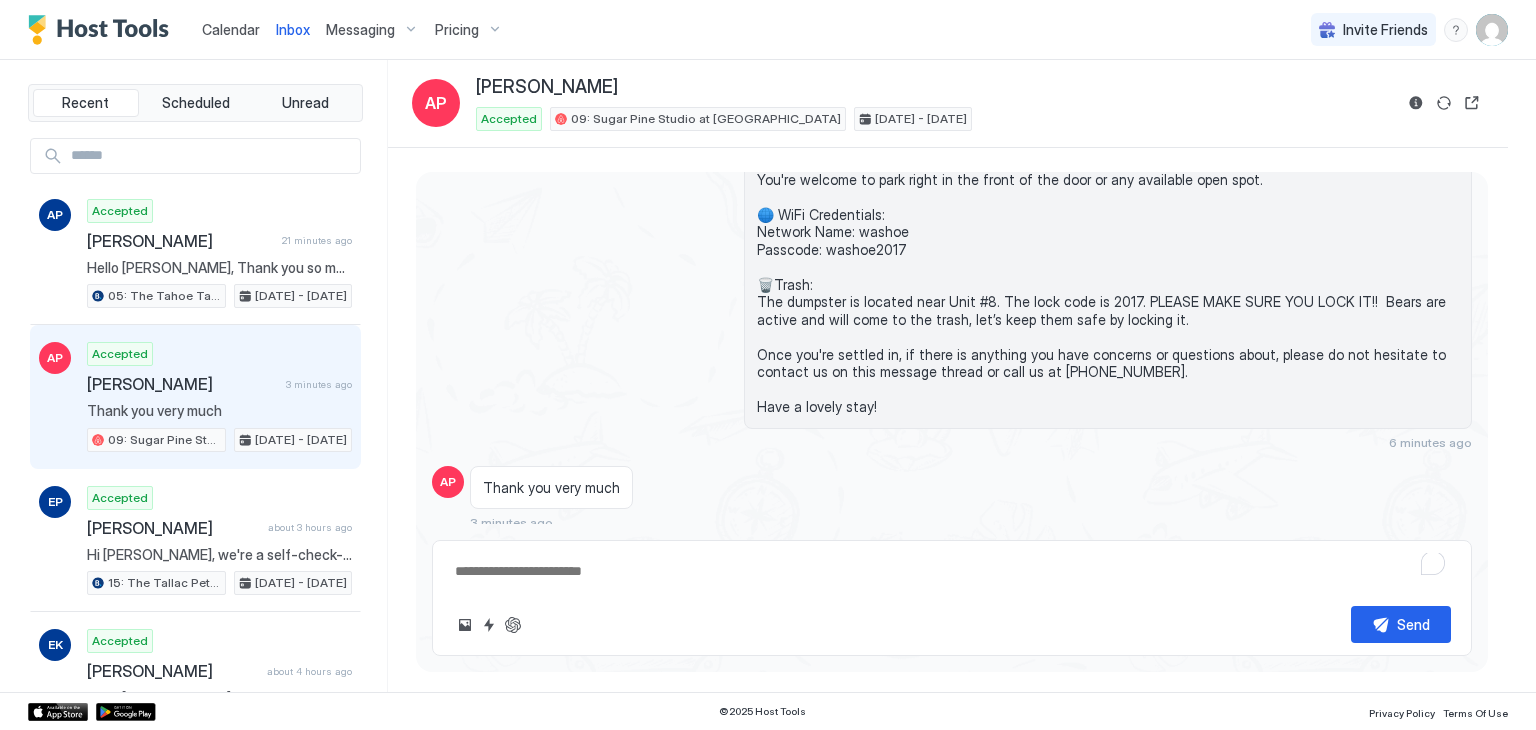 click on "Calendar" at bounding box center [231, 29] 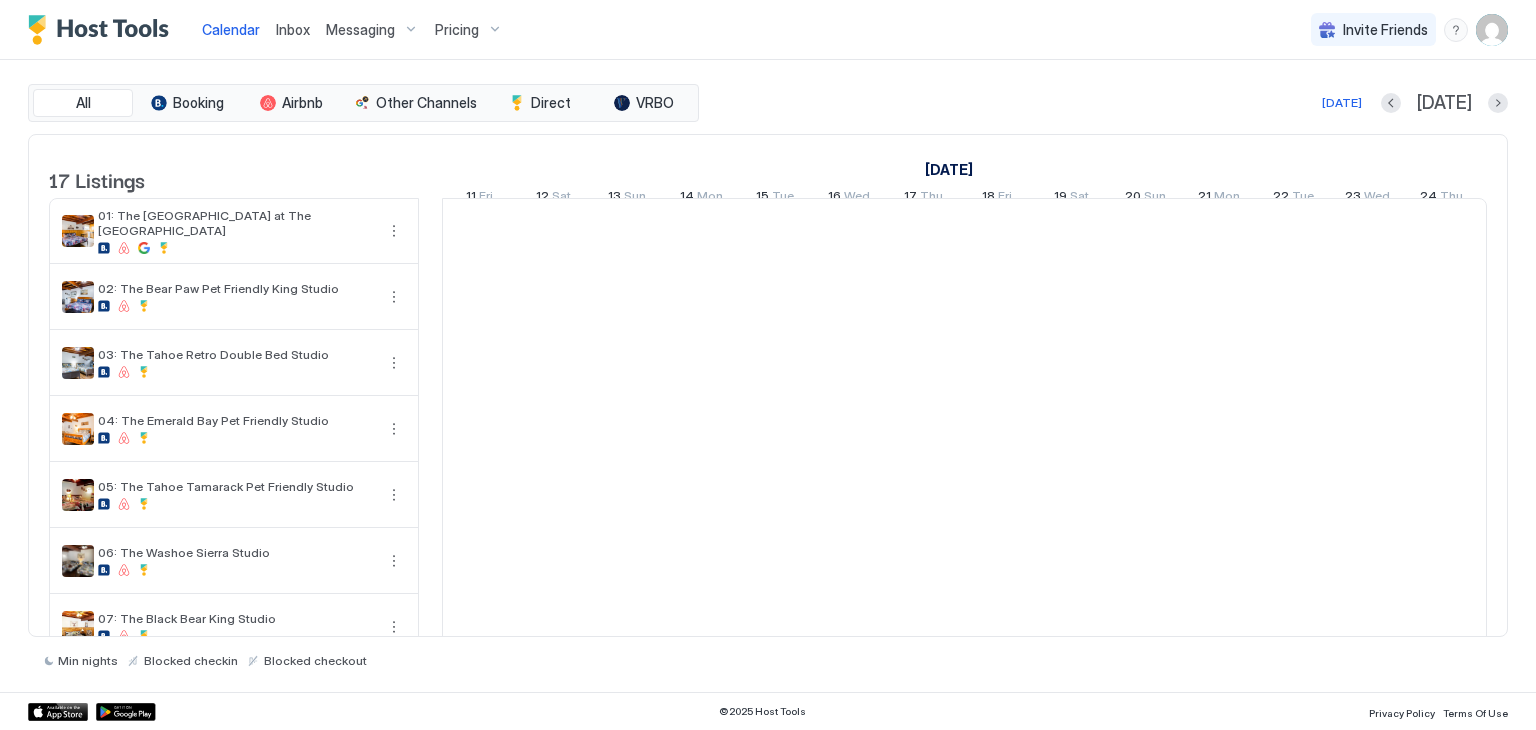 scroll, scrollTop: 0, scrollLeft: 1111, axis: horizontal 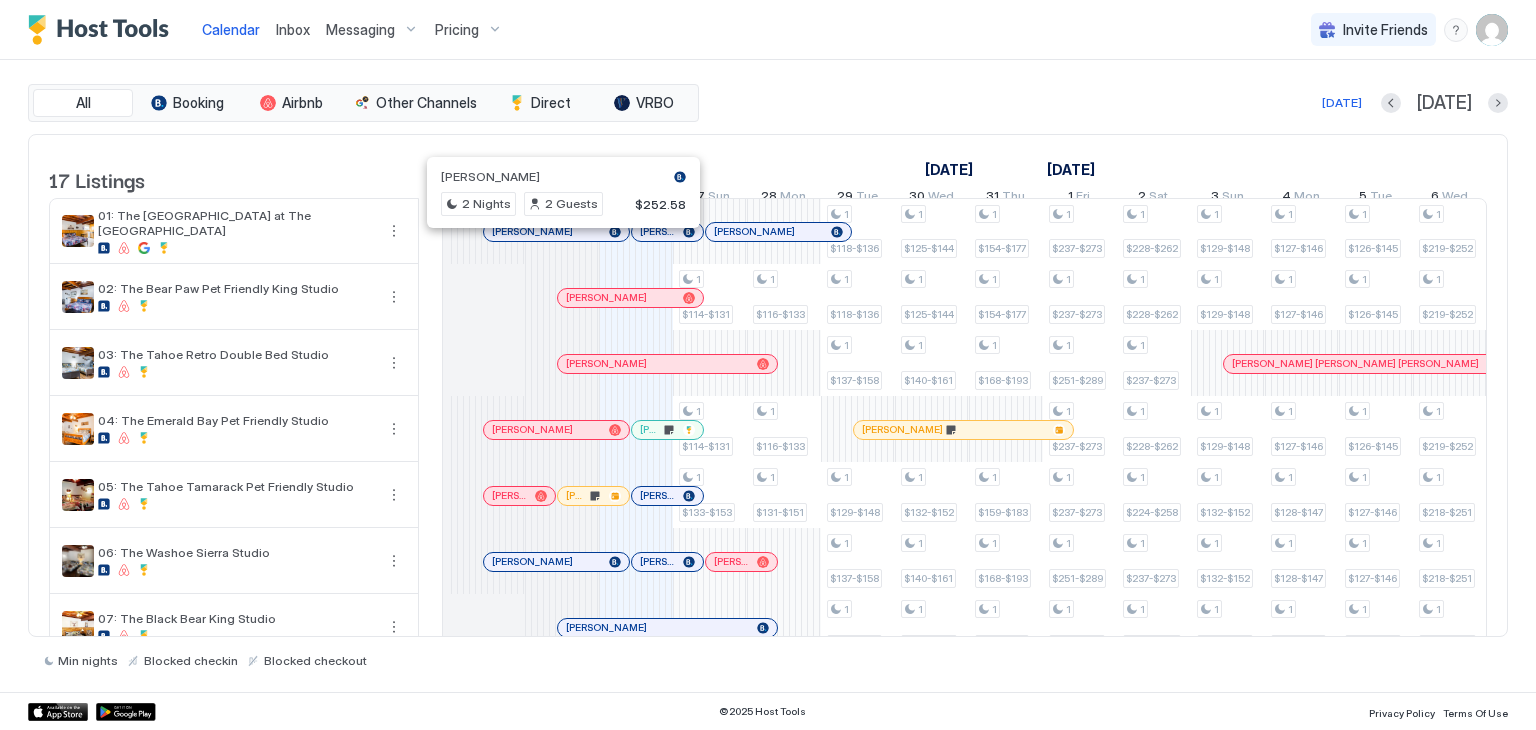 click at bounding box center [556, 232] 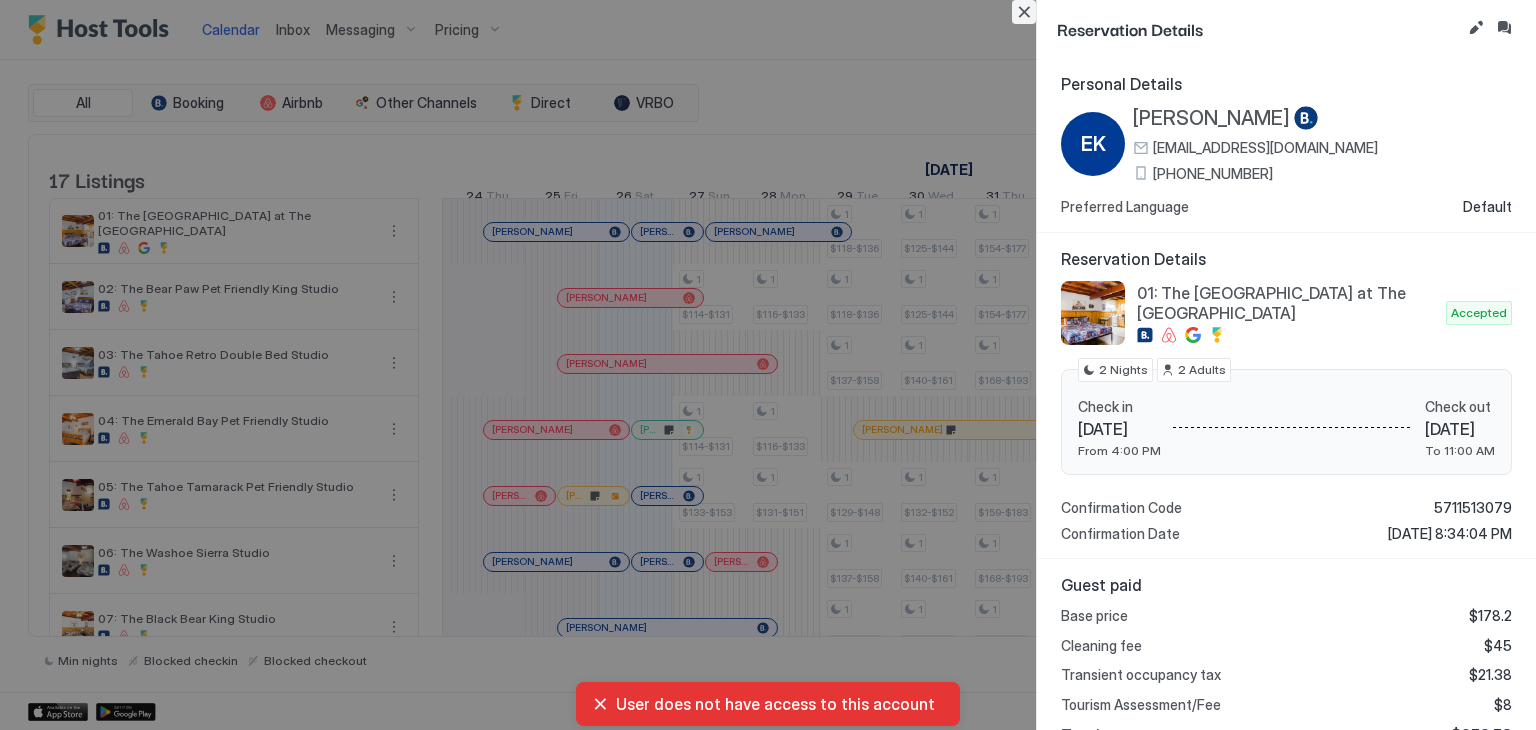 click at bounding box center (1024, 12) 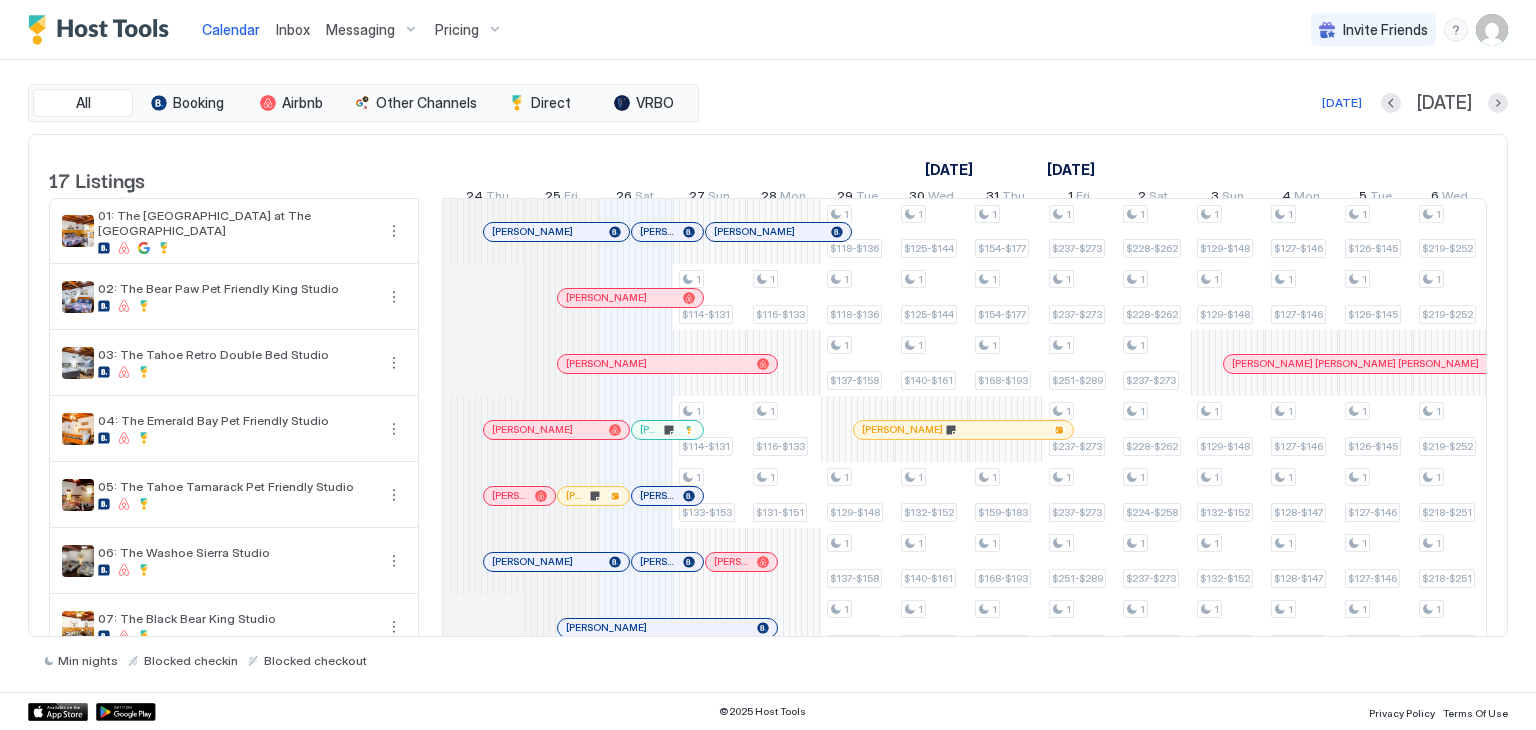 click at bounding box center [794, 232] 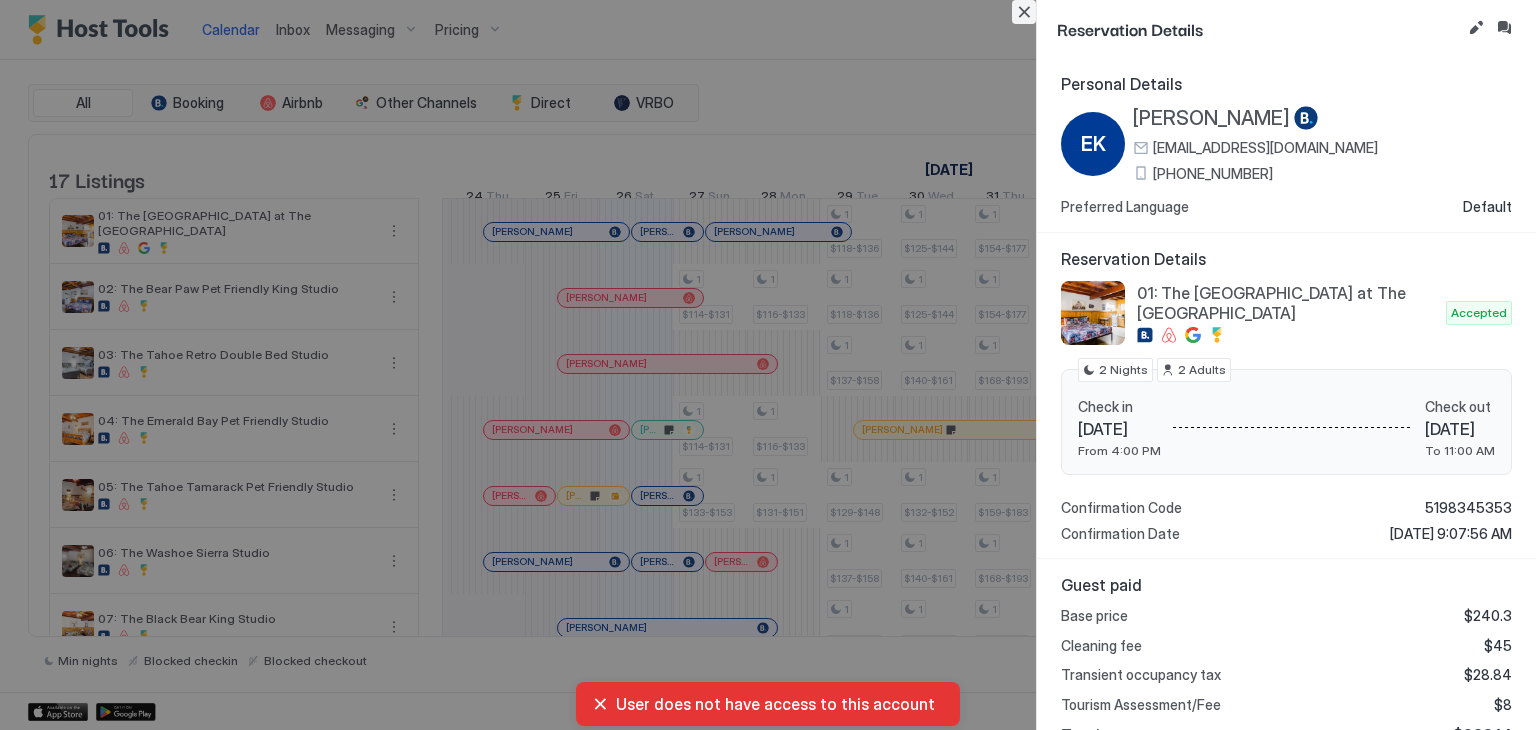 click at bounding box center [1024, 12] 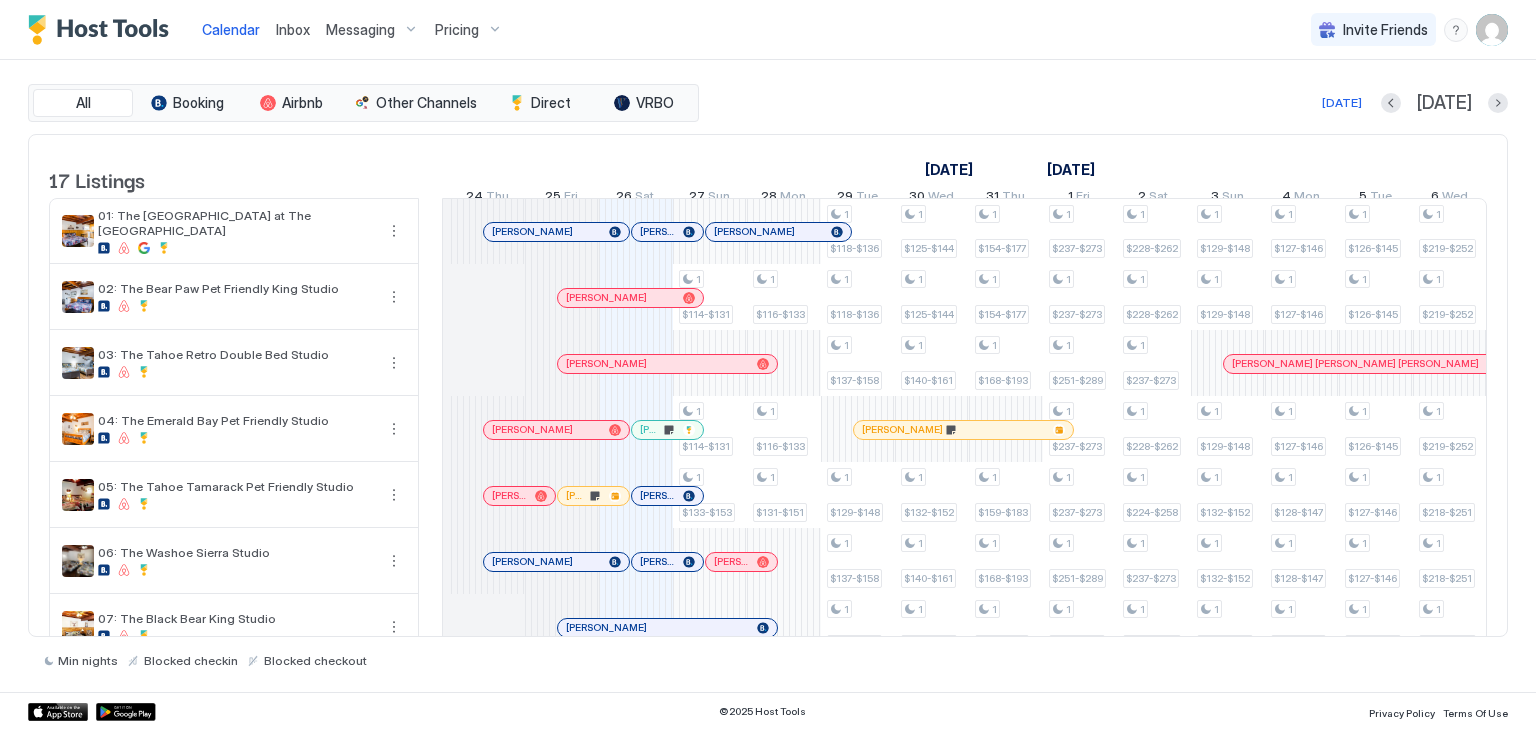 click on "Inbox" at bounding box center (293, 29) 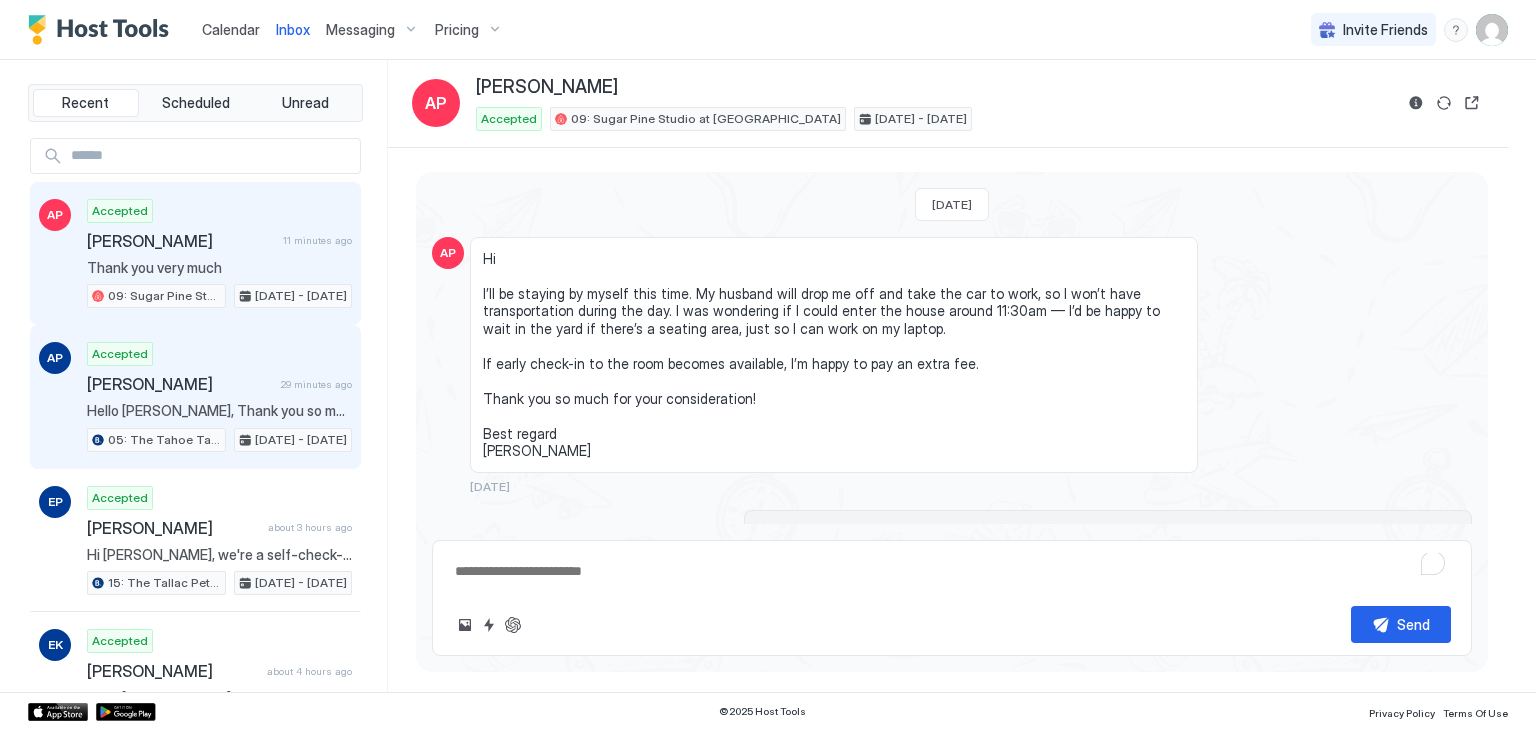 scroll, scrollTop: 1598, scrollLeft: 0, axis: vertical 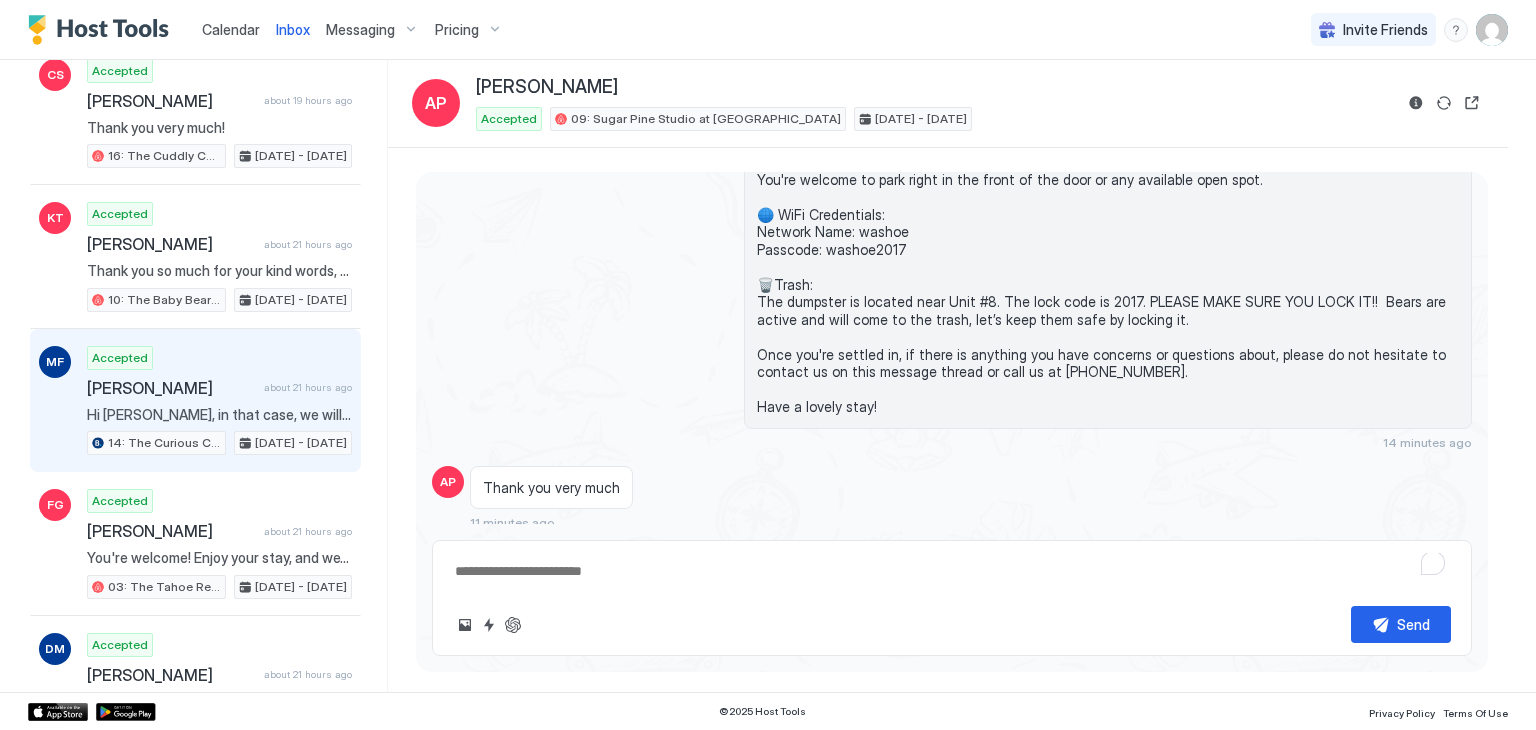 click on "Maura Freiermuth about 21 hours ago" at bounding box center (219, 388) 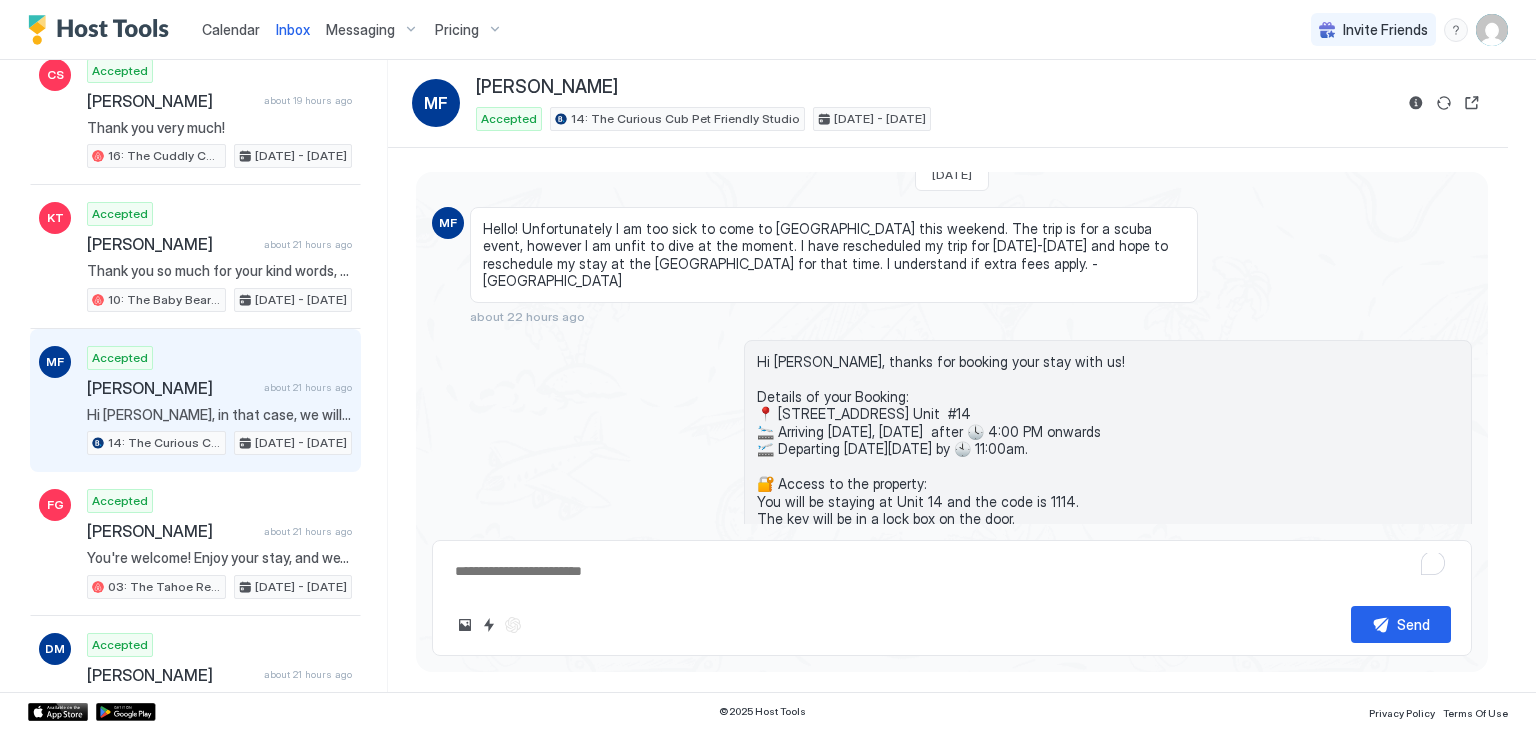 scroll, scrollTop: 259, scrollLeft: 0, axis: vertical 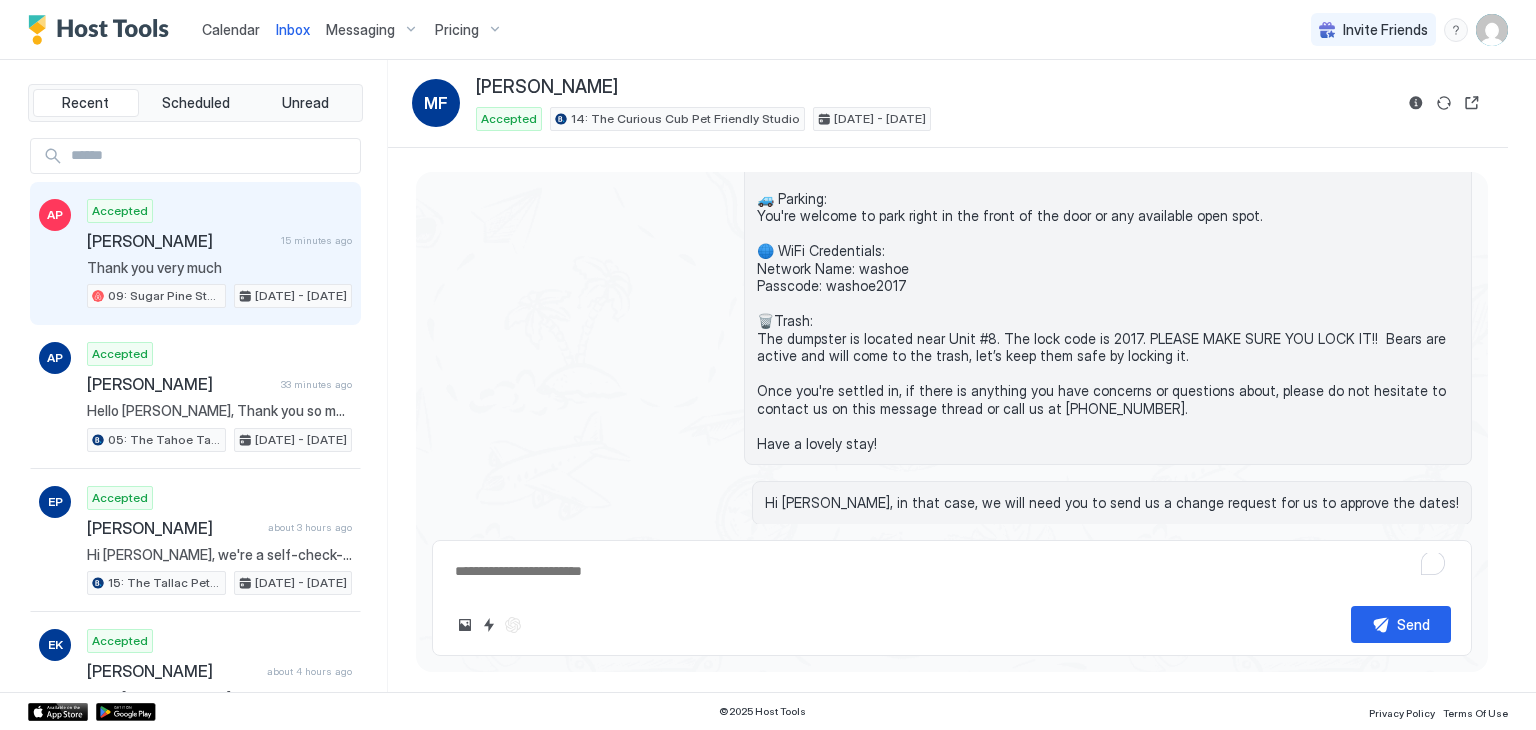 click on "AP Accepted Alice Pi 15 minutes ago Thank you very much  09: Sugar Pine Studio at The Washoe  Jul 26 - 27, 2025" at bounding box center (195, 254) 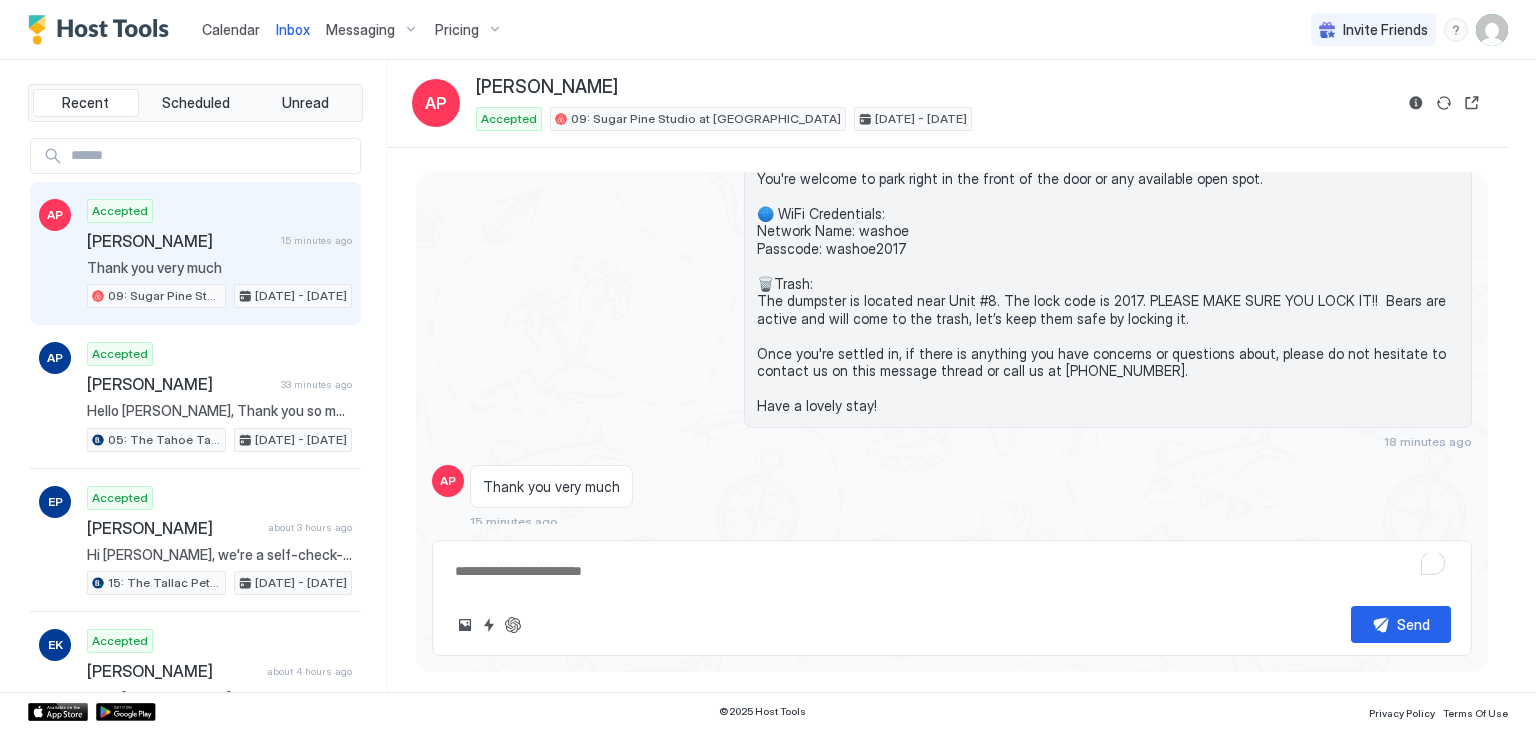 scroll, scrollTop: 1598, scrollLeft: 0, axis: vertical 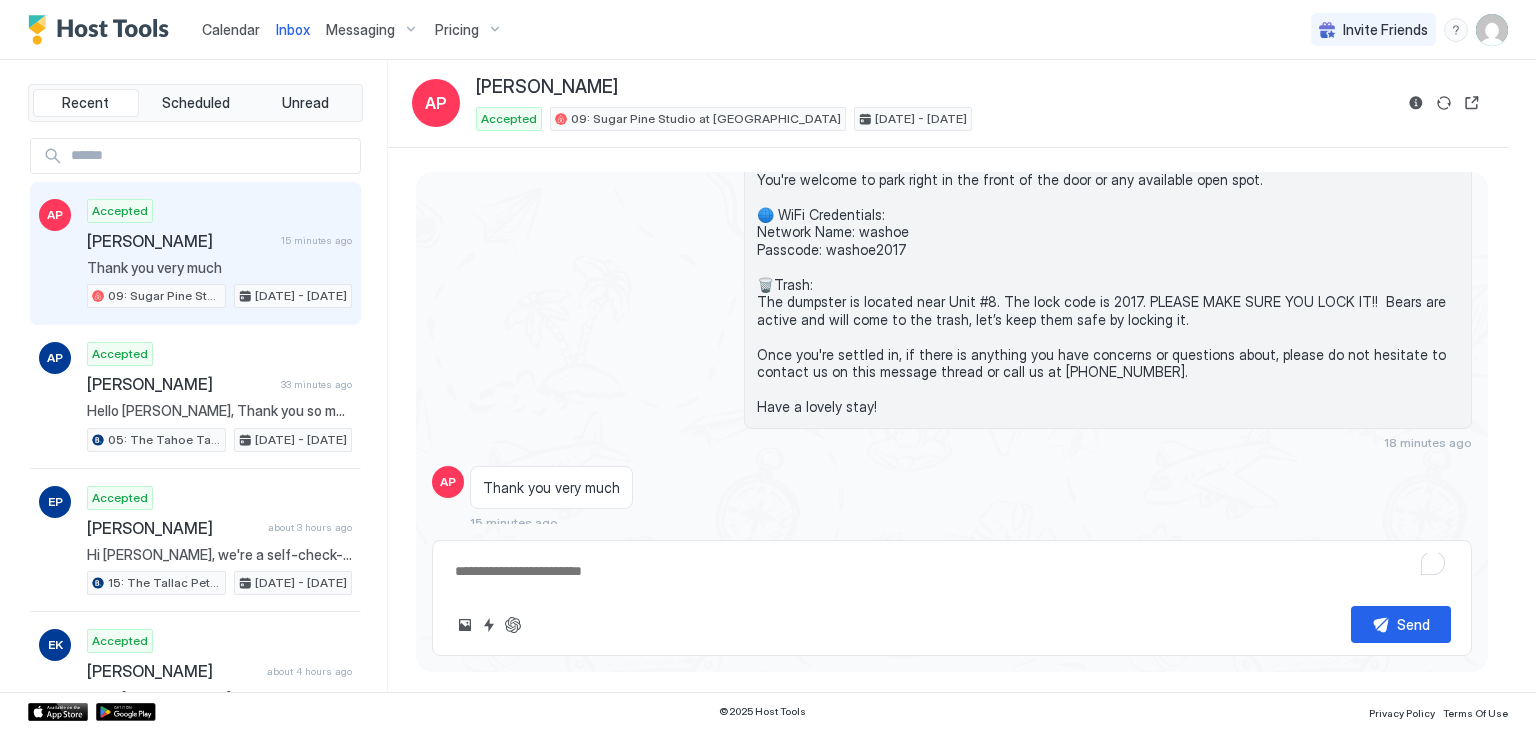 click at bounding box center [952, 571] 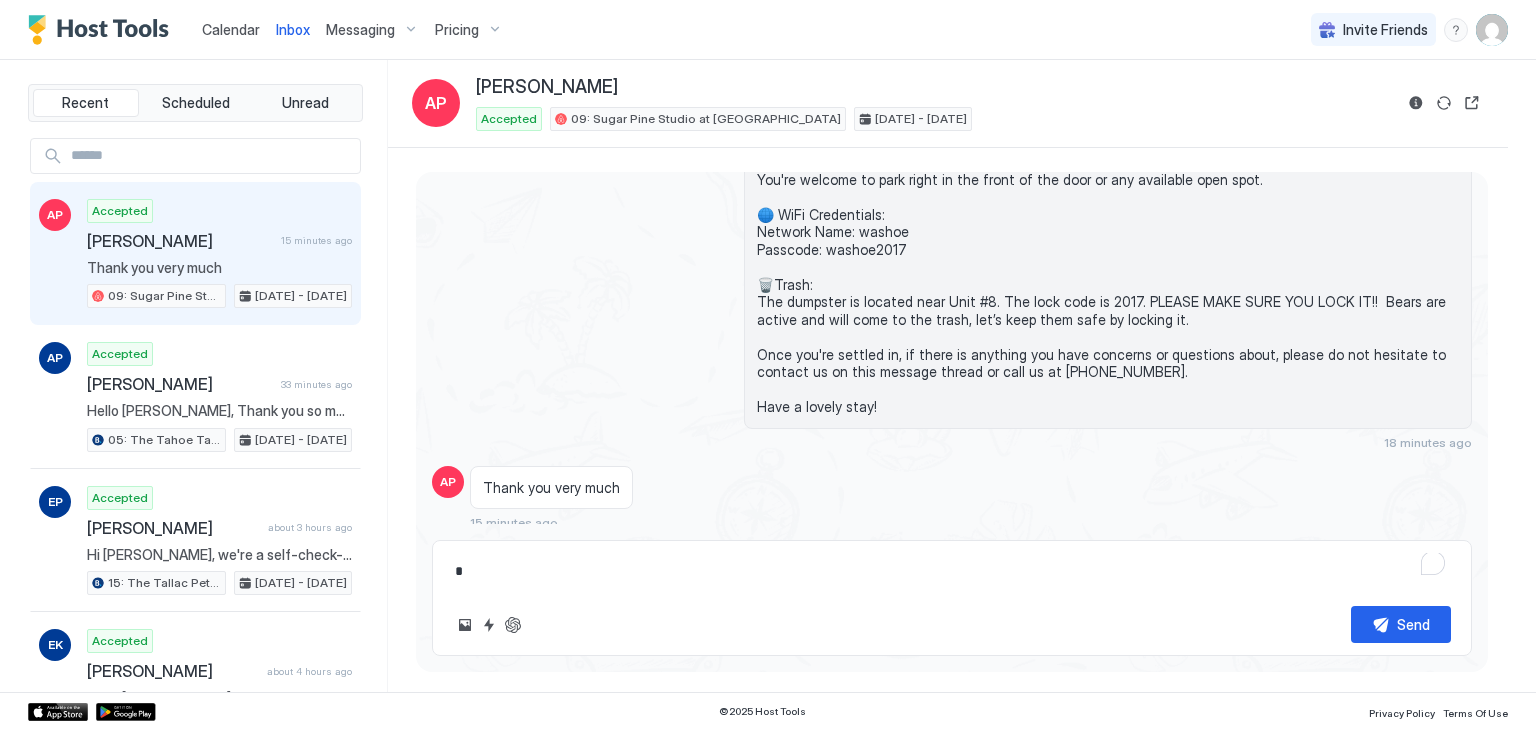 type on "*" 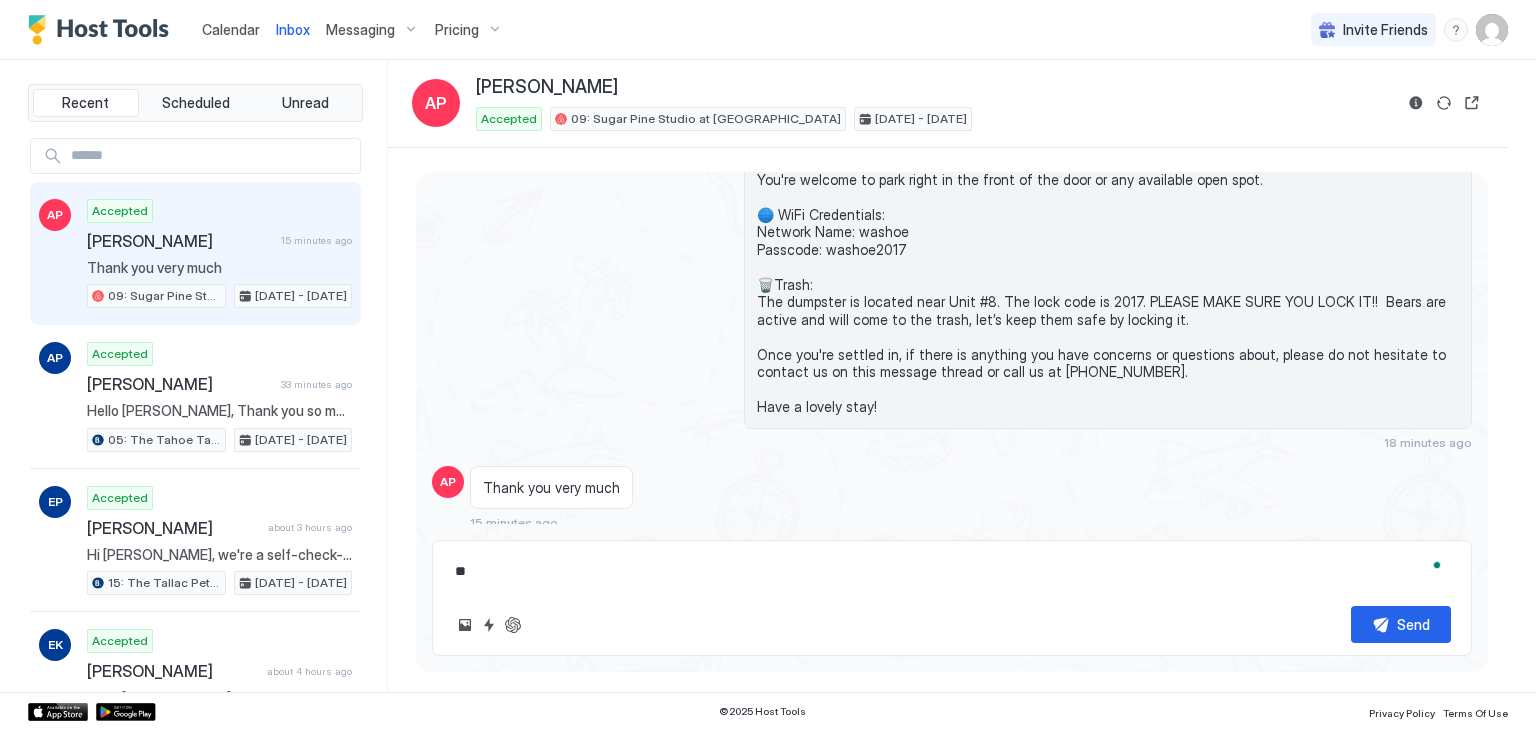 type on "*" 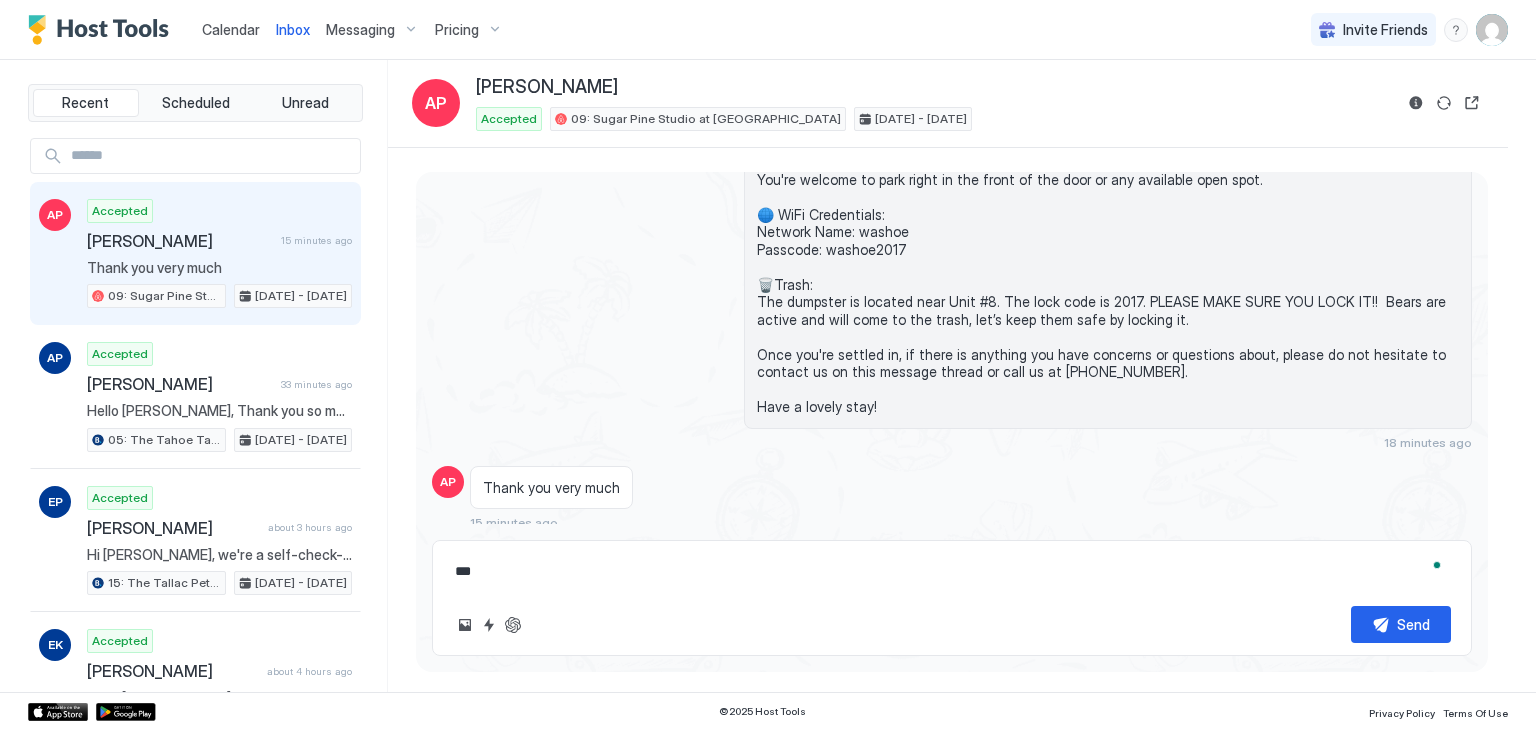 type on "*" 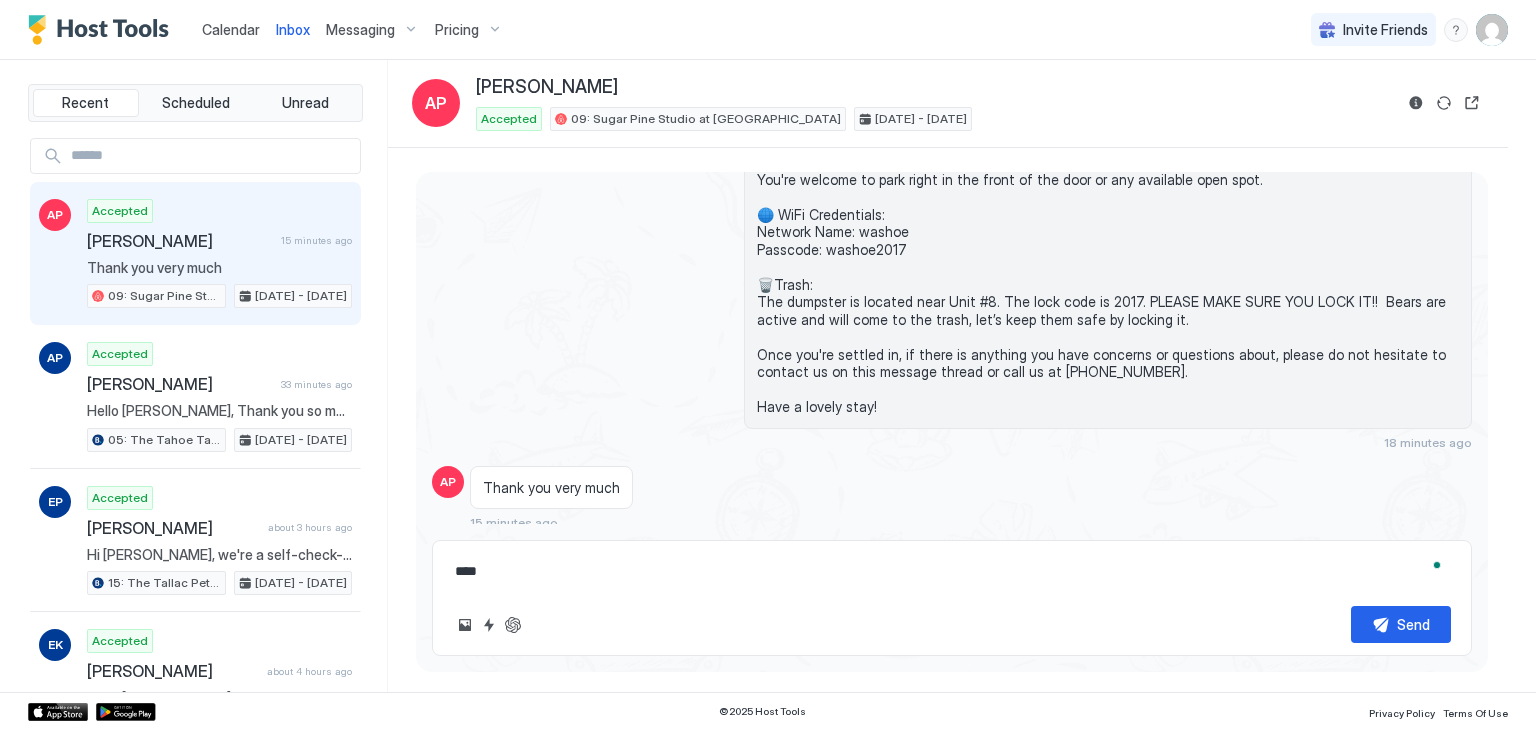 type on "*" 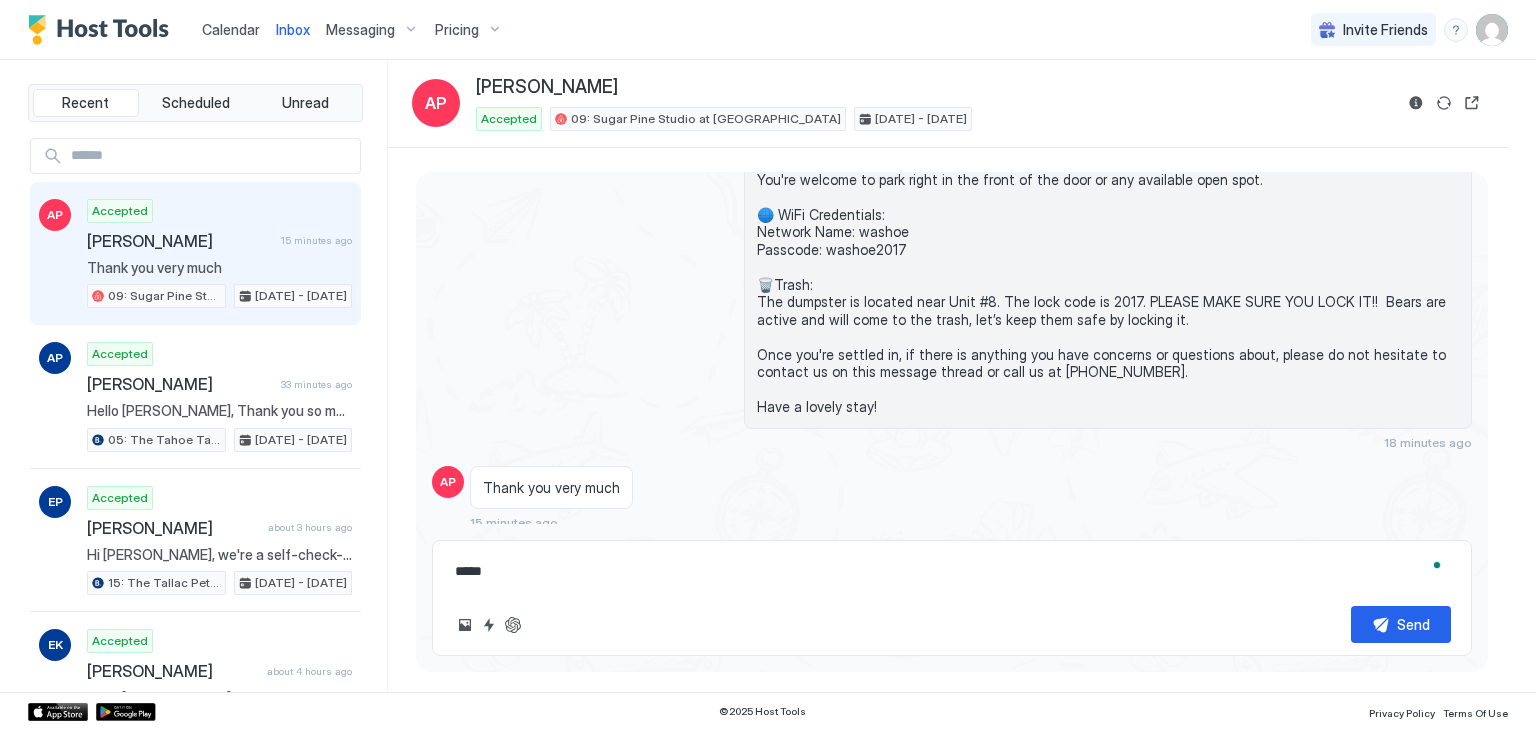 type on "*" 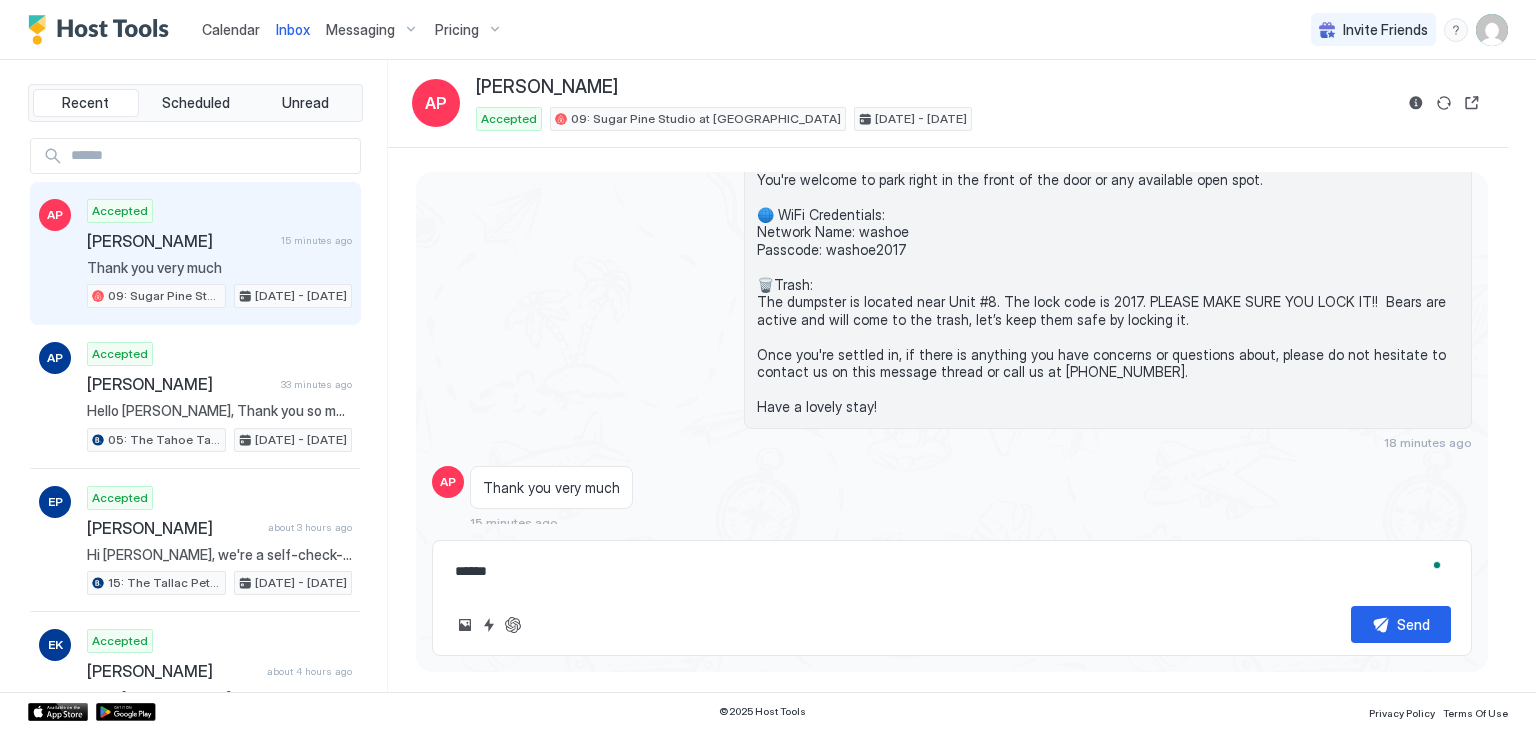 type on "*" 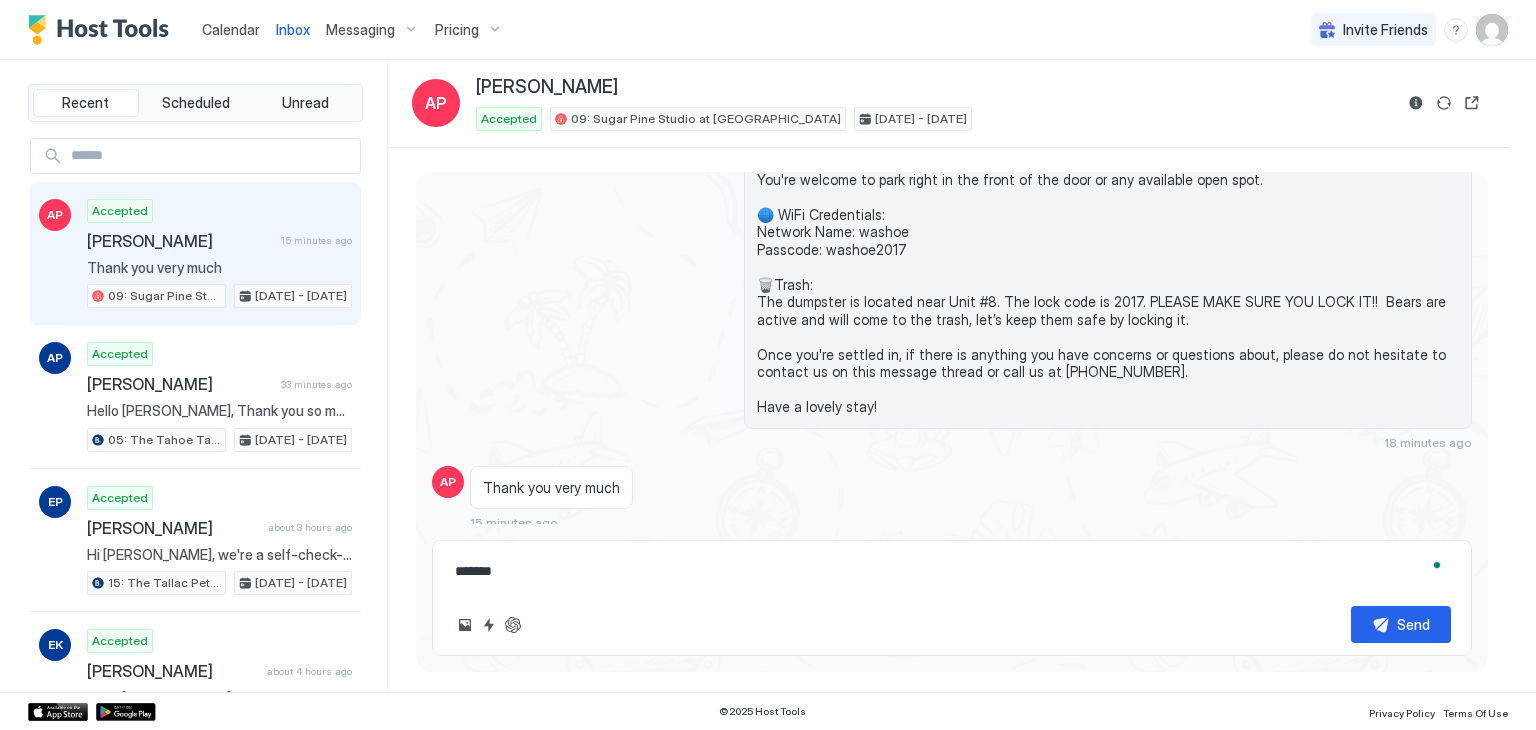 type on "*" 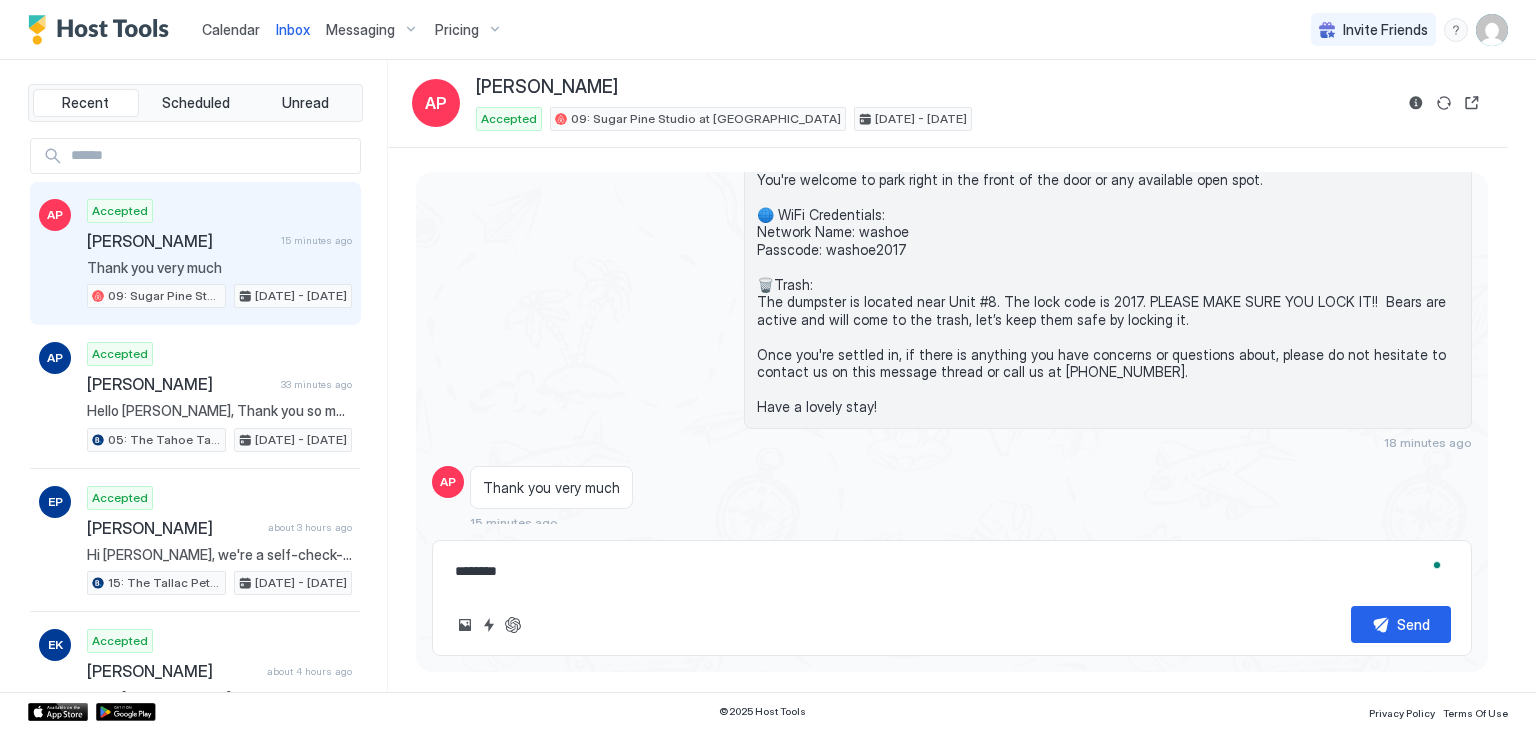 type on "*" 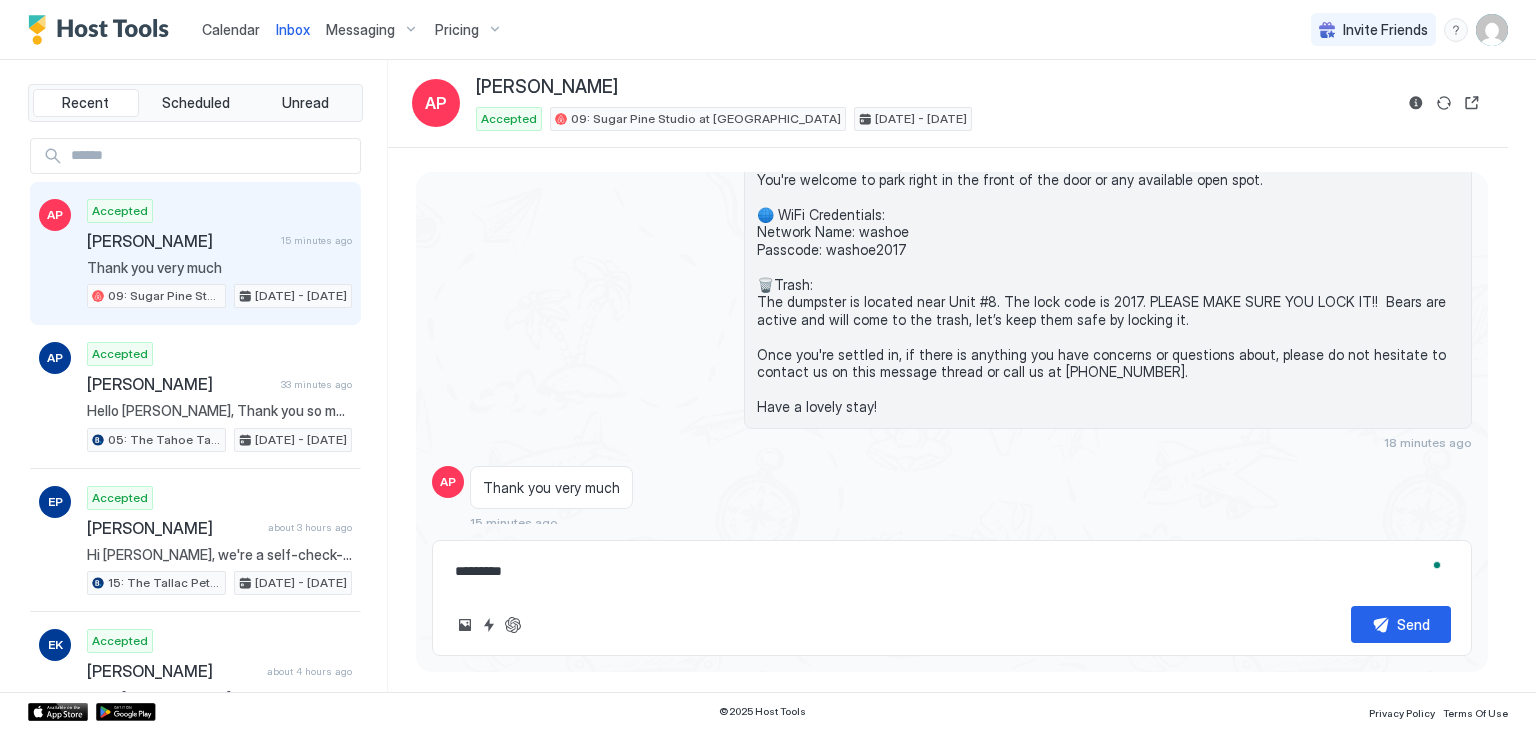 type on "*" 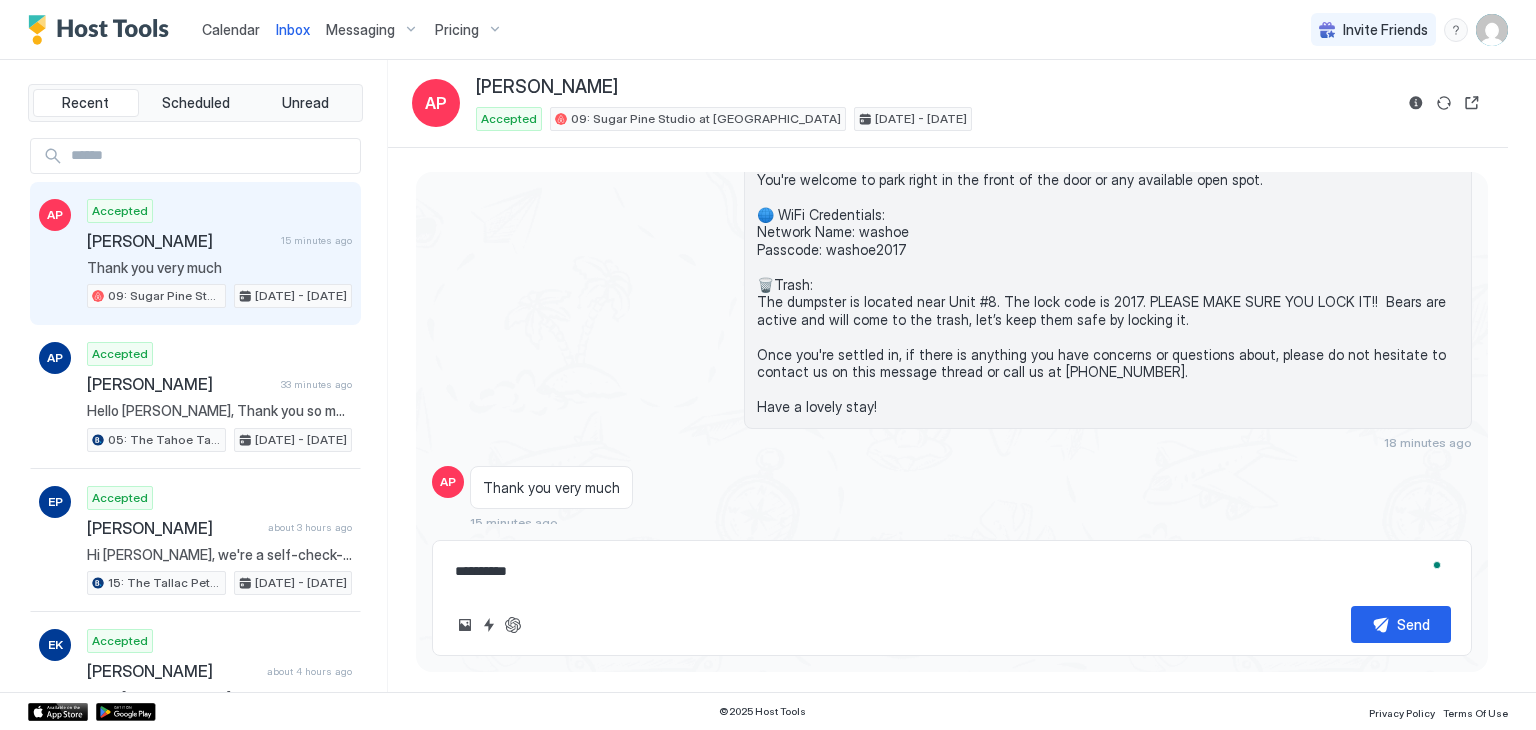 type on "*" 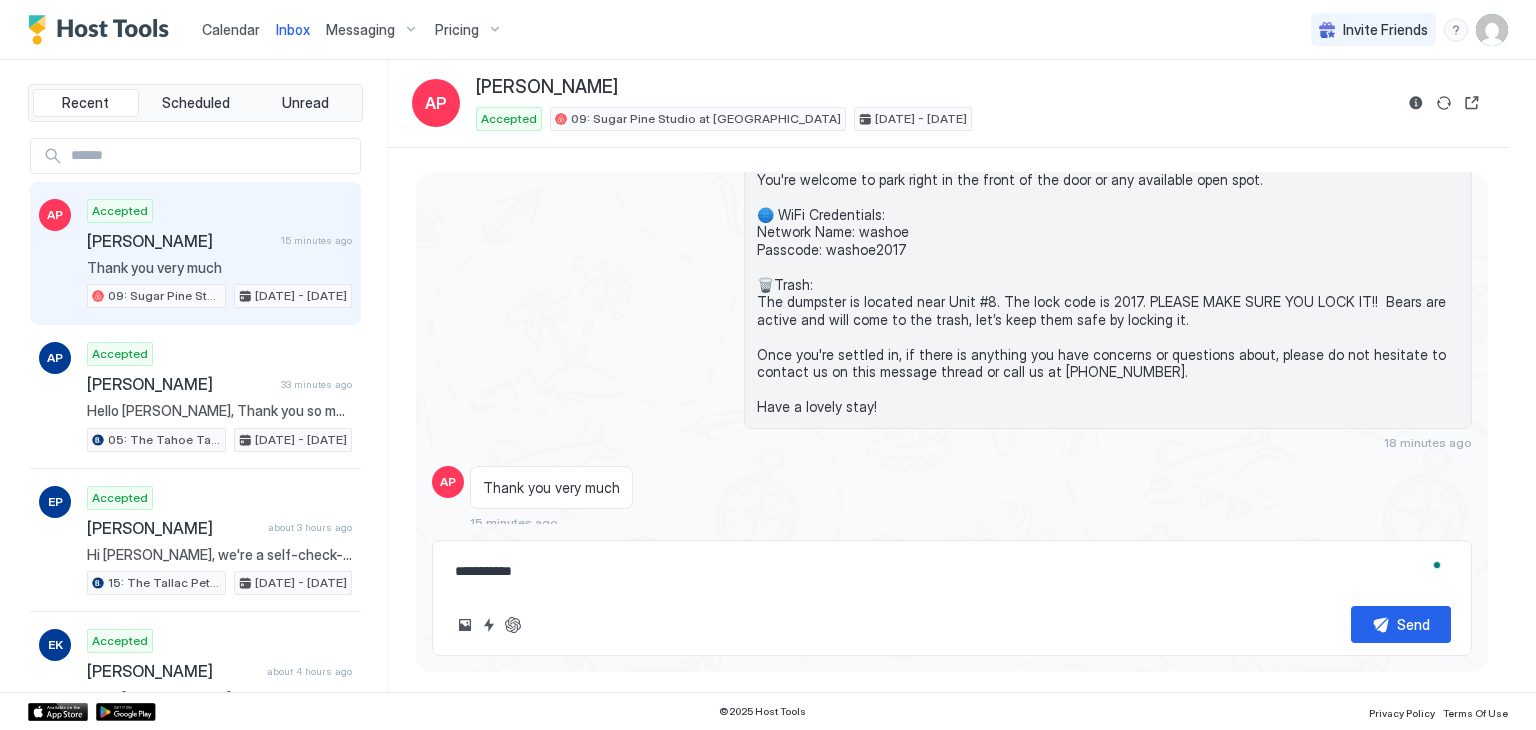 type on "*" 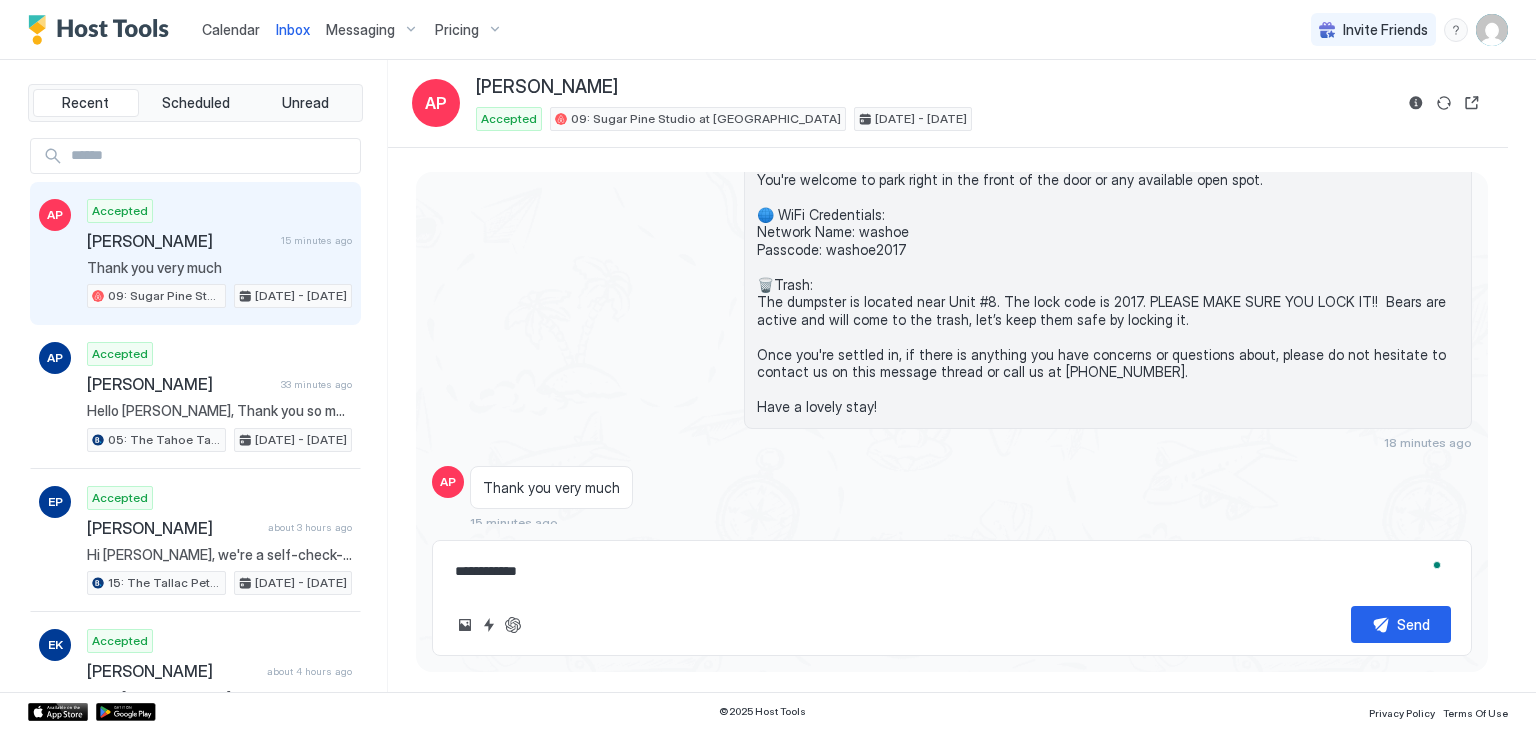 type on "*" 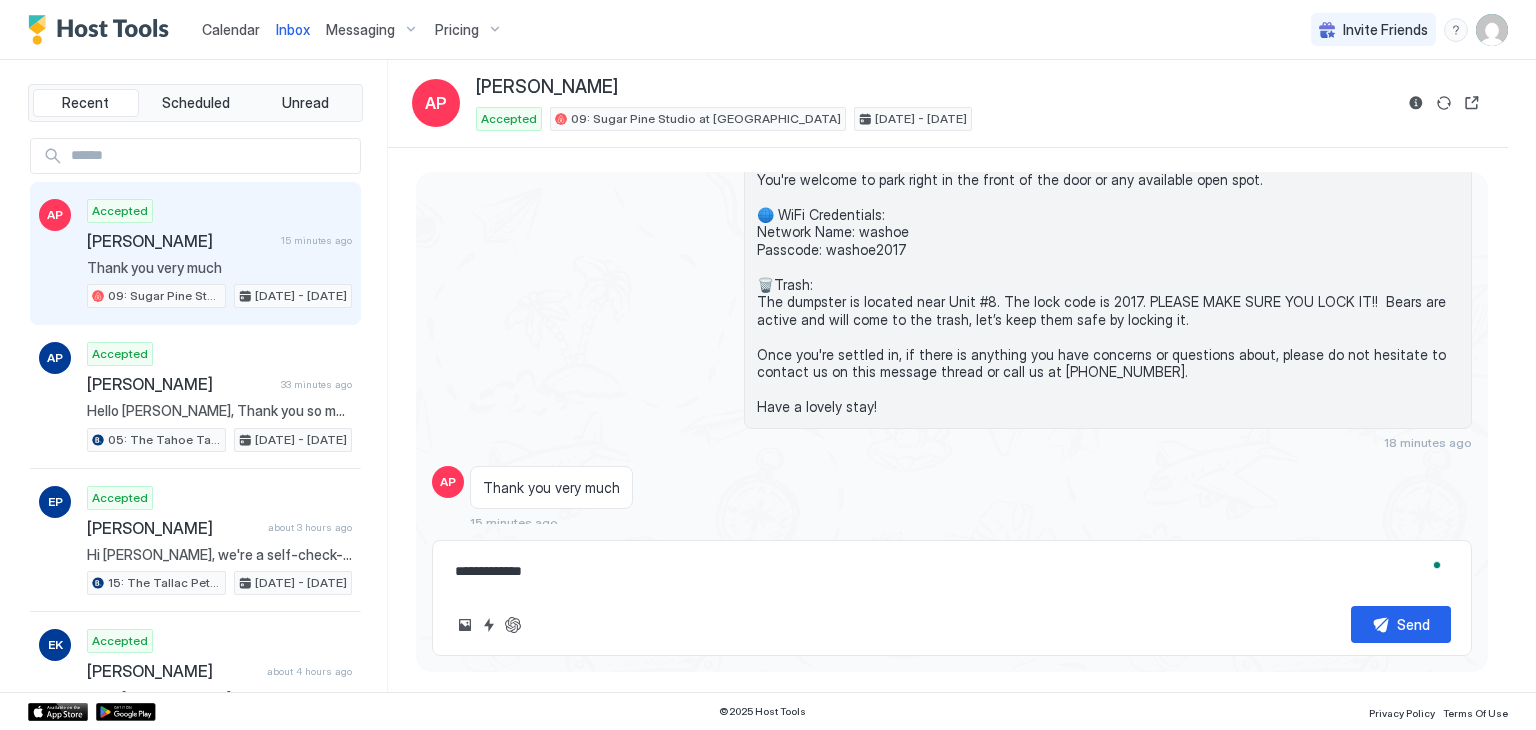 type on "*" 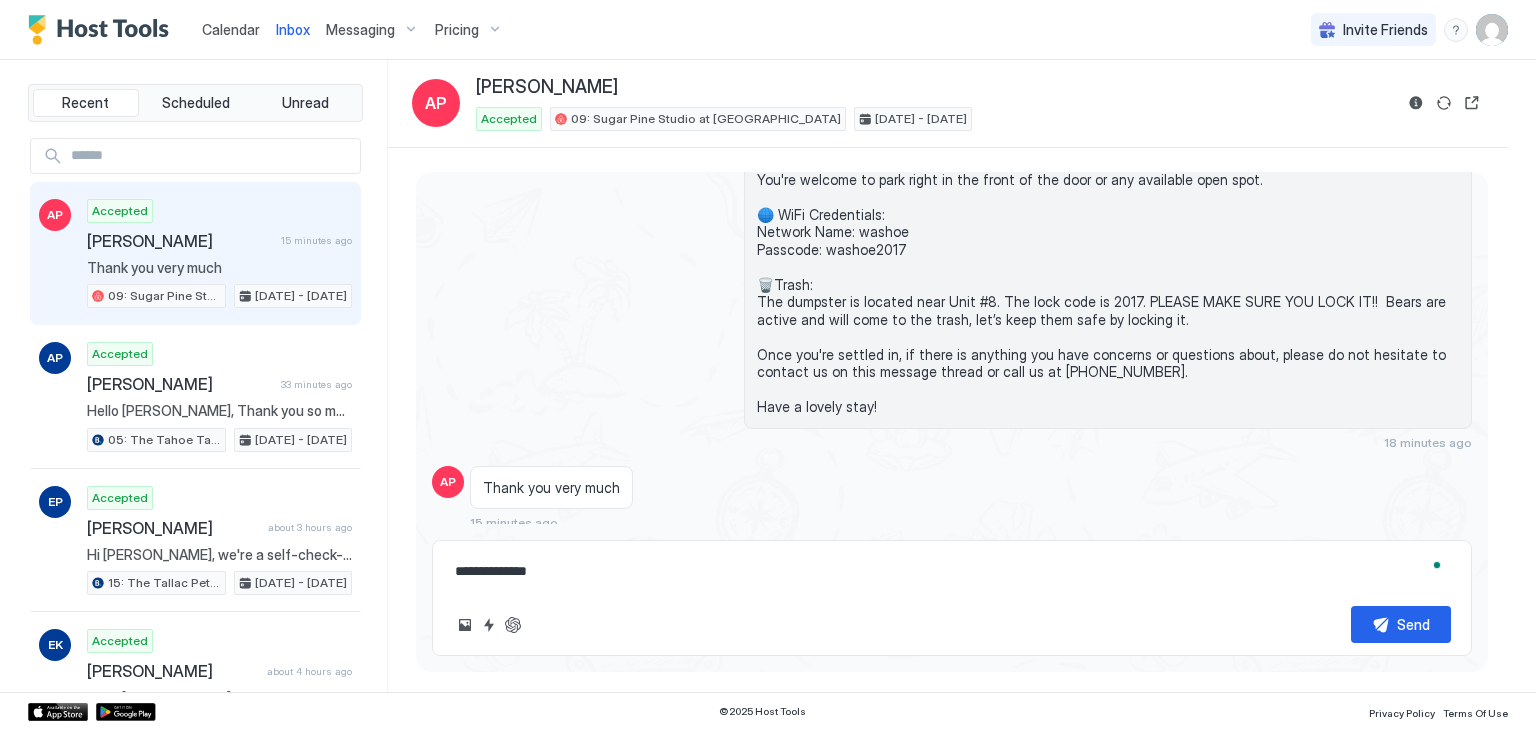 type on "*" 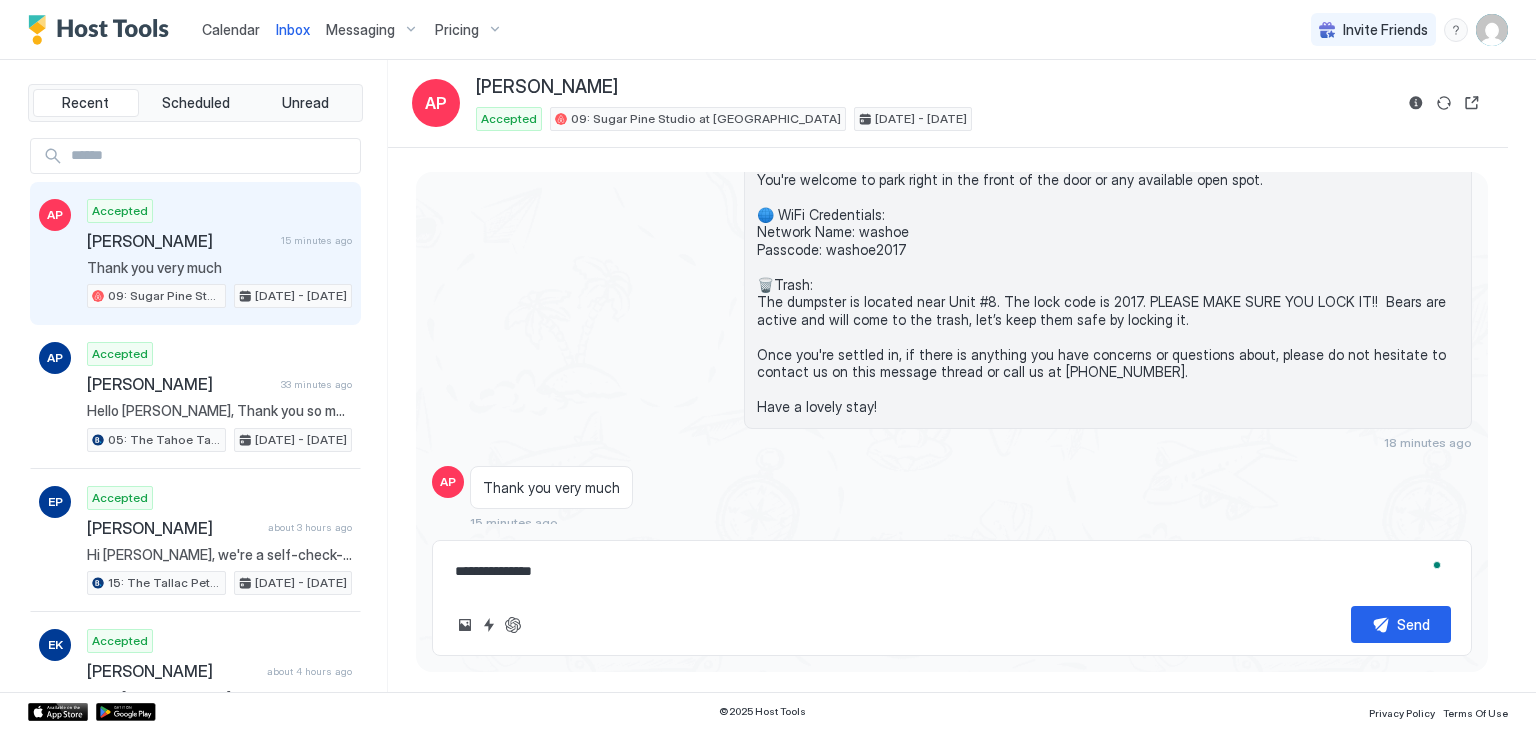 type on "*" 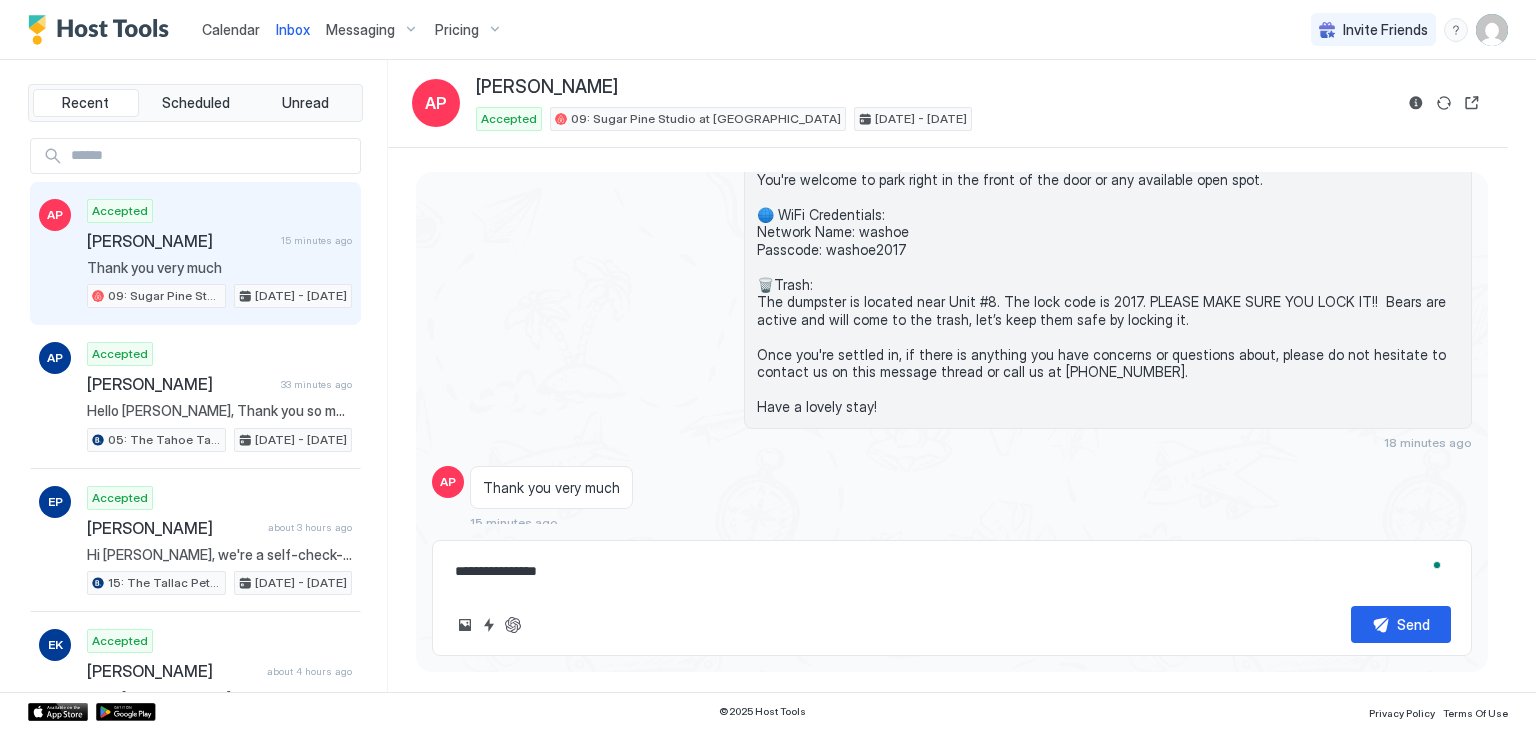 type on "*" 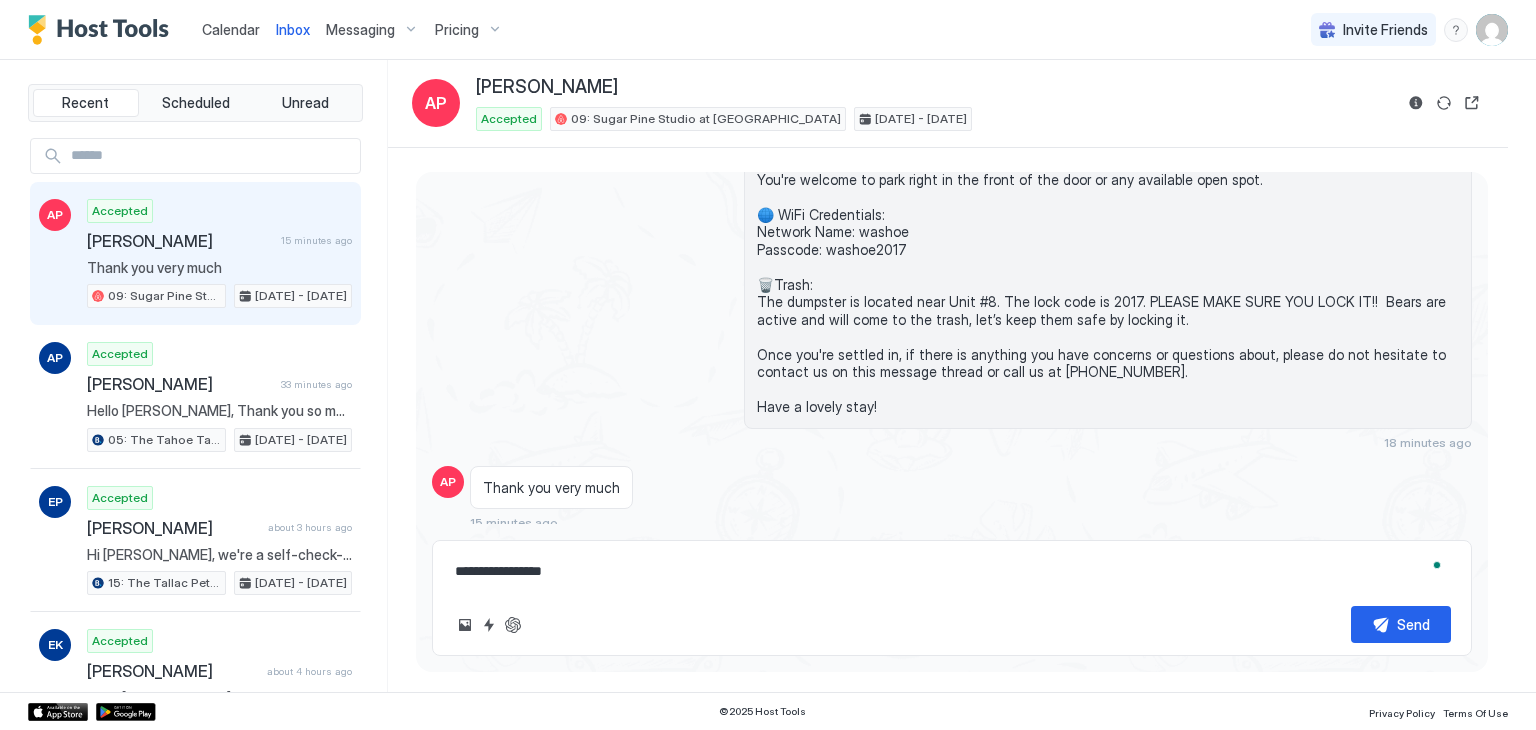 type on "*" 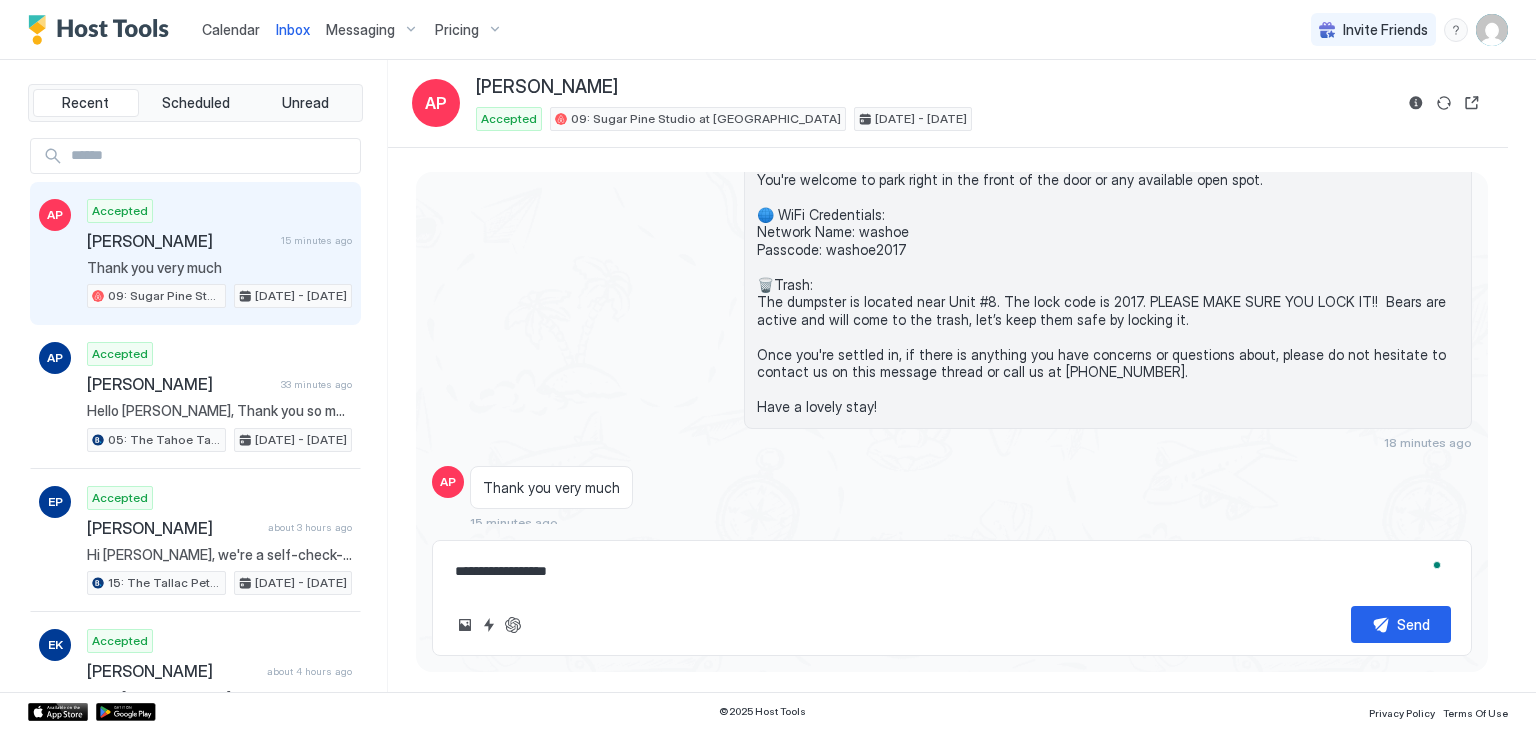 type on "*" 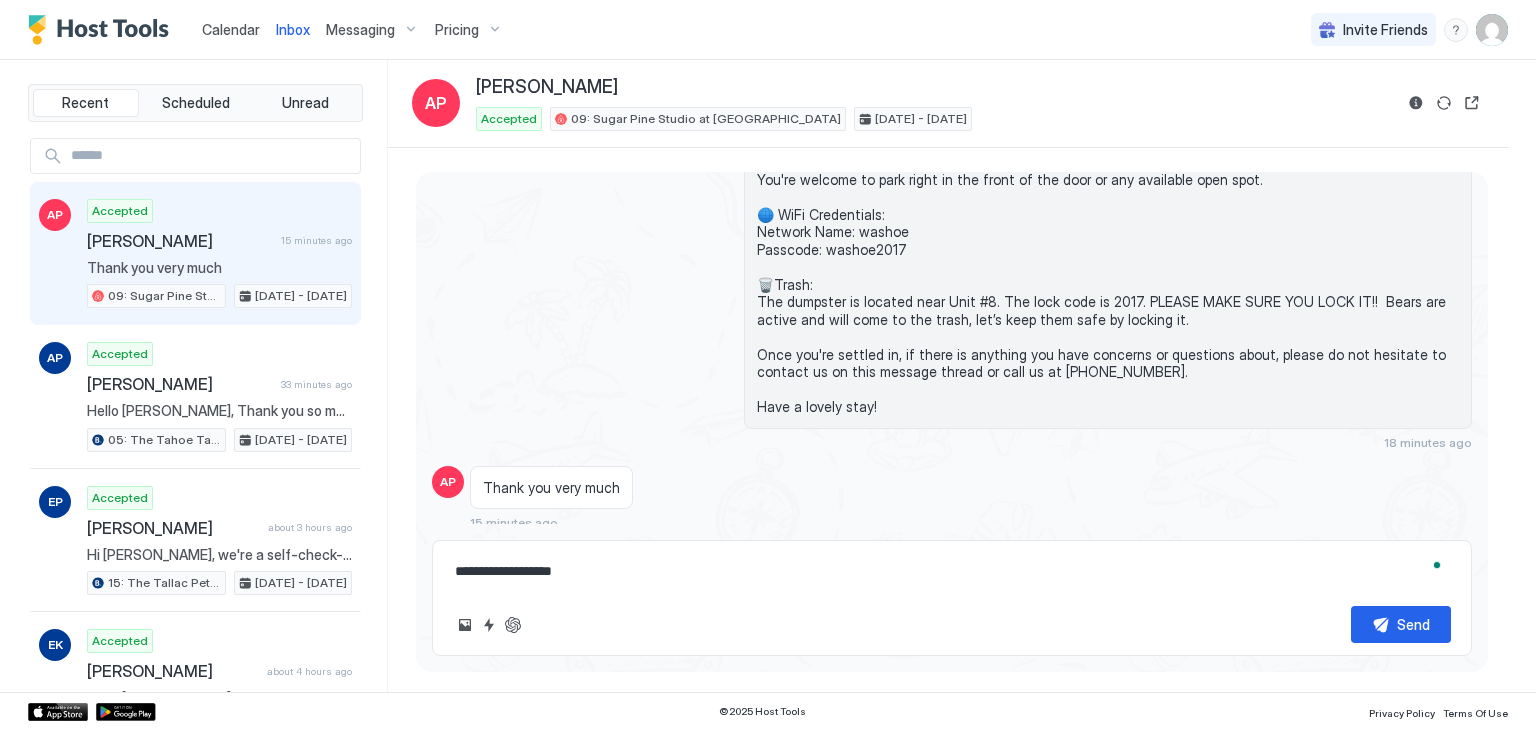type on "*" 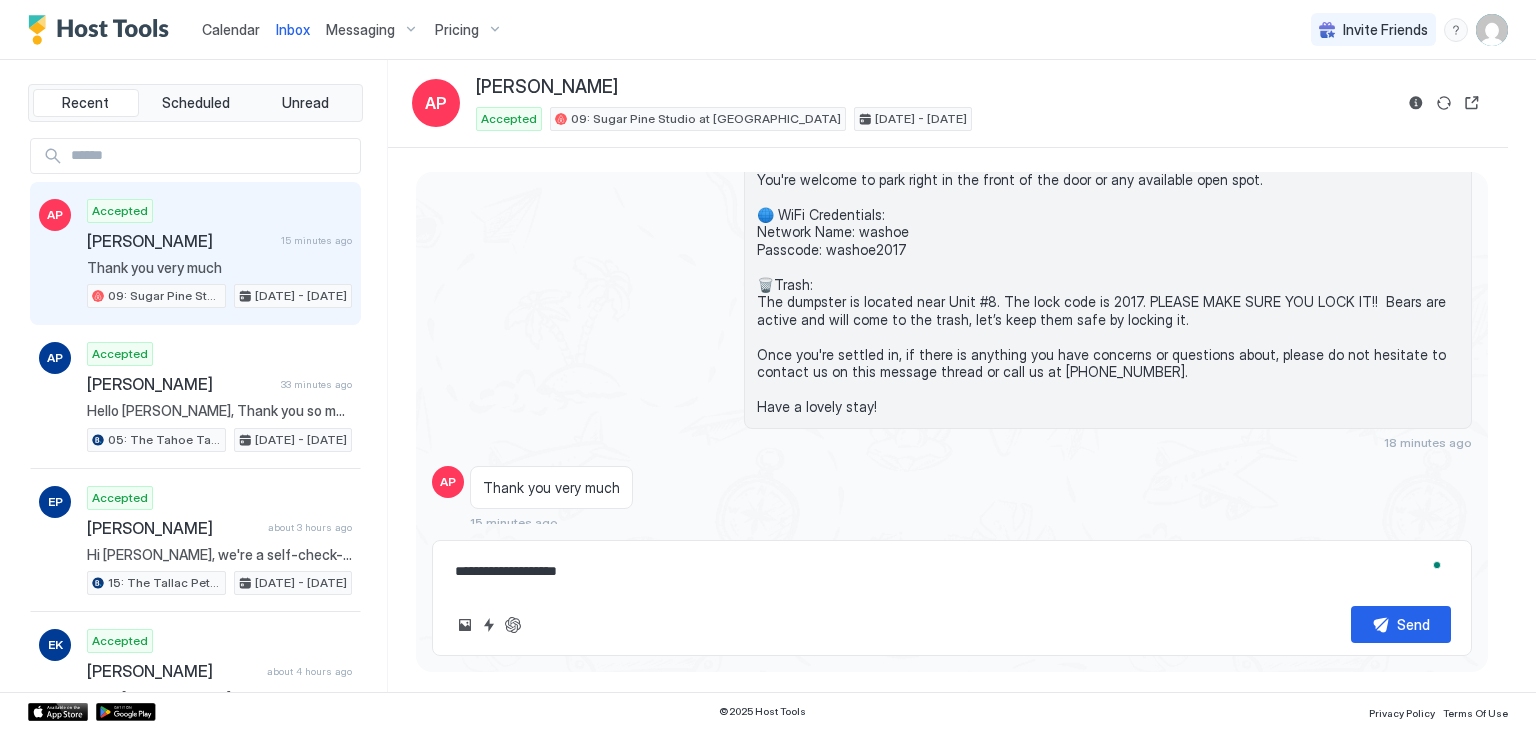 type on "*" 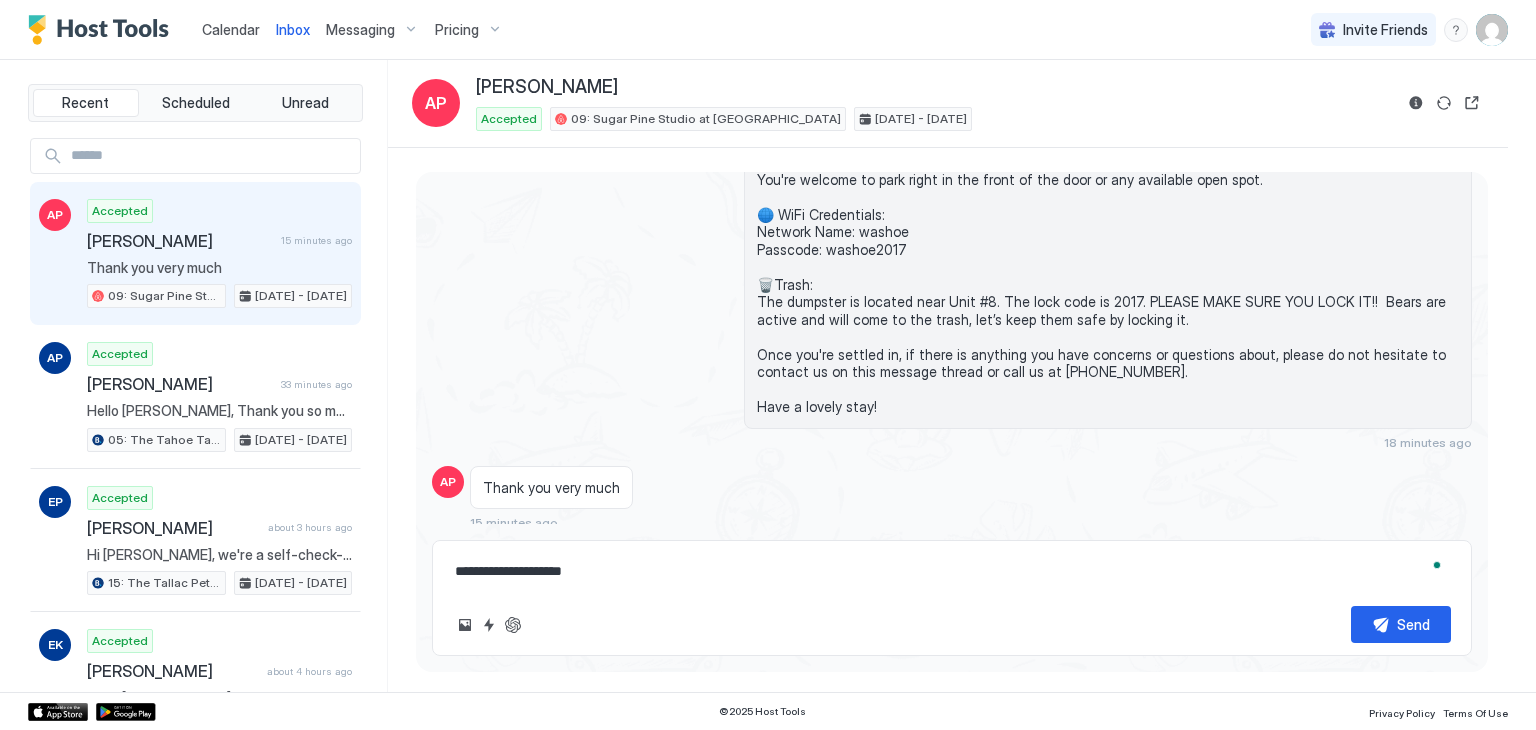 type on "*" 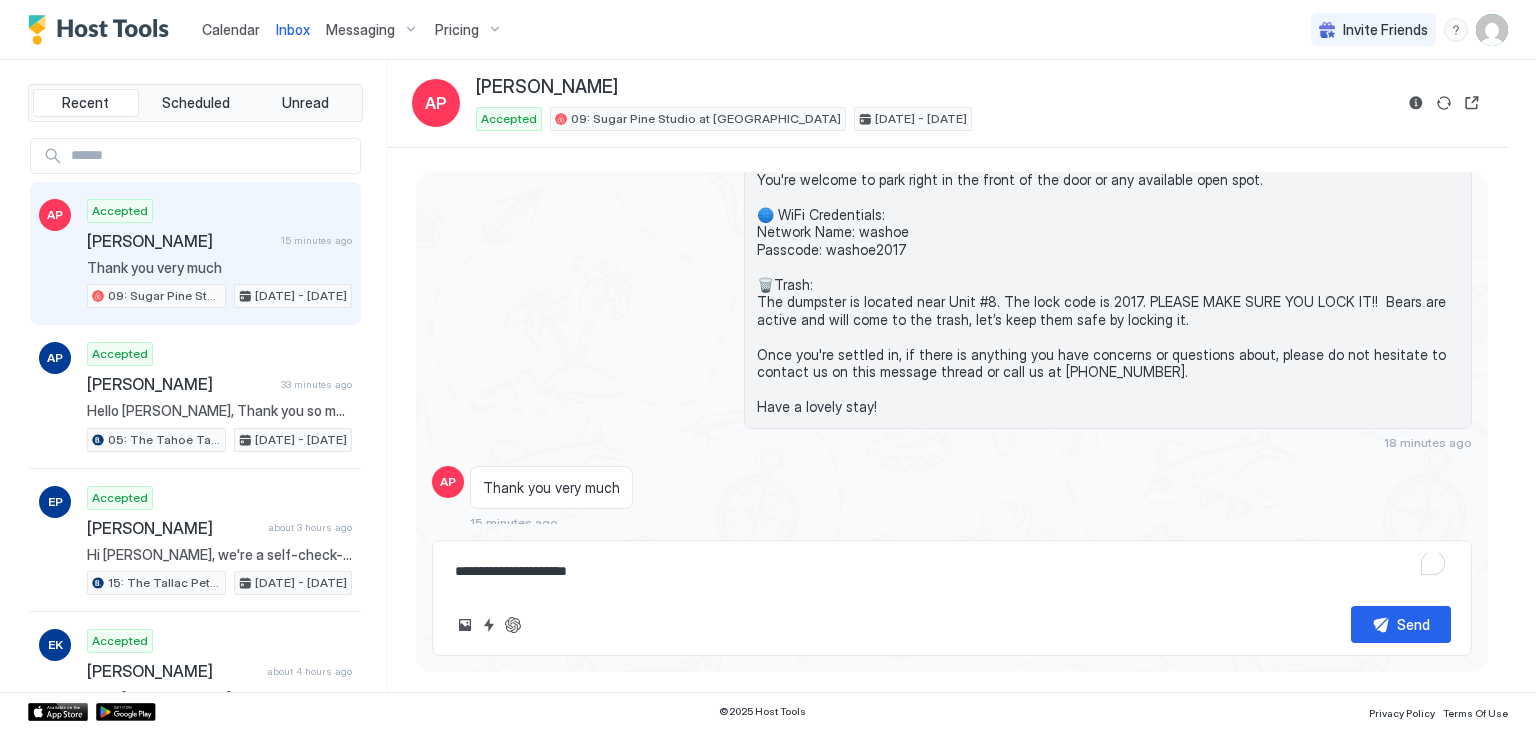 type on "*" 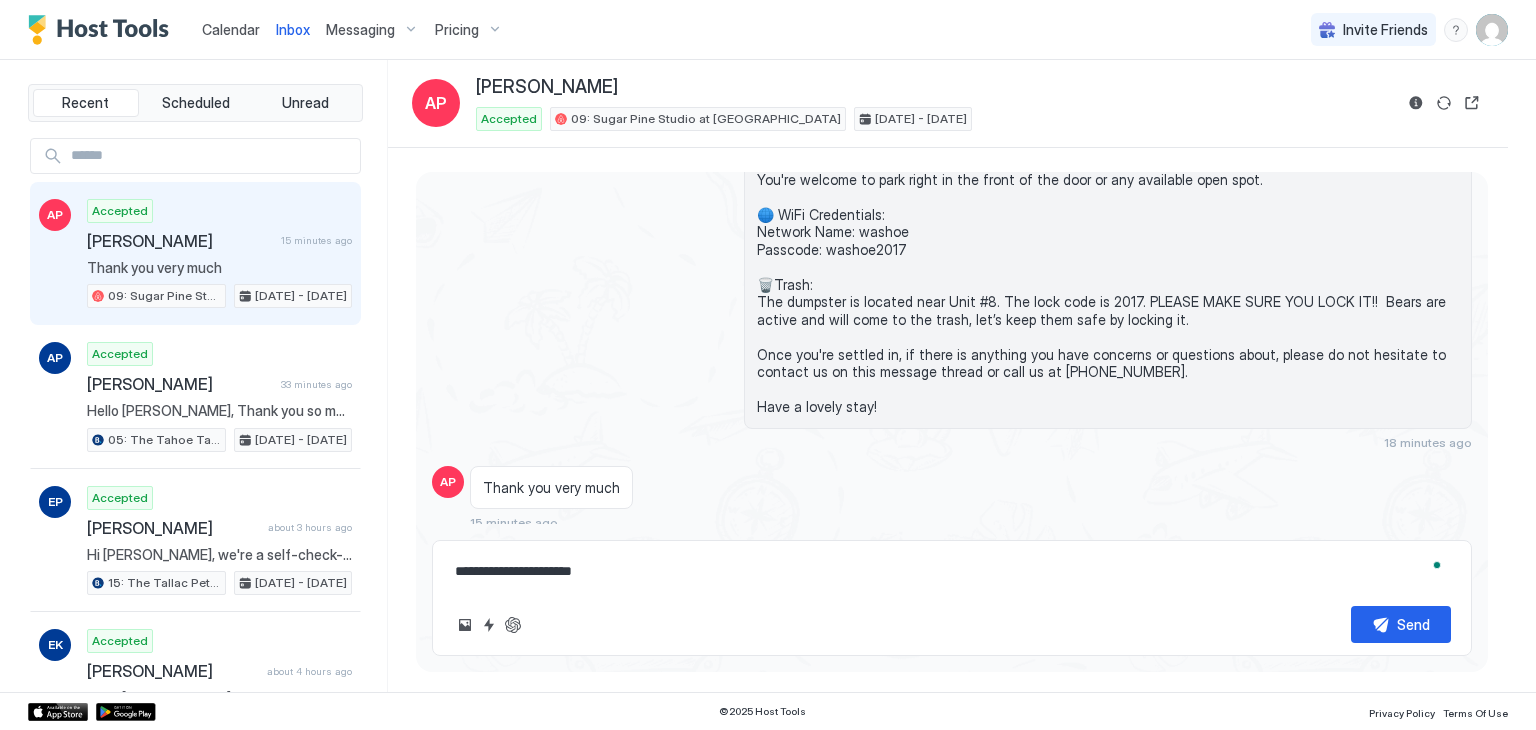 type on "*" 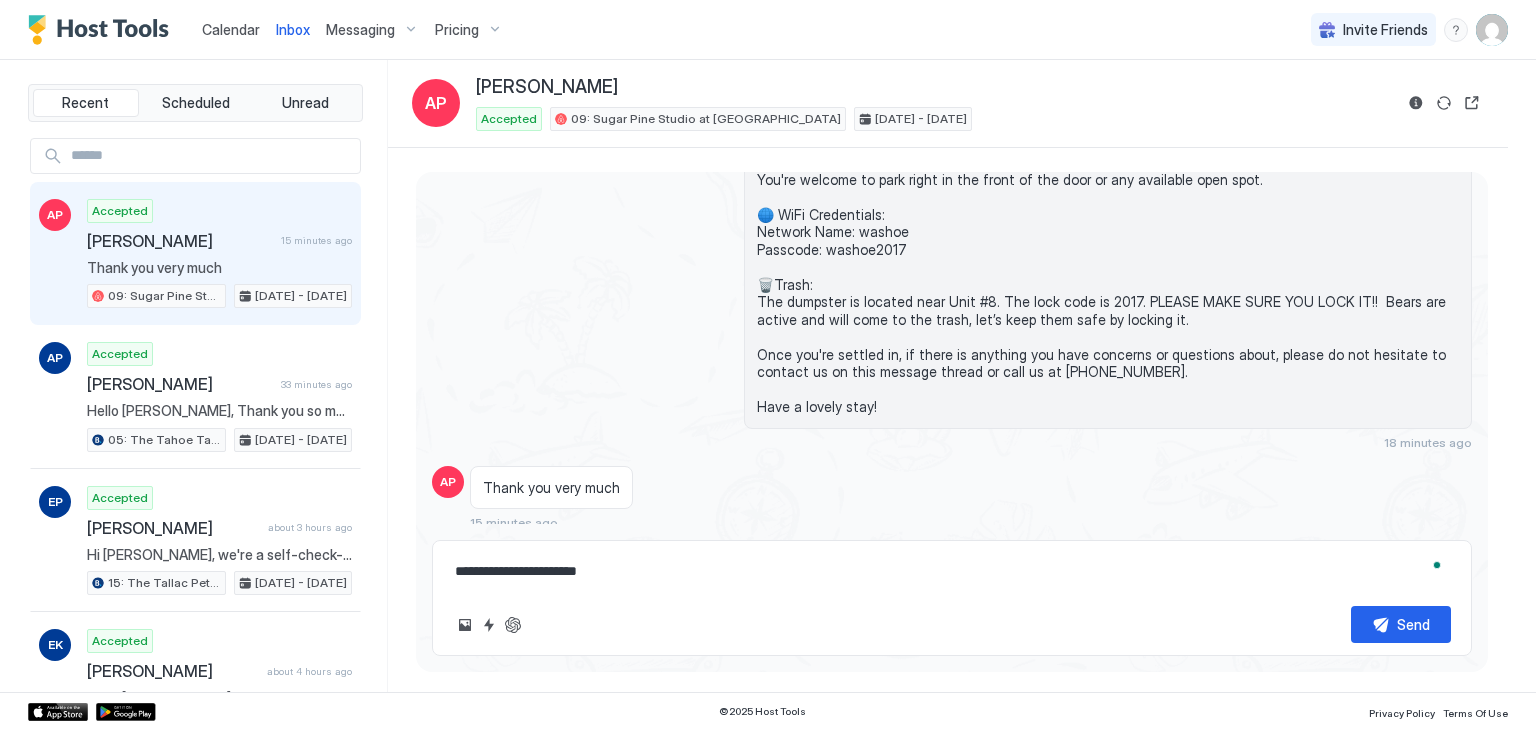 type on "*" 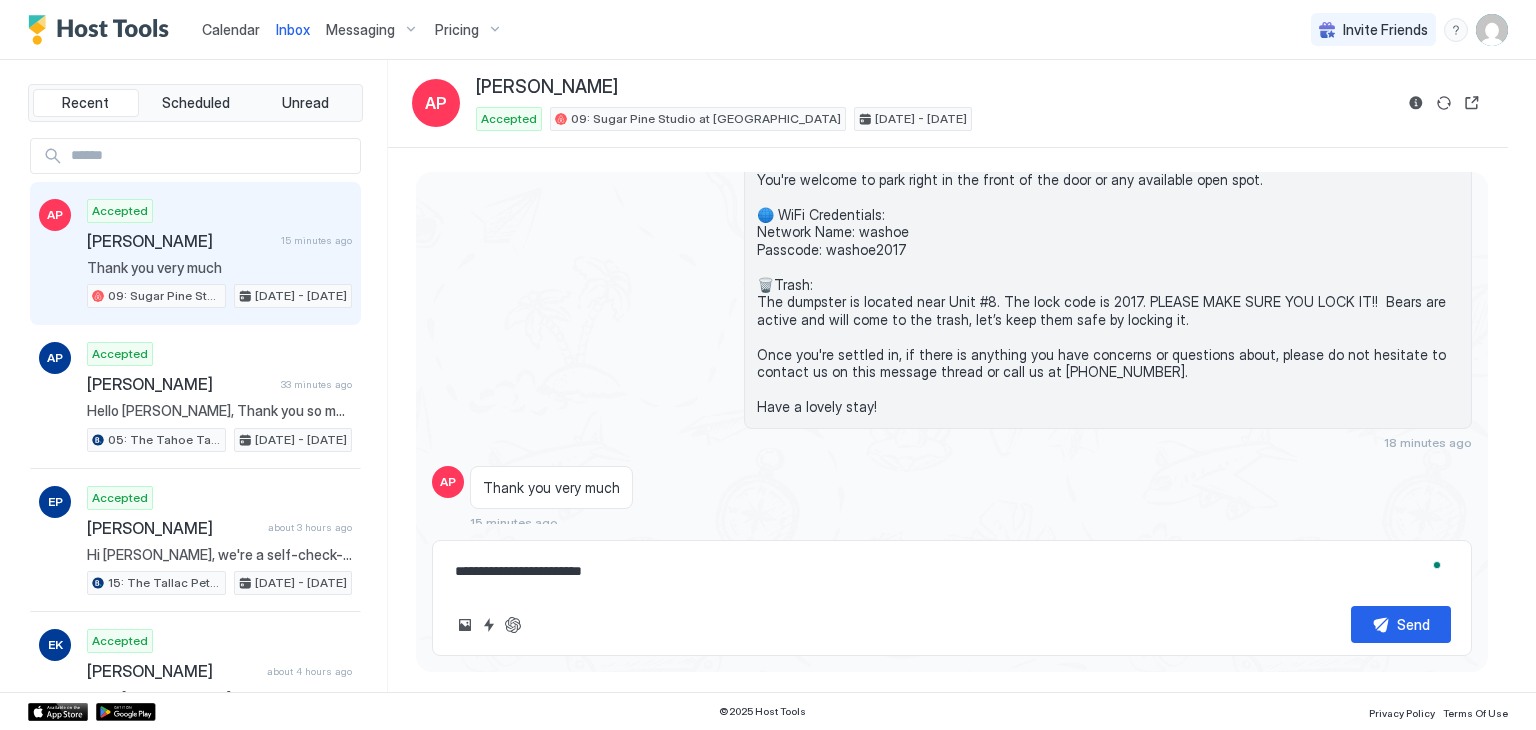 type on "*" 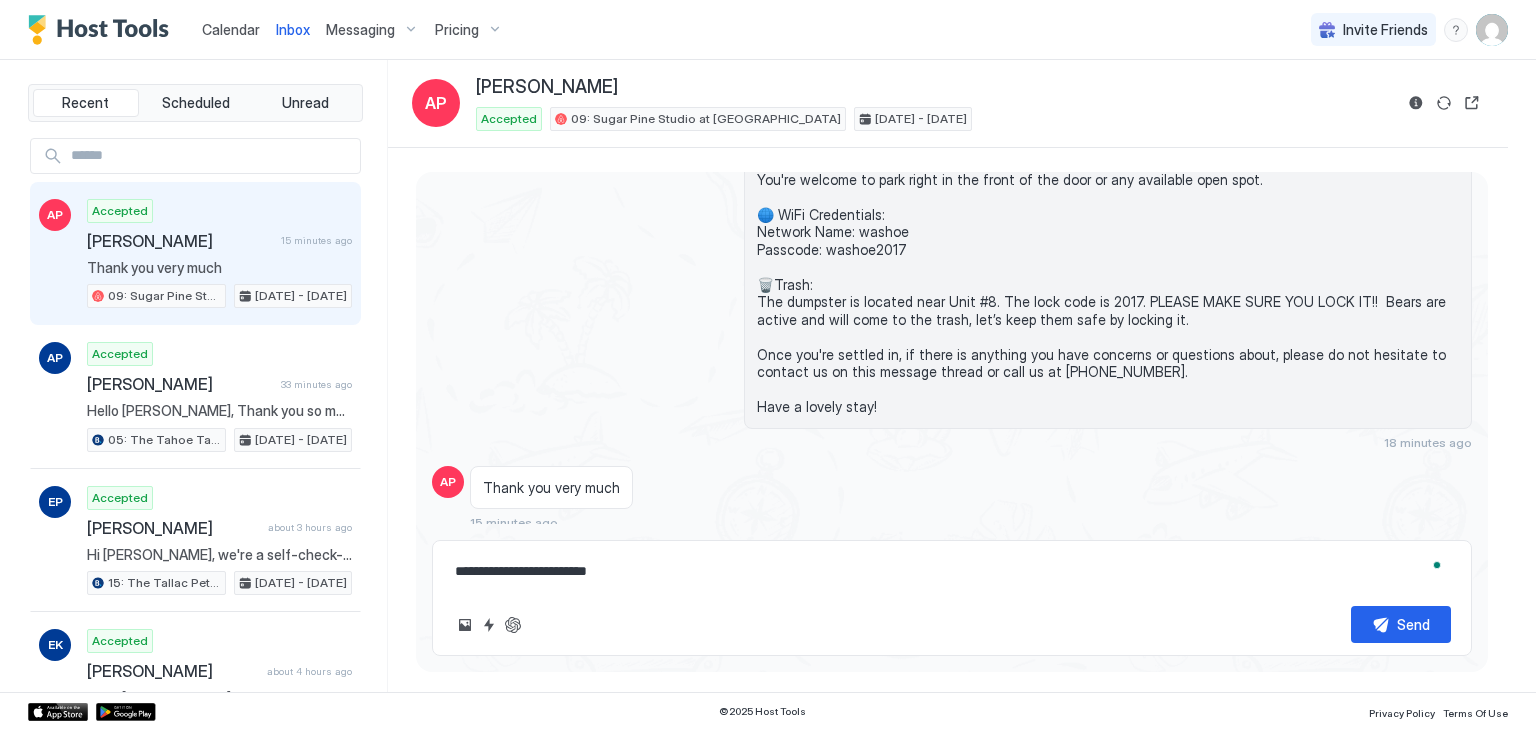 type on "*" 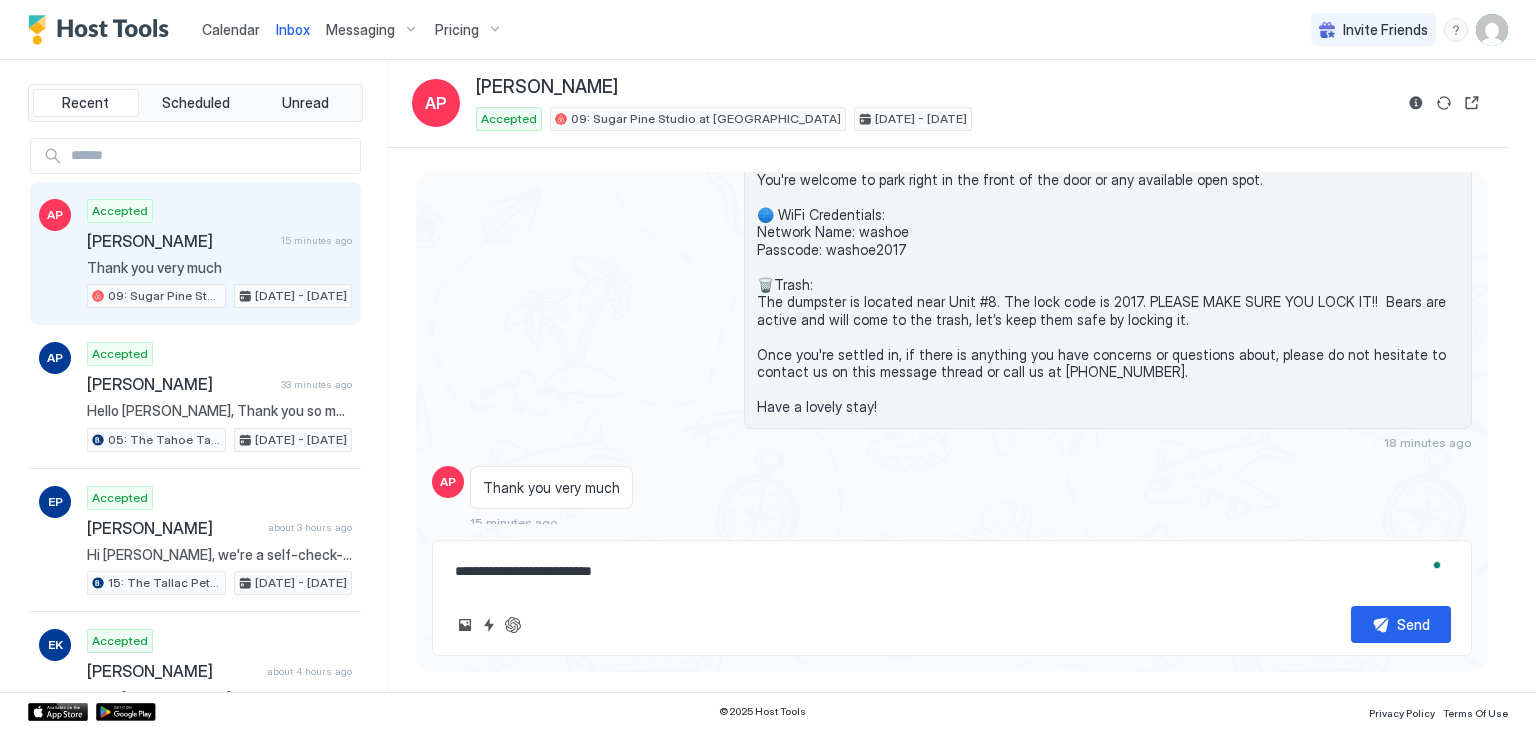 type on "*" 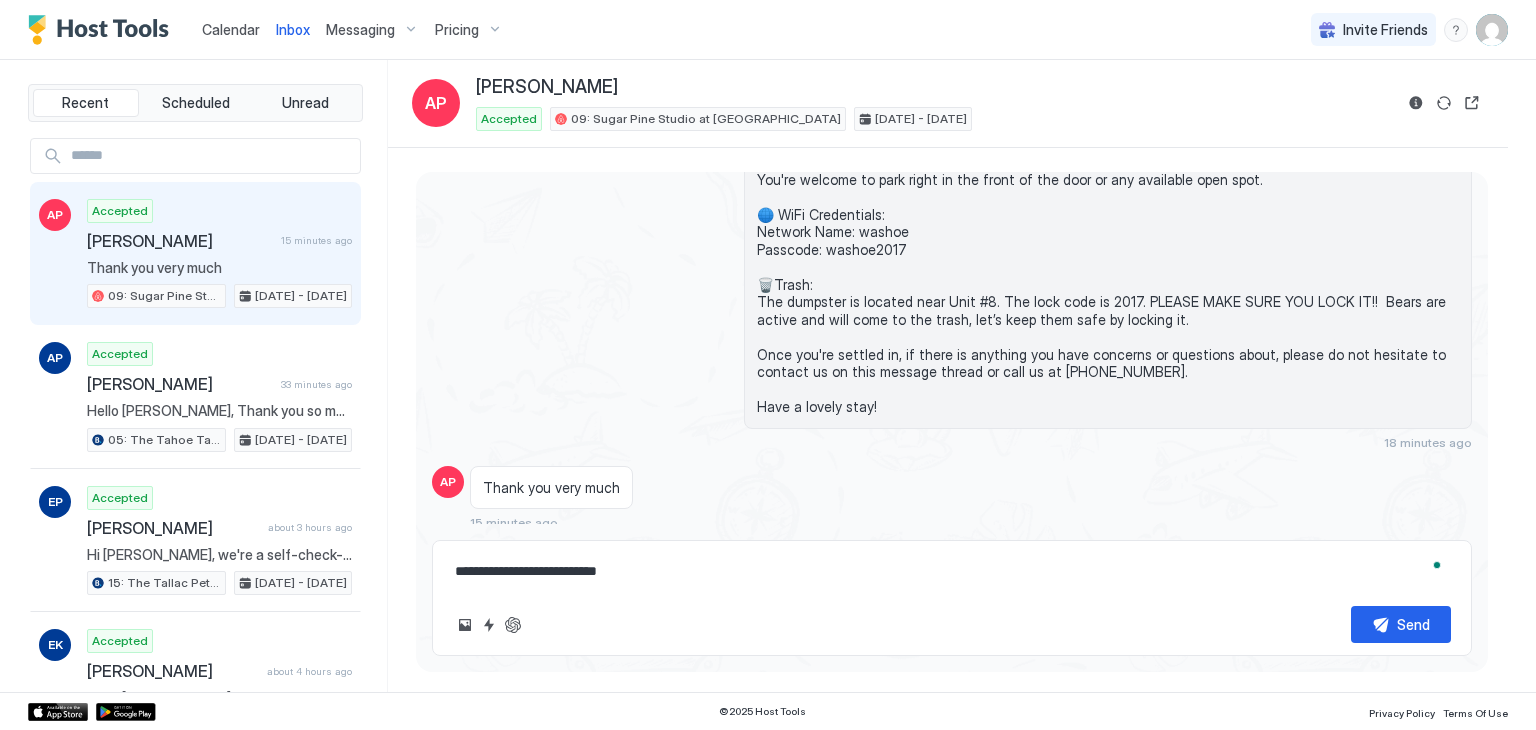 type on "*" 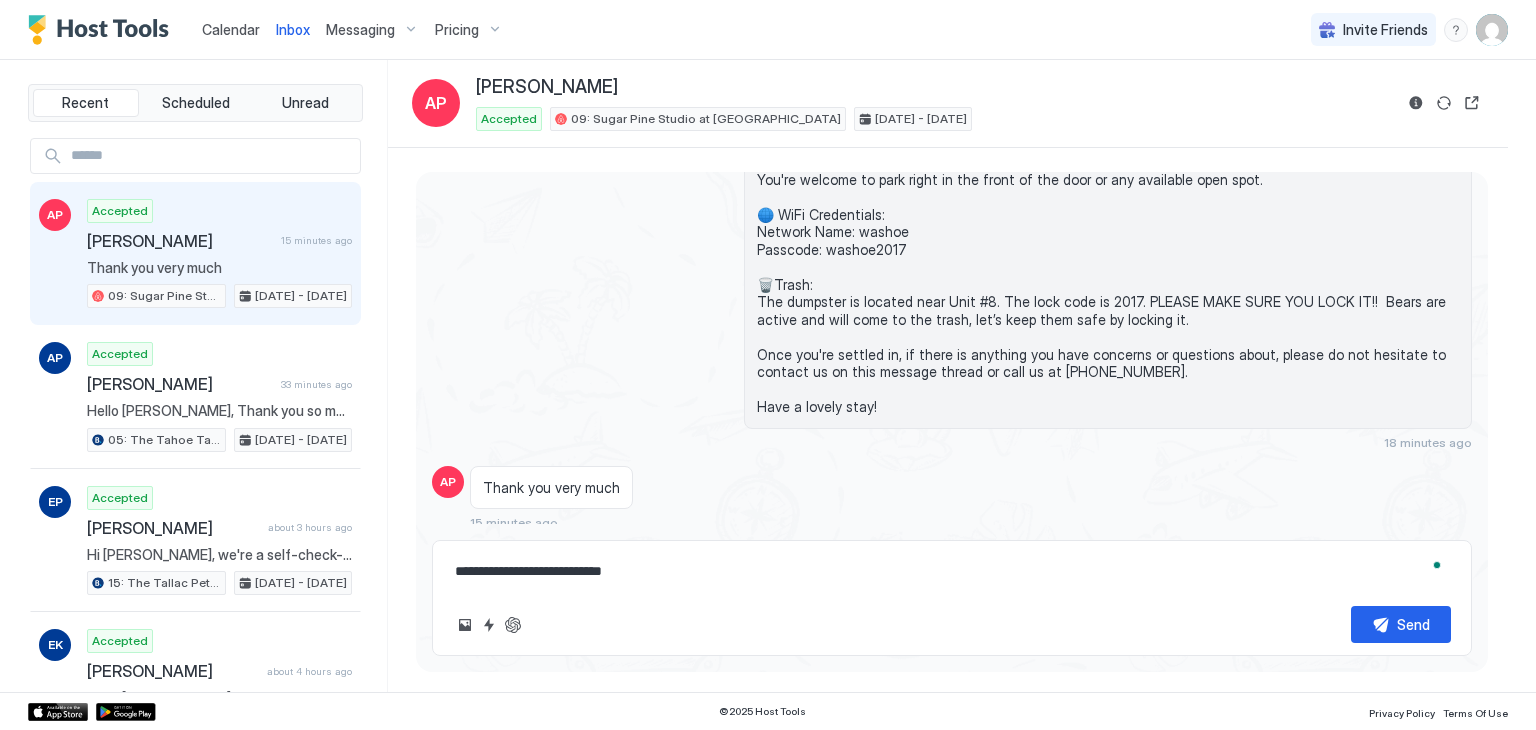 type on "*" 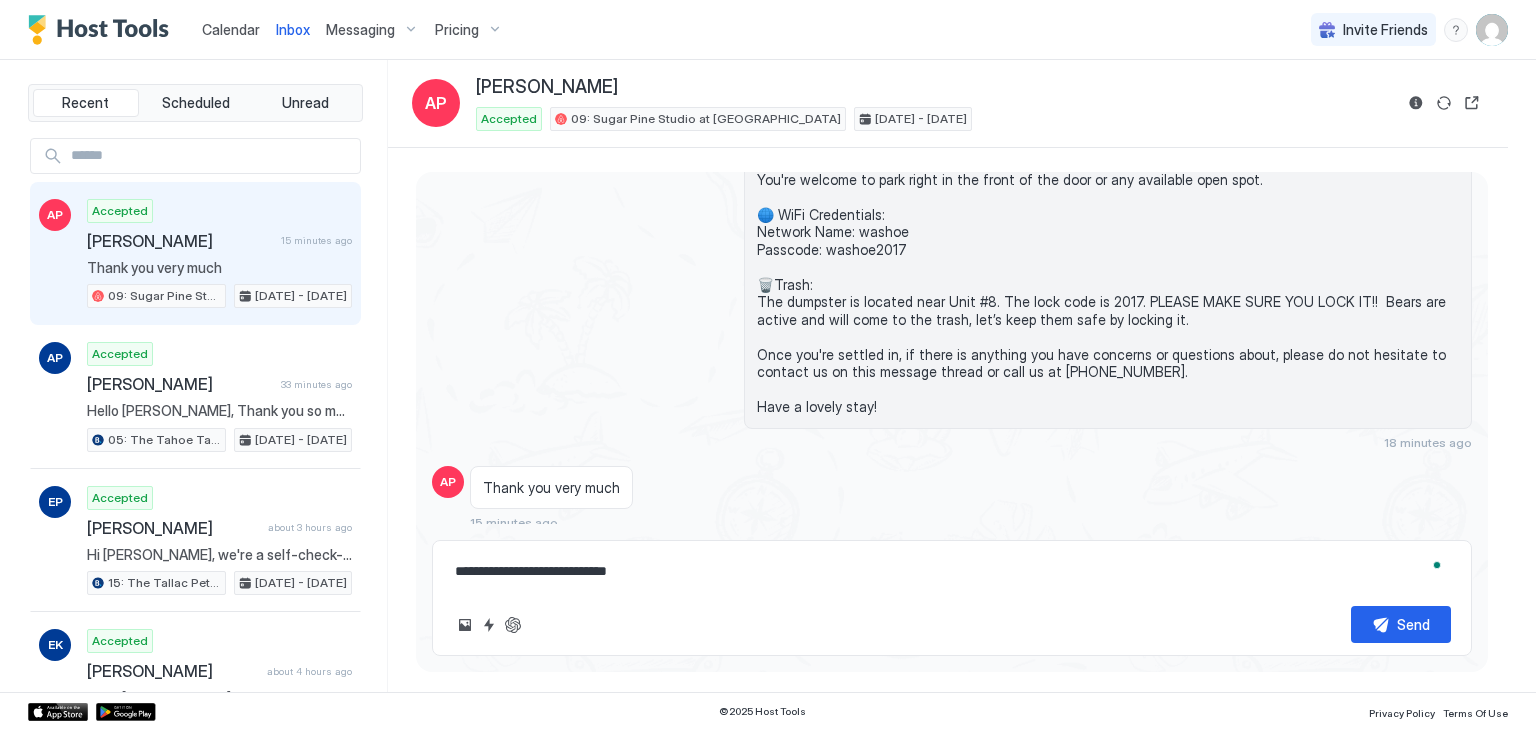 type on "*" 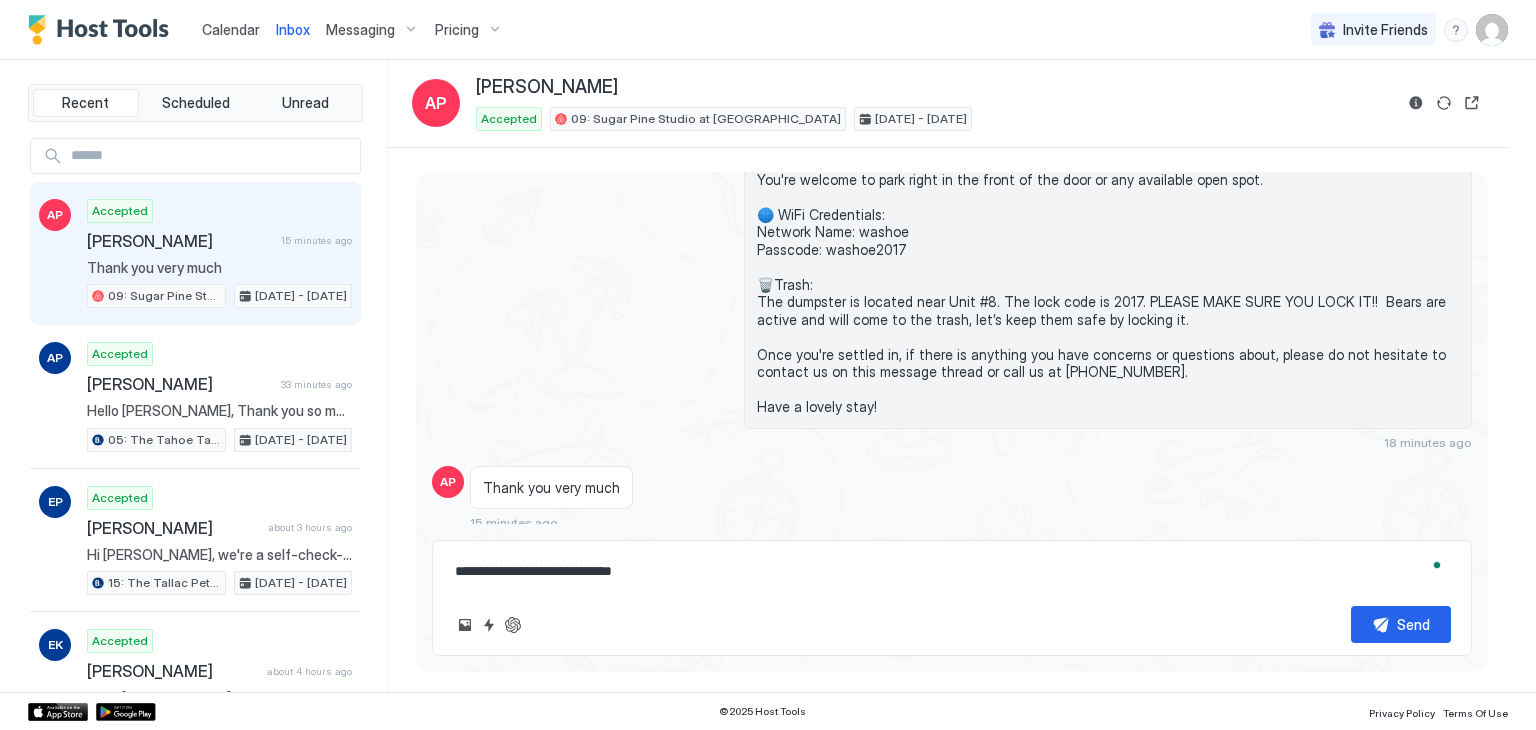 type on "*" 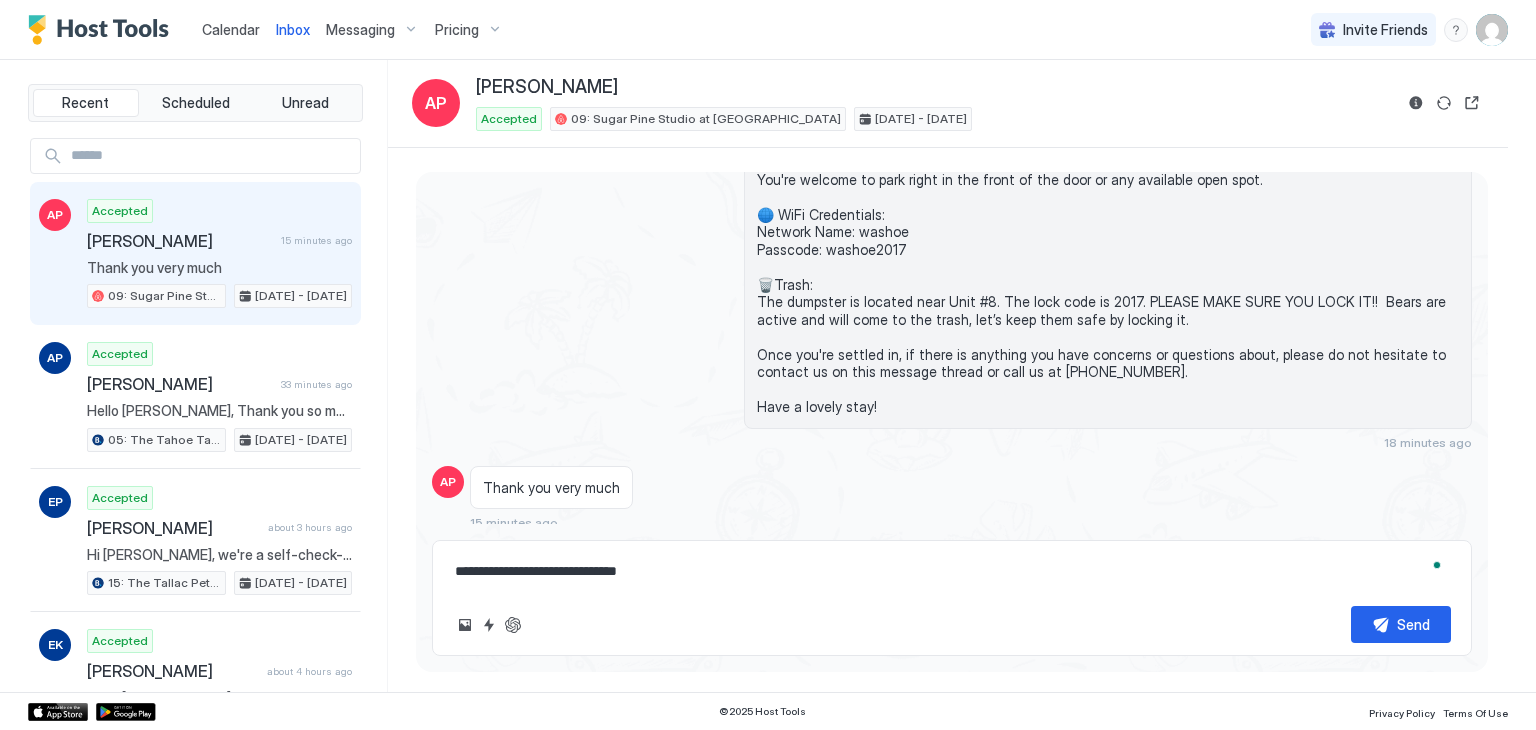 type on "*" 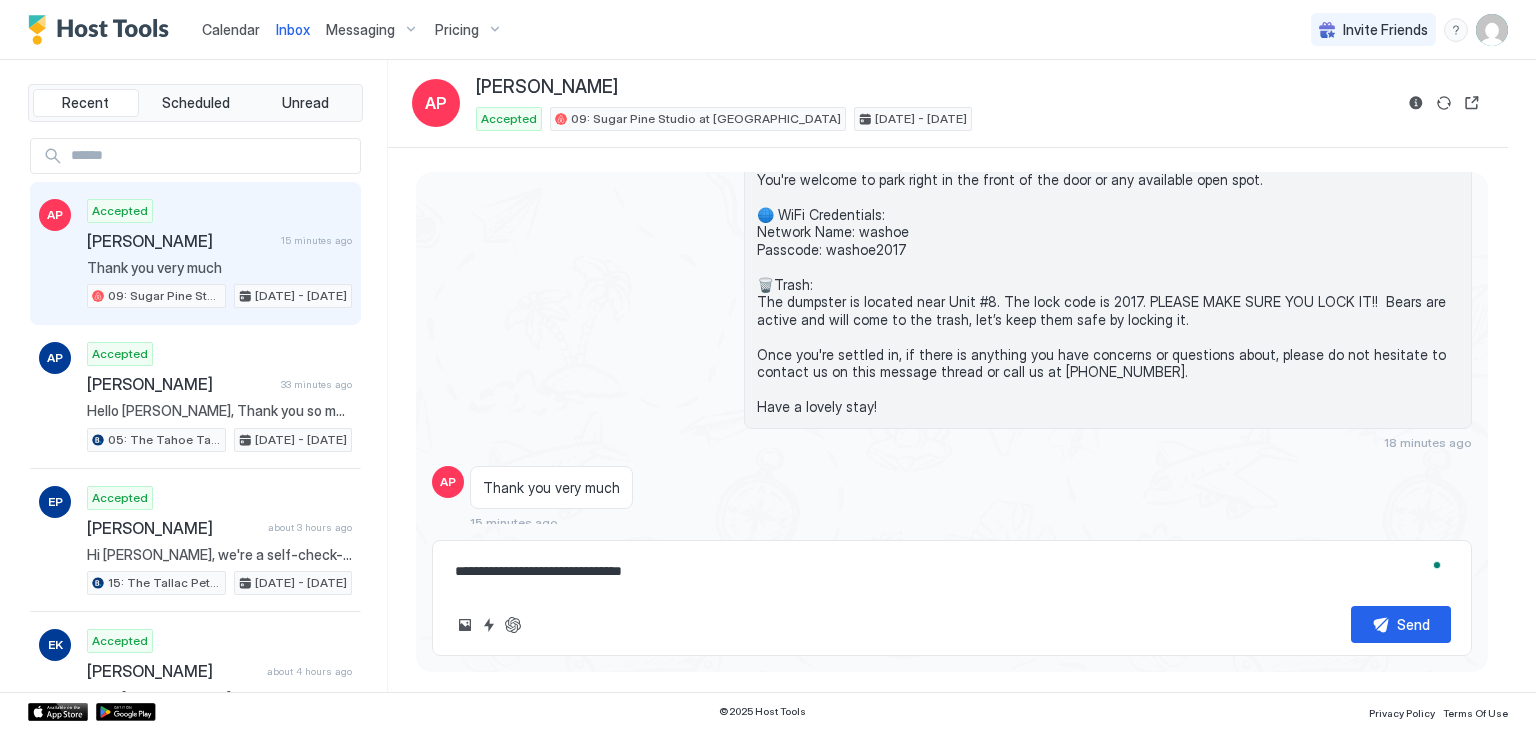 type on "*" 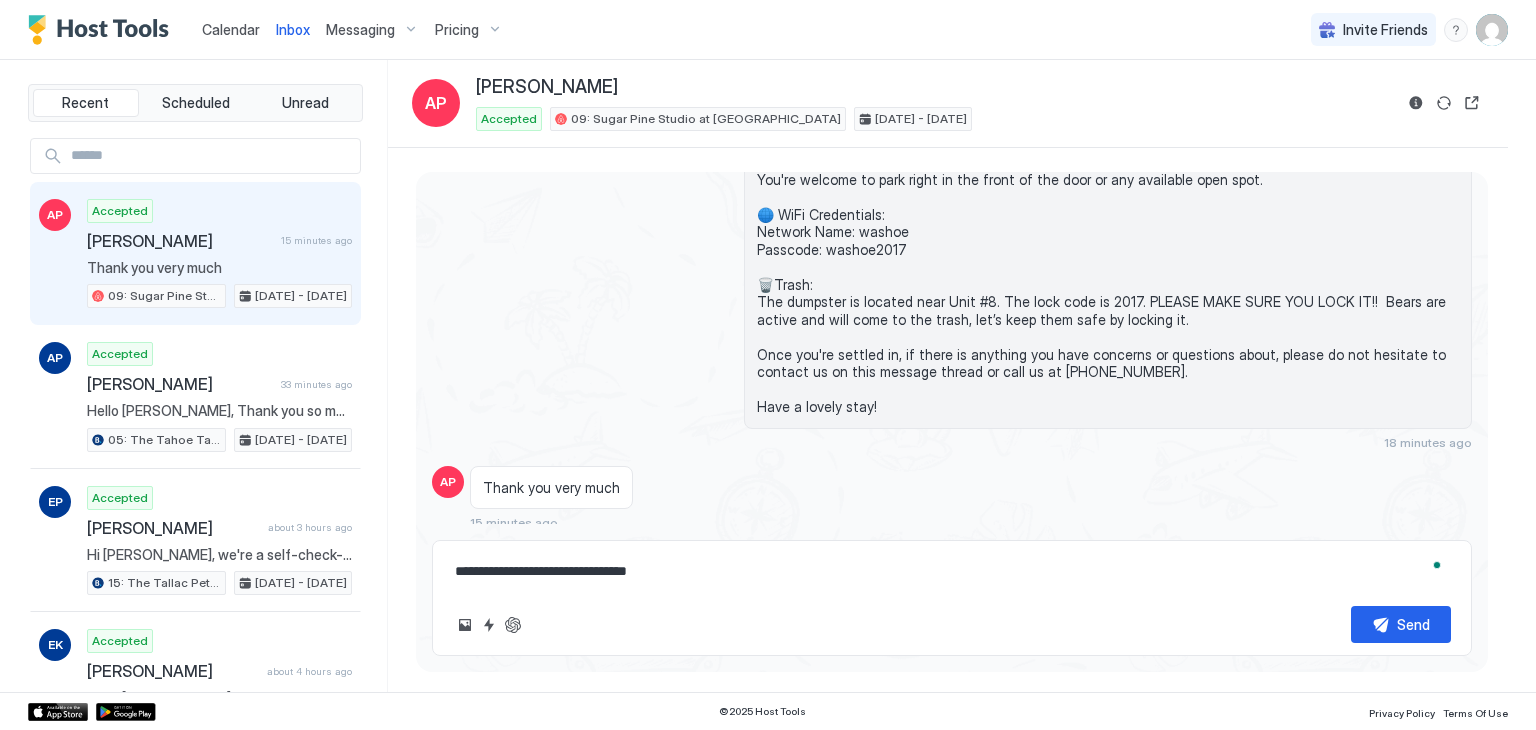 type on "*" 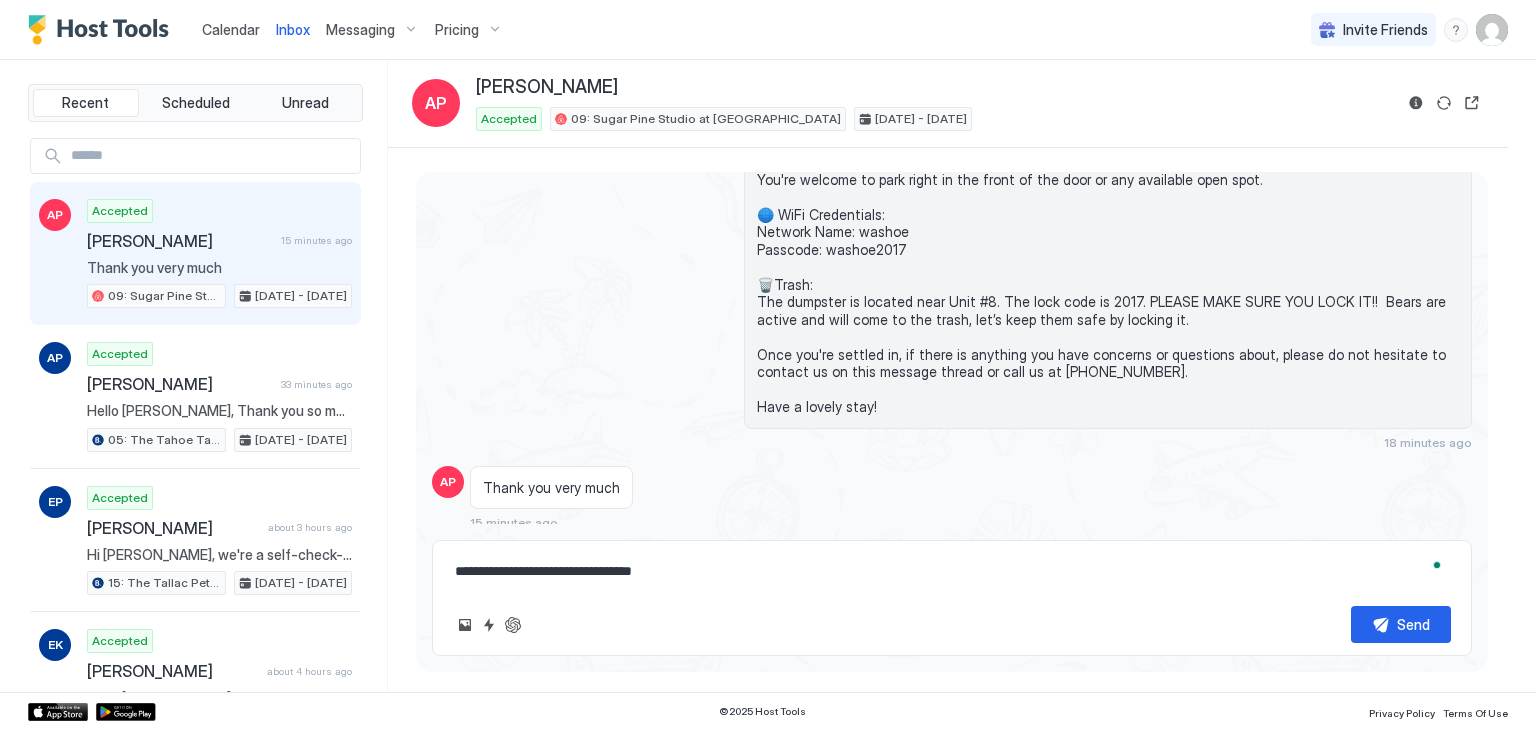 type on "*" 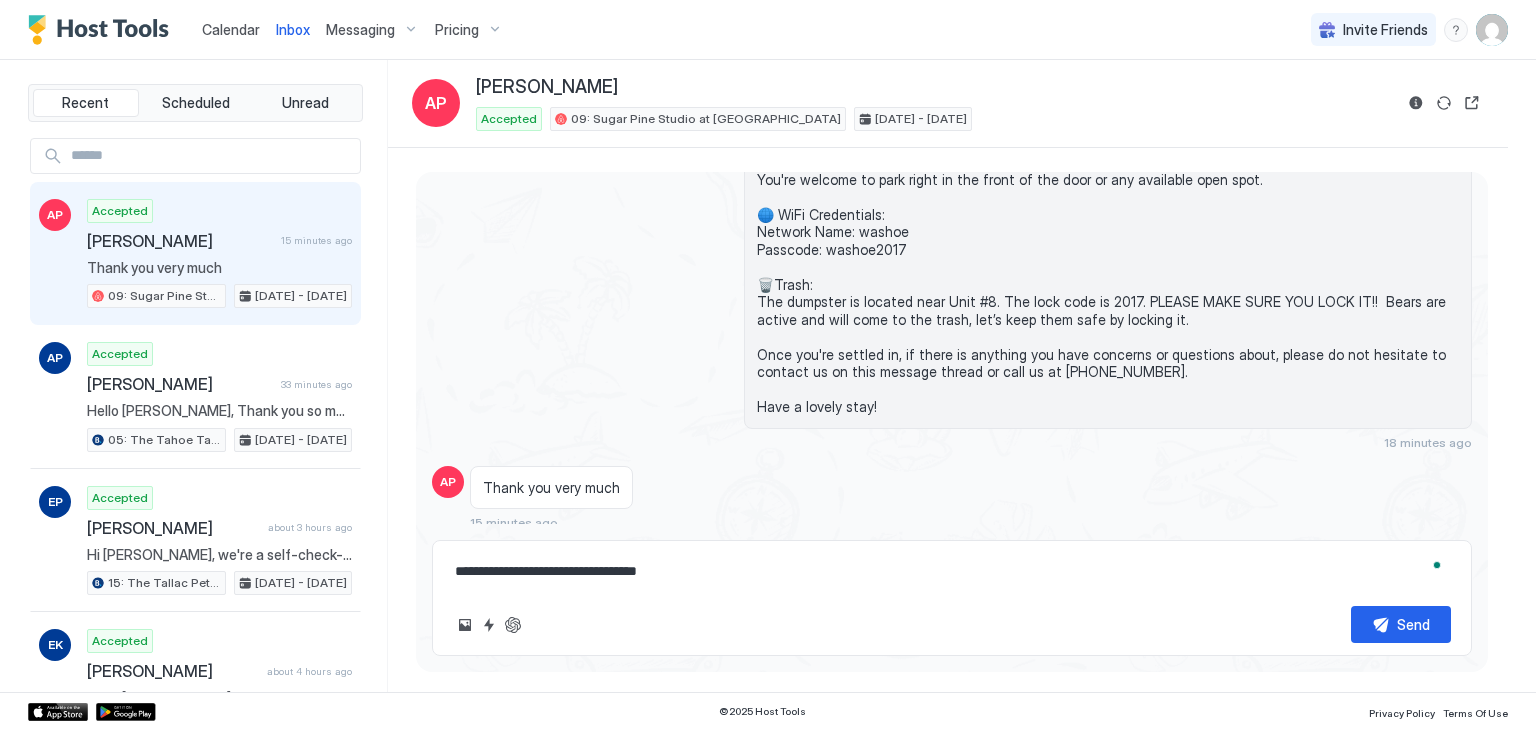 type on "*" 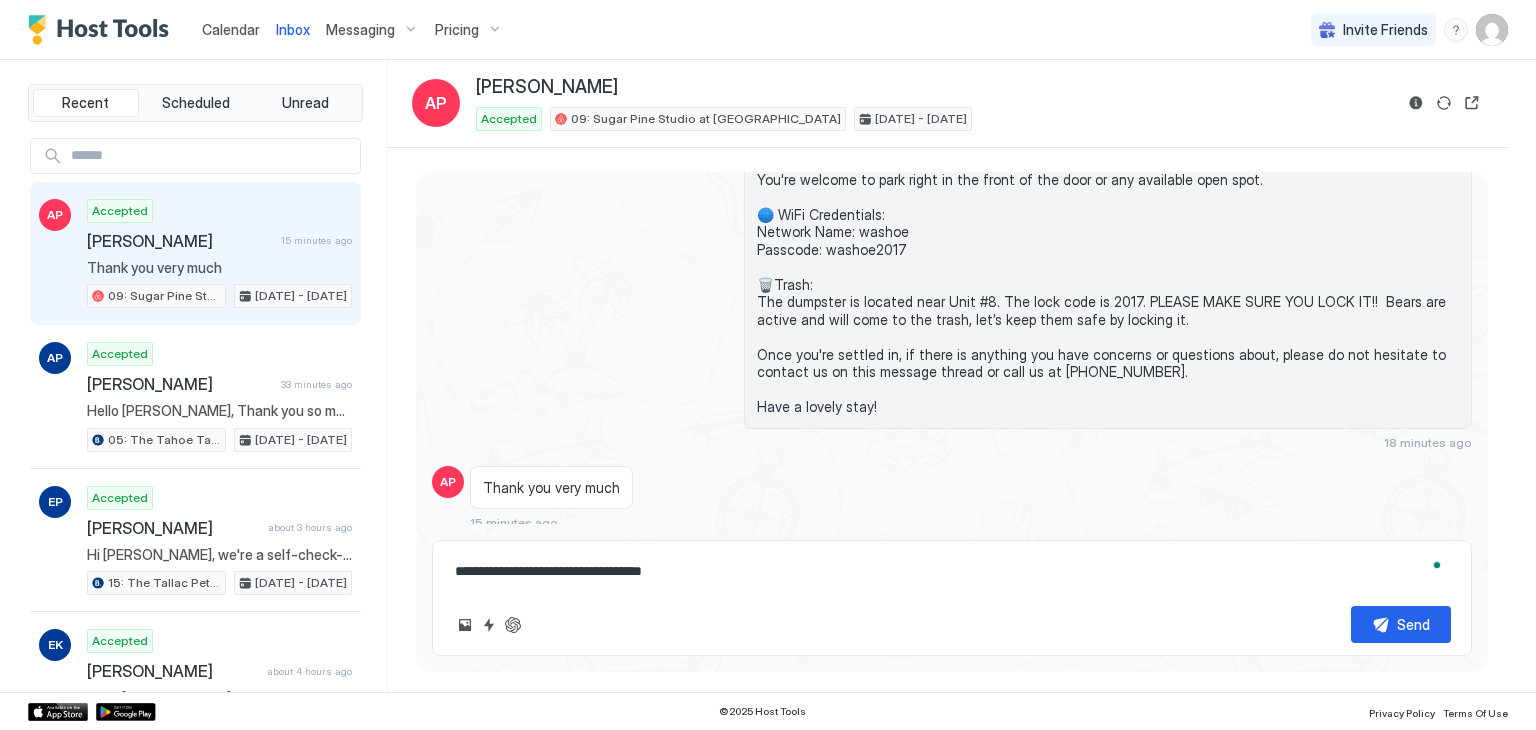 type on "*" 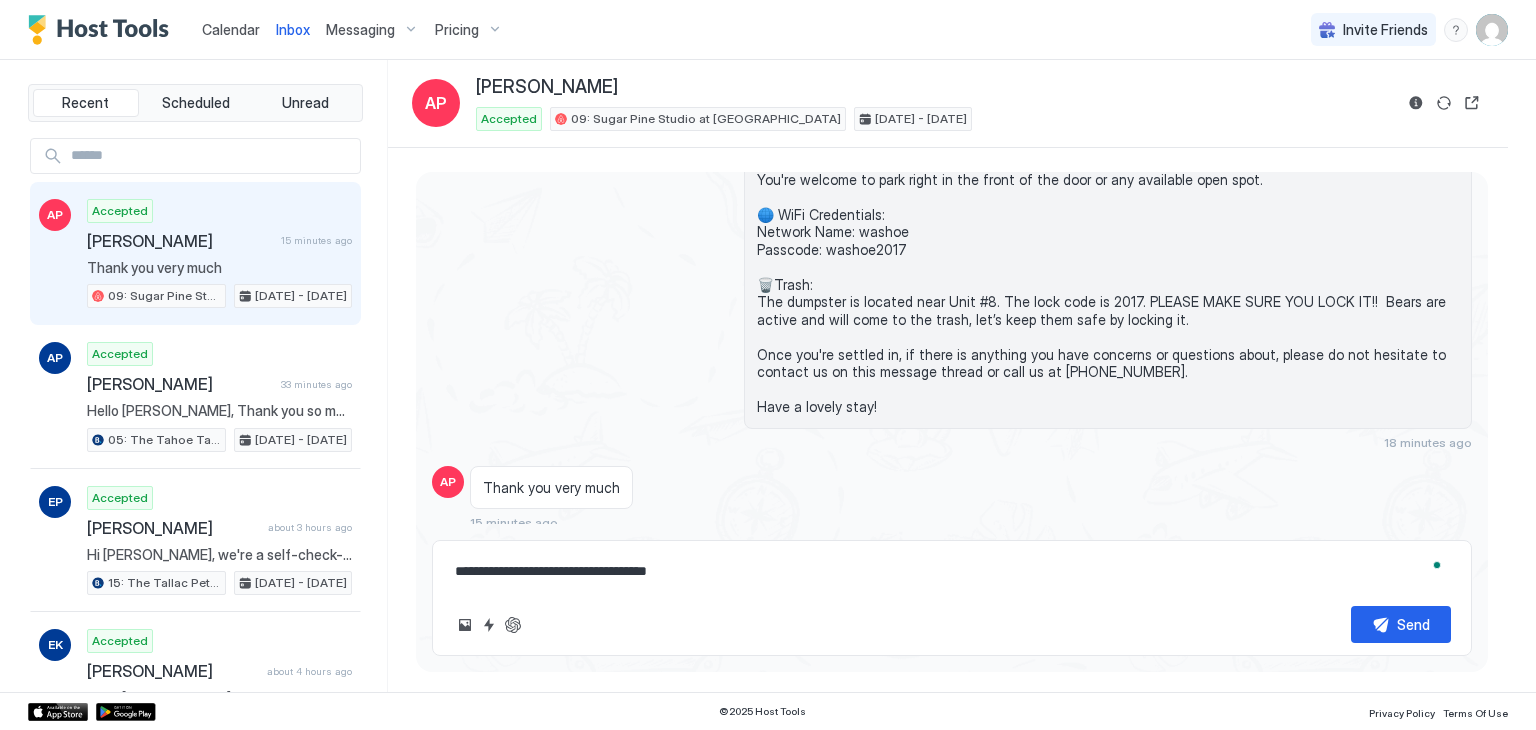 type on "*" 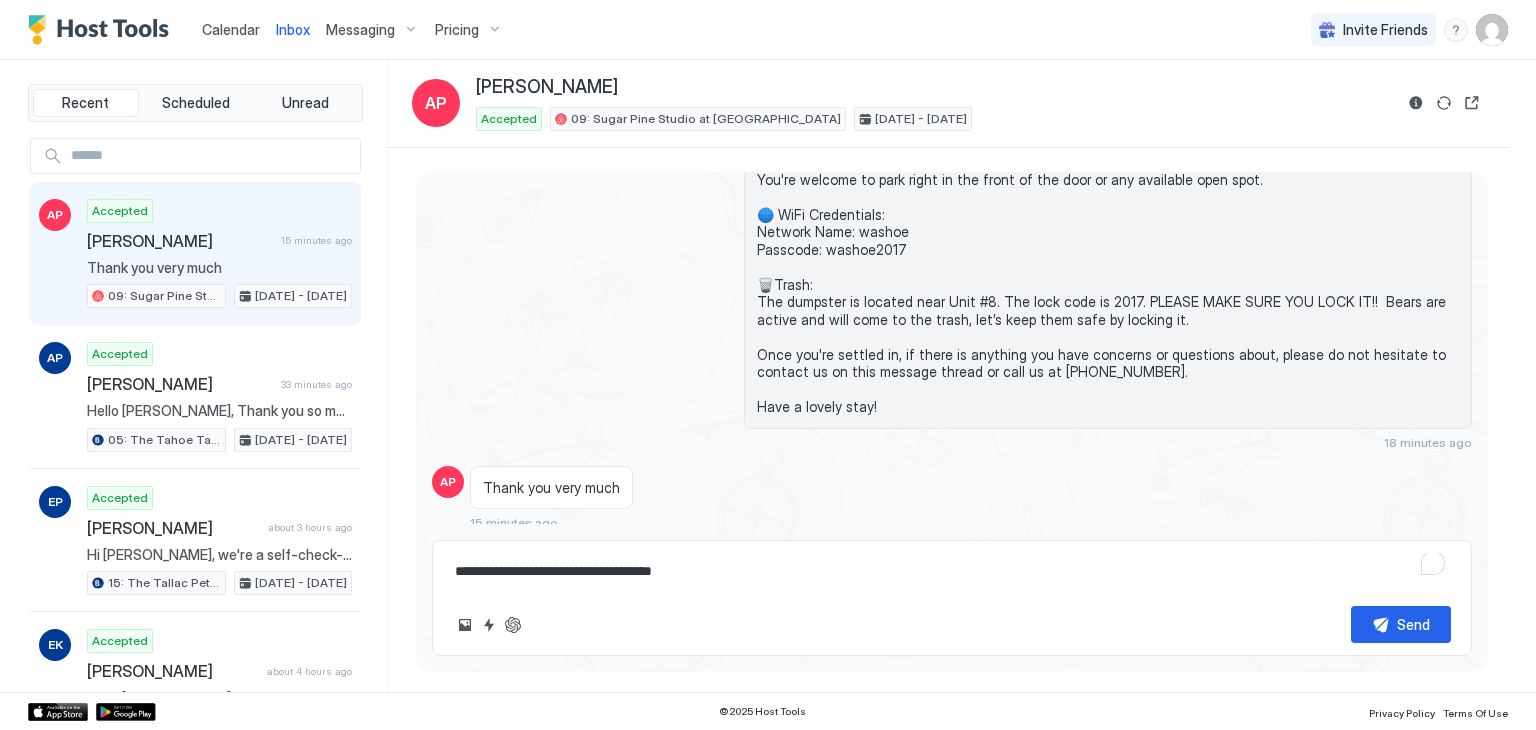 type on "*" 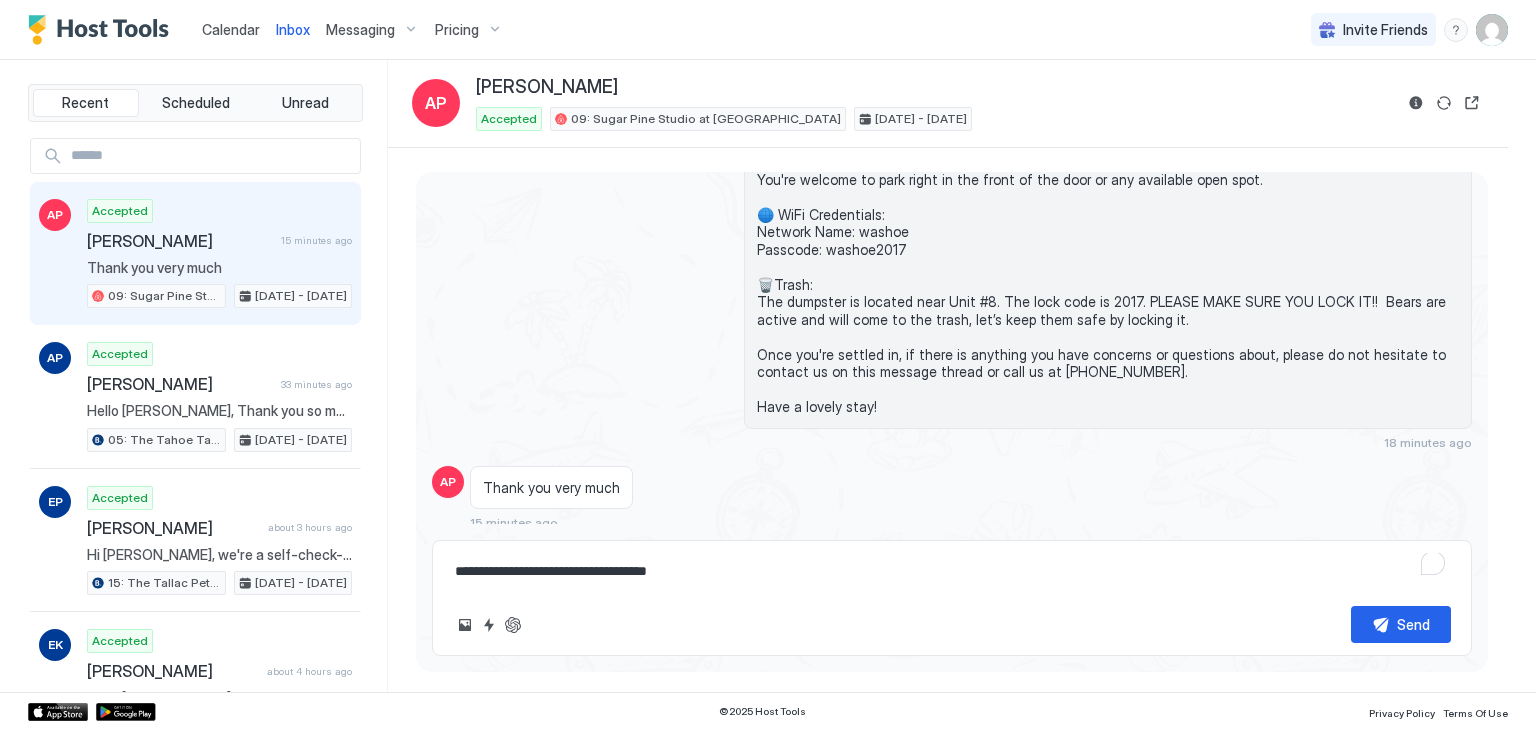 type on "*" 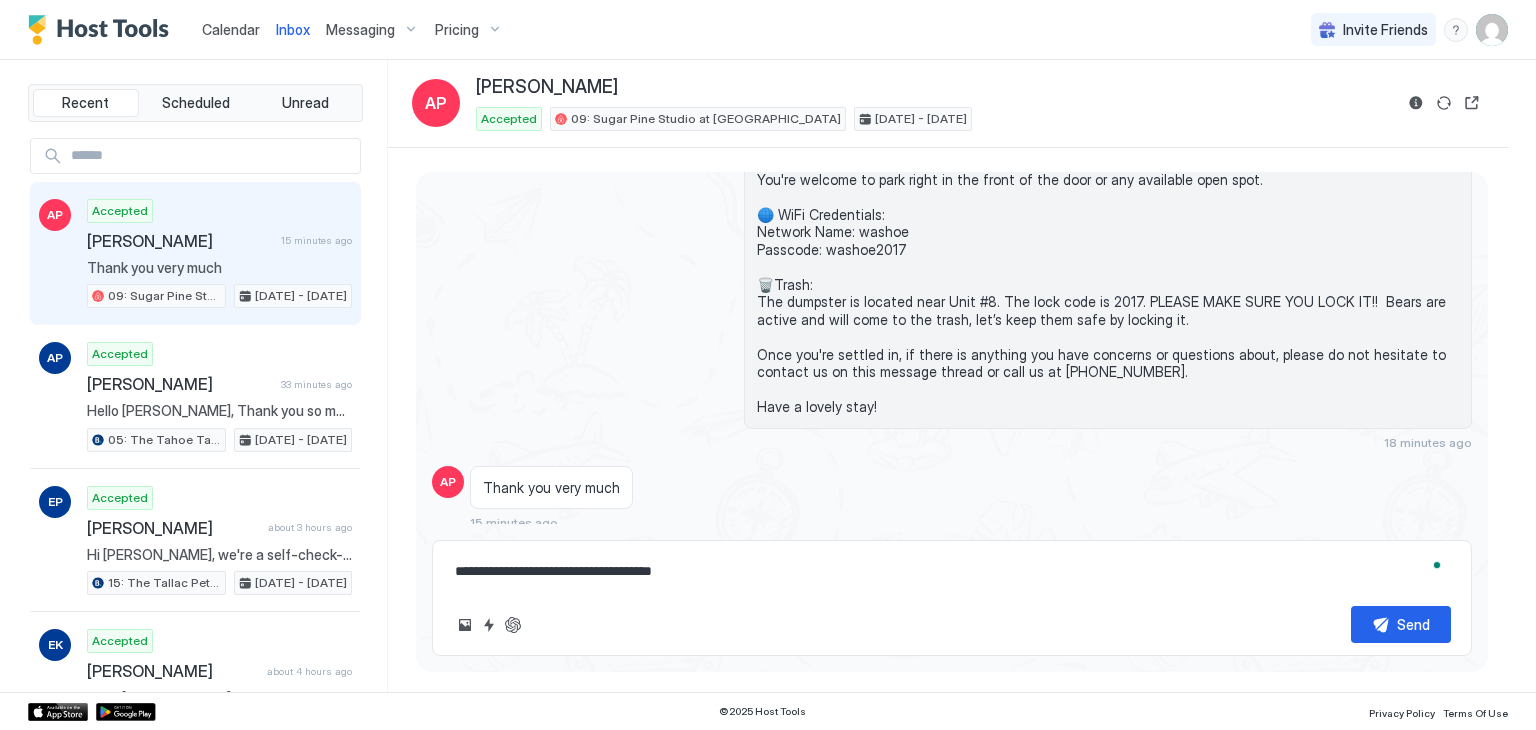 type on "*" 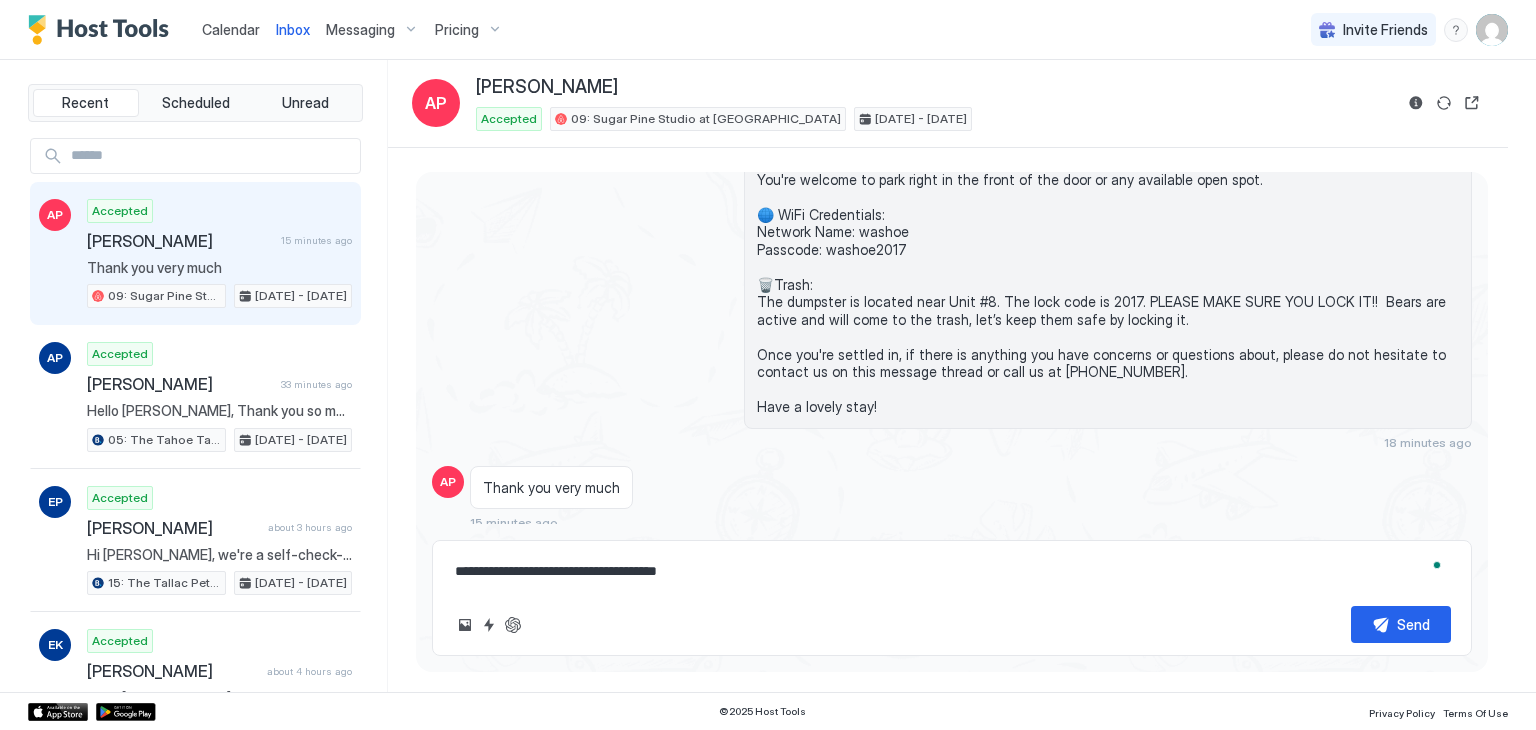 type on "*" 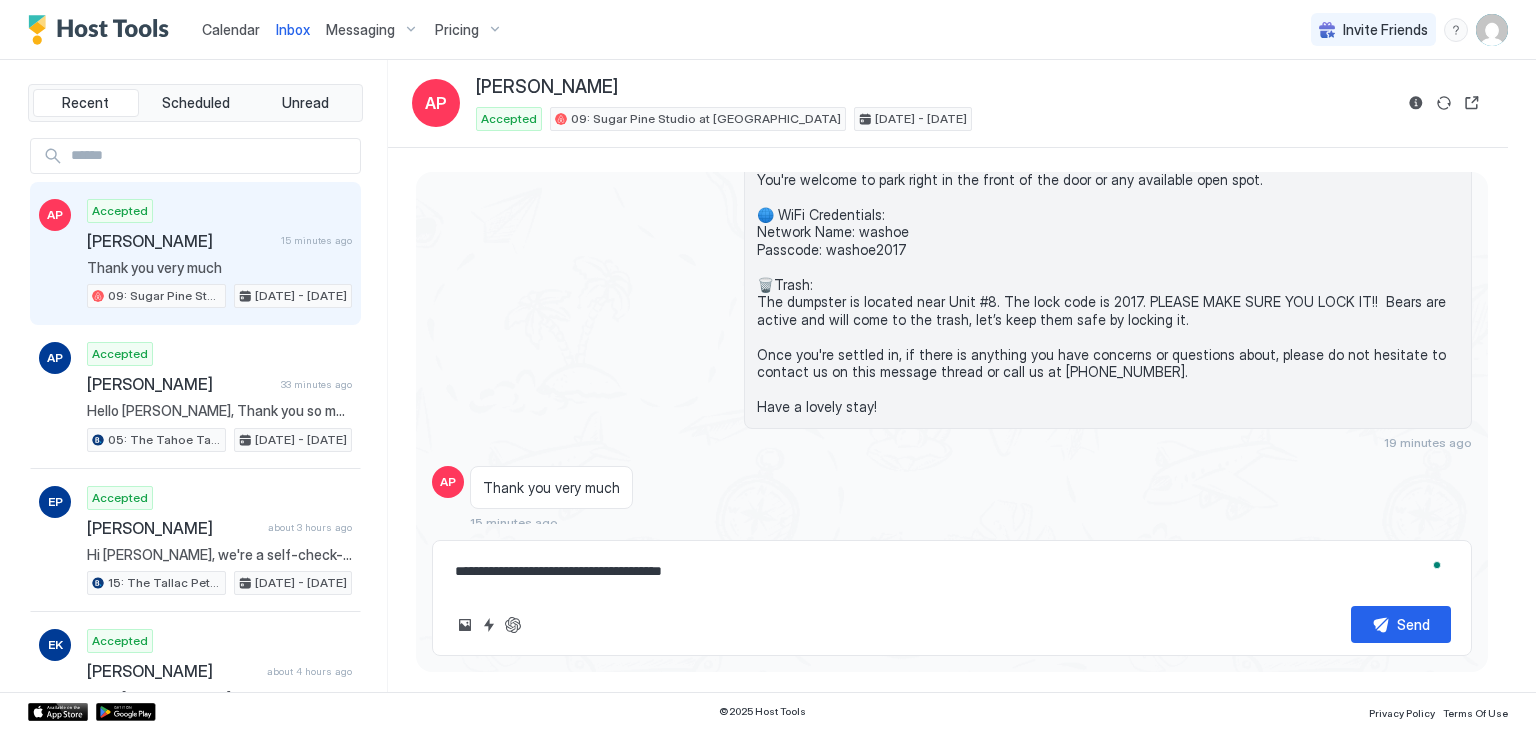 type on "*" 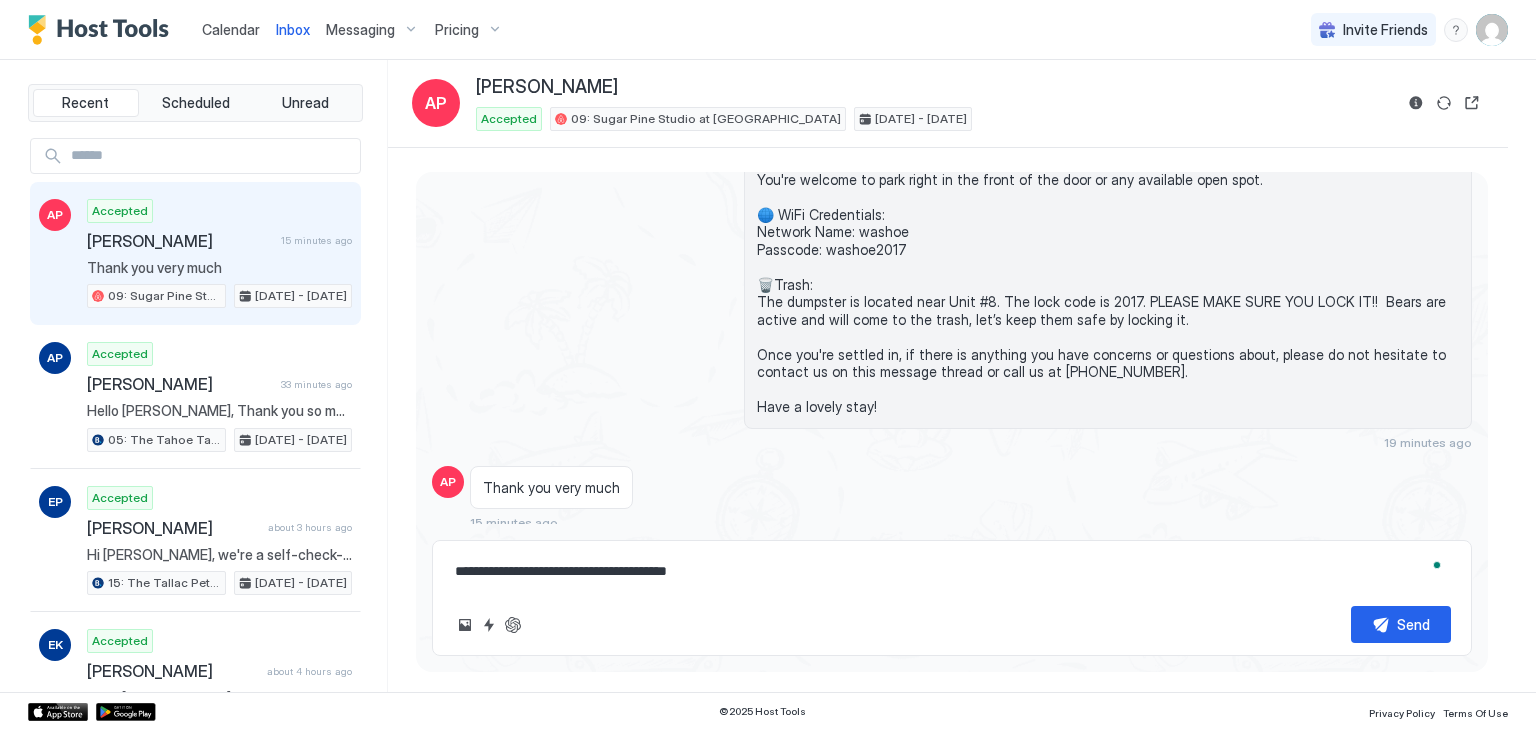 type on "*" 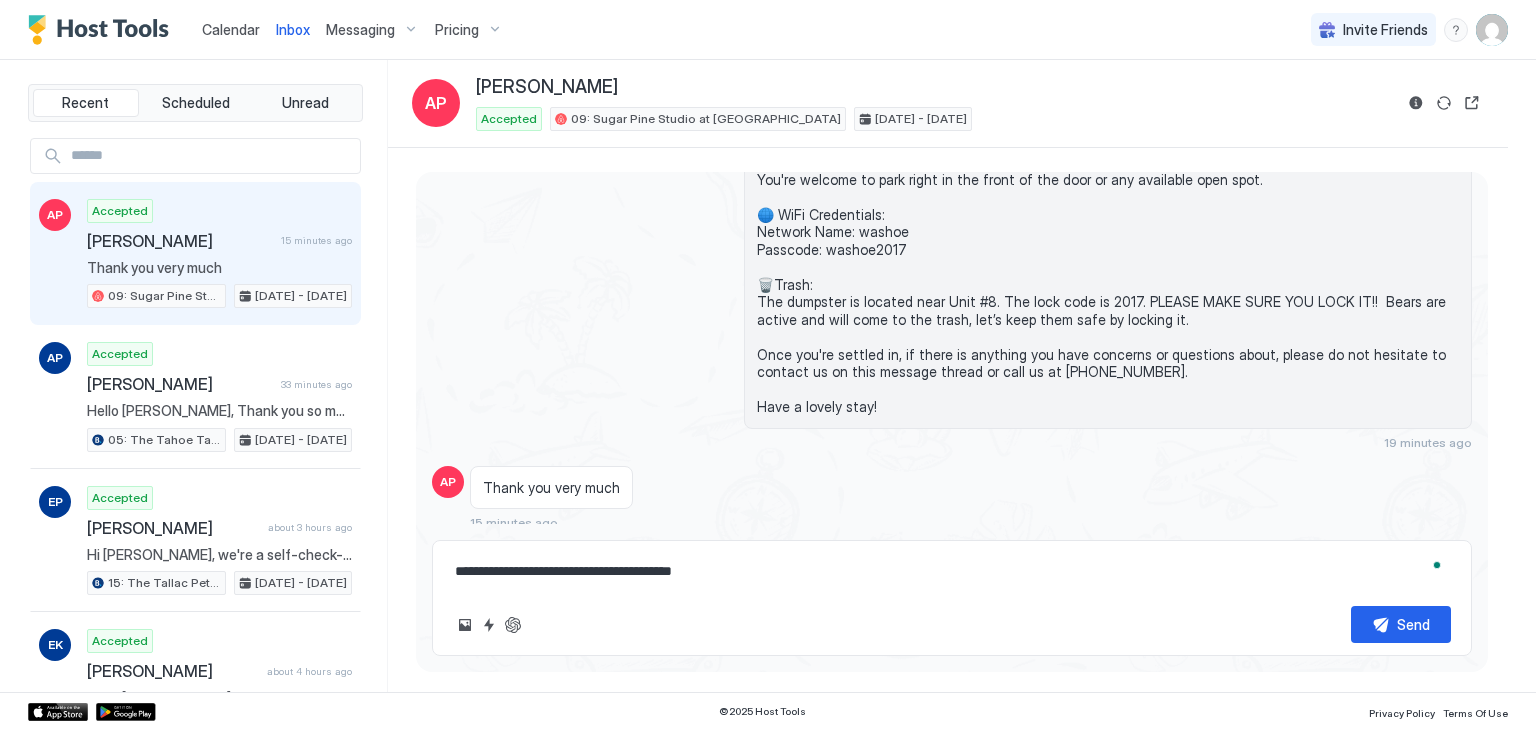 type on "*" 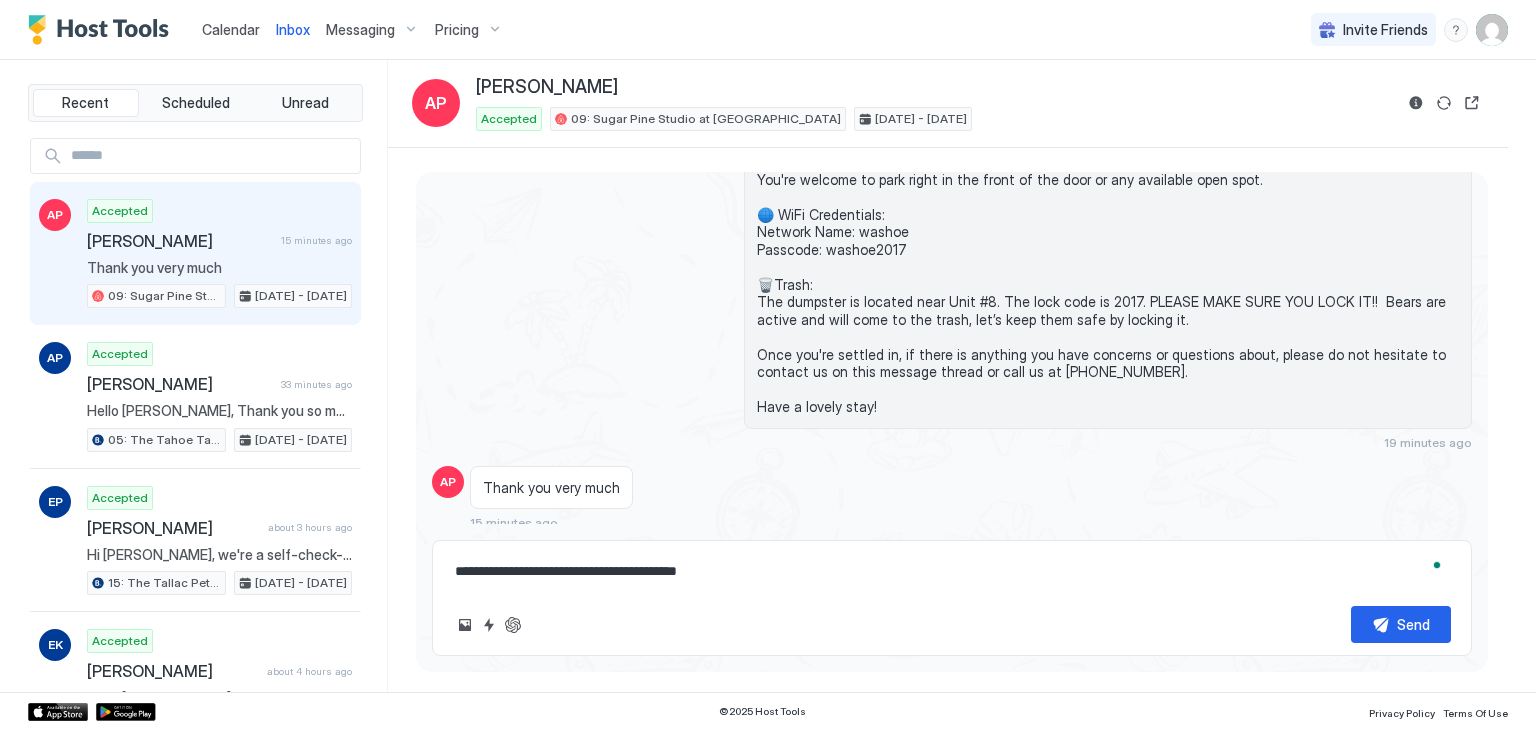 type on "*" 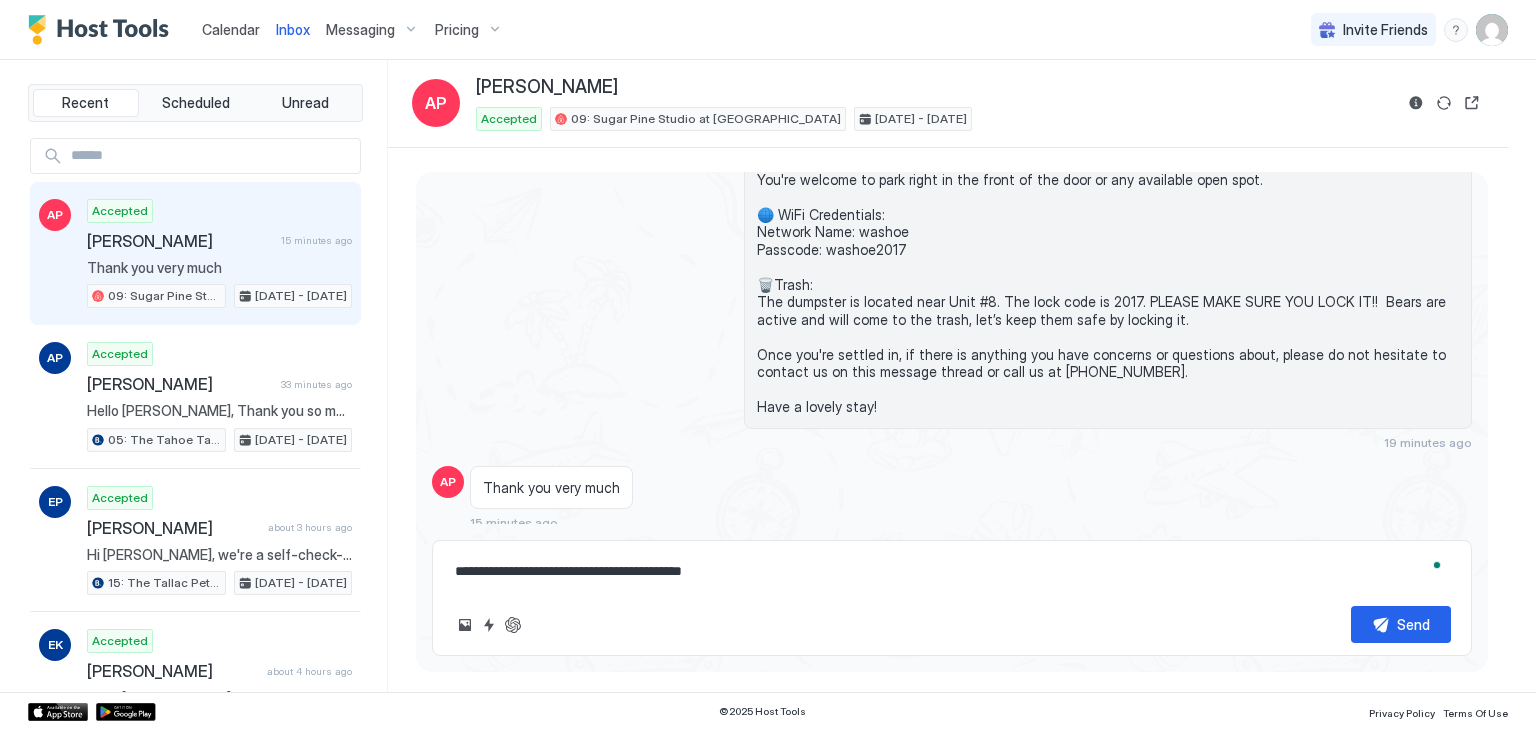type on "*" 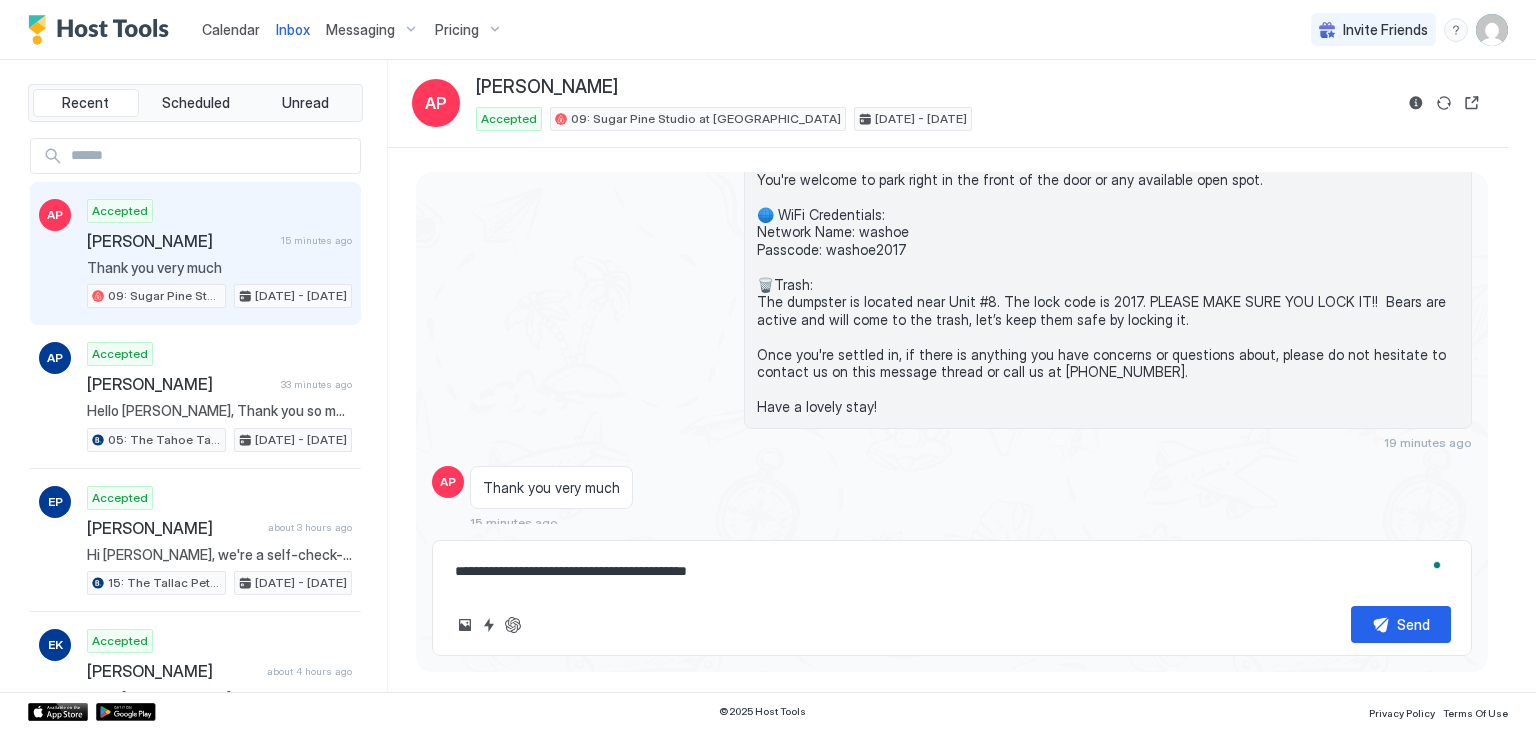type on "*" 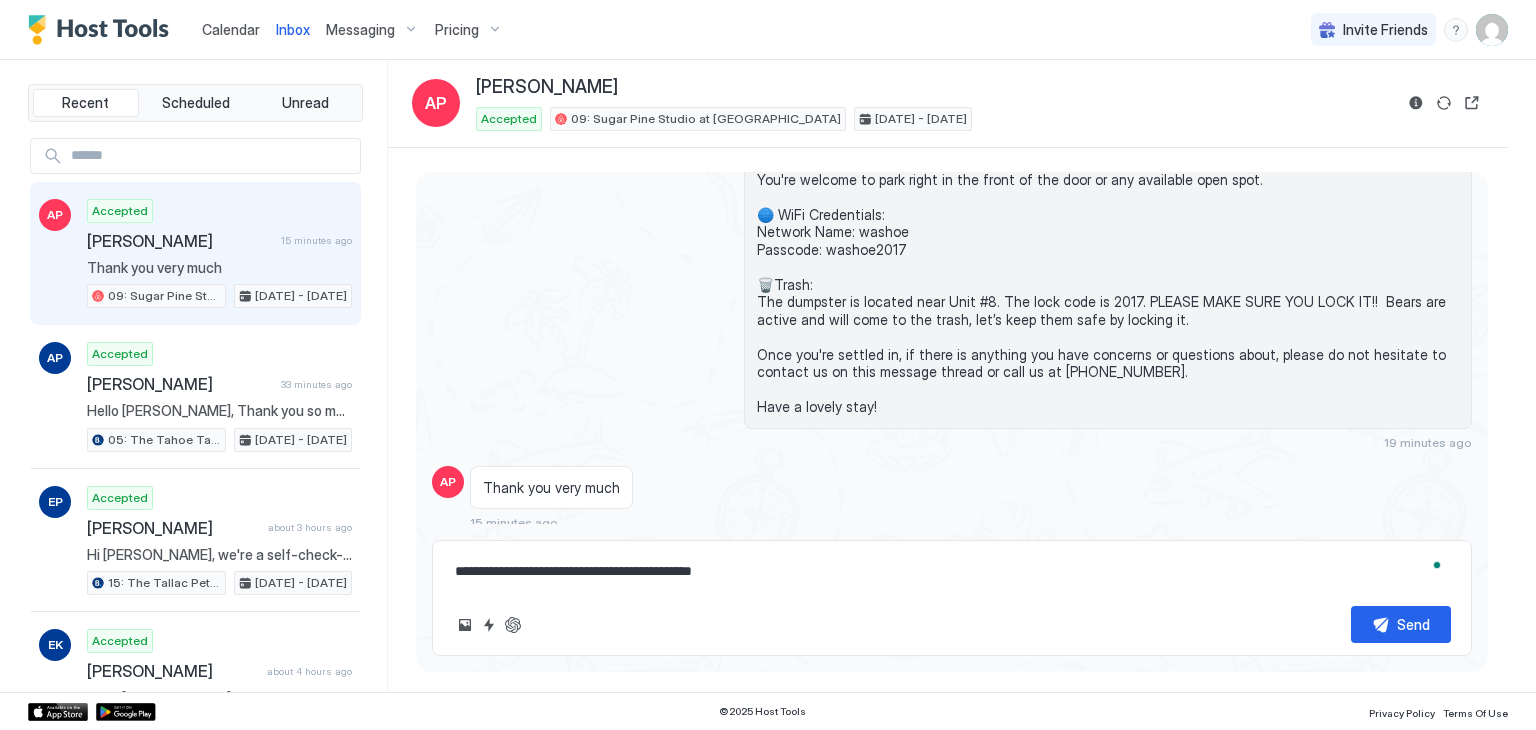 type on "*" 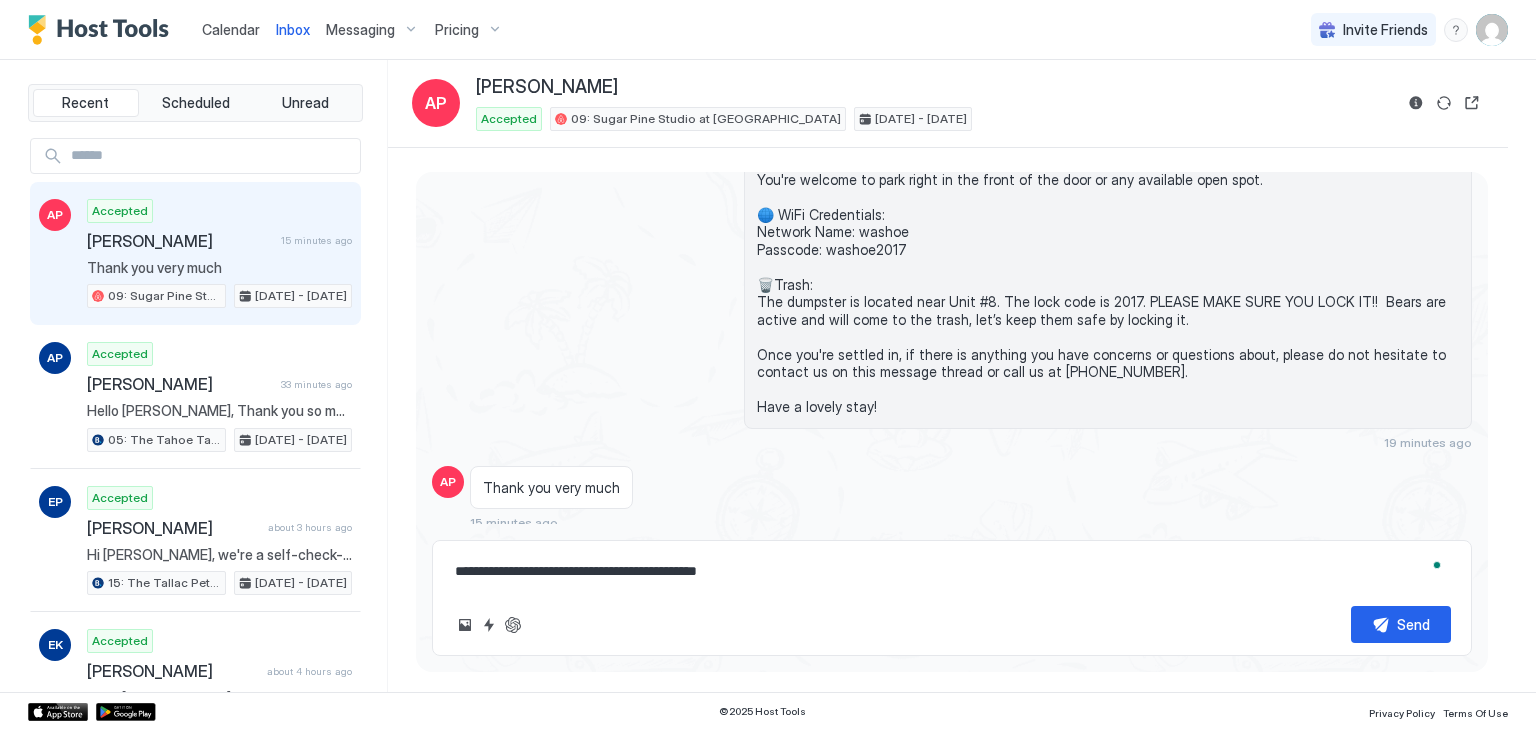 type on "*" 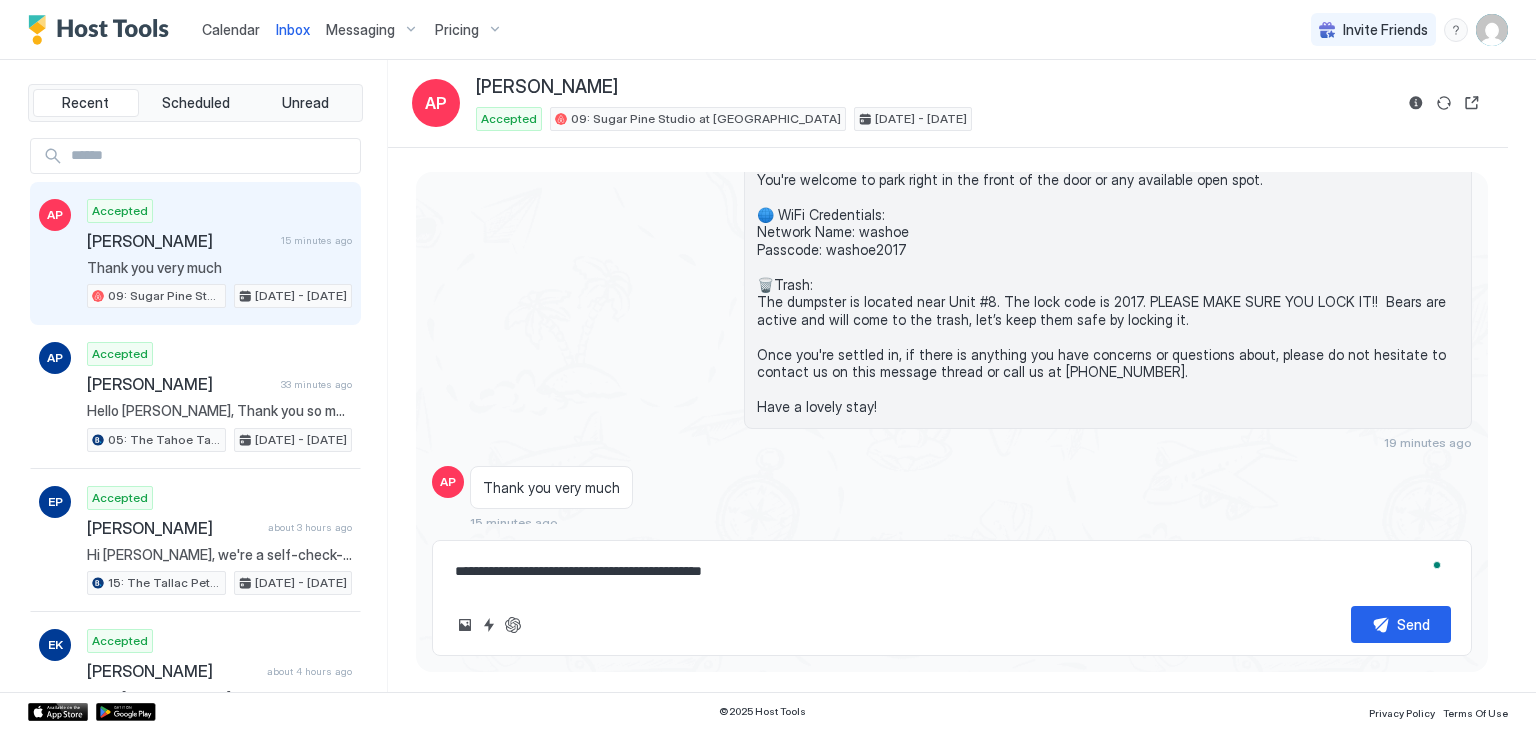 type on "*" 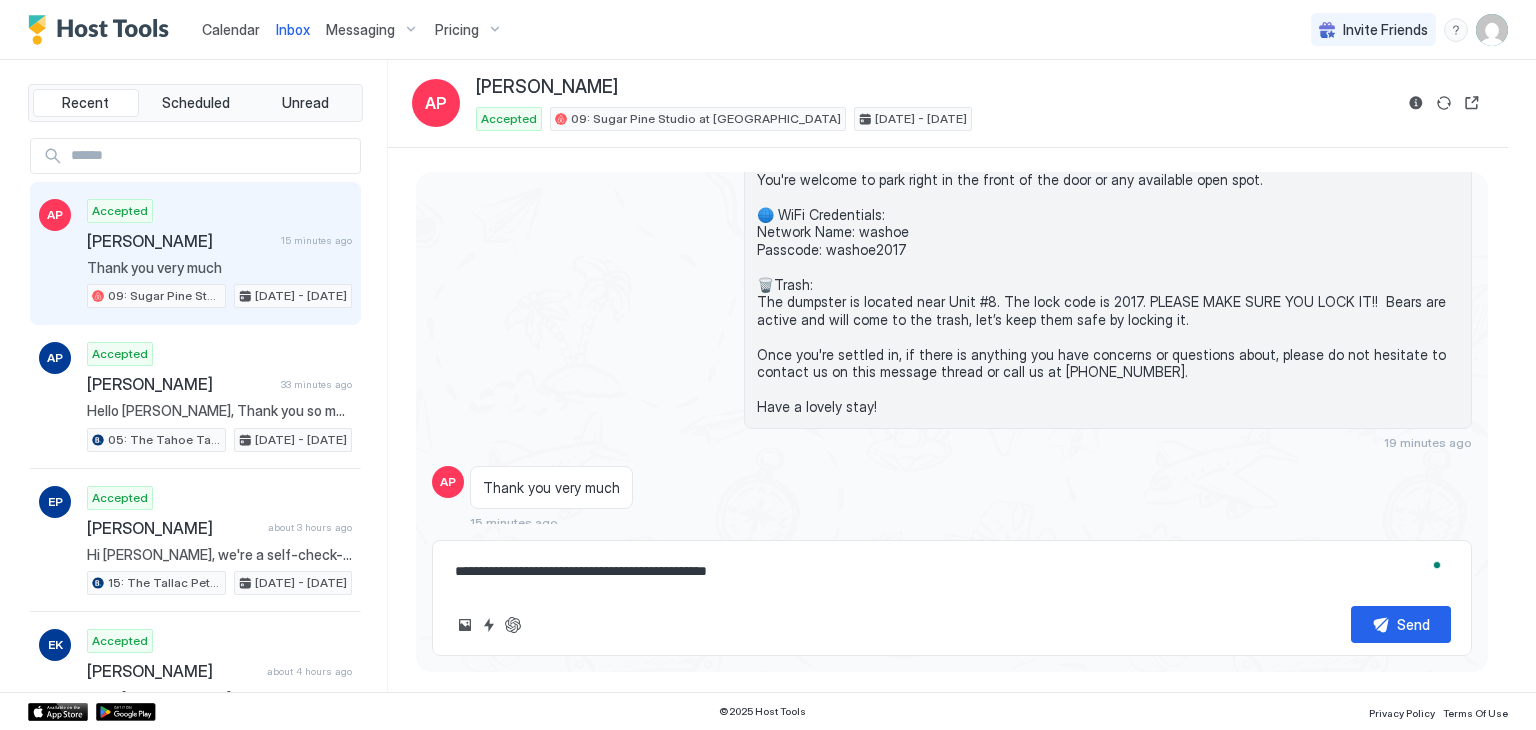 type on "*" 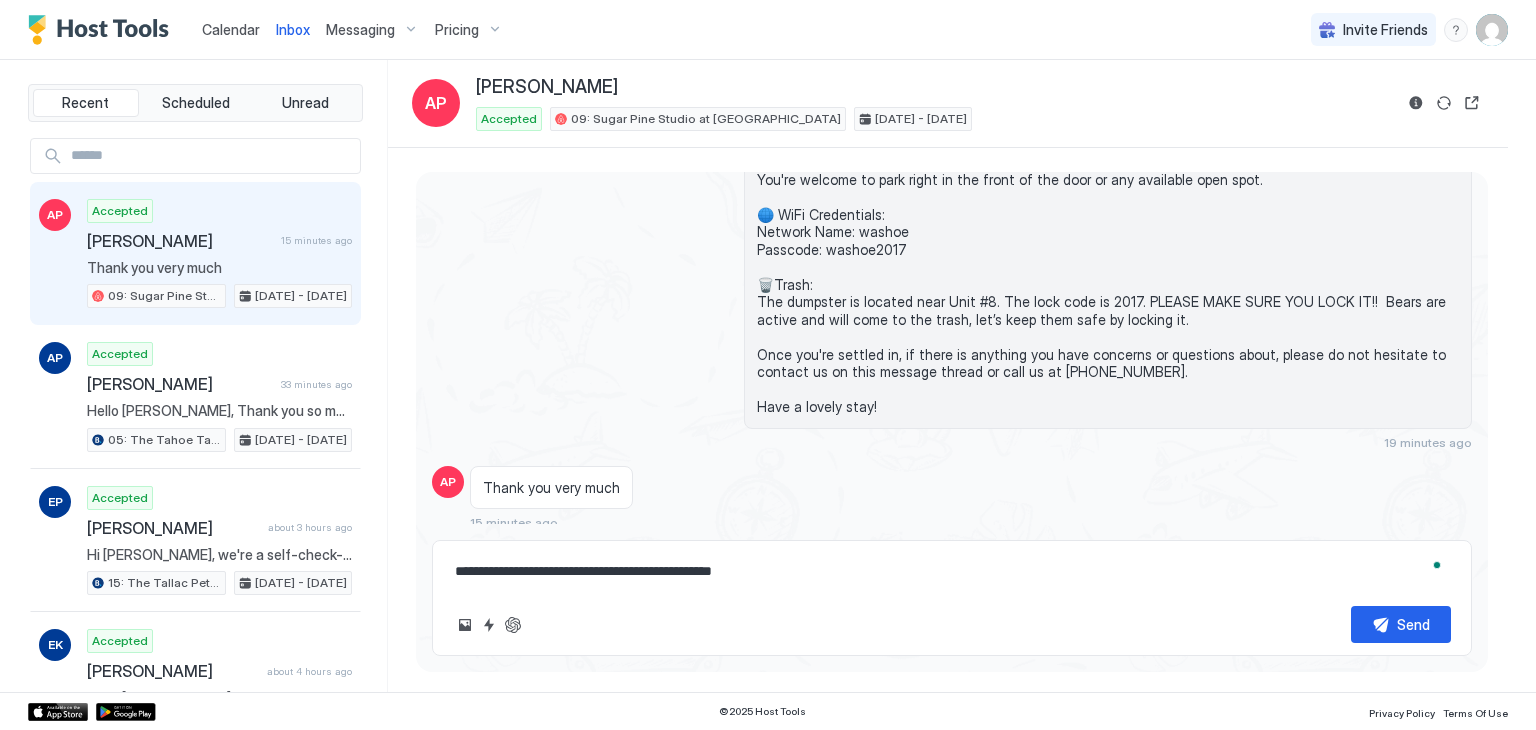 type on "*" 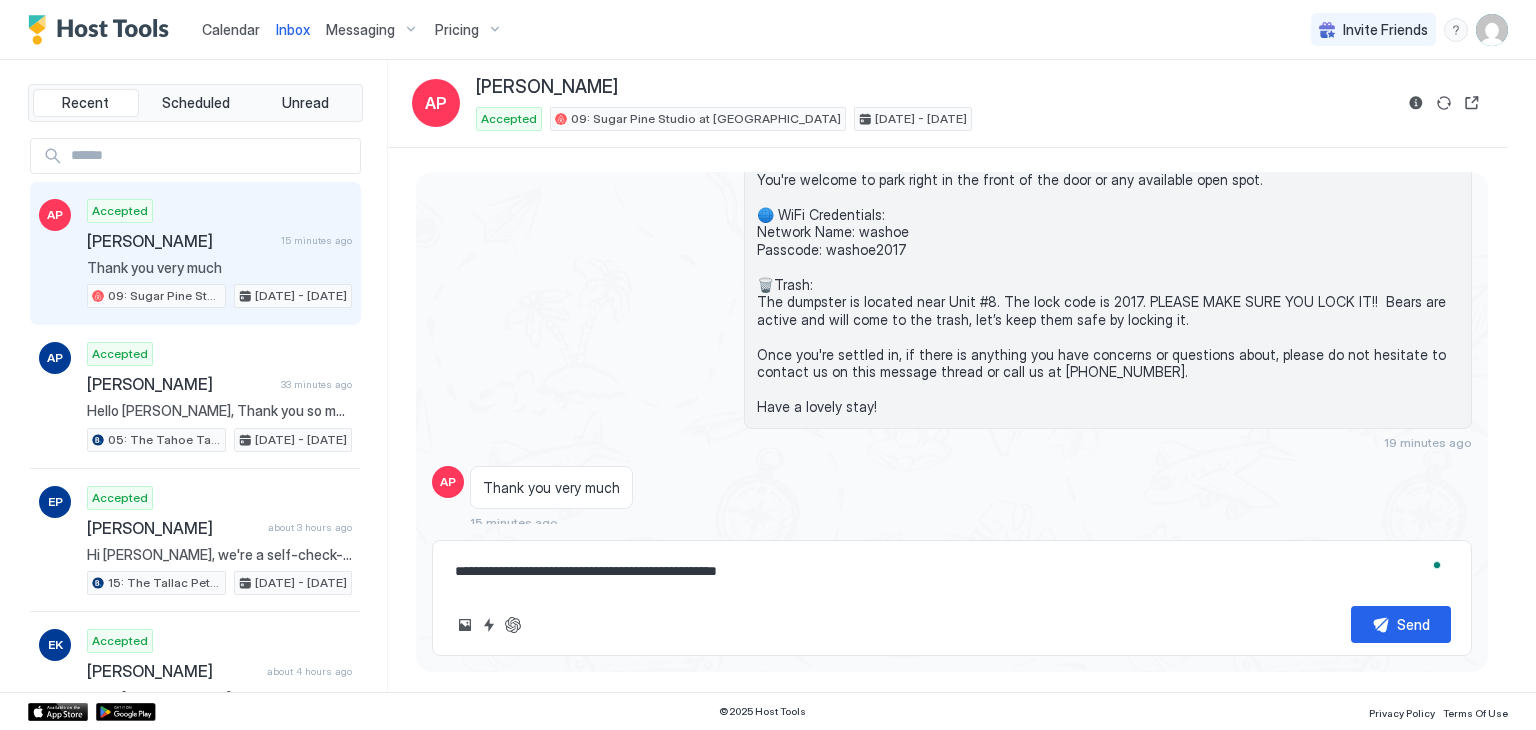 type on "*" 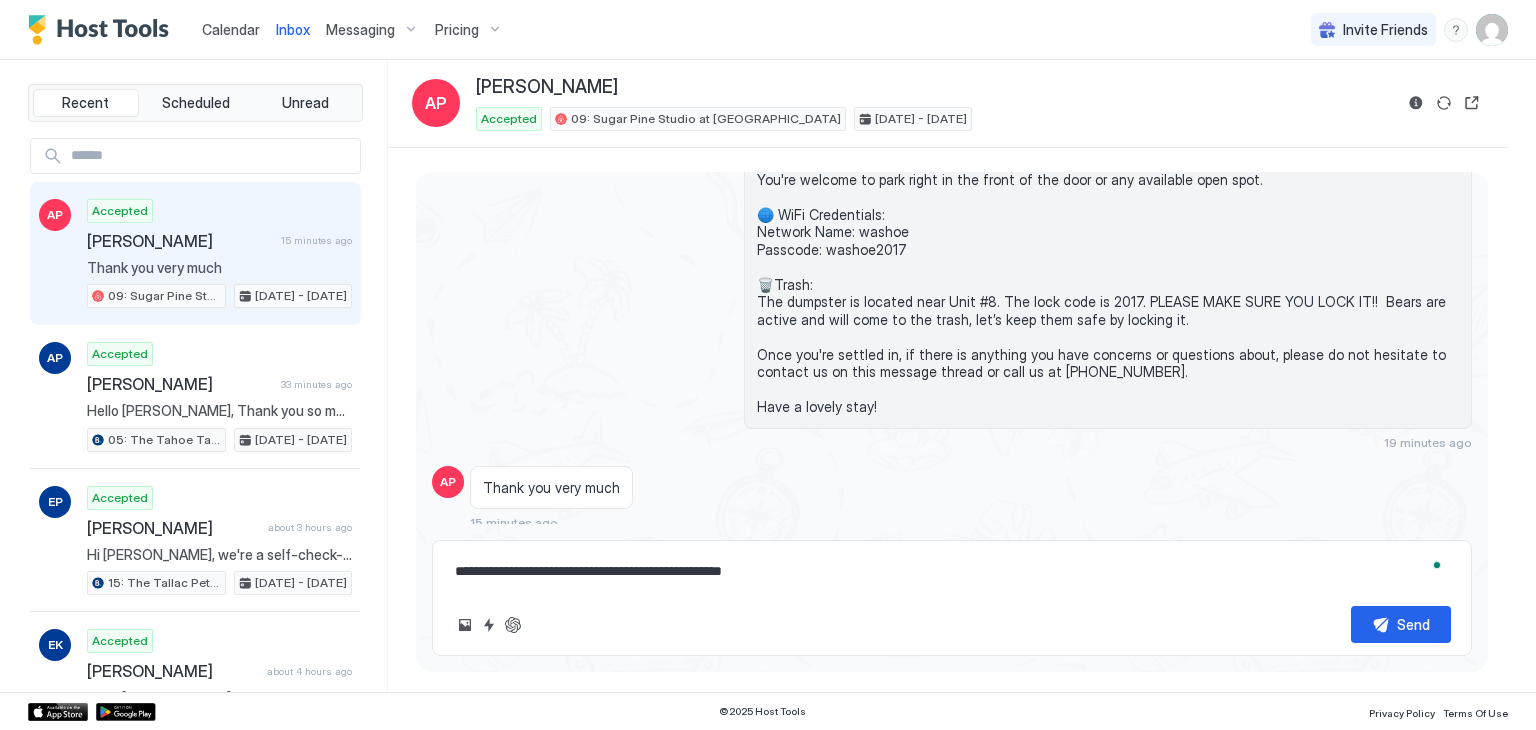 type on "*" 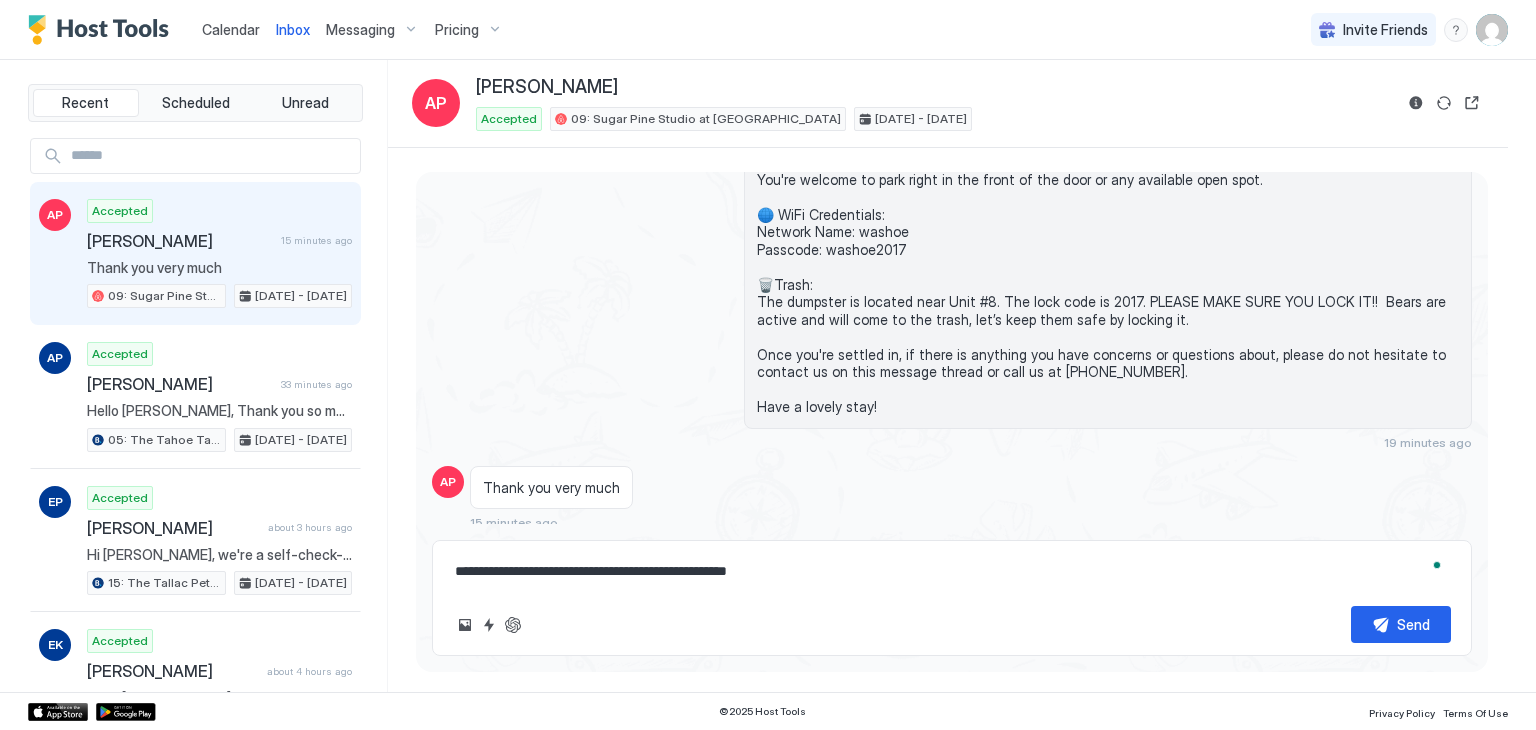 type on "*" 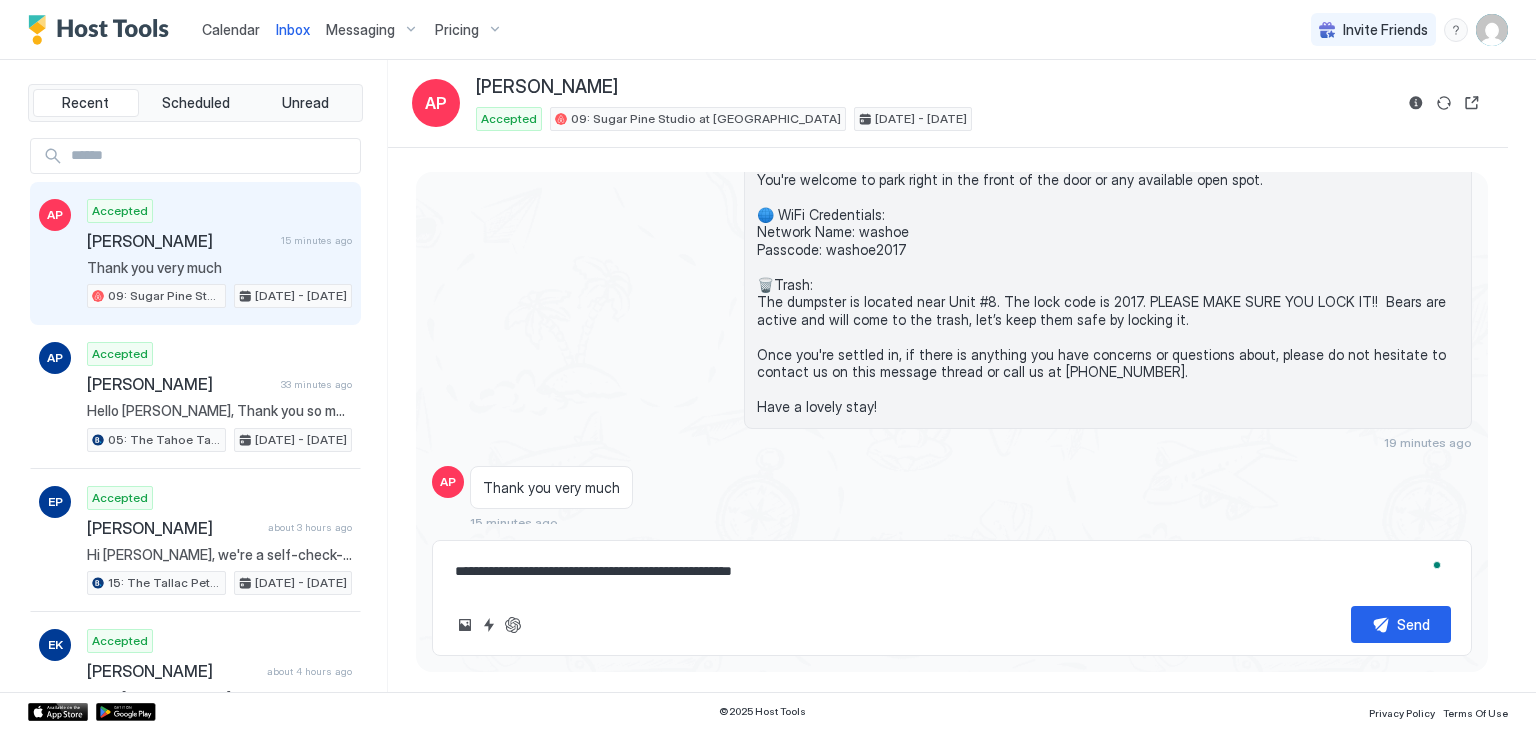 type on "*" 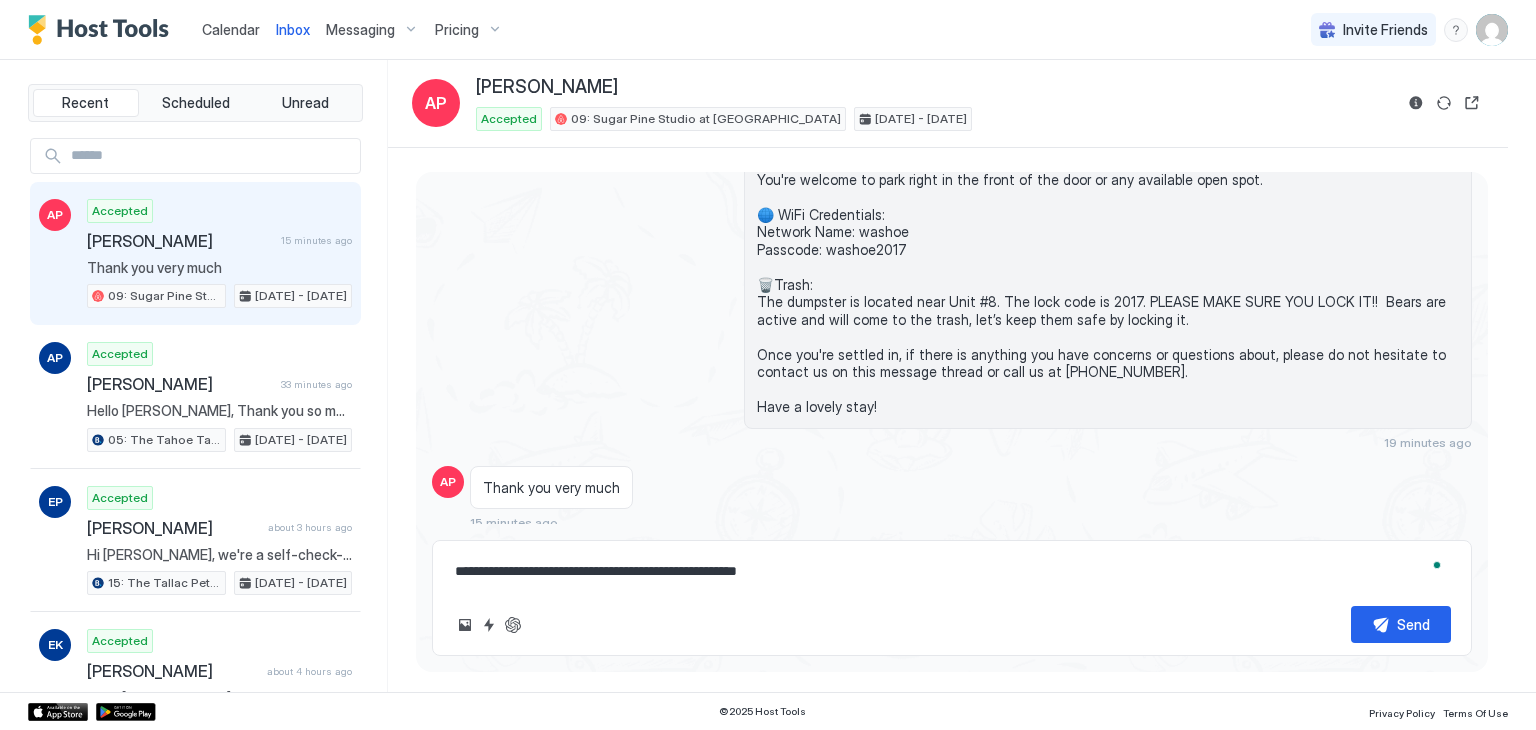 type on "*" 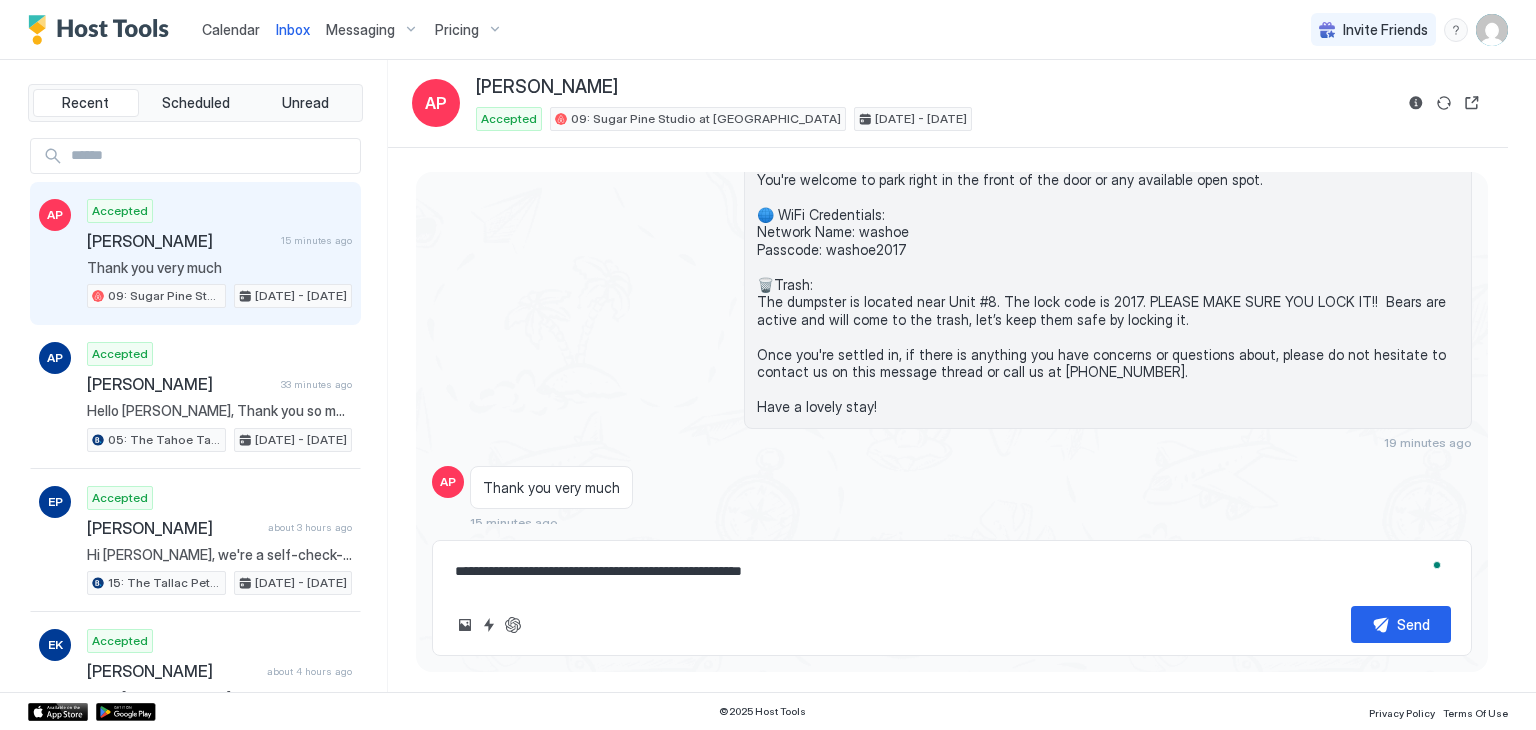 type on "*" 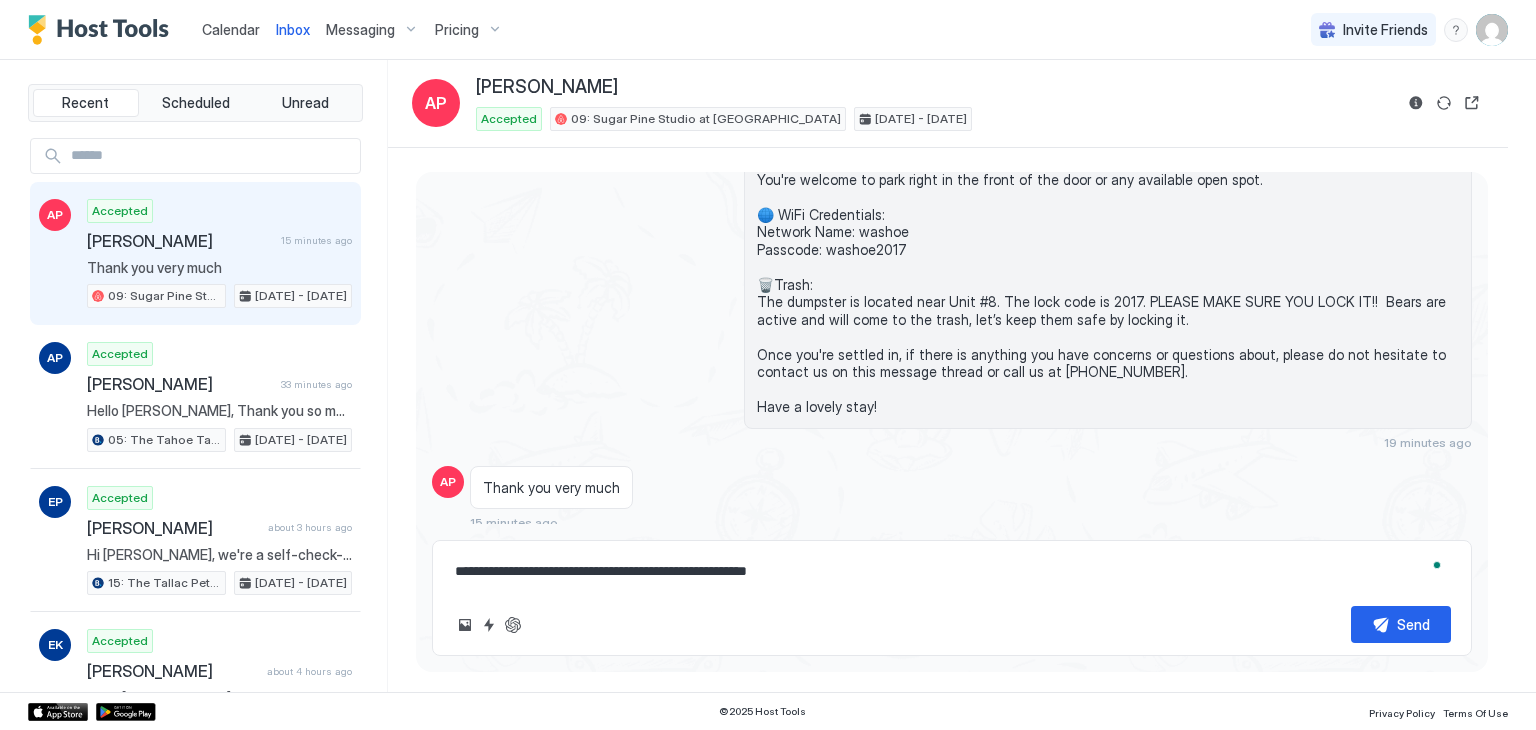 type on "*" 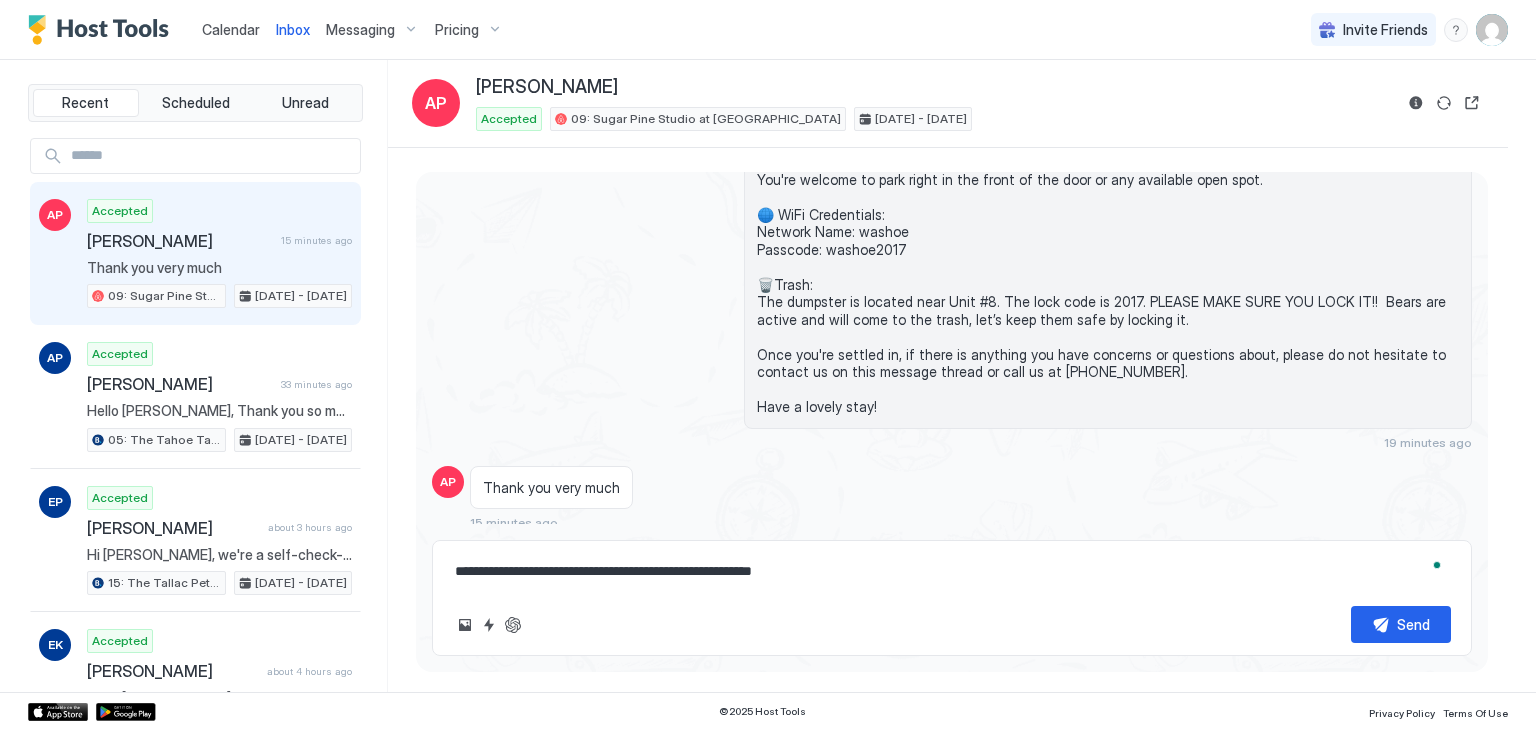 type on "*" 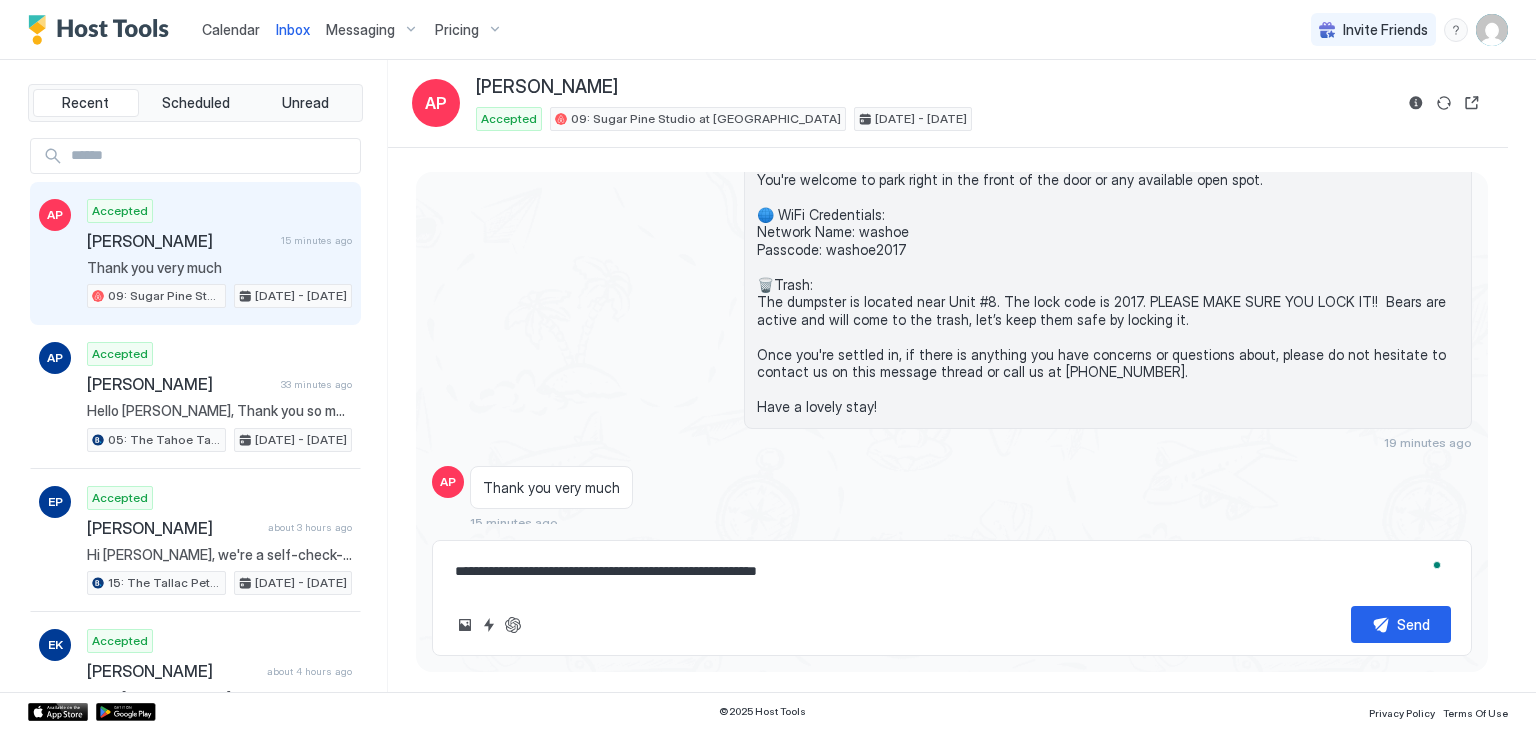 type on "*" 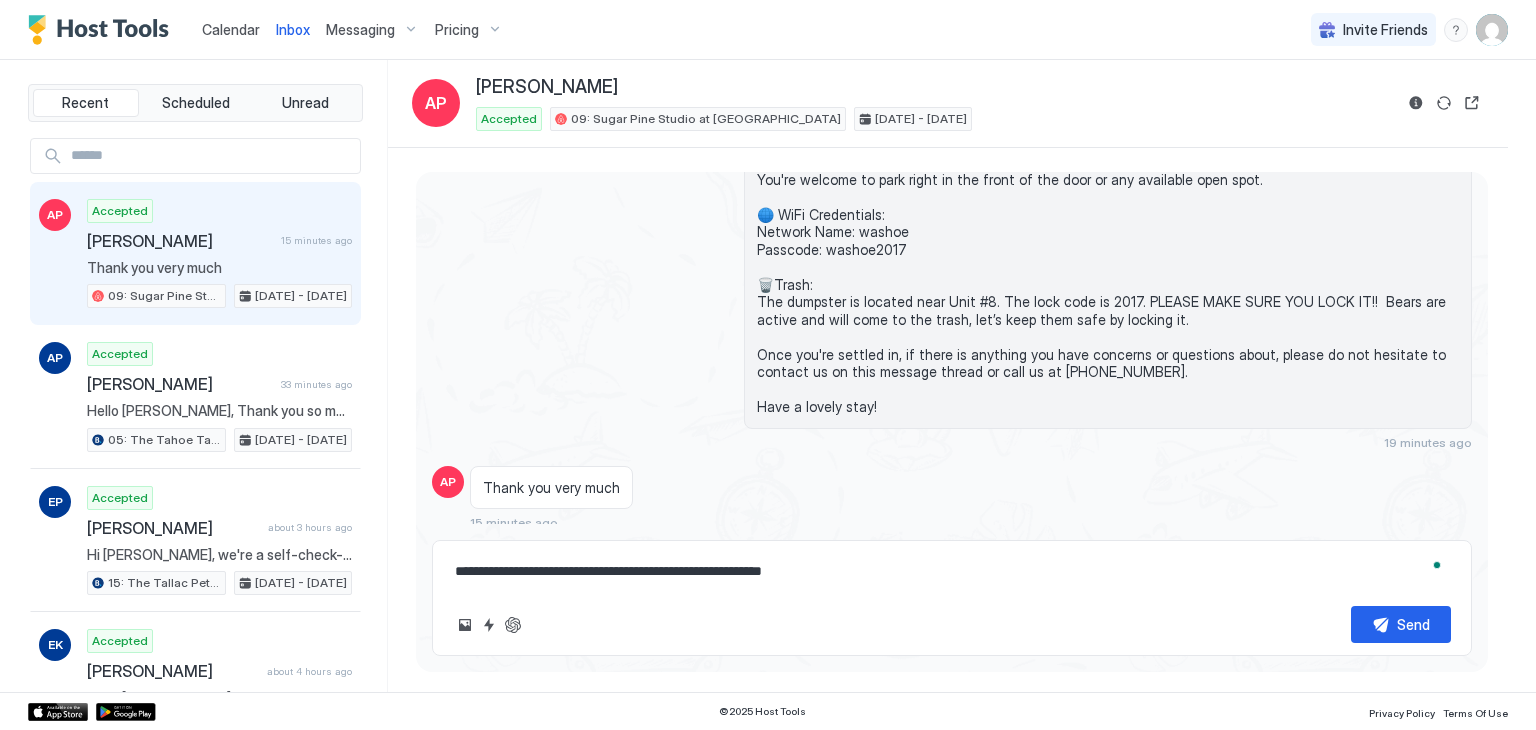 type on "*" 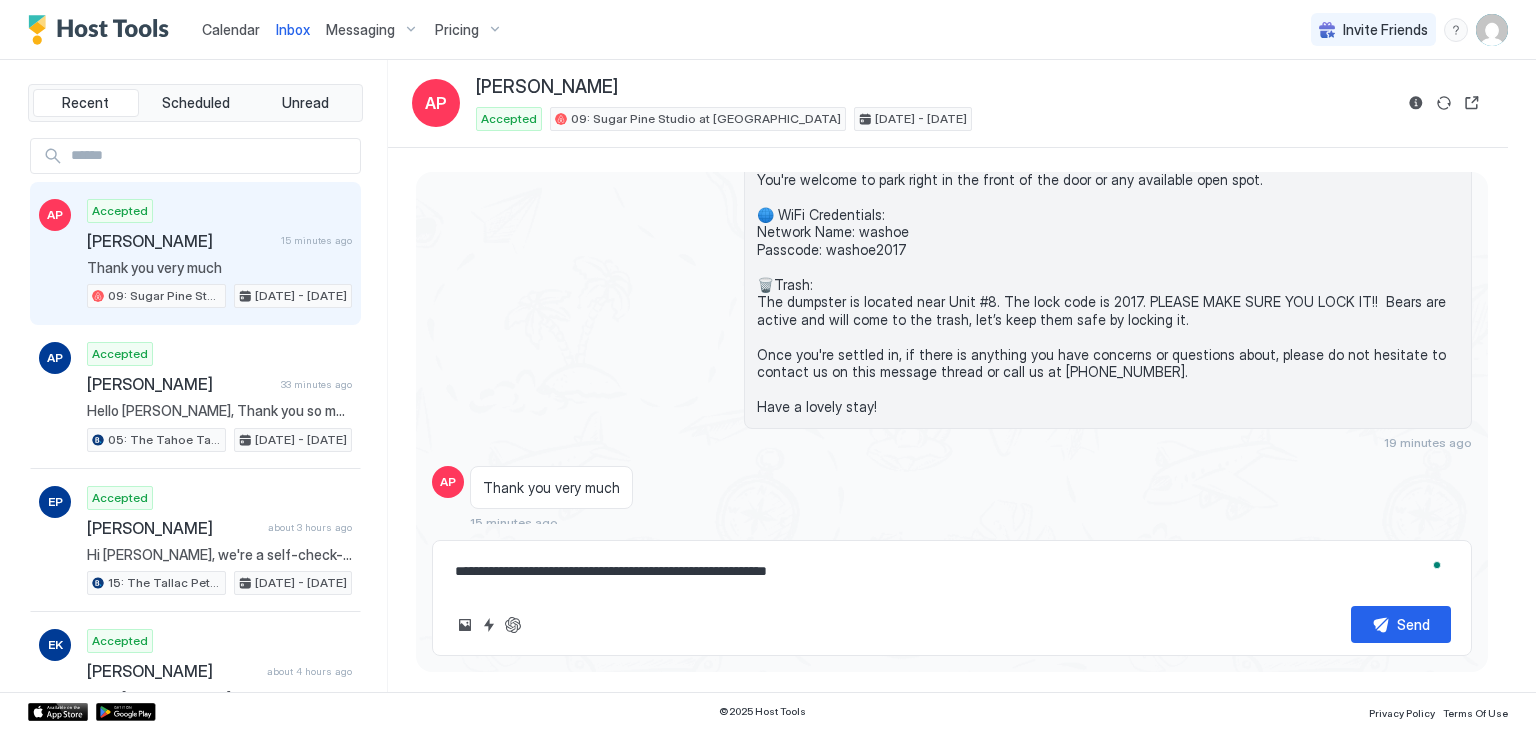 type on "*" 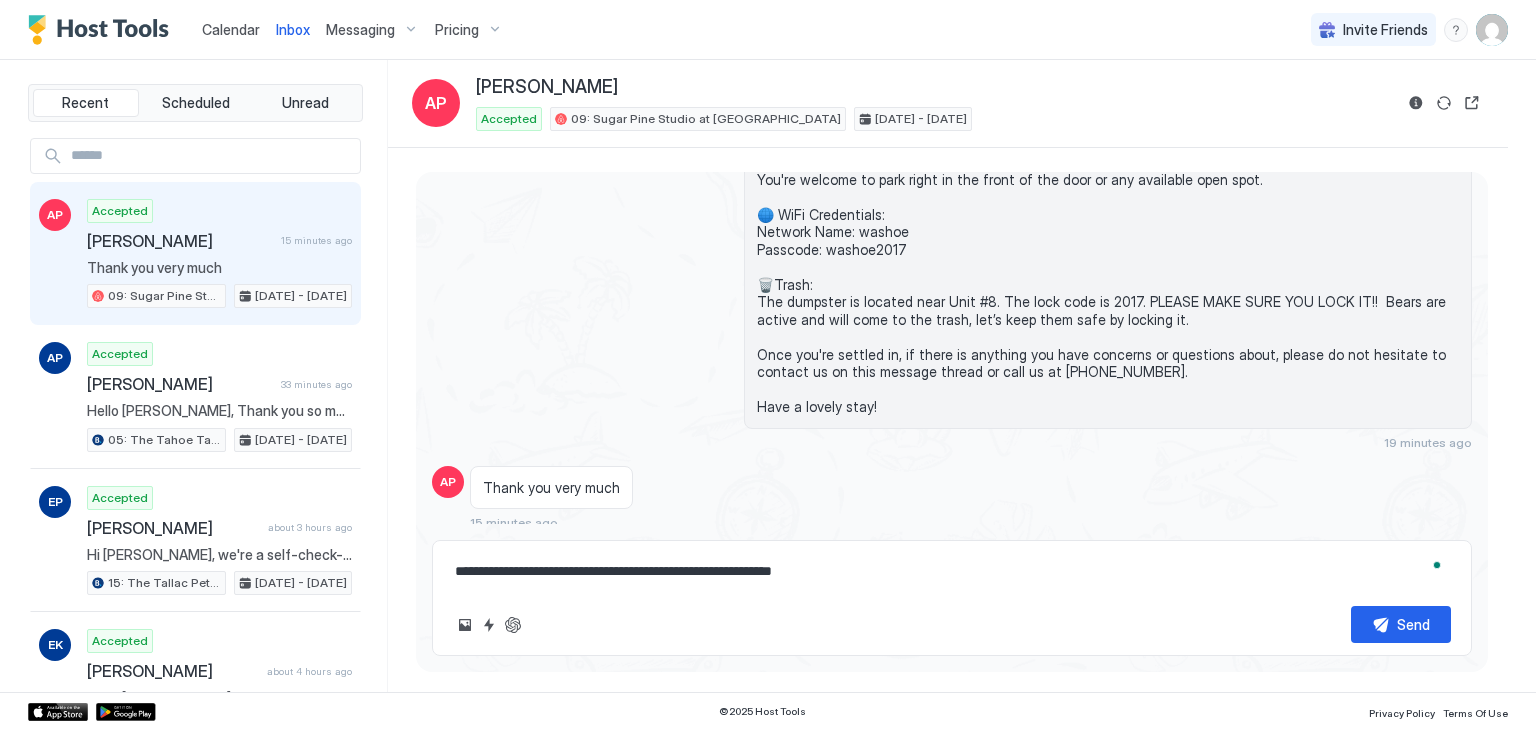 type on "*" 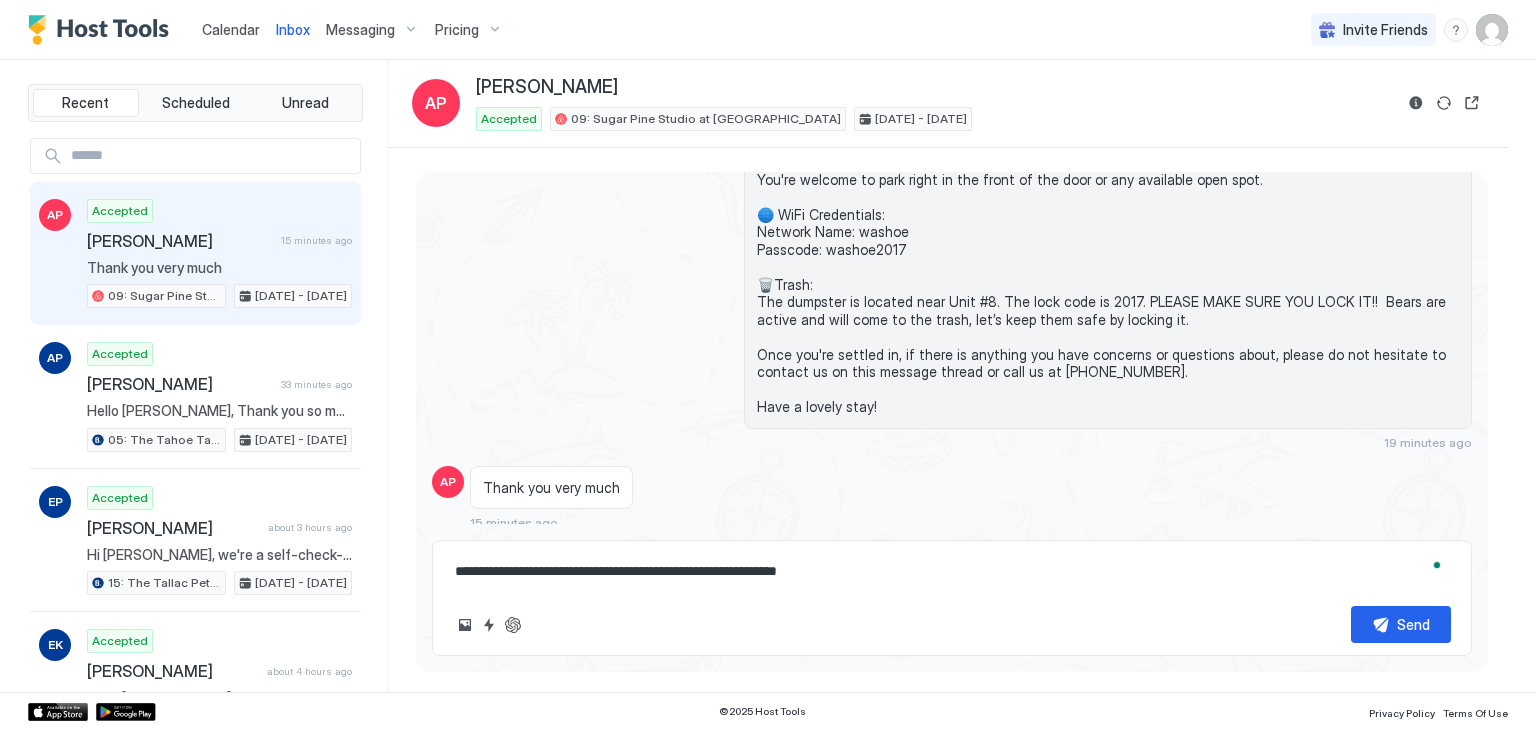 type on "*" 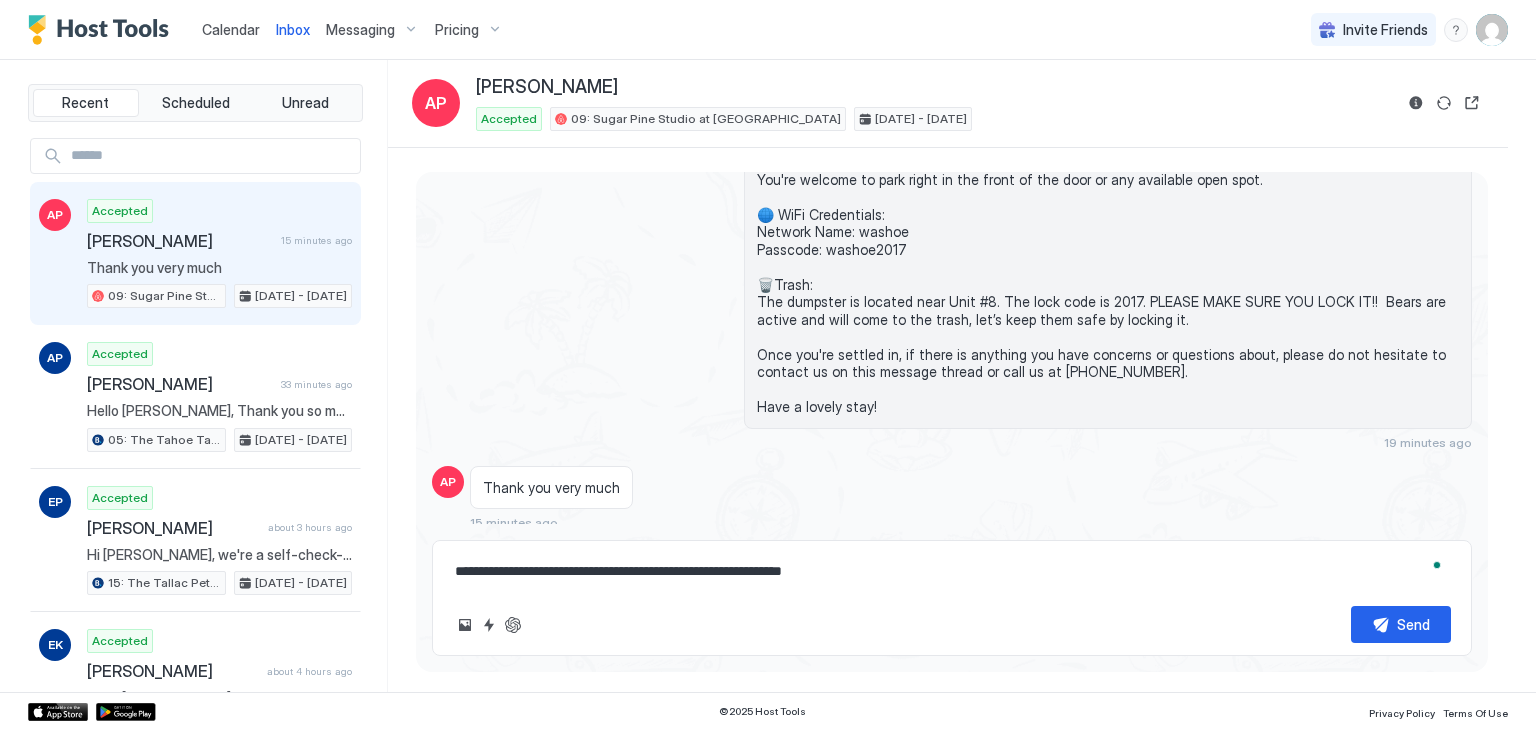 type on "*" 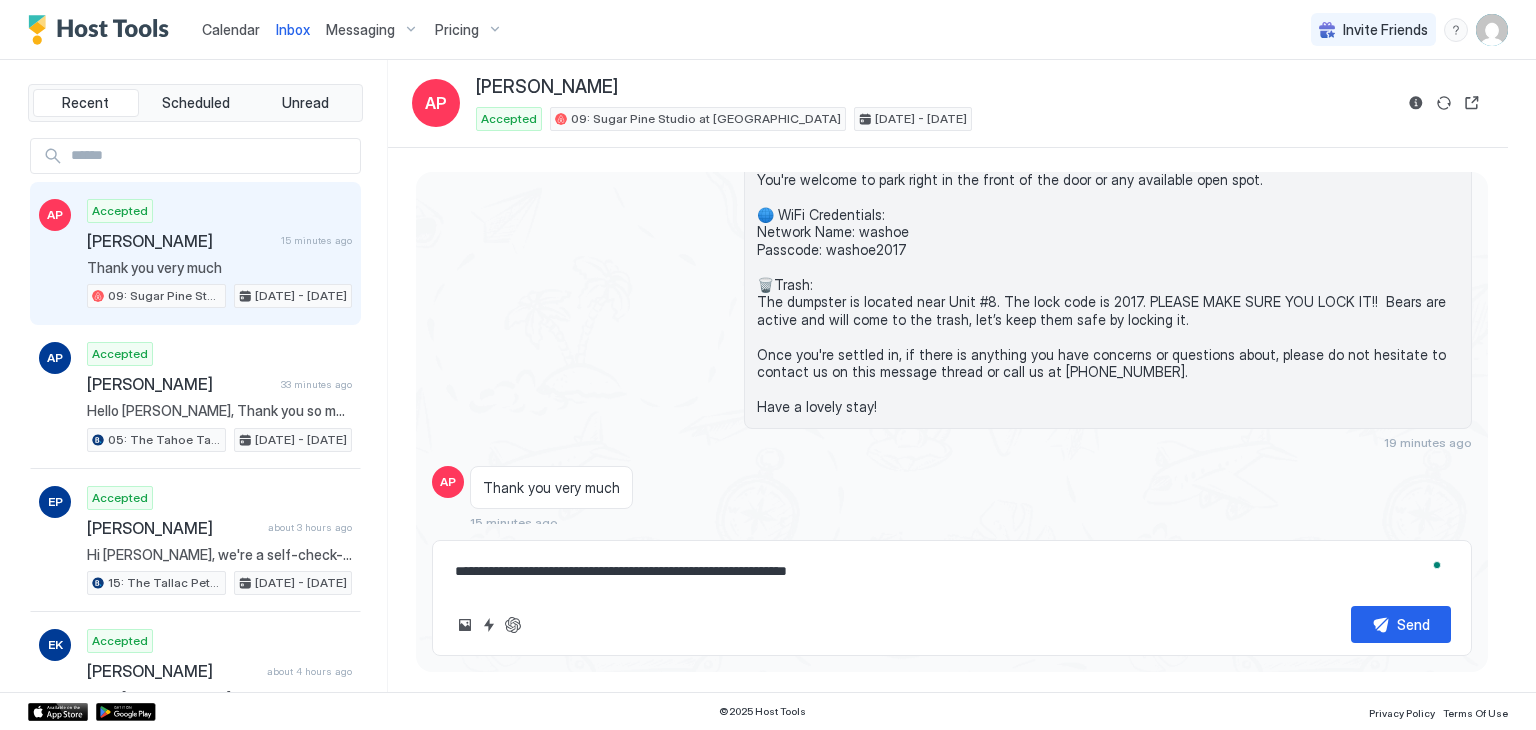 type on "*" 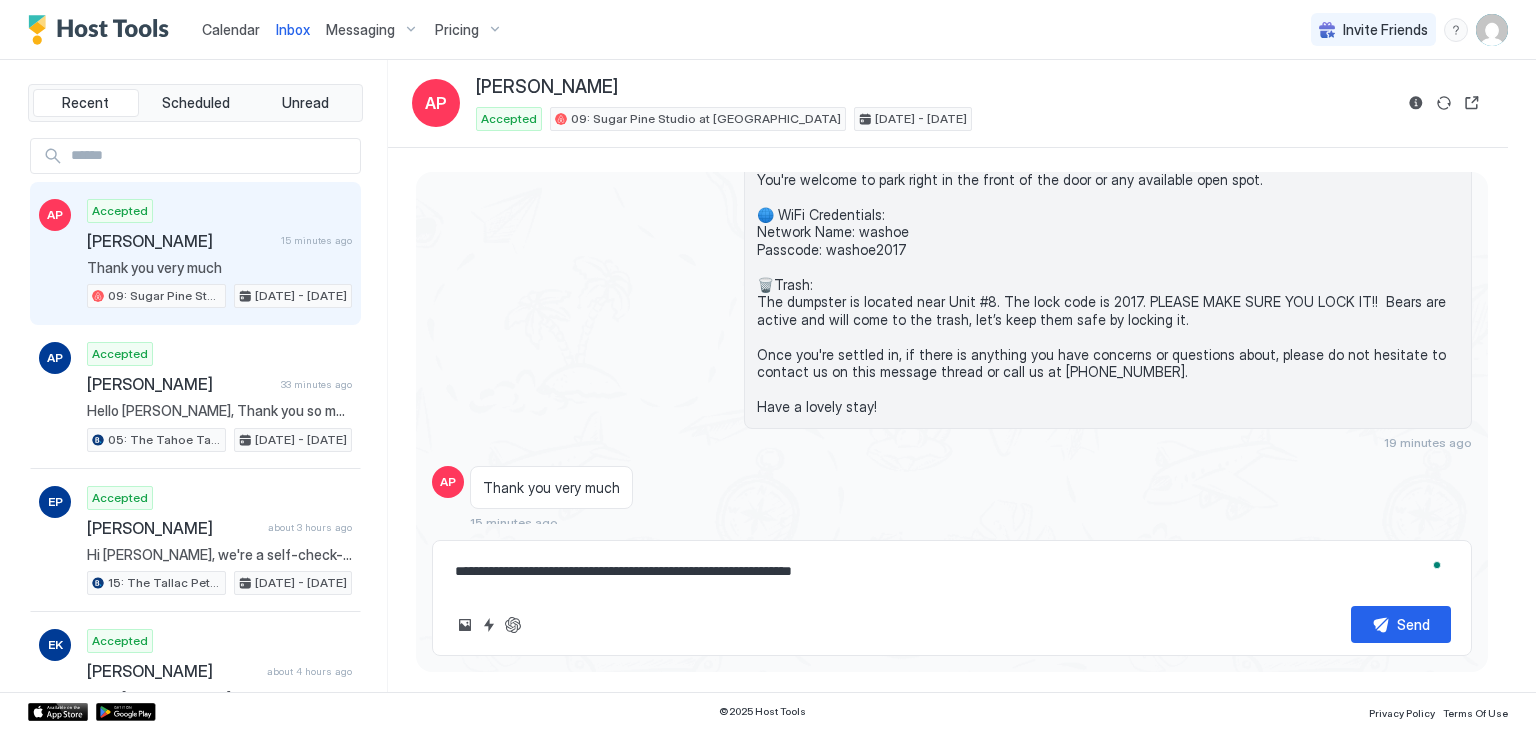 type on "*" 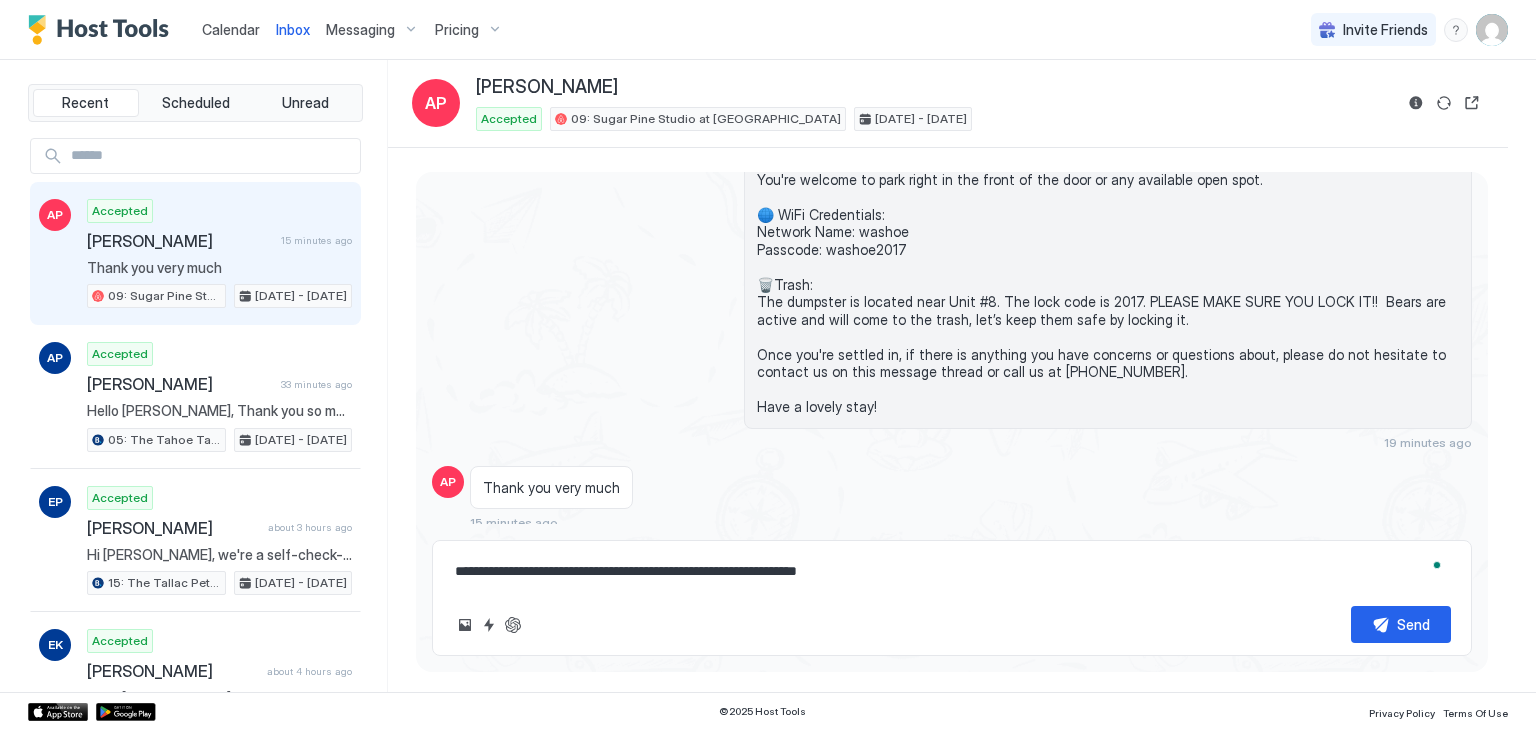 type on "*" 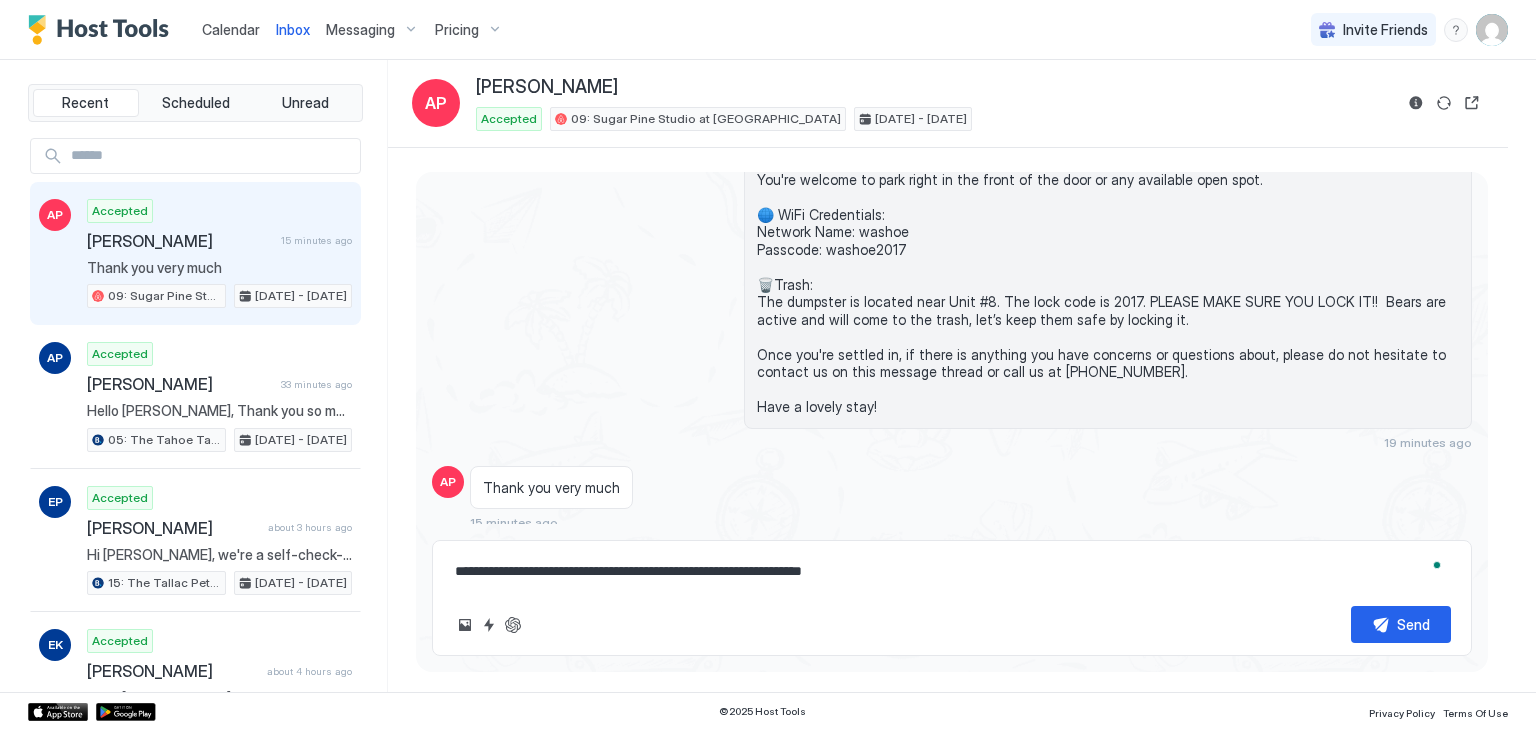 type on "*" 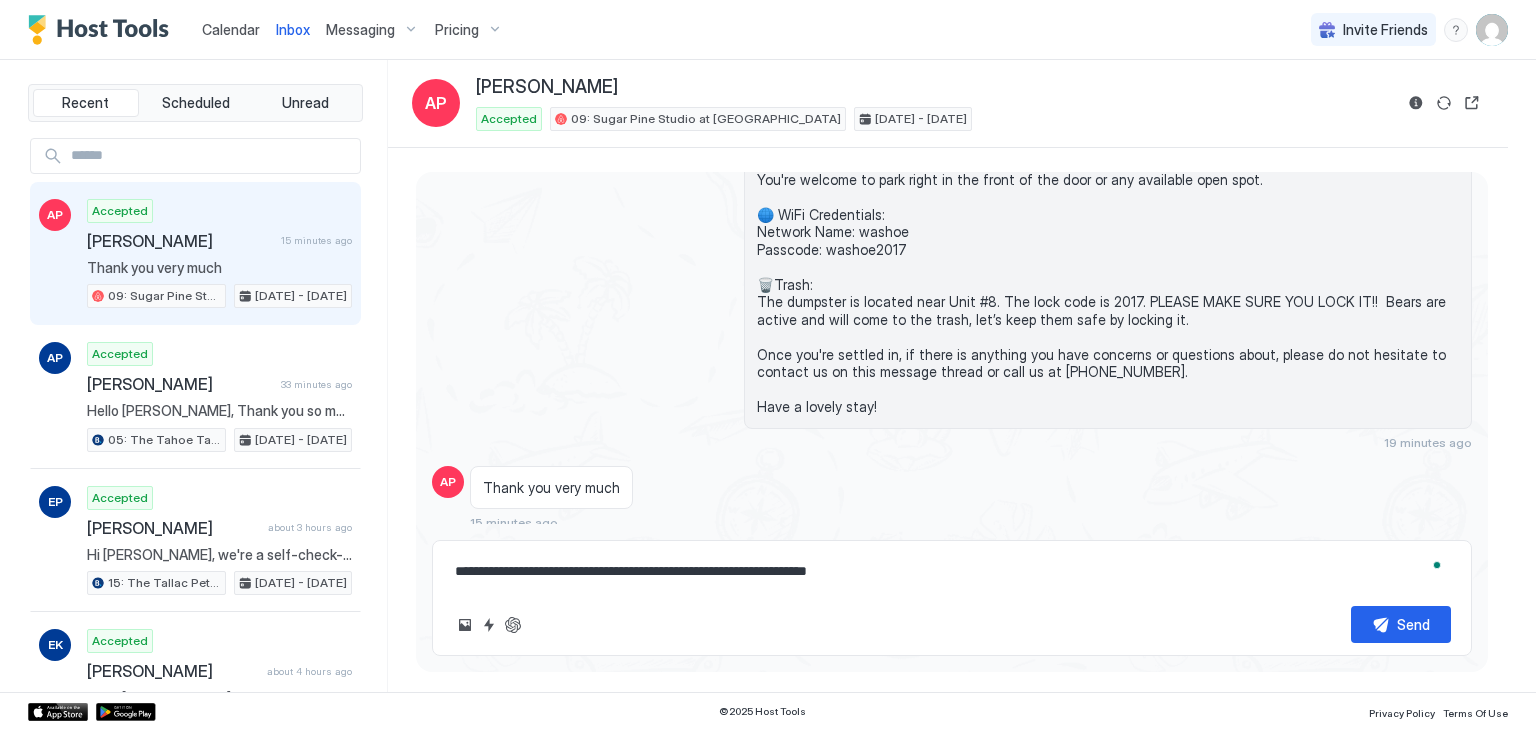 type on "*" 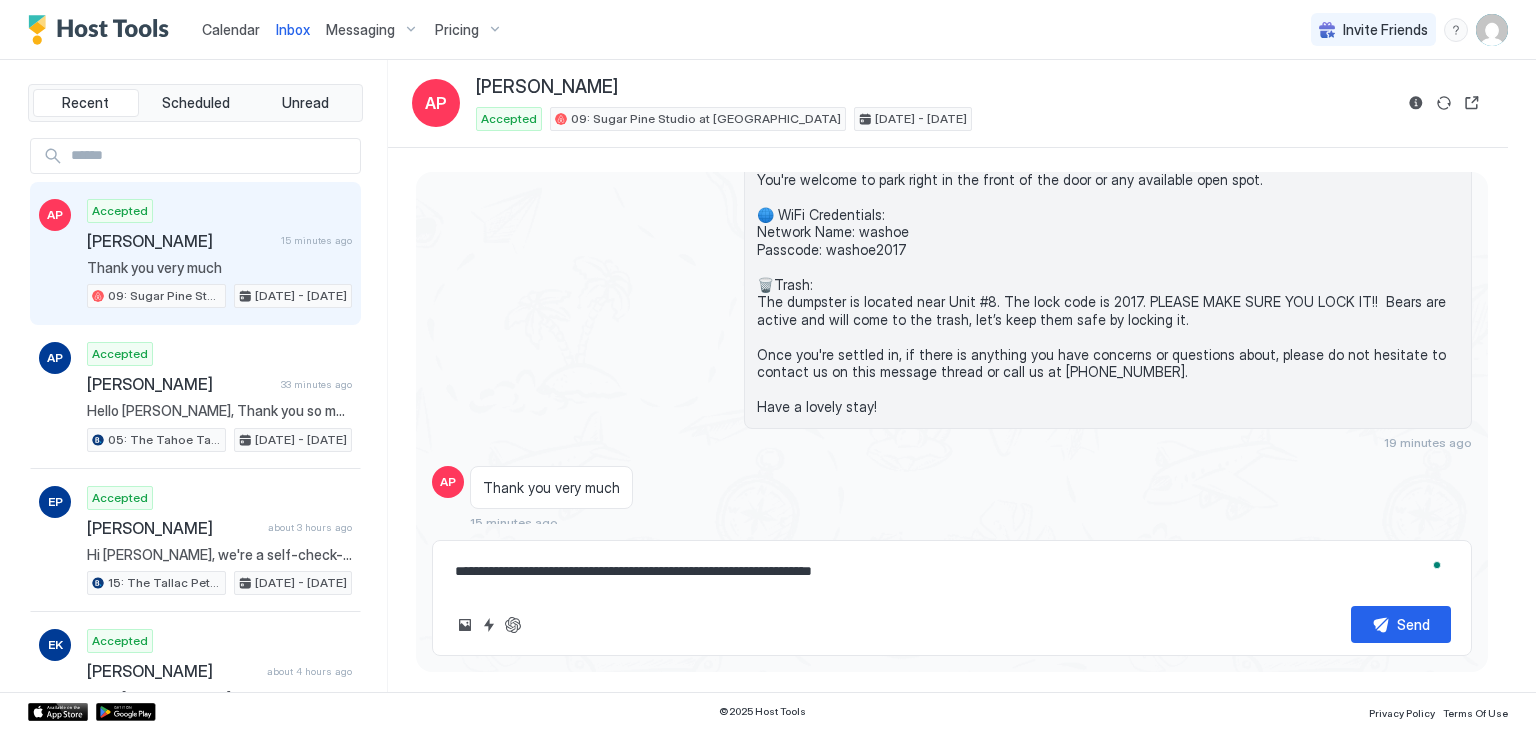 type on "**********" 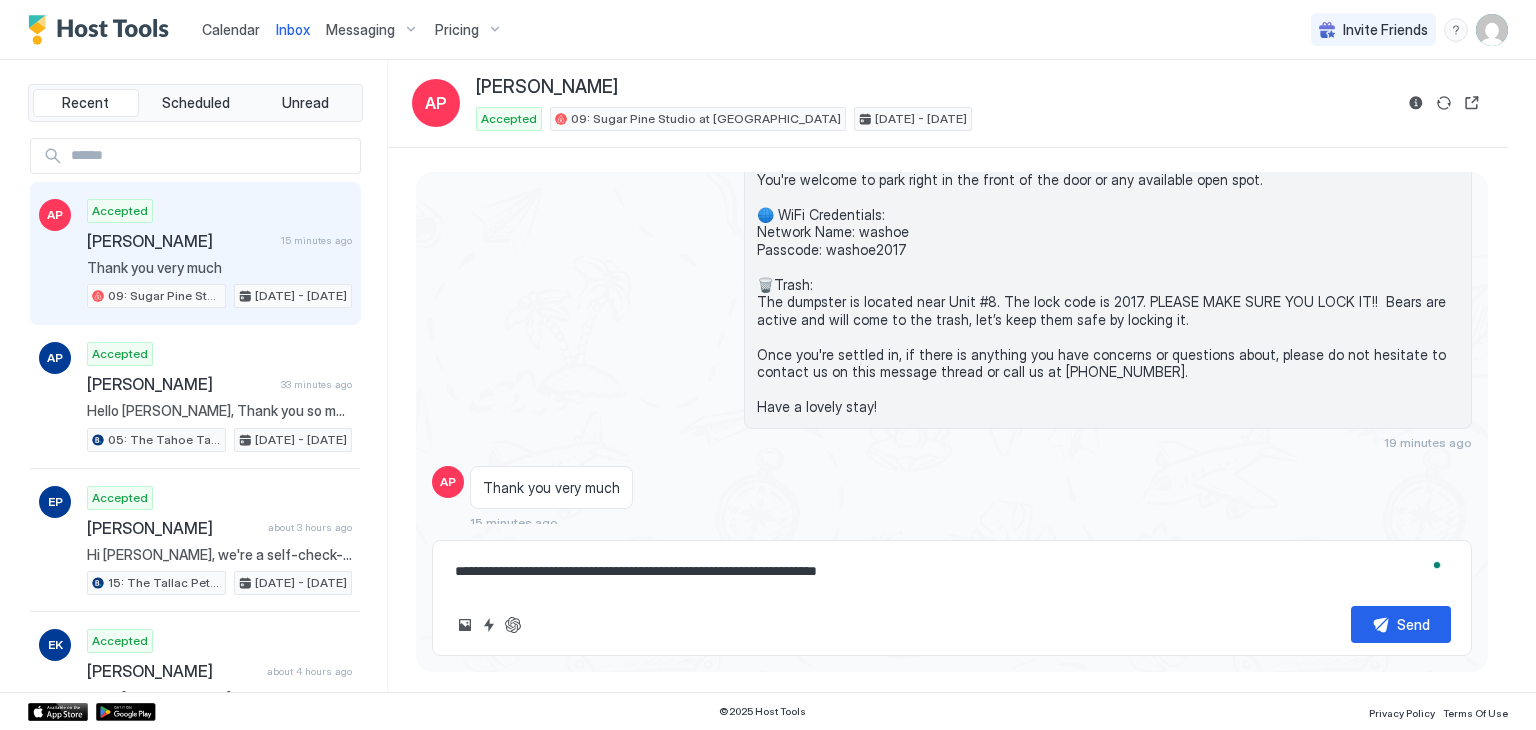 type on "*" 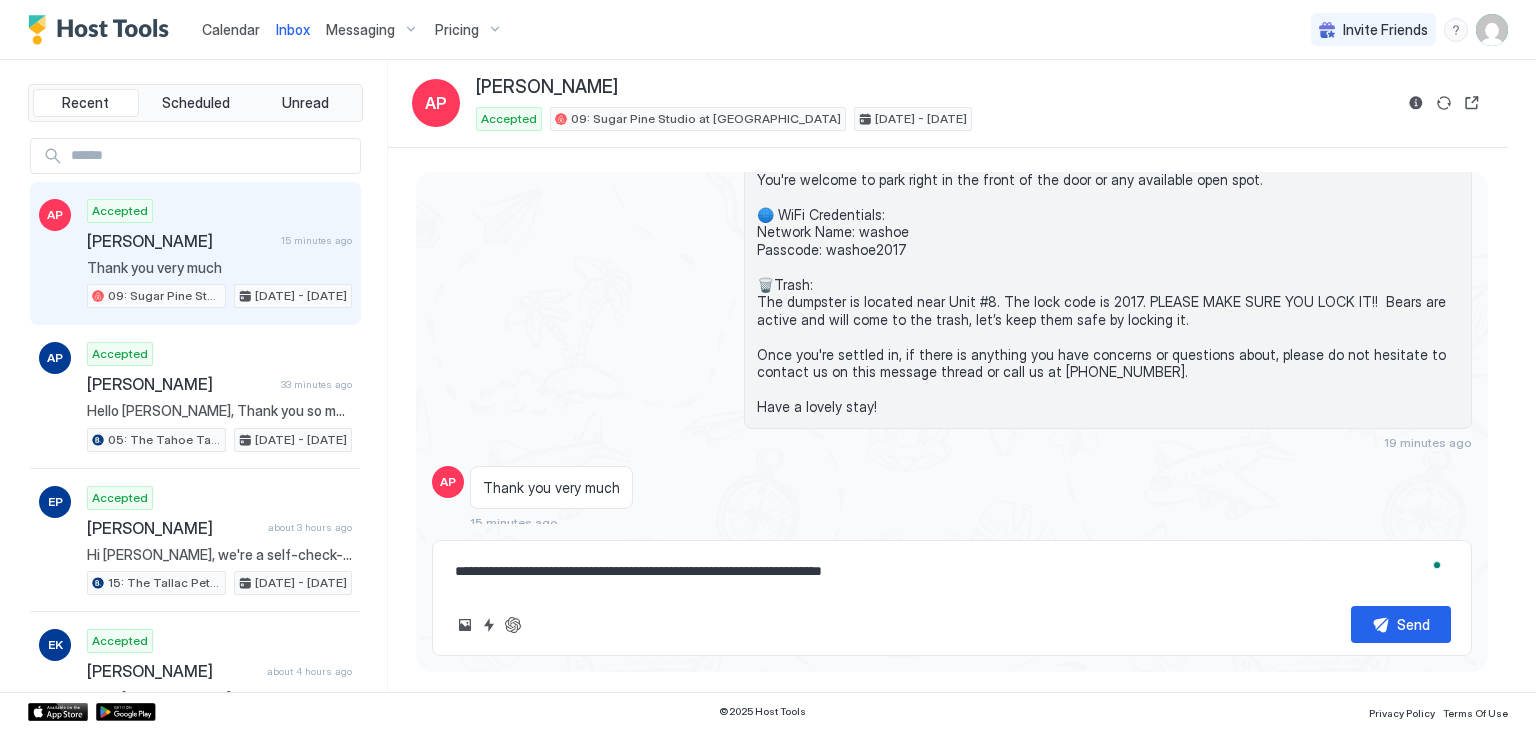 type on "*" 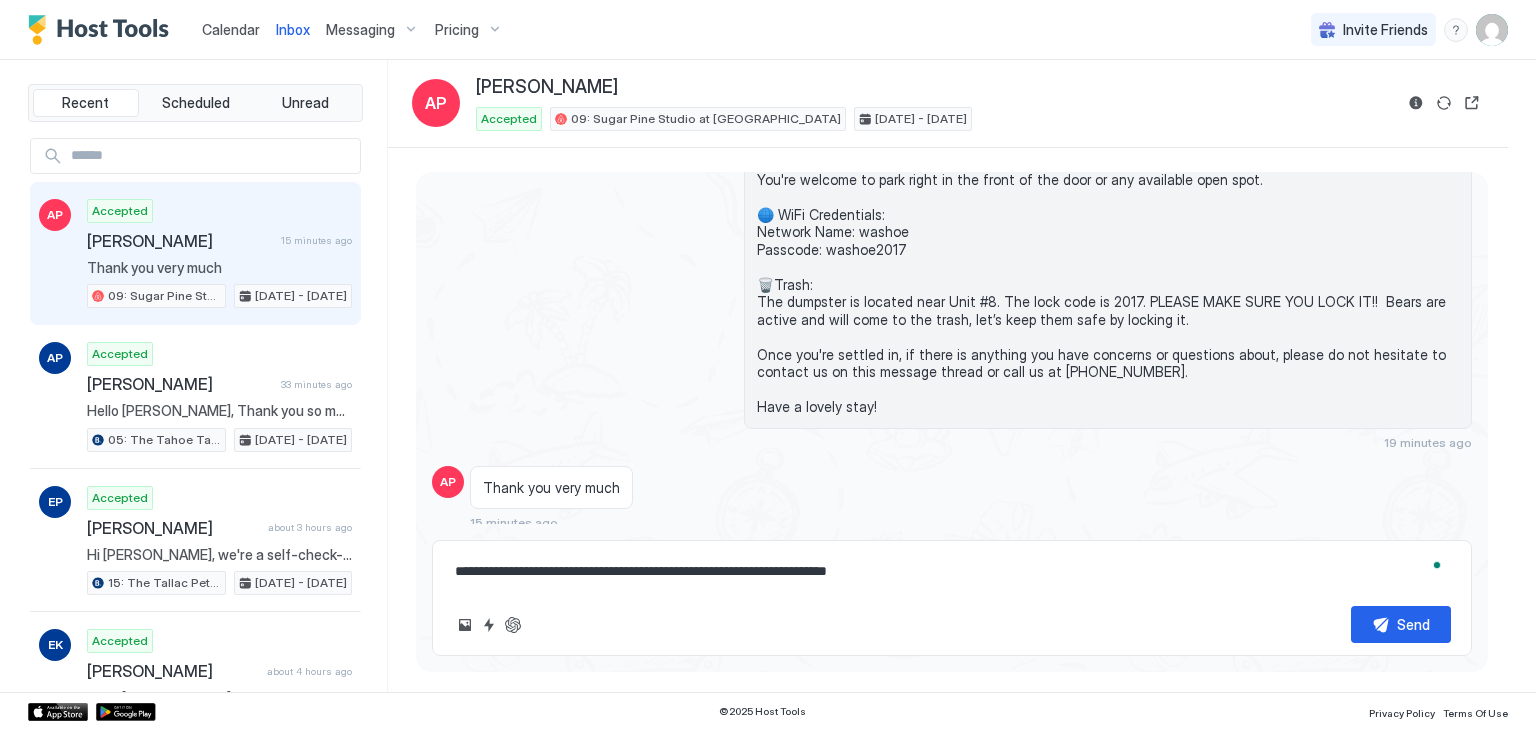 type on "*" 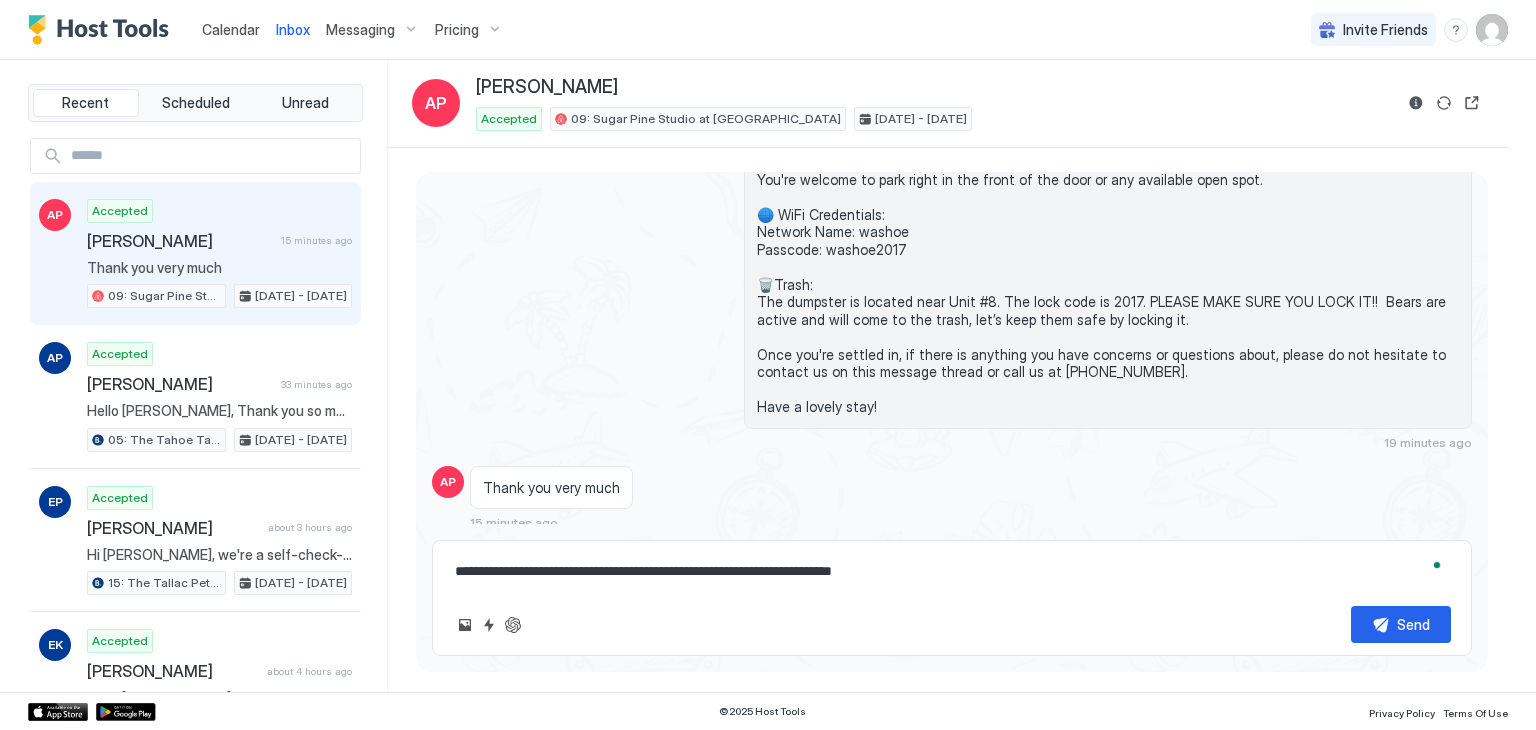 type on "*" 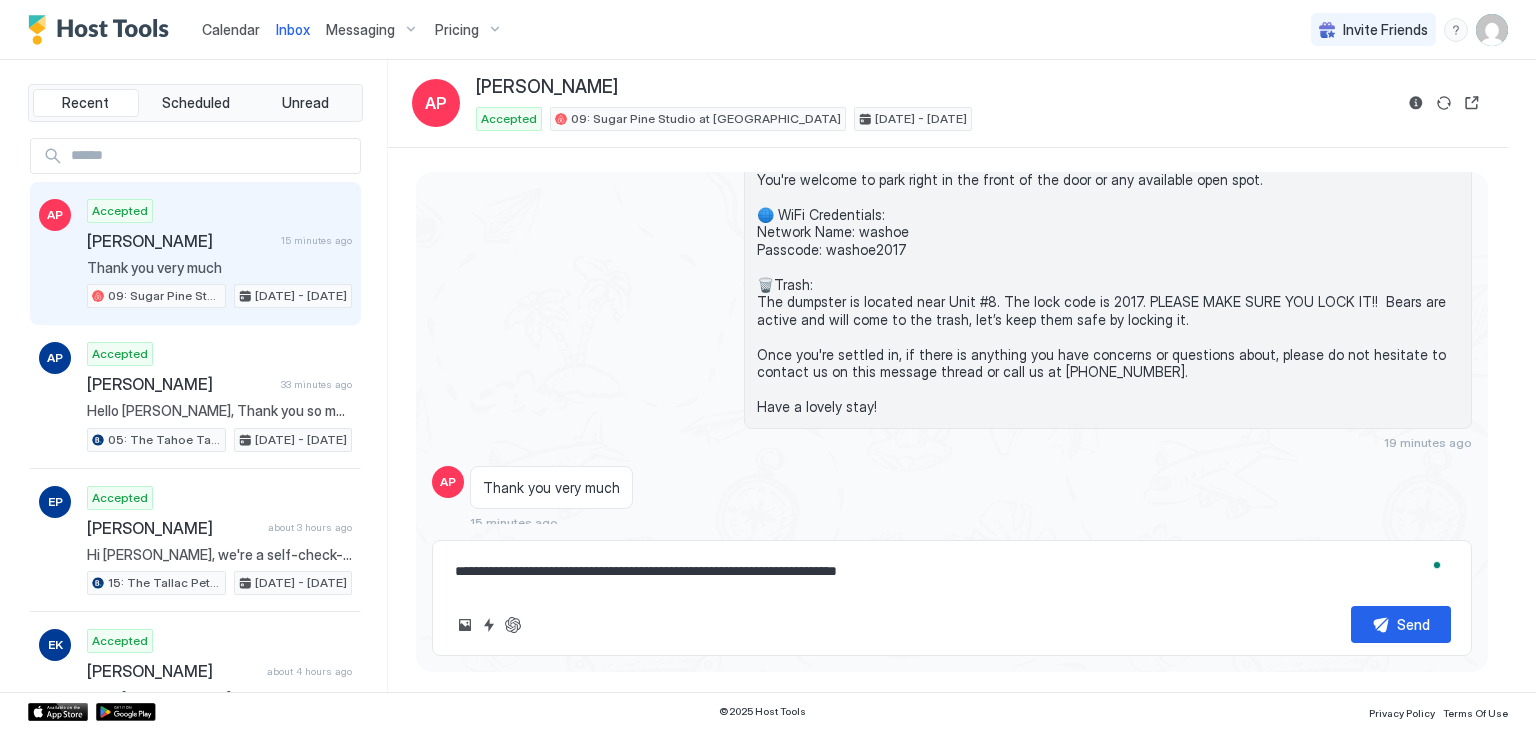 type on "*" 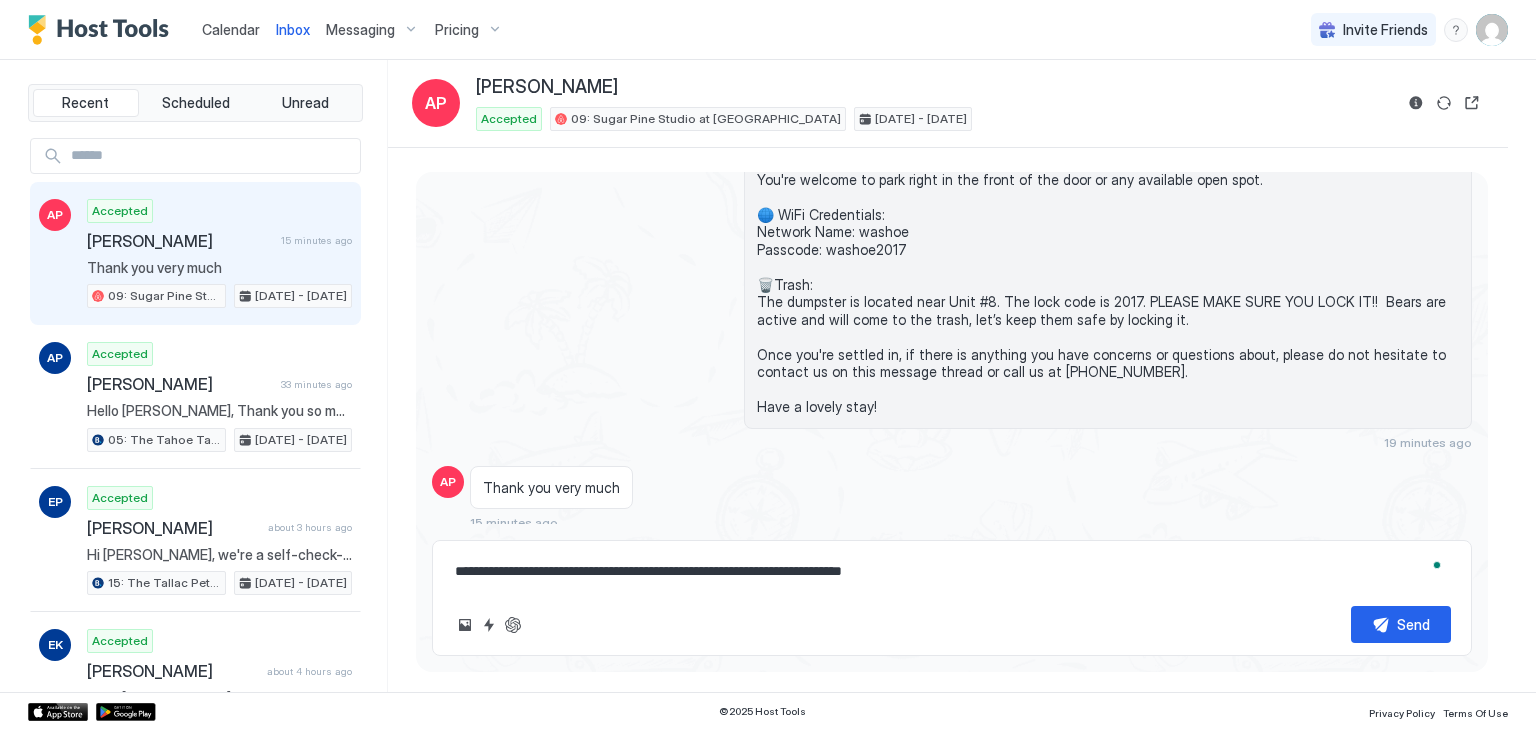 type on "*" 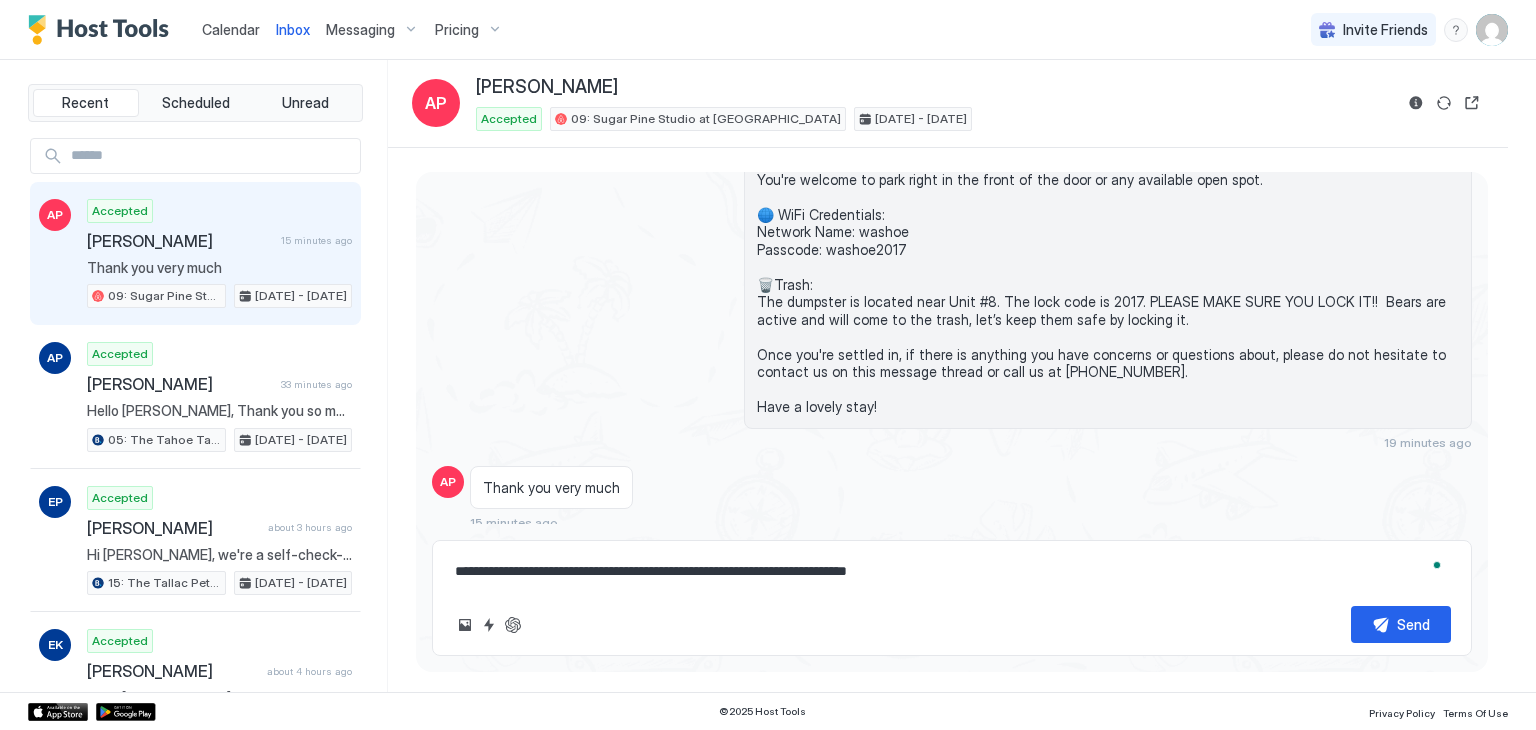 type on "*" 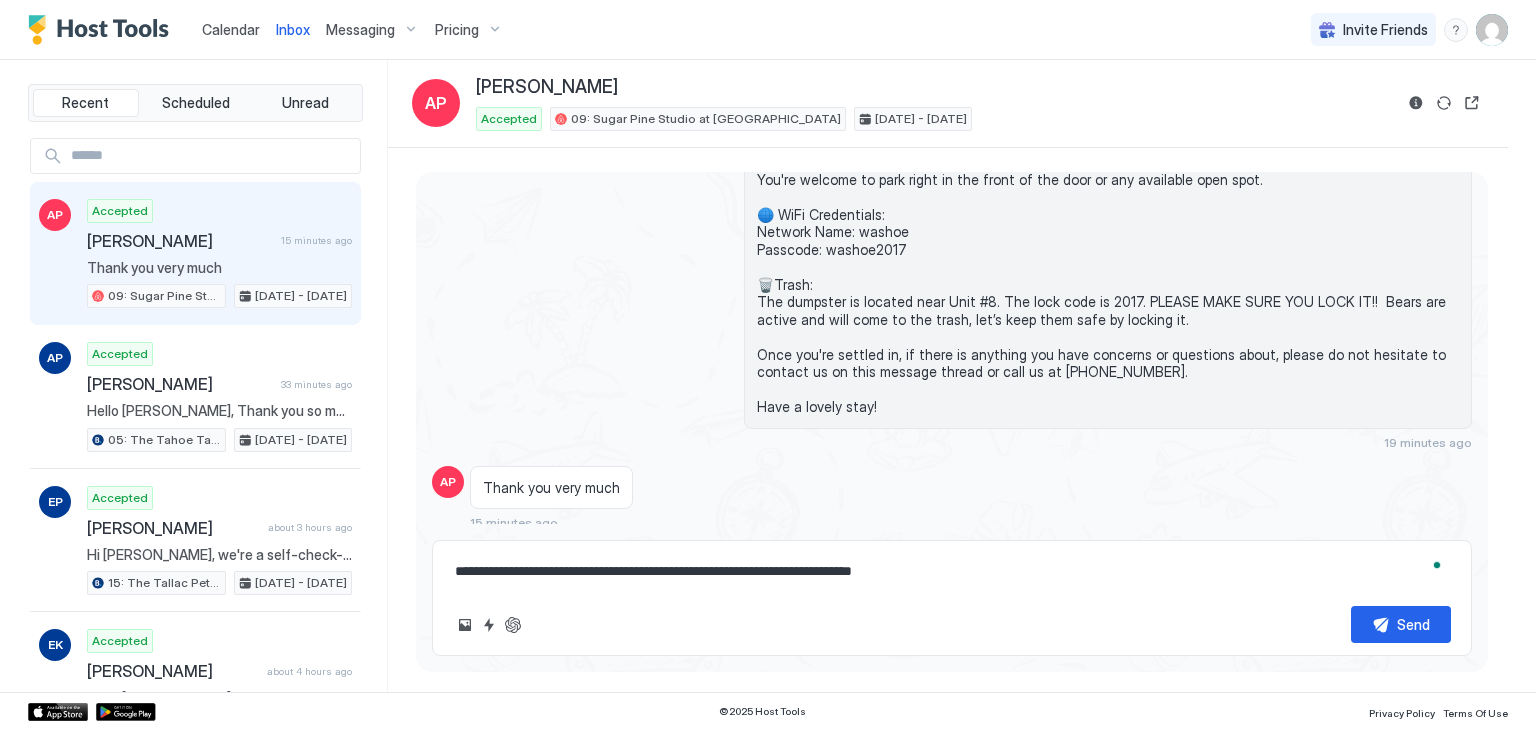 type on "*" 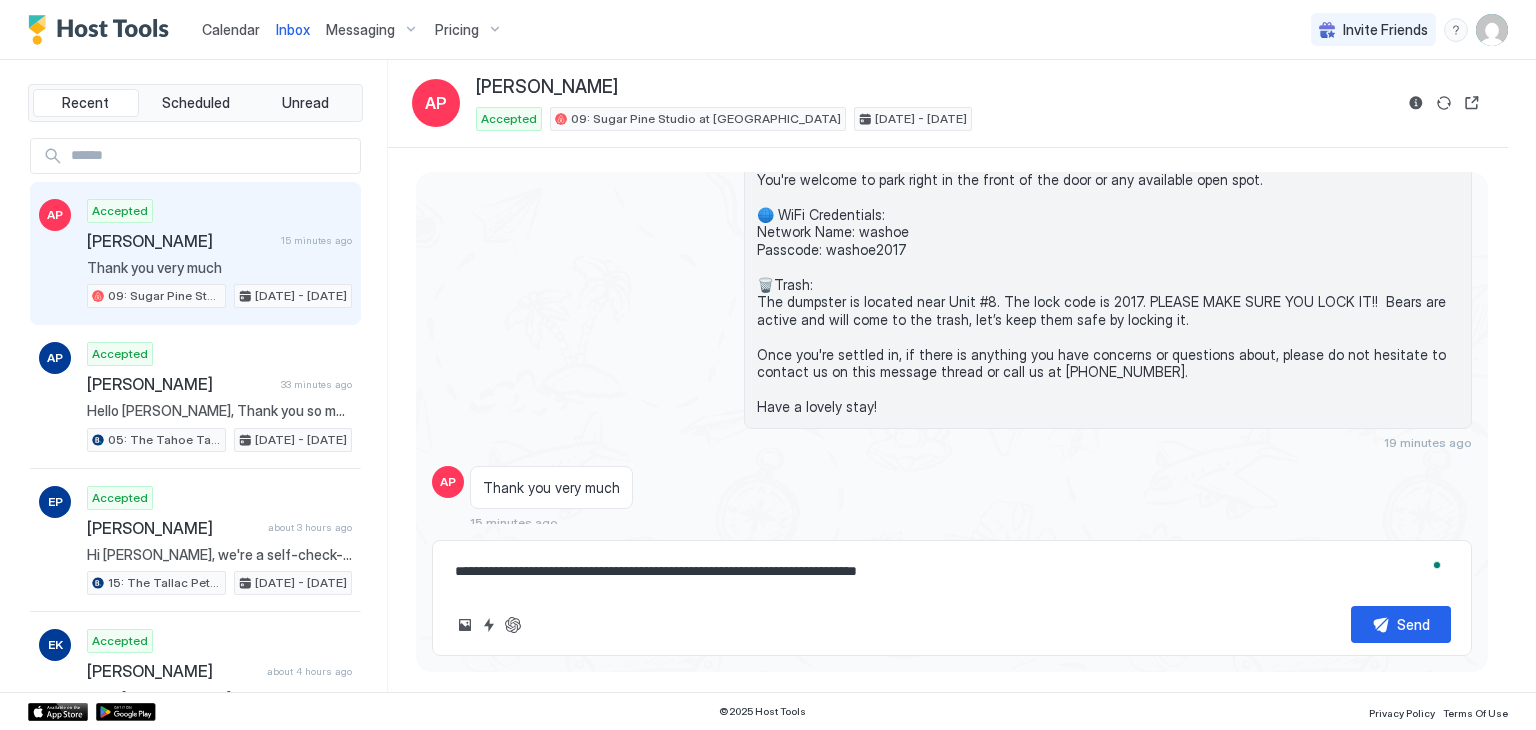 type on "*" 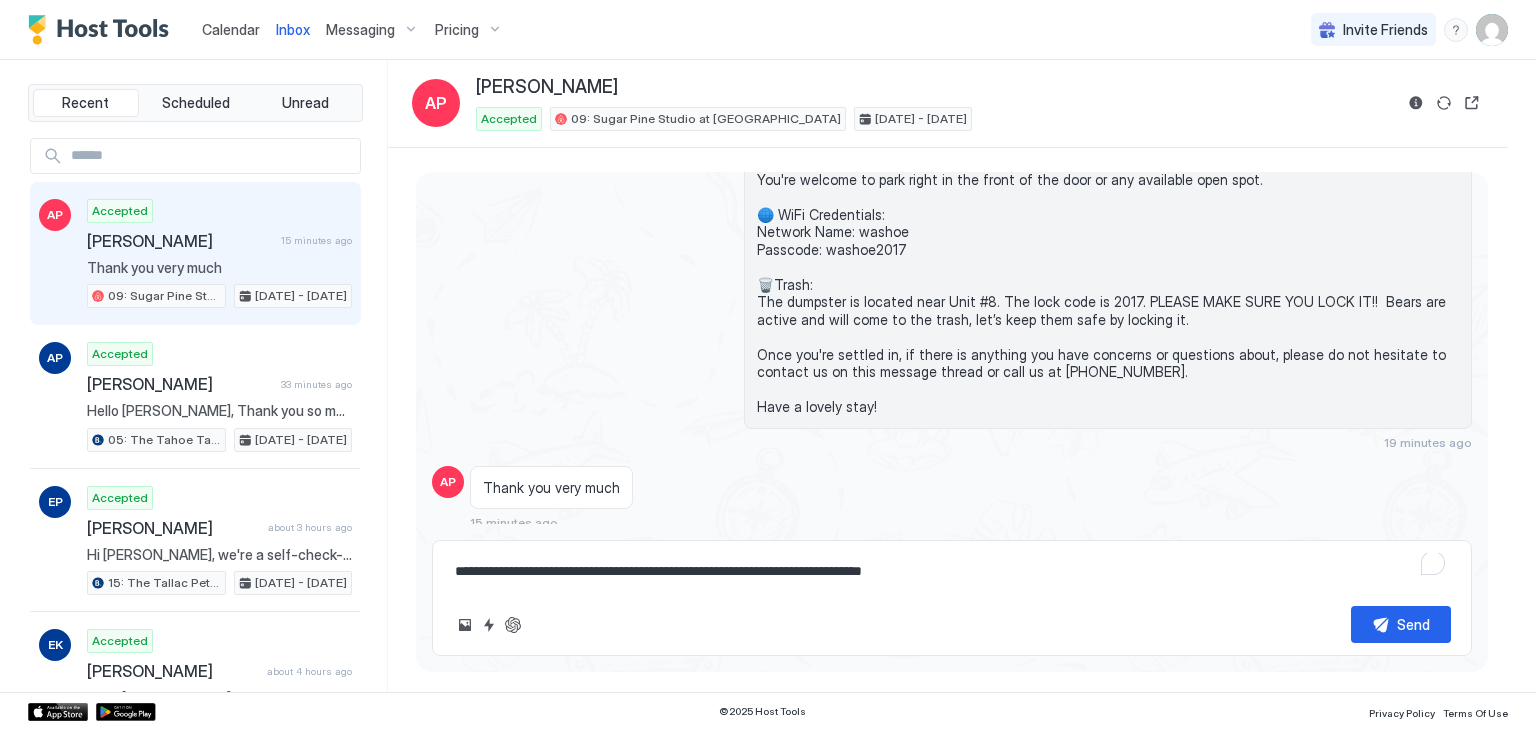type on "*" 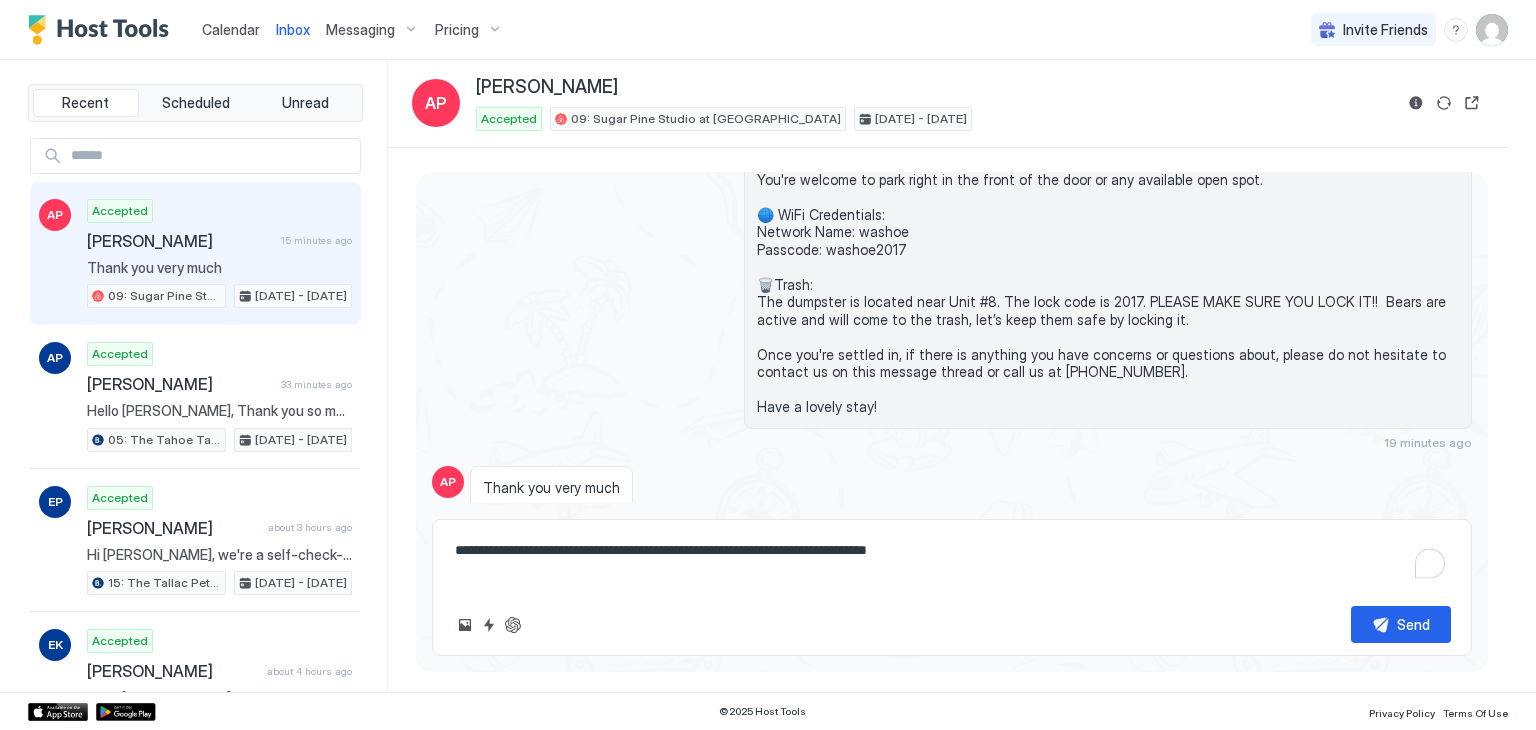 type on "*" 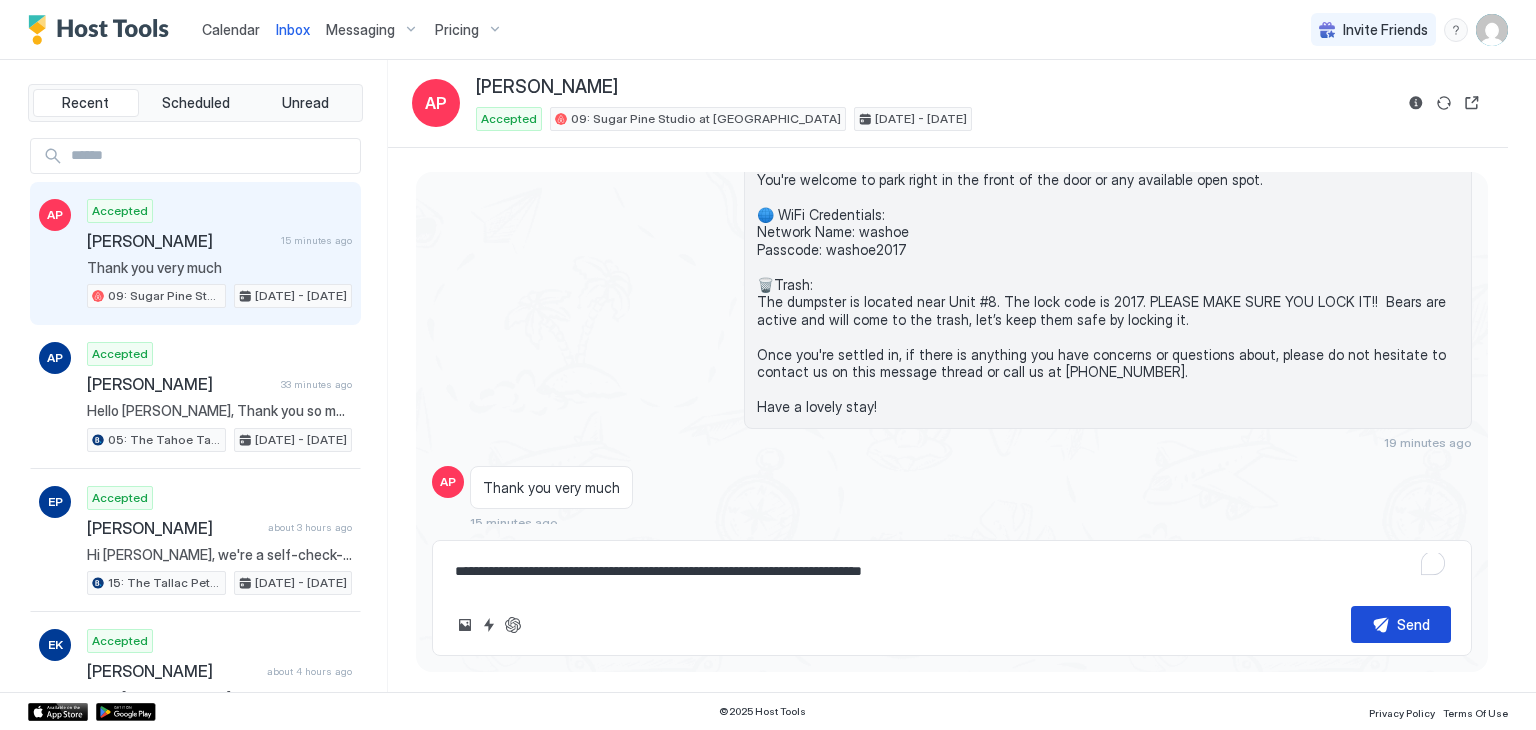 type on "**********" 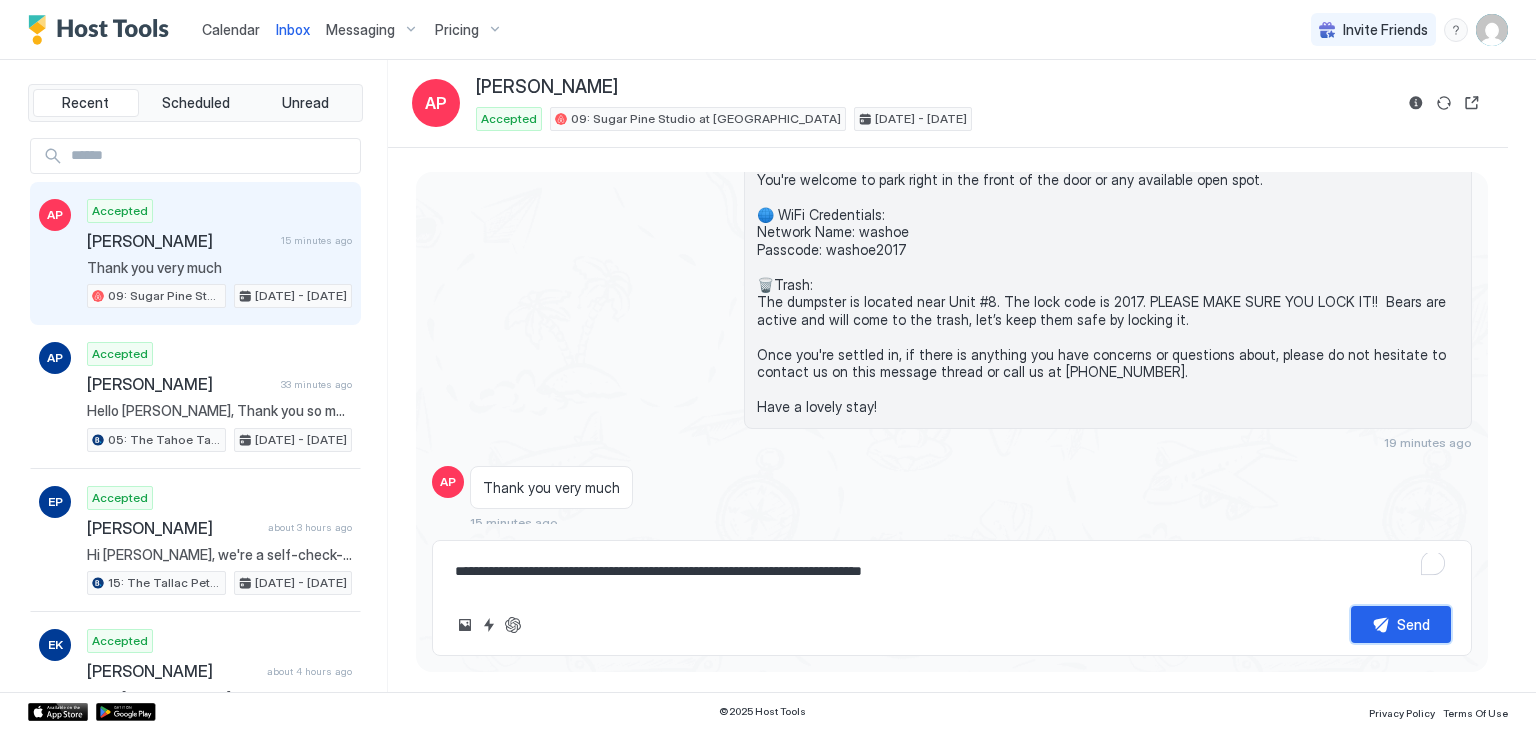 click on "Send" at bounding box center [1413, 624] 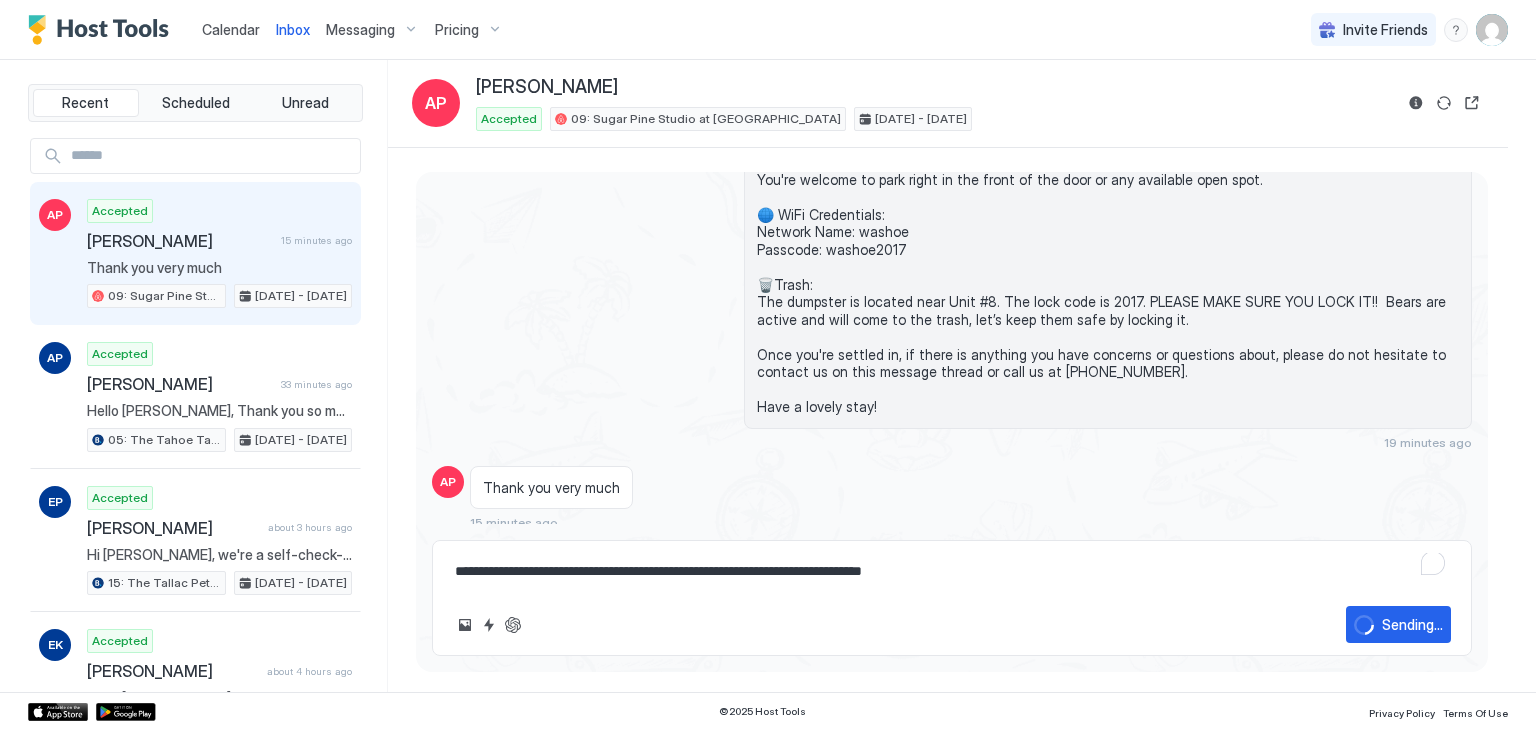 type on "*" 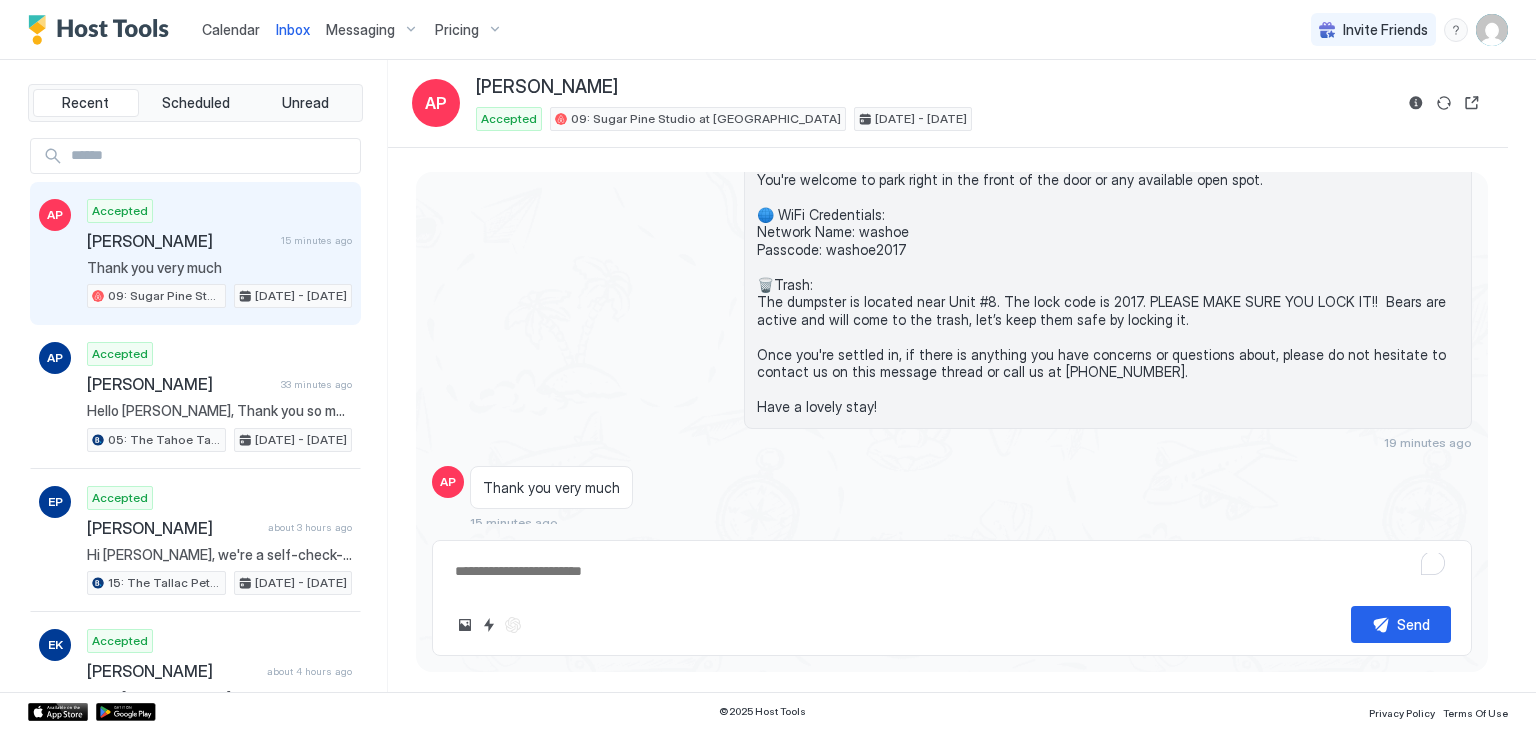 scroll, scrollTop: 1678, scrollLeft: 0, axis: vertical 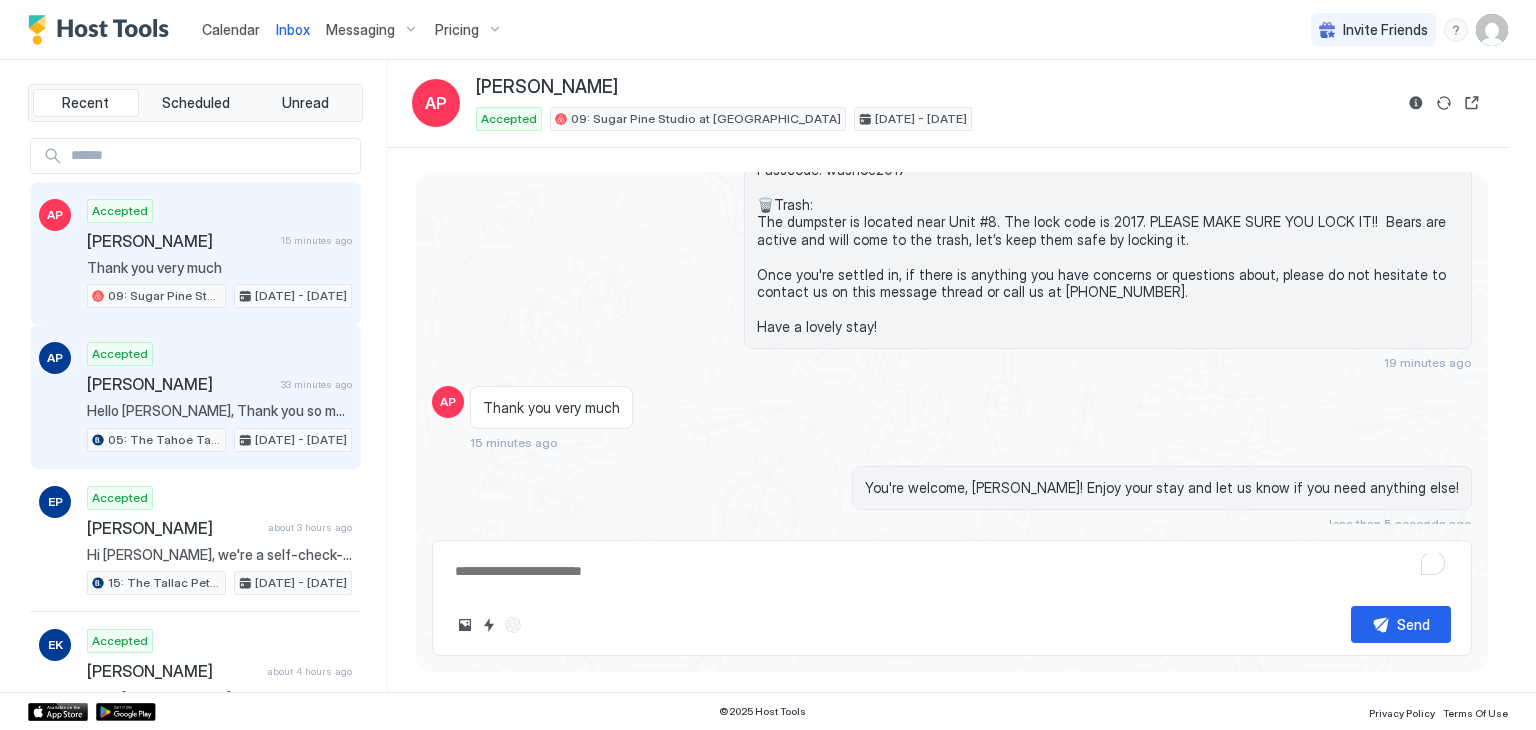 click on "[PERSON_NAME]" at bounding box center (180, 384) 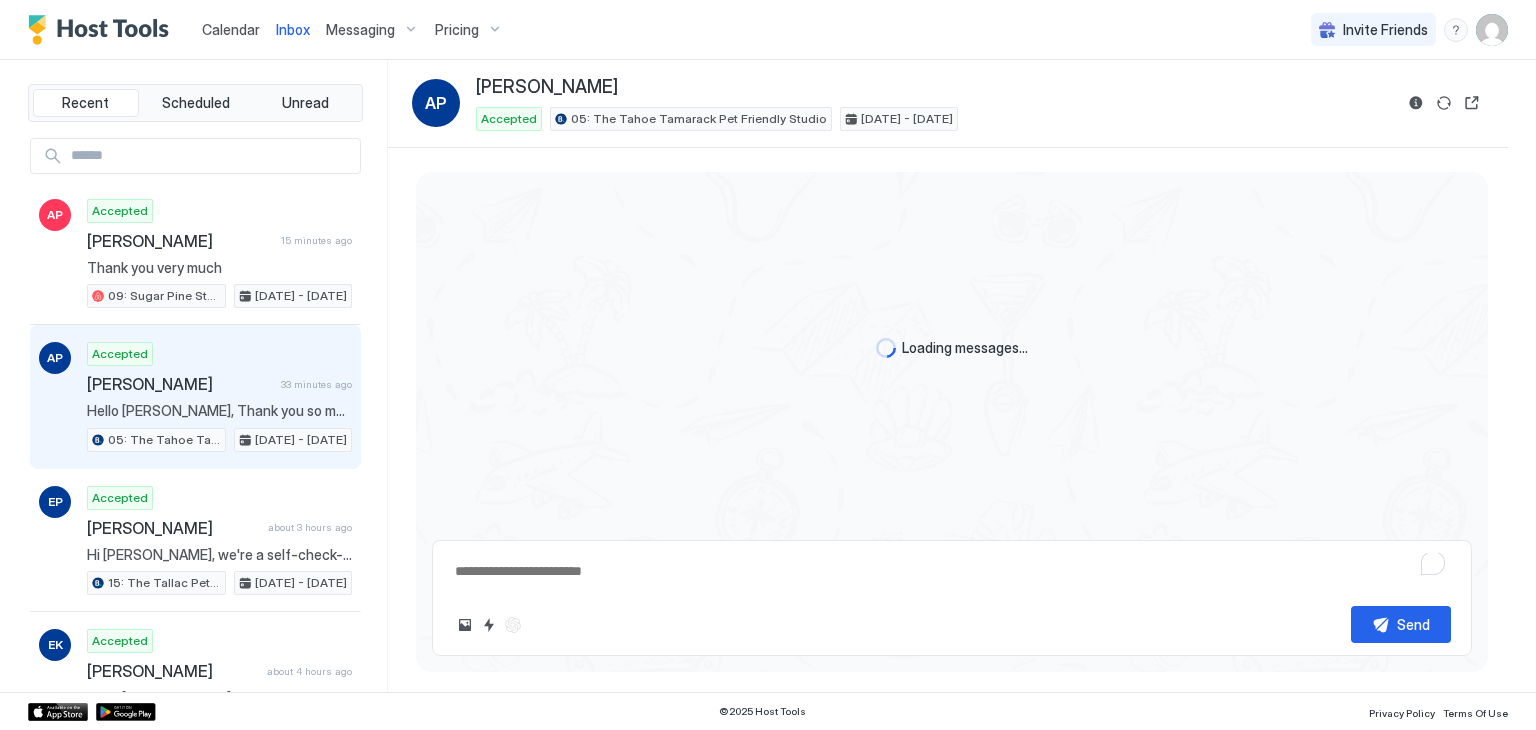 scroll, scrollTop: 0, scrollLeft: 0, axis: both 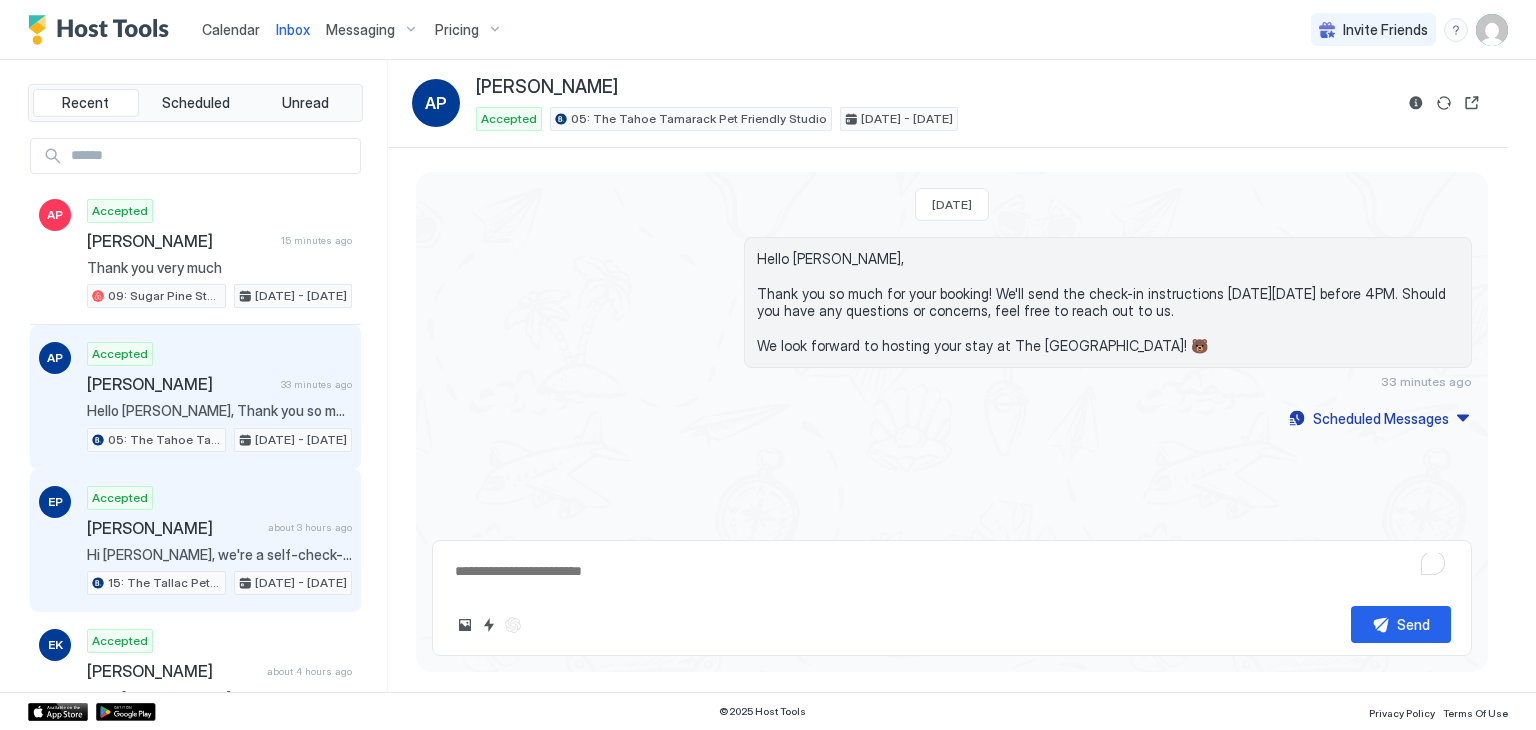 click on "[PERSON_NAME]" at bounding box center (173, 528) 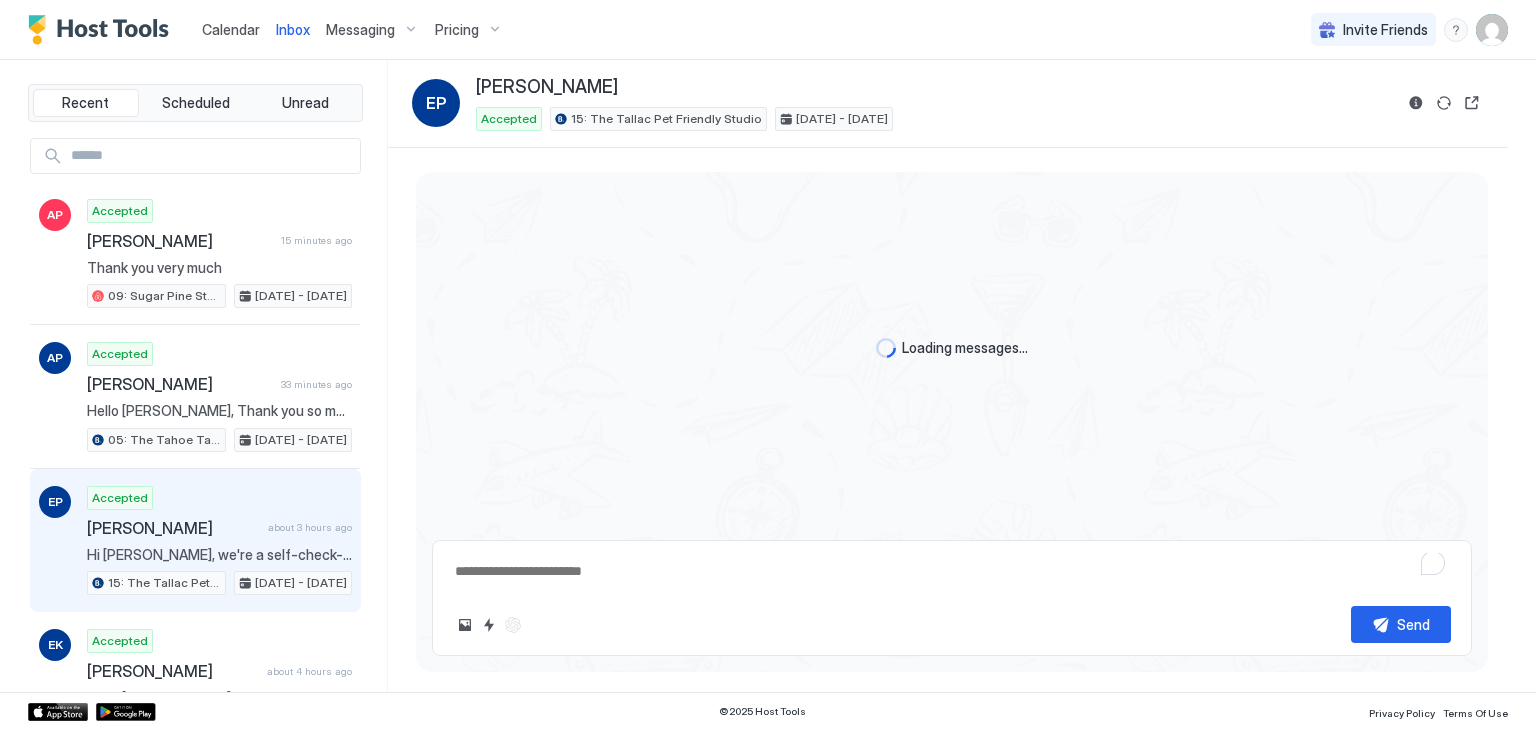 scroll, scrollTop: 49, scrollLeft: 0, axis: vertical 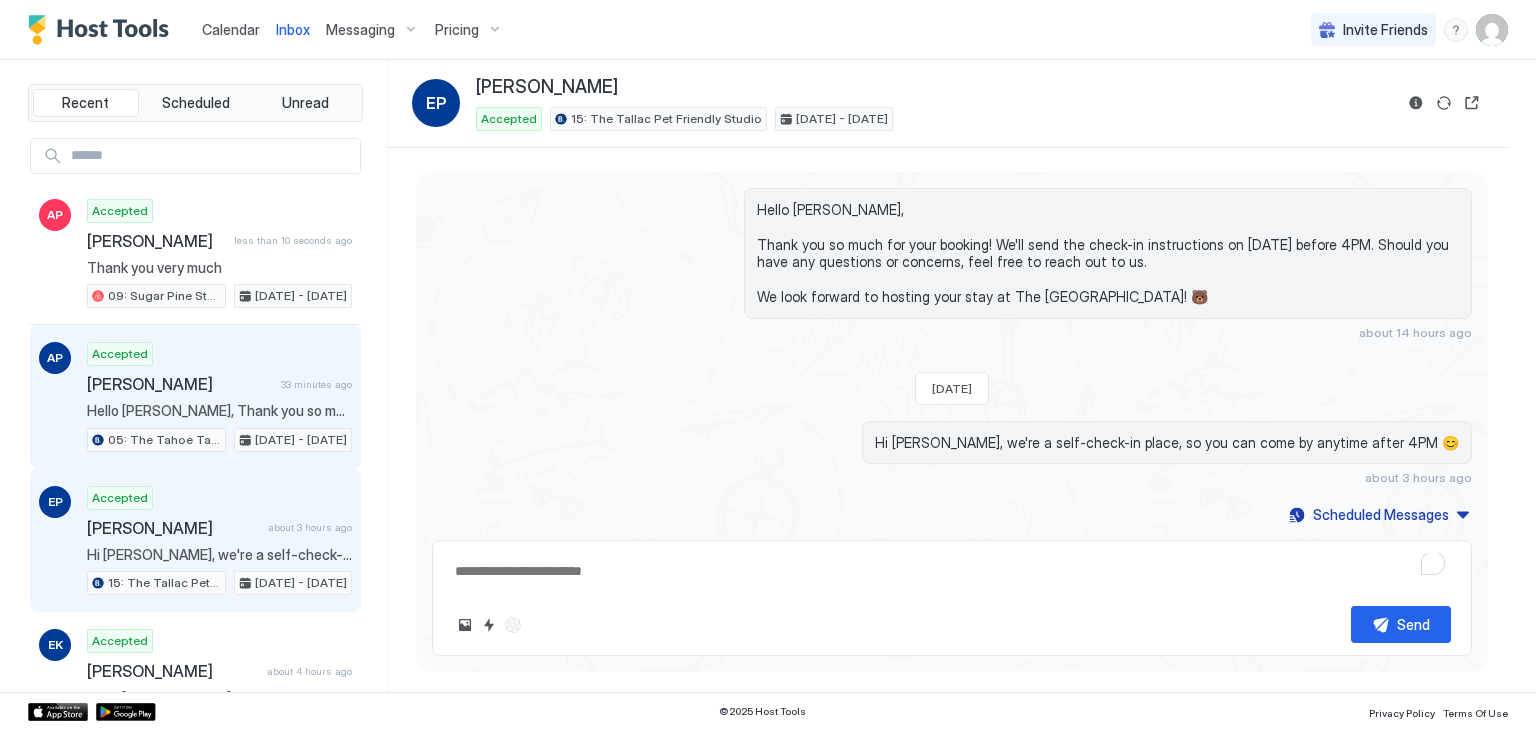 click on "Accepted Antoinette Pouteau 33 minutes ago Hello Antoinette,
Thank you so much for your booking! We'll send the check-in instructions on Fri, August 15th before 4PM. Should you have any questions or concerns, feel free to reach out to us.
We look forward to hosting your stay at The Washoe Lodge! 🐻 05: The Tahoe Tamarack Pet Friendly Studio Aug 15 - 18, 2025" at bounding box center [219, 397] 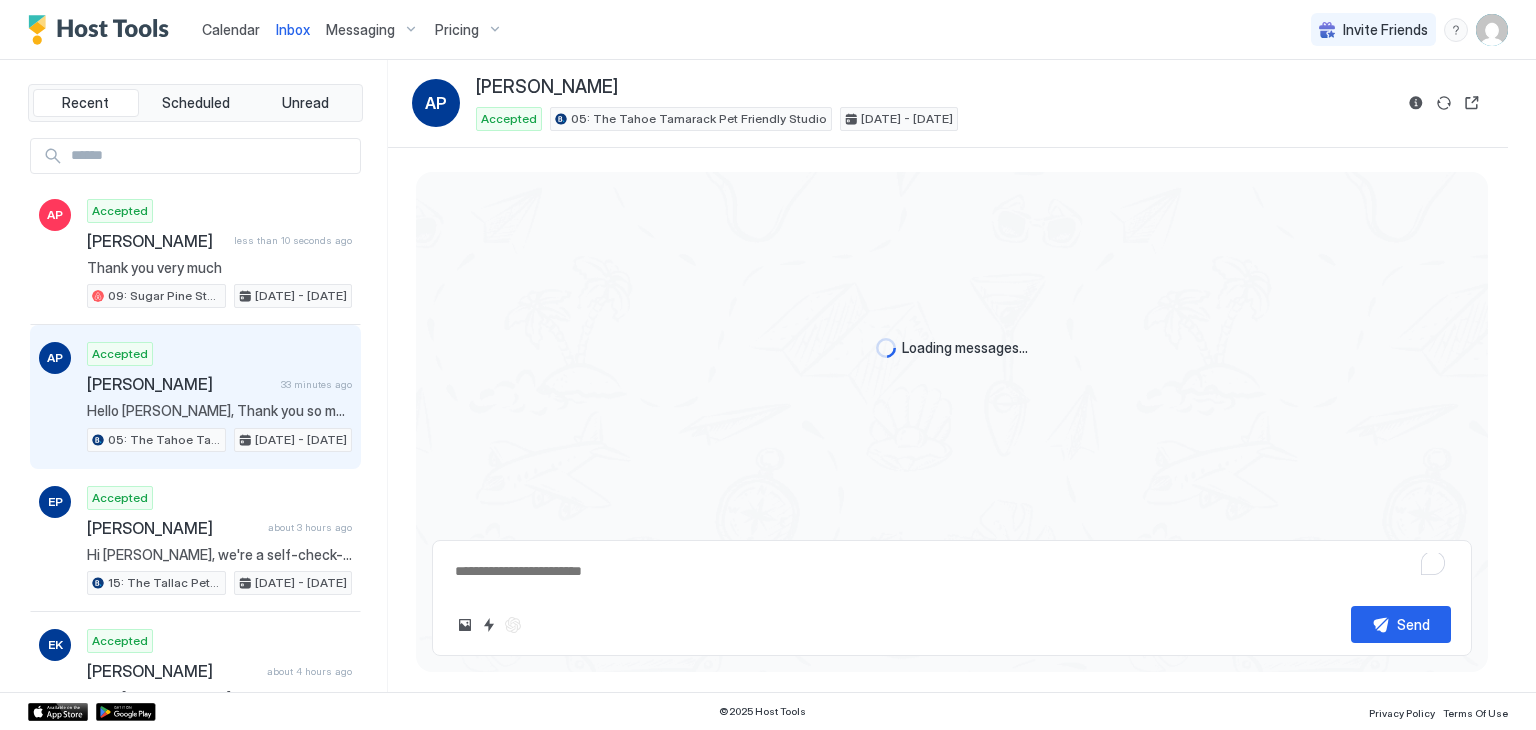 scroll, scrollTop: 0, scrollLeft: 0, axis: both 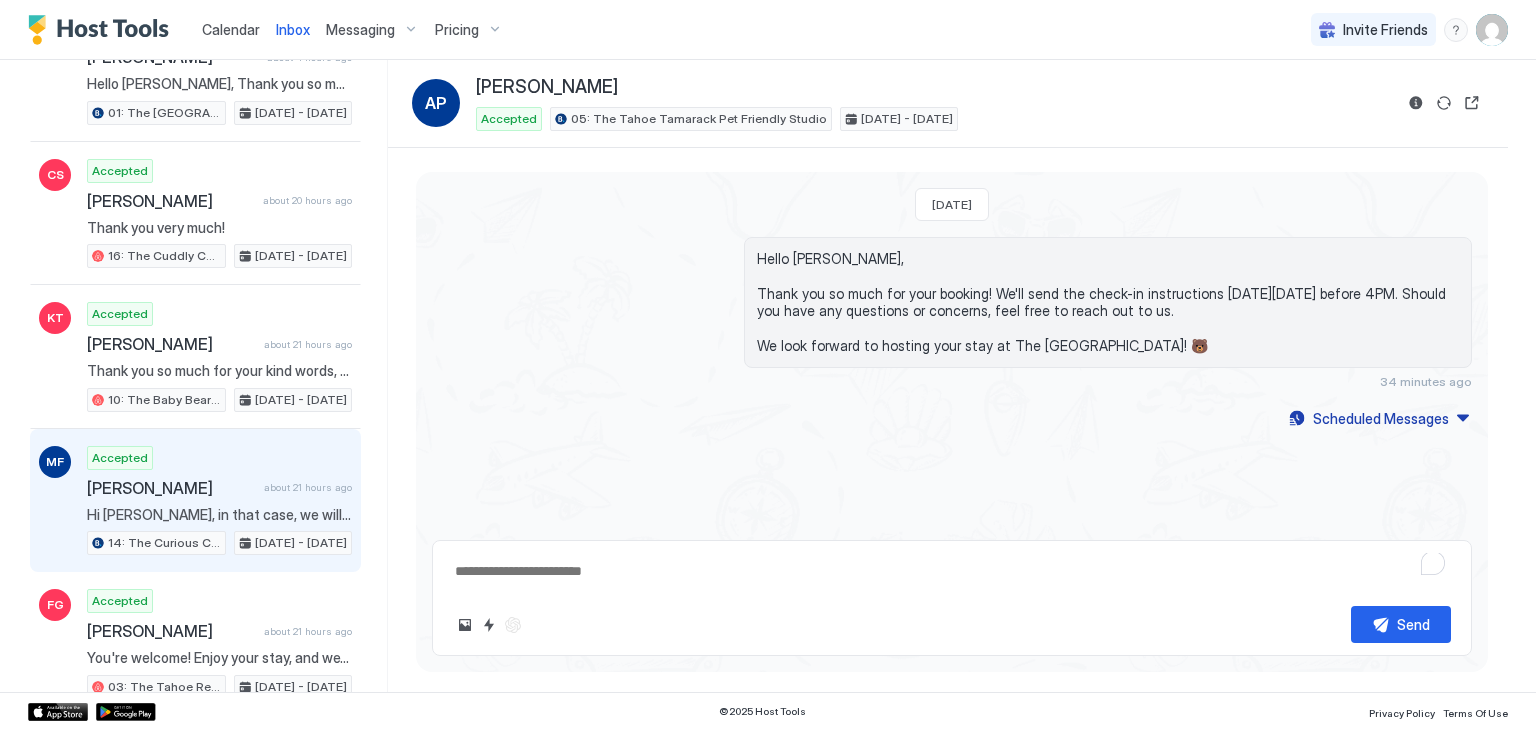 click on "[PERSON_NAME]" at bounding box center (171, 488) 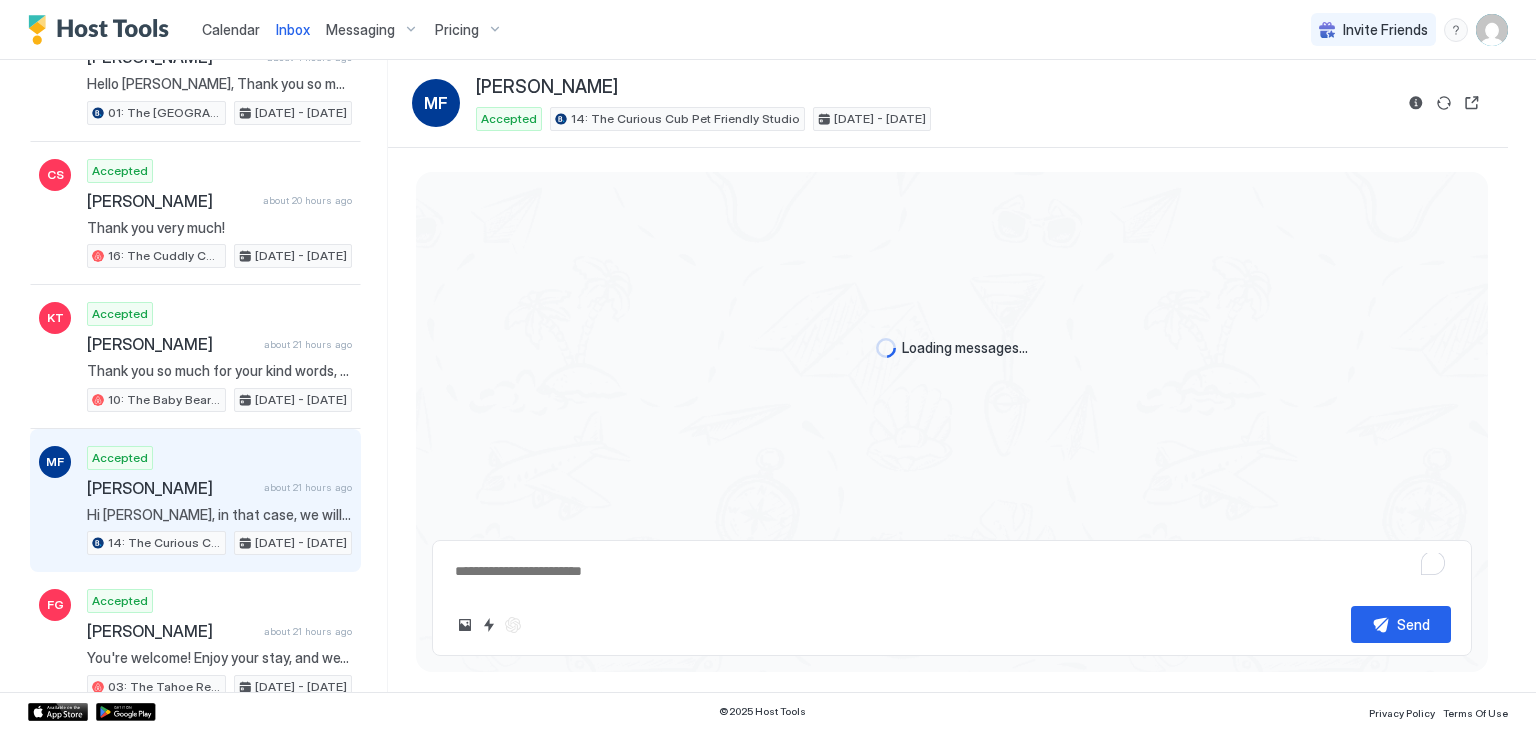 scroll, scrollTop: 636, scrollLeft: 0, axis: vertical 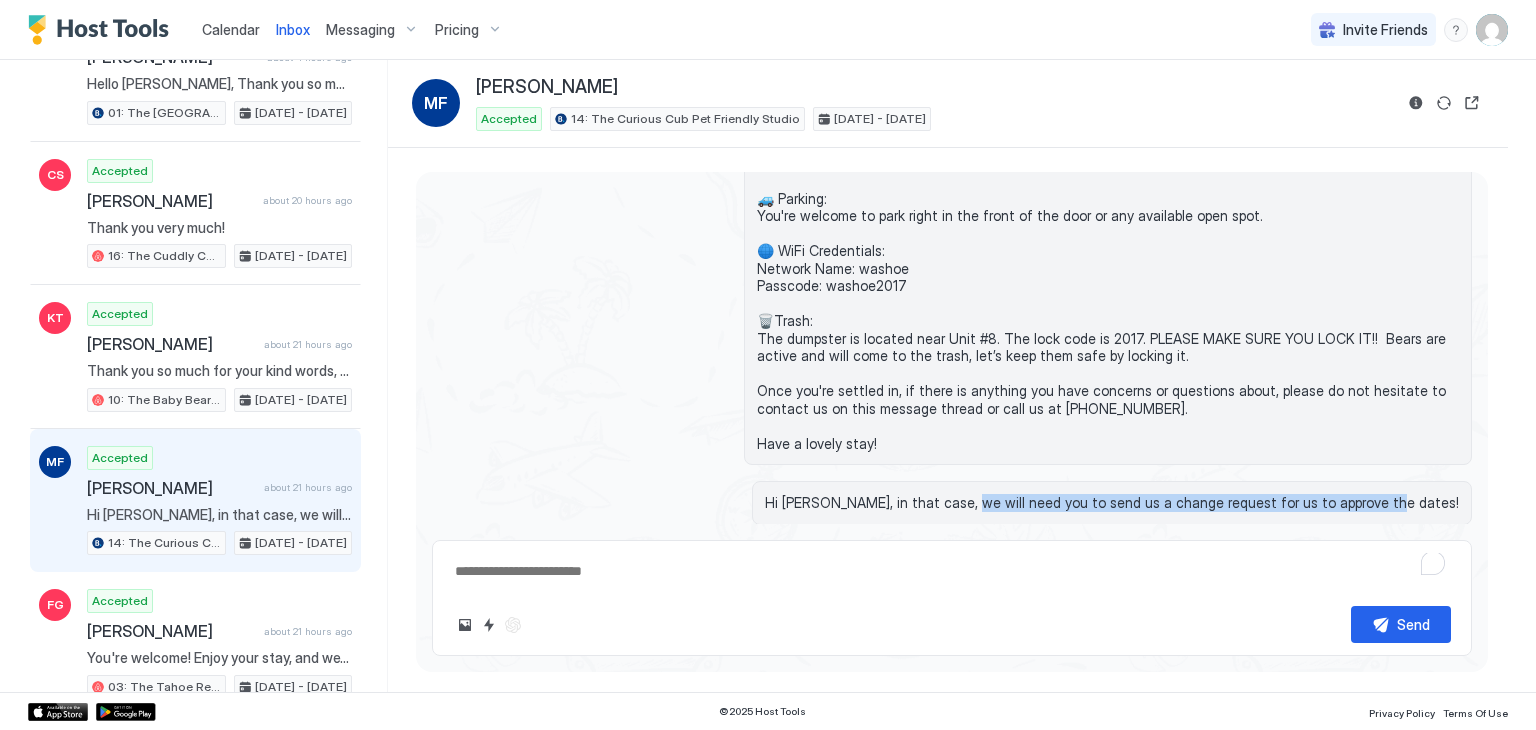 drag, startPoint x: 1043, startPoint y: 484, endPoint x: 1445, endPoint y: 471, distance: 402.21014 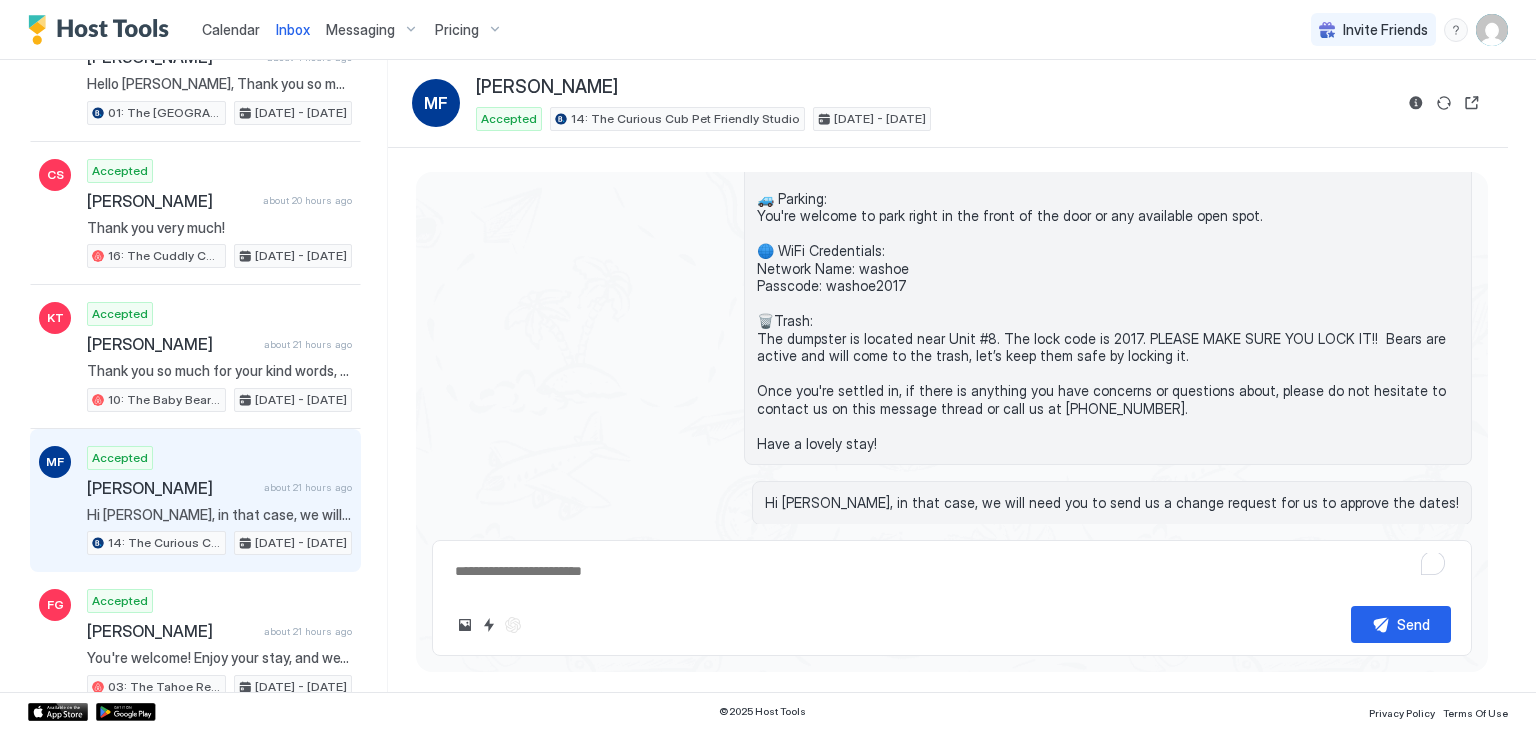 click on "Hi [PERSON_NAME], in that case, we will need you to send us a change request for us to approve the dates!" at bounding box center (1112, 503) 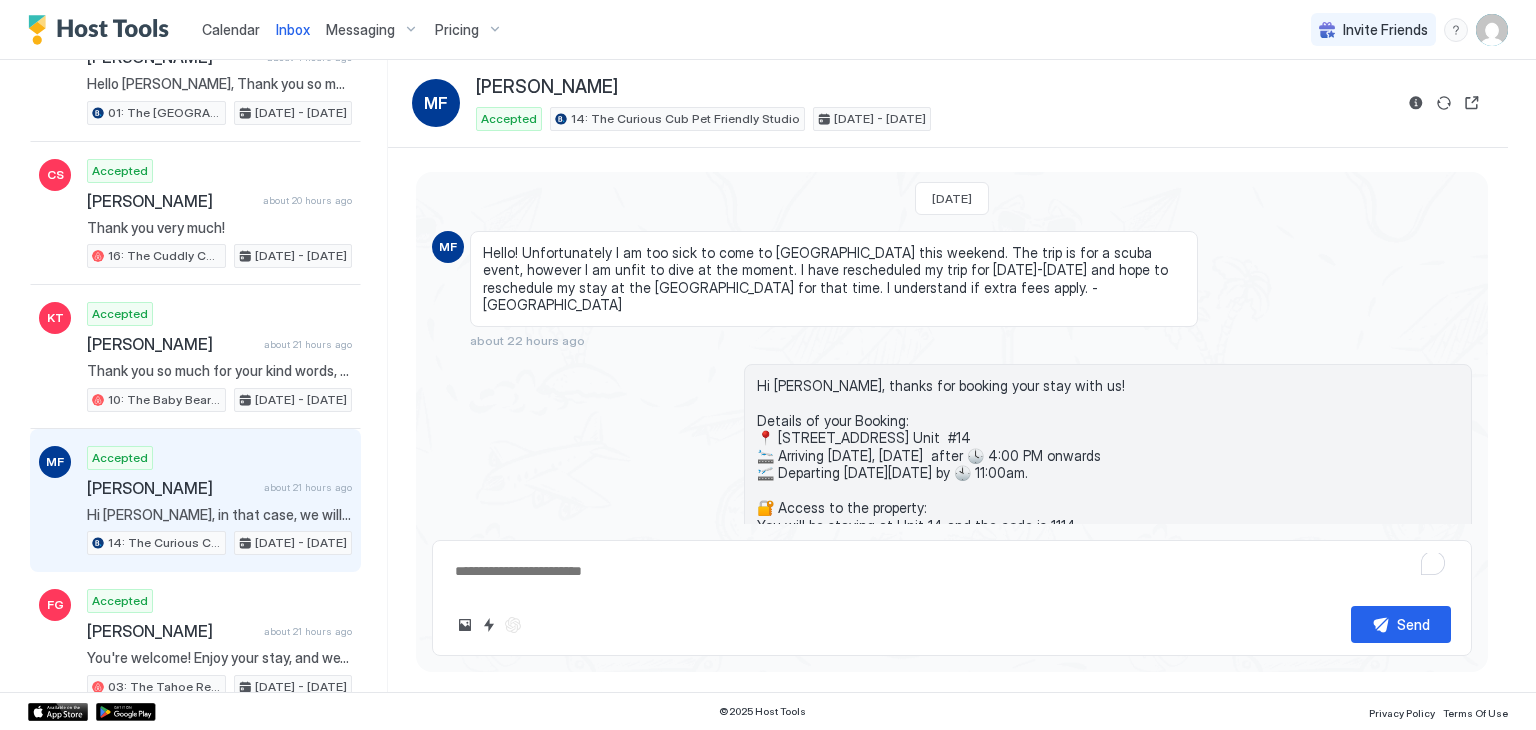 scroll, scrollTop: 636, scrollLeft: 0, axis: vertical 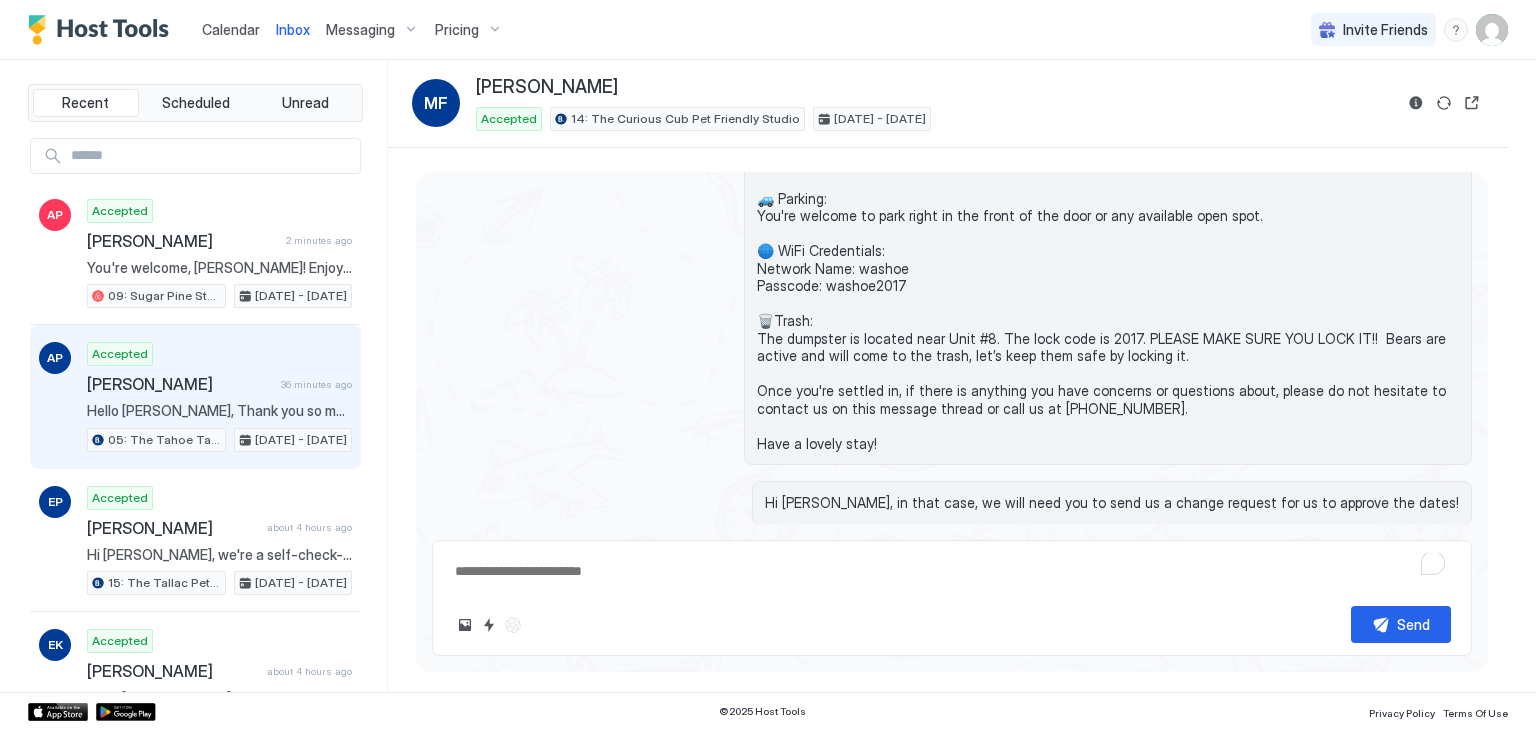 click on "[PERSON_NAME]" at bounding box center (180, 384) 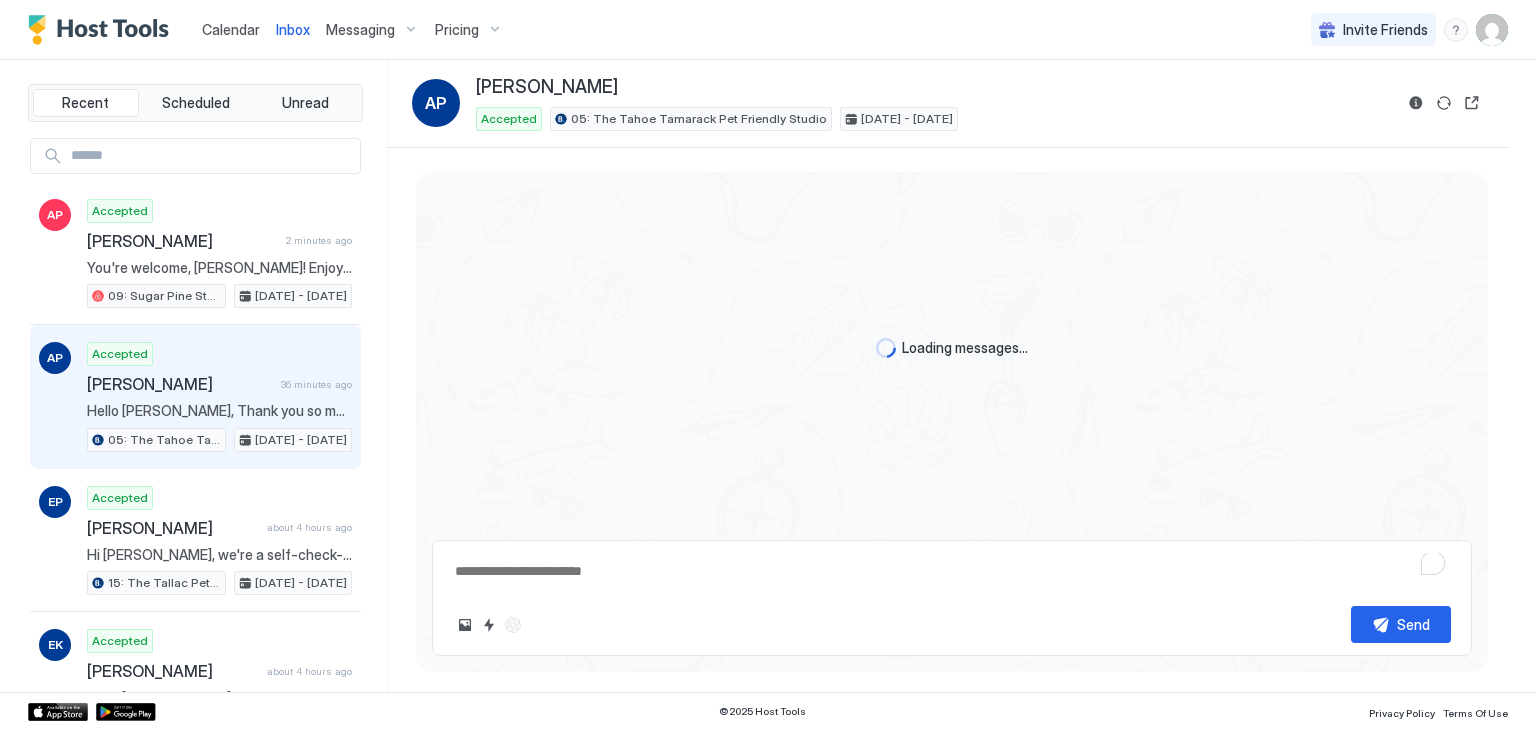 scroll, scrollTop: 0, scrollLeft: 0, axis: both 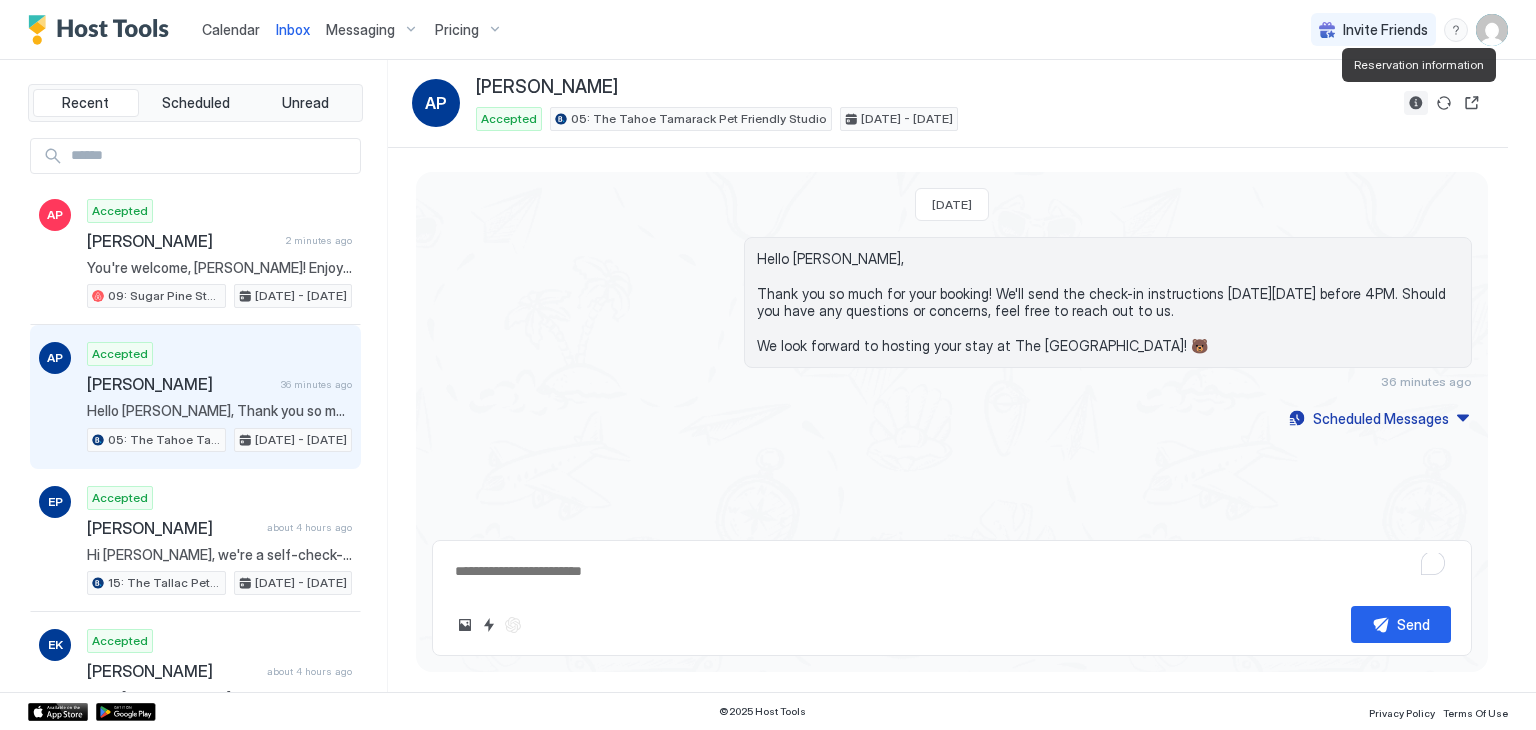 click at bounding box center [1416, 103] 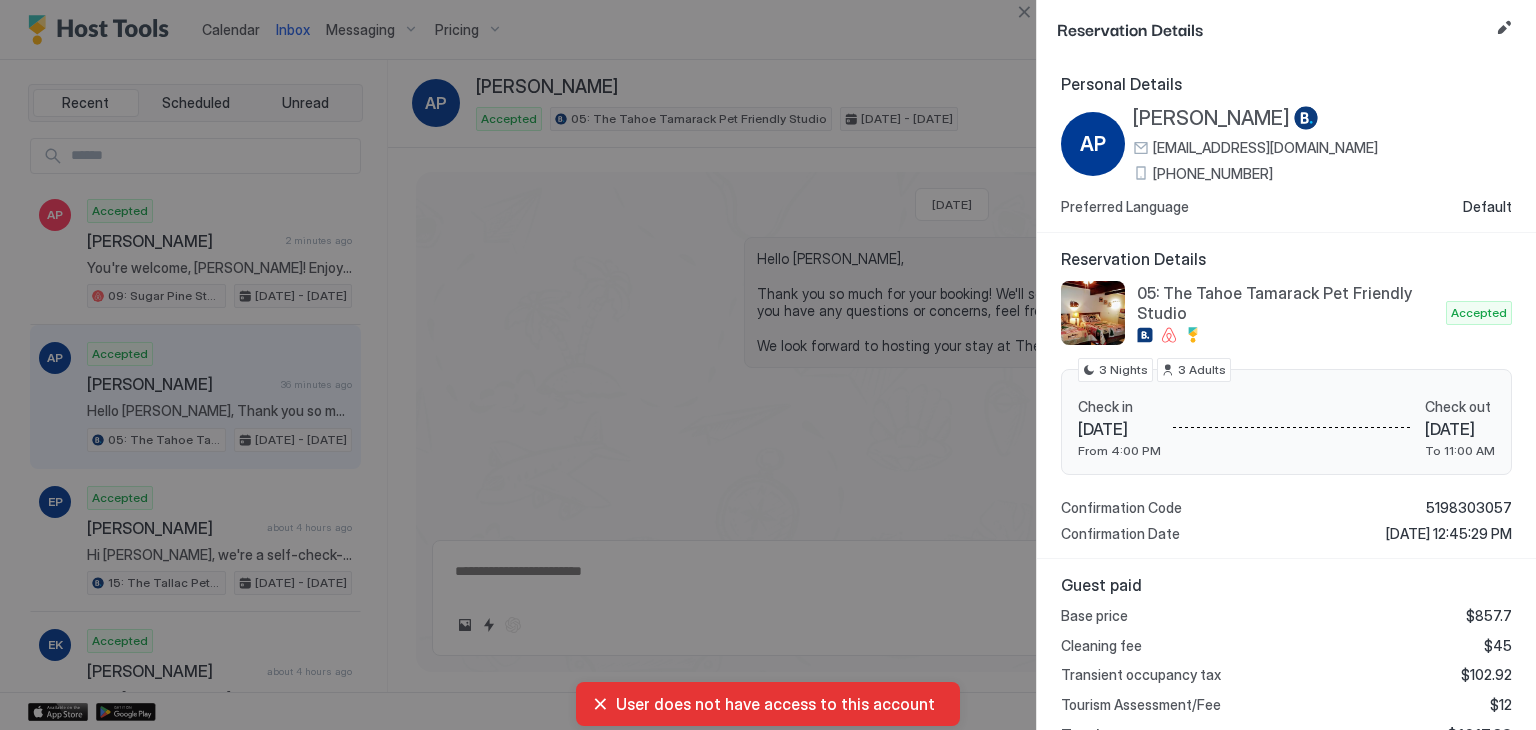 click on "+1 (925) 520-5451" at bounding box center [1213, 174] 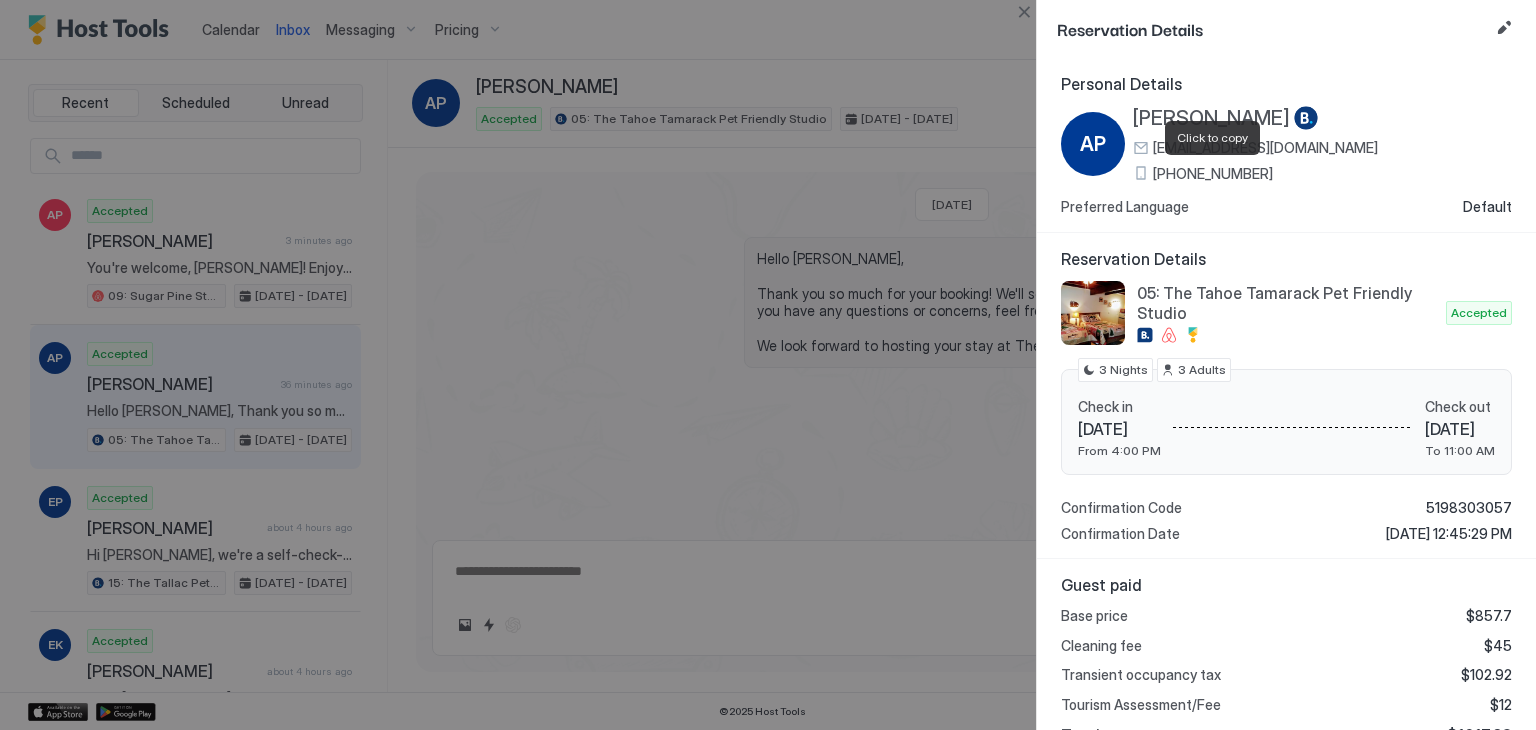 click on "+1 (925) 520-5451" at bounding box center (1213, 174) 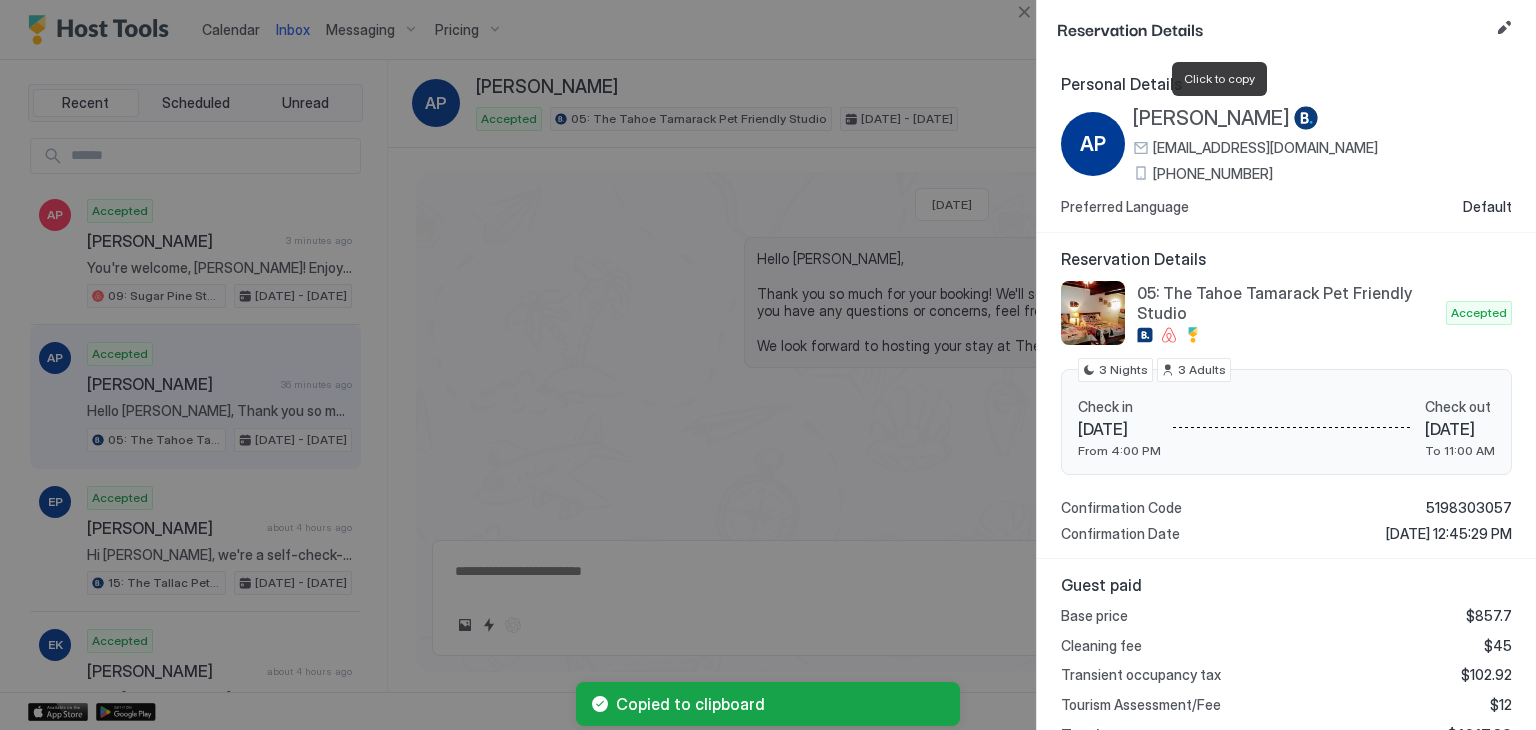 click on "[PERSON_NAME]" at bounding box center (1211, 118) 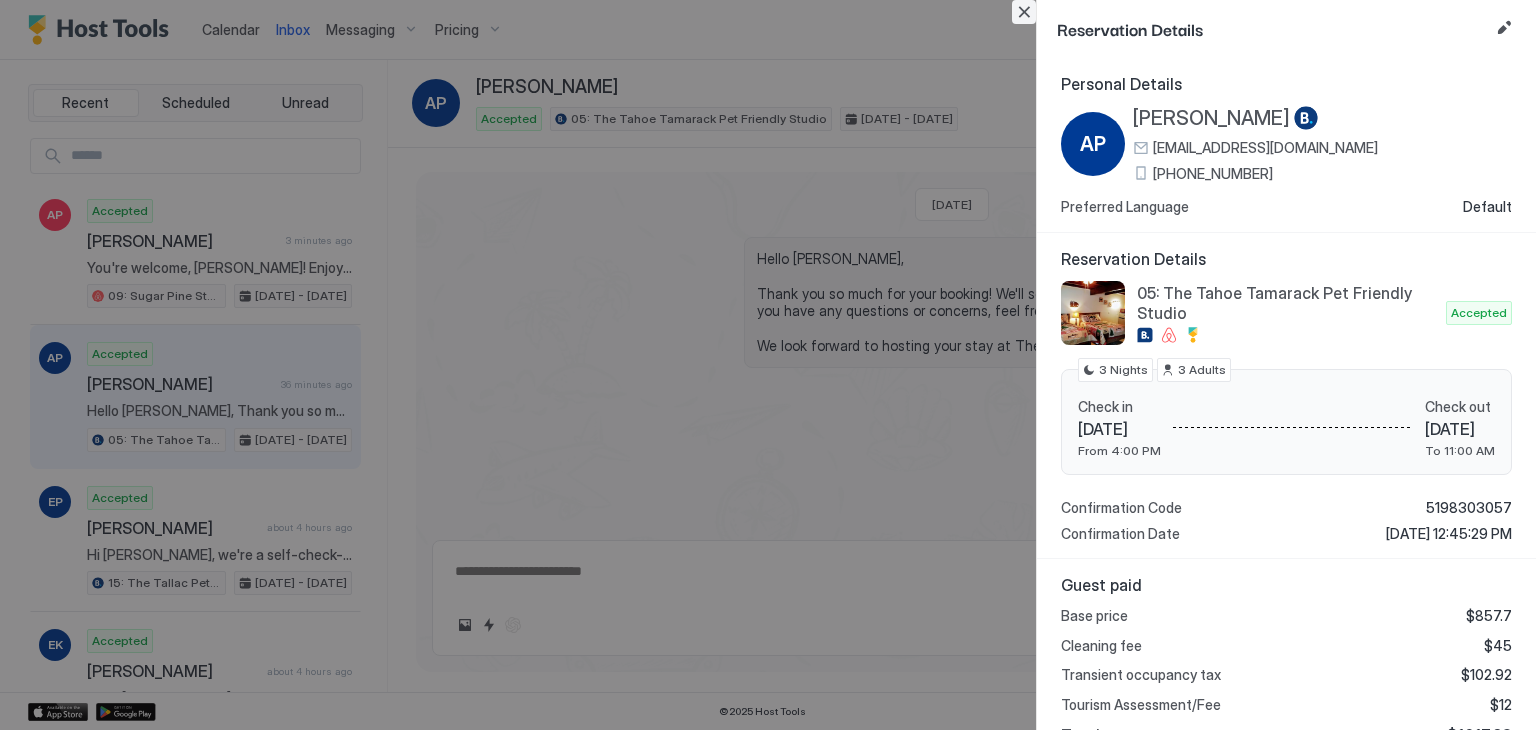 click at bounding box center [1024, 12] 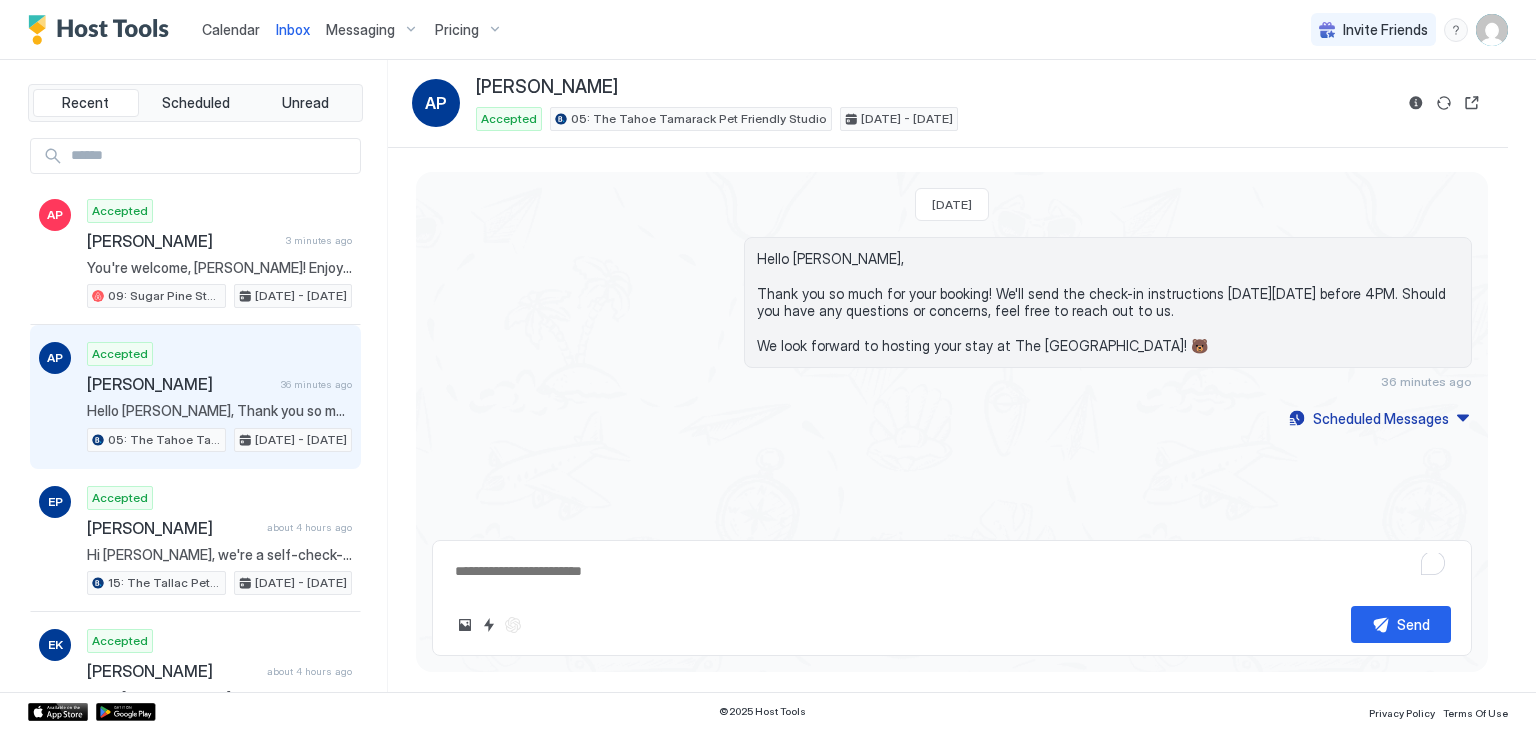 click on "Hello Antoinette,
Thank you so much for your booking! We'll send the check-in instructions on Fri, August 15th before 4PM. Should you have any questions or concerns, feel free to reach out to us.
We look forward to hosting your stay at The Washoe Lodge! 🐻" at bounding box center [1108, 302] 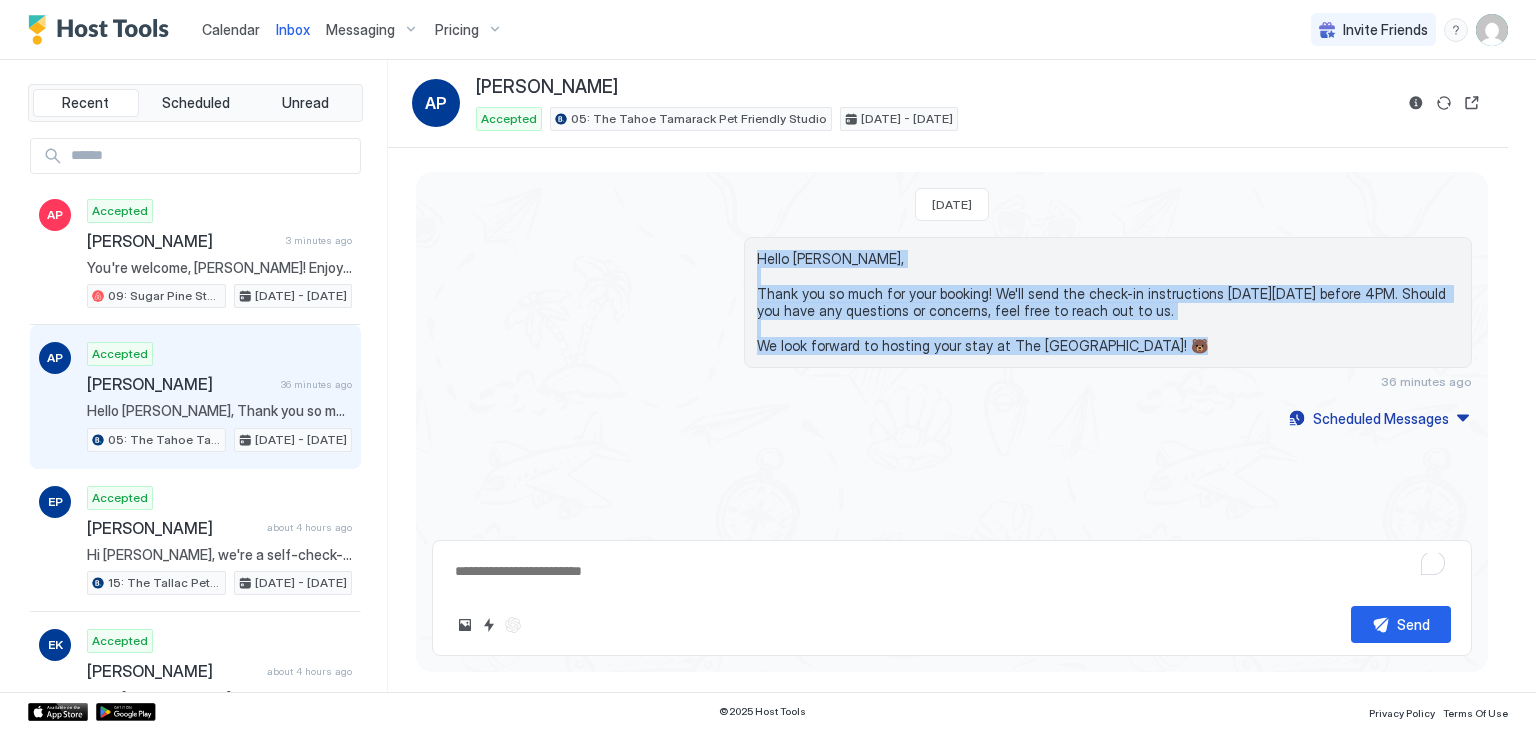 drag, startPoint x: 1141, startPoint y: 352, endPoint x: 710, endPoint y: 235, distance: 446.59827 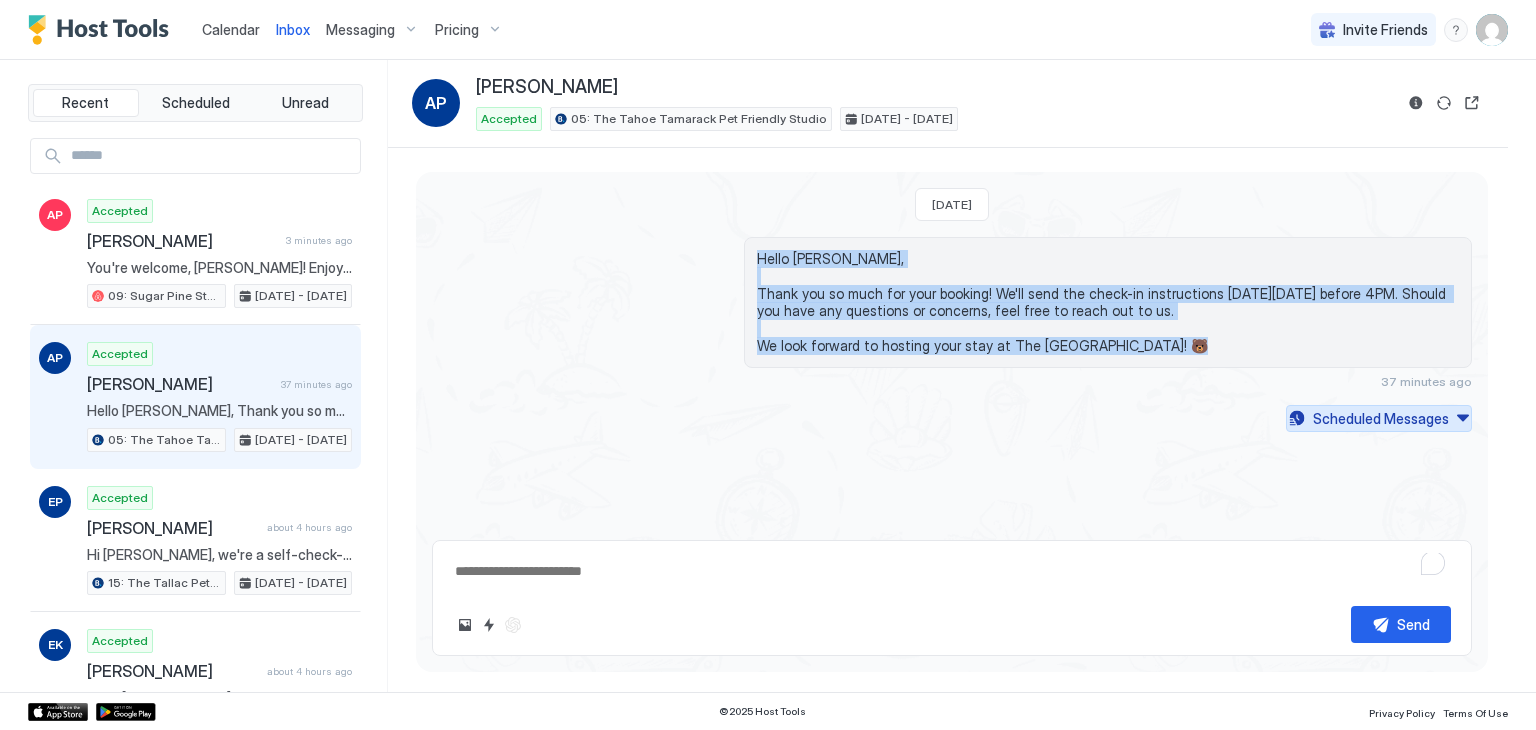 click on "Scheduled Messages" at bounding box center (1381, 418) 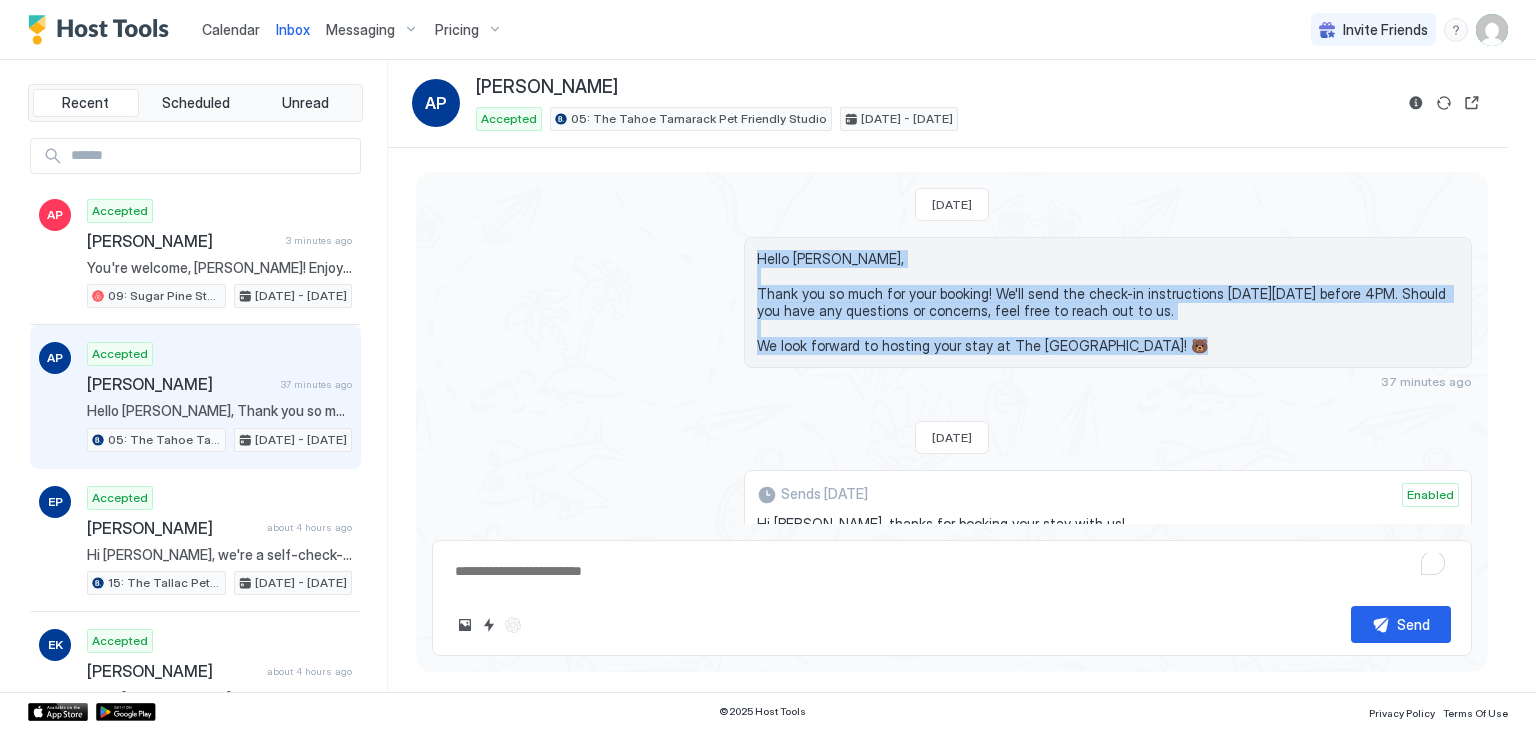 scroll, scrollTop: 579, scrollLeft: 0, axis: vertical 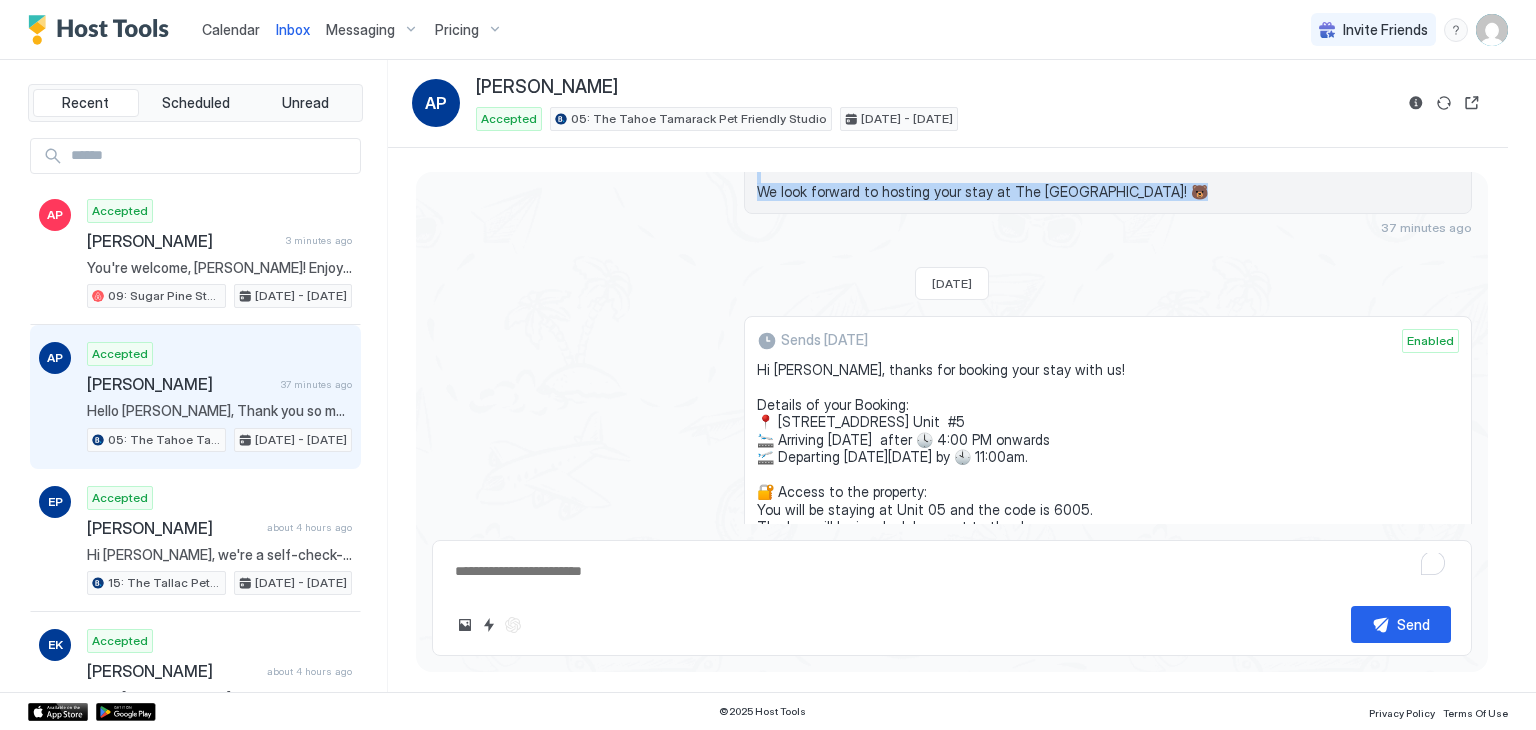 drag, startPoint x: 876, startPoint y: 401, endPoint x: 747, endPoint y: 367, distance: 133.4054 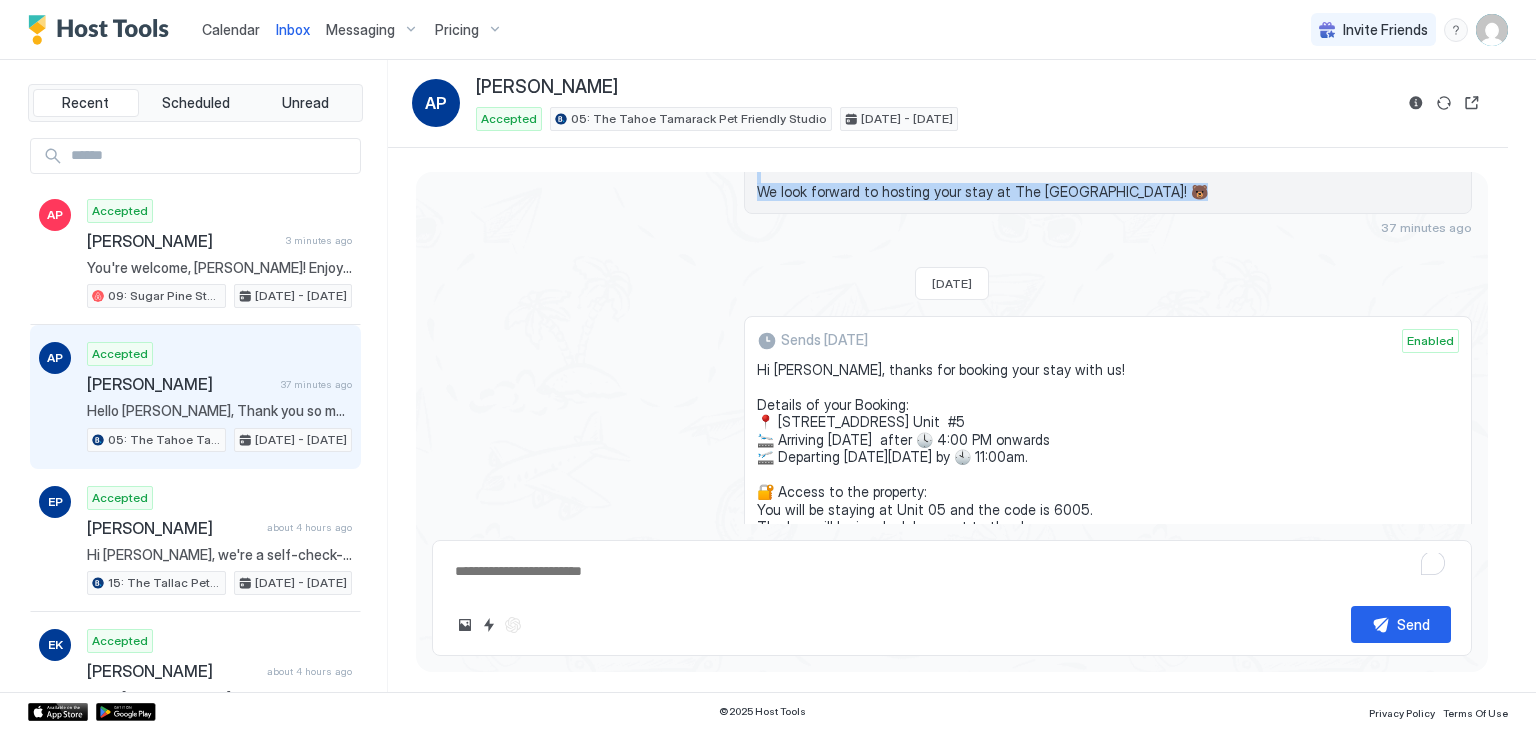 scroll, scrollTop: 0, scrollLeft: 0, axis: both 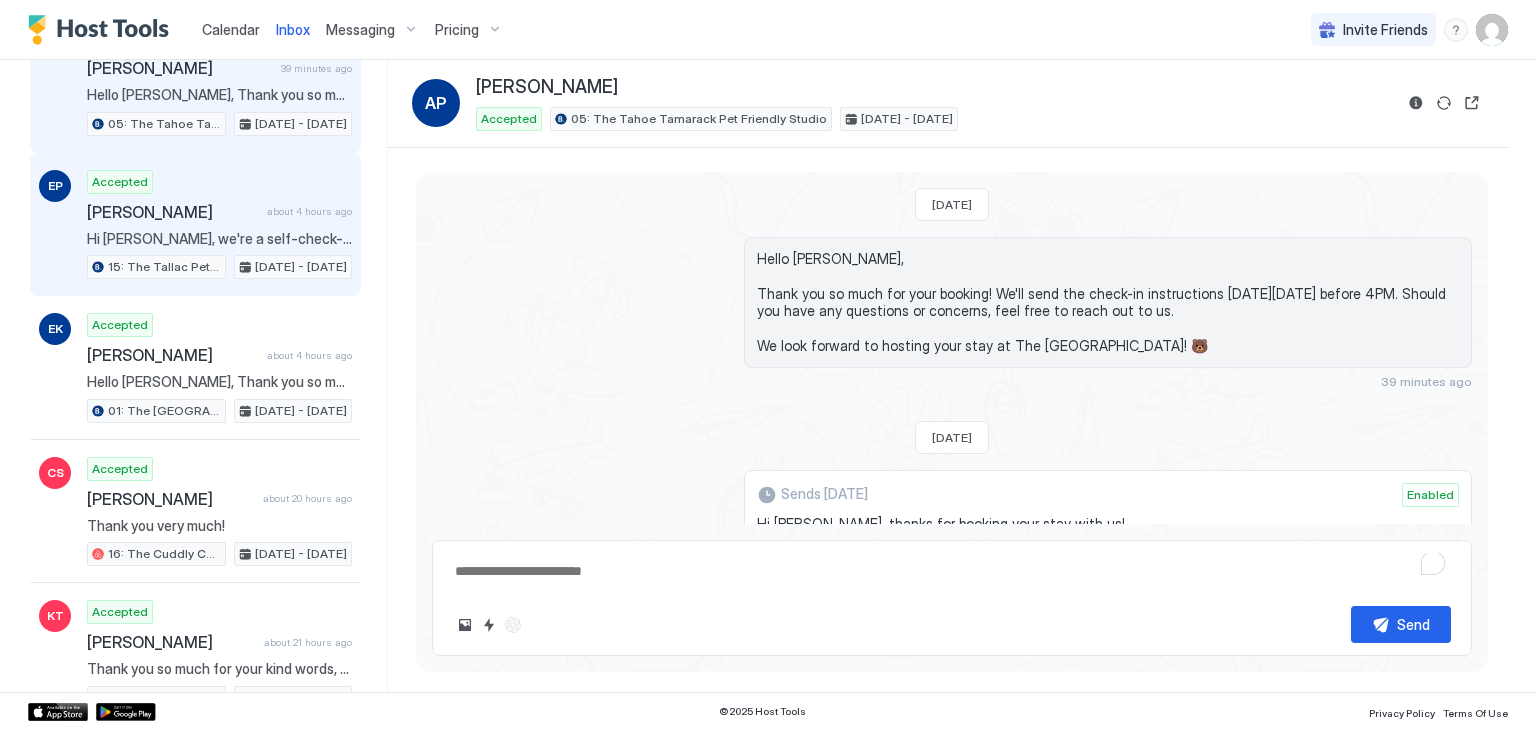 click on "[PERSON_NAME]" at bounding box center (173, 212) 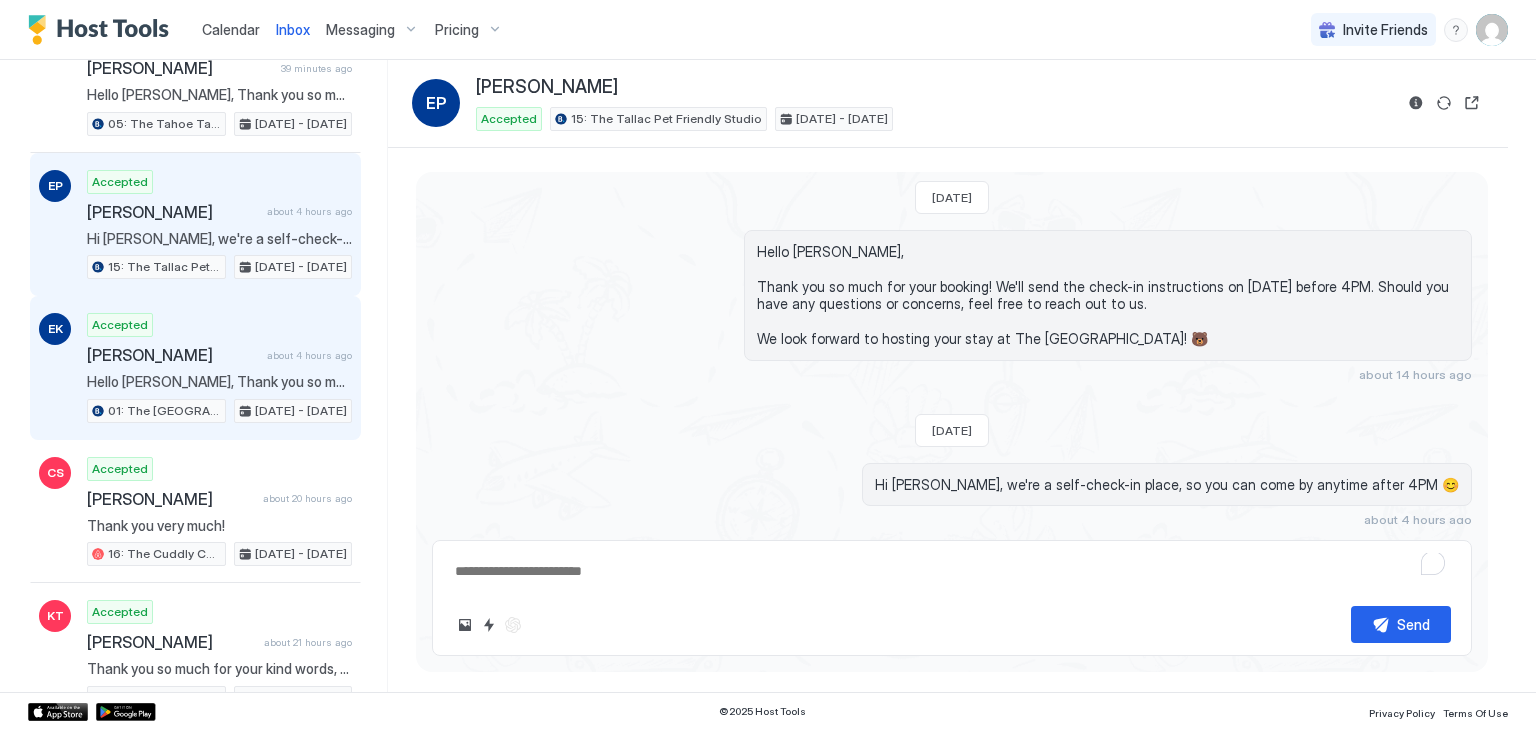scroll, scrollTop: 49, scrollLeft: 0, axis: vertical 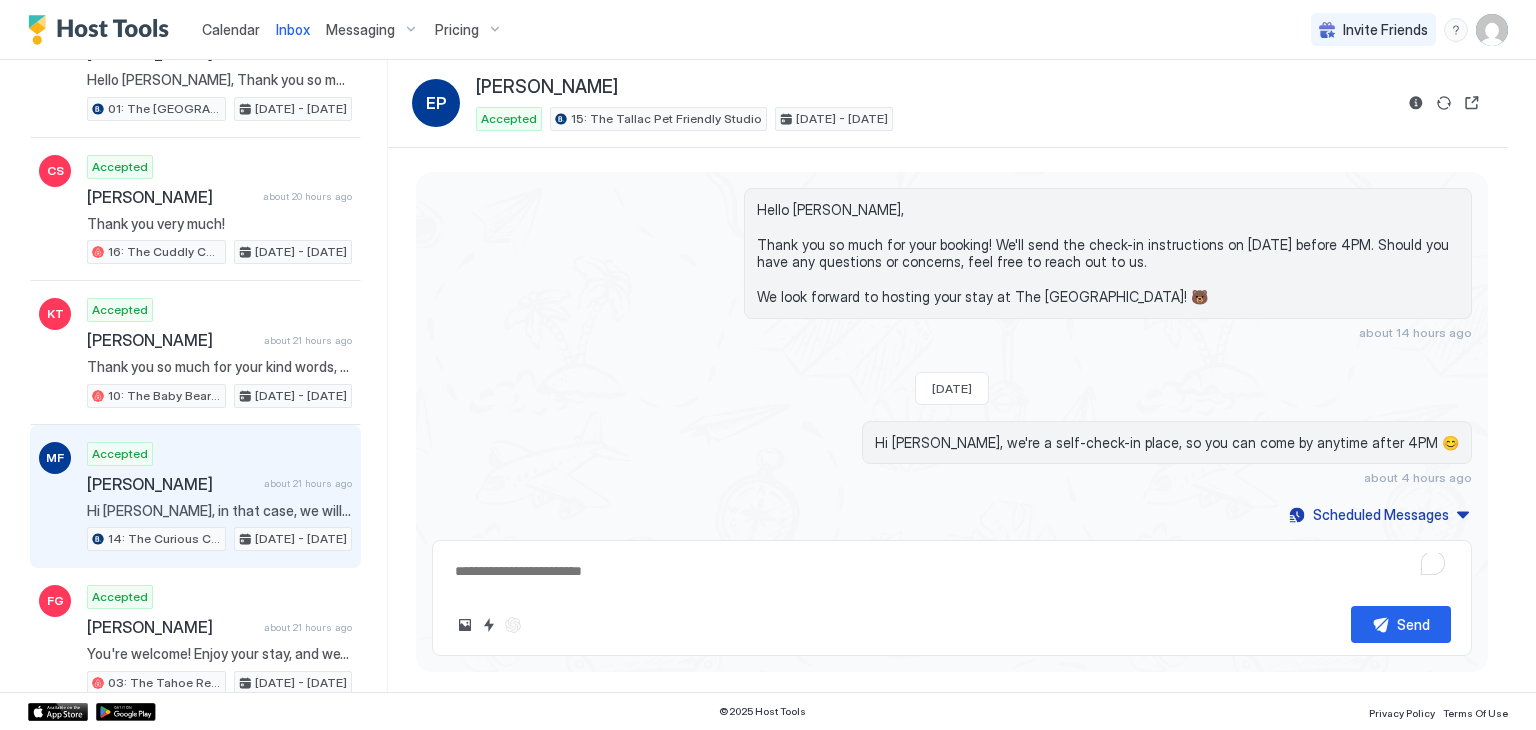 click on "Accepted Maura Freiermuth about 21 hours ago Hi Maura, in that case, we will need you to send us a change request for us to approve the dates! 14: The Curious Cub Pet Friendly Studio  Jul 25 - 28, 2025" at bounding box center [219, 497] 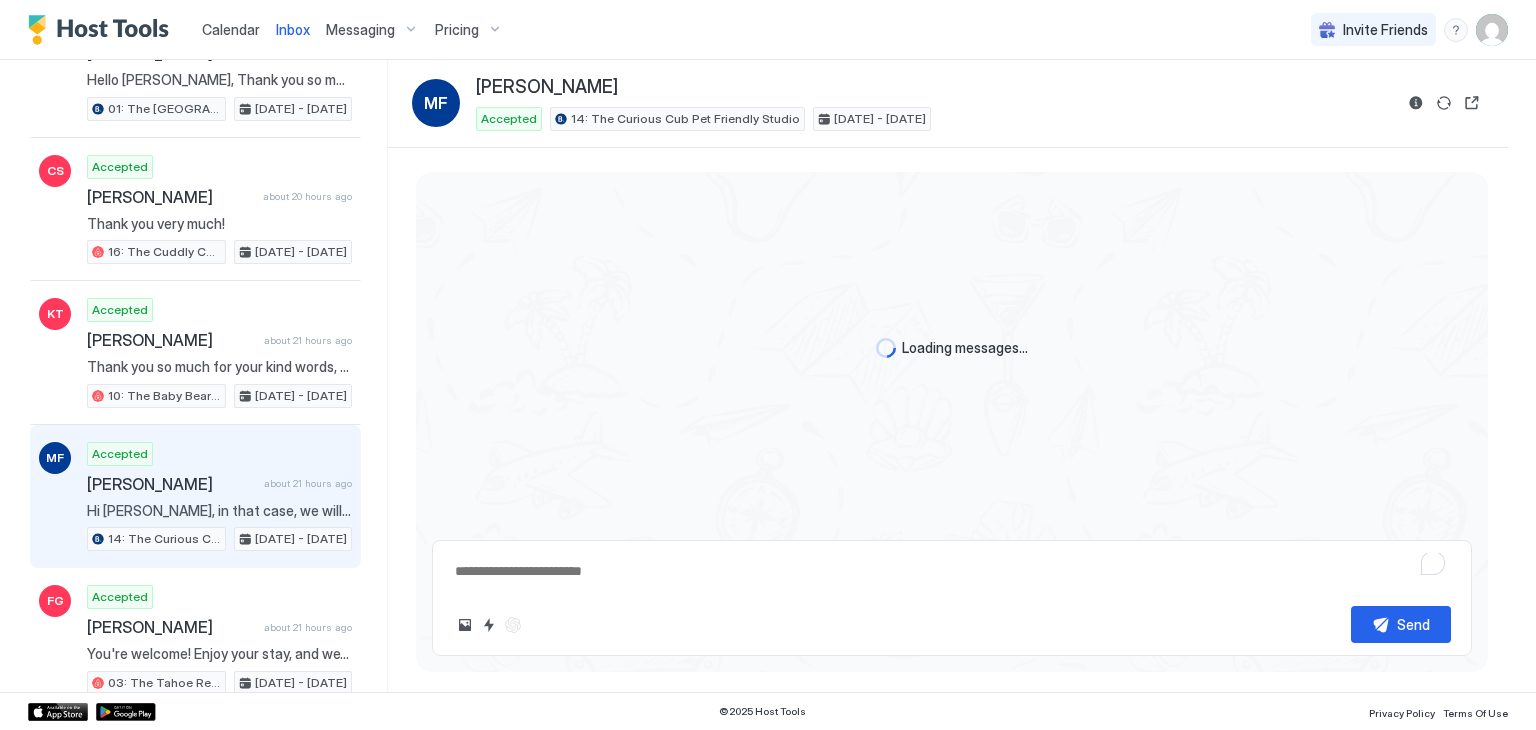 scroll, scrollTop: 636, scrollLeft: 0, axis: vertical 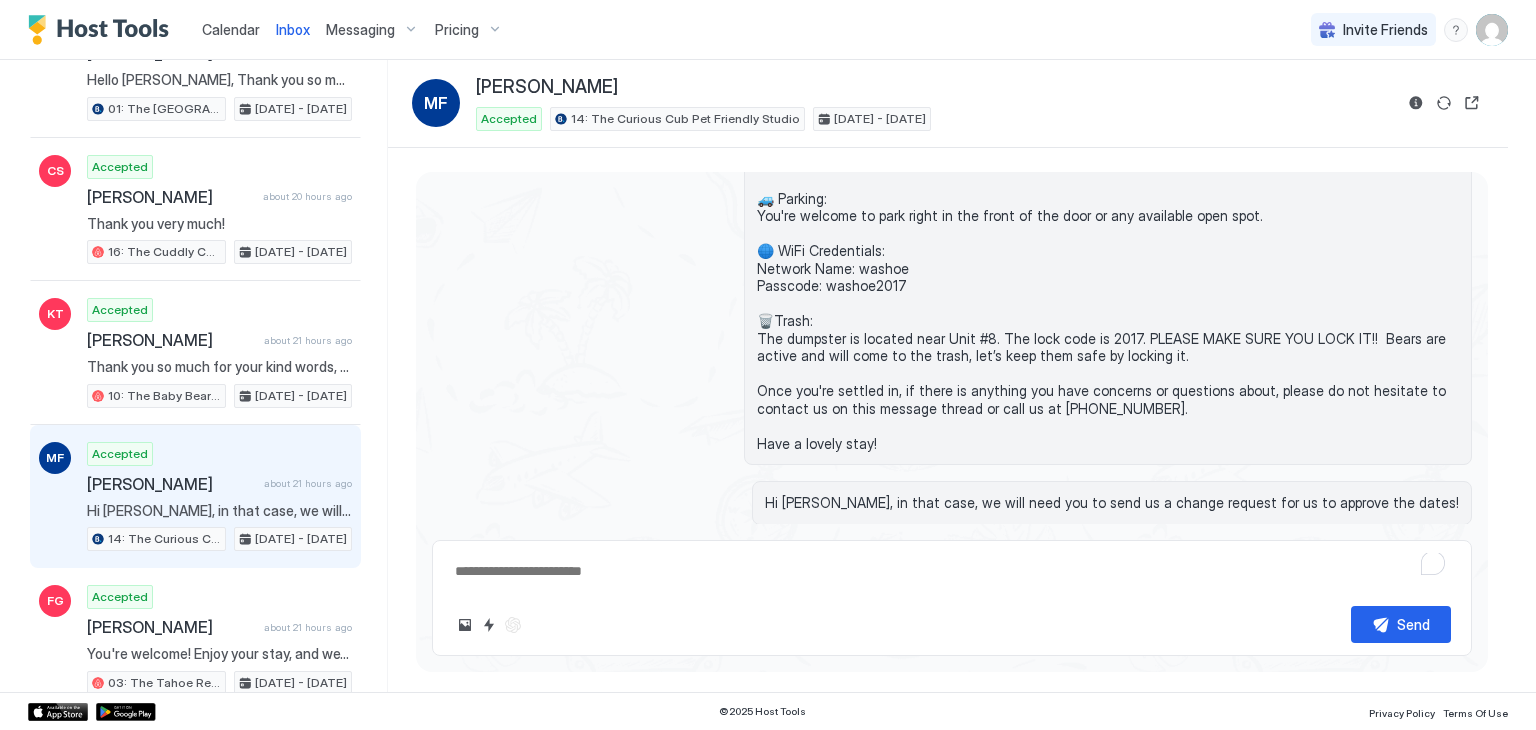 click on "Calendar" at bounding box center [231, 29] 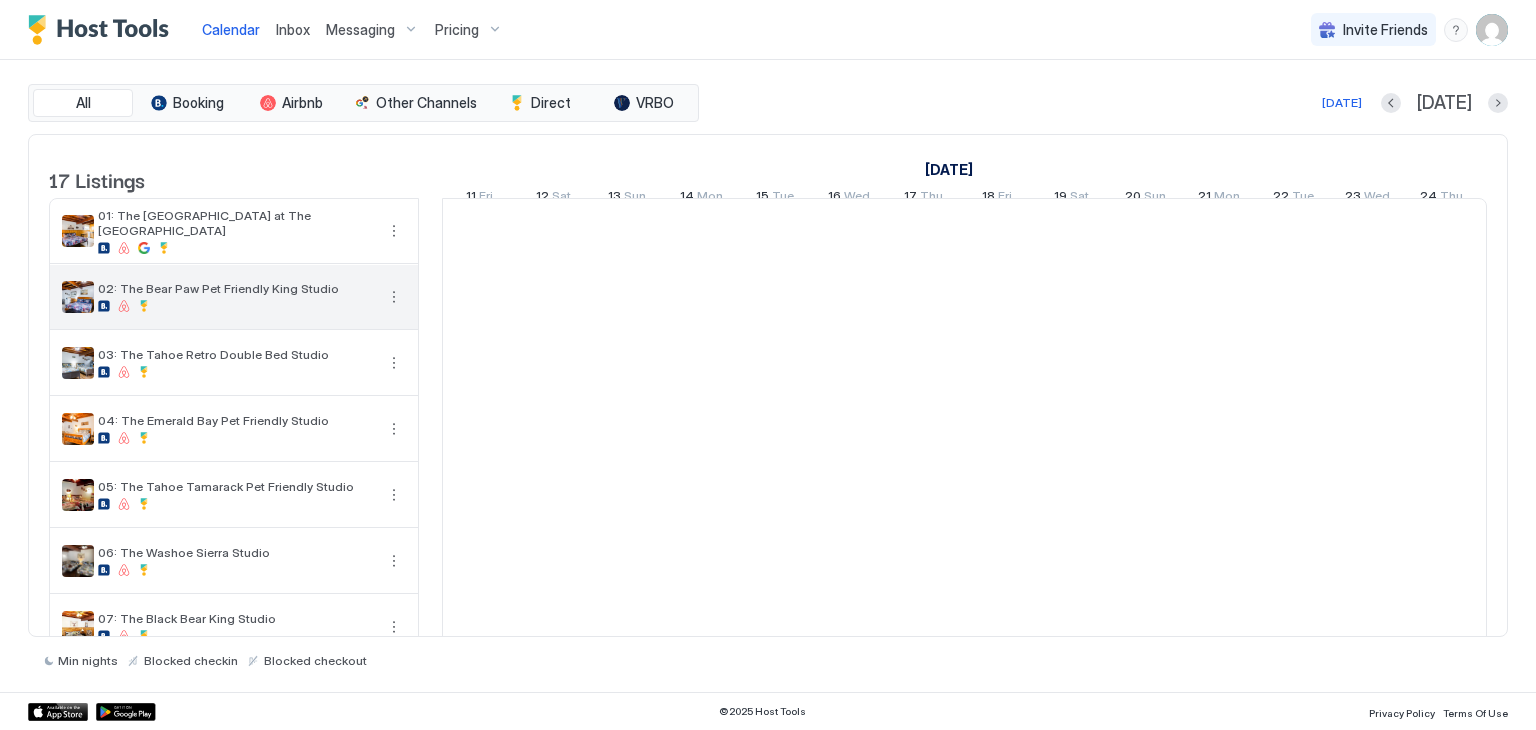 scroll, scrollTop: 0, scrollLeft: 1111, axis: horizontal 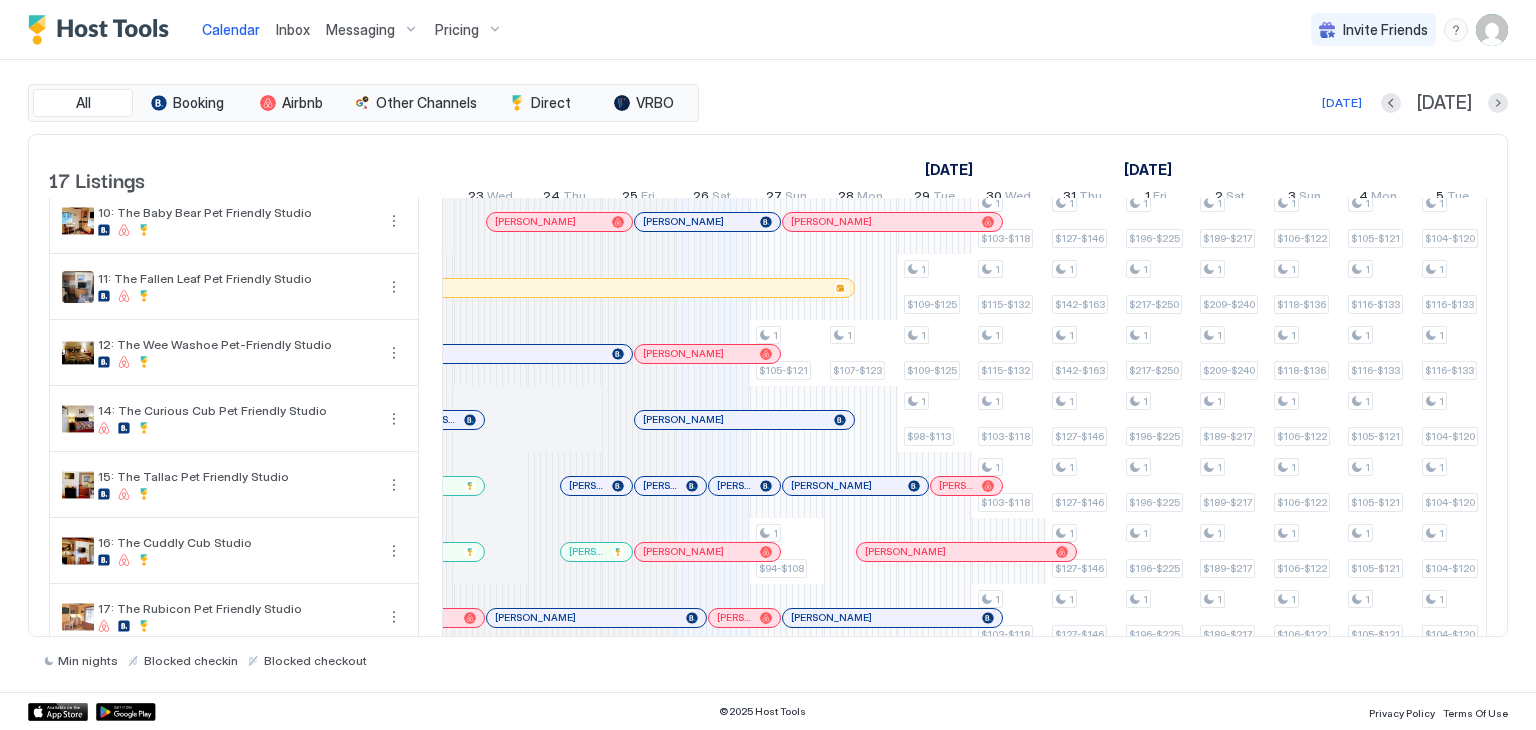 click at bounding box center [717, 420] 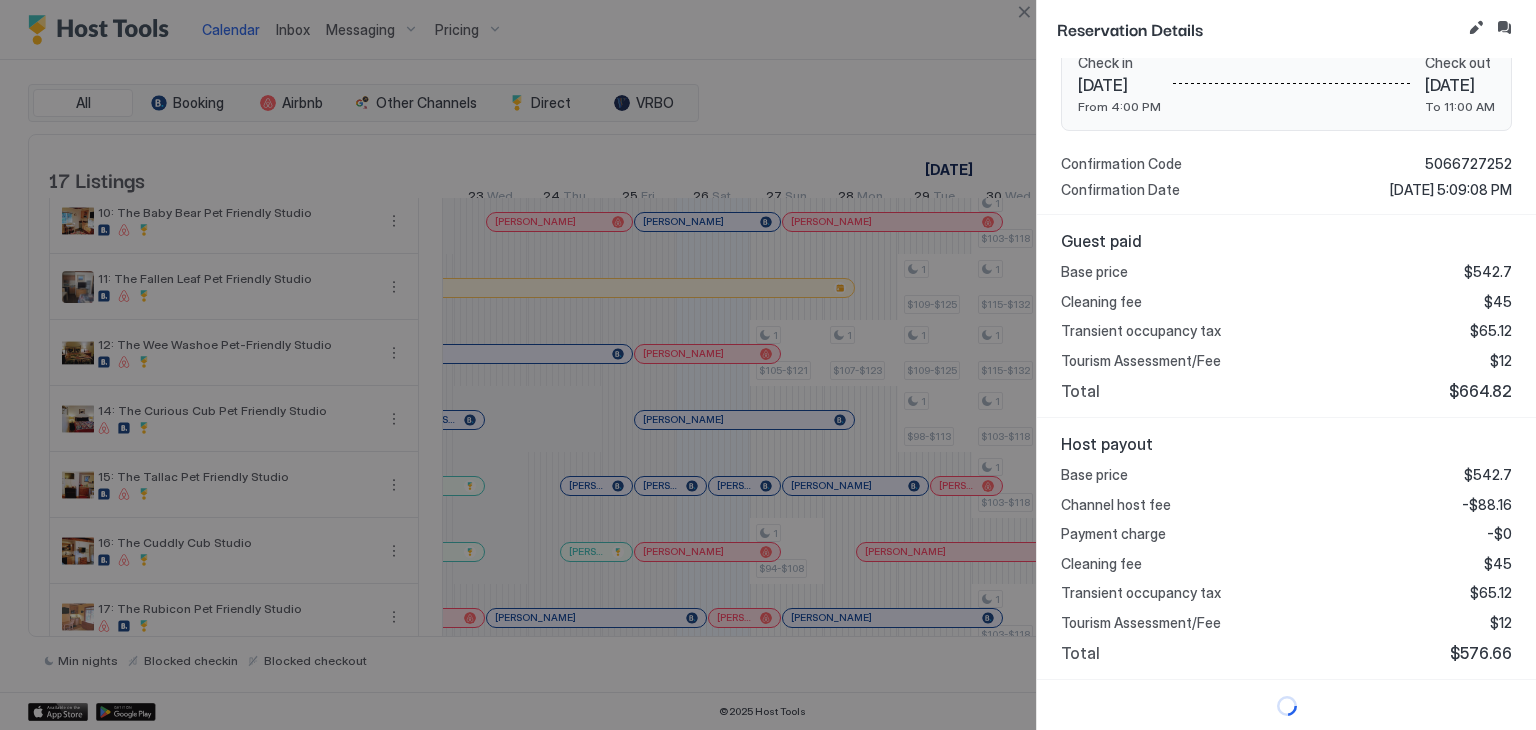 scroll, scrollTop: 0, scrollLeft: 0, axis: both 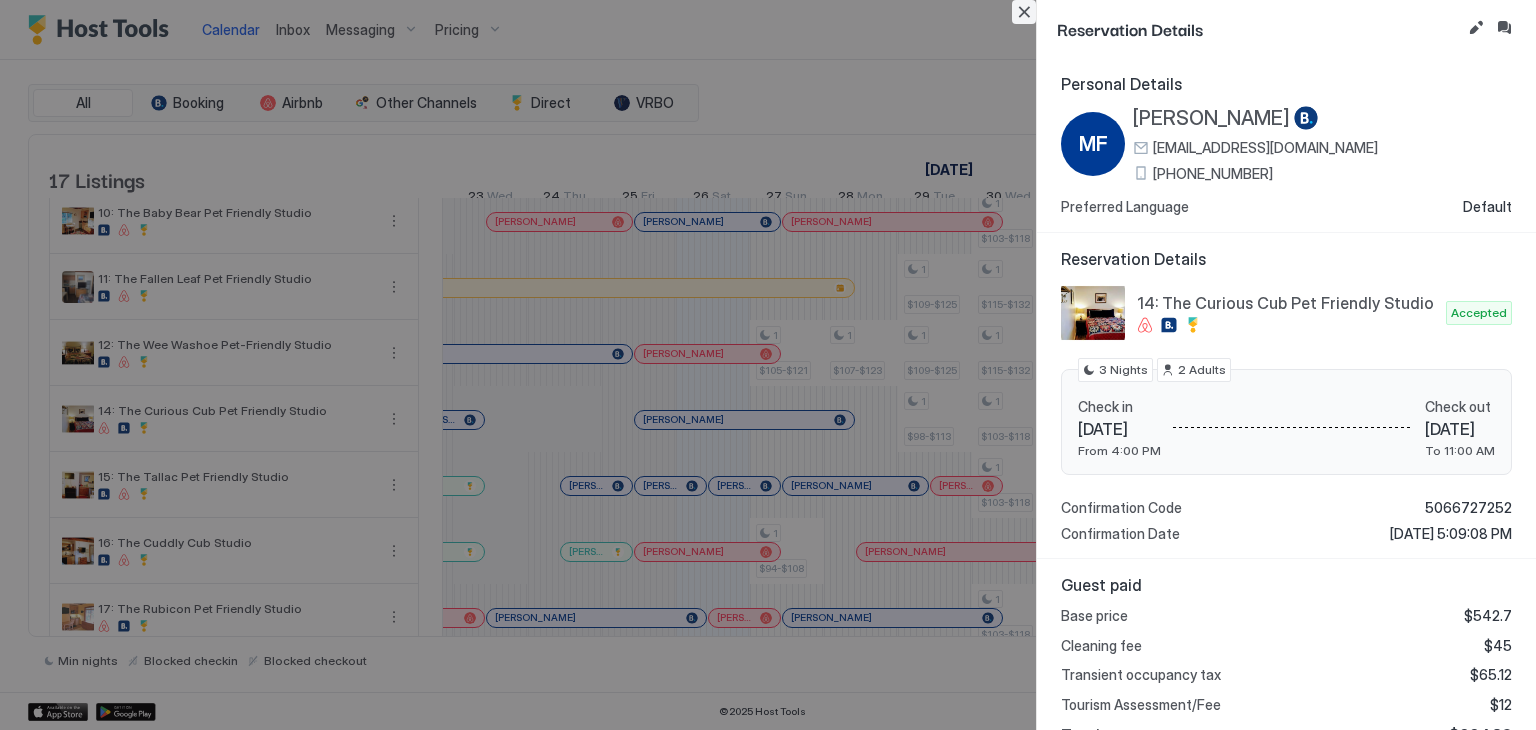 click at bounding box center [1024, 12] 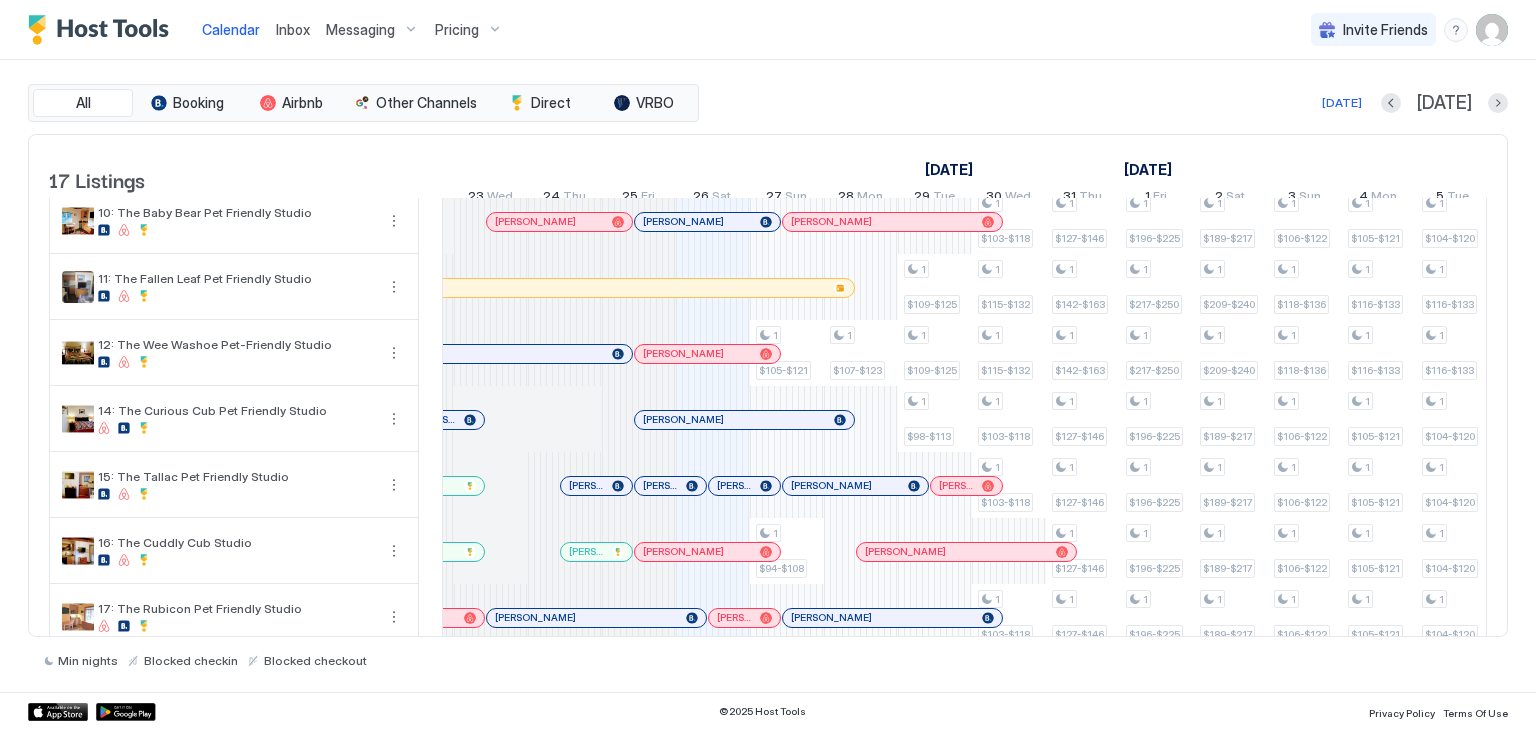 click on "Inbox" at bounding box center (293, 29) 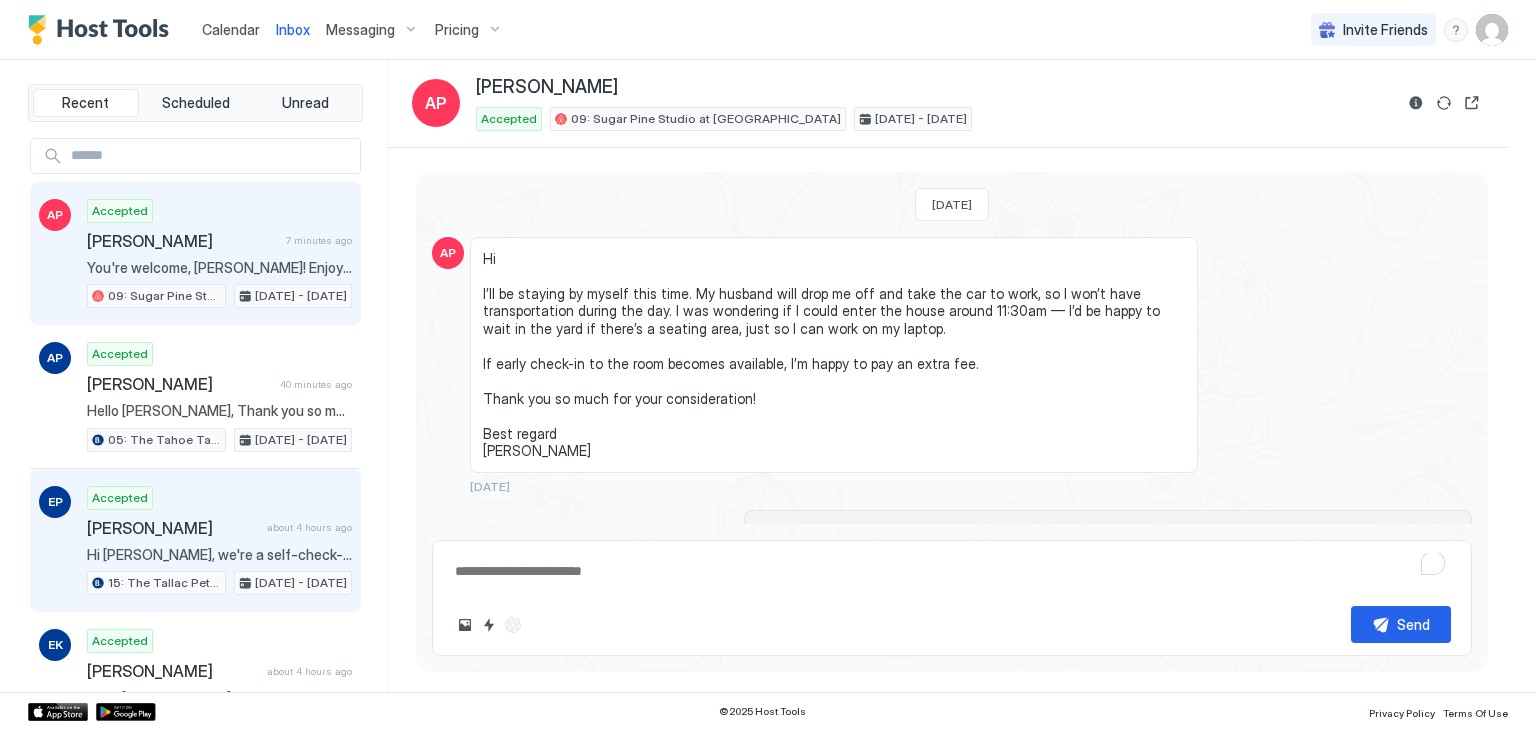 scroll, scrollTop: 1679, scrollLeft: 0, axis: vertical 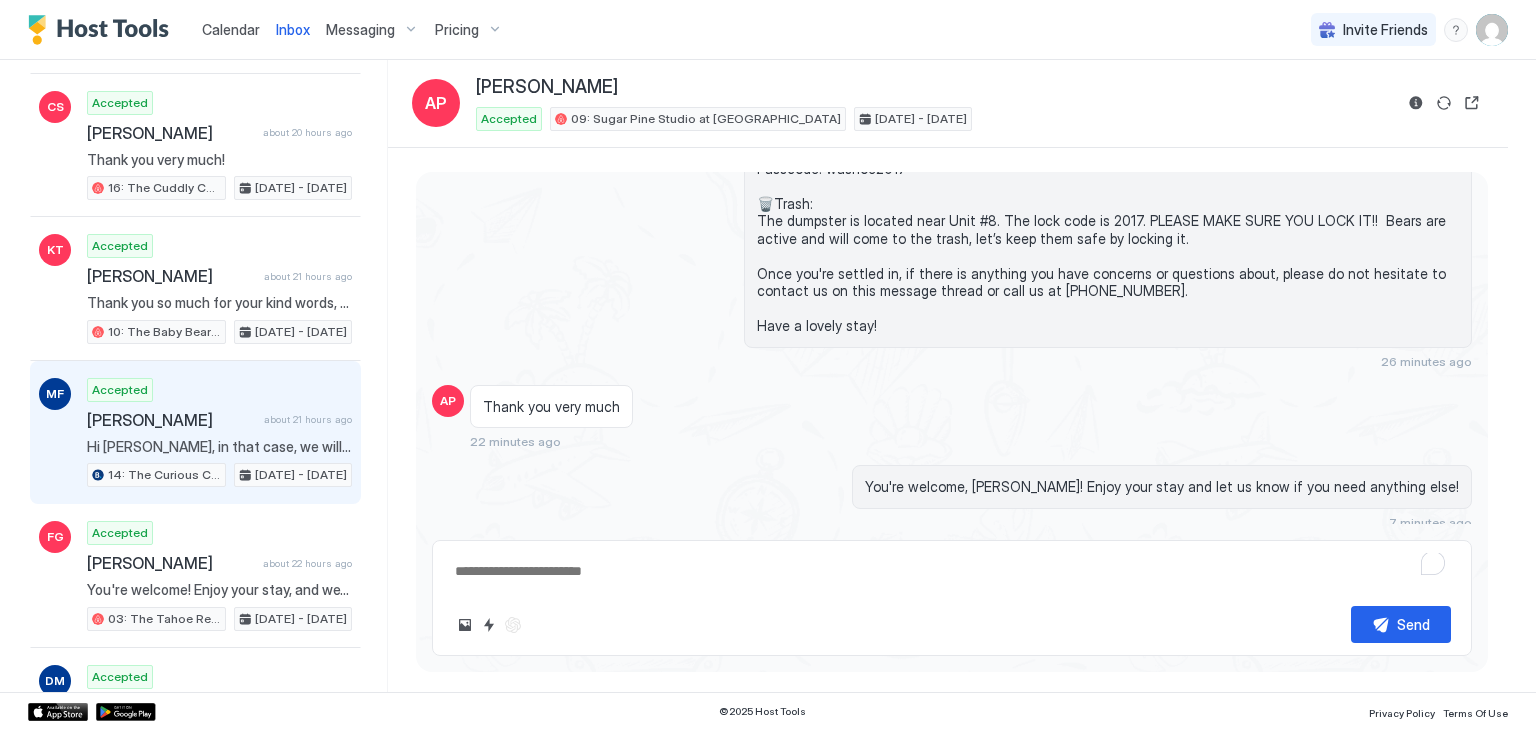 click on "[PERSON_NAME]" at bounding box center (171, 420) 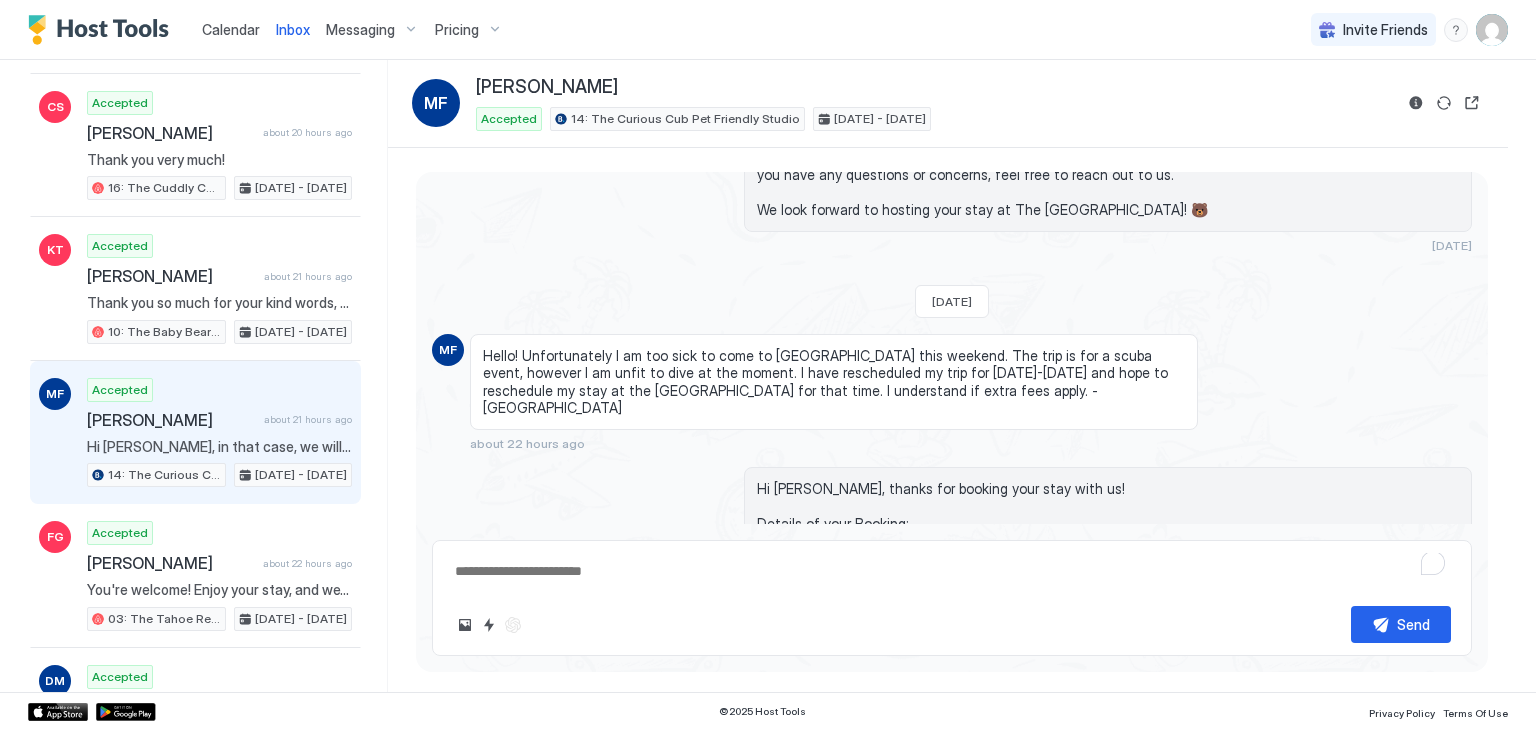 scroll, scrollTop: 136, scrollLeft: 0, axis: vertical 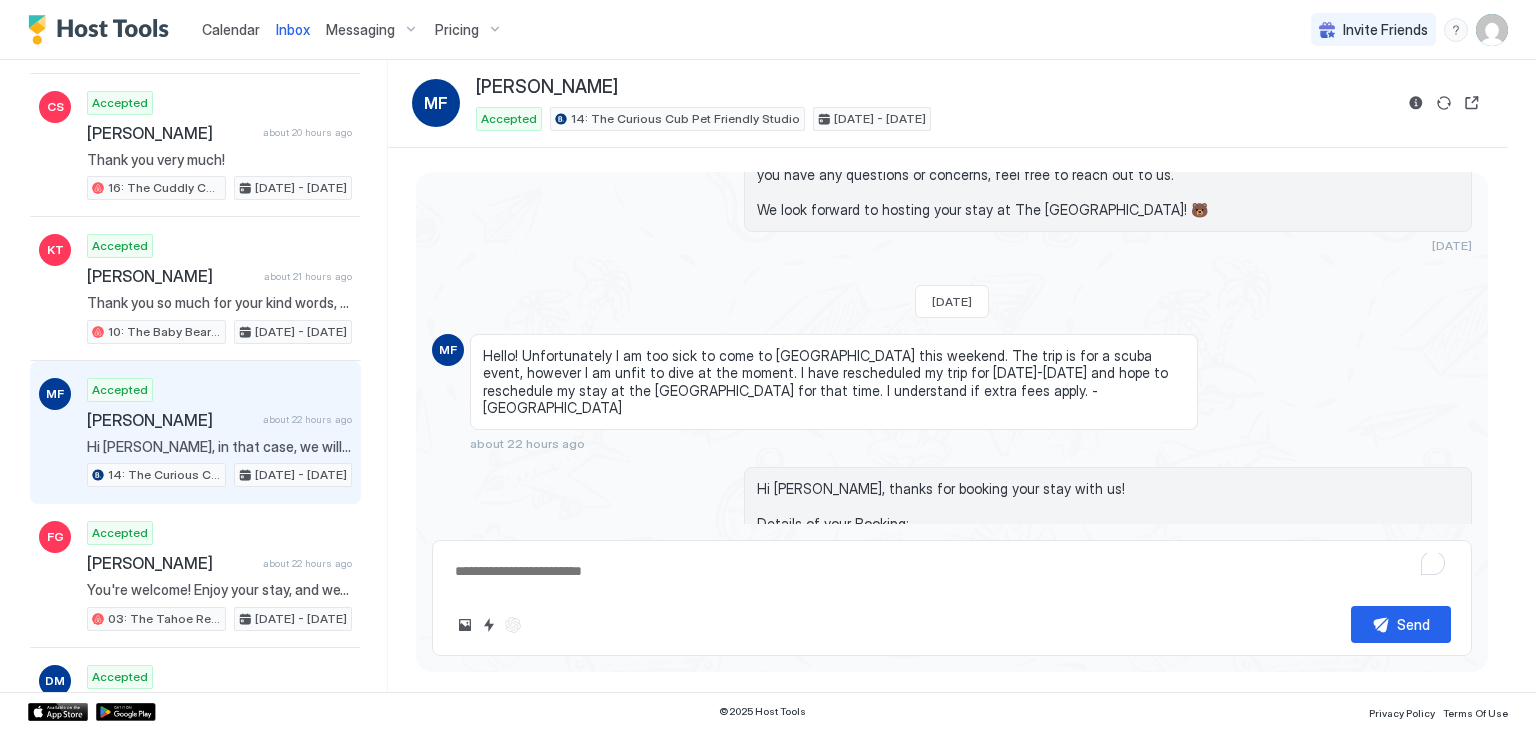 click on "Calendar" at bounding box center (231, 29) 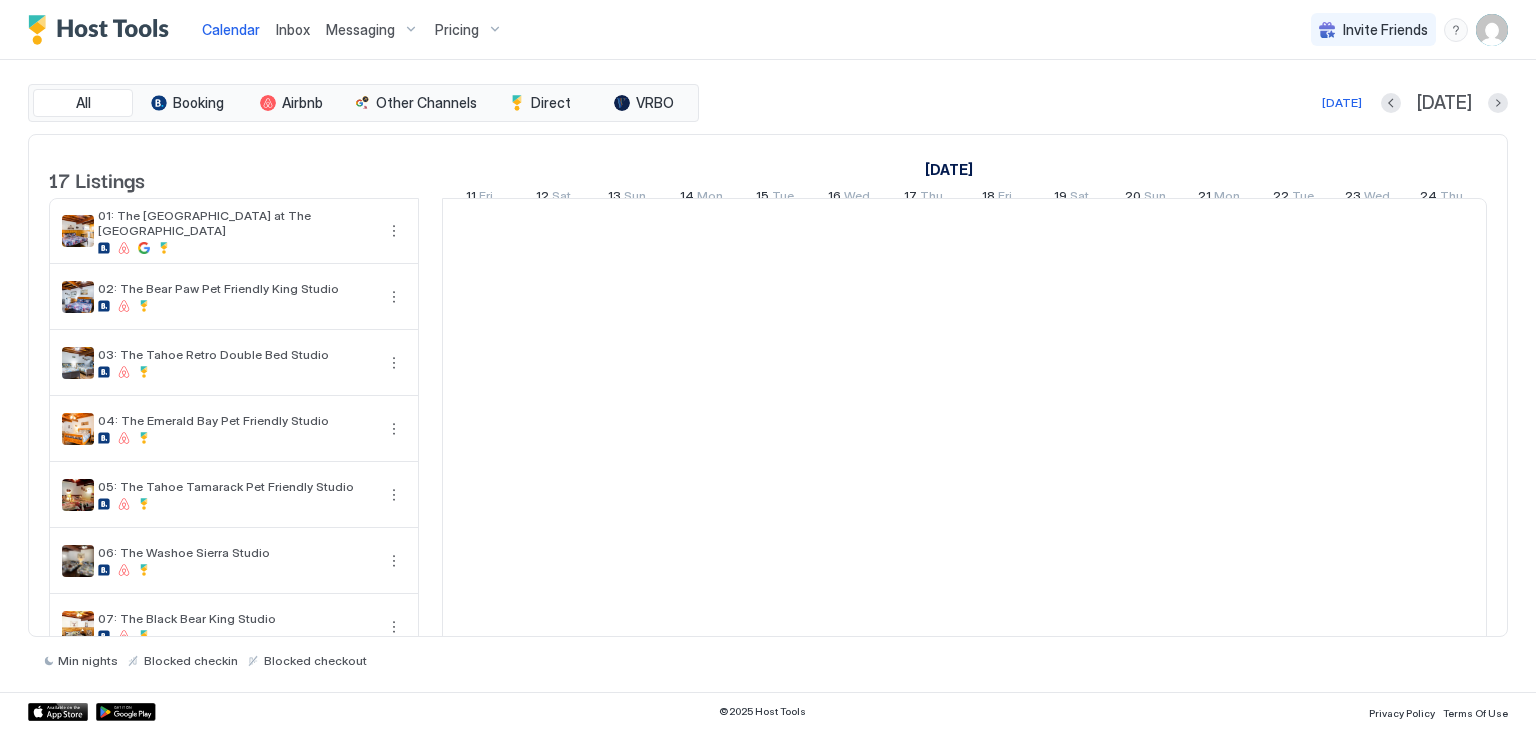 scroll, scrollTop: 0, scrollLeft: 1111, axis: horizontal 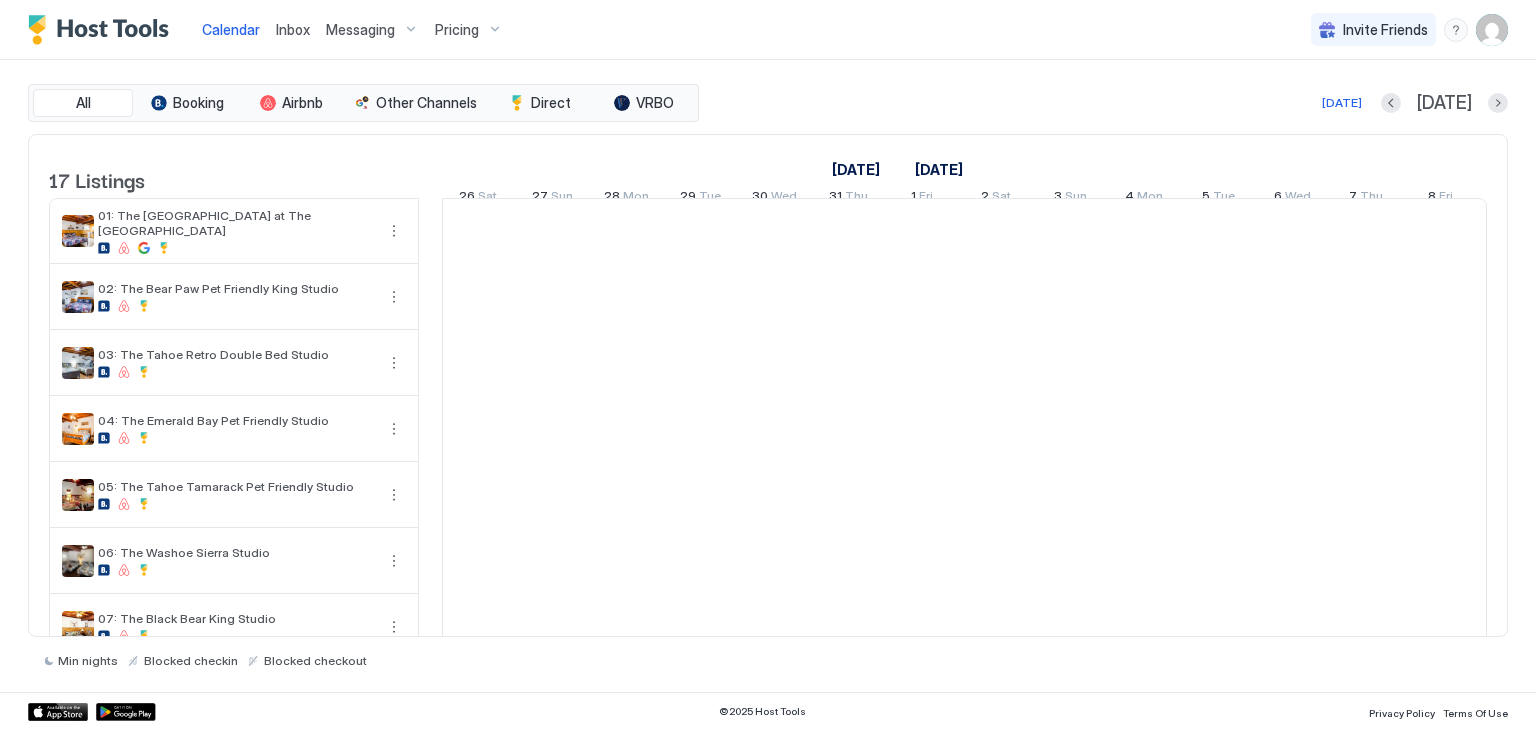 click on "Inbox" at bounding box center (293, 29) 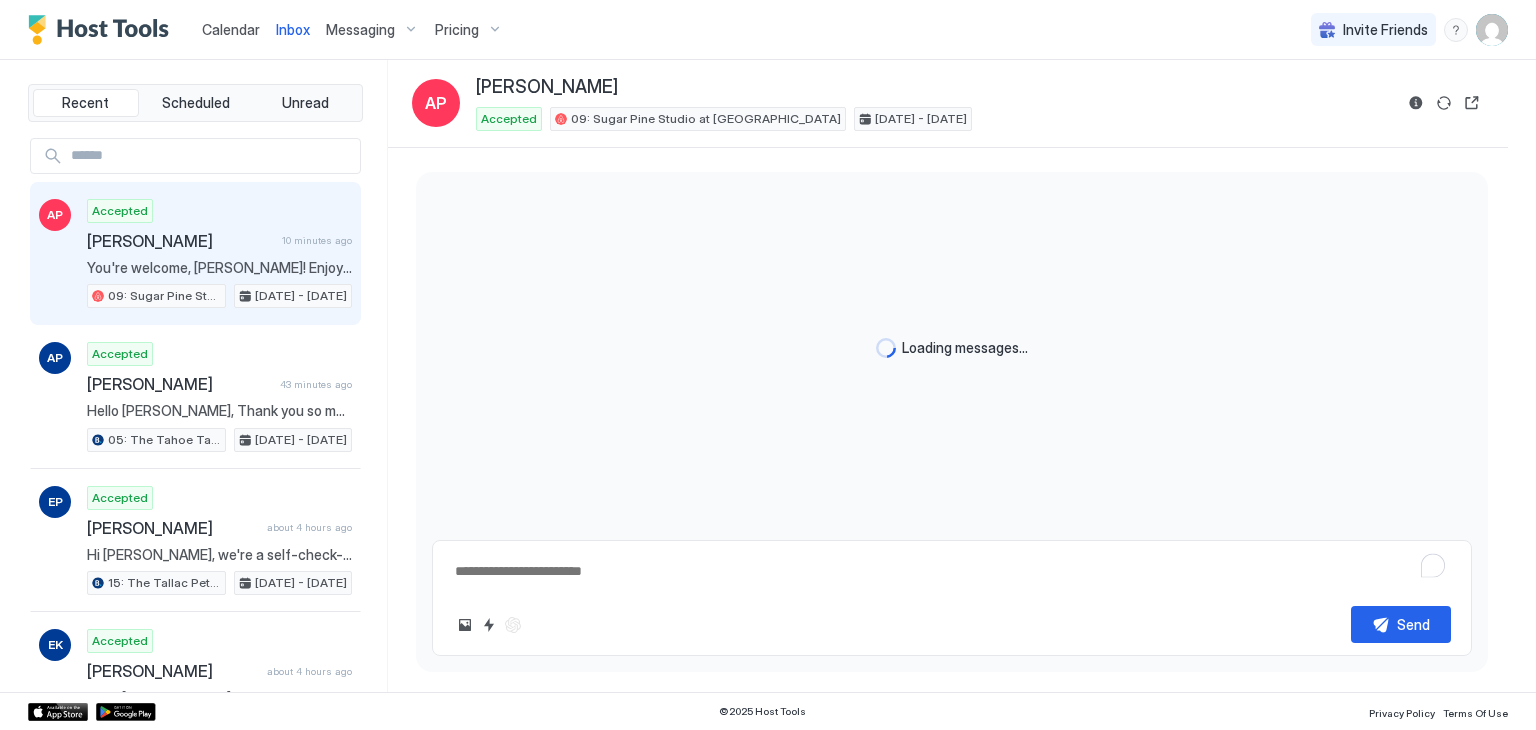 click on "Calendar" at bounding box center [231, 29] 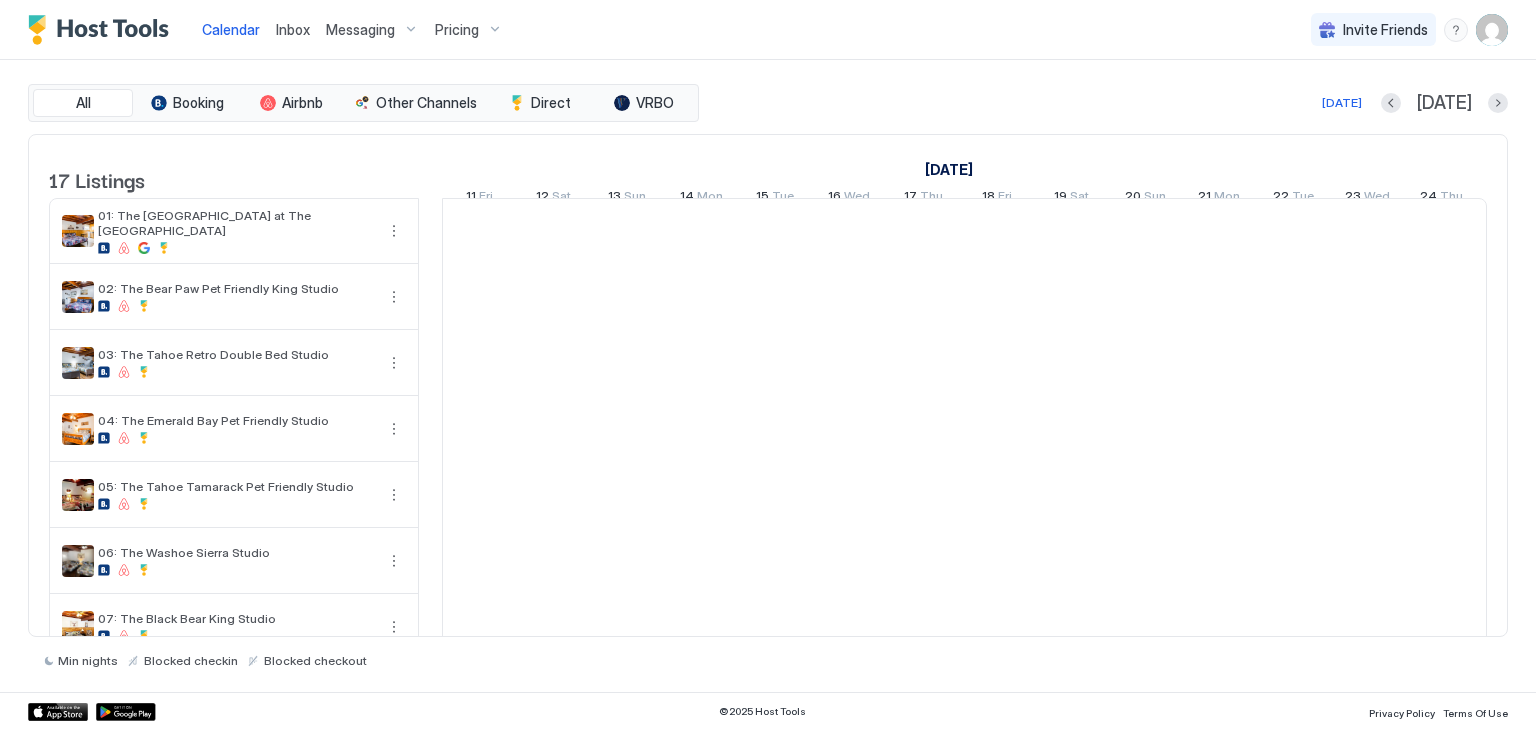 scroll, scrollTop: 0, scrollLeft: 1111, axis: horizontal 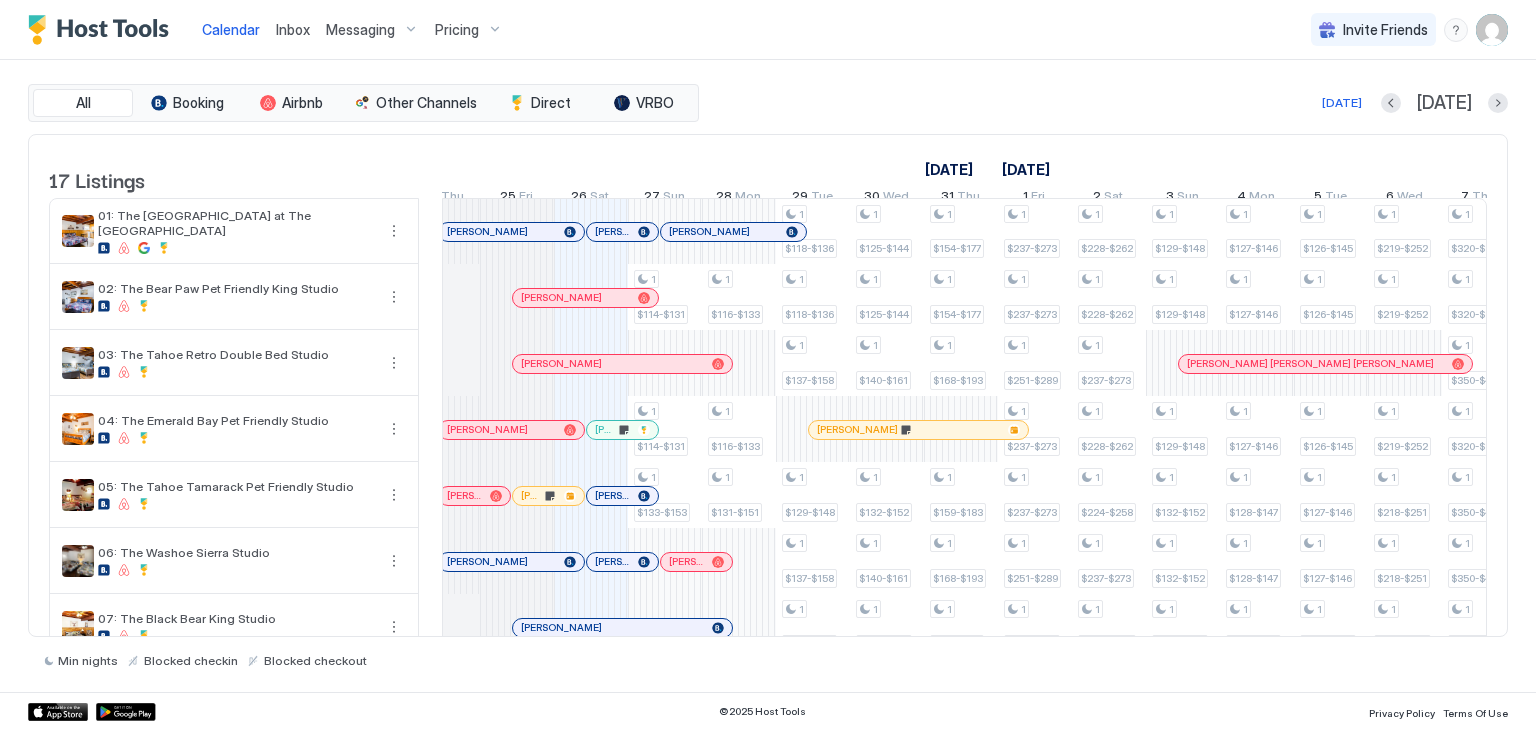 click on "Inbox" at bounding box center (293, 29) 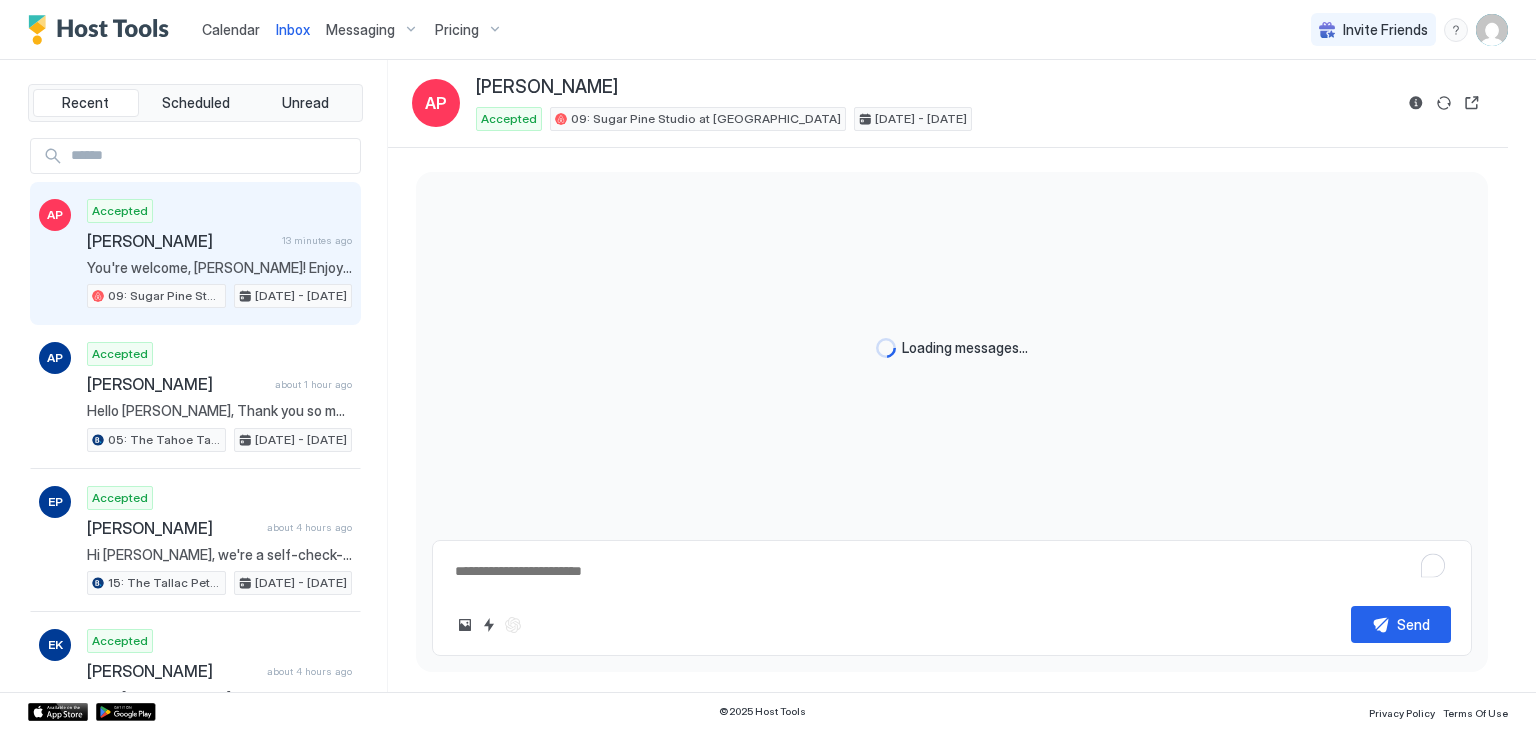 click on "Calendar" at bounding box center (231, 29) 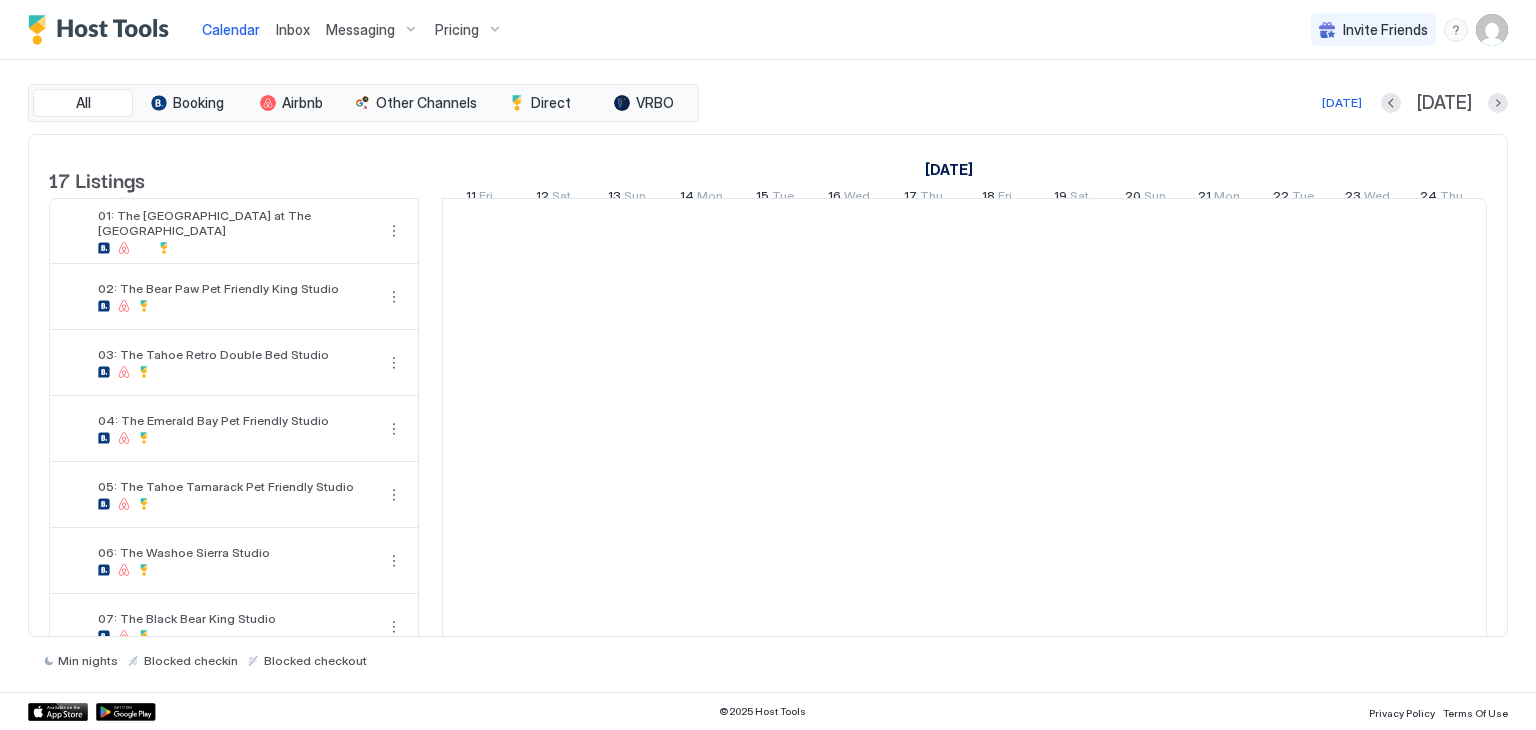 type on "*" 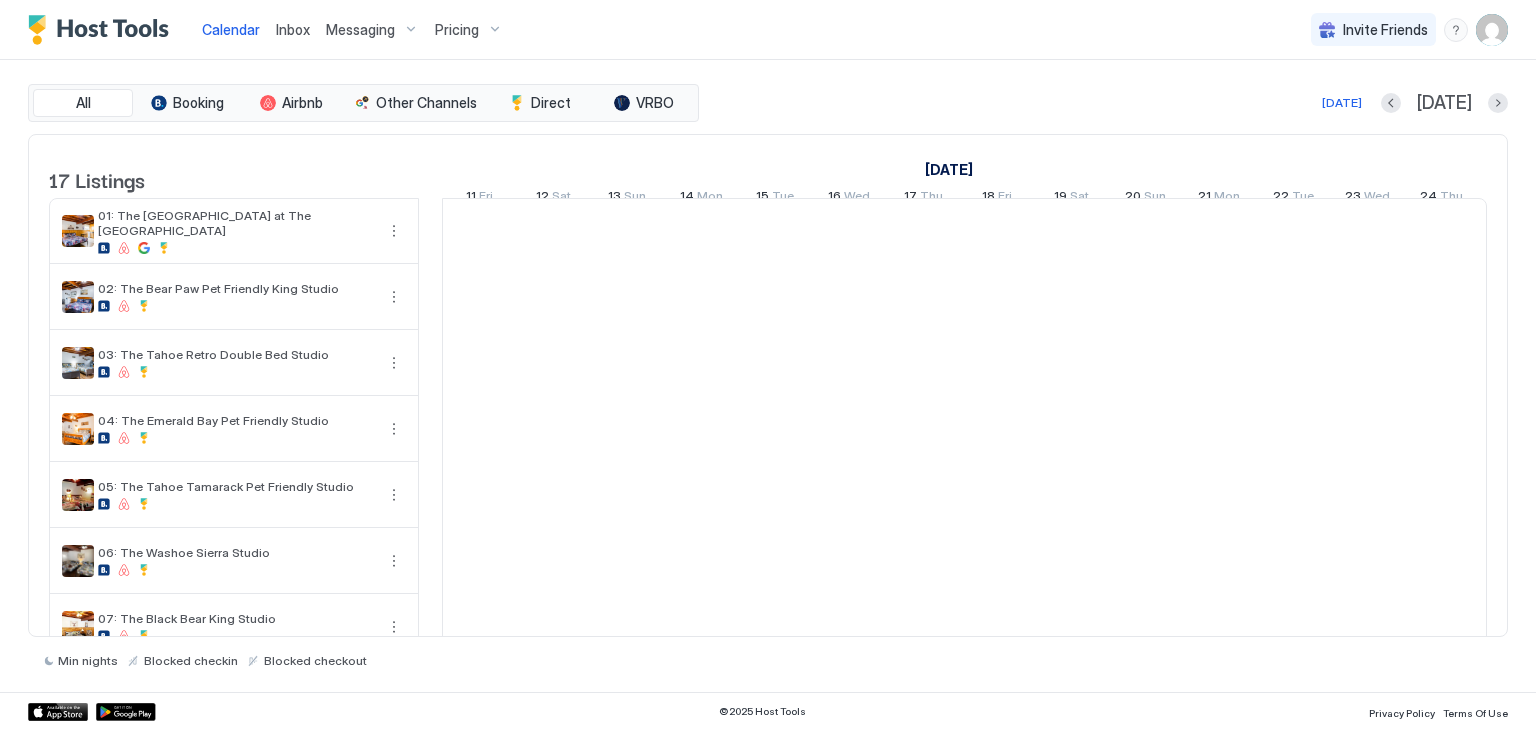 scroll, scrollTop: 0, scrollLeft: 1111, axis: horizontal 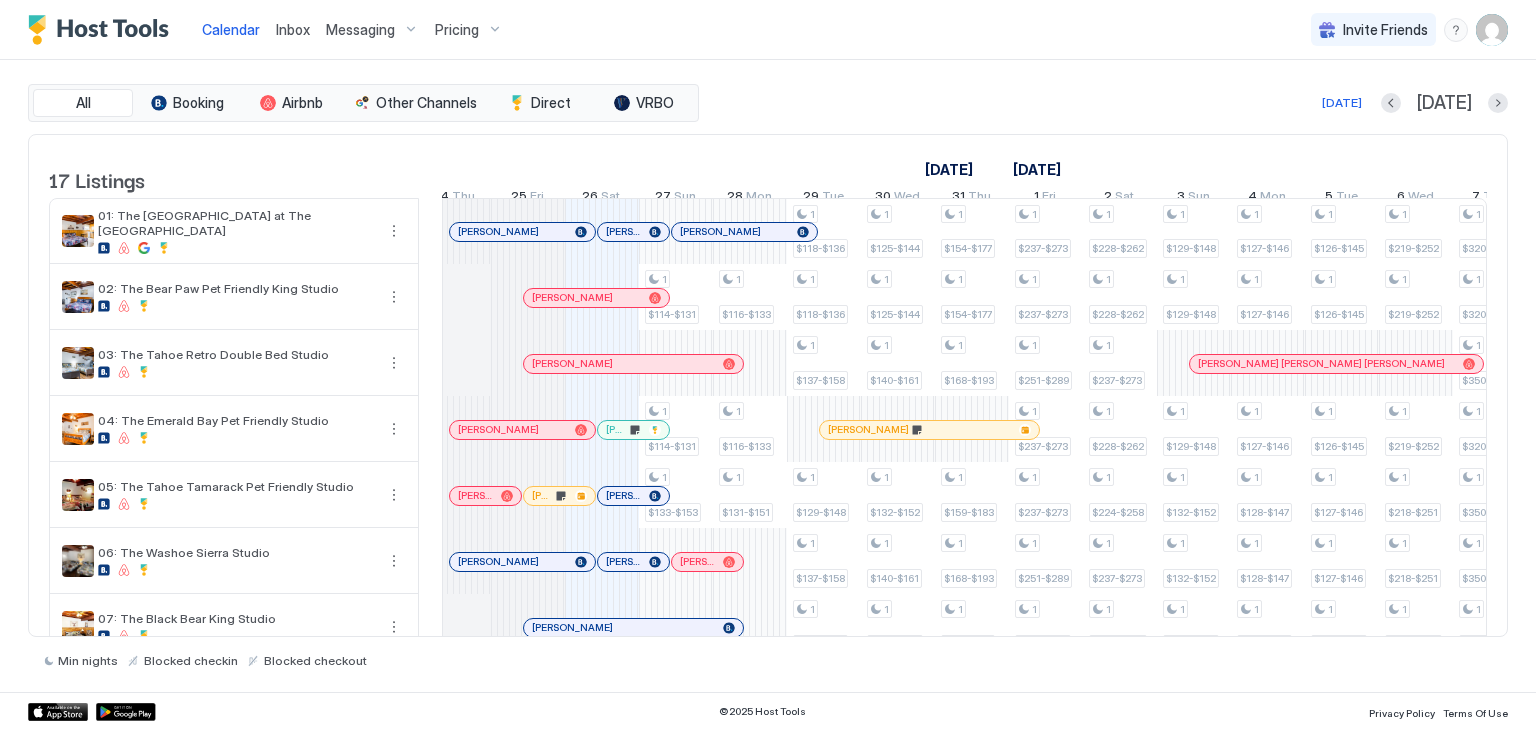 click at bounding box center [616, 430] 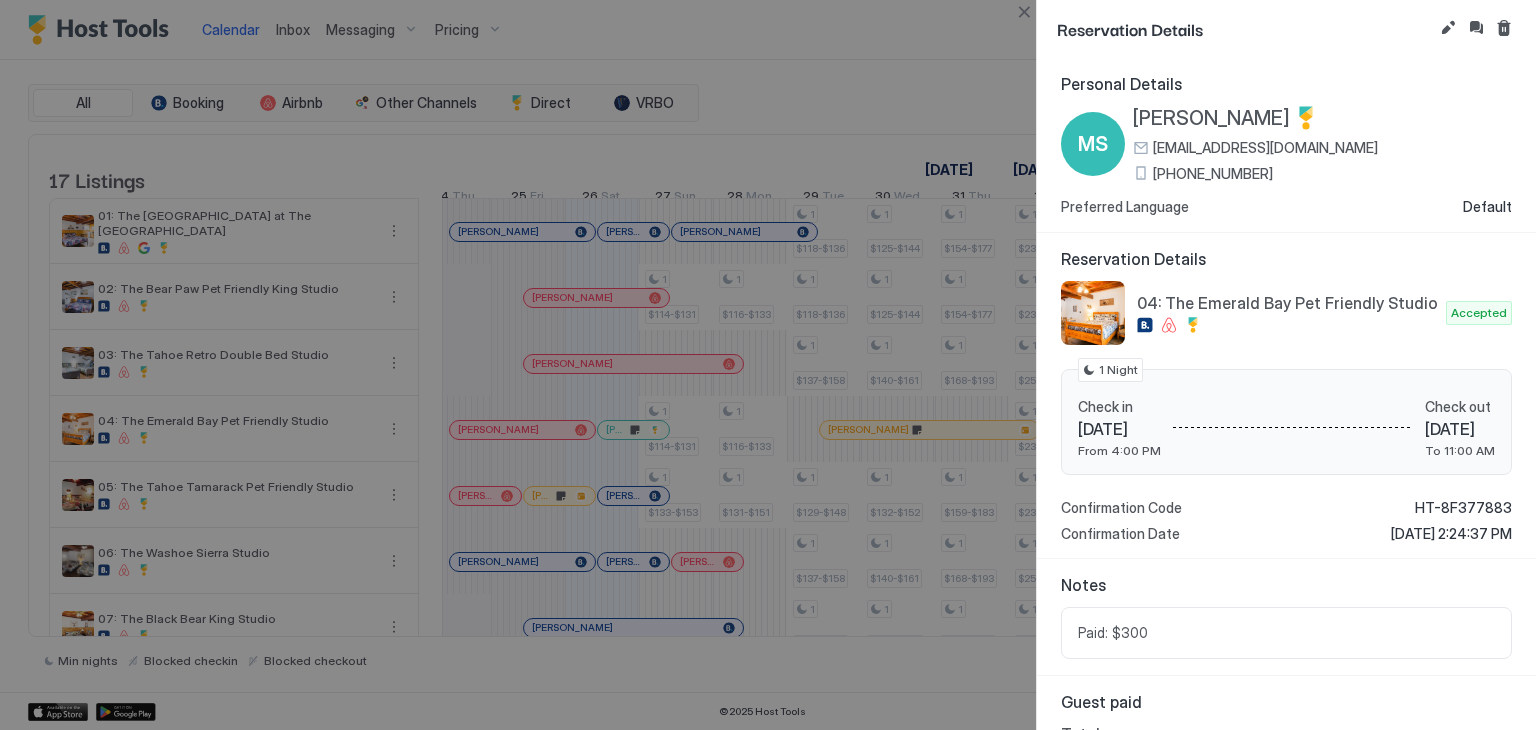 click at bounding box center [768, 365] 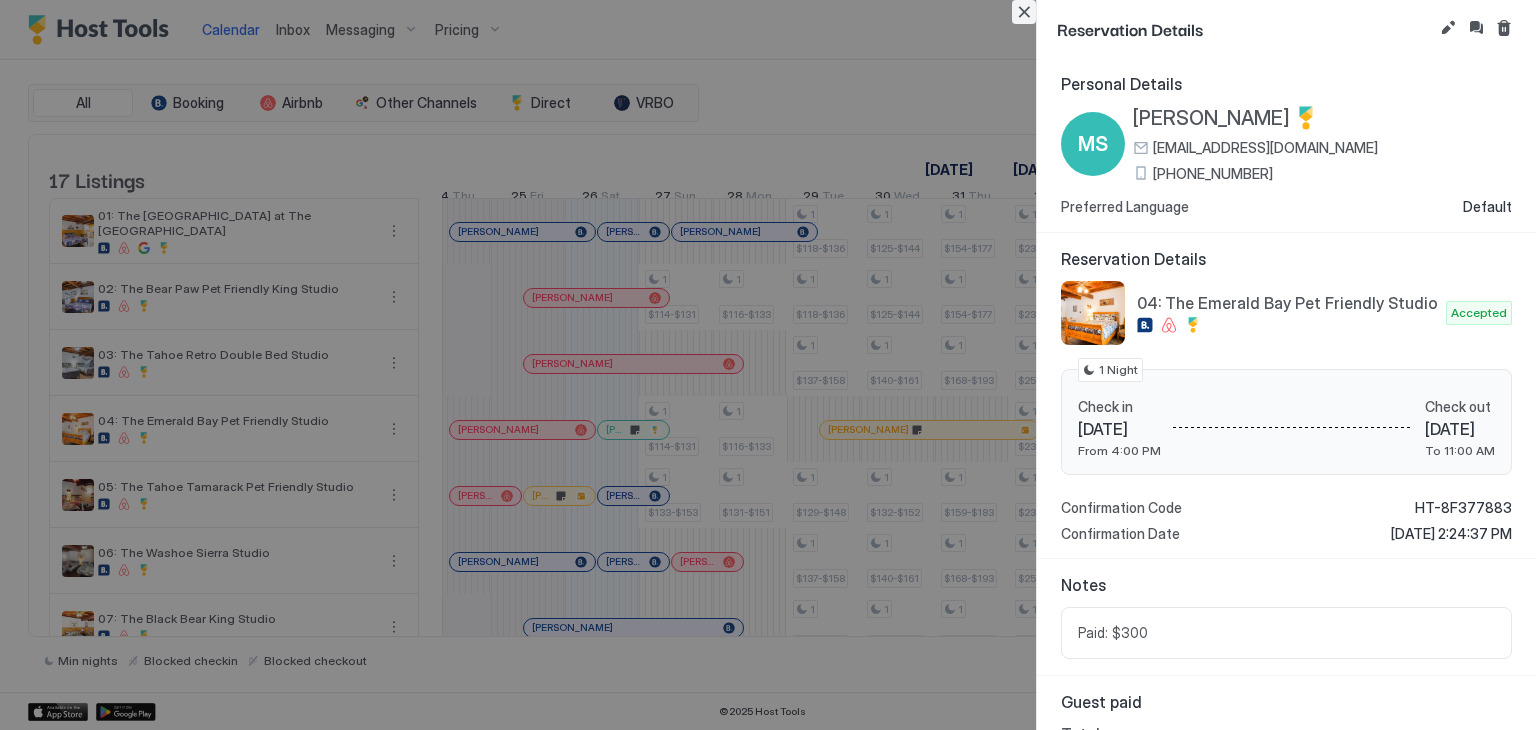 click at bounding box center [1024, 12] 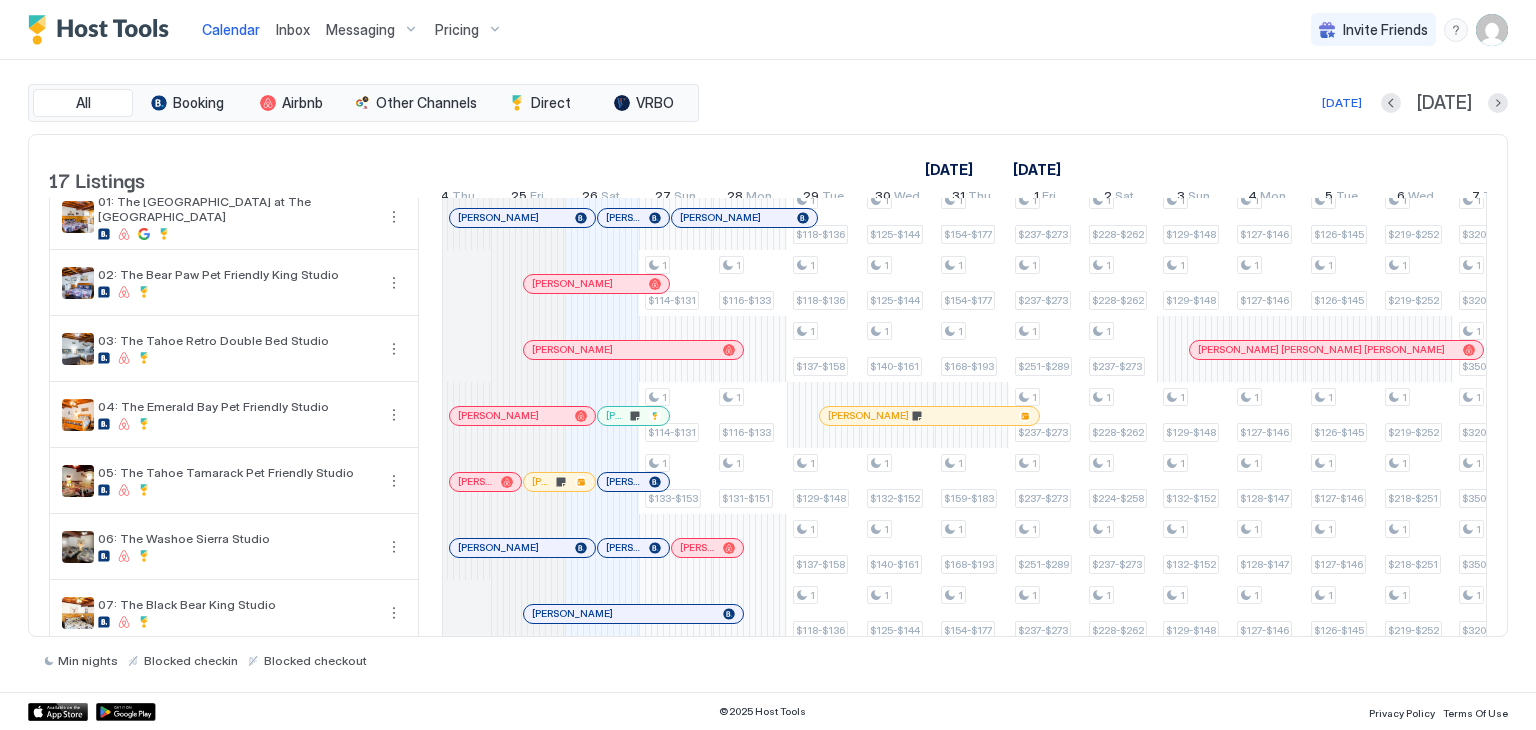 scroll, scrollTop: 10, scrollLeft: 0, axis: vertical 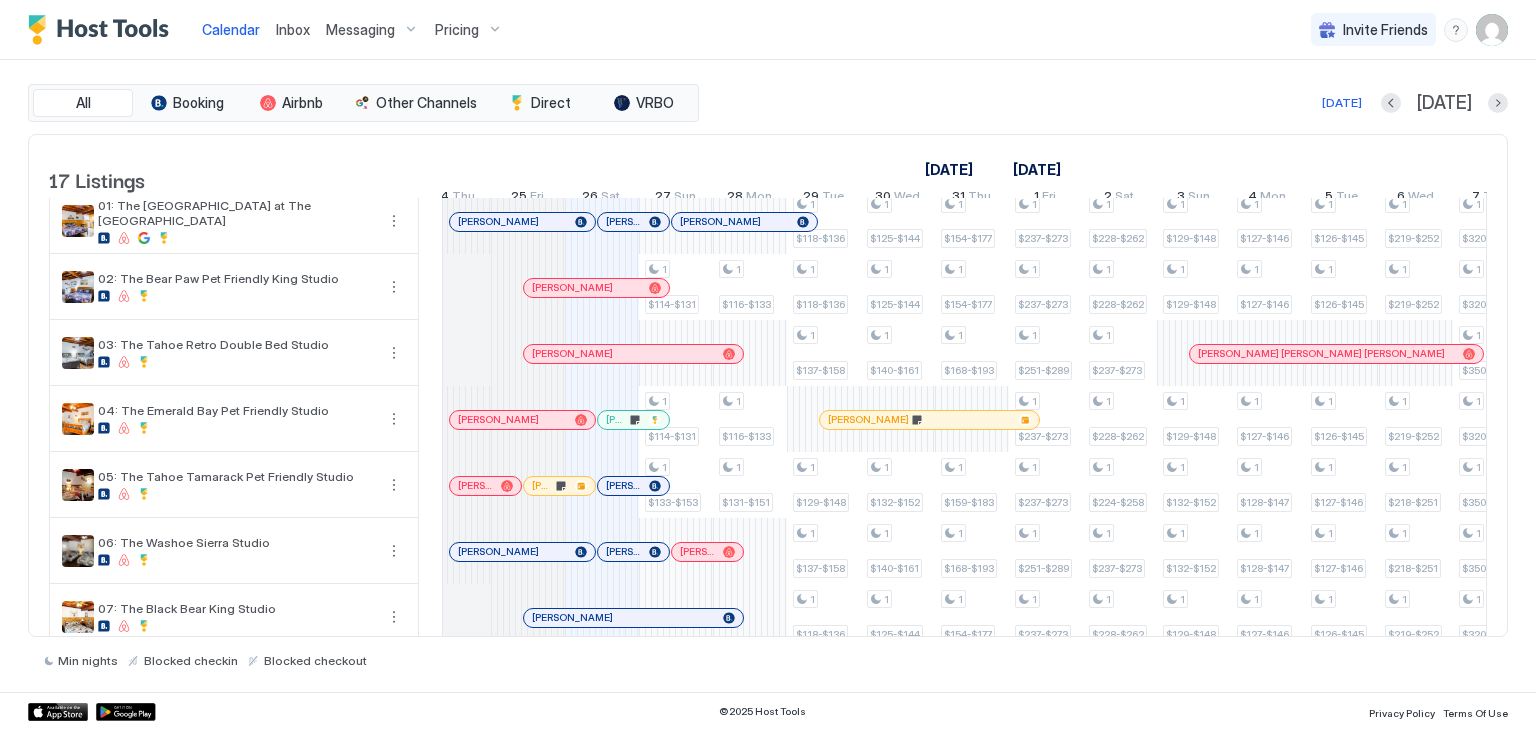 click at bounding box center [619, 222] 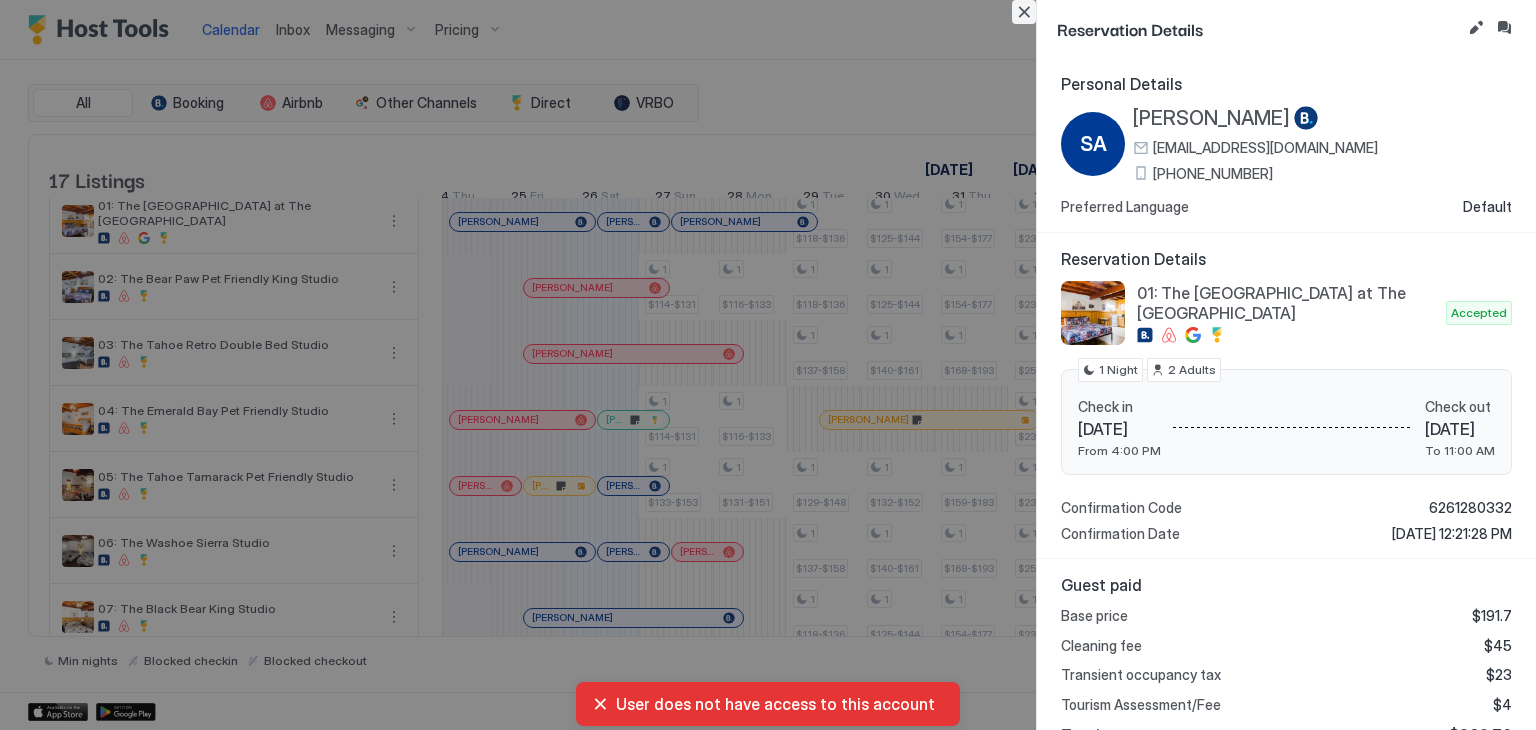 click at bounding box center [1024, 12] 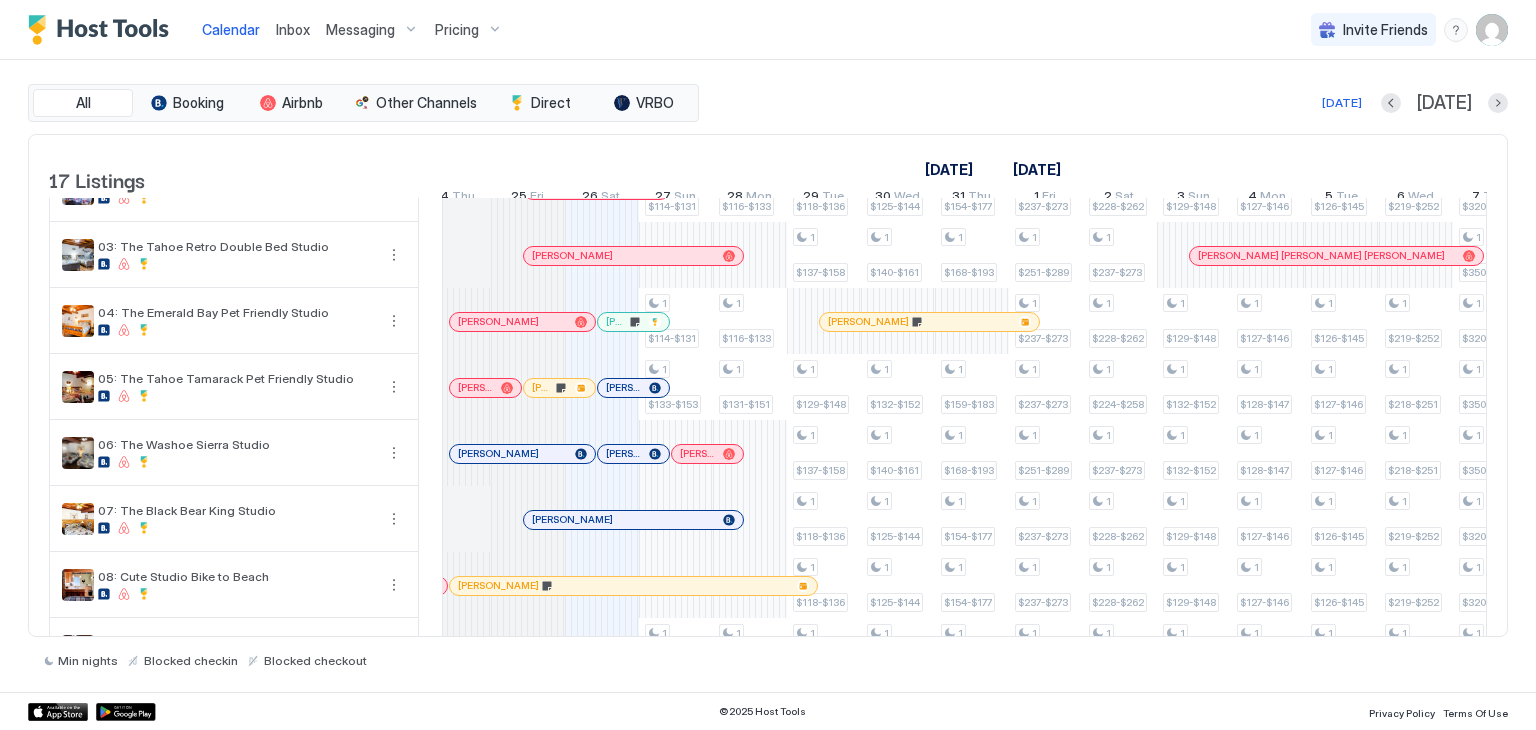 scroll, scrollTop: 104, scrollLeft: 0, axis: vertical 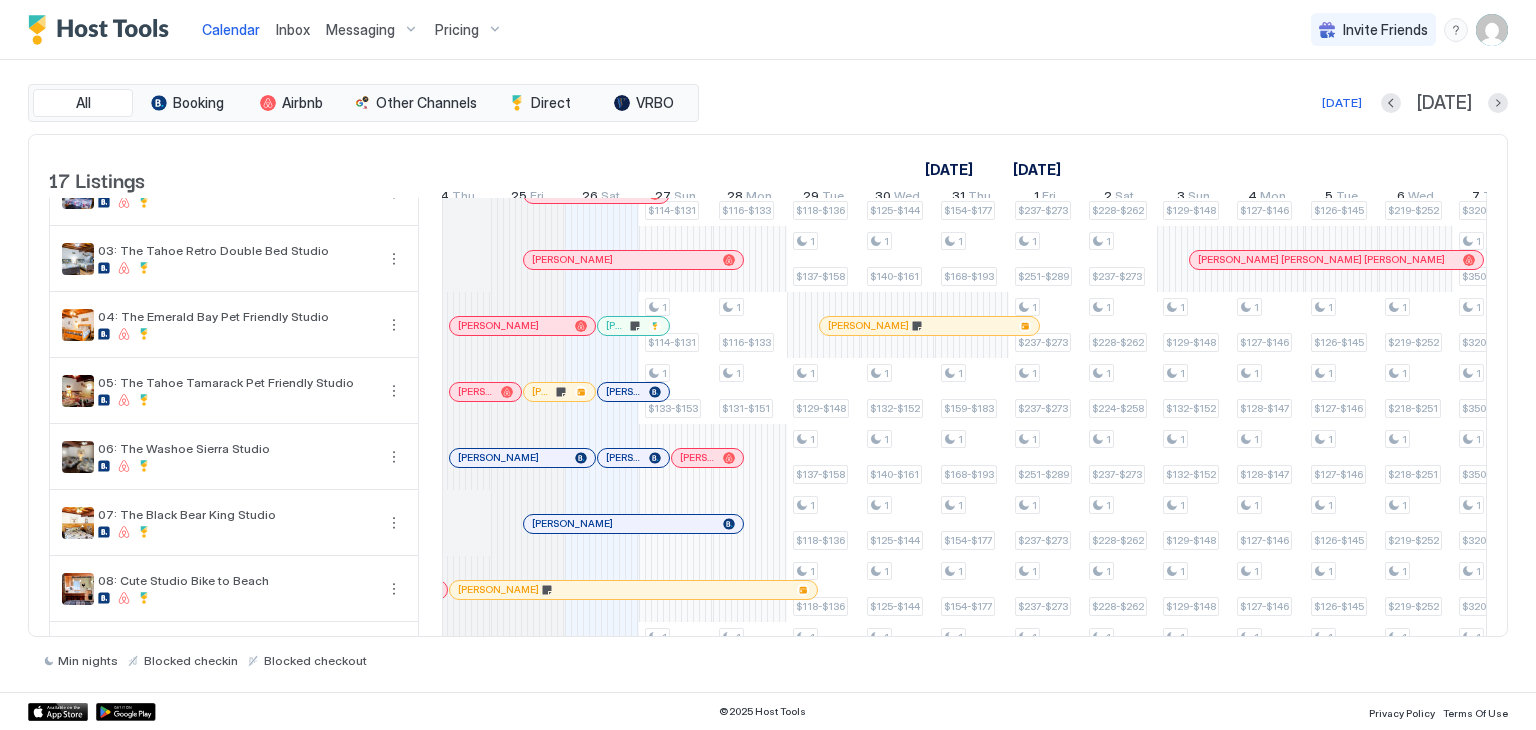 click at bounding box center (637, 326) 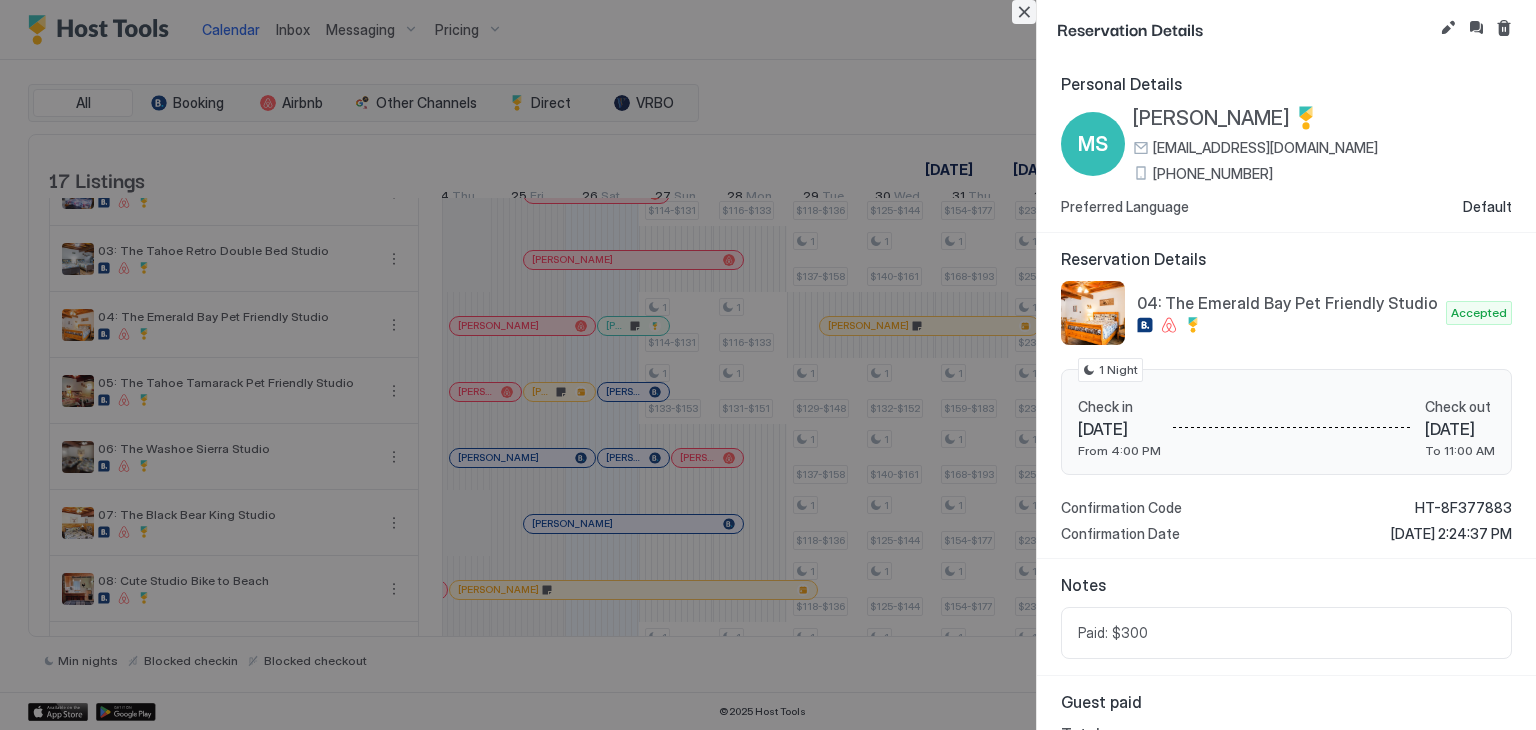 click at bounding box center (1024, 12) 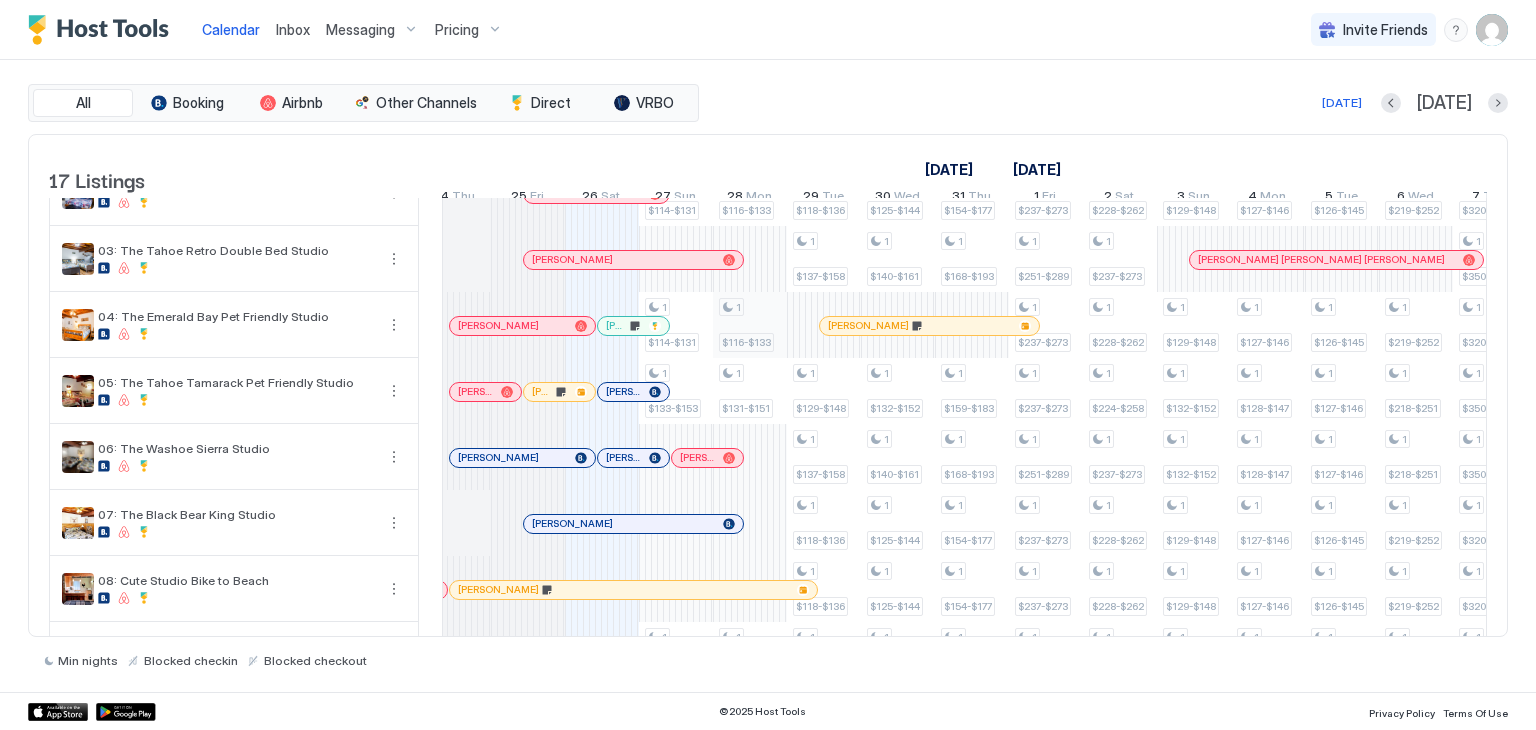 scroll, scrollTop: 0, scrollLeft: 0, axis: both 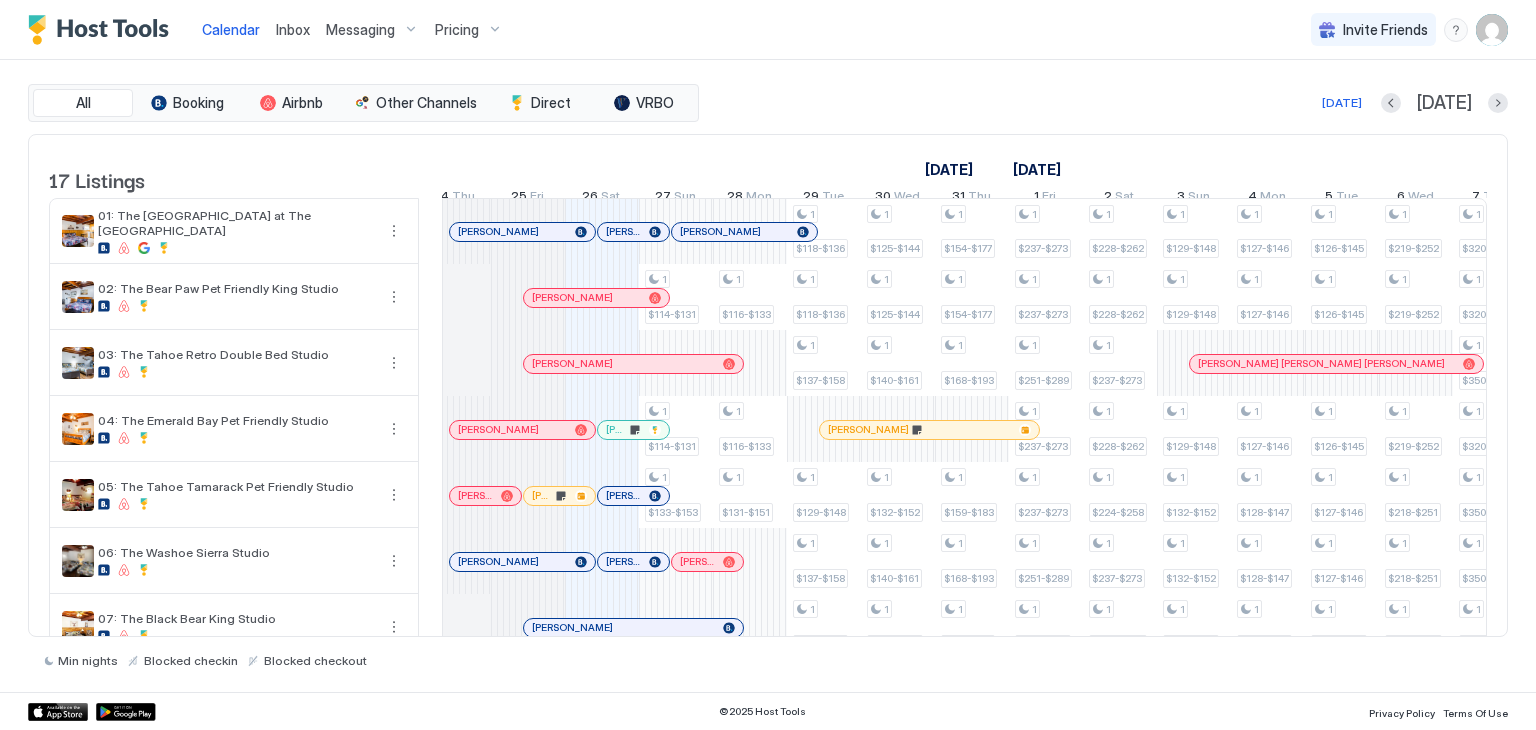 click at bounding box center (635, 232) 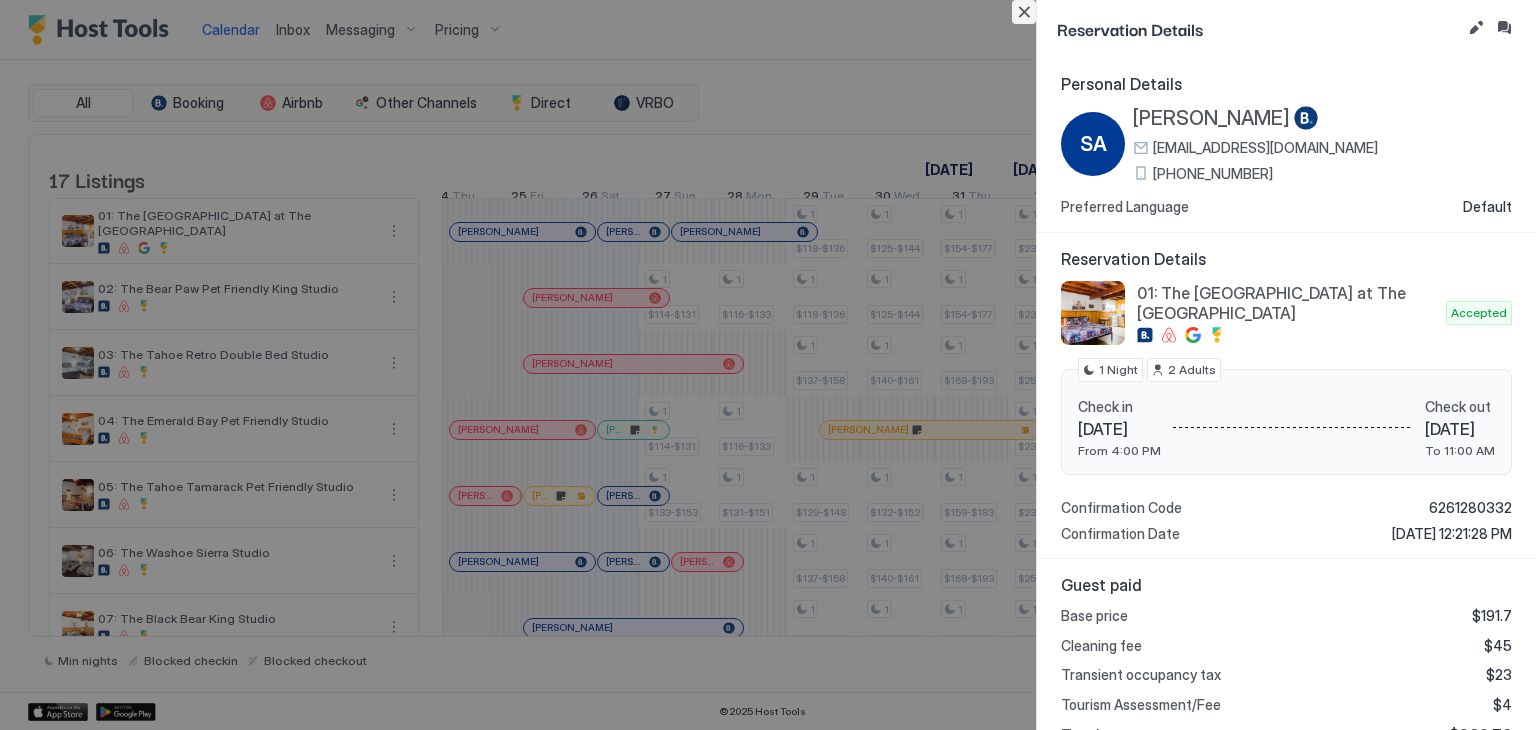 click at bounding box center (1024, 12) 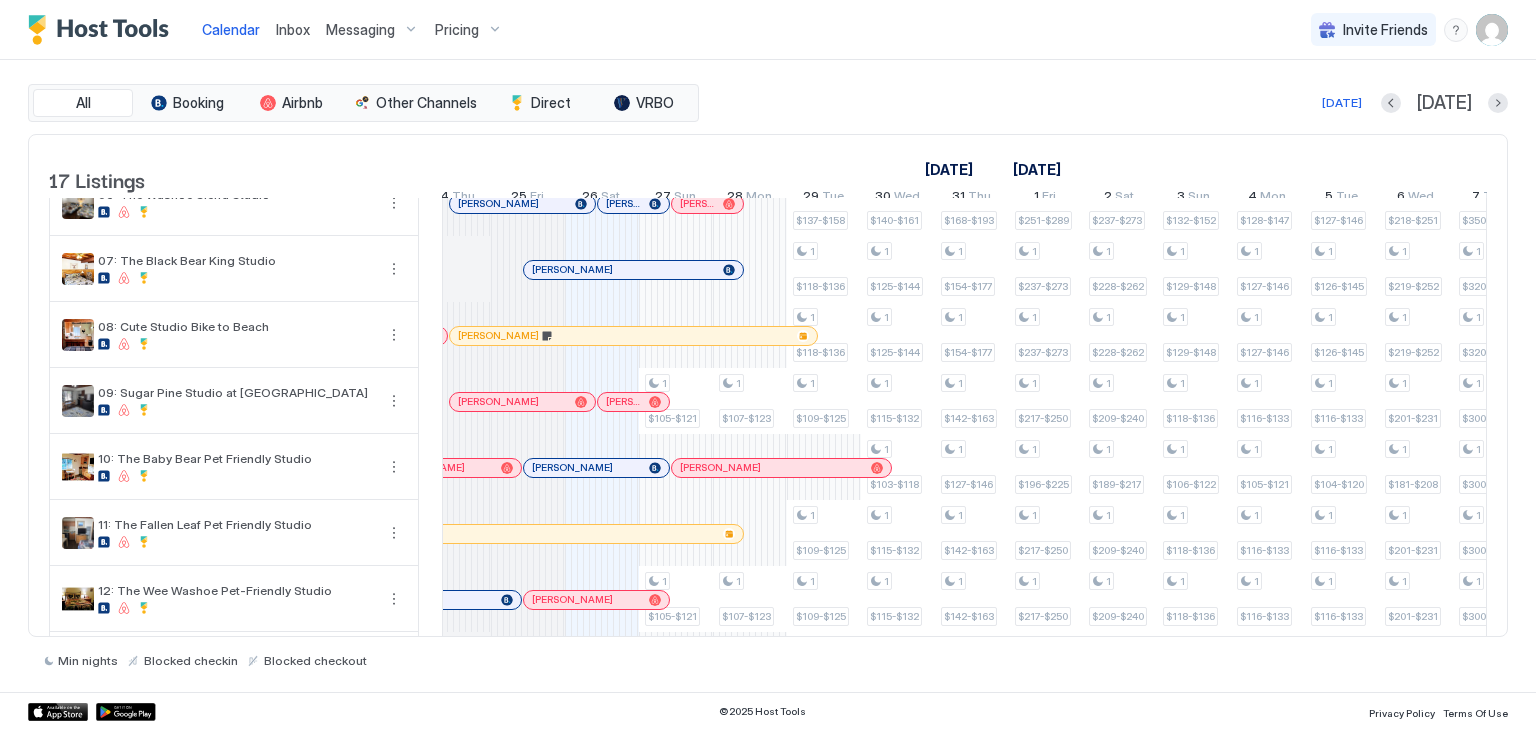 scroll, scrollTop: 356, scrollLeft: 0, axis: vertical 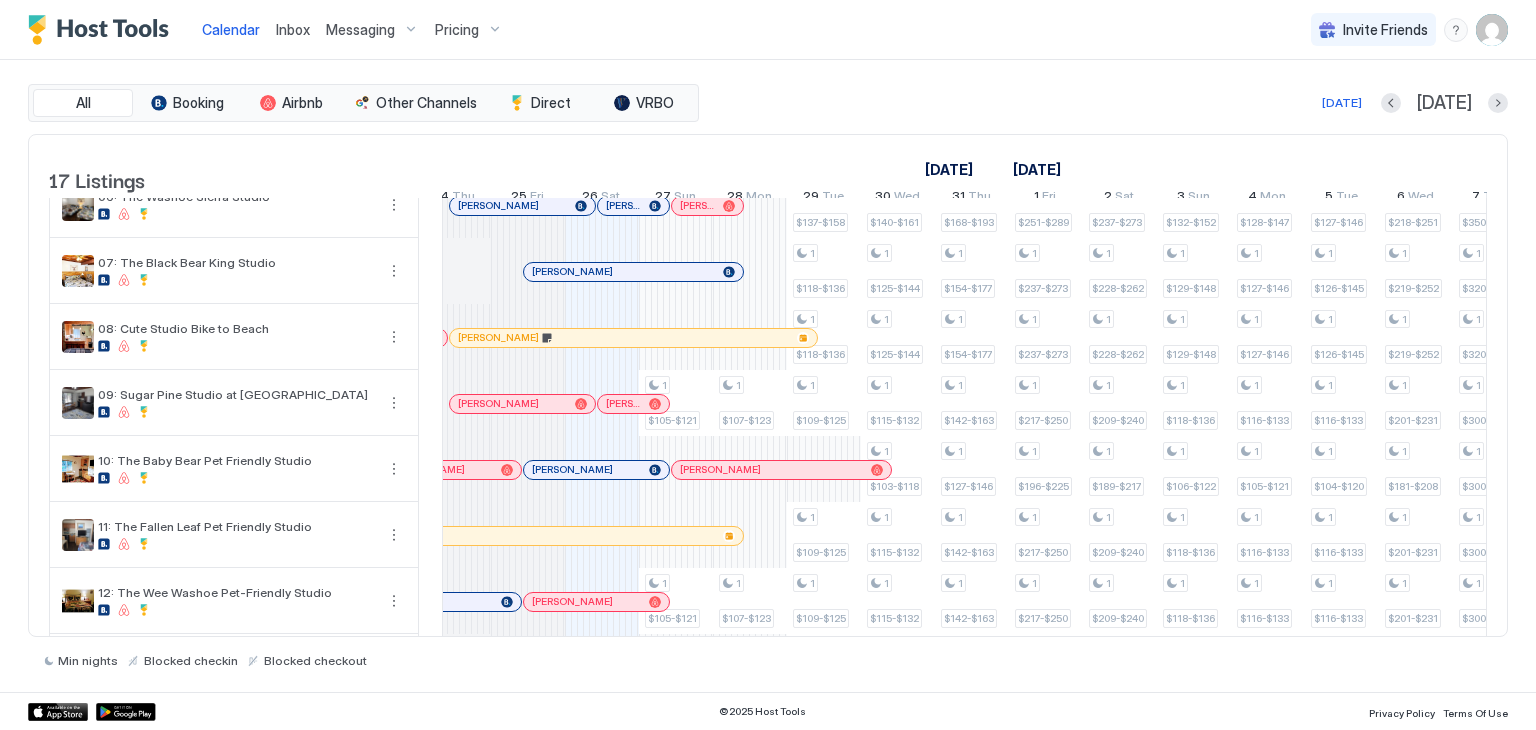 click on "Inbox" at bounding box center (293, 29) 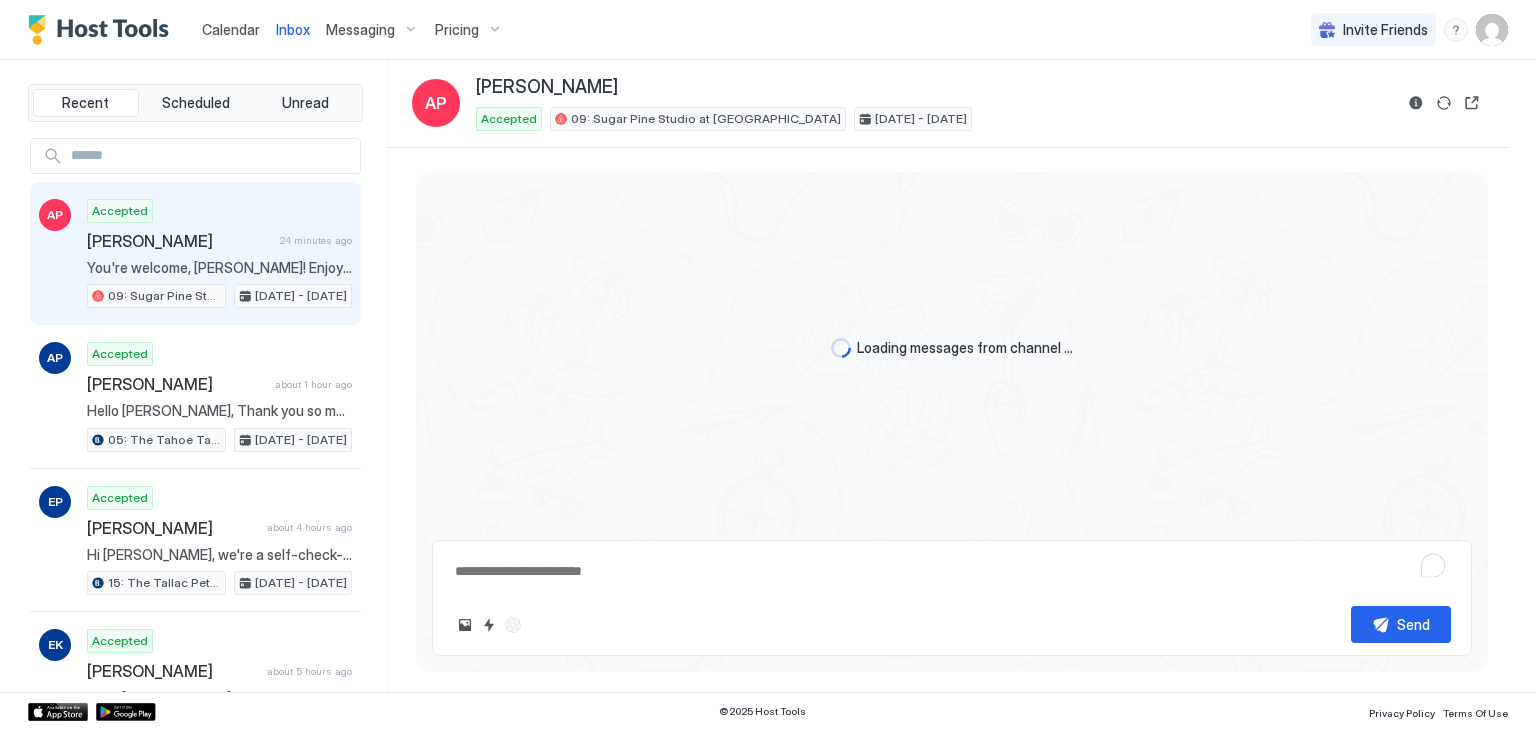 scroll, scrollTop: 1679, scrollLeft: 0, axis: vertical 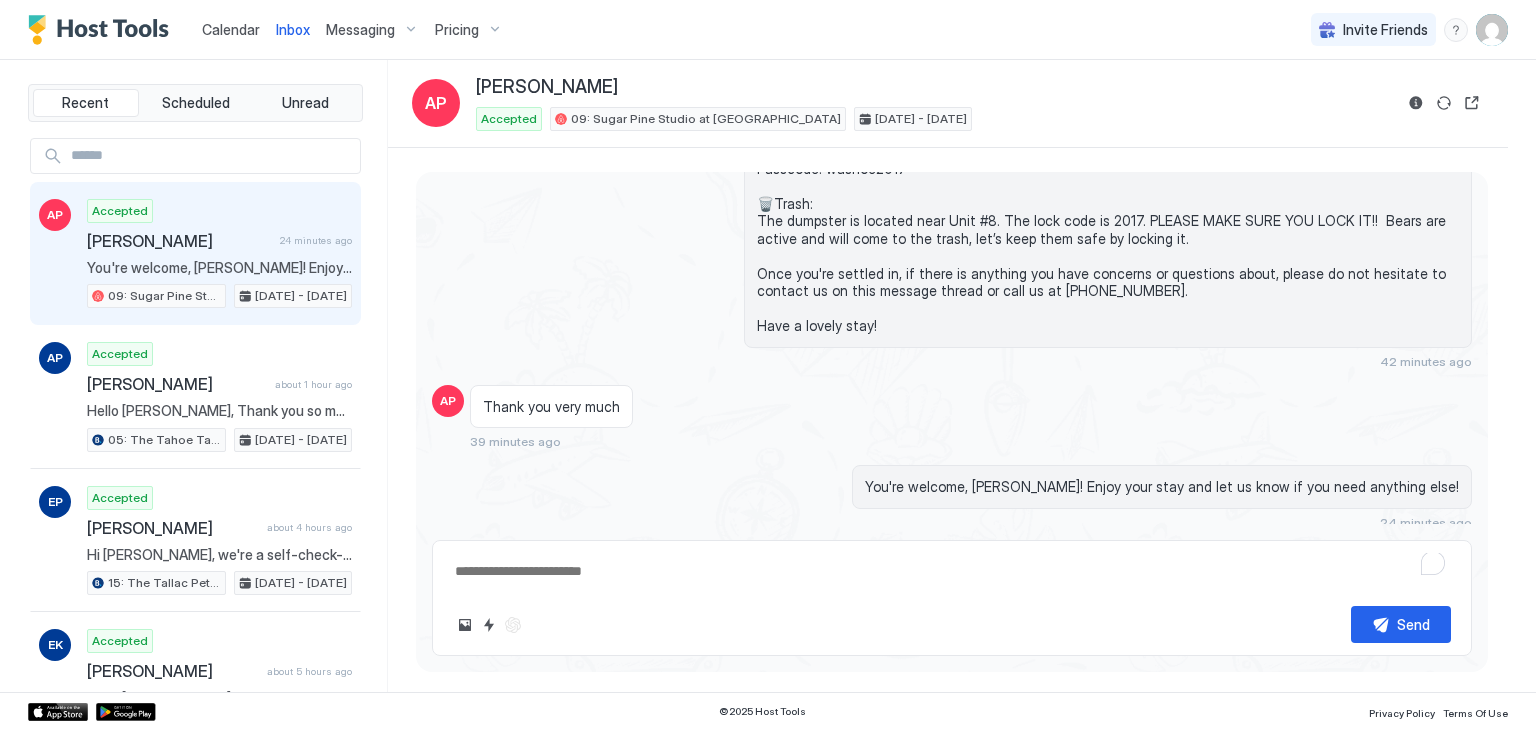 click on "Calendar" at bounding box center (231, 29) 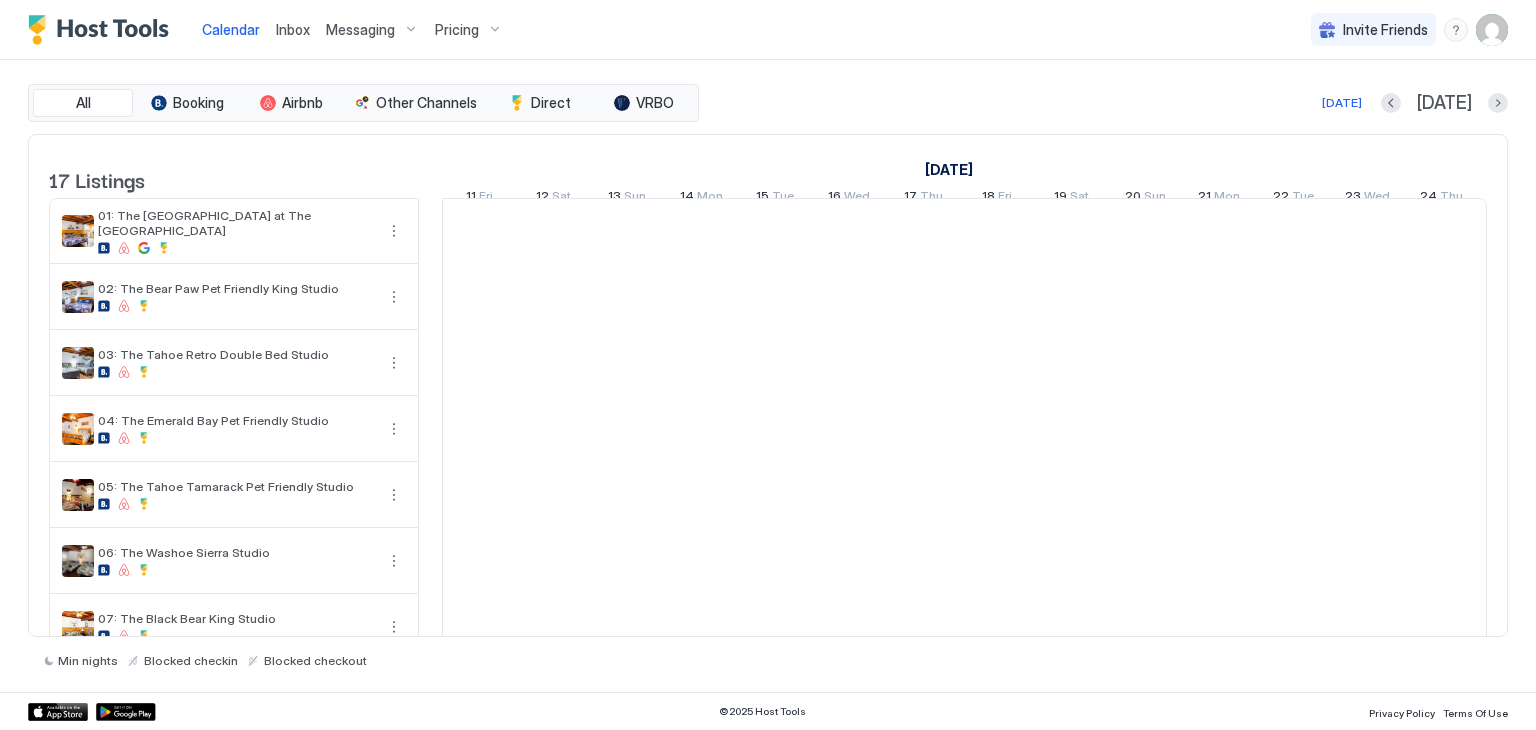 scroll, scrollTop: 0, scrollLeft: 1111, axis: horizontal 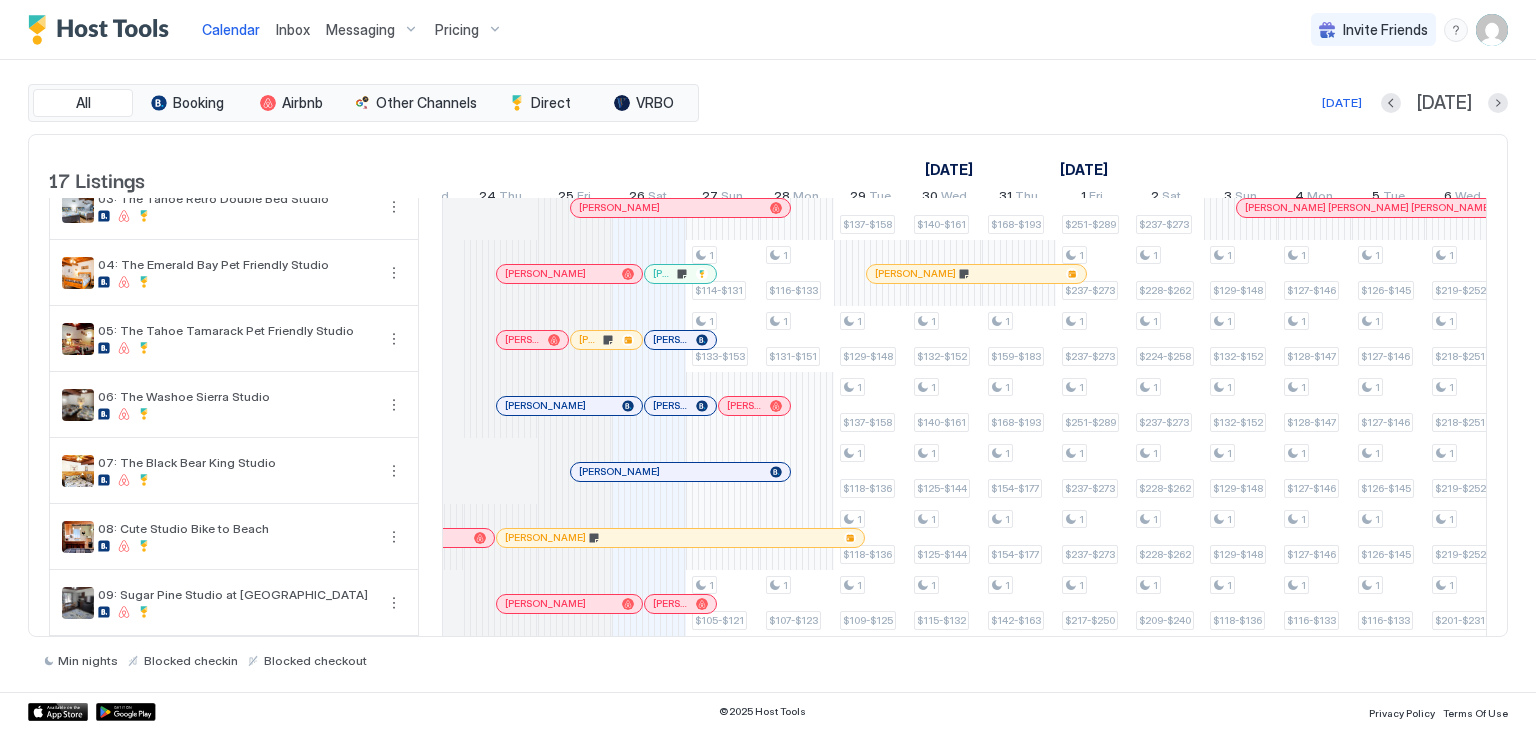 click at bounding box center (668, 274) 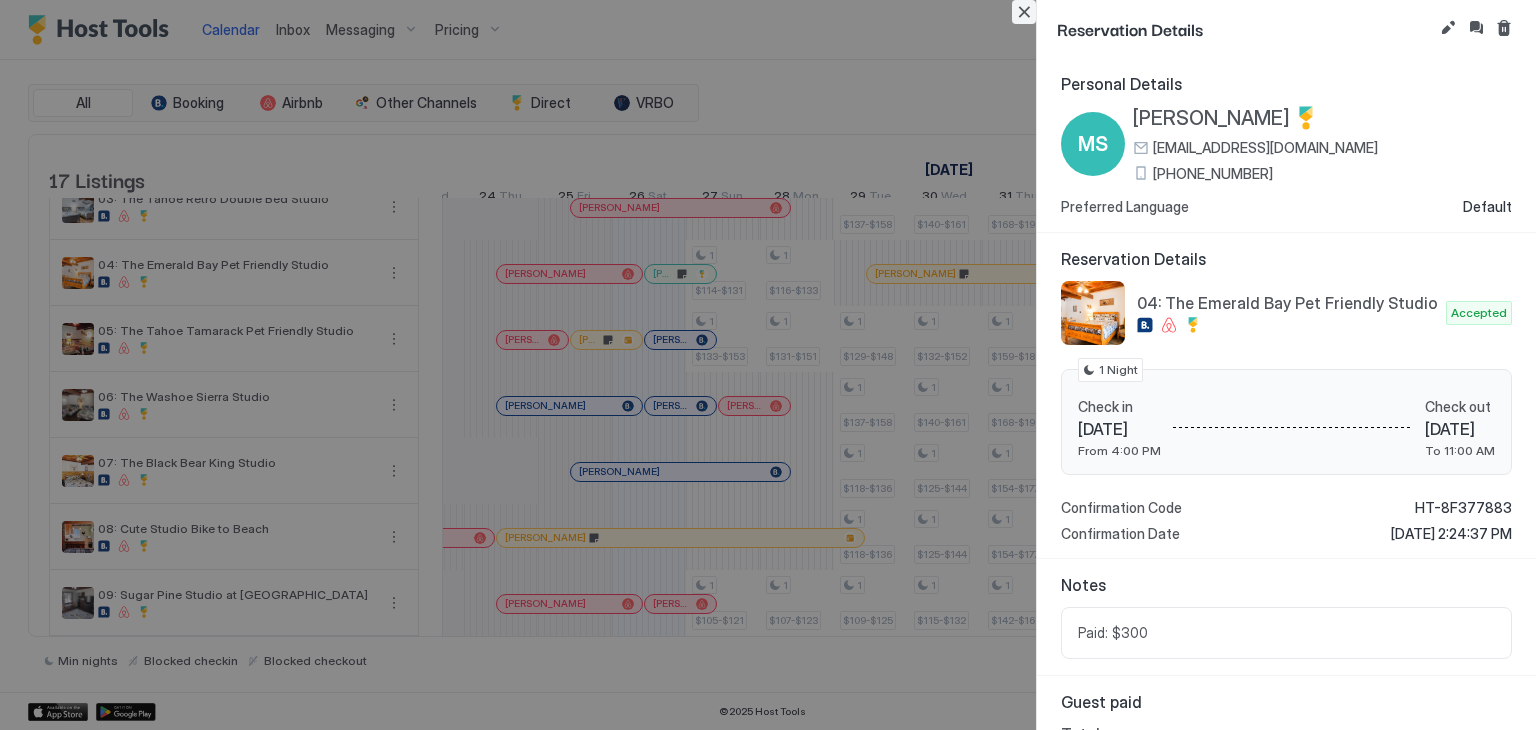 click at bounding box center [1024, 12] 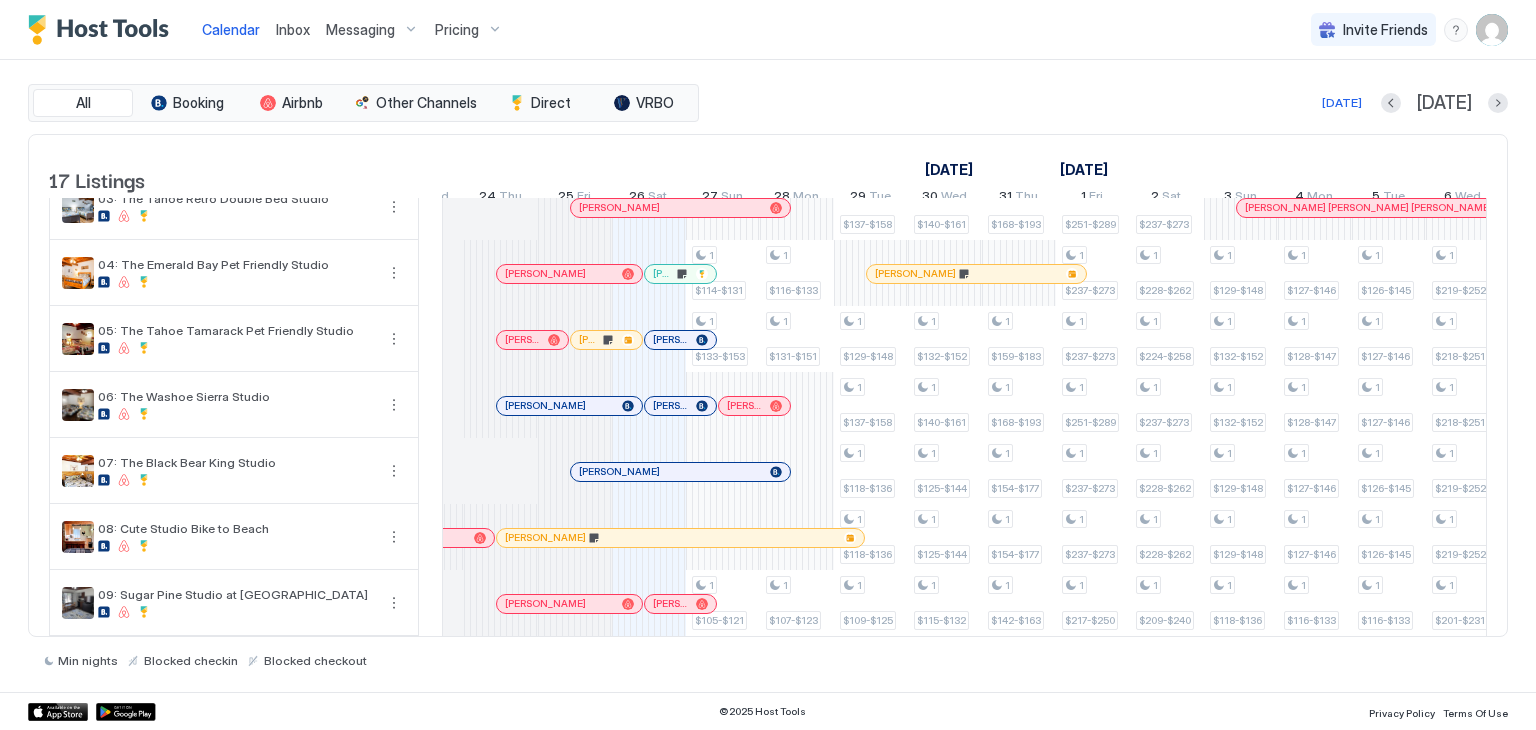 scroll, scrollTop: 0, scrollLeft: 0, axis: both 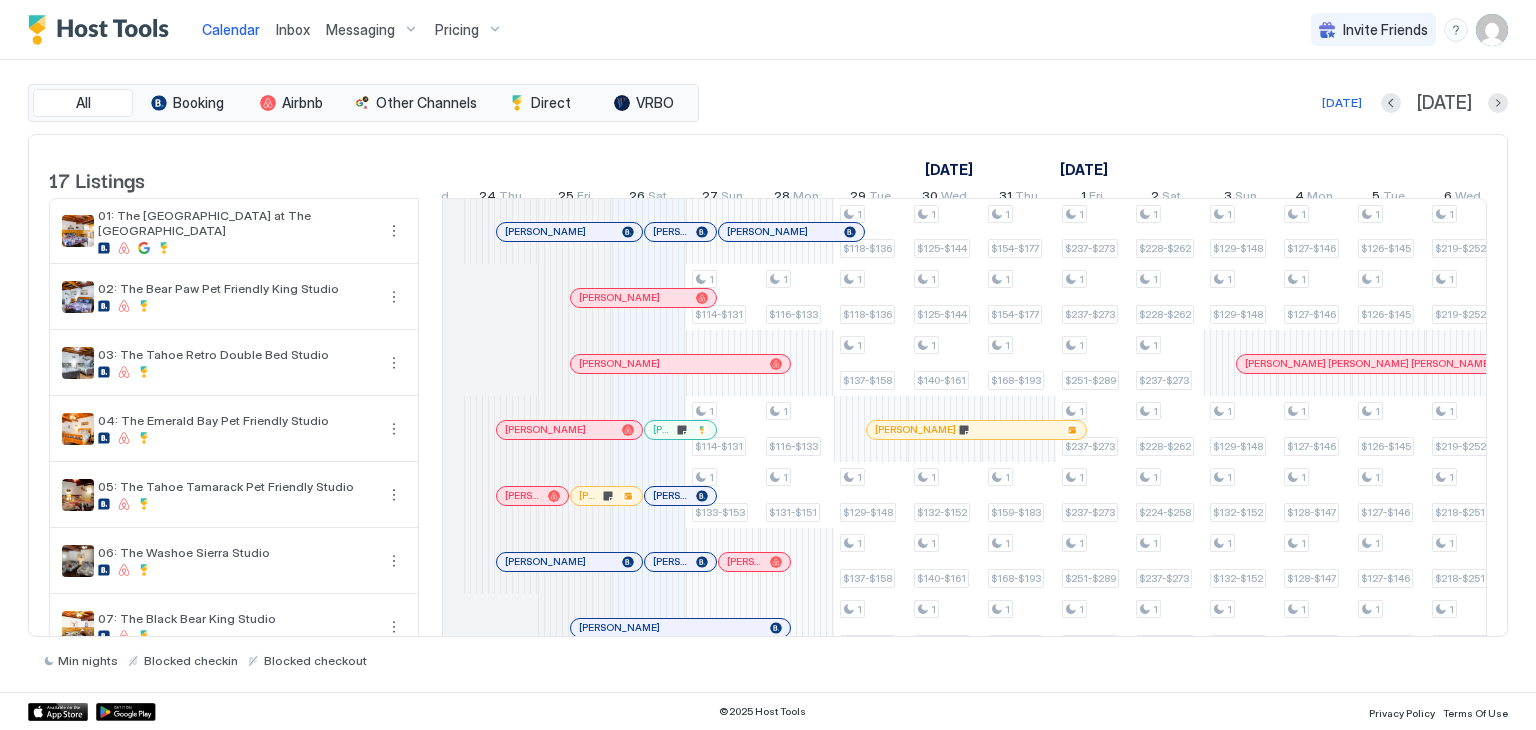 click at bounding box center (676, 232) 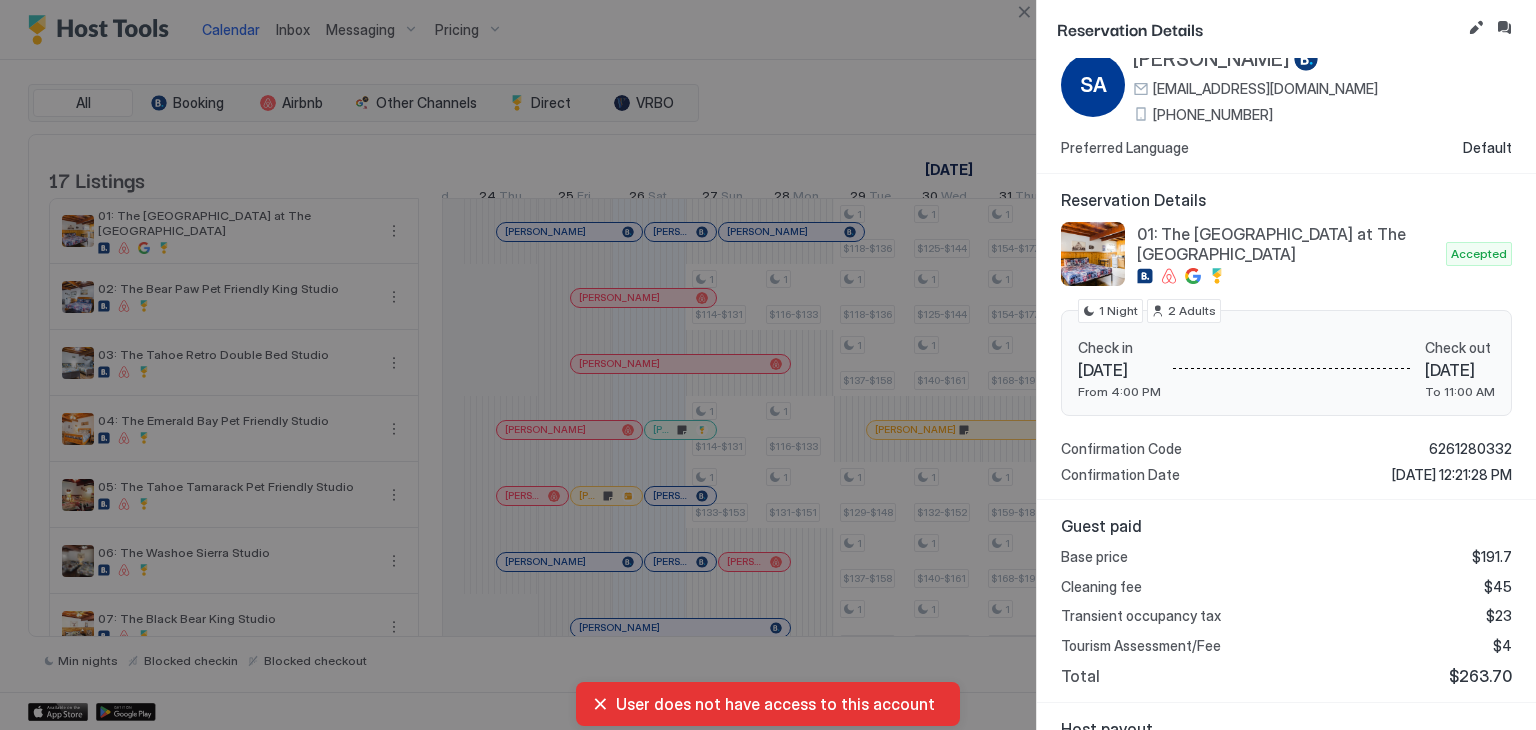 scroll, scrollTop: 0, scrollLeft: 0, axis: both 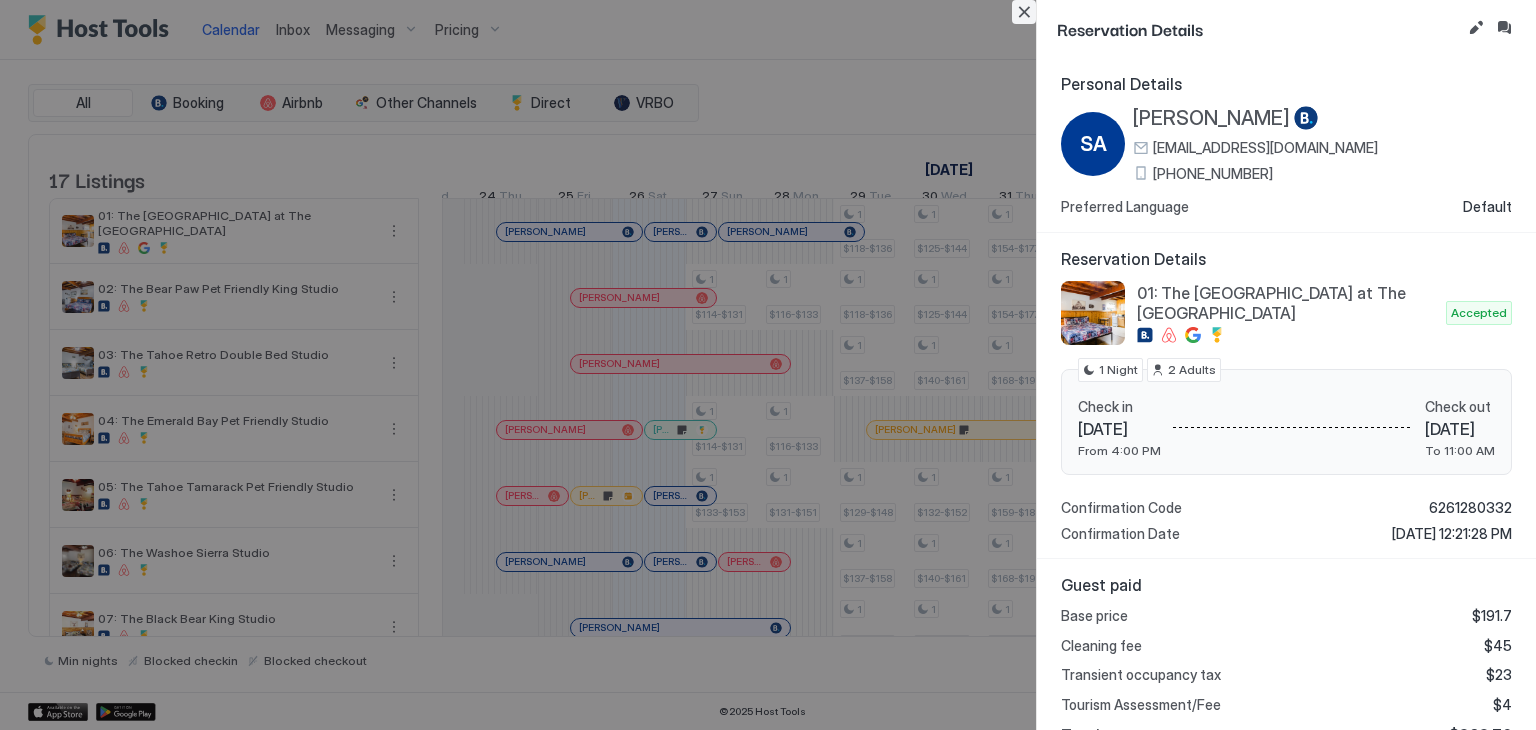 click at bounding box center [1024, 12] 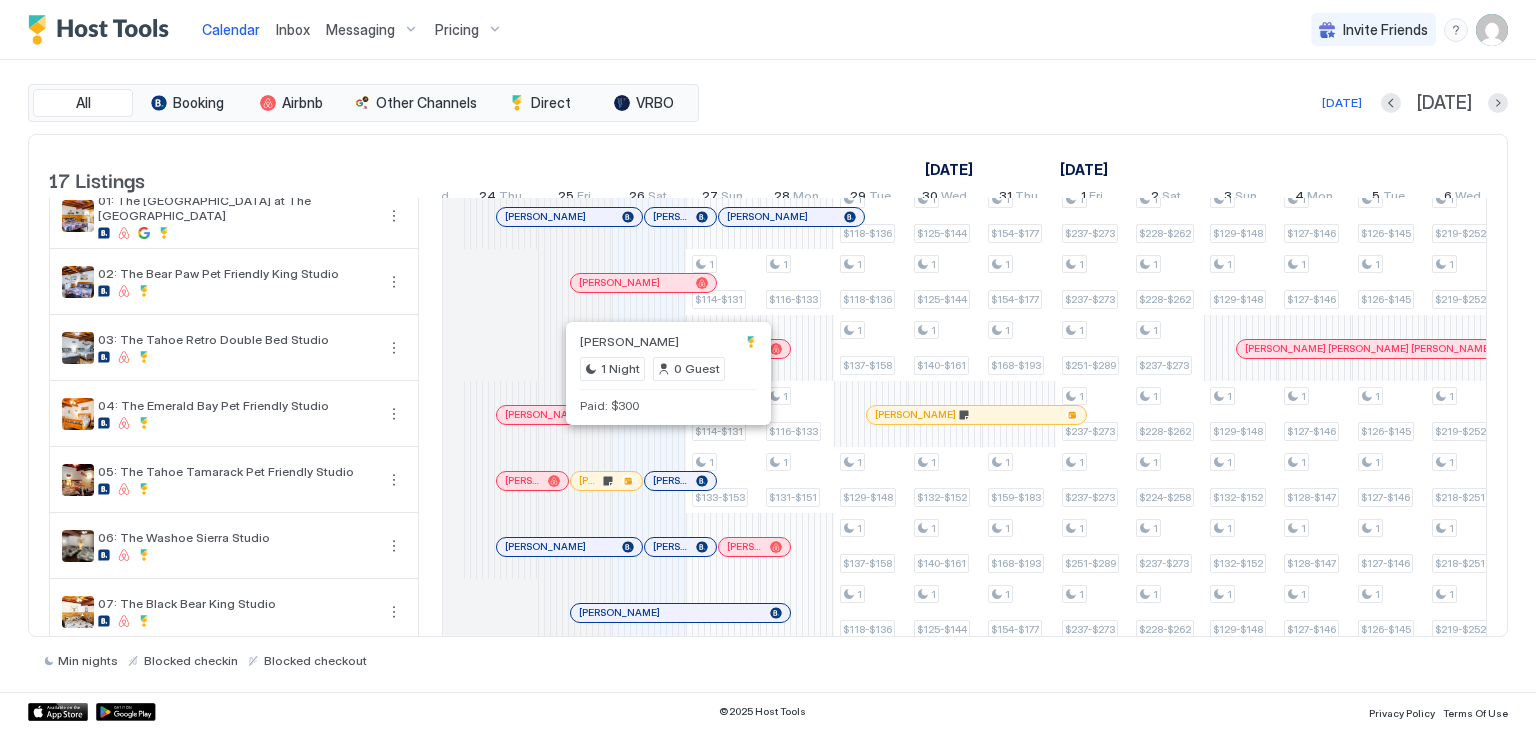 scroll, scrollTop: 0, scrollLeft: 0, axis: both 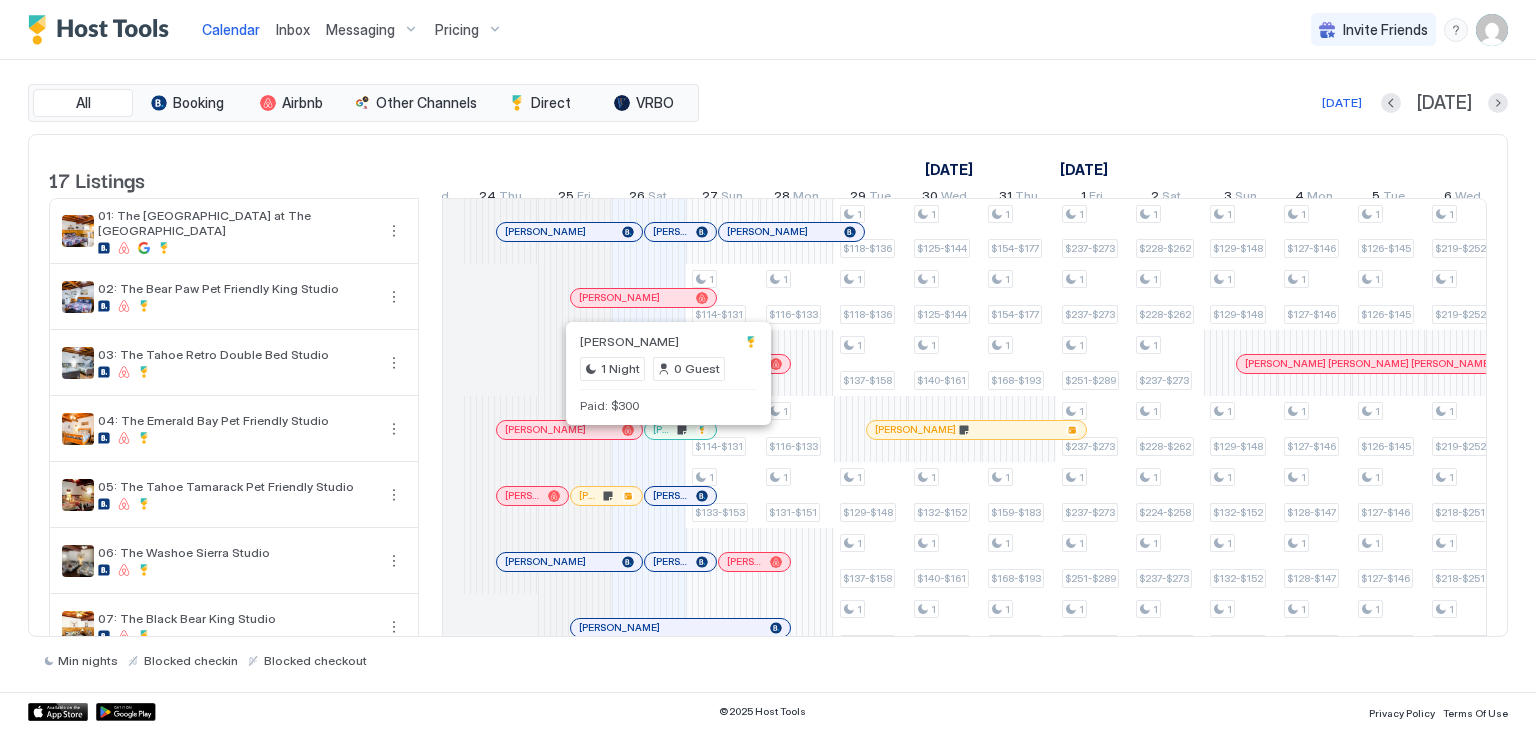 click at bounding box center [666, 430] 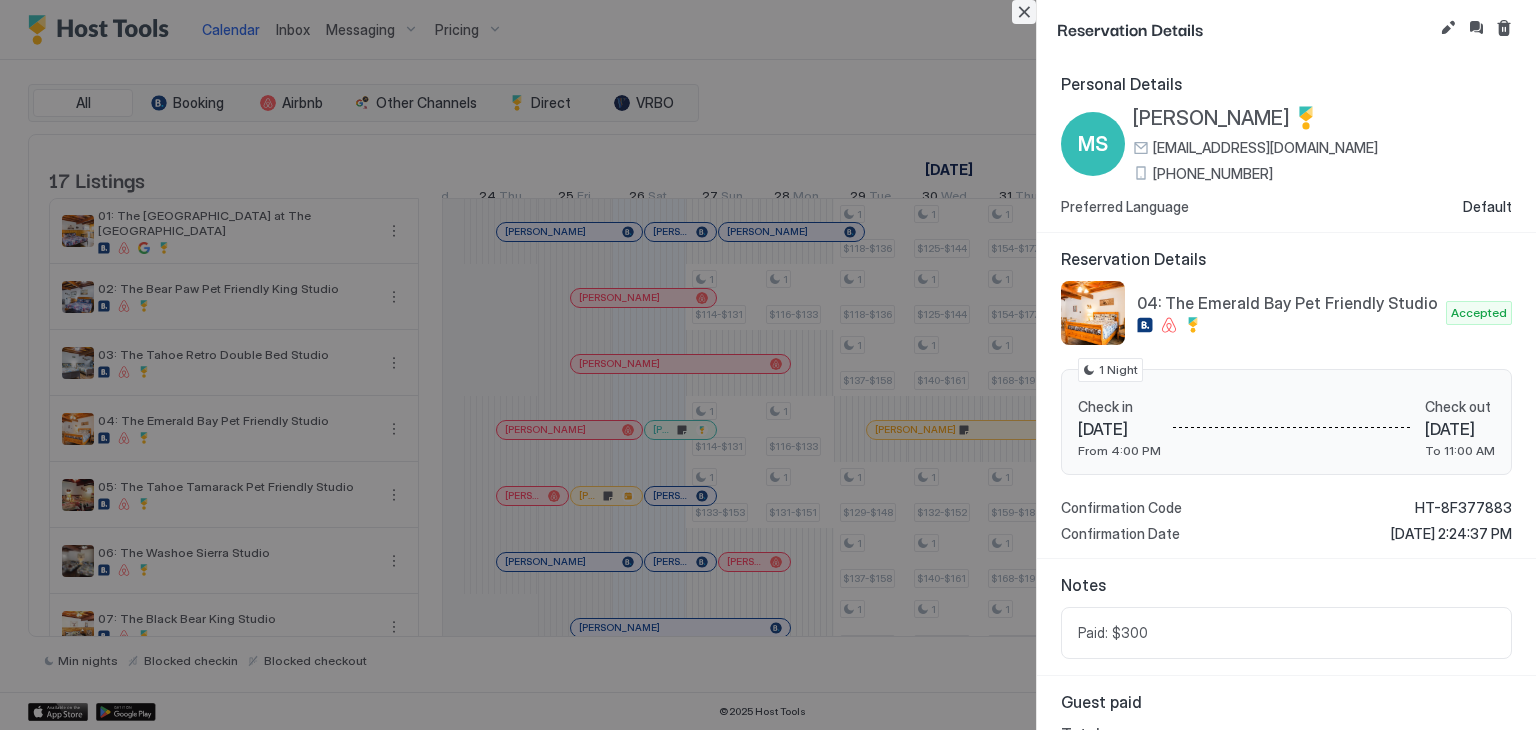 click at bounding box center [1024, 12] 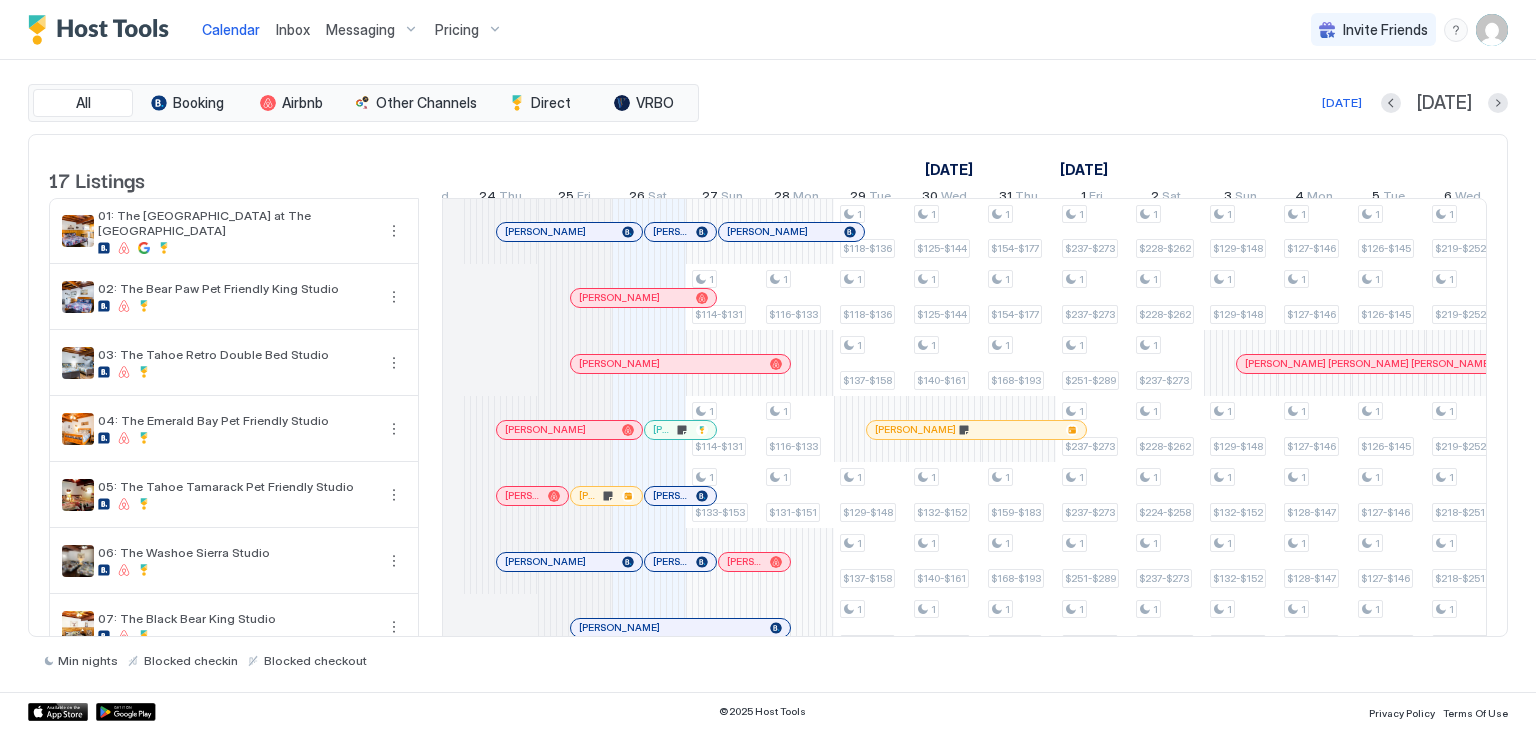 click at bounding box center (681, 430) 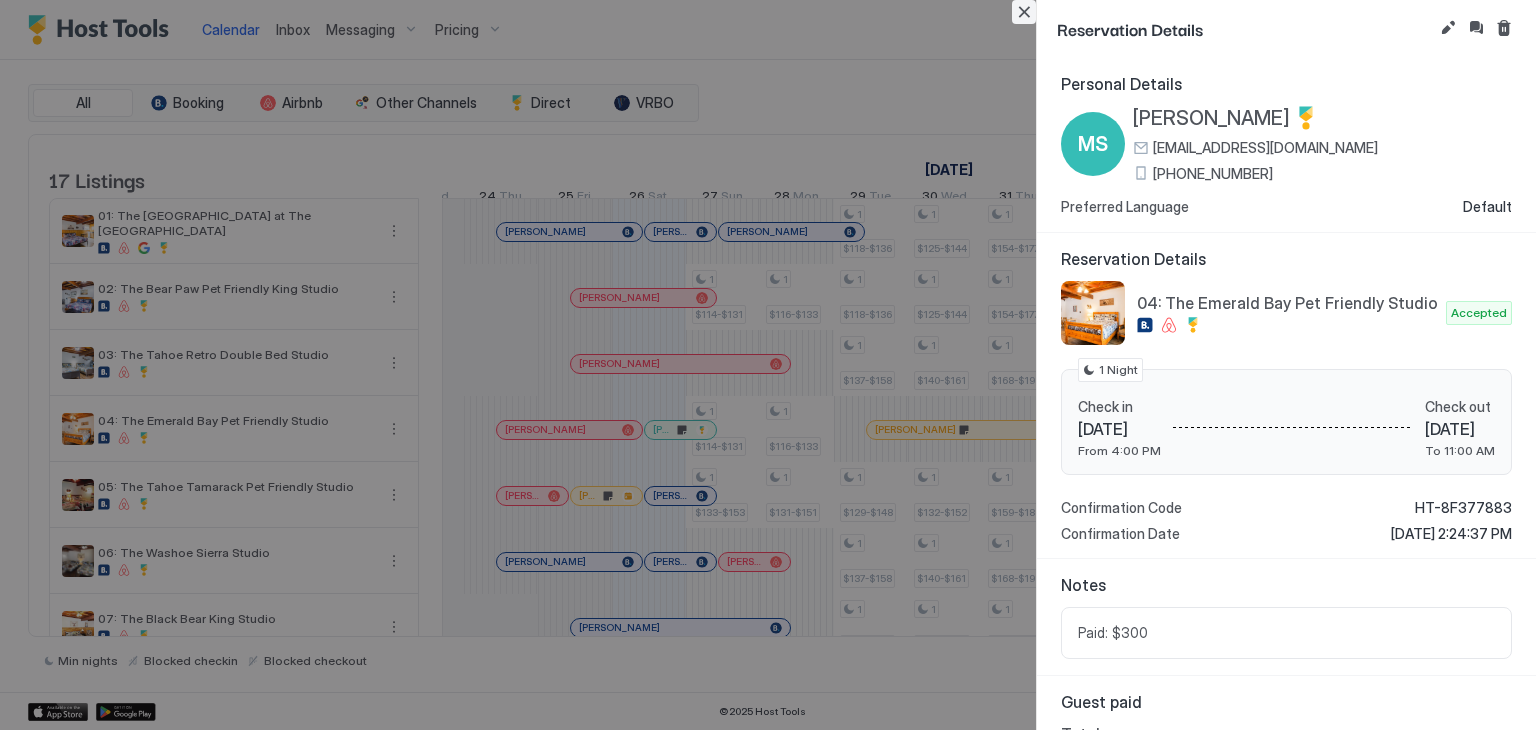 click at bounding box center (1024, 12) 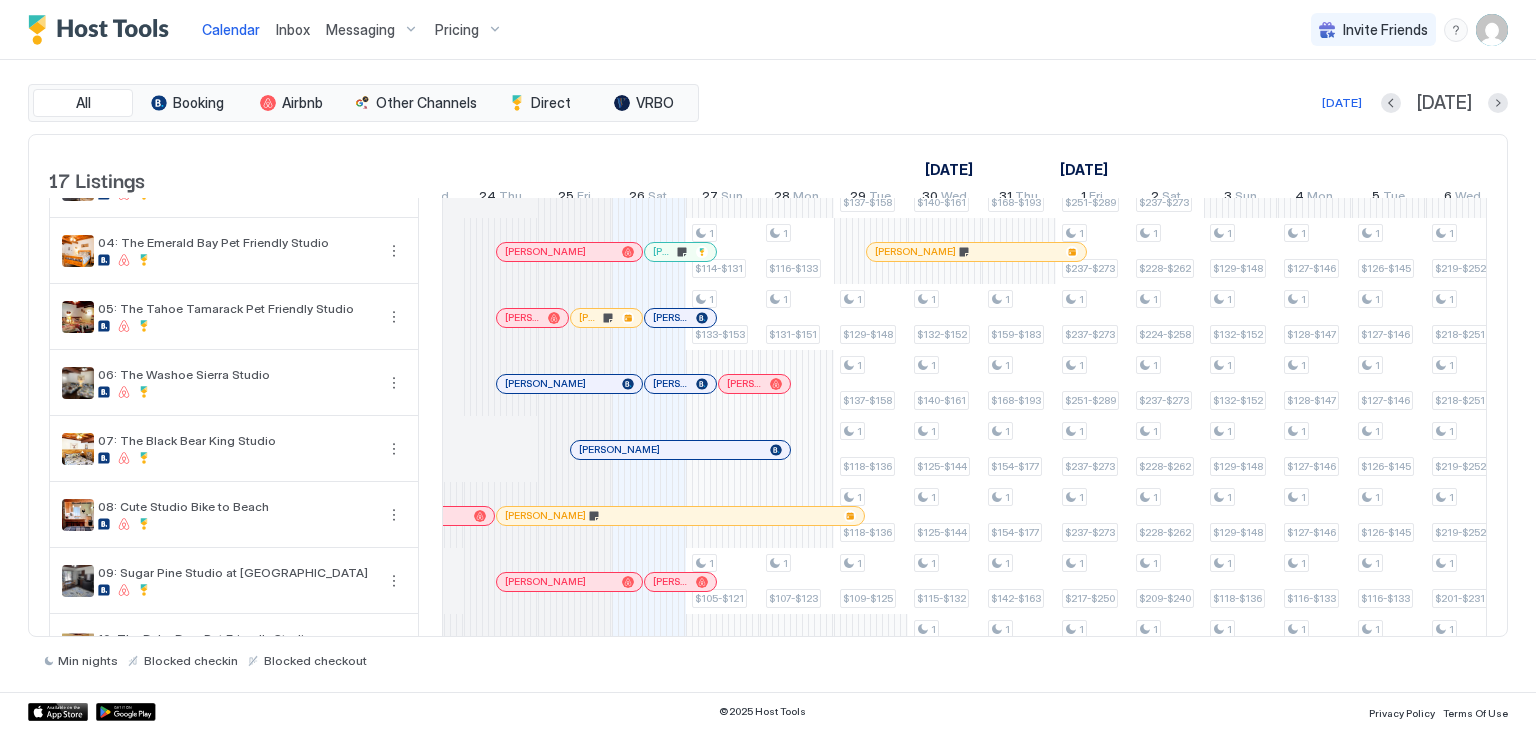 scroll, scrollTop: 176, scrollLeft: 0, axis: vertical 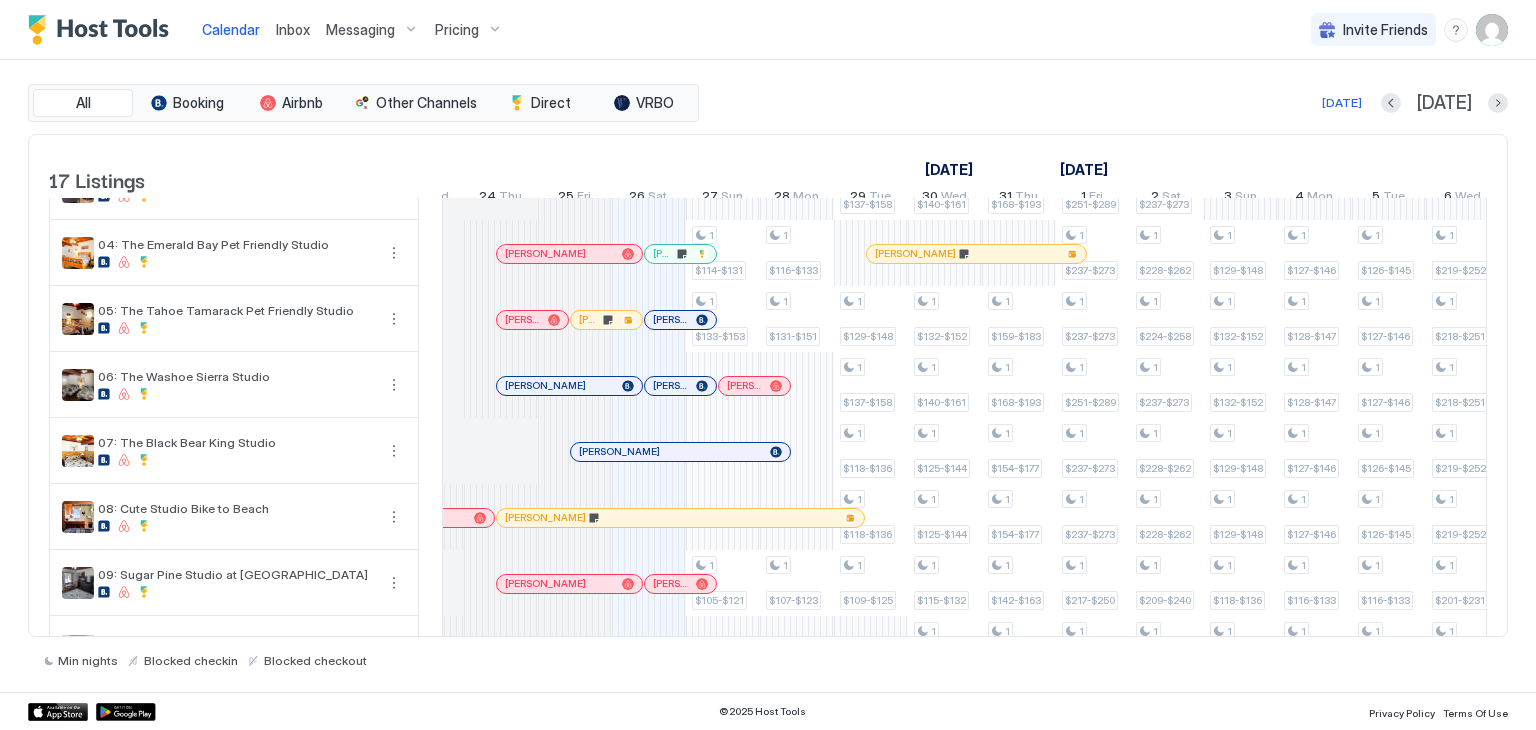 click at bounding box center (682, 254) 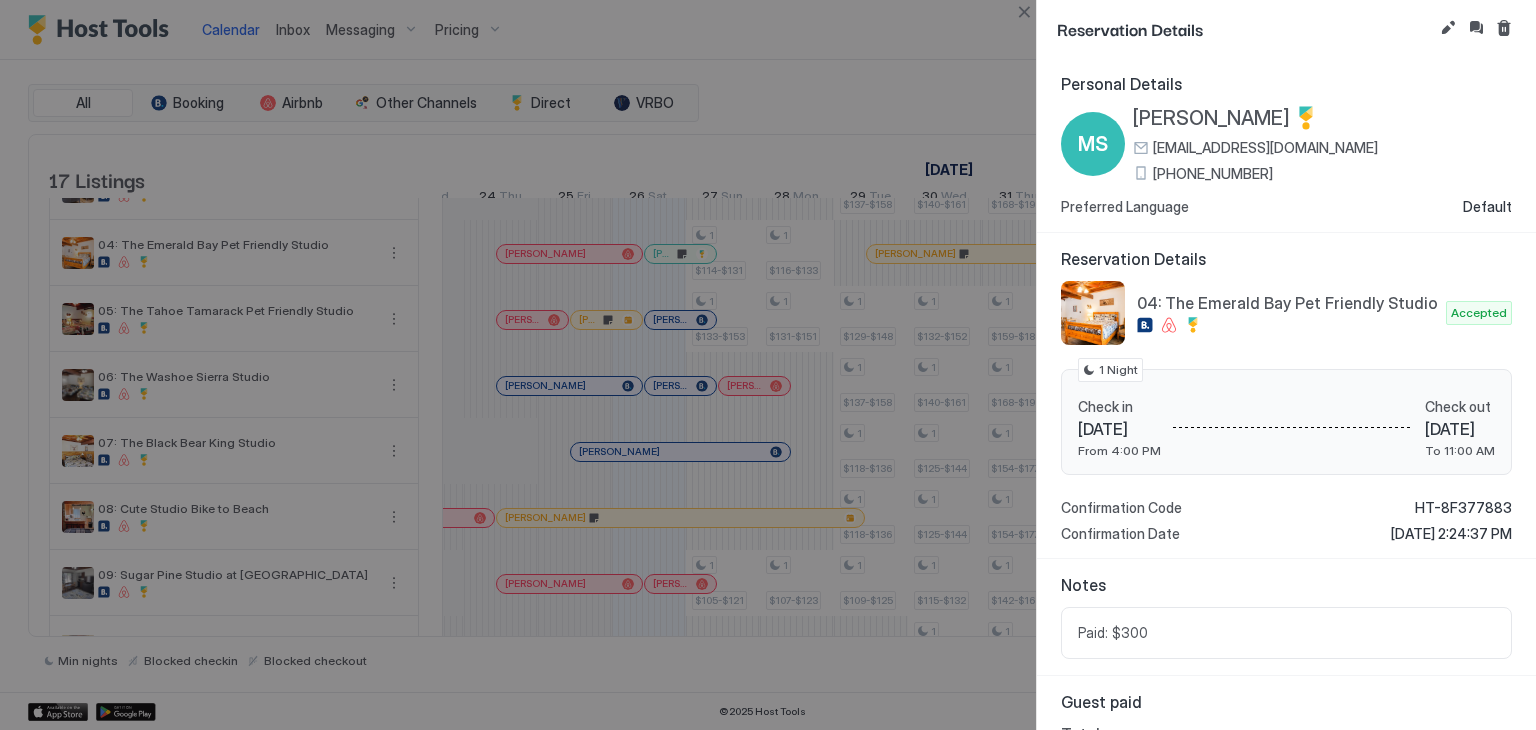 scroll, scrollTop: 0, scrollLeft: 0, axis: both 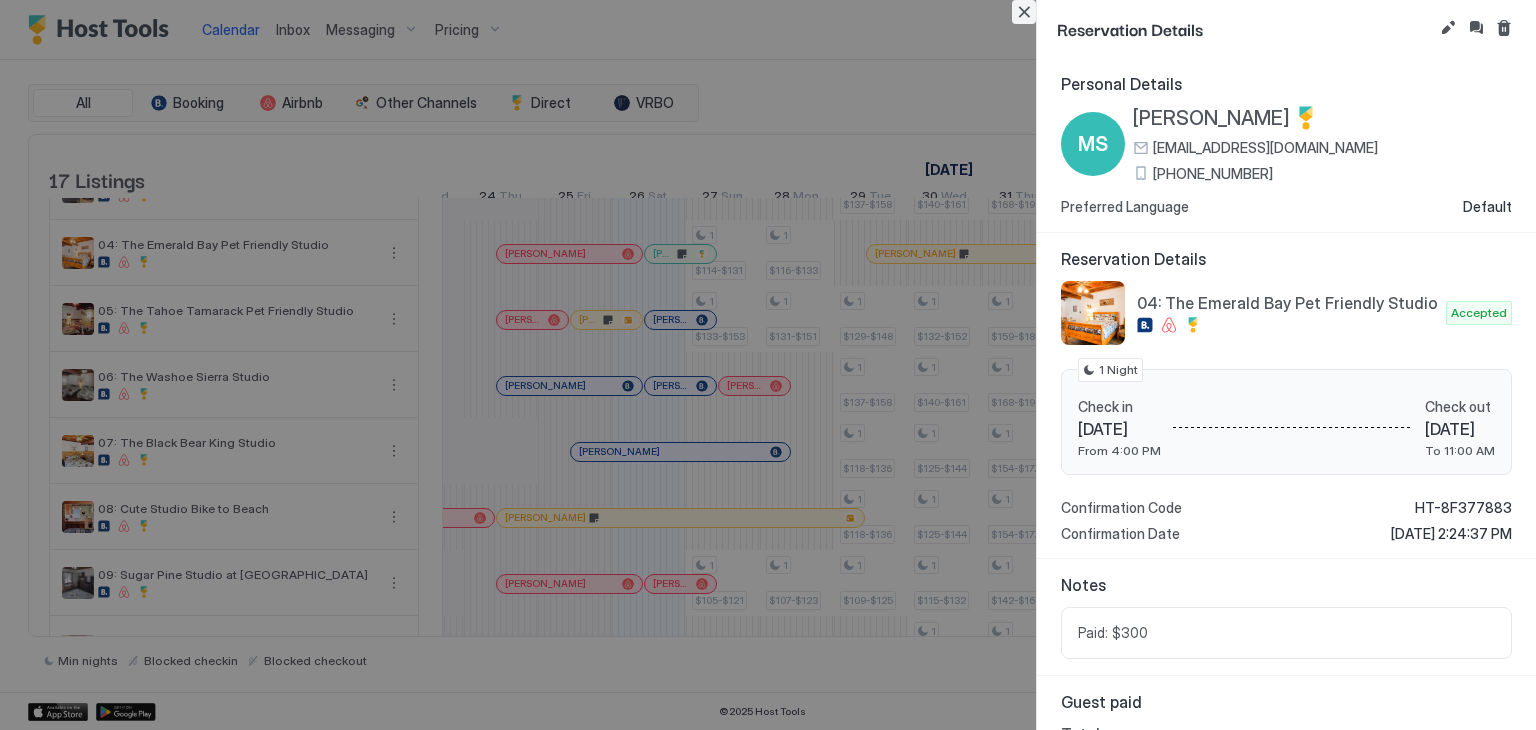 click at bounding box center (1024, 12) 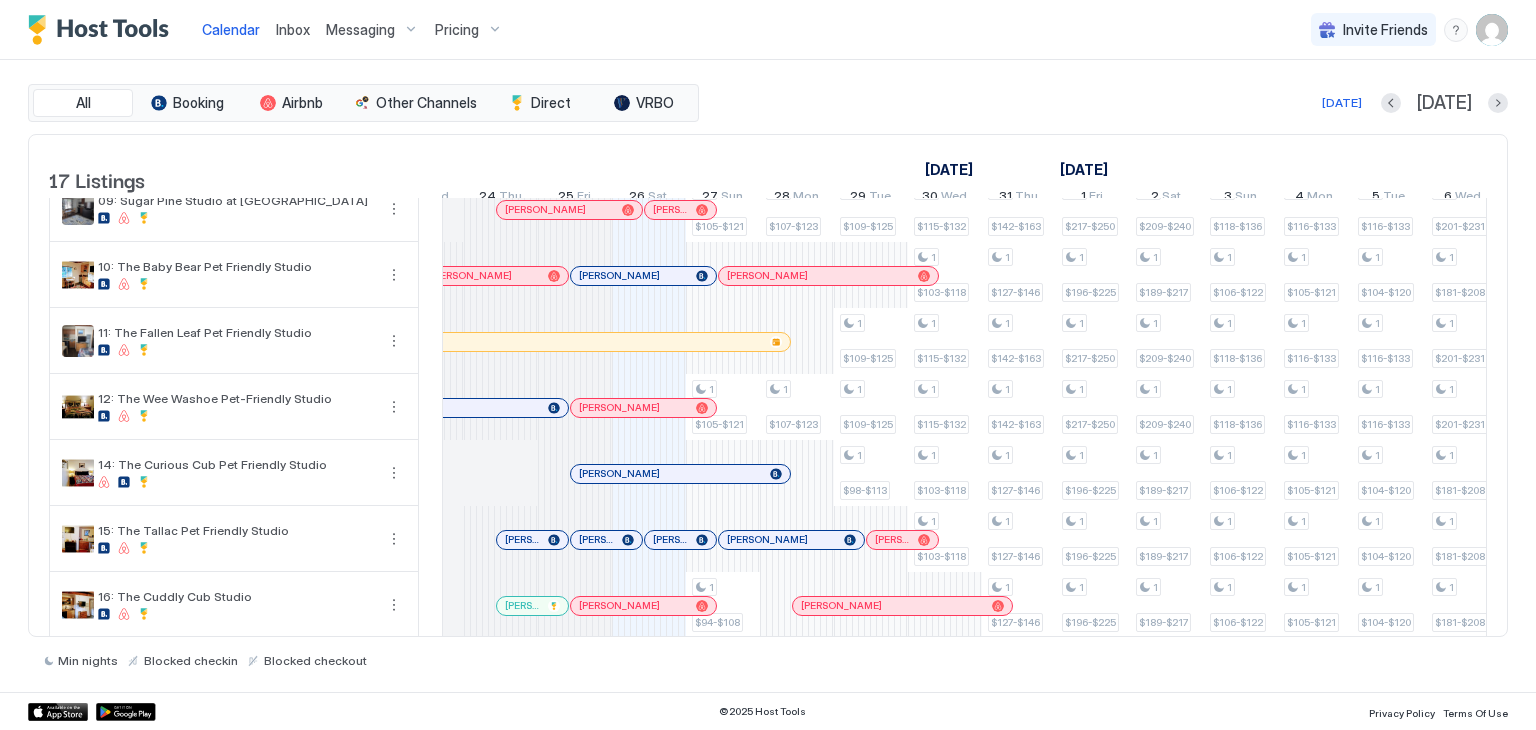 scroll, scrollTop: 568, scrollLeft: 0, axis: vertical 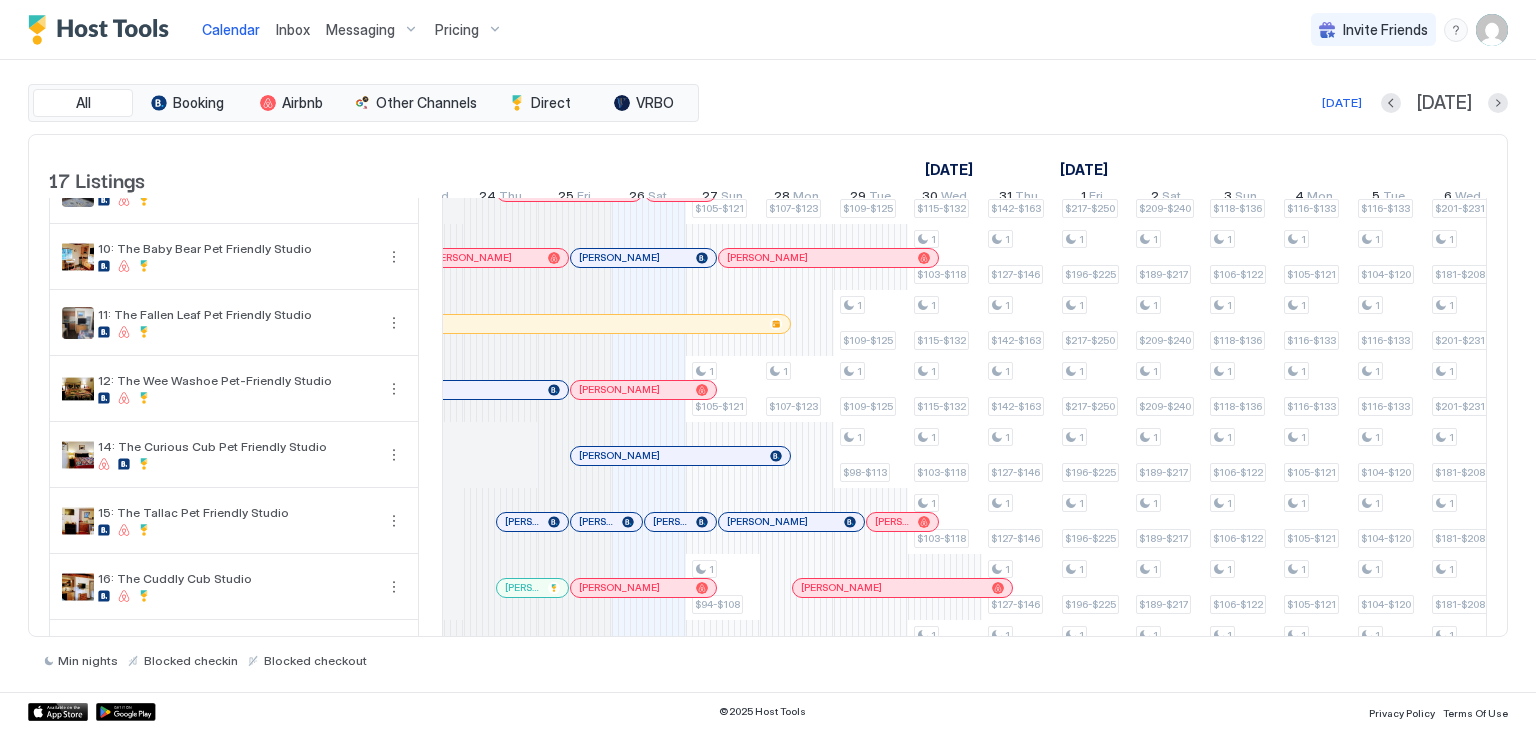 click at bounding box center (656, 456) 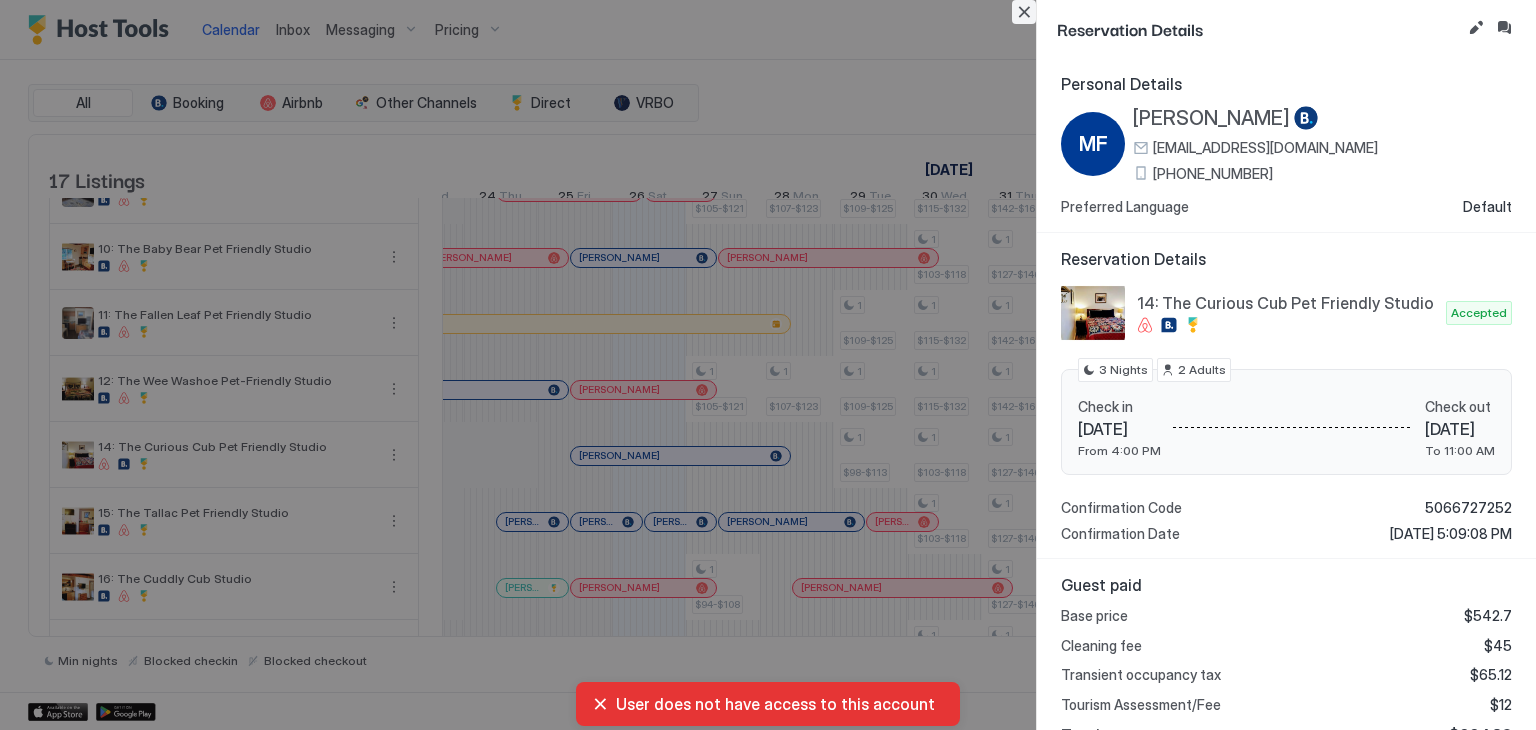 click at bounding box center [1024, 12] 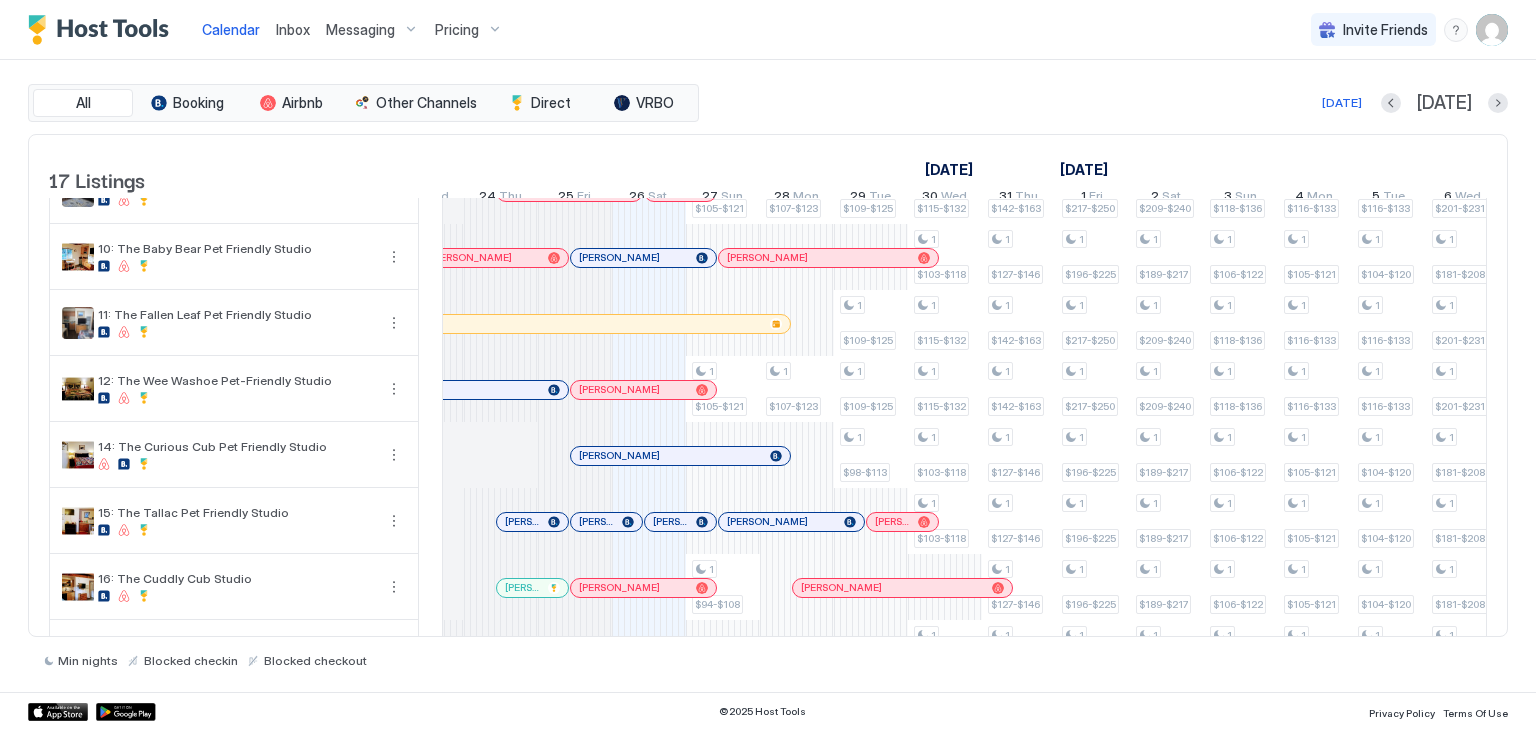 click on "Inbox" at bounding box center (293, 29) 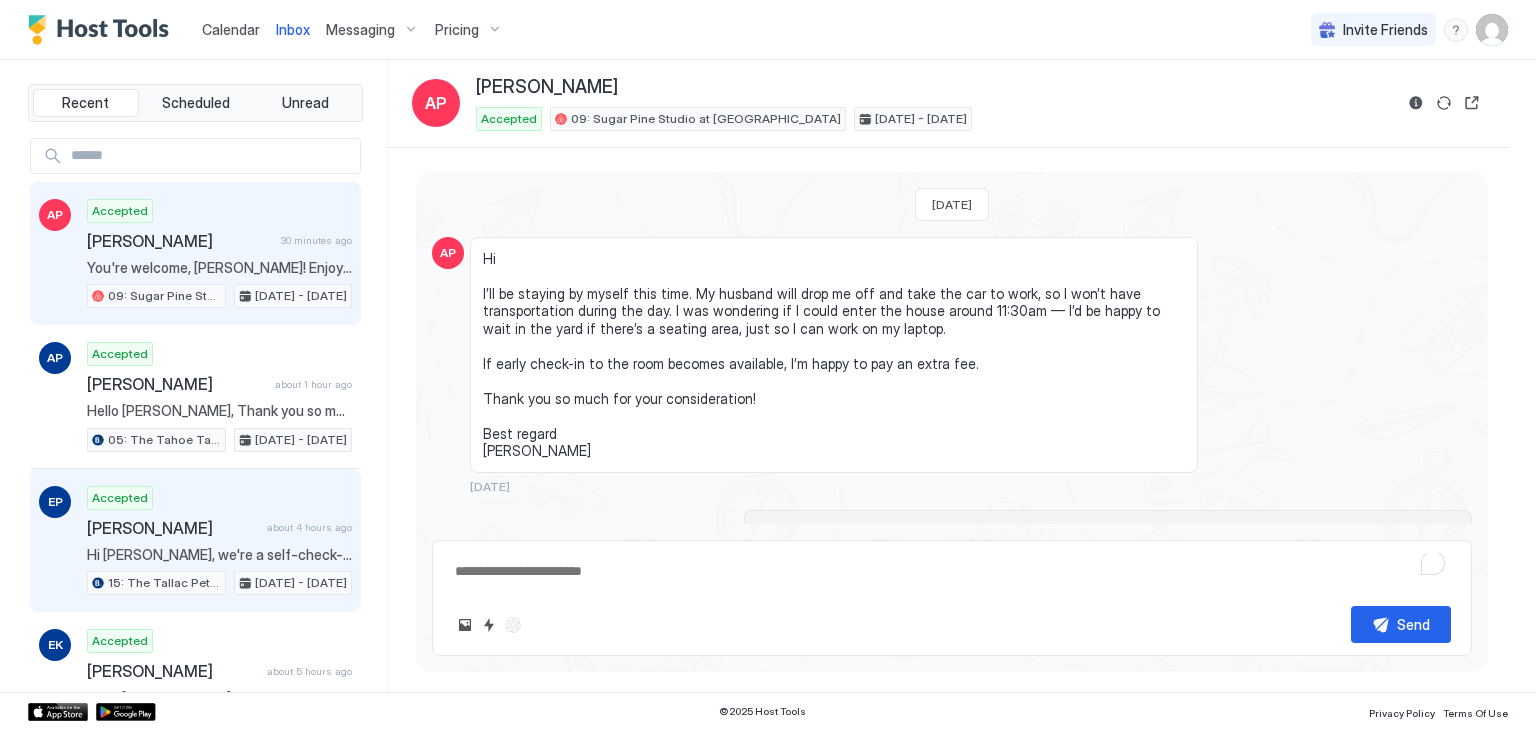 scroll, scrollTop: 1679, scrollLeft: 0, axis: vertical 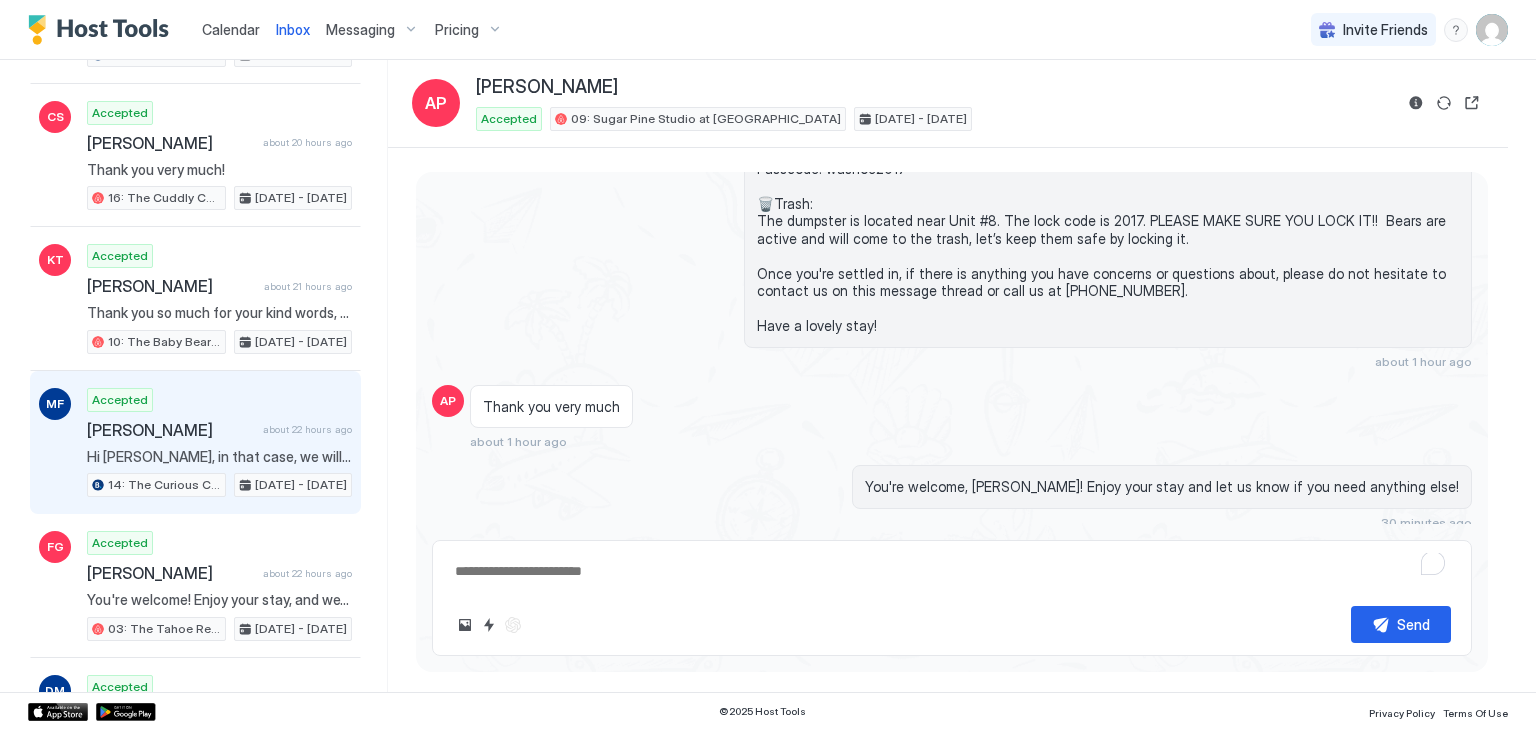 click on "[PERSON_NAME]" at bounding box center (171, 430) 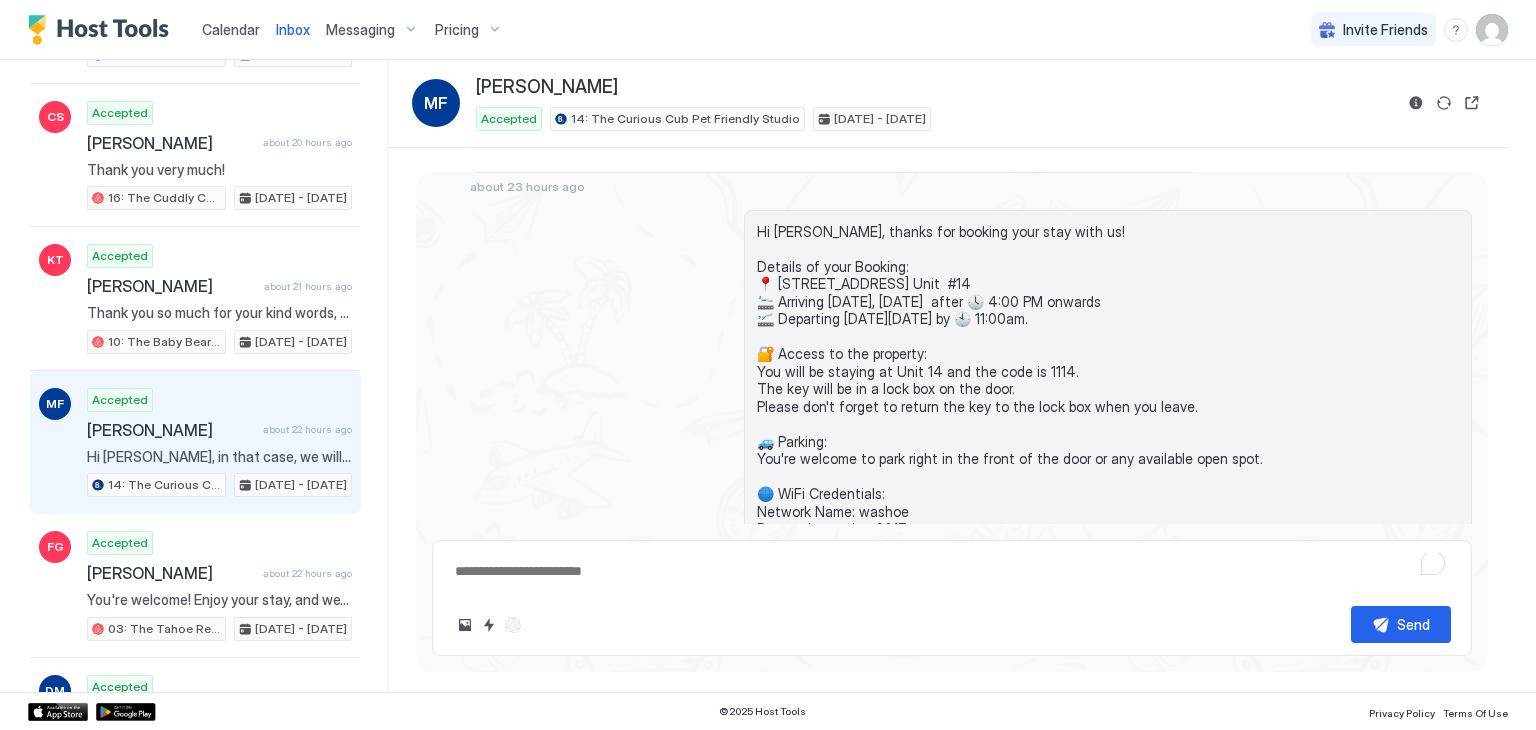 scroll, scrollTop: 392, scrollLeft: 0, axis: vertical 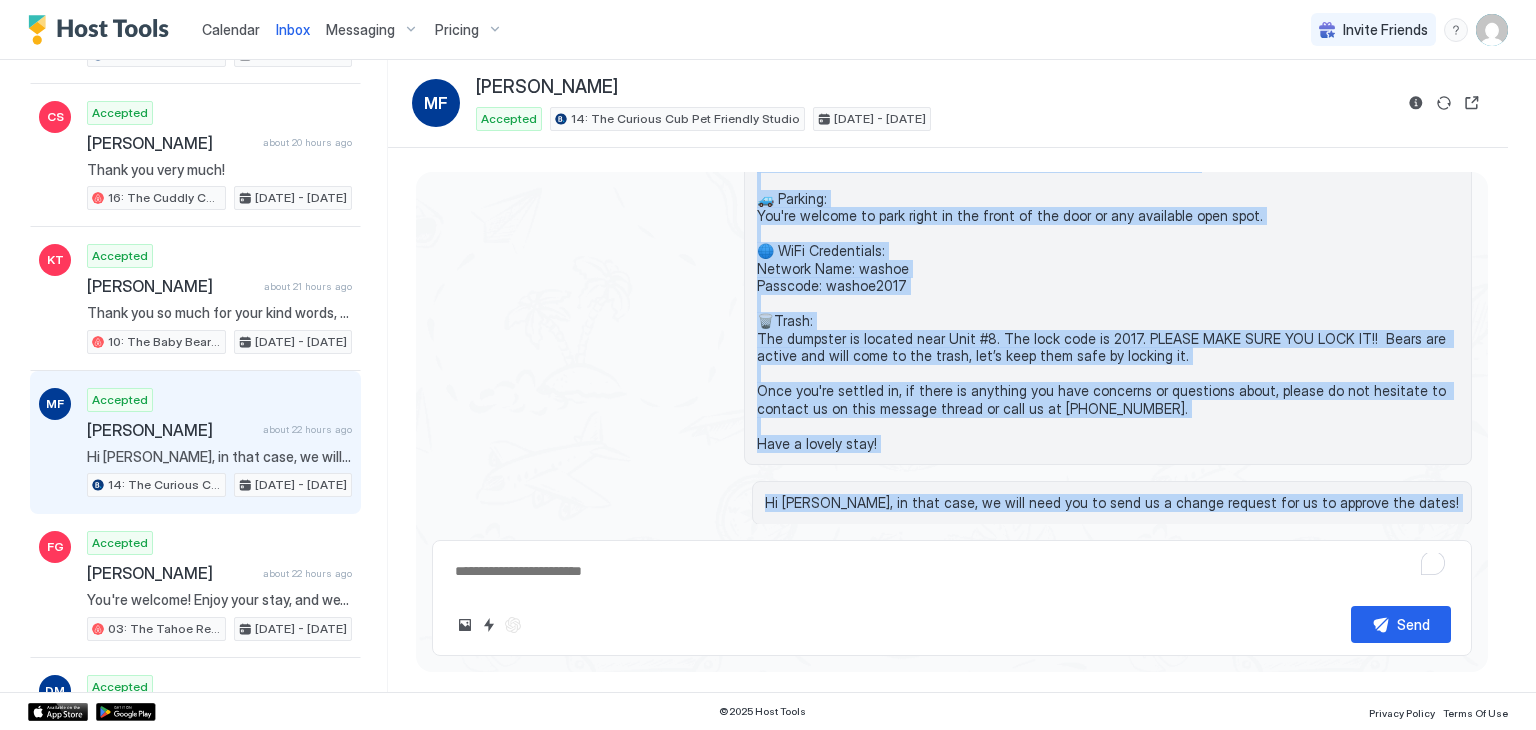 drag, startPoint x: 753, startPoint y: 212, endPoint x: 880, endPoint y: 417, distance: 241.1514 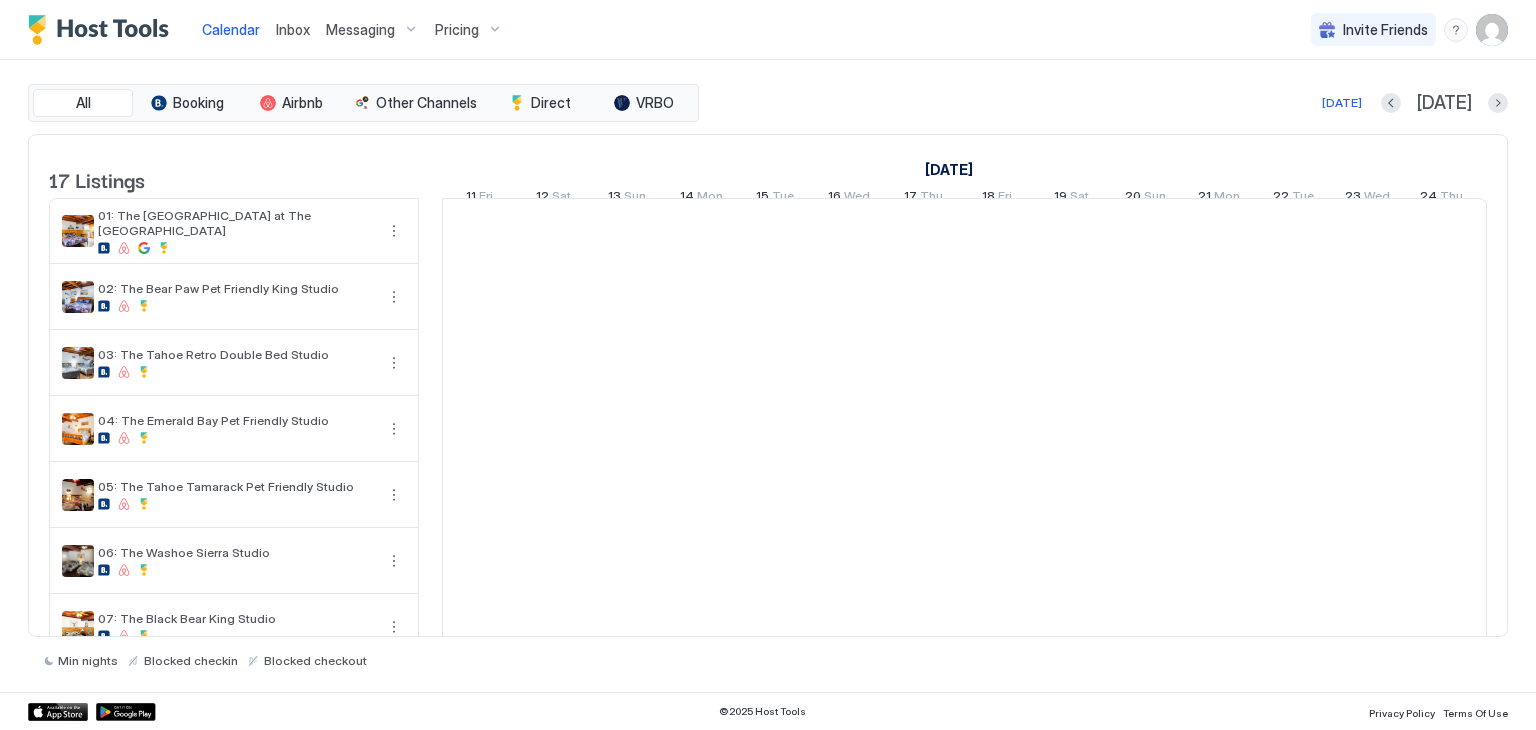 scroll, scrollTop: 0, scrollLeft: 1111, axis: horizontal 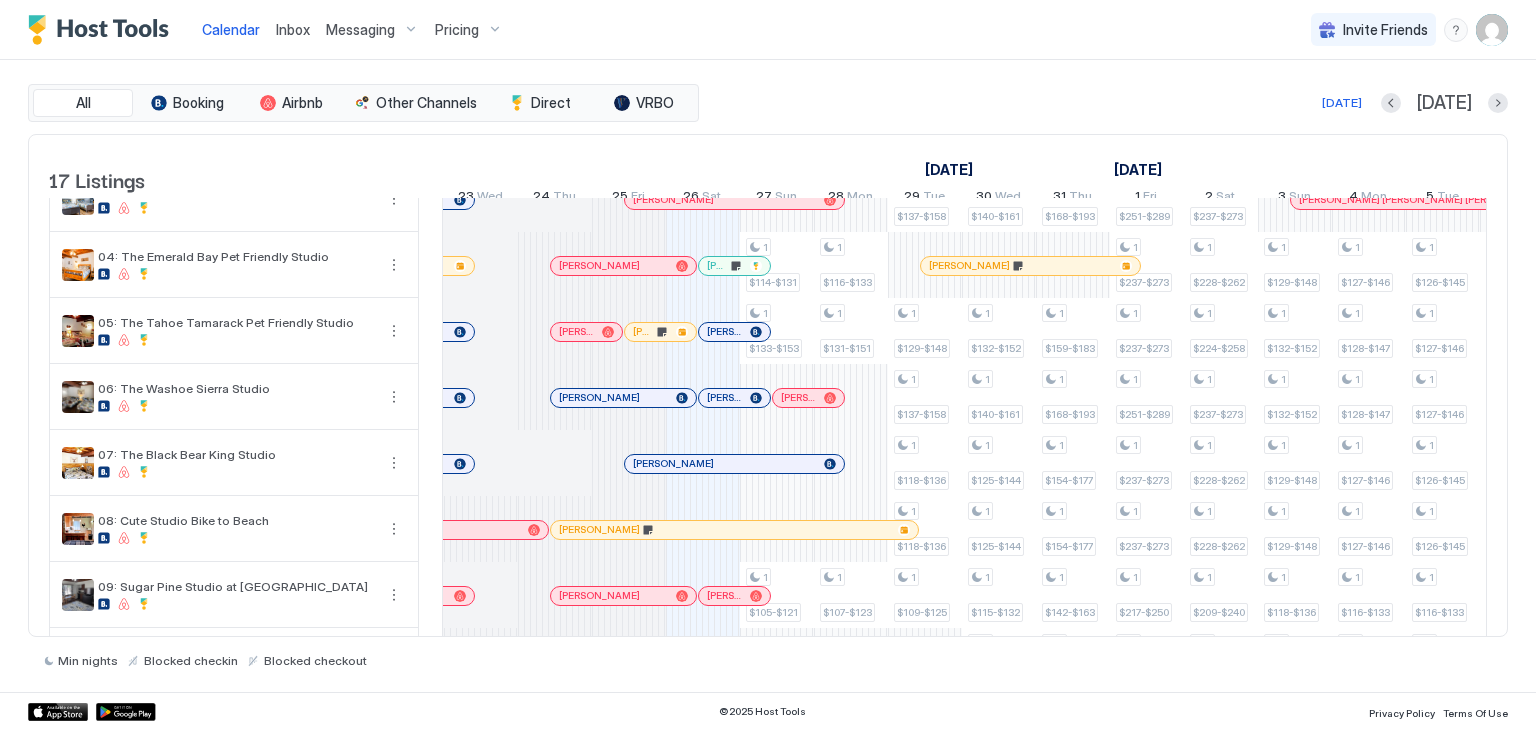 click at bounding box center [731, 266] 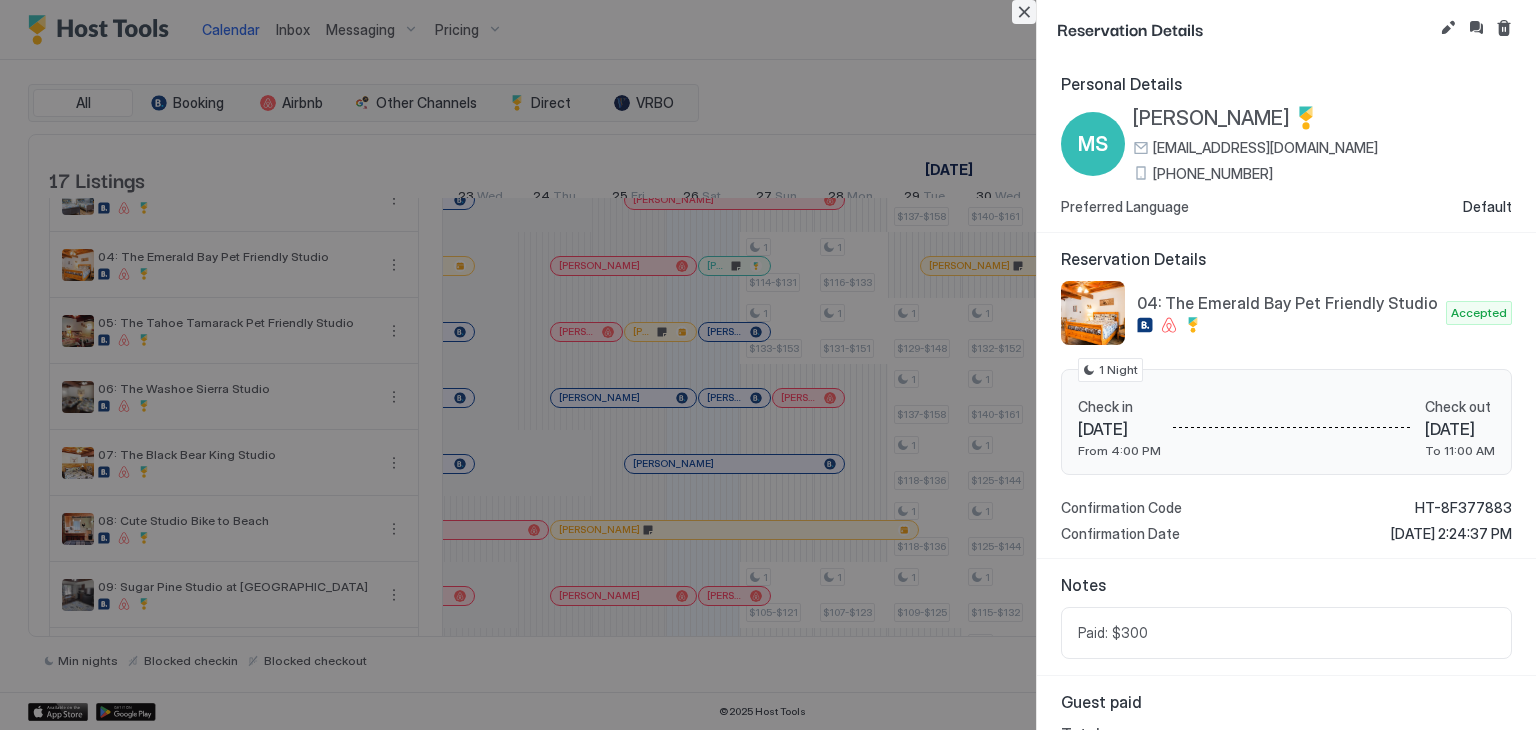 click at bounding box center [1024, 12] 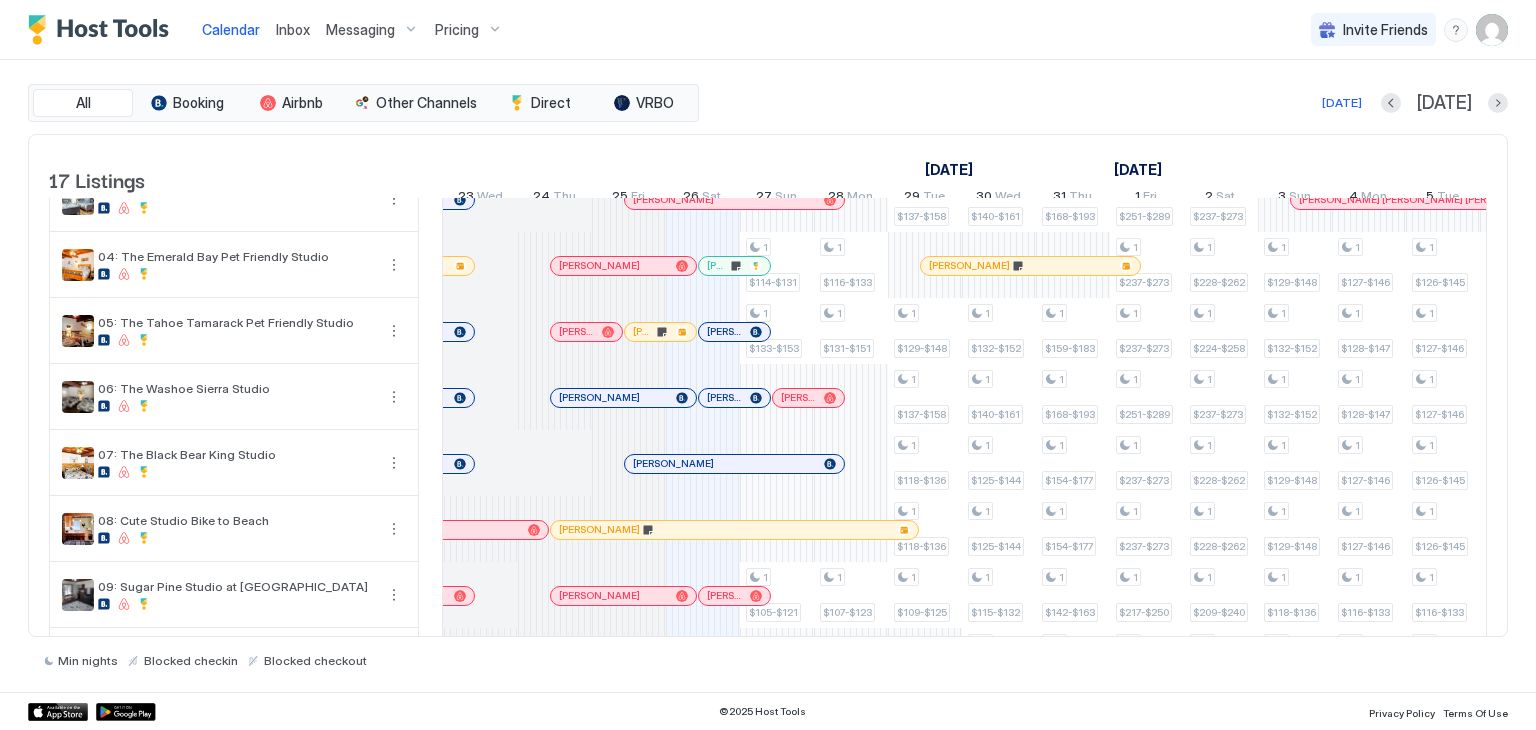 scroll, scrollTop: 0, scrollLeft: 0, axis: both 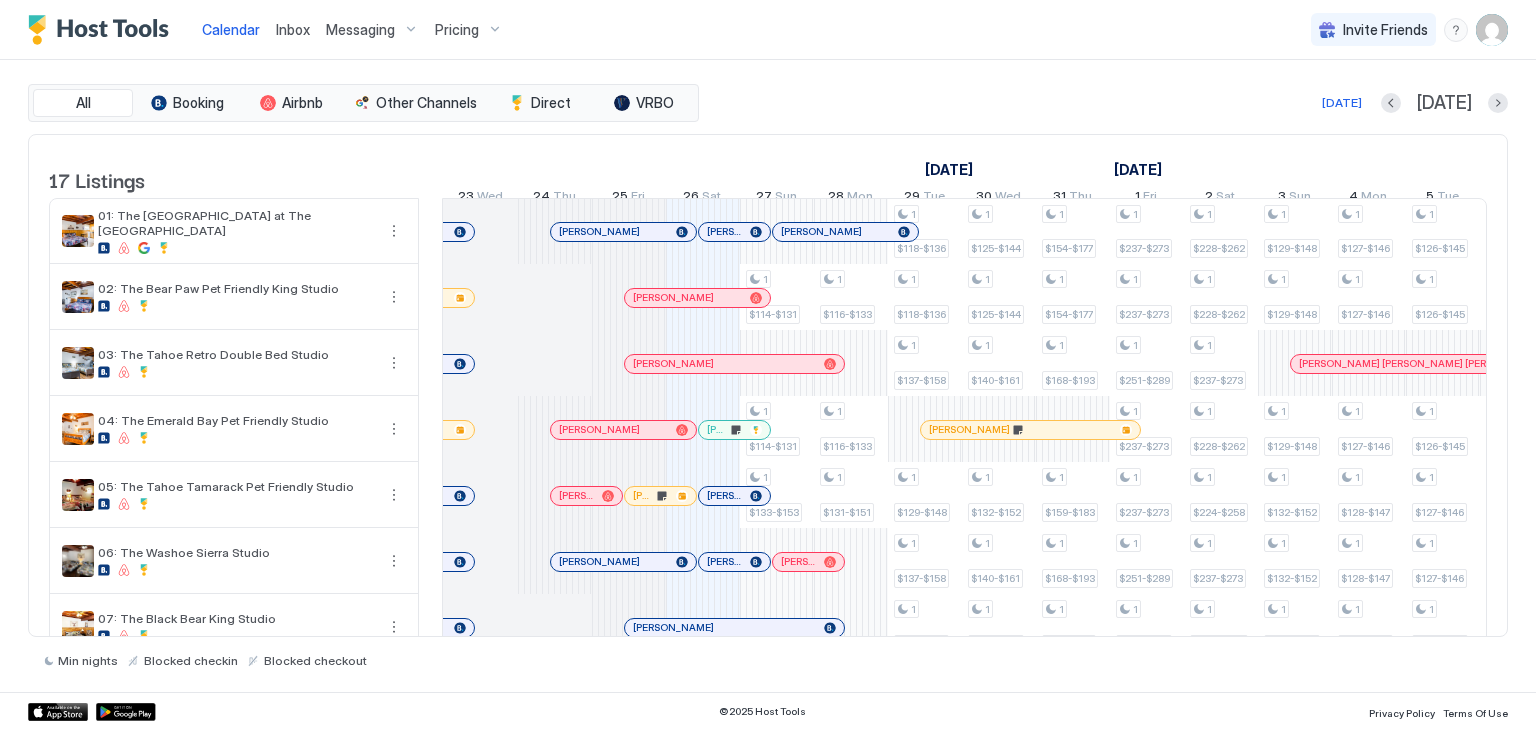 click on "[PERSON_NAME]" at bounding box center (734, 232) 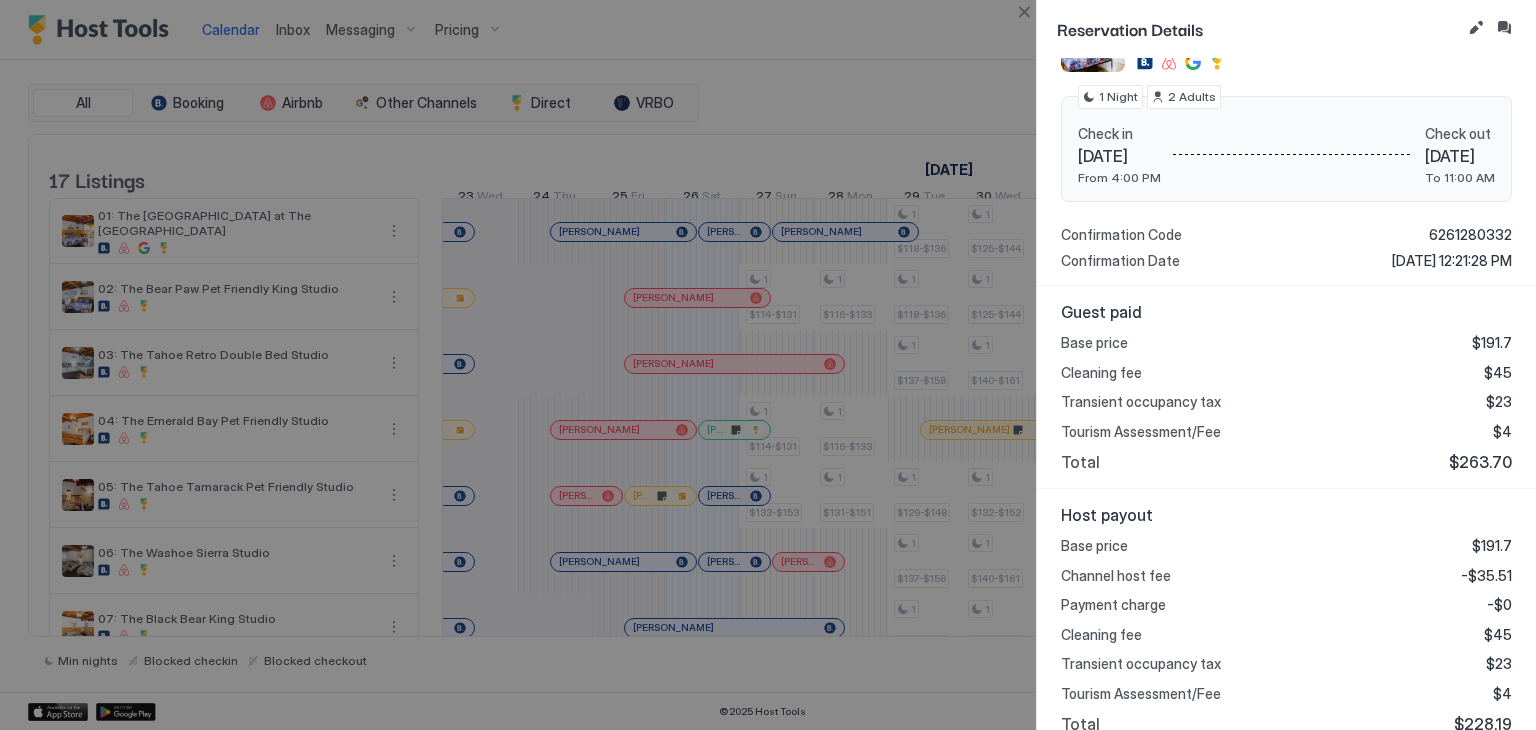 scroll, scrollTop: 272, scrollLeft: 0, axis: vertical 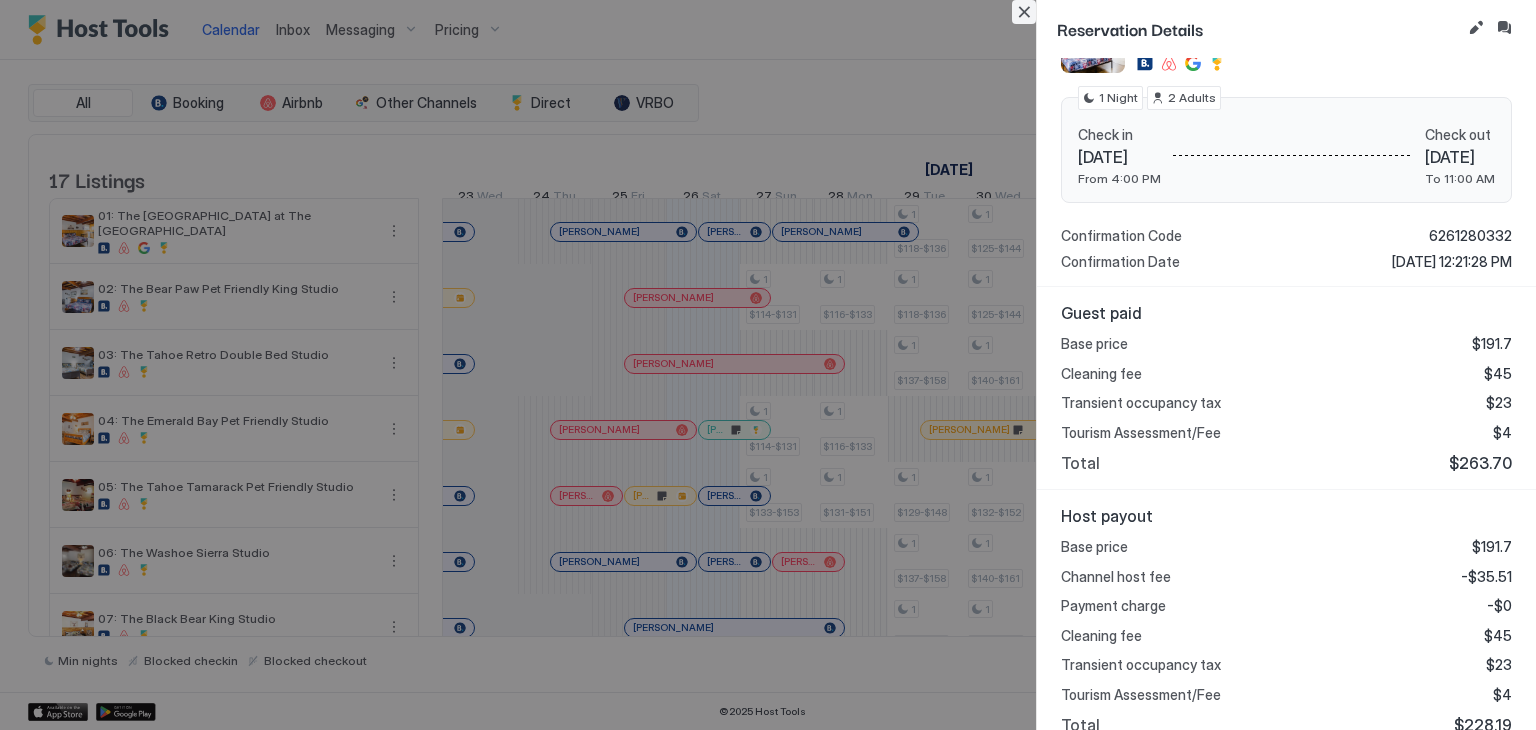 click at bounding box center (1024, 12) 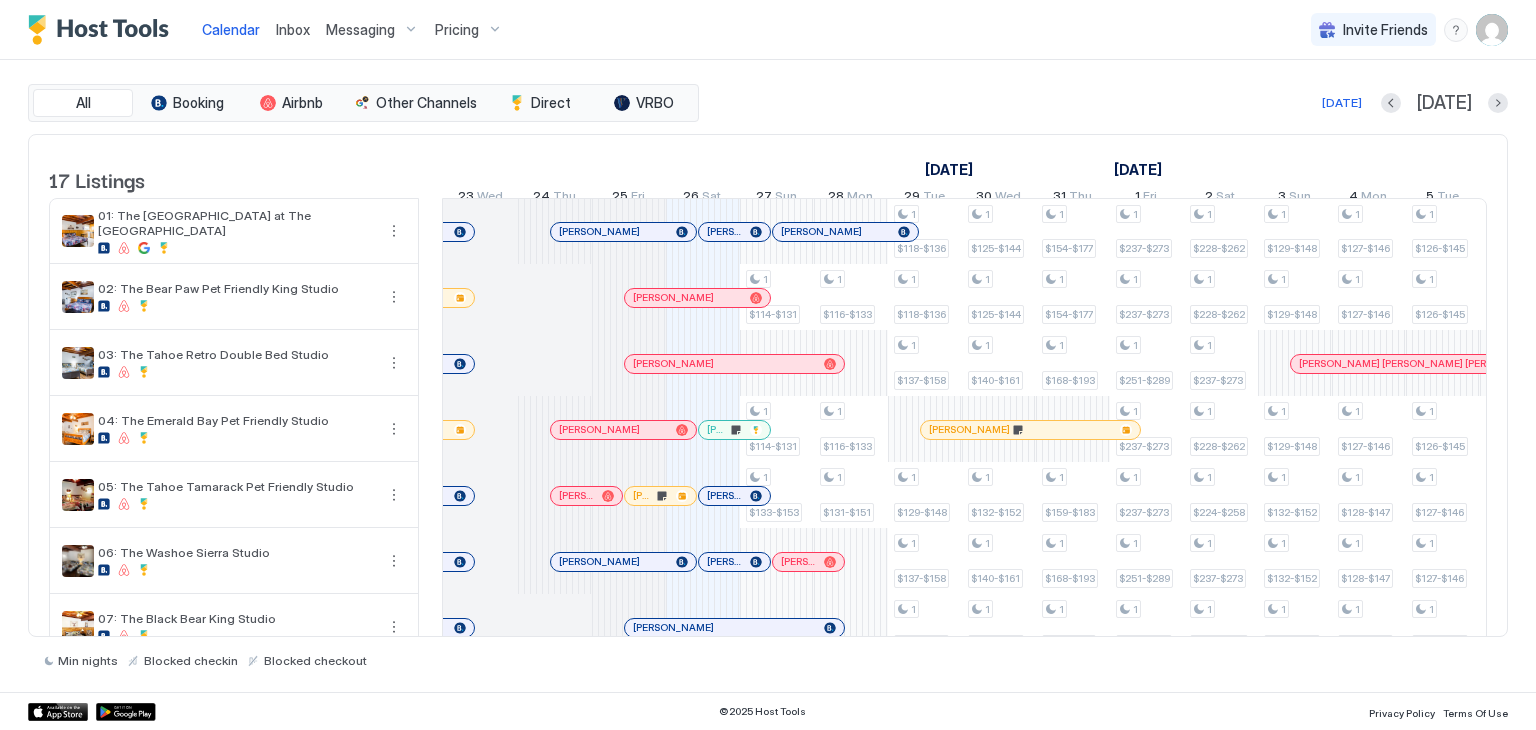 click at bounding box center (793, 232) 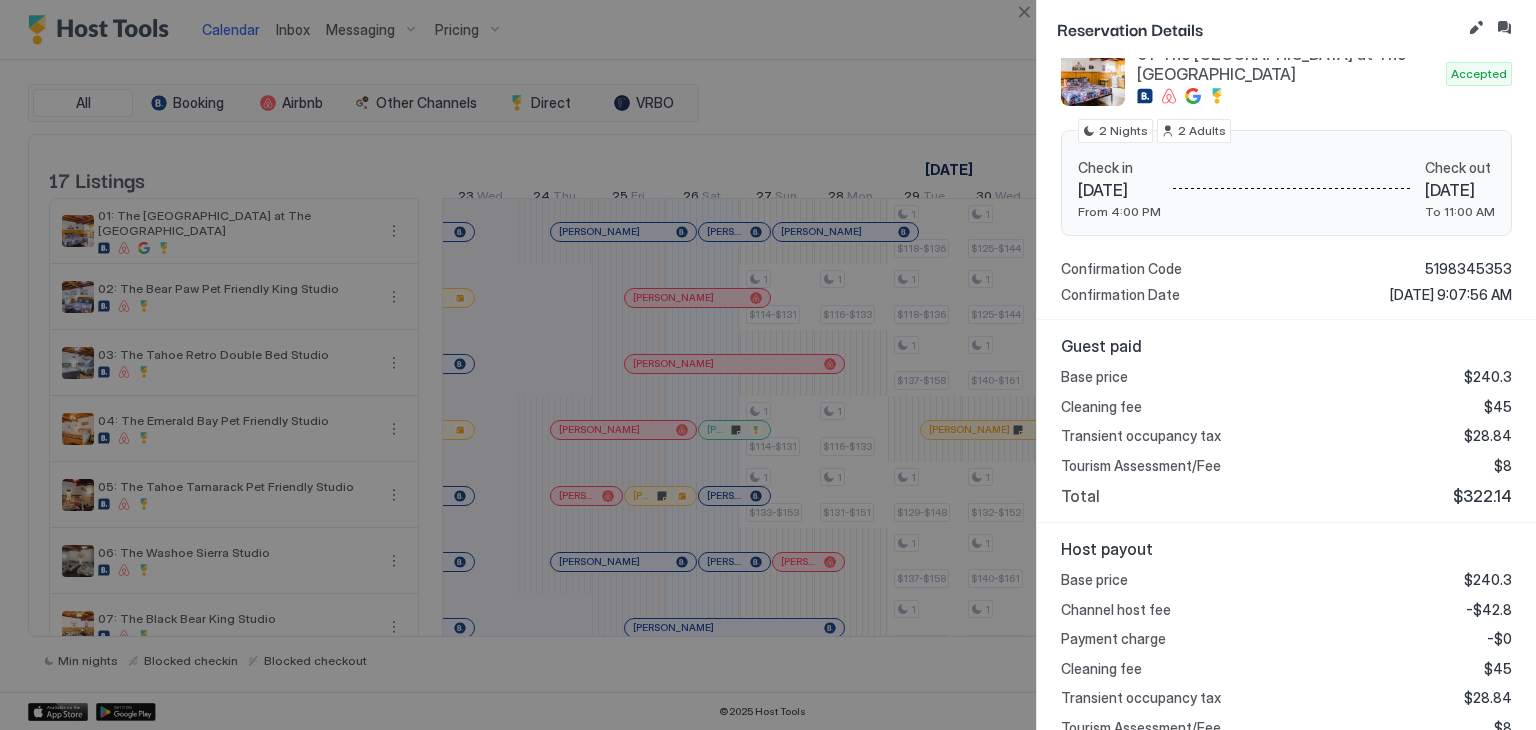 scroll, scrollTop: 238, scrollLeft: 0, axis: vertical 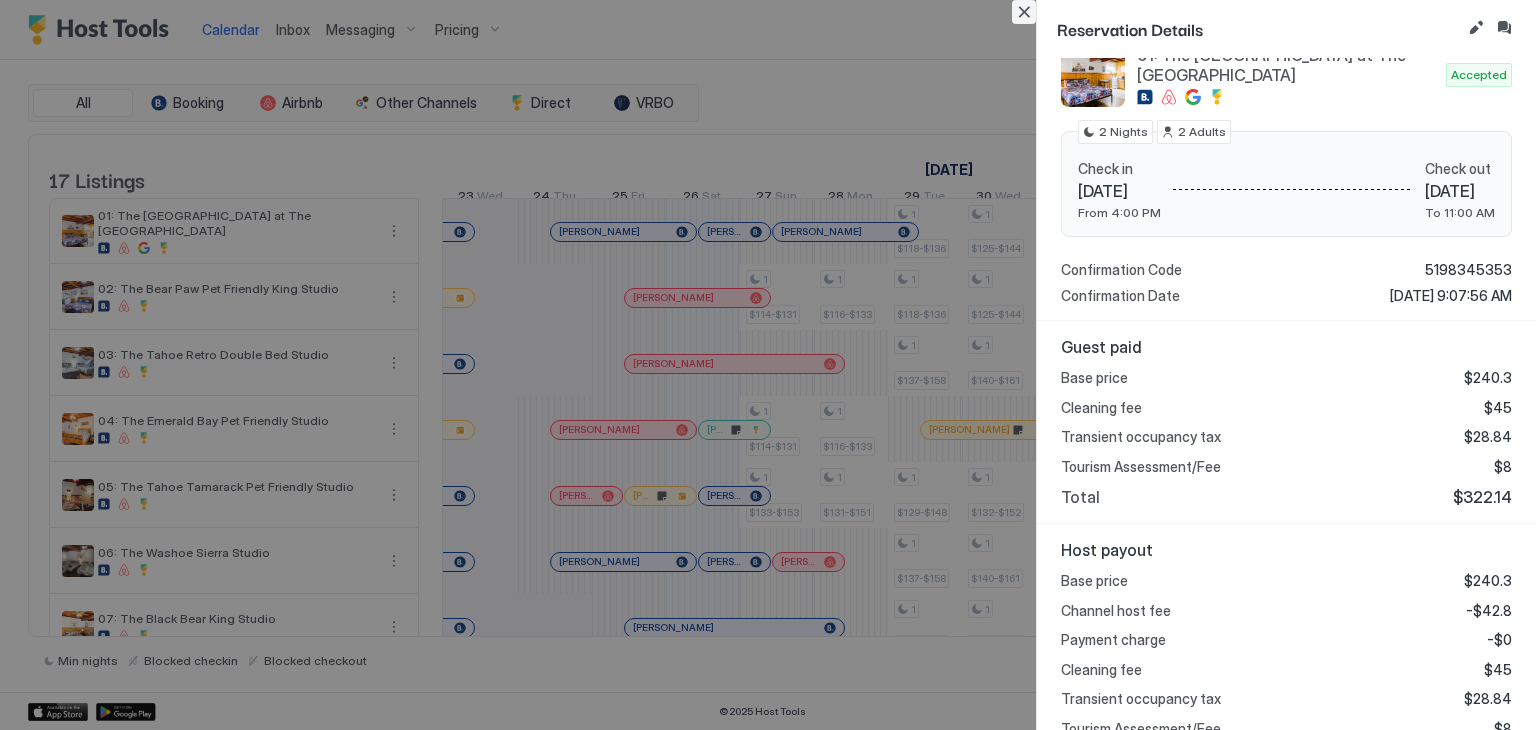 click at bounding box center [1024, 12] 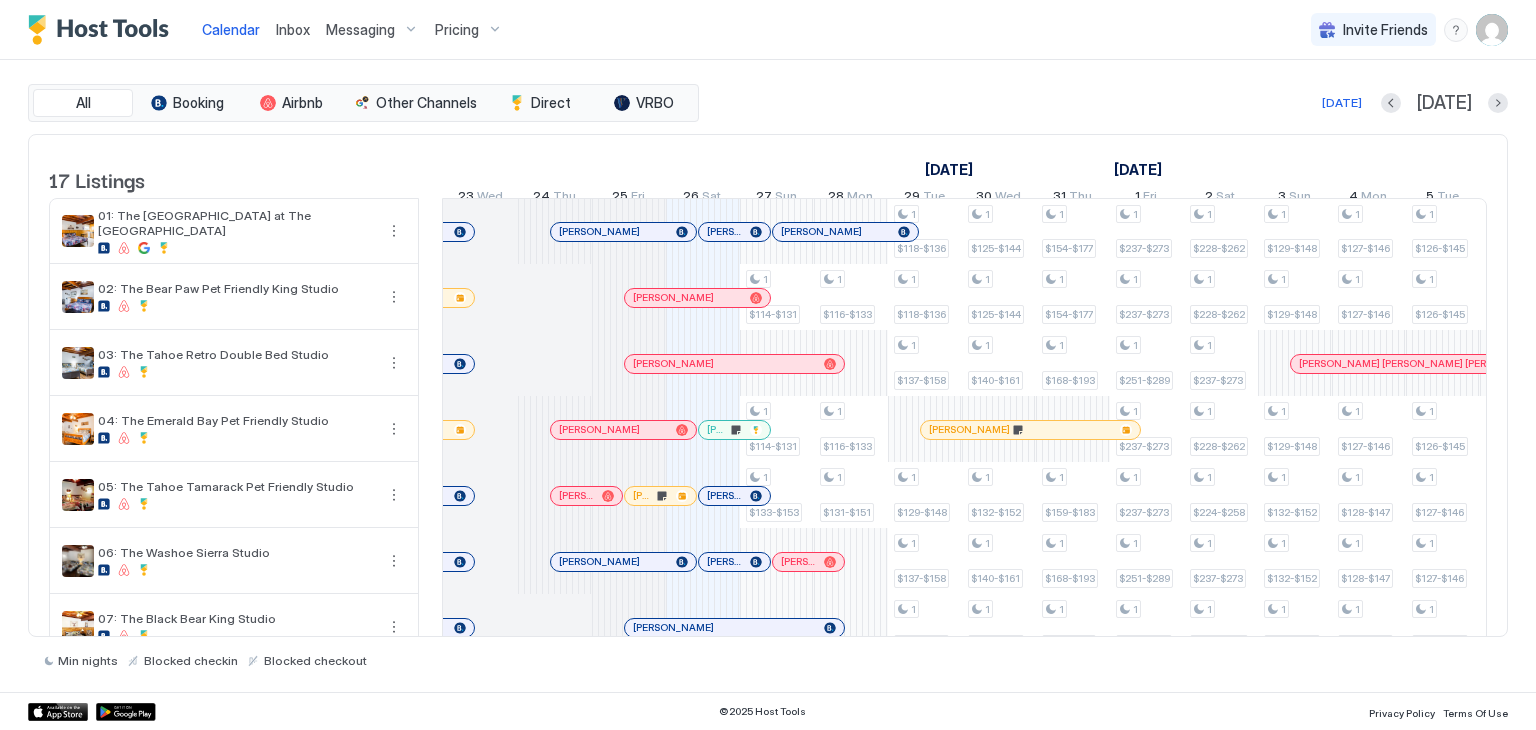 click on "[PERSON_NAME]" at bounding box center (724, 231) 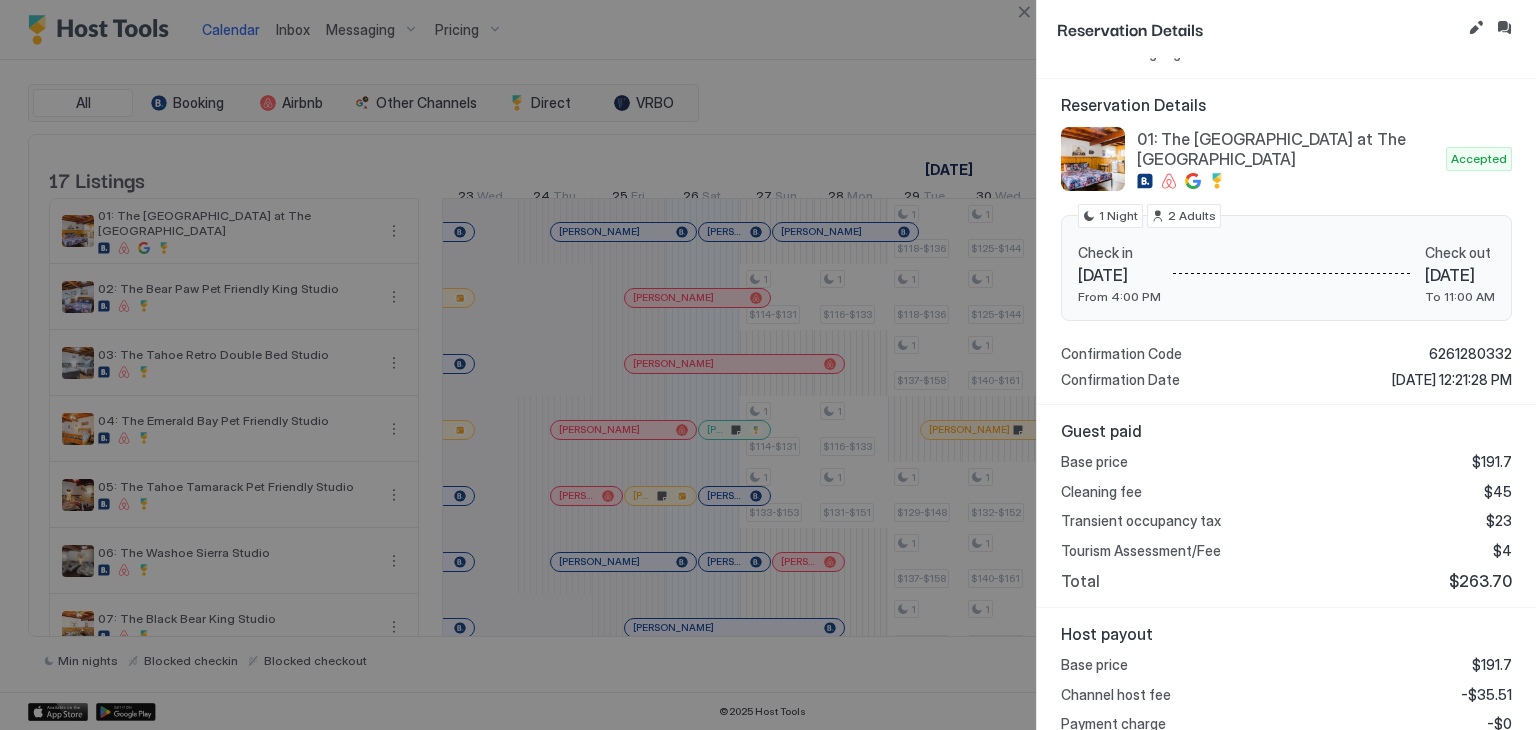 scroll, scrollTop: 149, scrollLeft: 0, axis: vertical 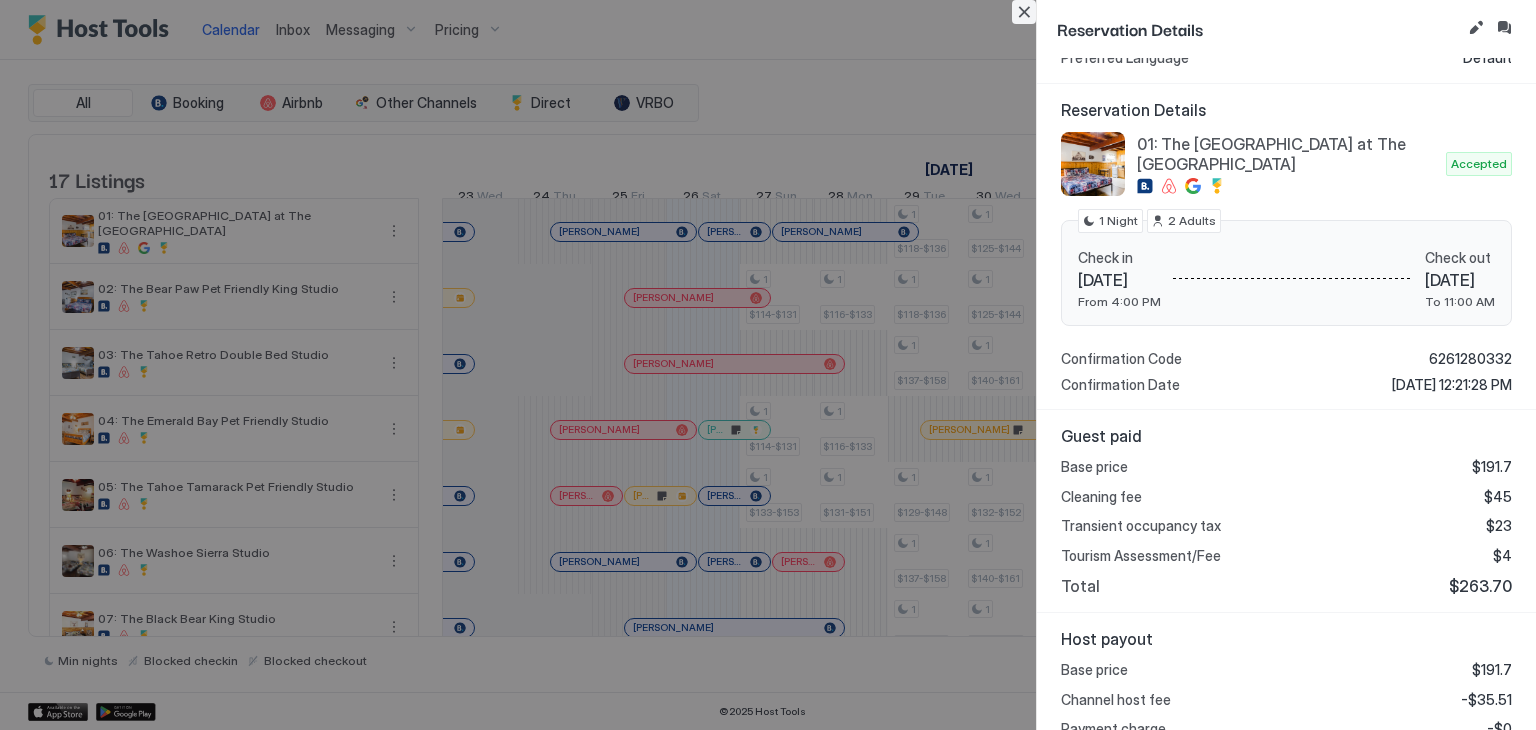 click at bounding box center [1024, 12] 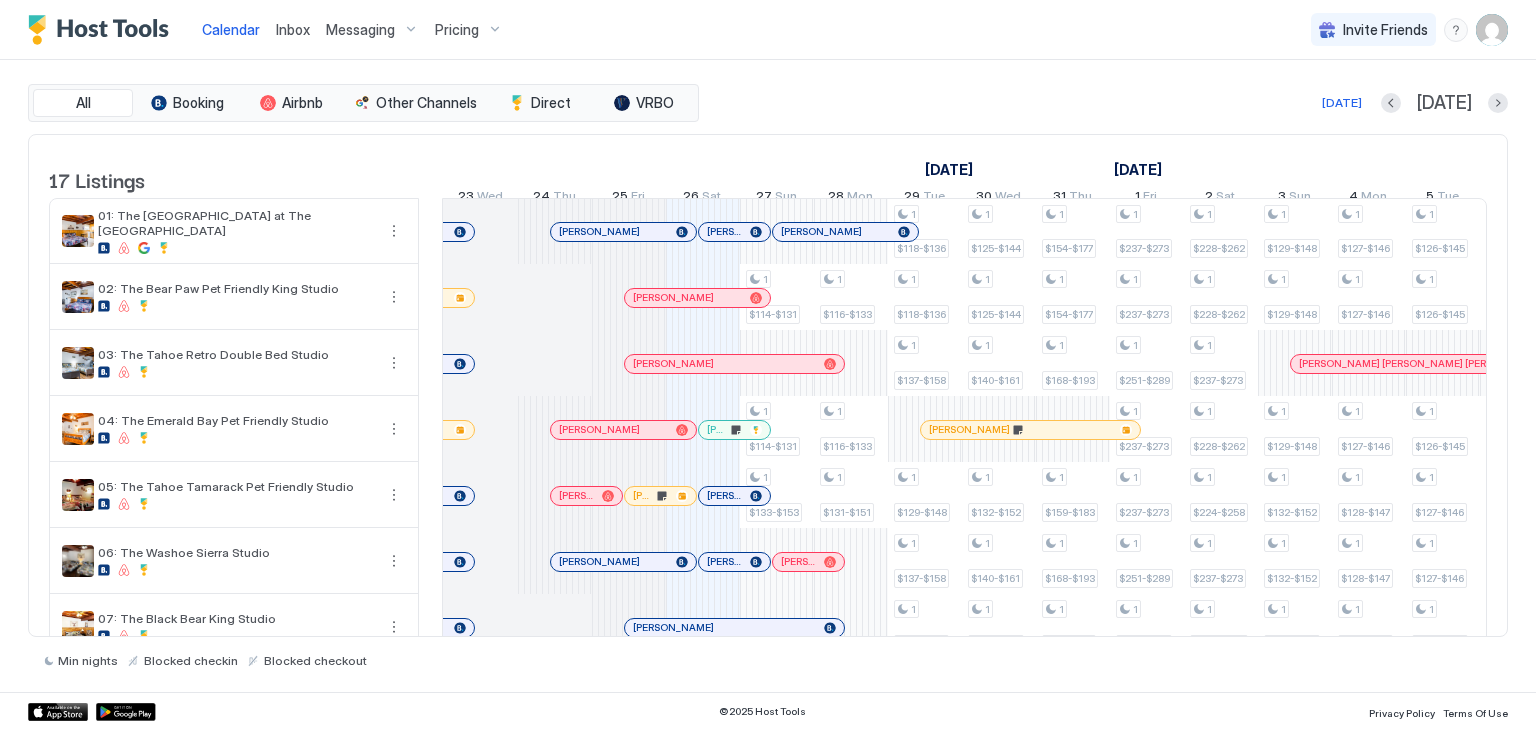 click on "[PERSON_NAME]" at bounding box center [821, 231] 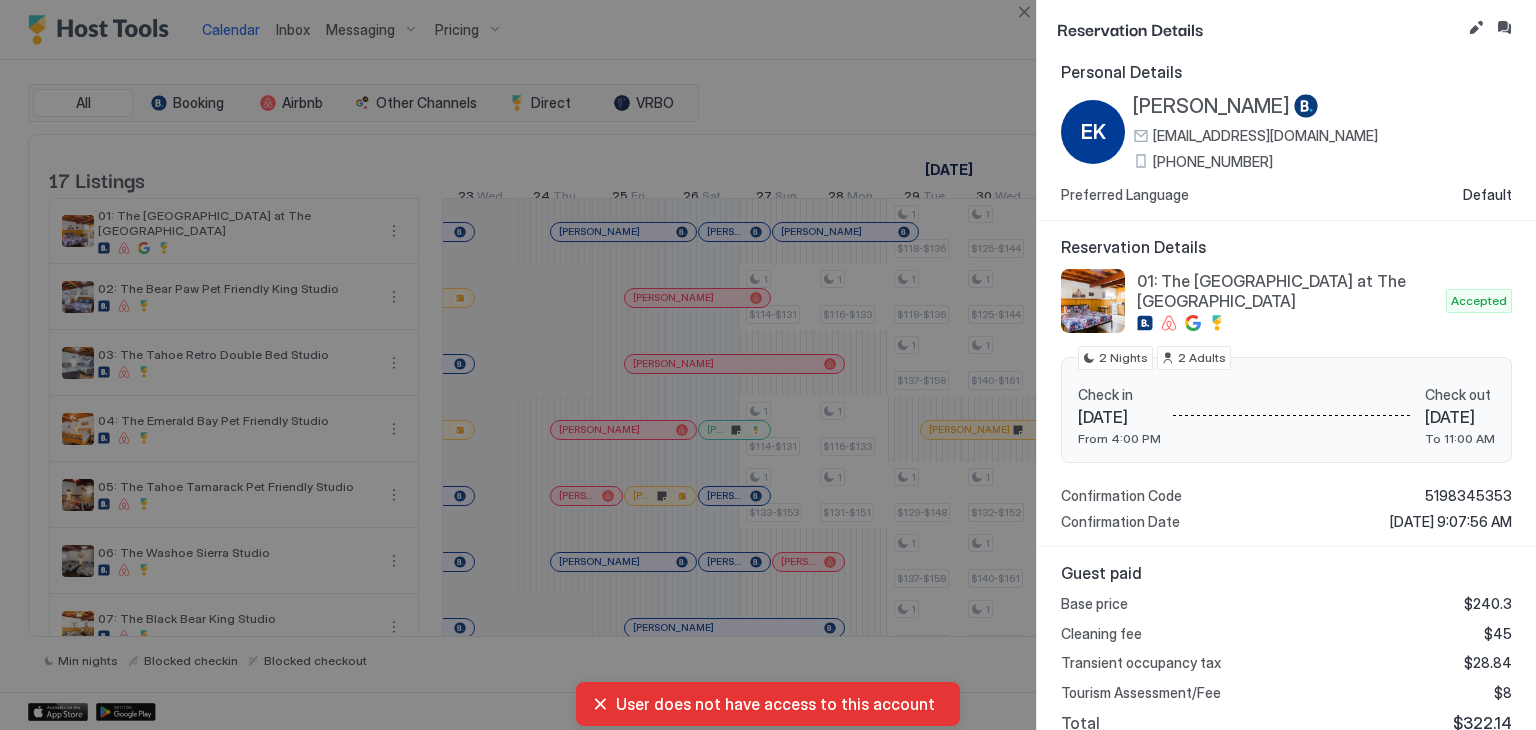 scroll, scrollTop: 0, scrollLeft: 0, axis: both 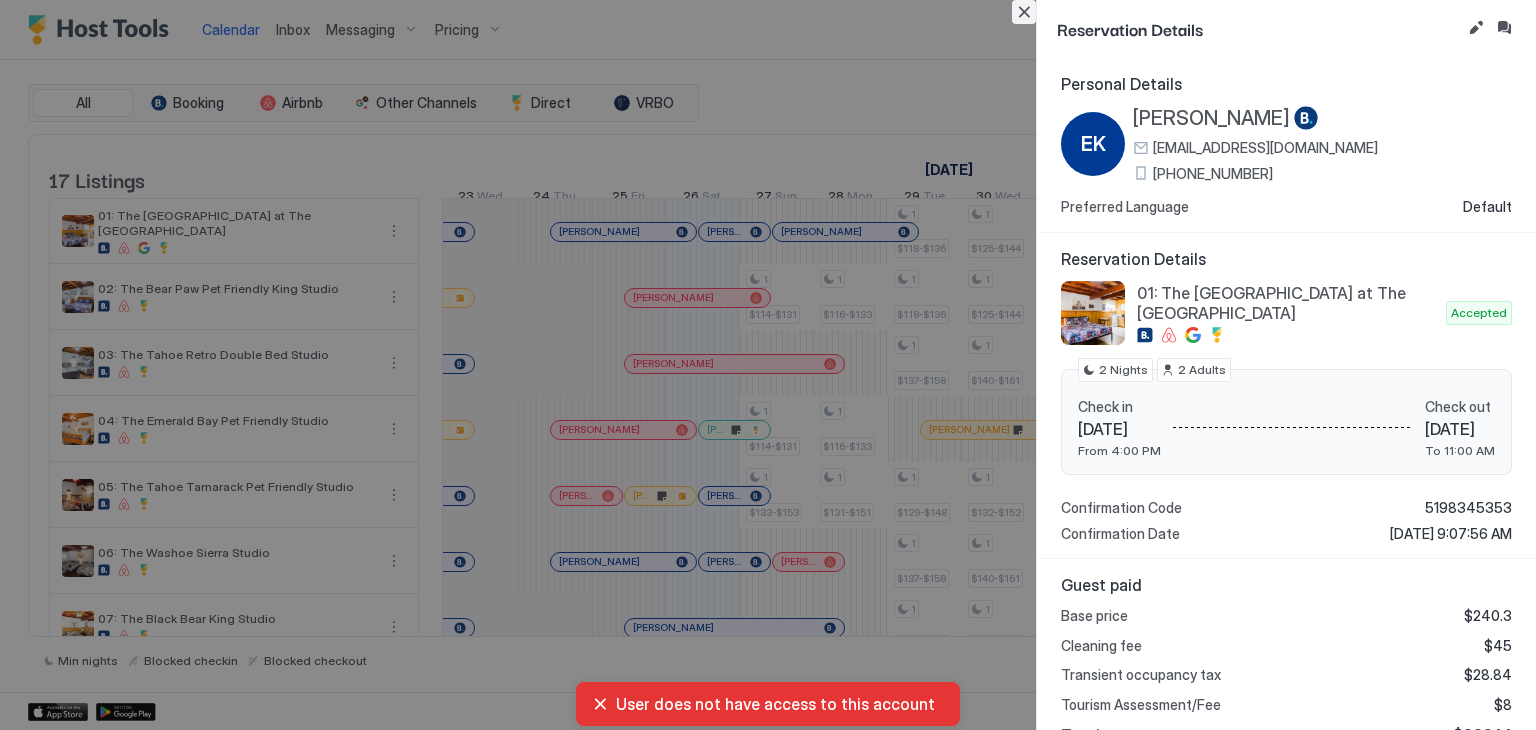 click at bounding box center (1024, 12) 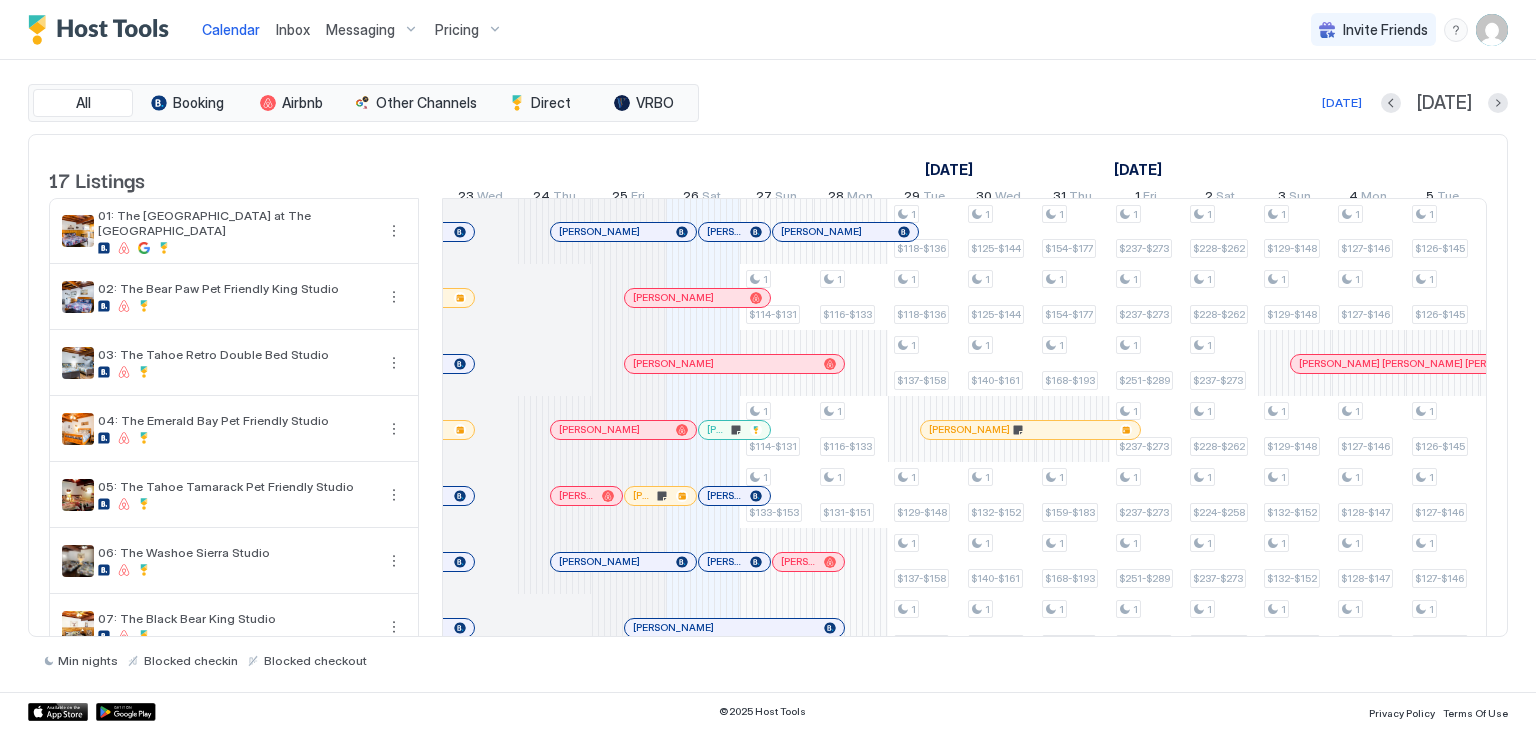 click at bounding box center (717, 232) 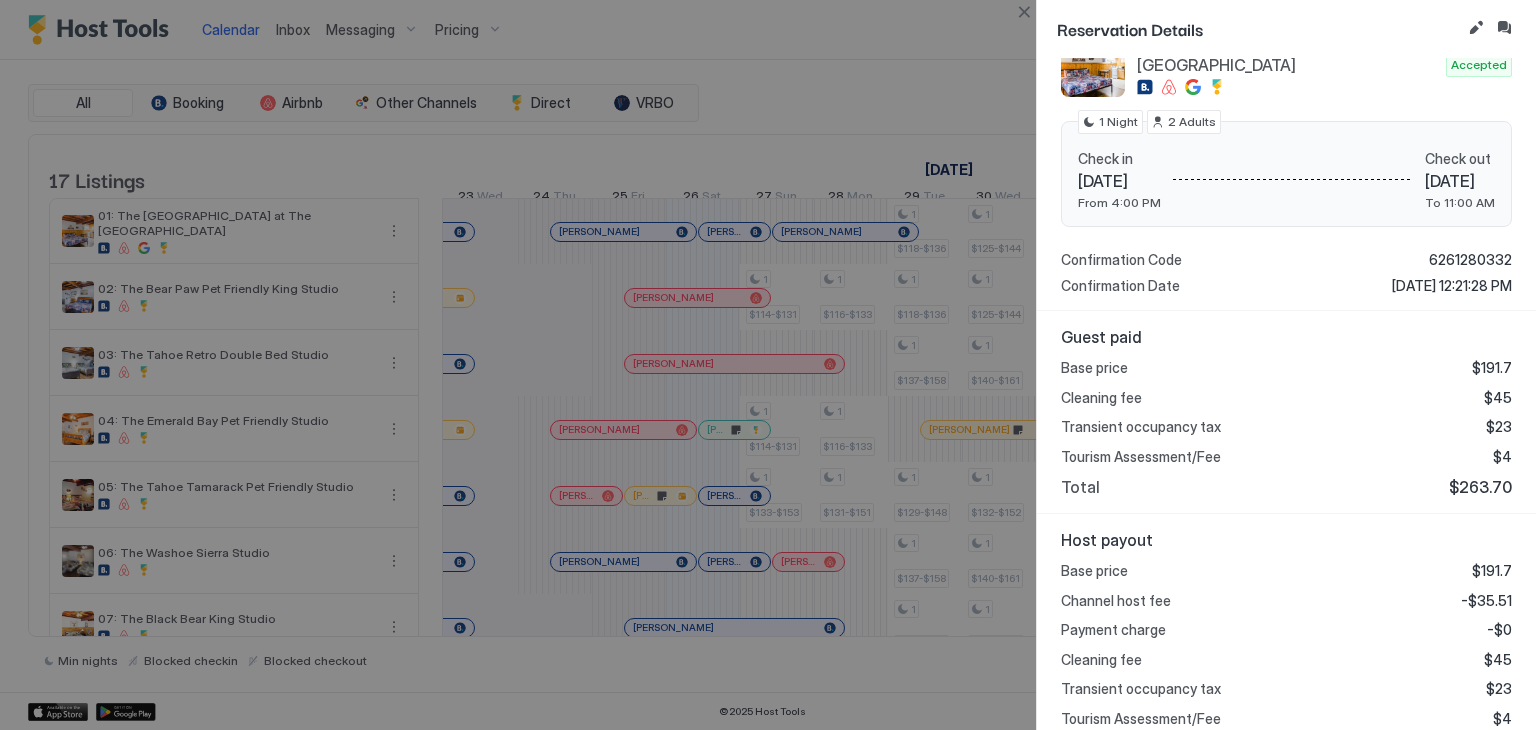 scroll, scrollTop: 248, scrollLeft: 0, axis: vertical 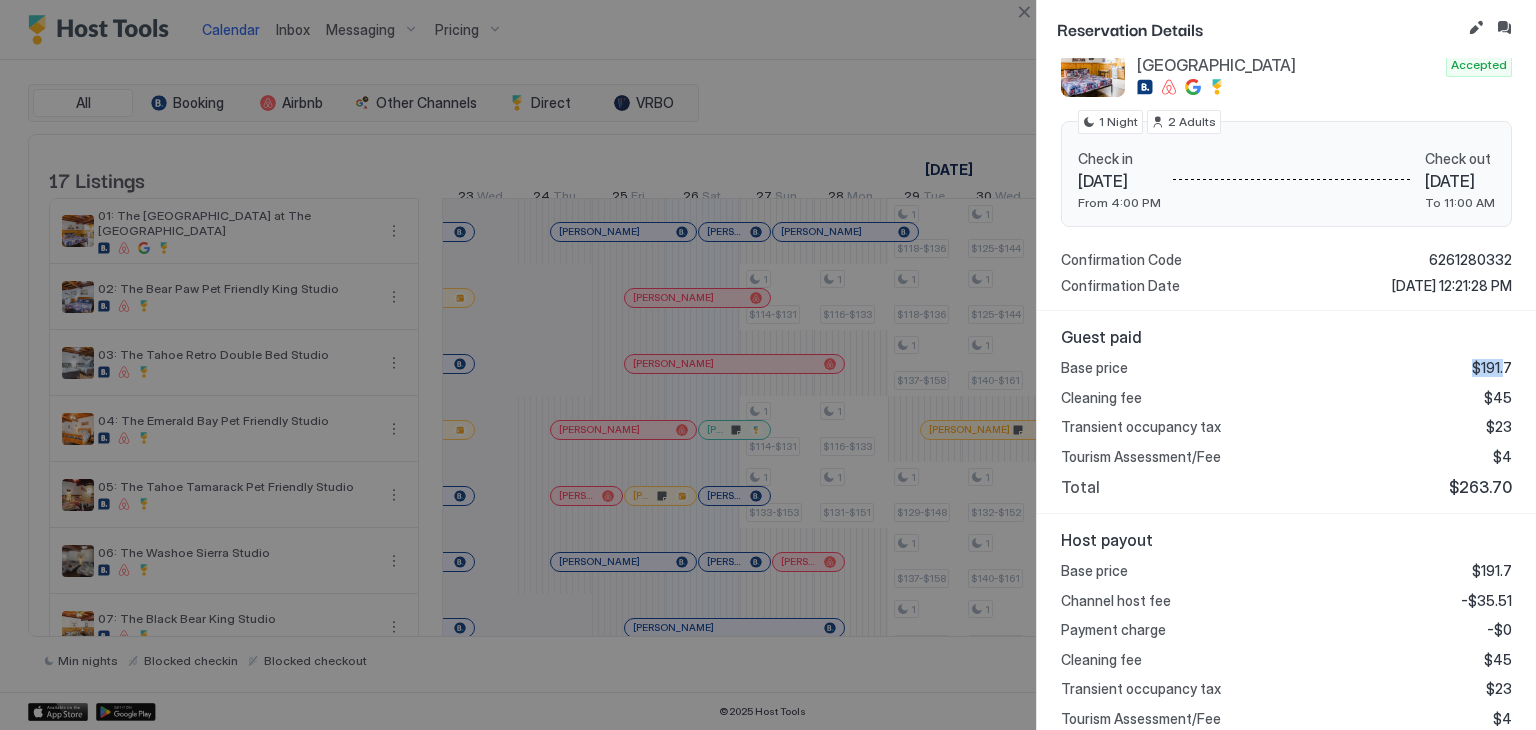 drag, startPoint x: 1492, startPoint y: 366, endPoint x: 1460, endPoint y: 368, distance: 32.06244 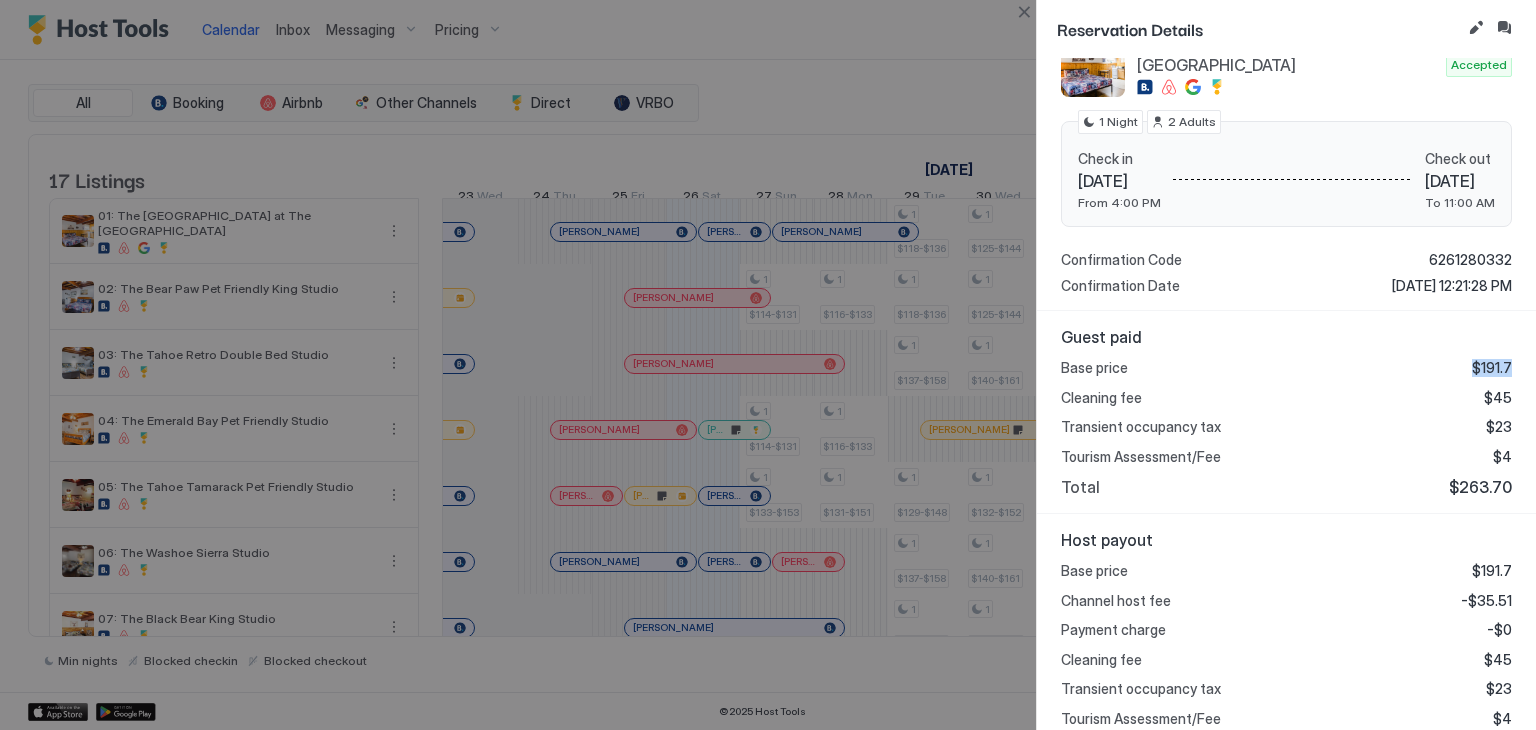 drag, startPoint x: 1460, startPoint y: 368, endPoint x: 1509, endPoint y: 370, distance: 49.0408 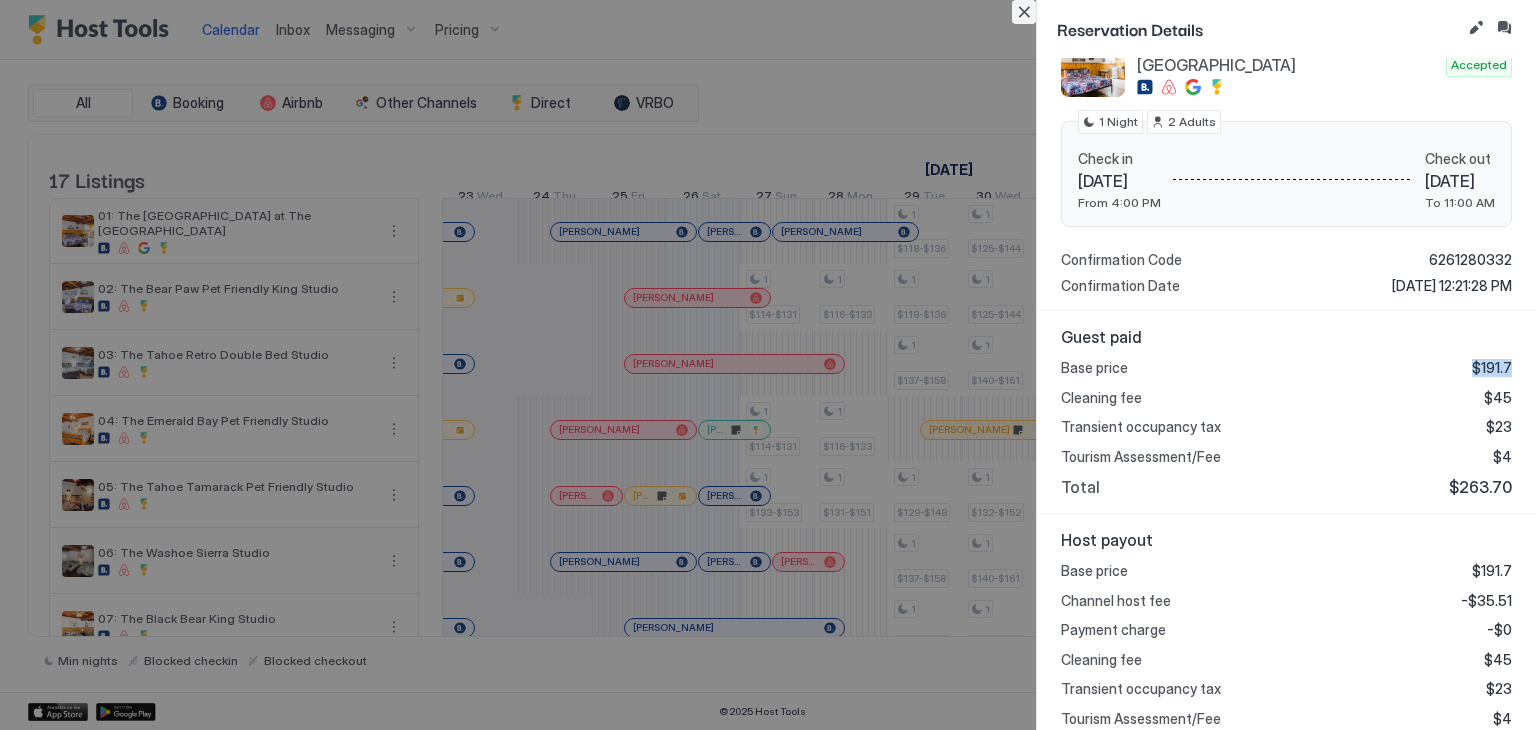 click at bounding box center [1024, 12] 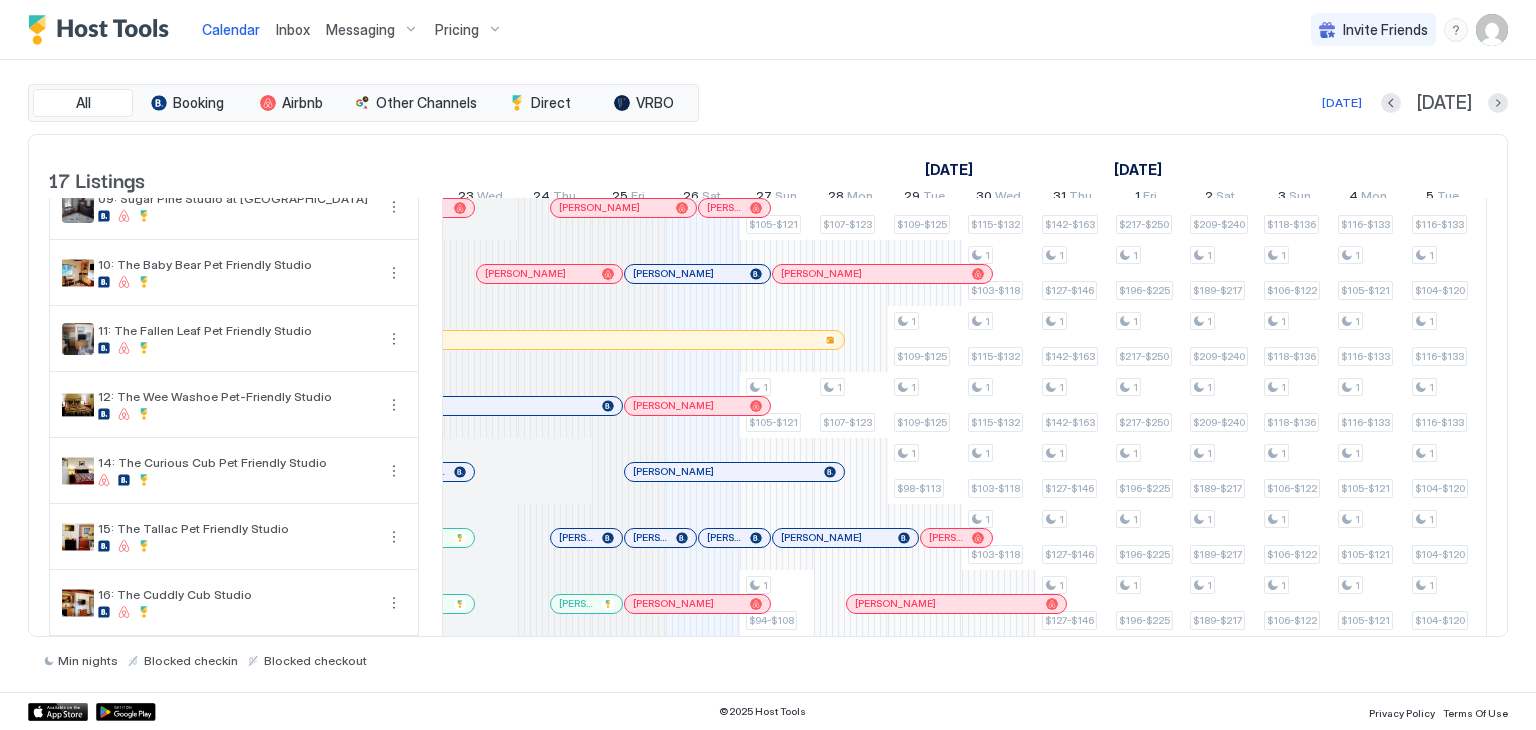 scroll, scrollTop: 552, scrollLeft: 0, axis: vertical 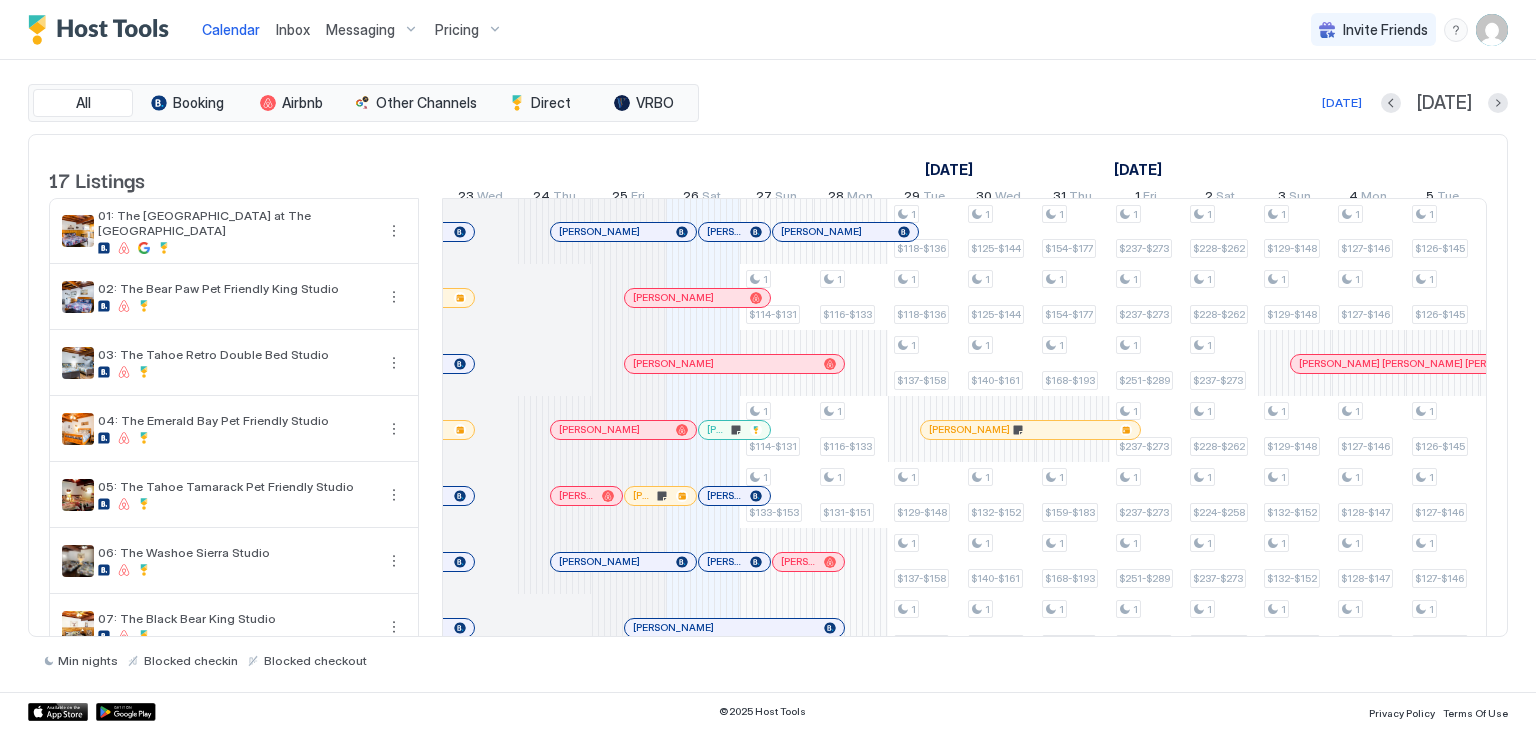 click on "Inbox" at bounding box center [293, 29] 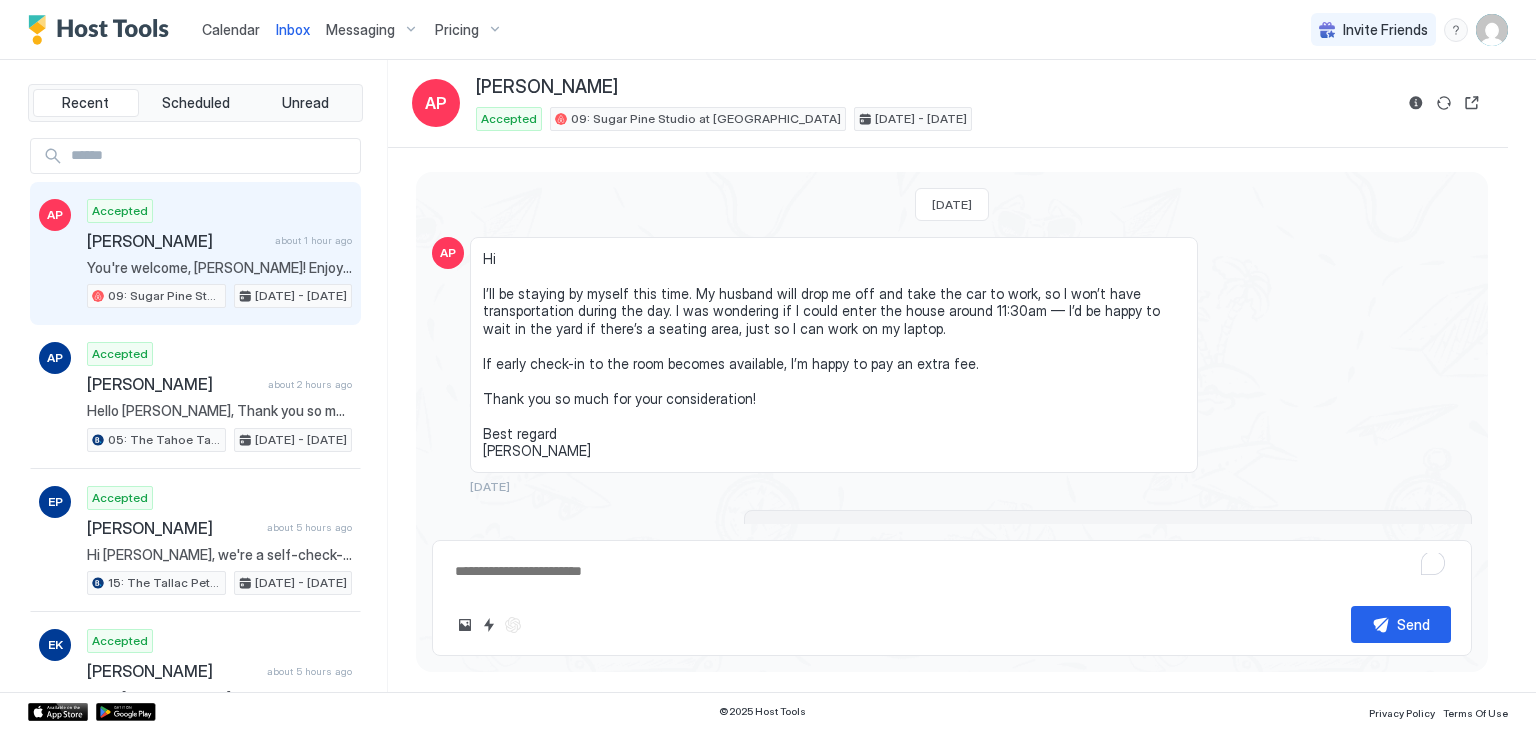 scroll, scrollTop: 1679, scrollLeft: 0, axis: vertical 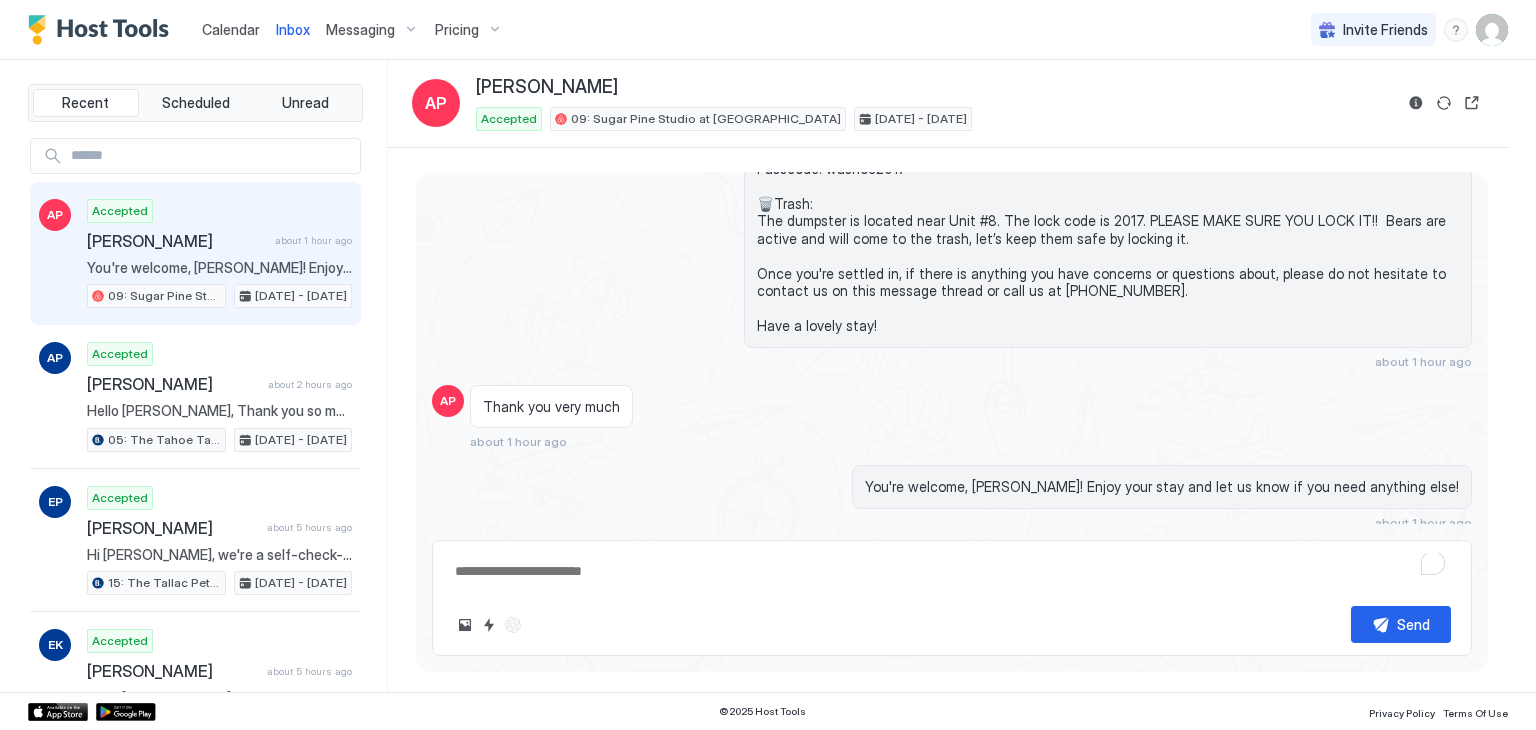 click on "Hi Alice, thanks for booking your stay with us!
Details of your Booking:
📍 751 Emerald Bay Rd, South Lake Tahoe, CA 96150 Unit  #9
🛬 Arriving today, July 26th  after 🕓 4:00 PM onwards
🛫 Departing on tomorrow, July 27th by 🕙 11:00am.
🔐 Access to the property:
You will be staying at Unit 09 and the code is 1919.
The key will be in a lock box on the door.
Please don't forget to return the key to the lock box when you leave.
🚙 Parking:
You're welcome to park right in the front of the door or any available open spot.
🌐 WiFi Credentials:
Network Name: washoe
Passcode: washoe2017
🗑️Trash:
The dumpster is located near Unit #8. The lock code is 2017. PLEASE MAKE SURE YOU LOCK IT!!  Bears are active and will come to the trash, let’s keep them safe by locking it.
Once you're settled in, if there is anything you have concerns or questions about, please do not hesitate to contact us on this message thread or call us at (530) 539-1666.
Have a lovely stay! about 1 hour ago" at bounding box center [952, 109] 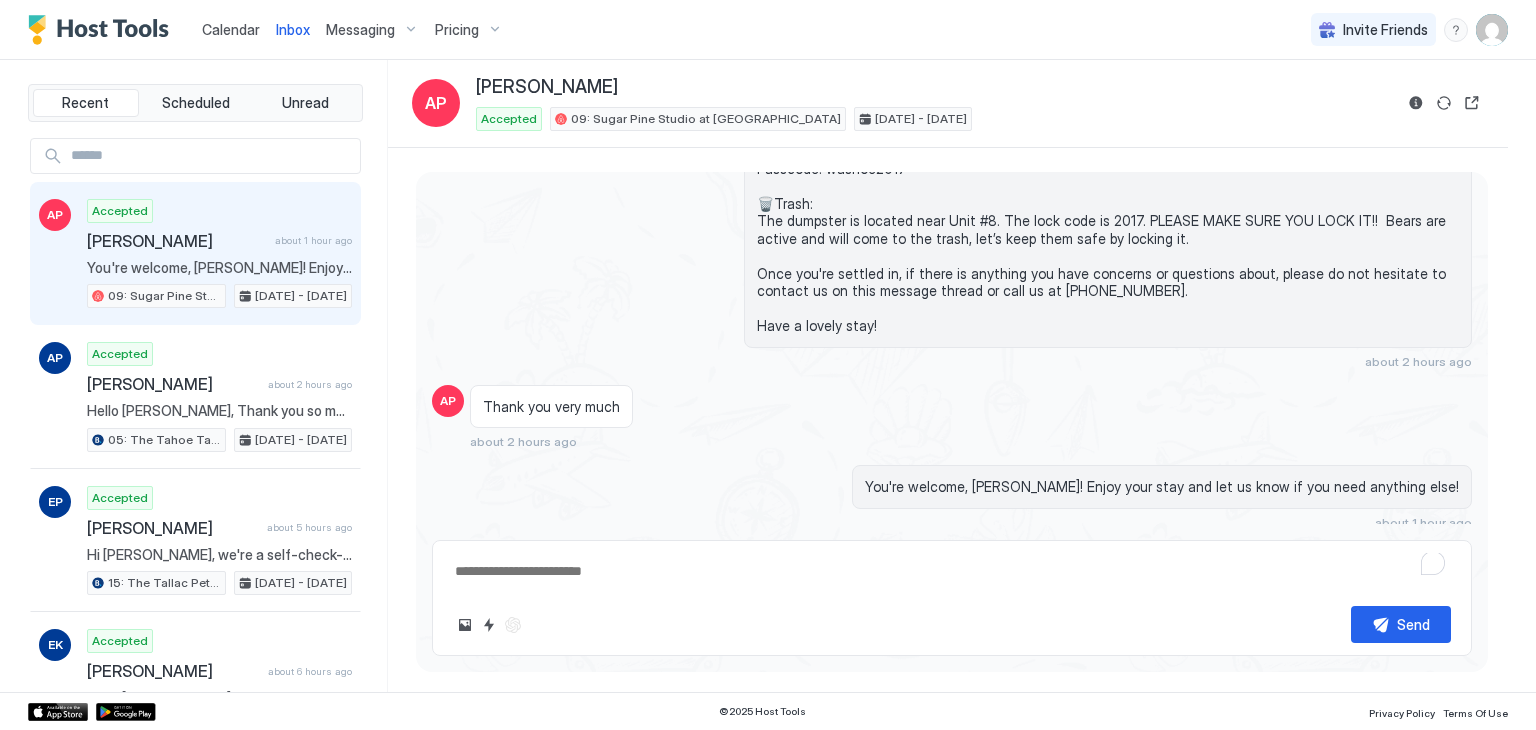 type on "*" 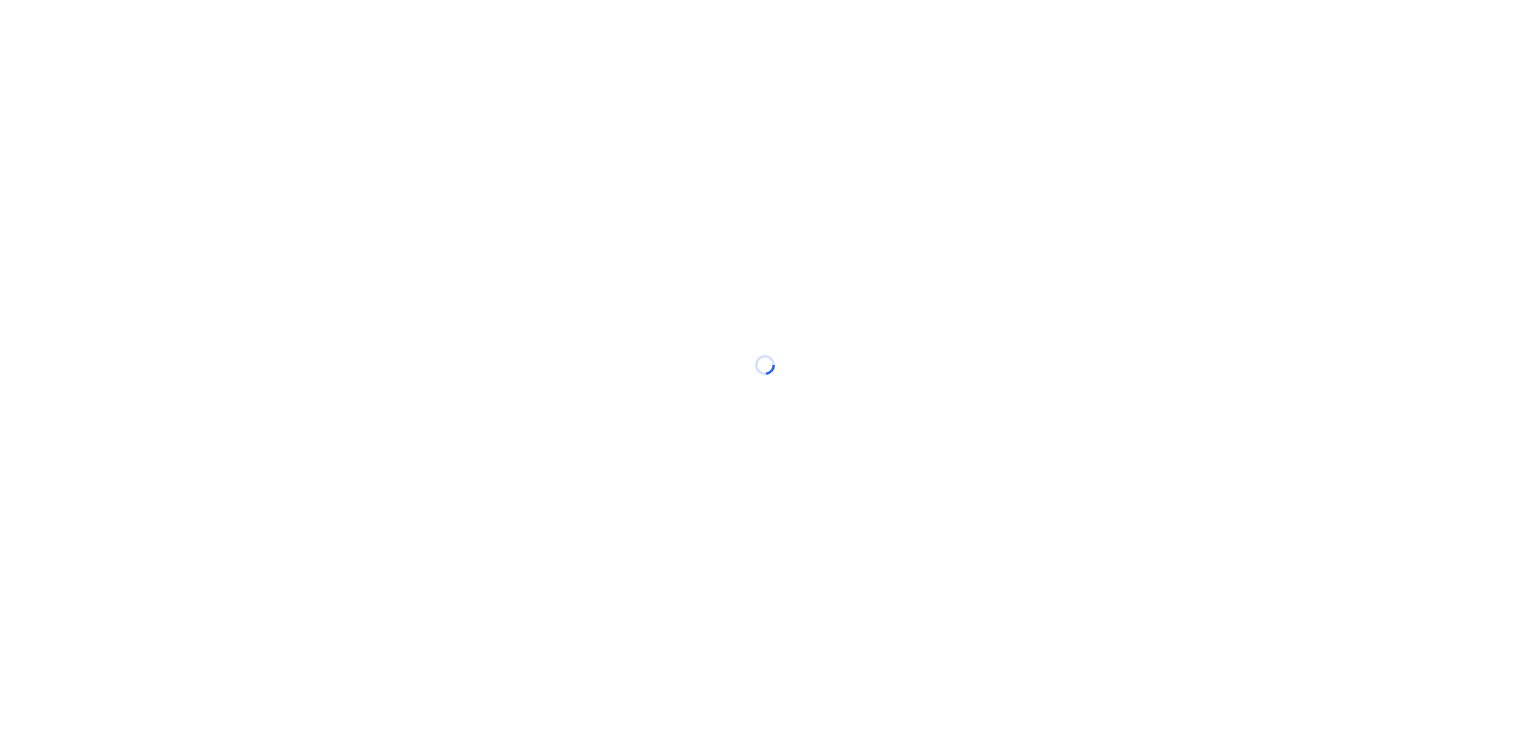 scroll, scrollTop: 0, scrollLeft: 0, axis: both 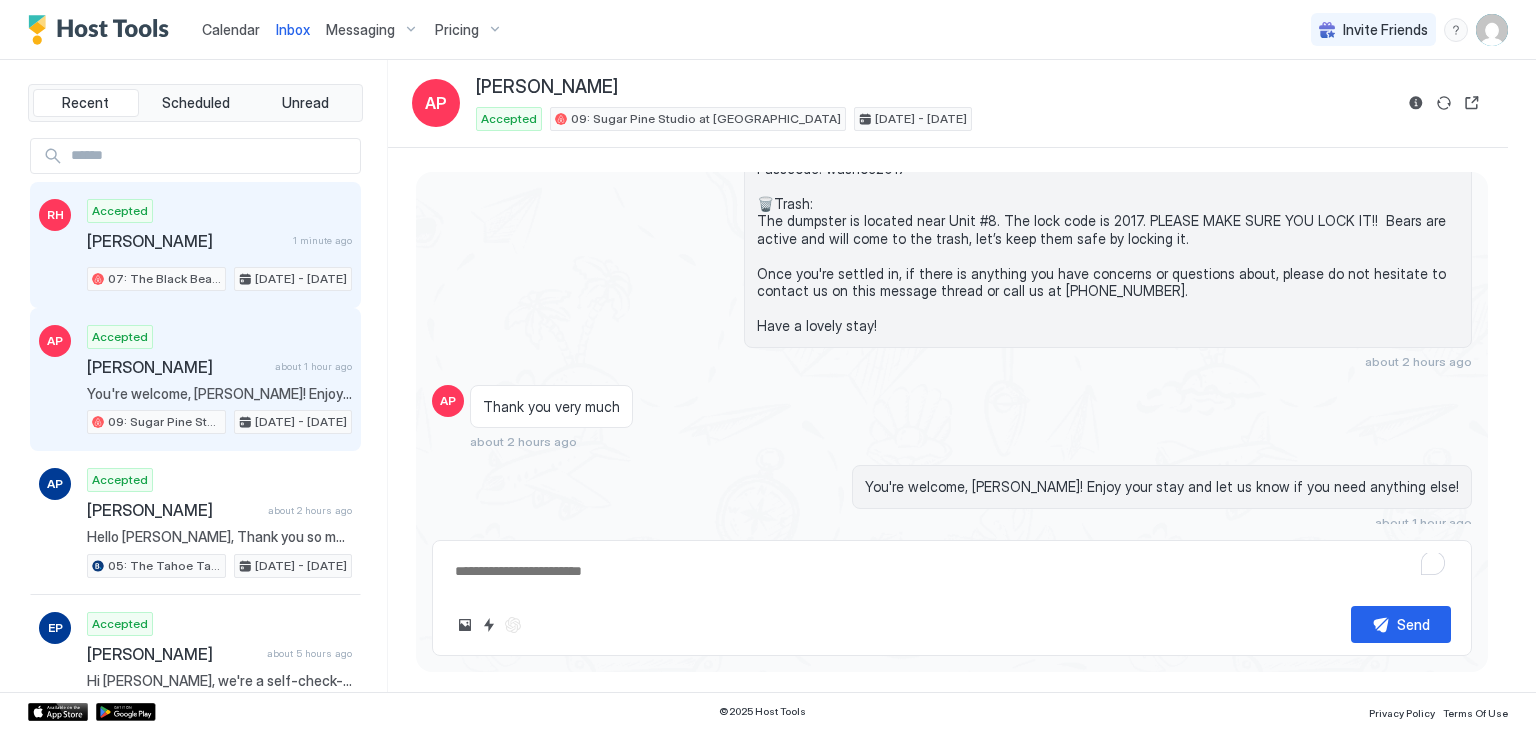 click on "Accepted [PERSON_NAME] 1 minute ago 07: The Black Bear King Studio [DATE] - [DATE]" at bounding box center (219, 245) 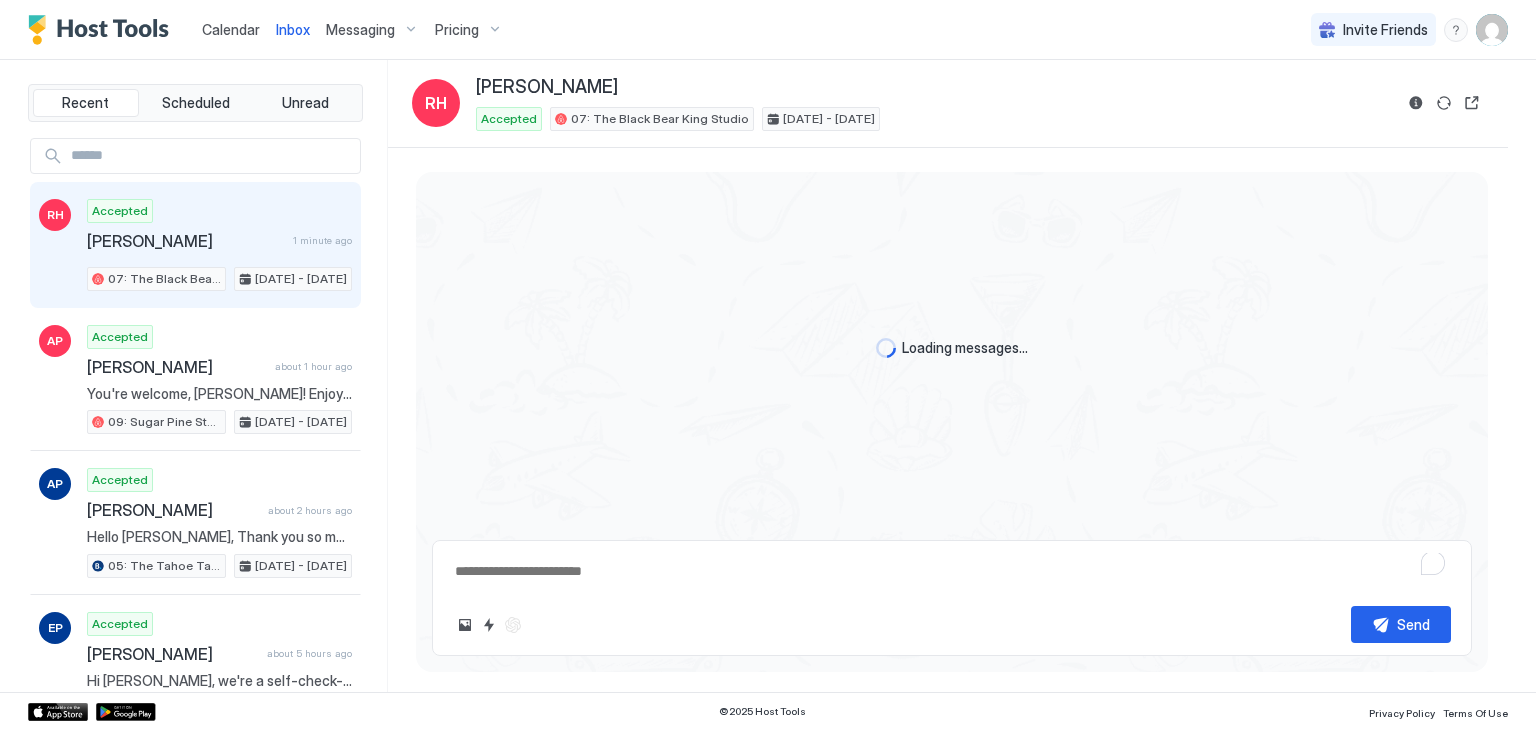 scroll, scrollTop: 0, scrollLeft: 0, axis: both 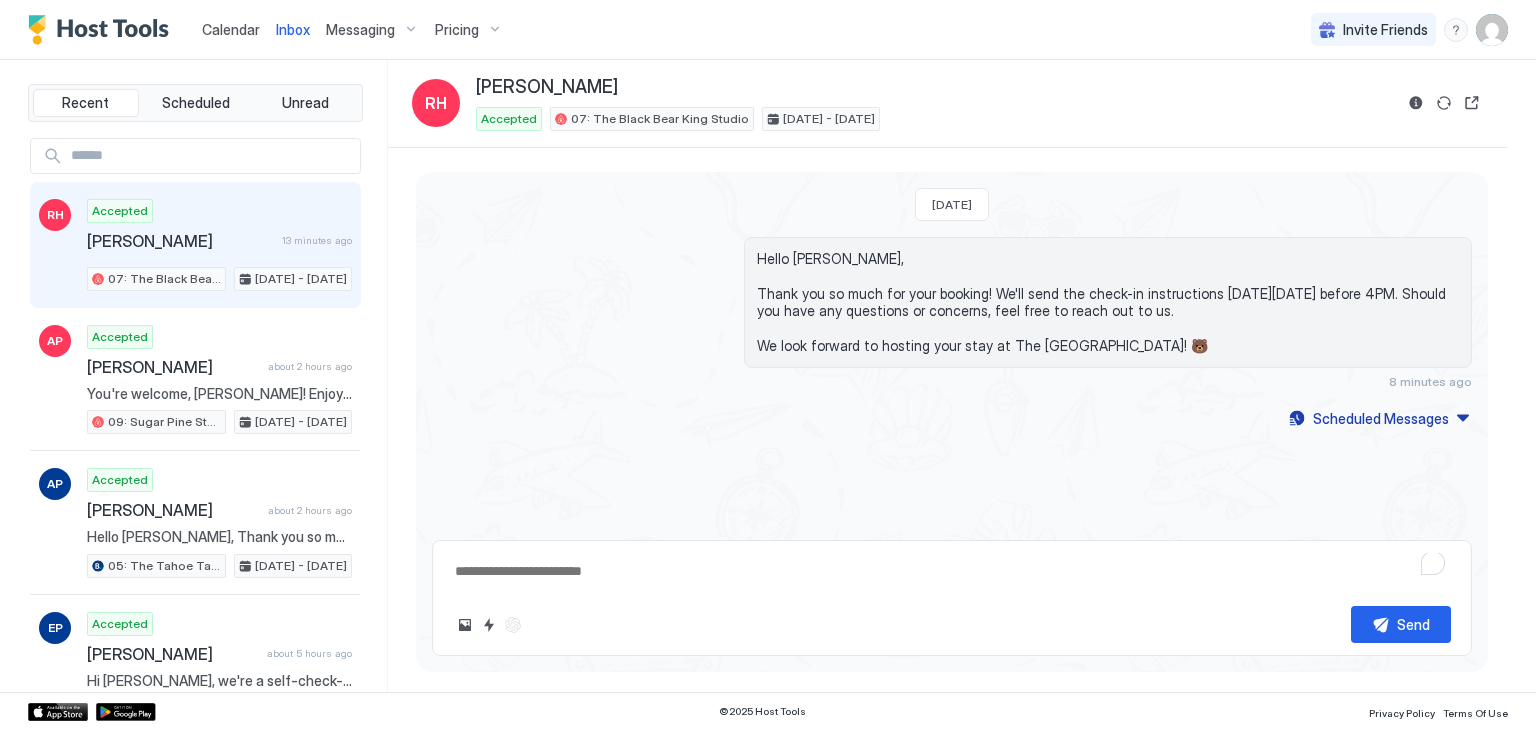 click on "Calendar" at bounding box center [231, 29] 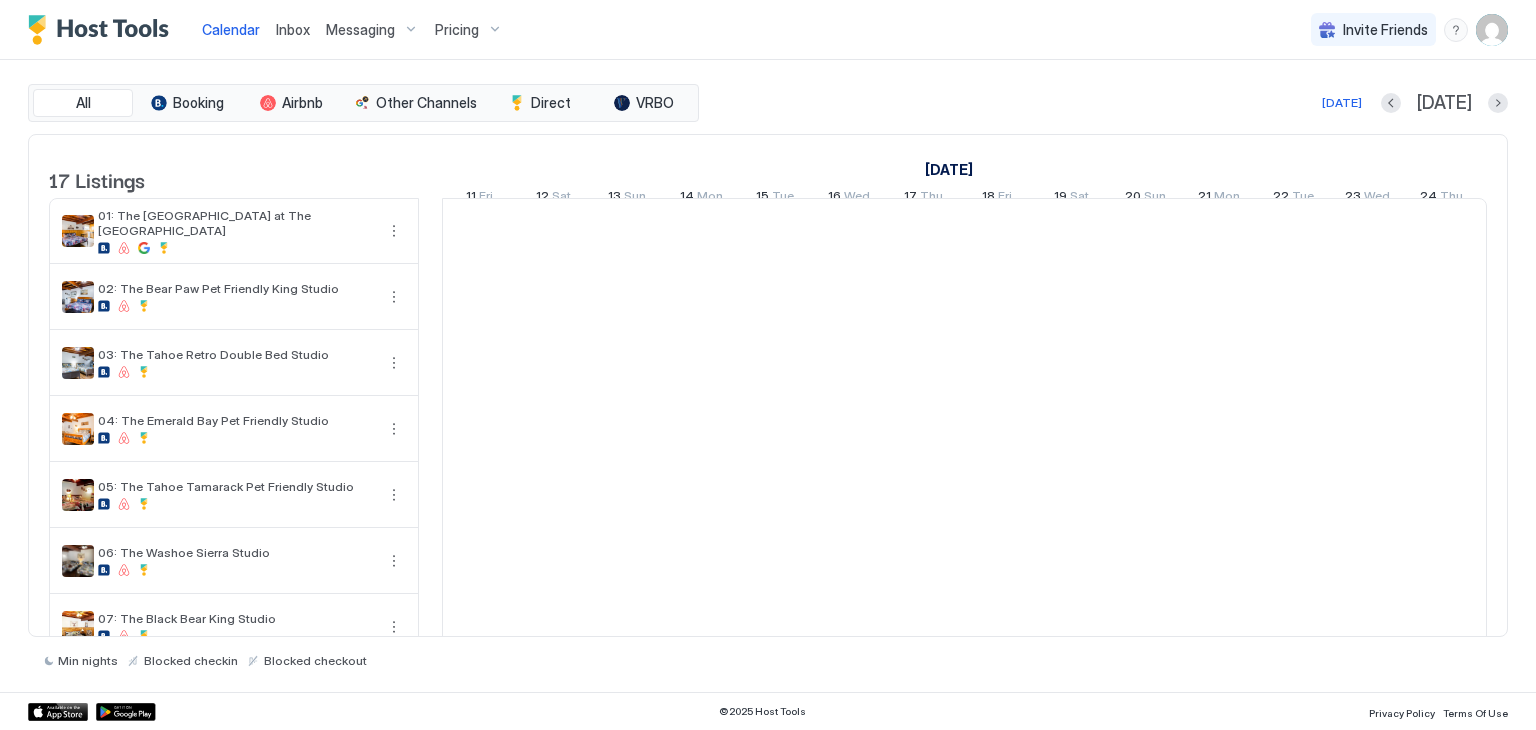 scroll, scrollTop: 0, scrollLeft: 1111, axis: horizontal 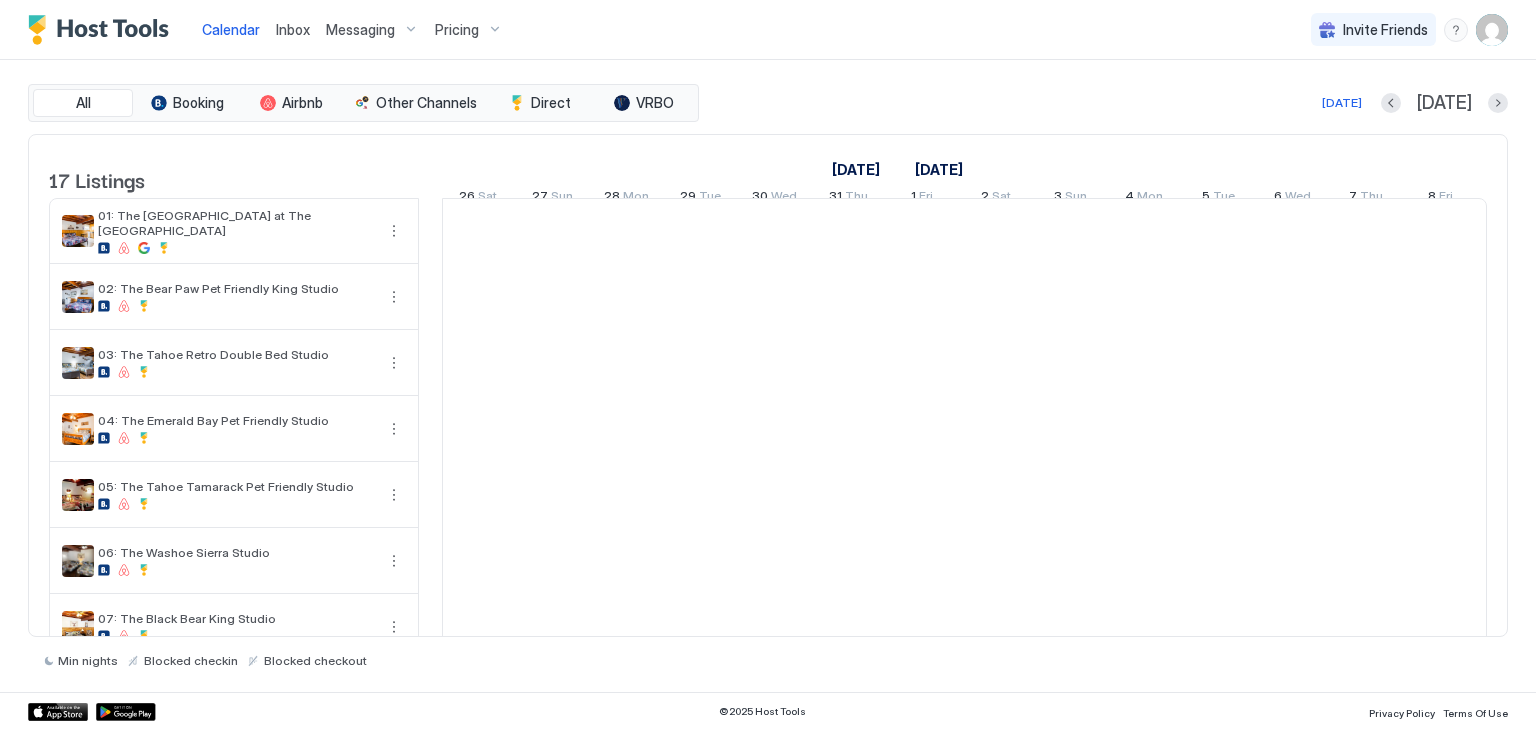 click on "Inbox" at bounding box center (293, 29) 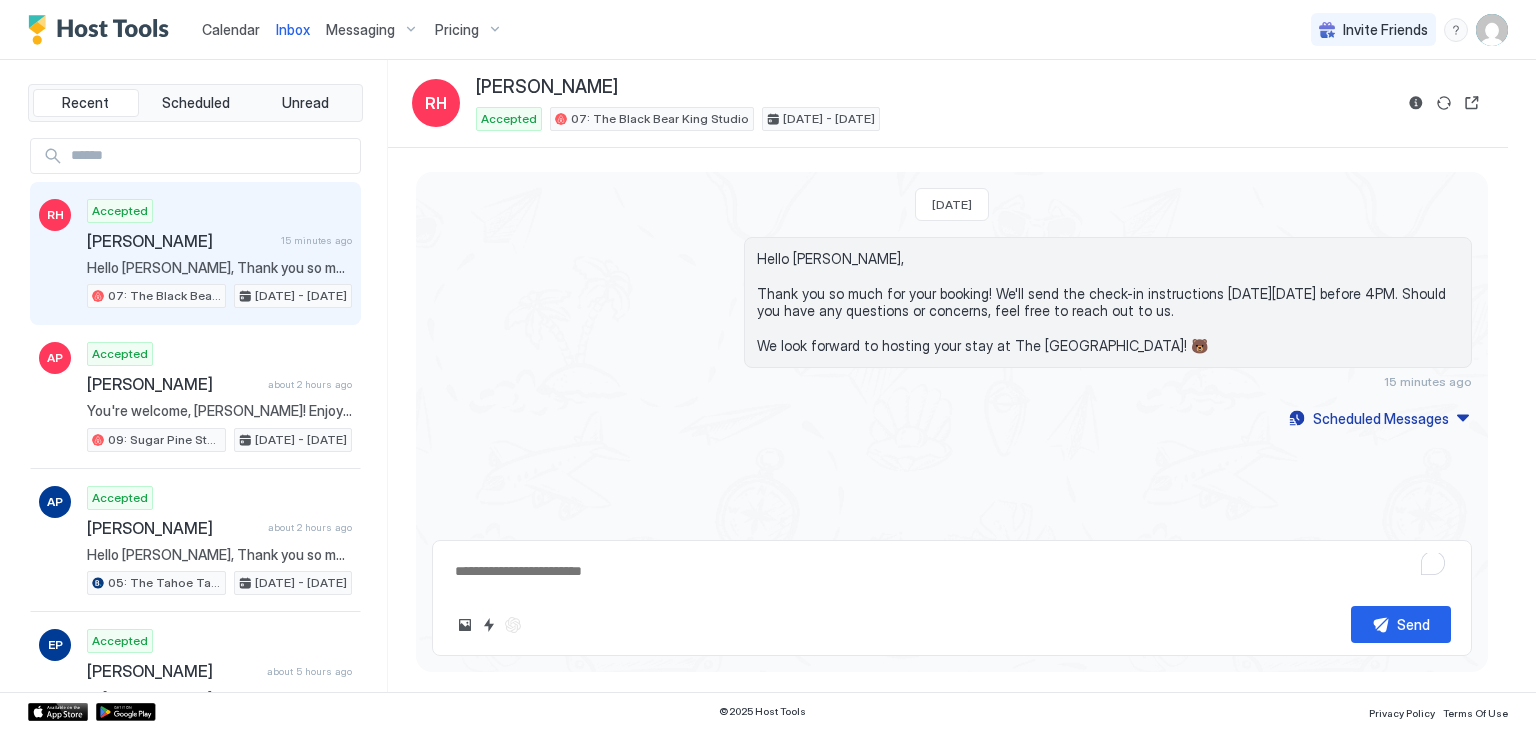 click on "Calendar" at bounding box center (231, 29) 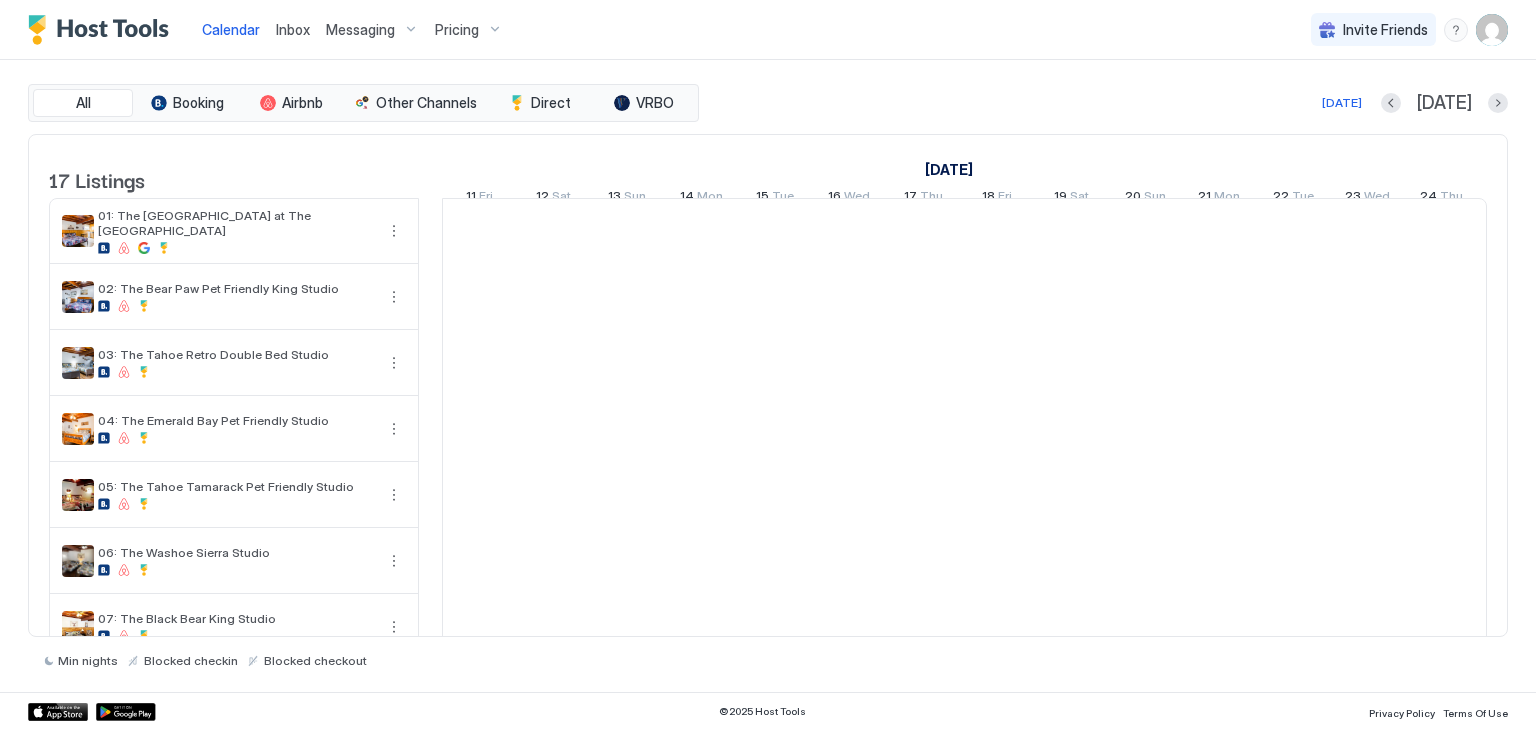 scroll, scrollTop: 0, scrollLeft: 1111, axis: horizontal 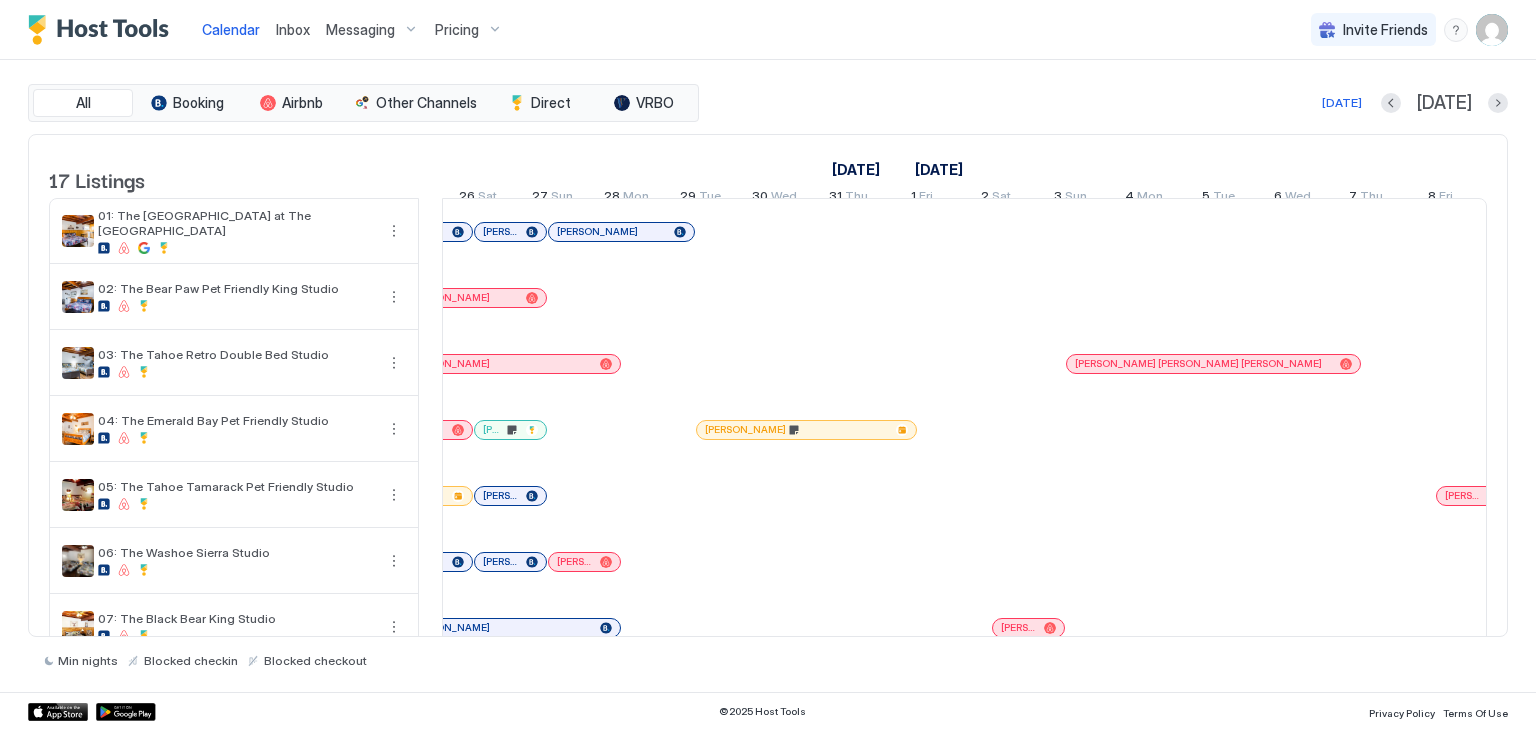click on "Inbox" at bounding box center (293, 29) 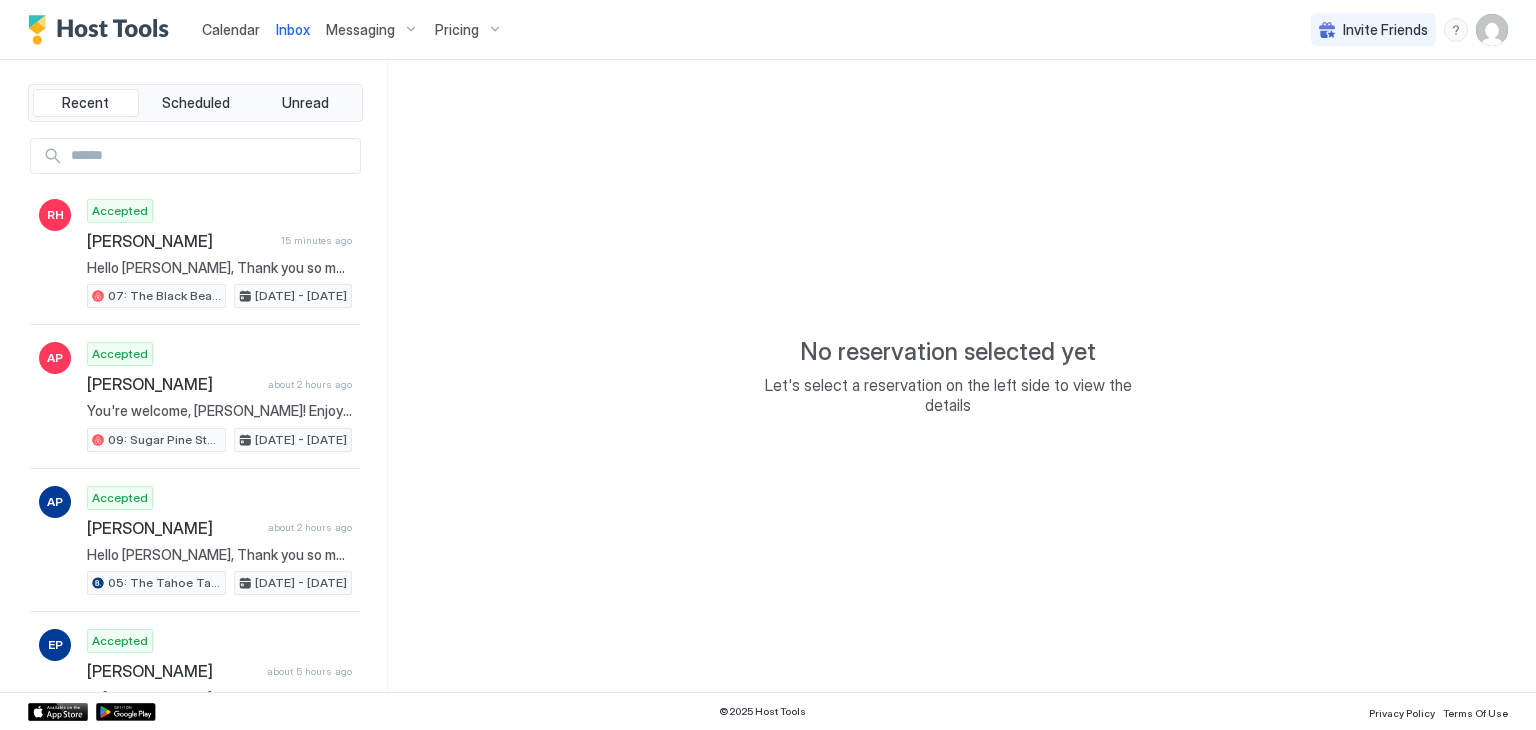 type on "*" 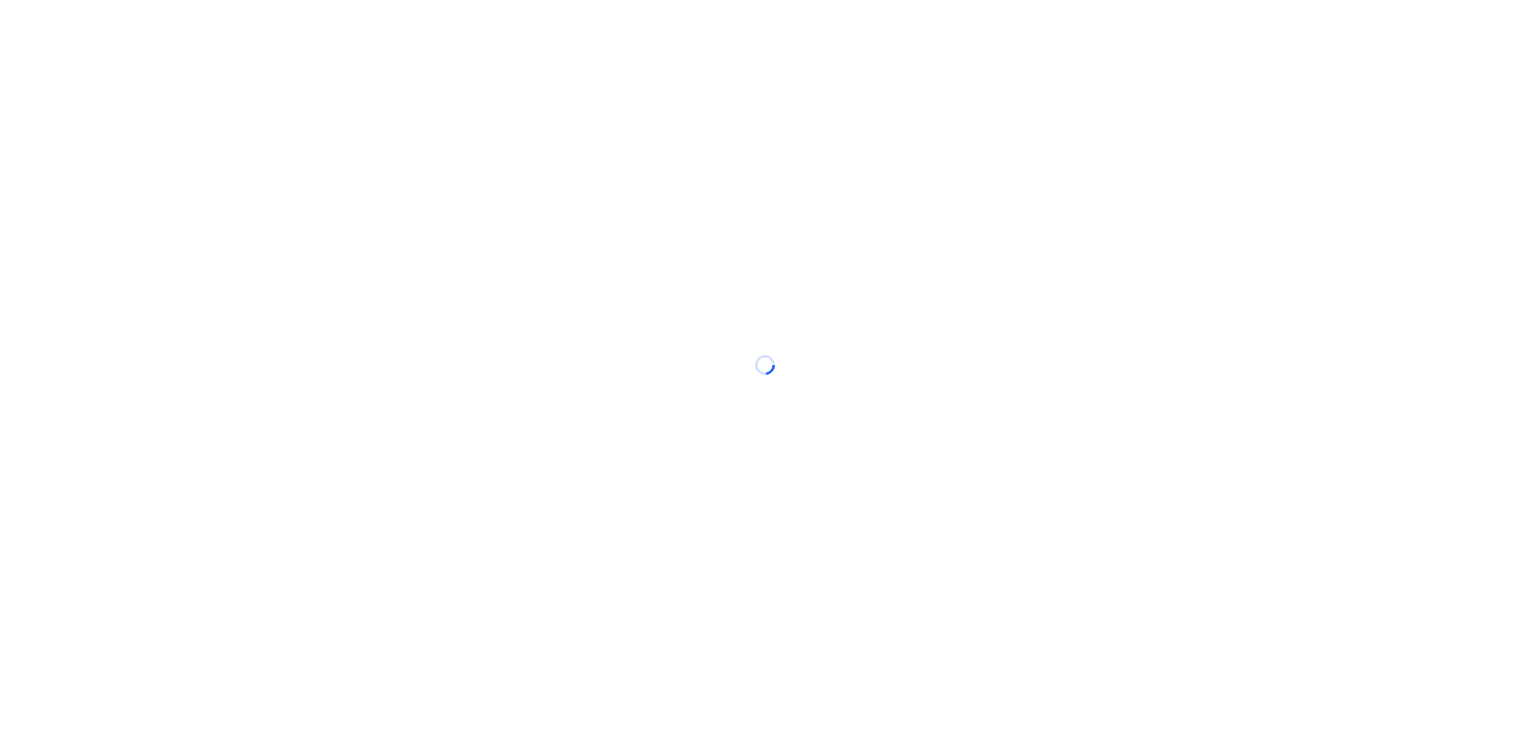 scroll, scrollTop: 0, scrollLeft: 0, axis: both 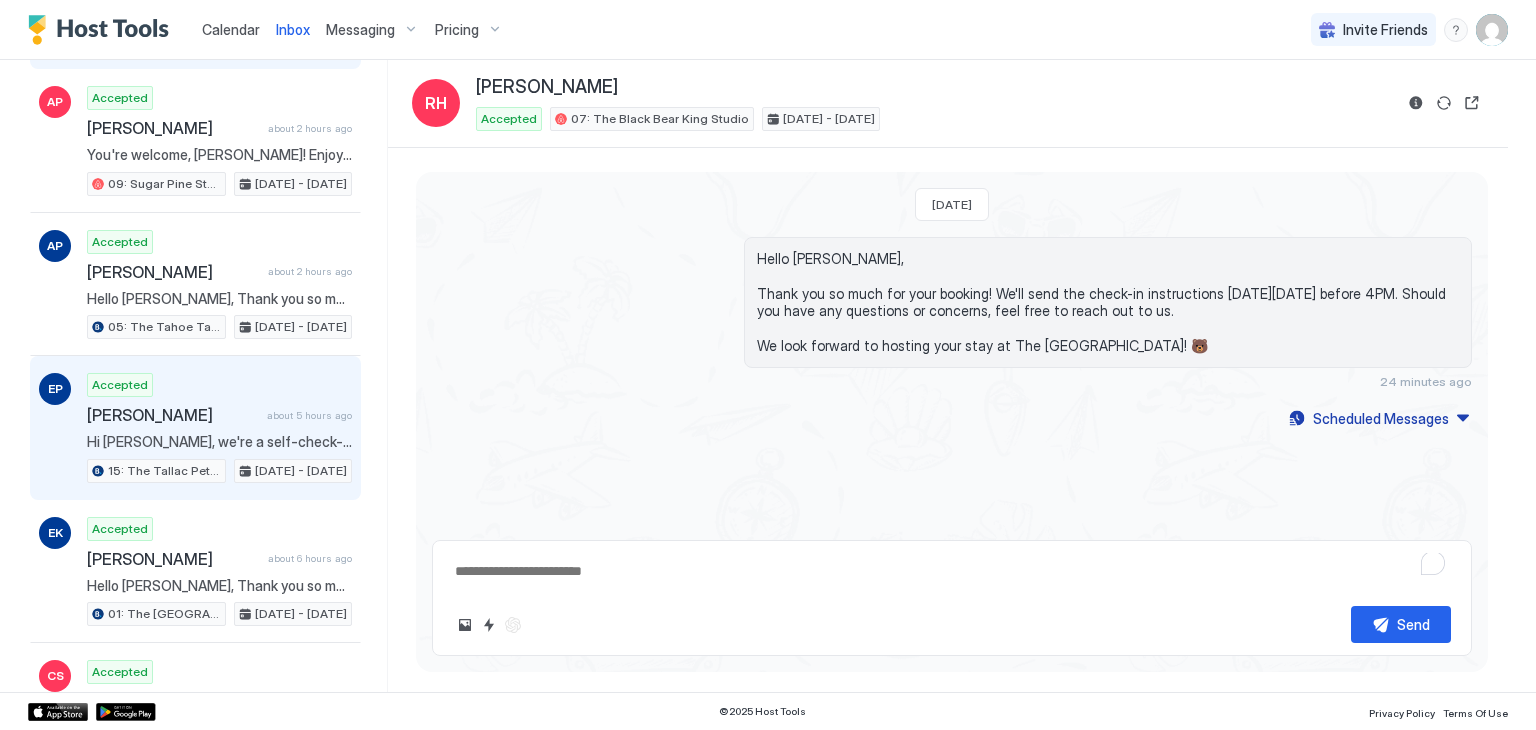 click on "Hi [PERSON_NAME], we're a self-check-in place, so you can come by anytime after 4PM 😊" at bounding box center (219, 442) 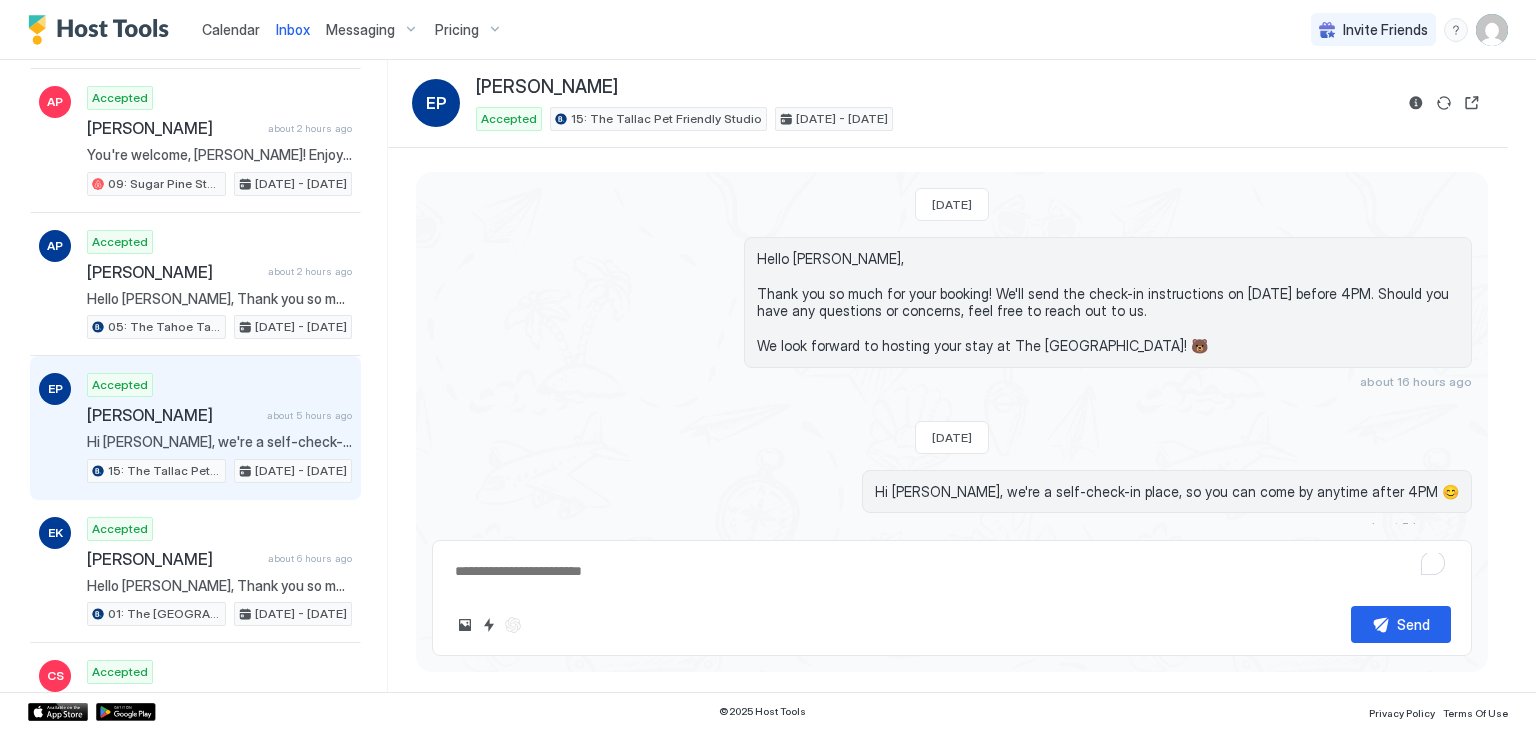 scroll, scrollTop: 49, scrollLeft: 0, axis: vertical 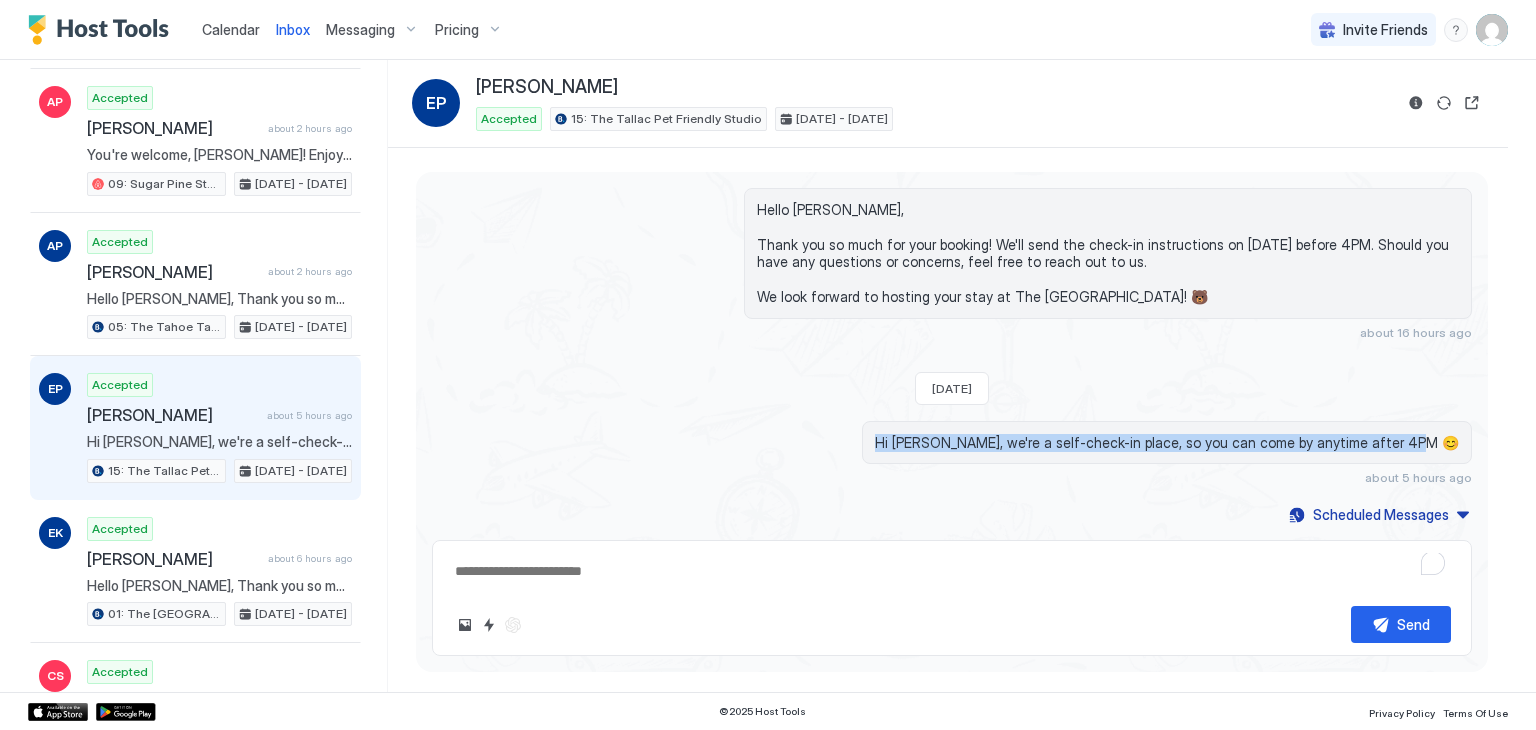 drag, startPoint x: 938, startPoint y: 441, endPoint x: 1463, endPoint y: 430, distance: 525.11523 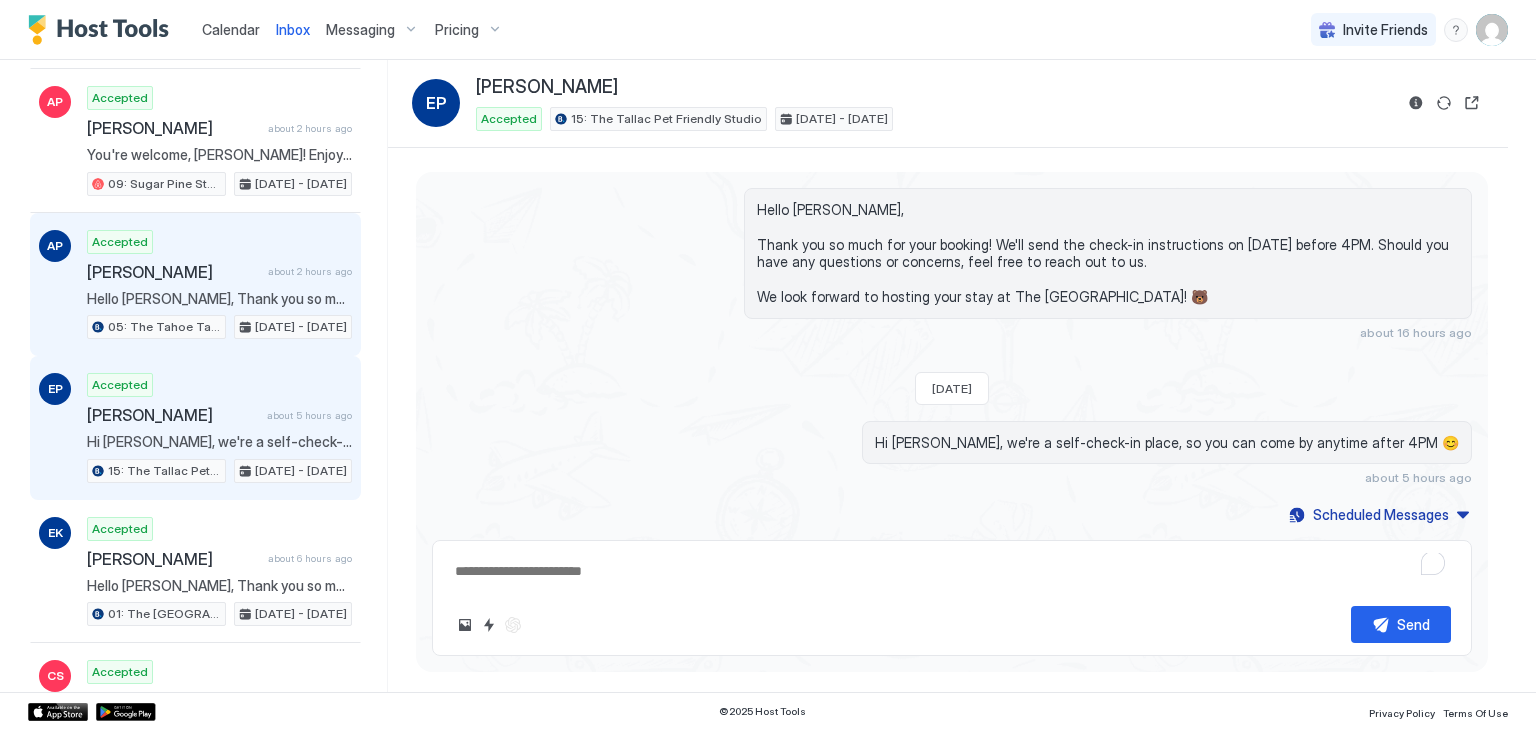 click on "Accepted [PERSON_NAME] about 2 hours ago Hello [PERSON_NAME],
Thank you so much for your booking! We'll send the check-in instructions [DATE][DATE] before 4PM. Should you have any questions or concerns, feel free to reach out to us.
We look forward to hosting your stay at The [GEOGRAPHIC_DATA]! 🐻 05: The Tahoe Tamarack Pet Friendly Studio [DATE] - [DATE]" at bounding box center (219, 285) 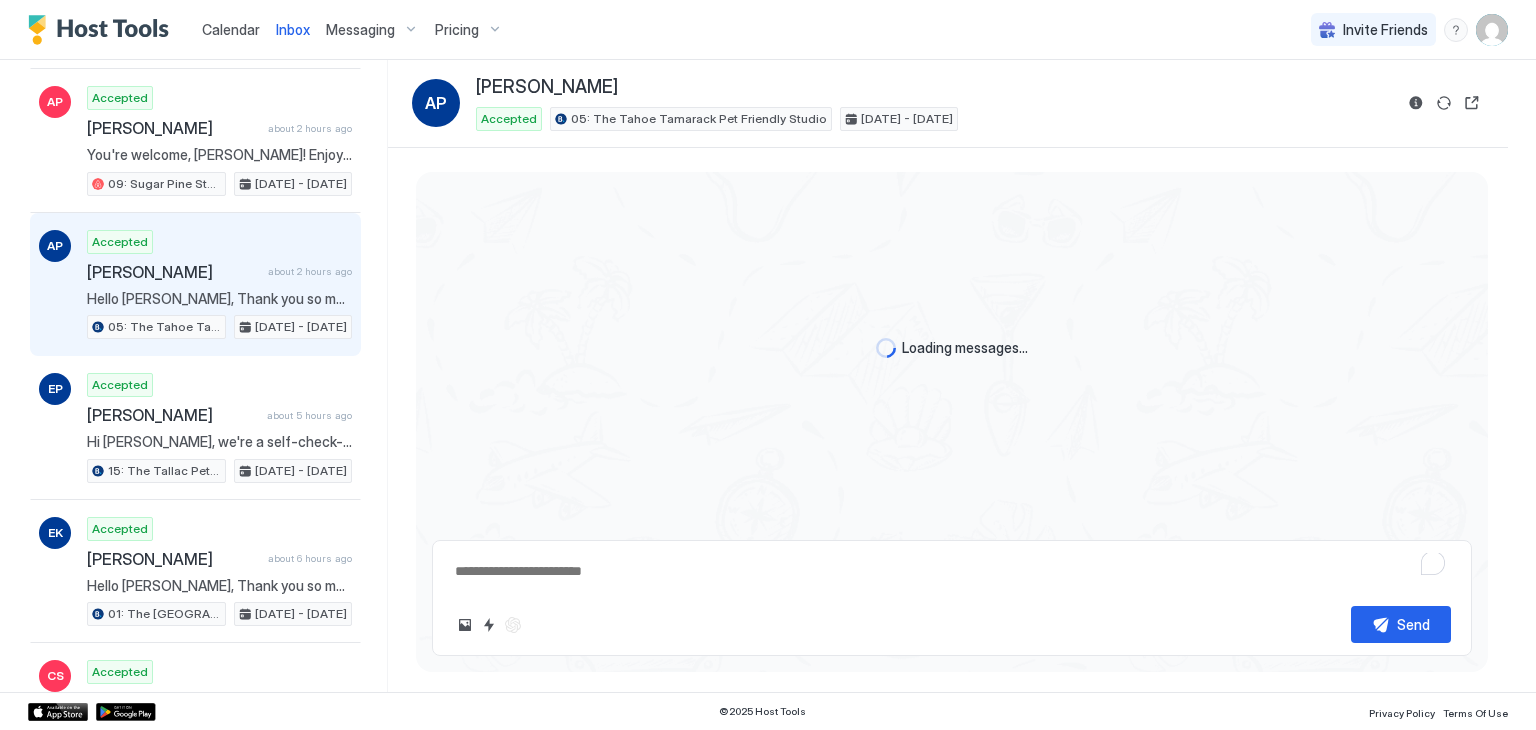 scroll, scrollTop: 0, scrollLeft: 0, axis: both 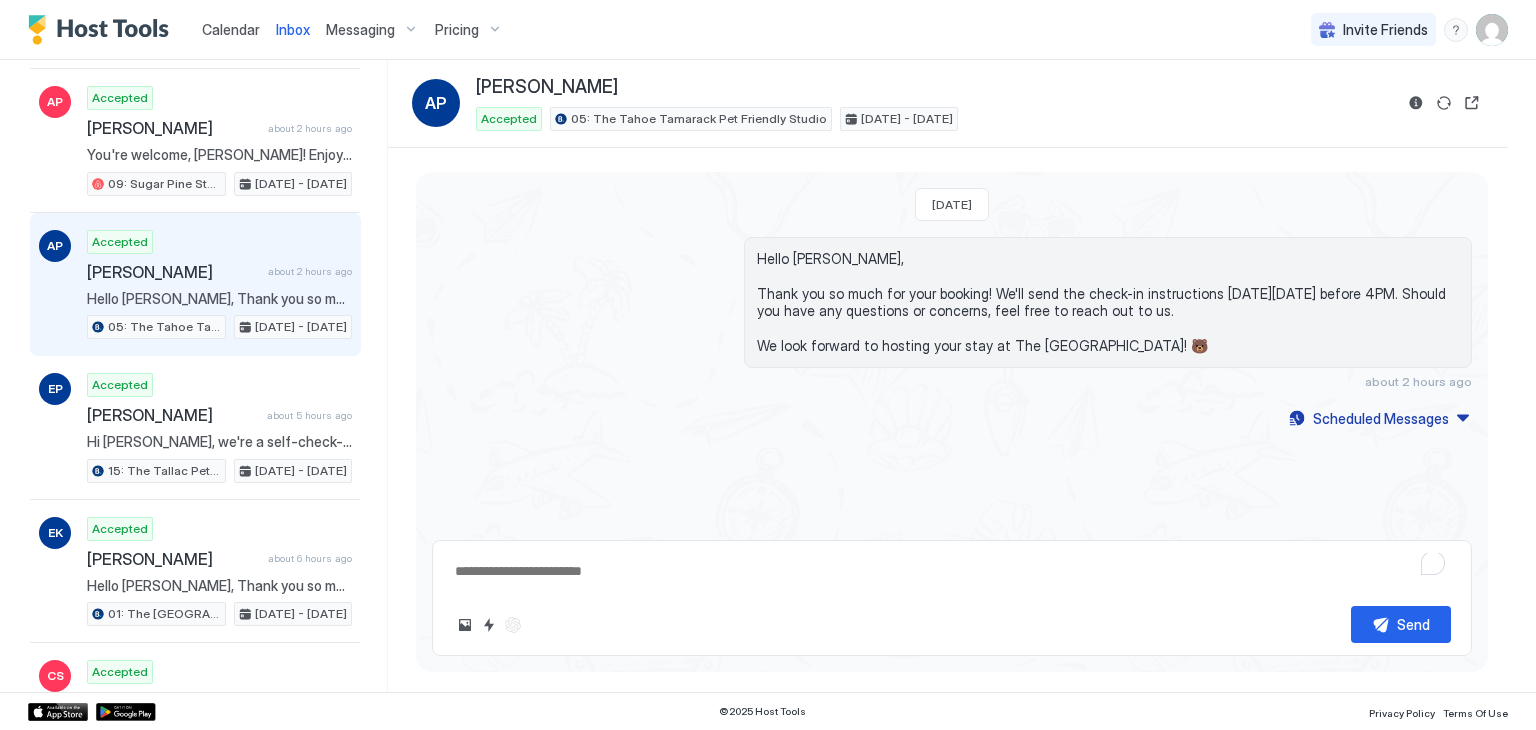 paste on "**********" 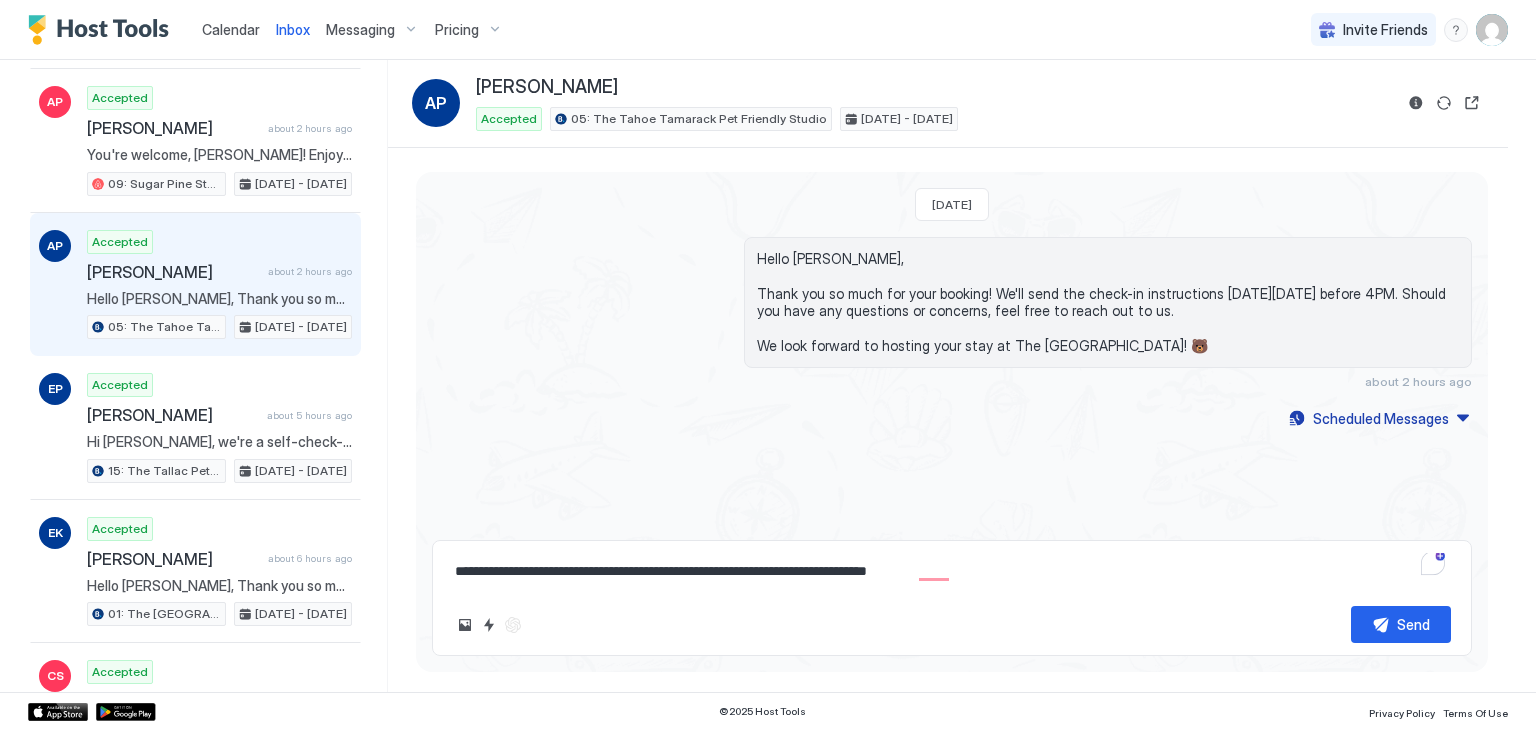 type on "*" 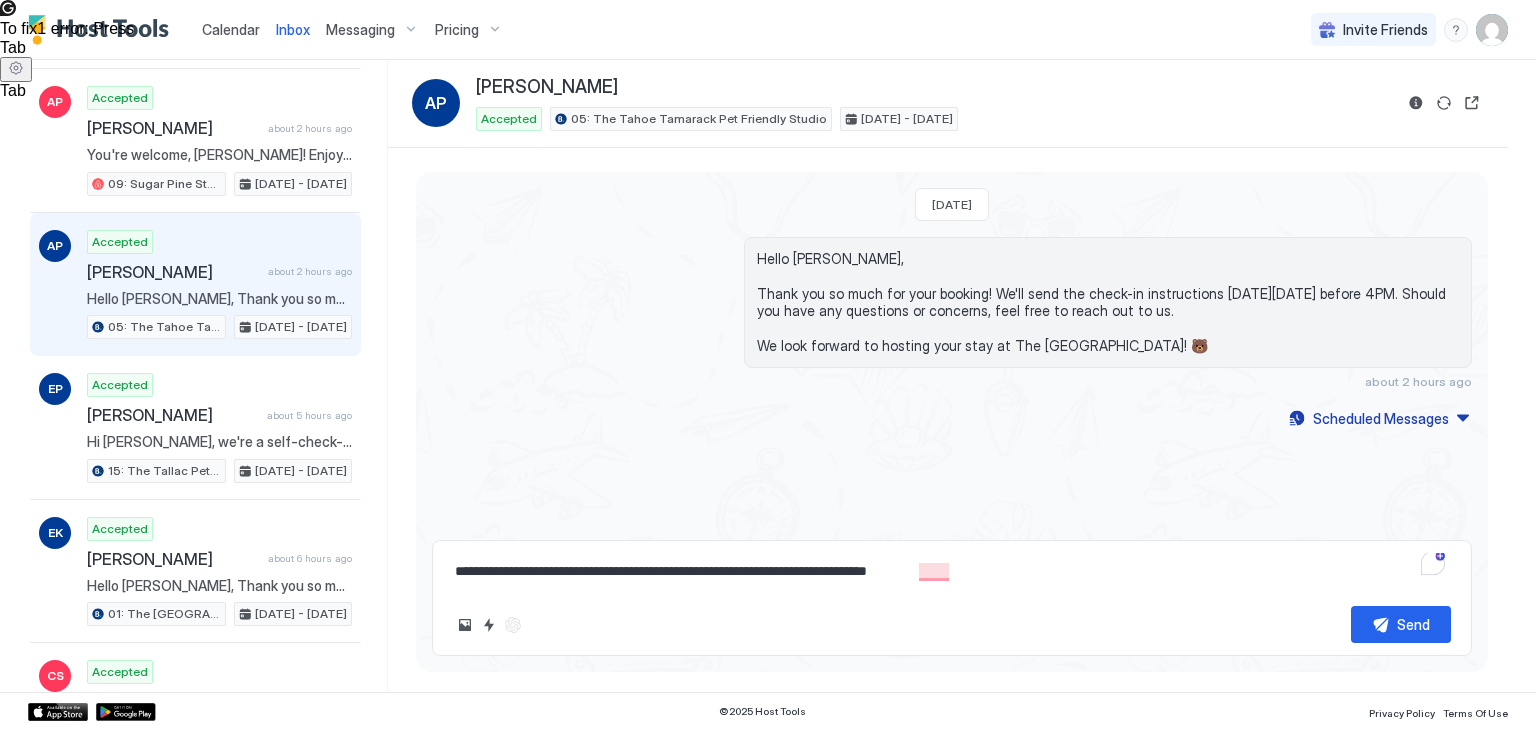 type on "**********" 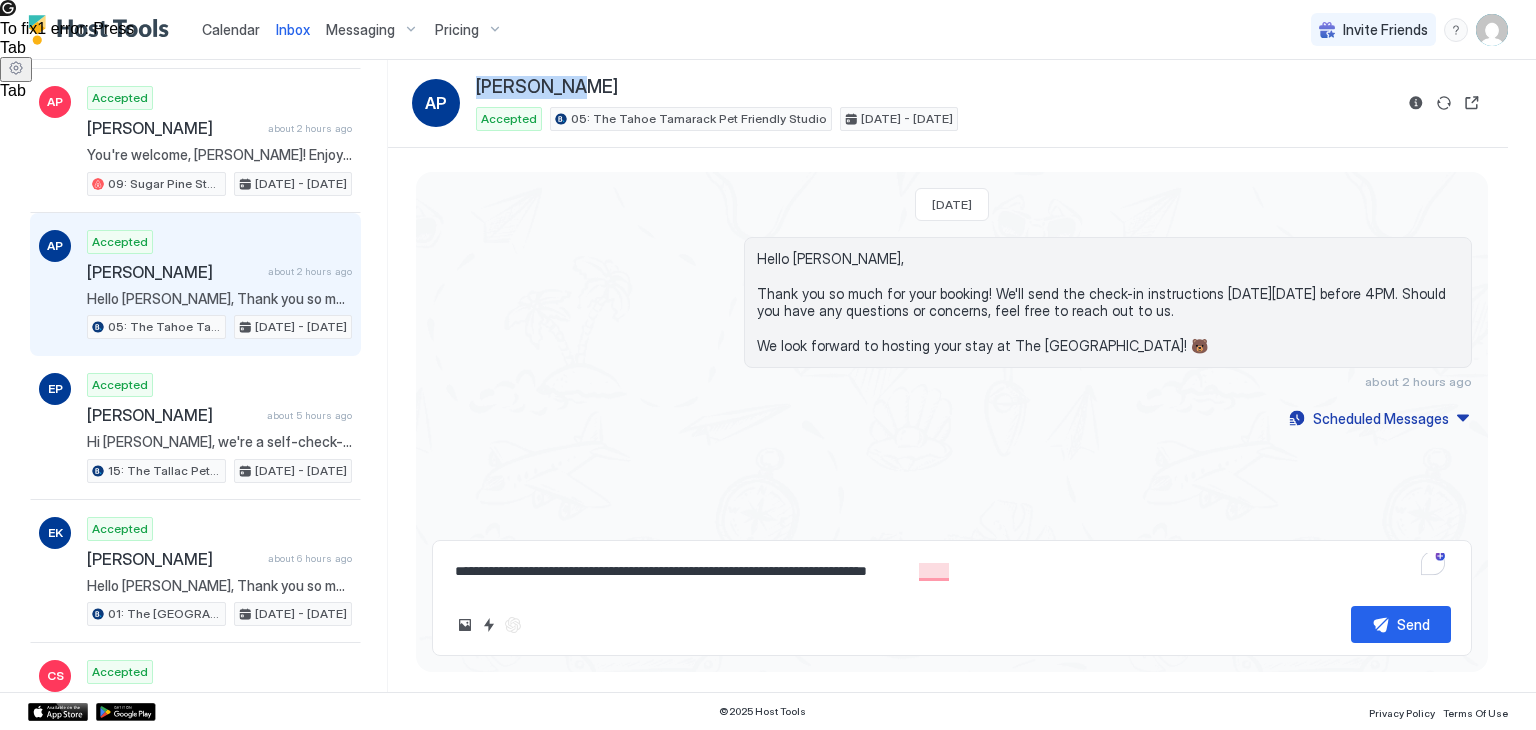 drag, startPoint x: 559, startPoint y: 87, endPoint x: 472, endPoint y: 89, distance: 87.02299 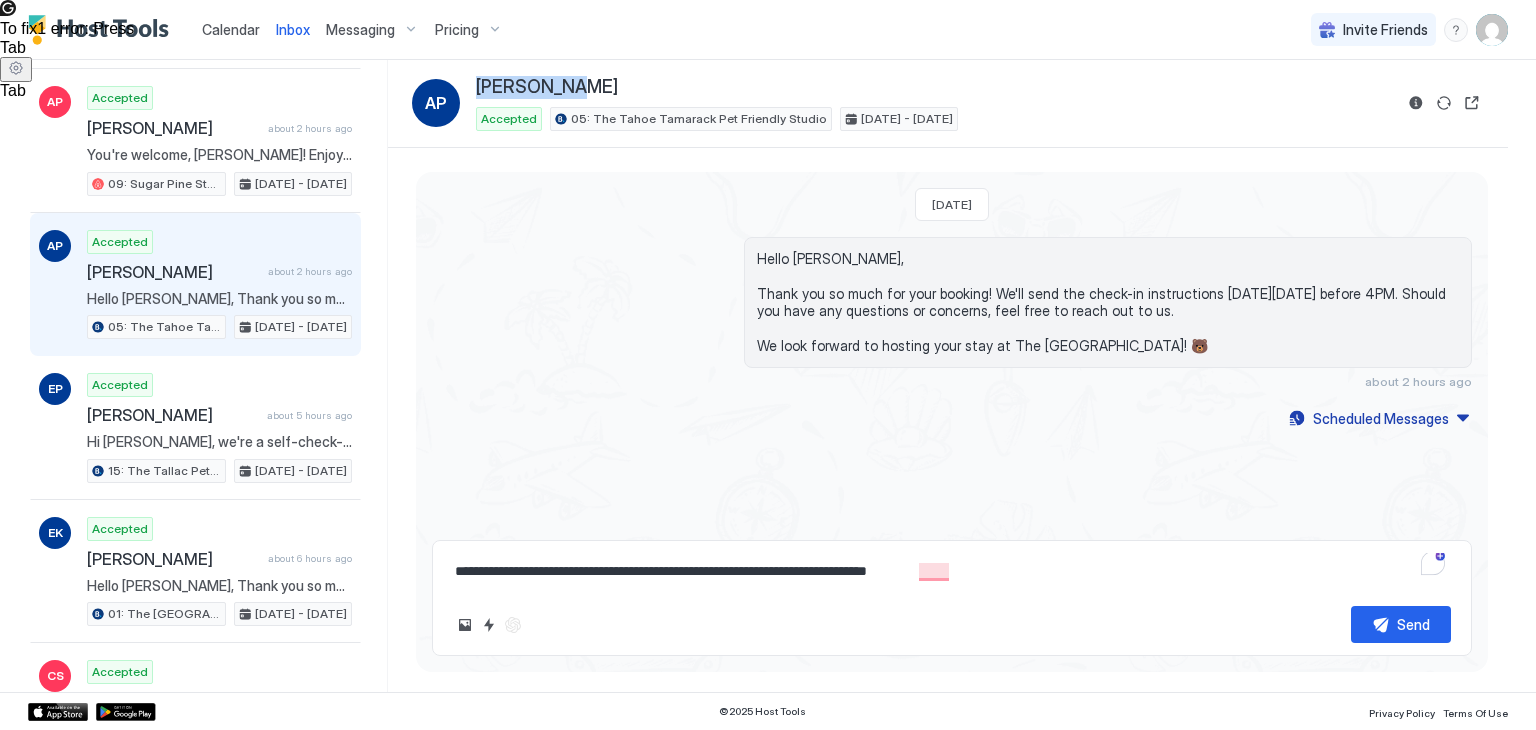 click on "AP Antoinette Pouteau Accepted 05: The Tahoe Tamarack Pet Friendly Studio Aug 15 - 18, 2025" at bounding box center [902, 103] 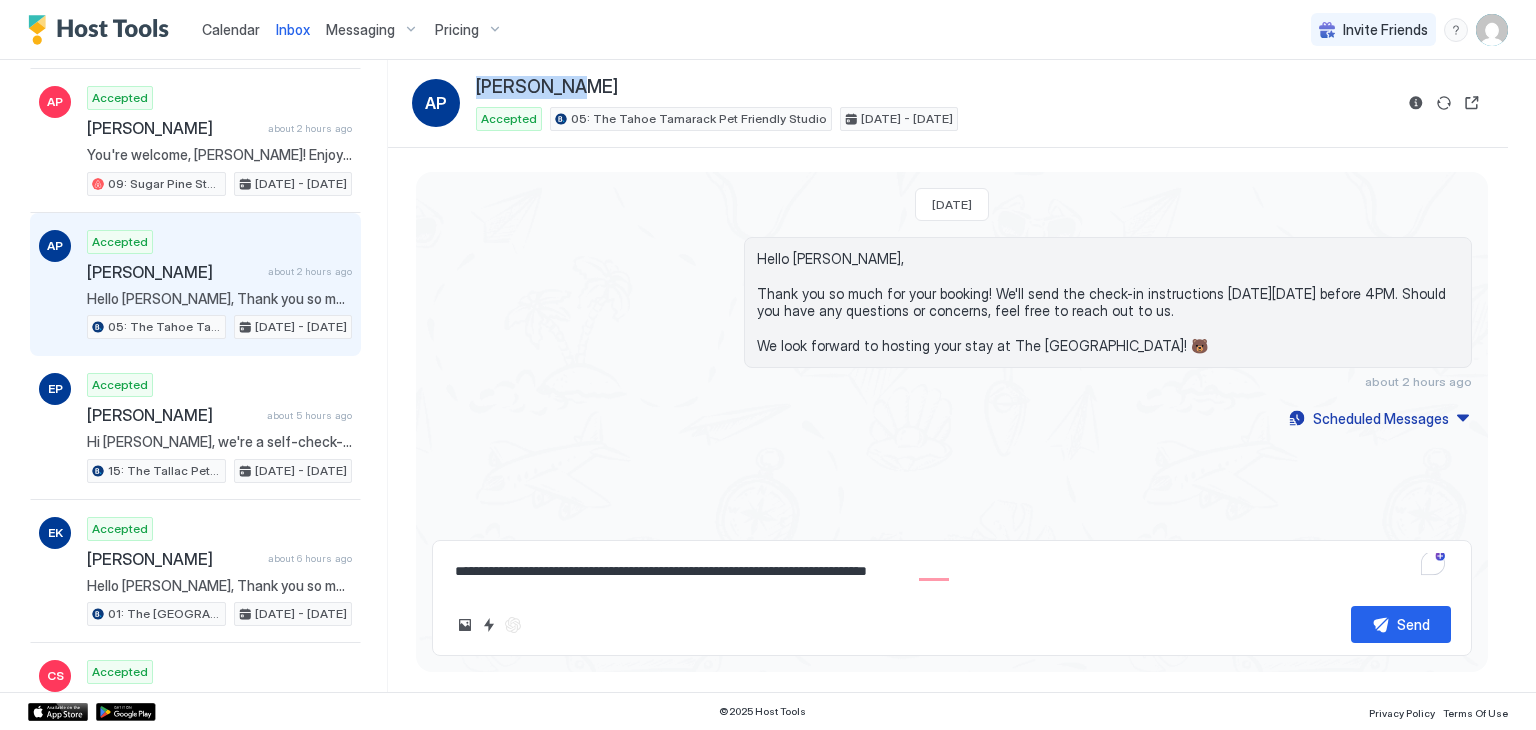copy on "Antoinette" 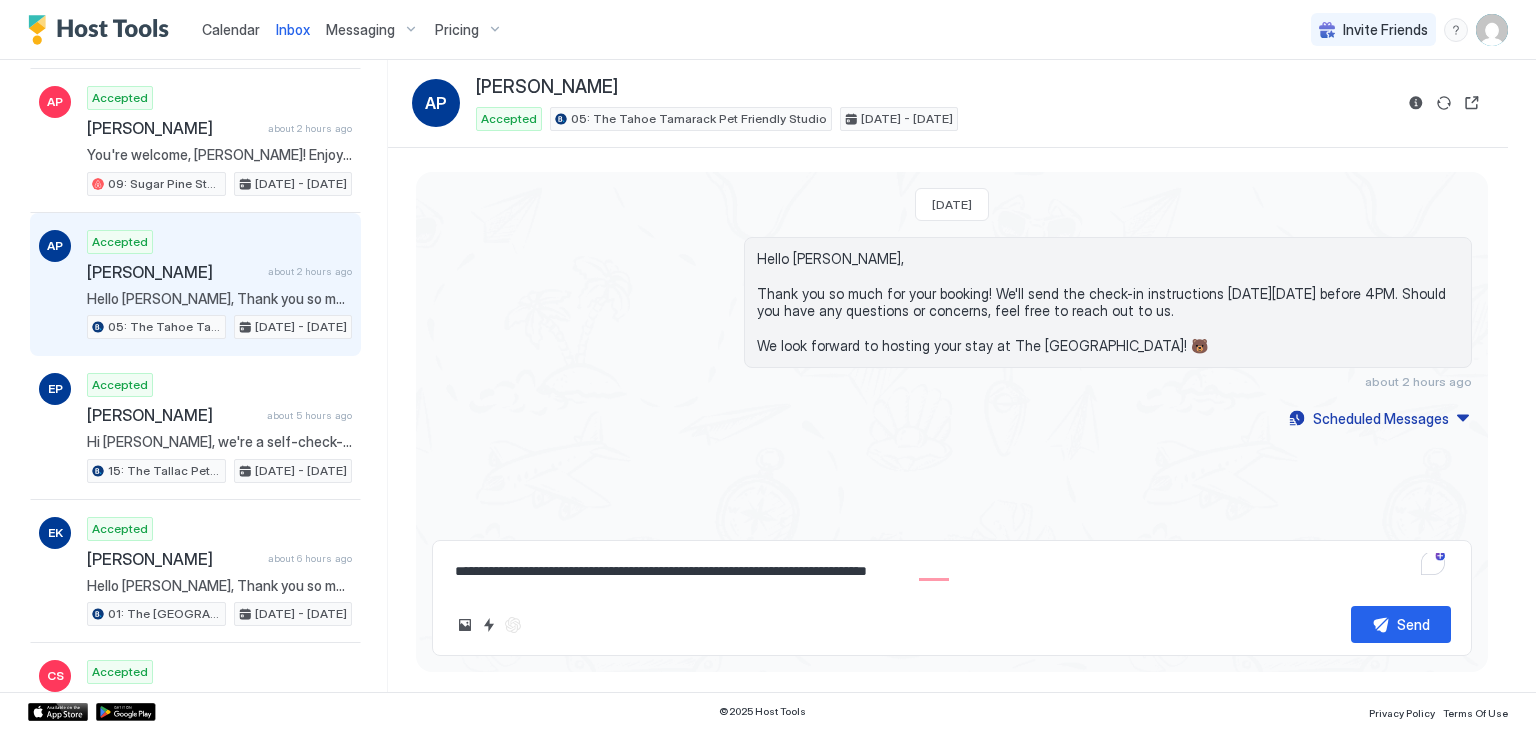 drag, startPoint x: 524, startPoint y: 566, endPoint x: 471, endPoint y: 569, distance: 53.08484 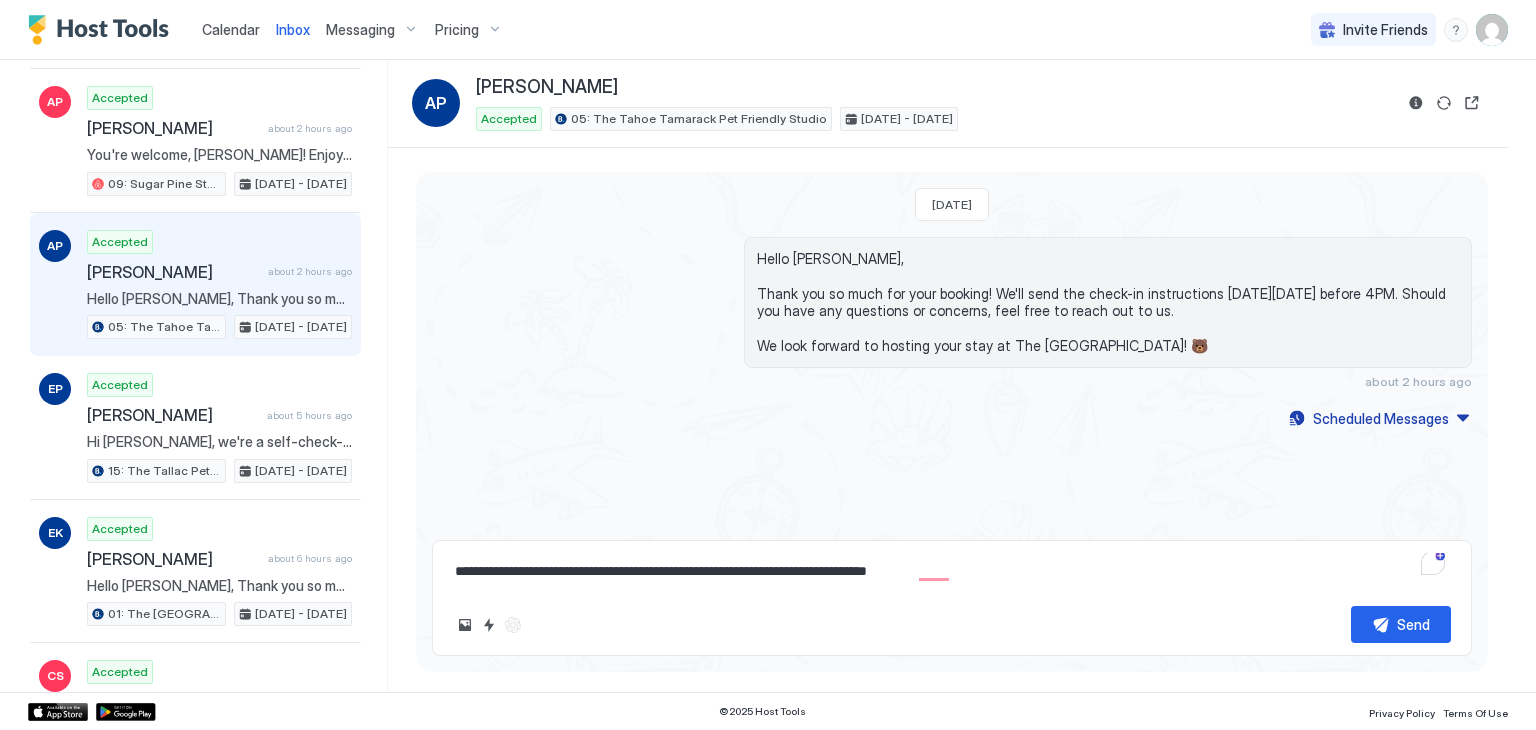 click on "**********" at bounding box center [952, 571] 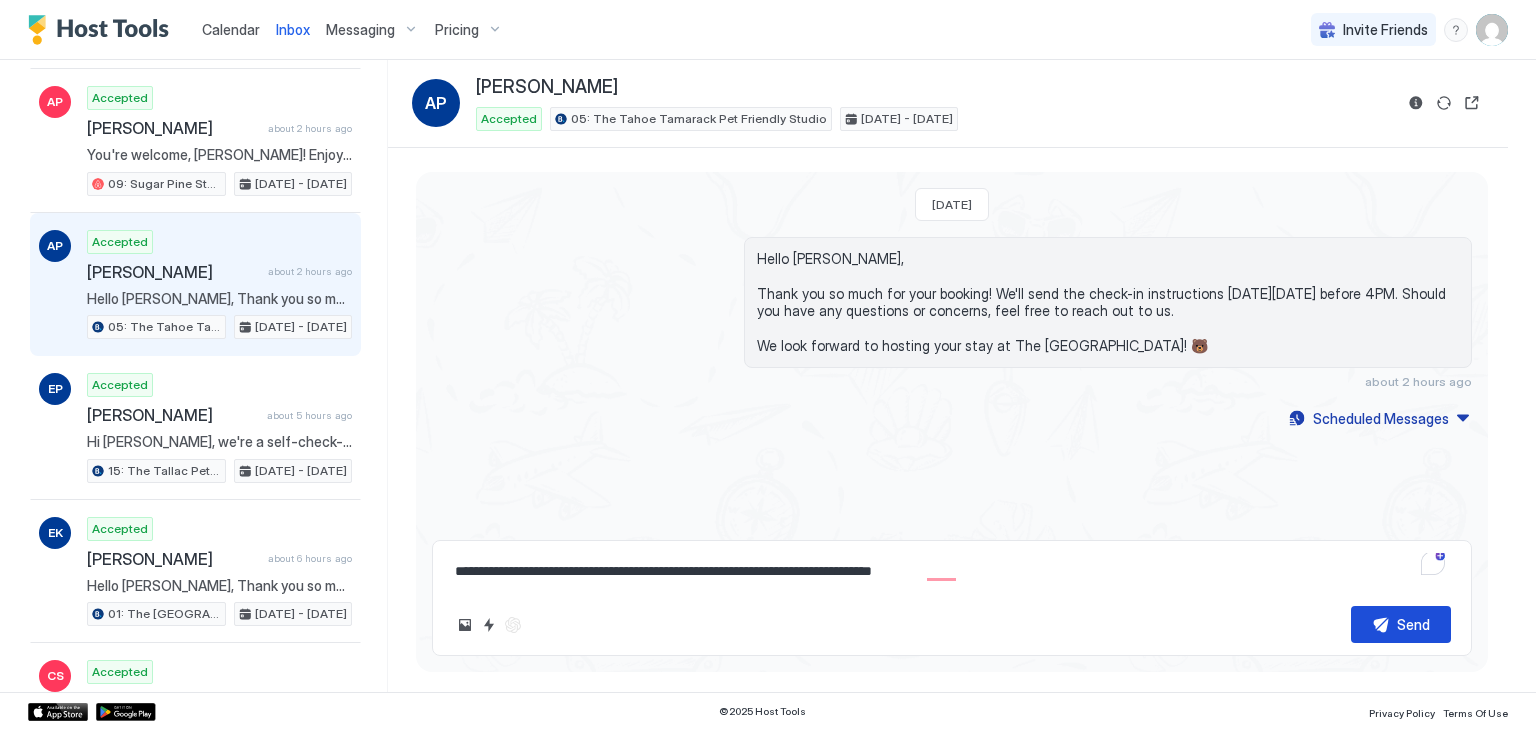 type on "**********" 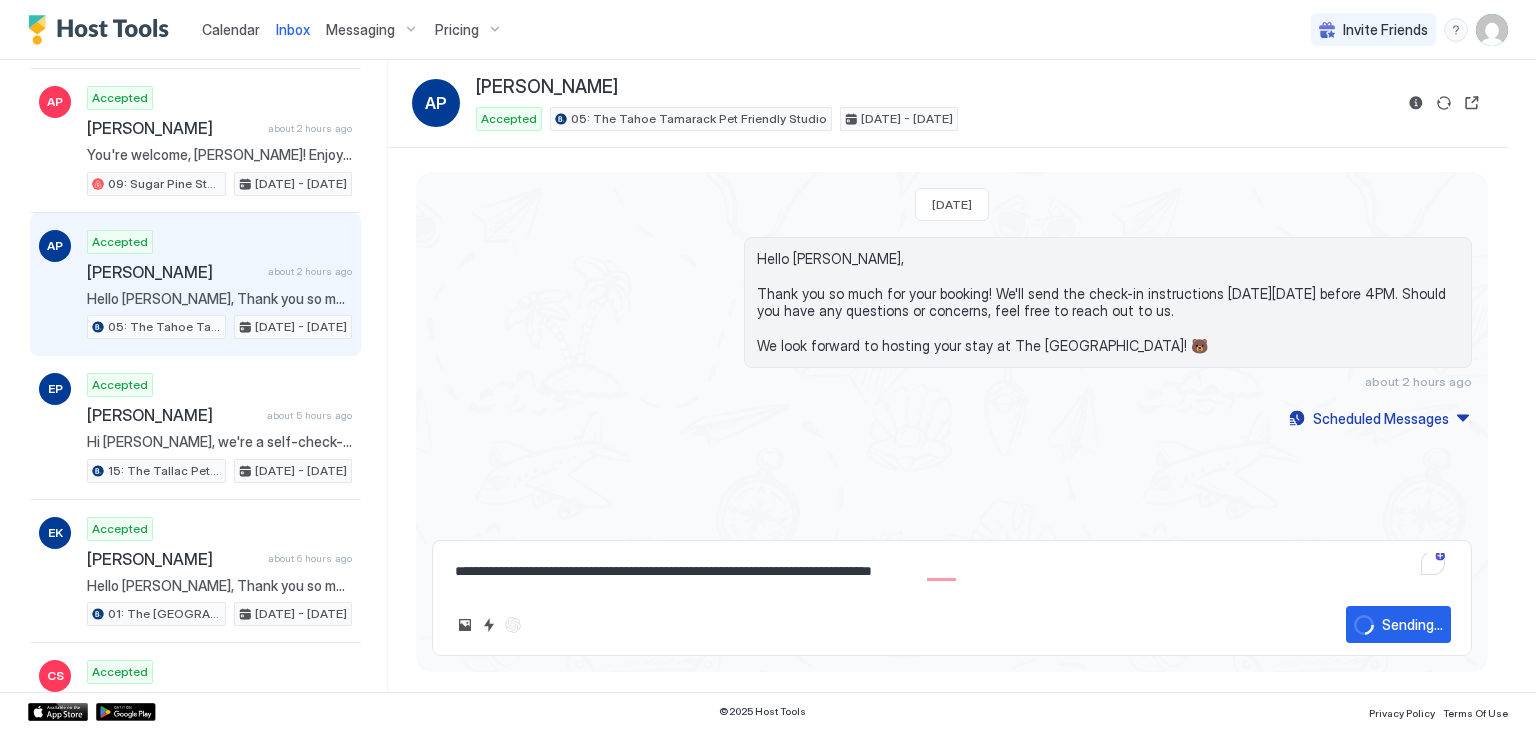 type on "*" 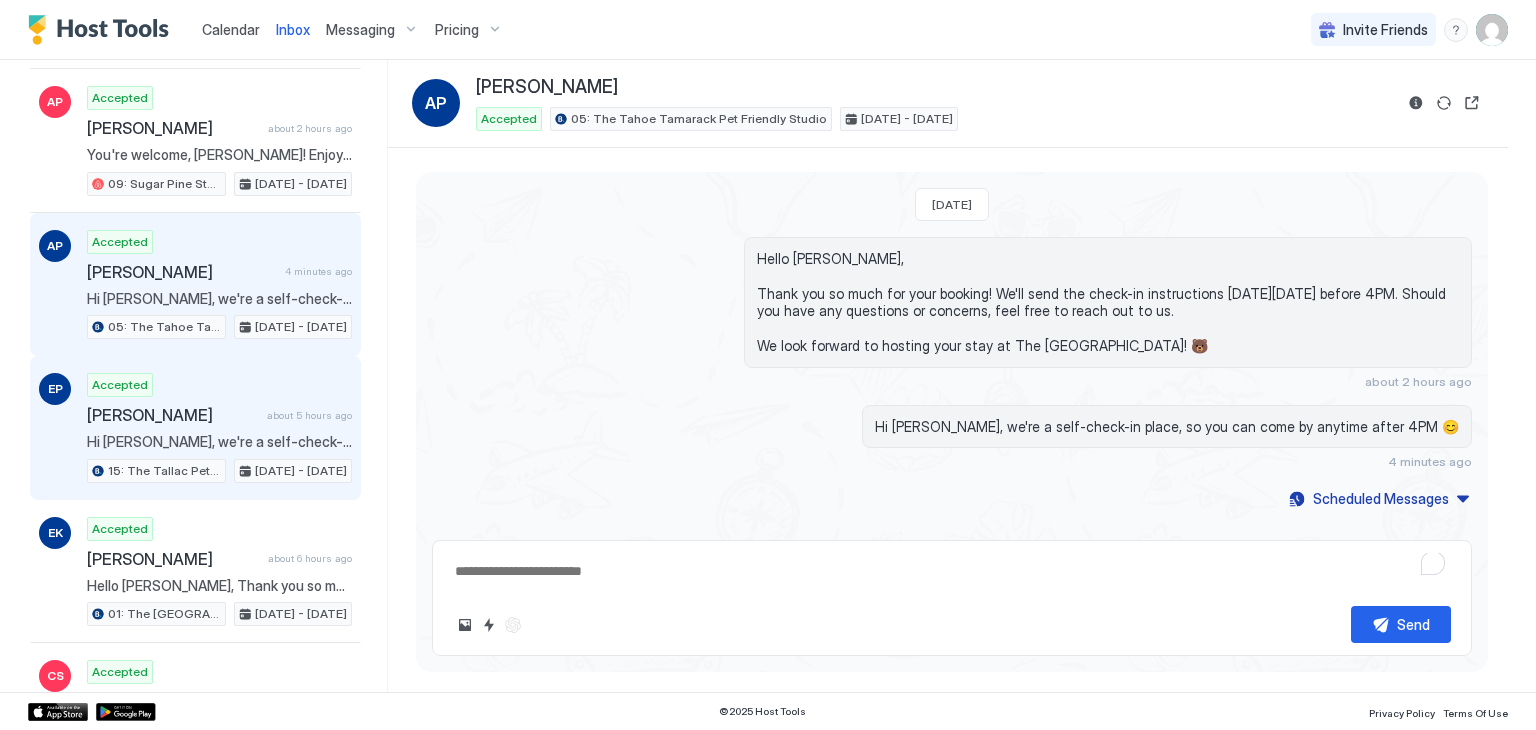 scroll, scrollTop: 0, scrollLeft: 0, axis: both 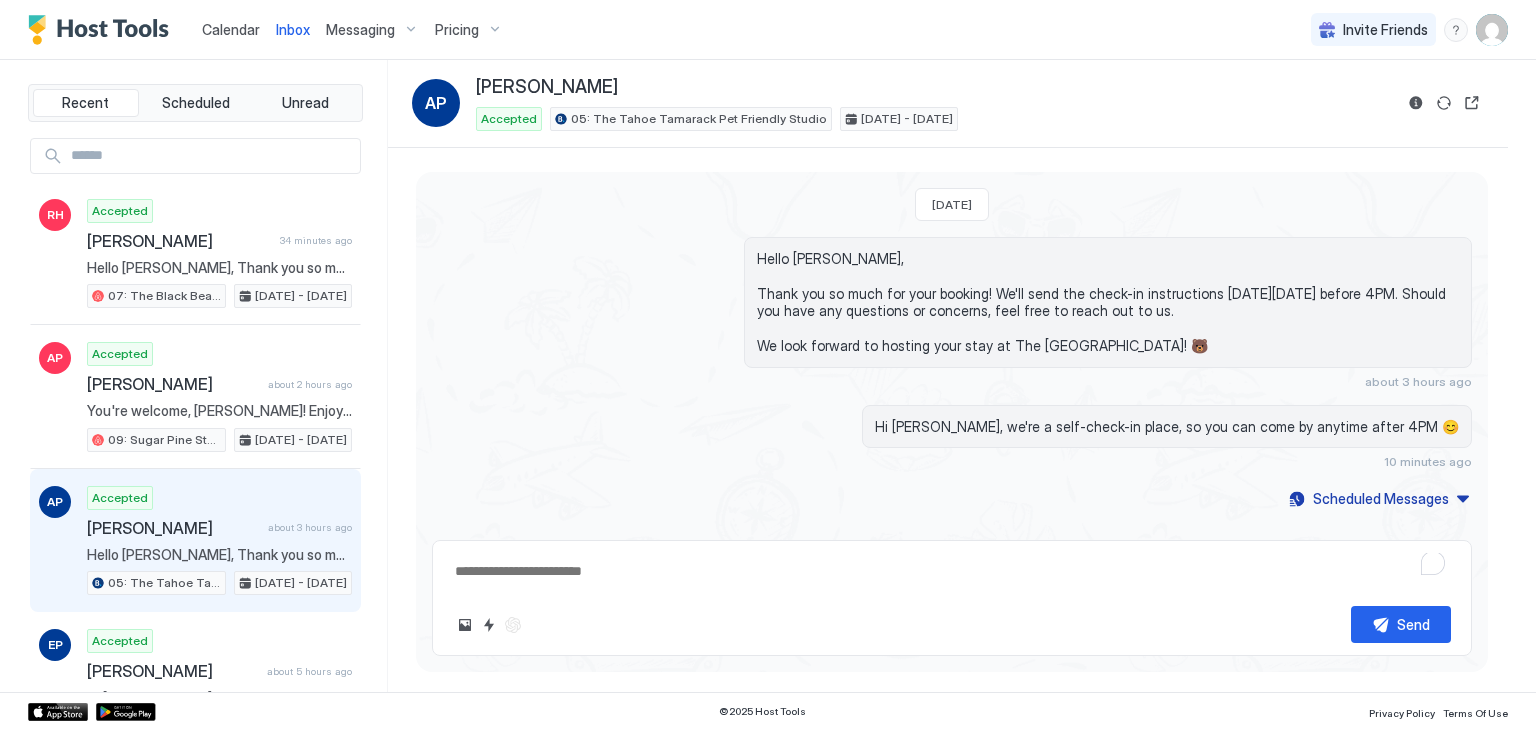 type on "*" 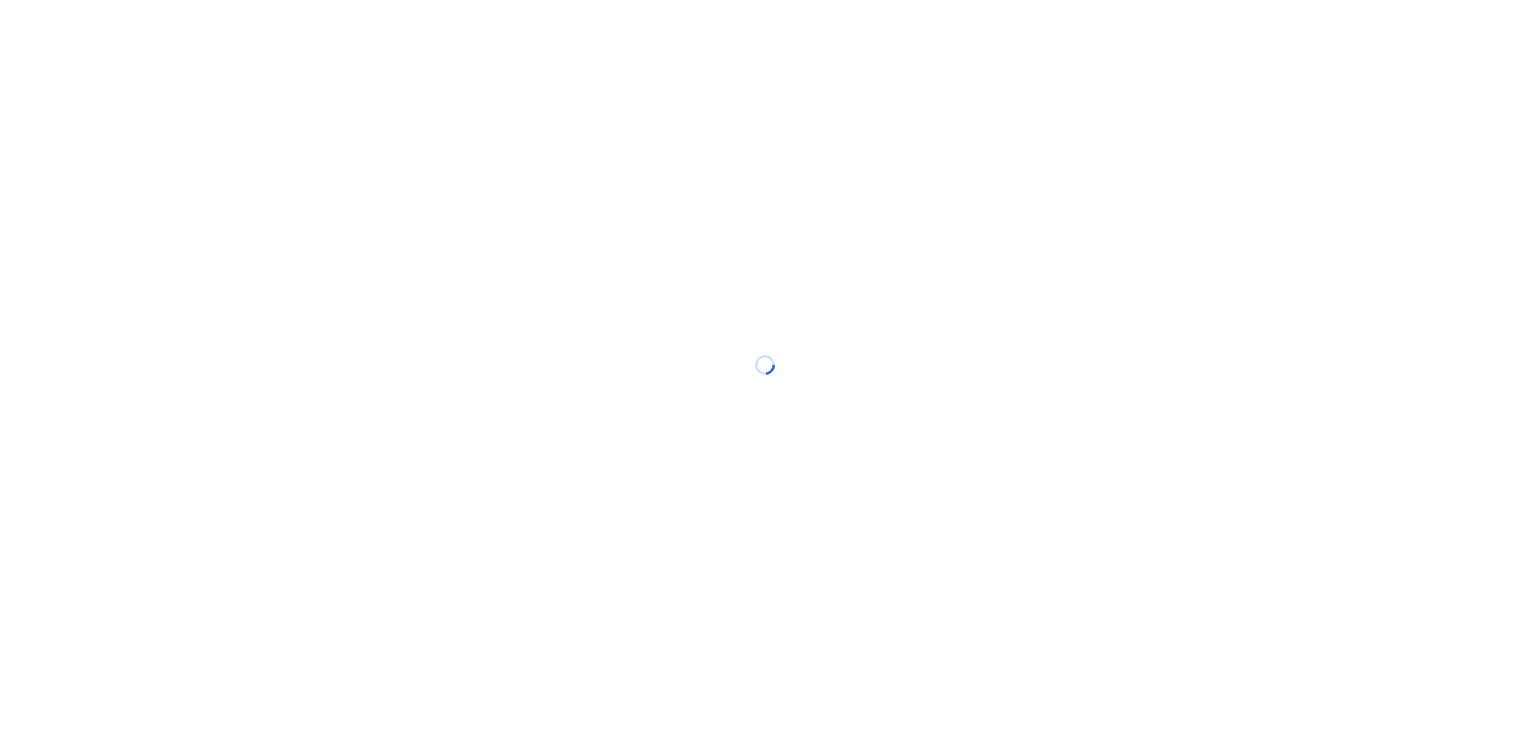 scroll, scrollTop: 0, scrollLeft: 0, axis: both 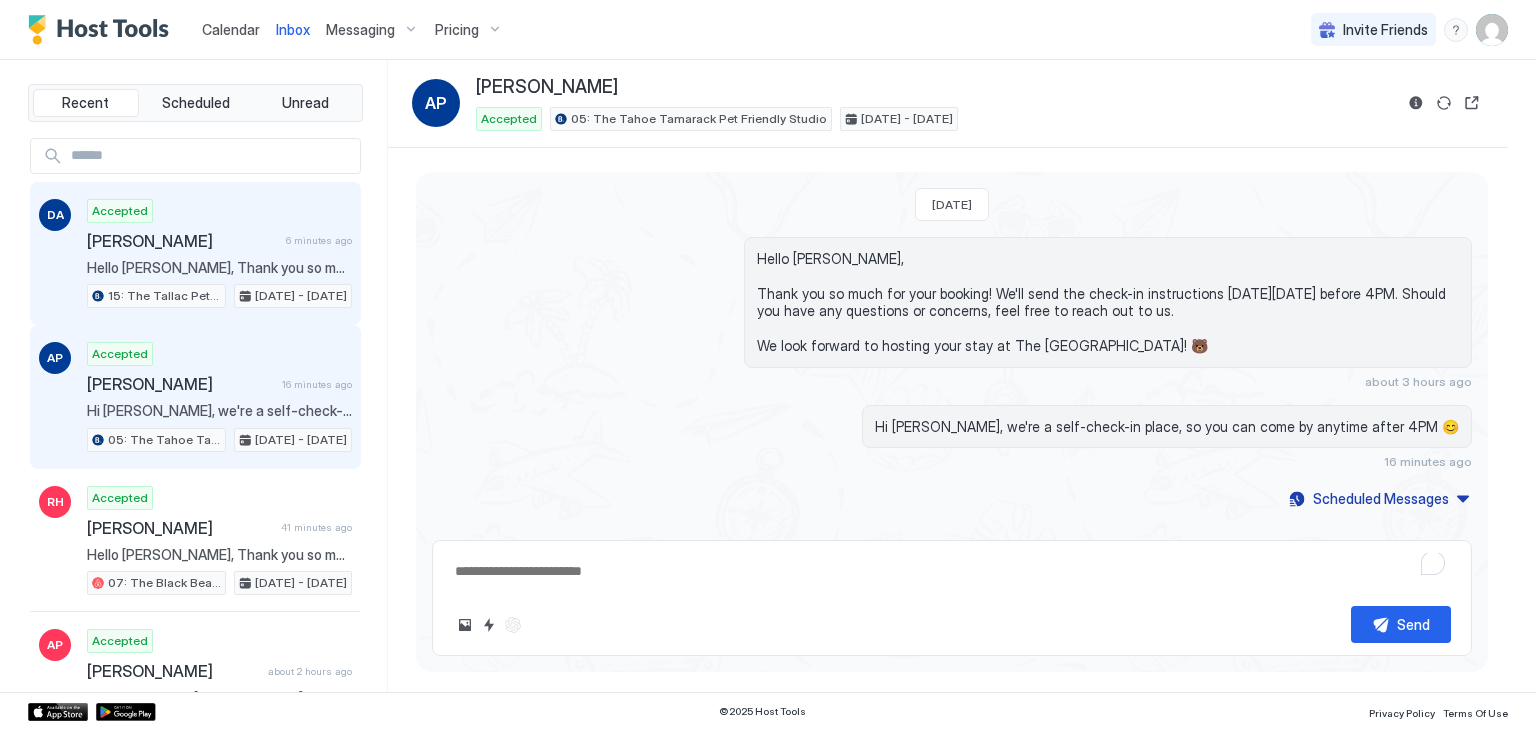 click on "Accepted [PERSON_NAME] 6 minutes ago Hello [PERSON_NAME],
Thank you so much for your booking! We'll send the check-in instructions [DATE][DATE] before 4PM. Should you have any questions or concerns, feel free to reach out to us.
We look forward to hosting your stay at The [GEOGRAPHIC_DATA]! 🐻 15: The Tallac Pet Friendly Studio [DATE] - [DATE]" at bounding box center [219, 254] 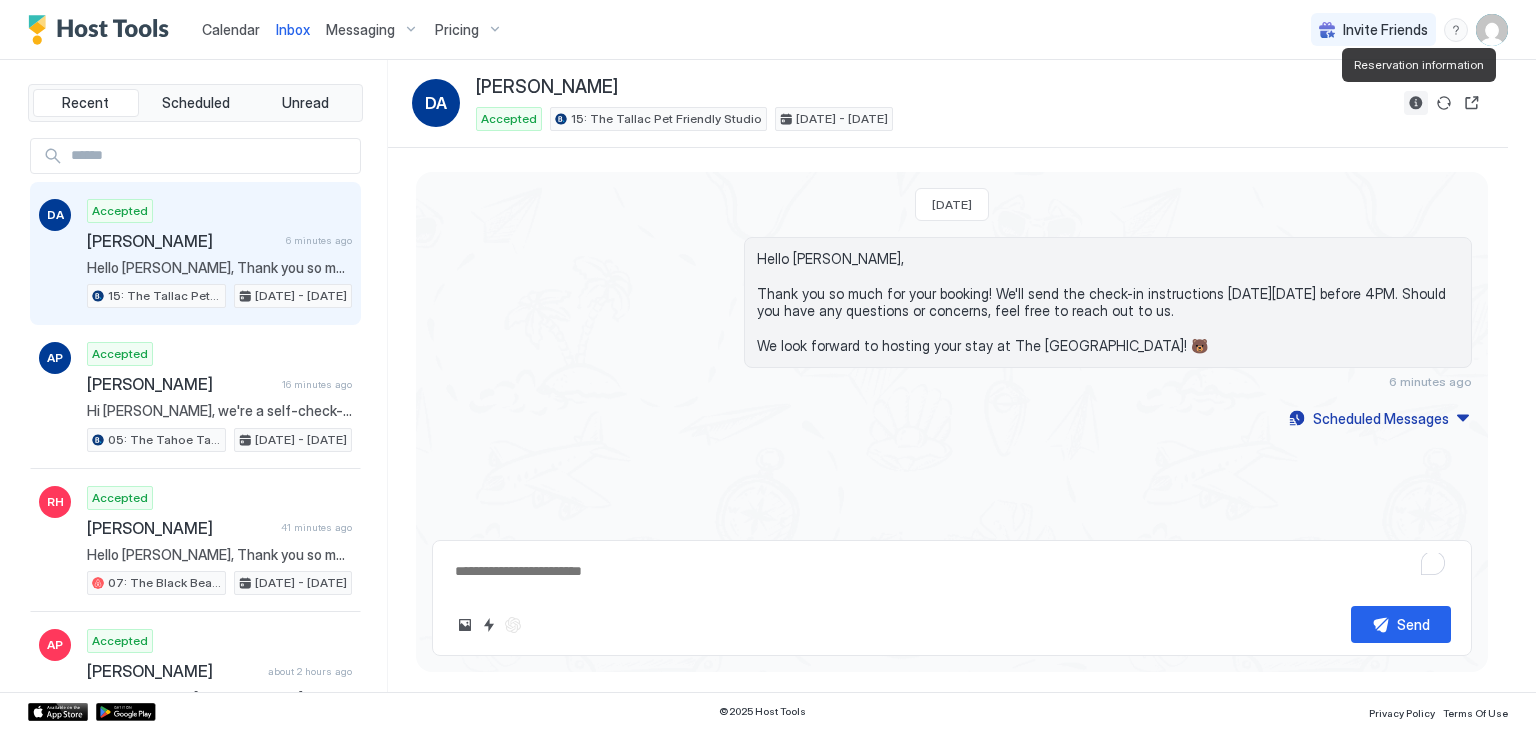click at bounding box center [1416, 103] 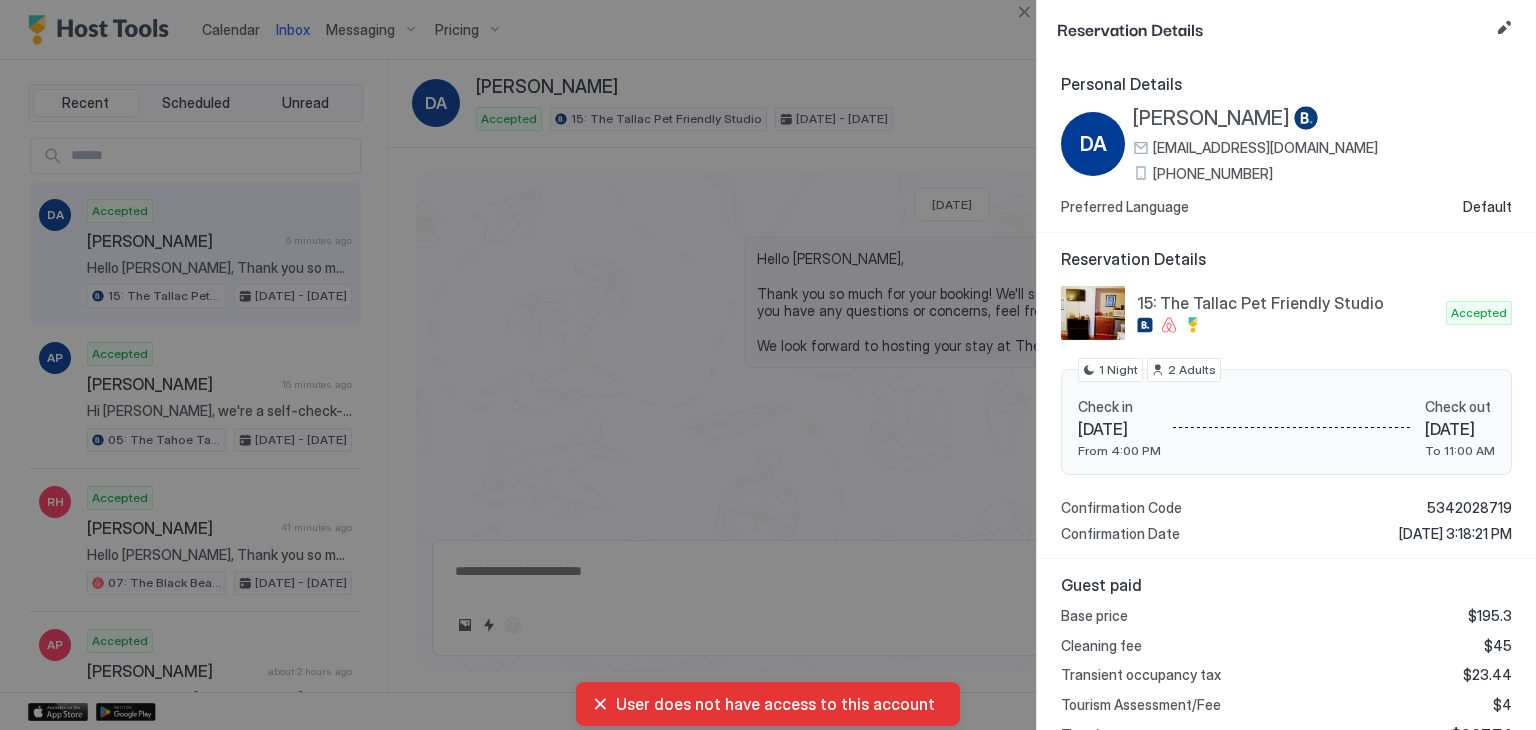 click on "[PHONE_NUMBER]" at bounding box center (1213, 174) 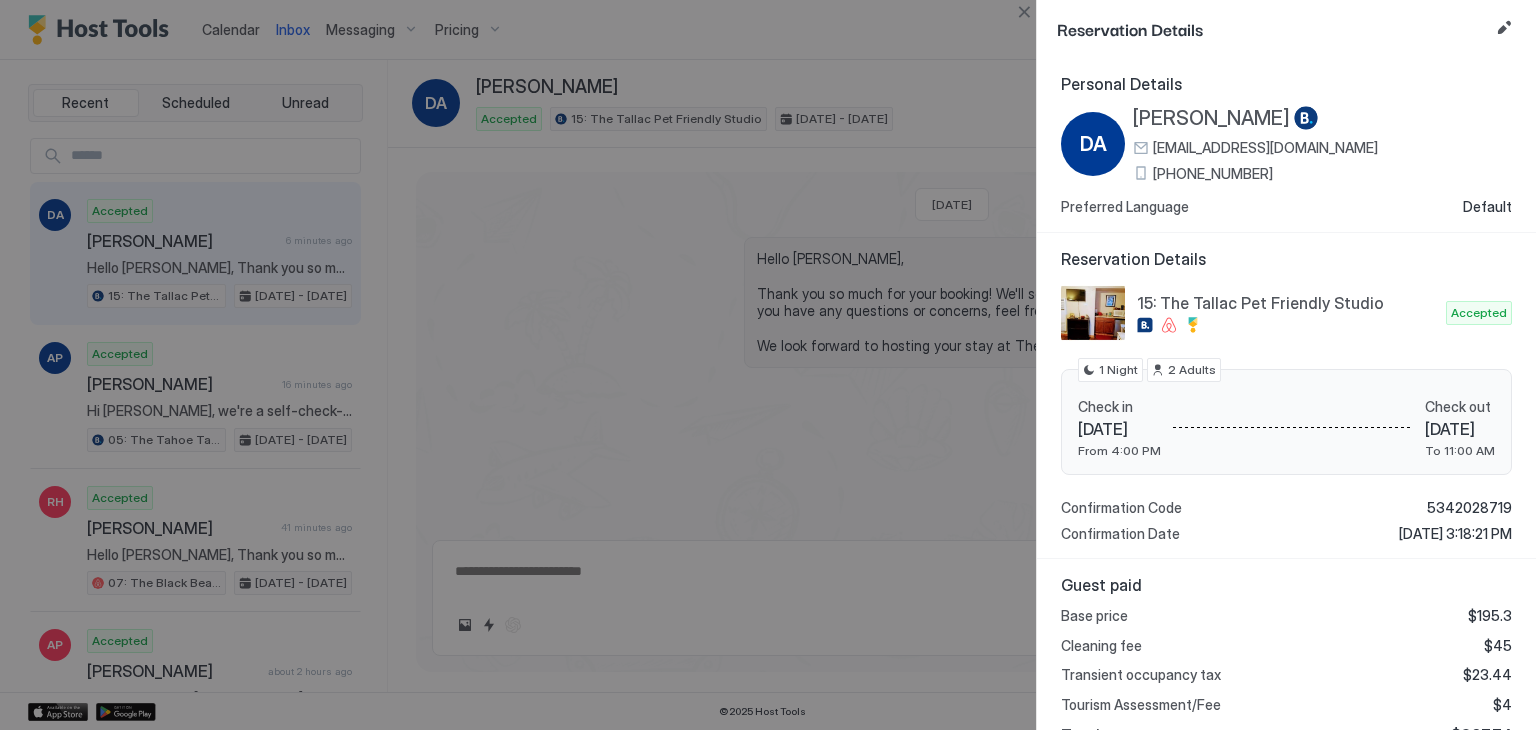 click on "[PERSON_NAME]" at bounding box center (1211, 118) 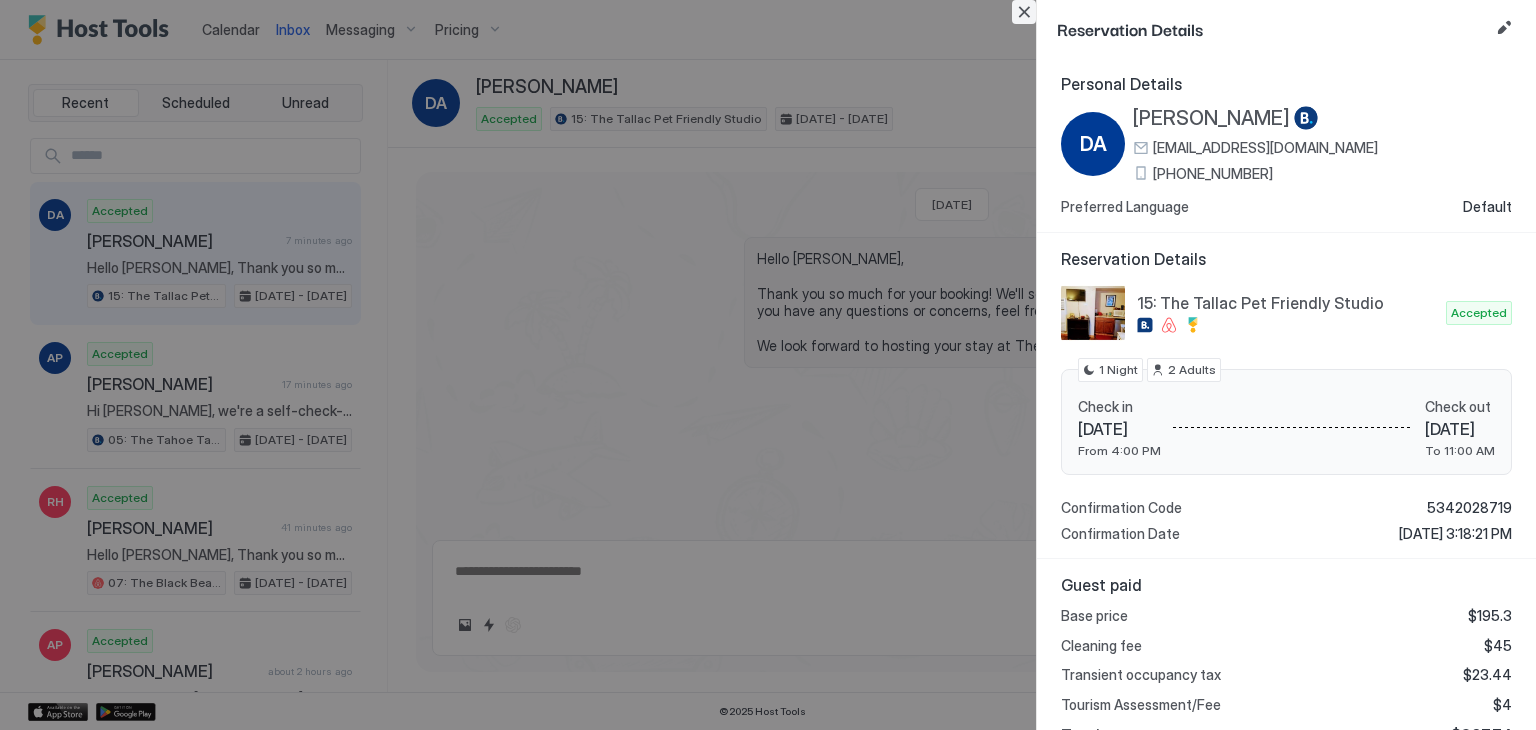 click at bounding box center [1024, 12] 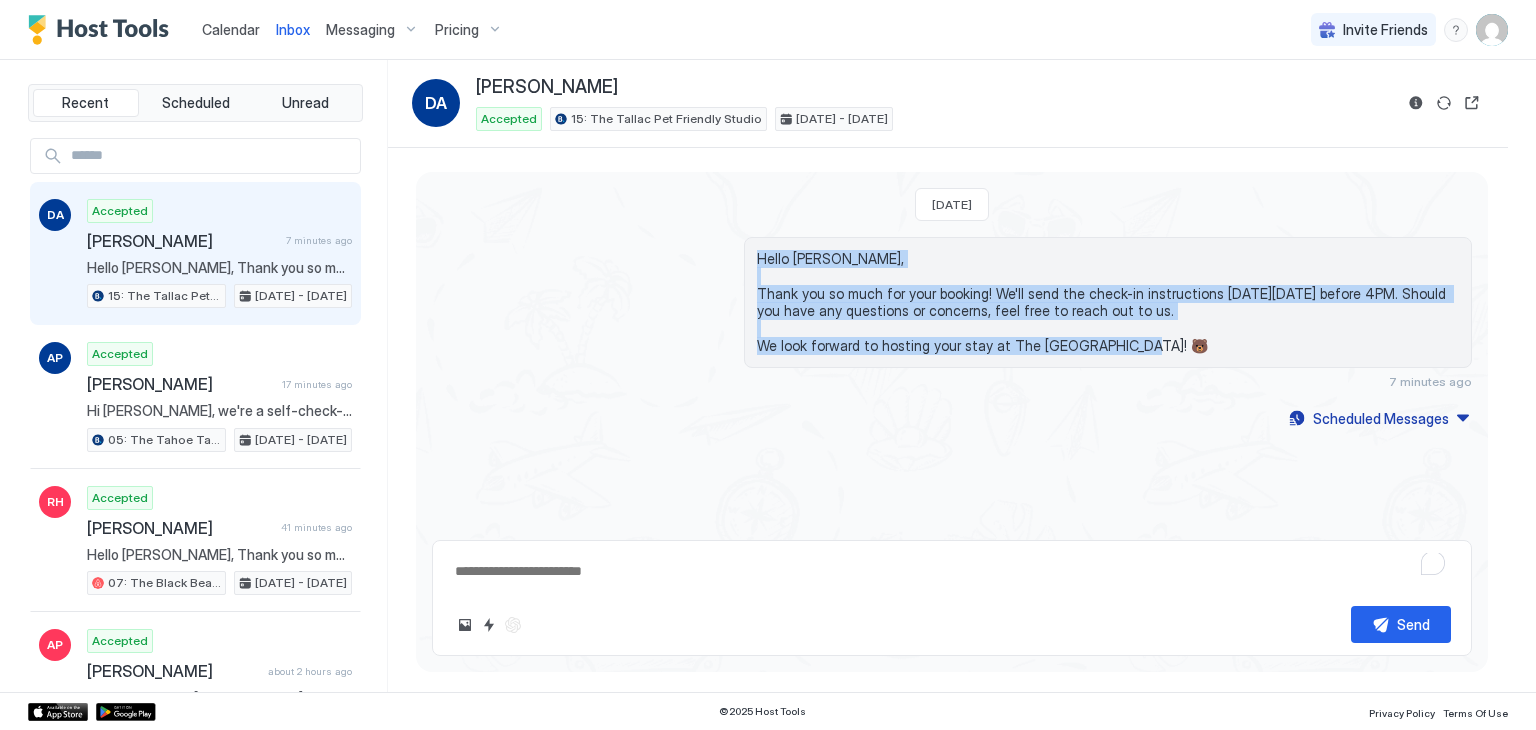 drag, startPoint x: 1145, startPoint y: 349, endPoint x: 720, endPoint y: 235, distance: 440.02386 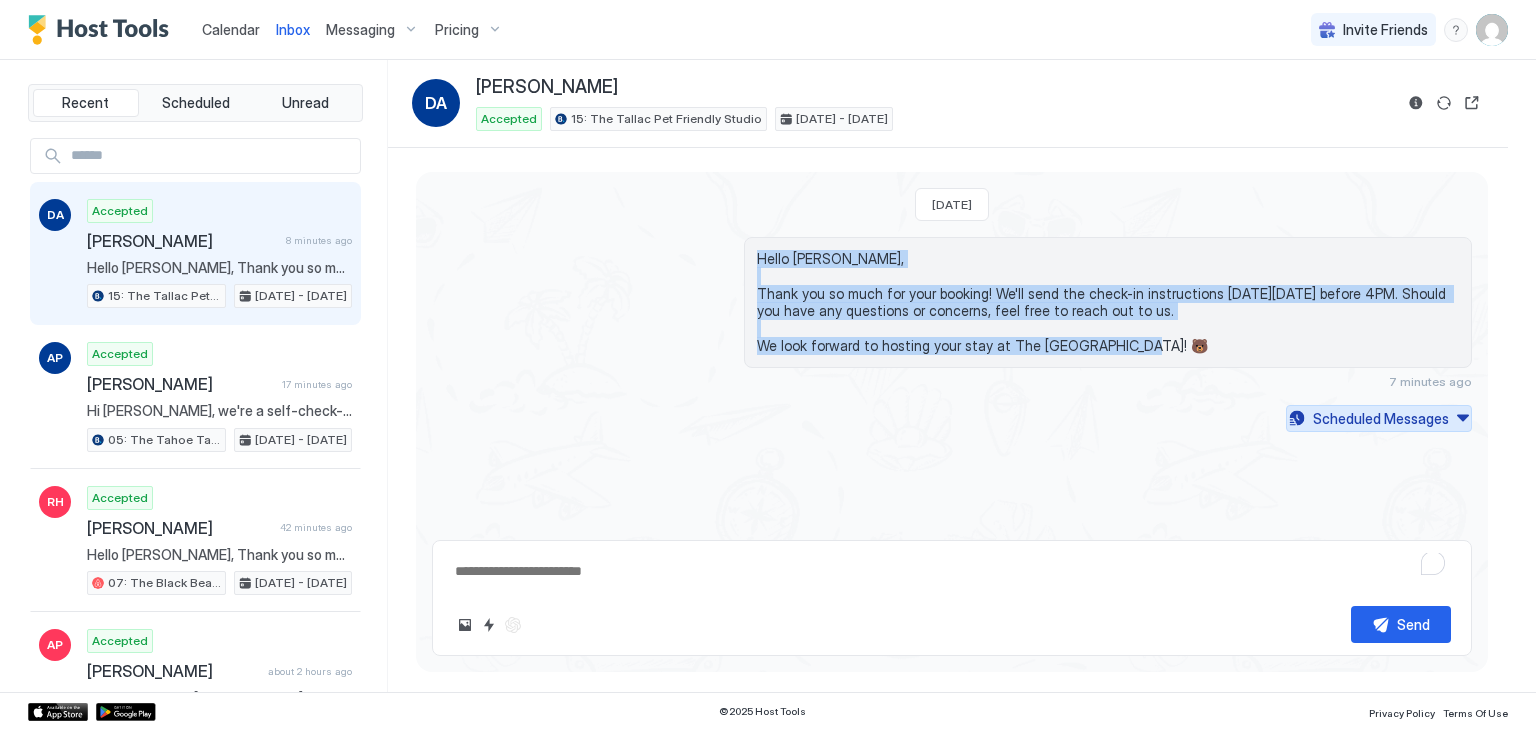 click on "Scheduled Messages" at bounding box center [1381, 418] 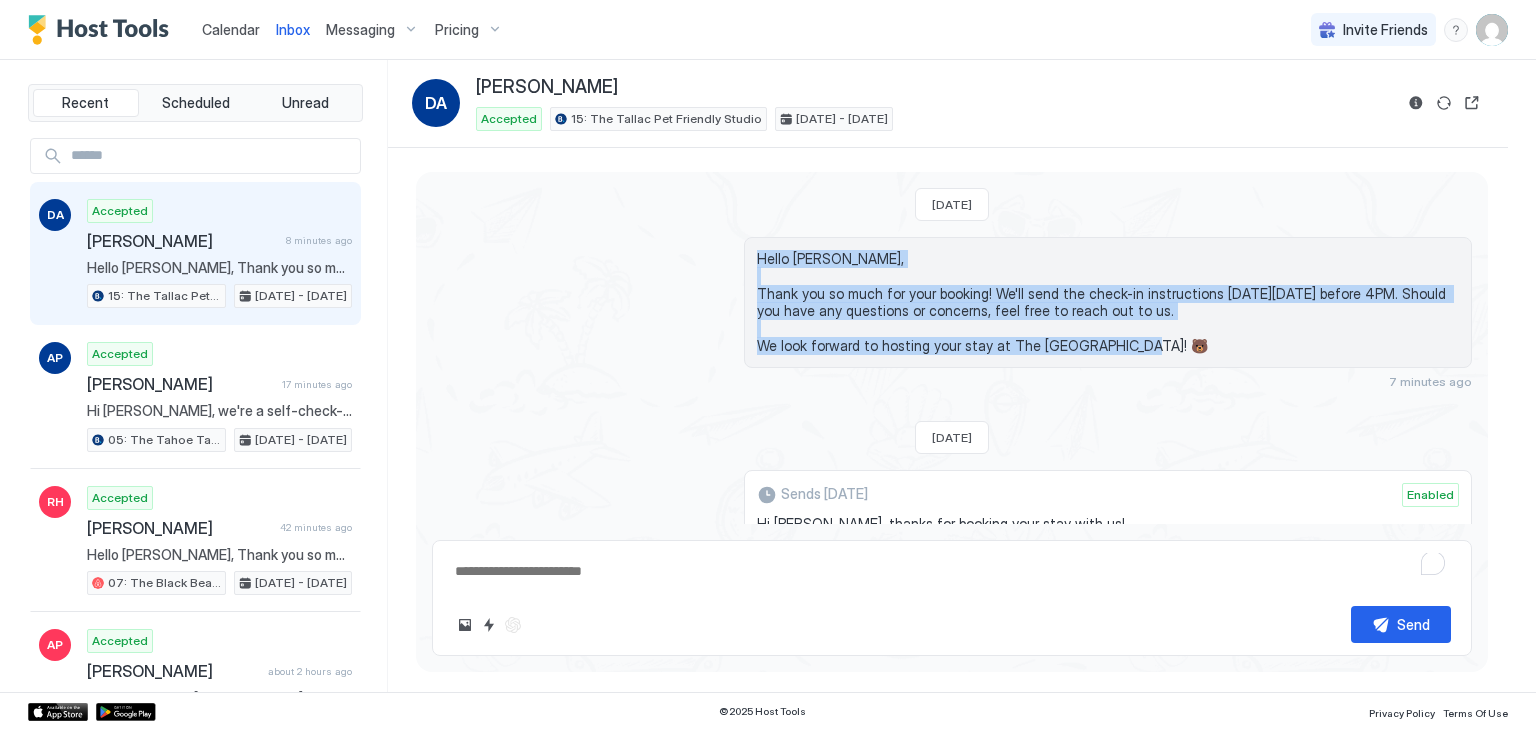 scroll, scrollTop: 580, scrollLeft: 0, axis: vertical 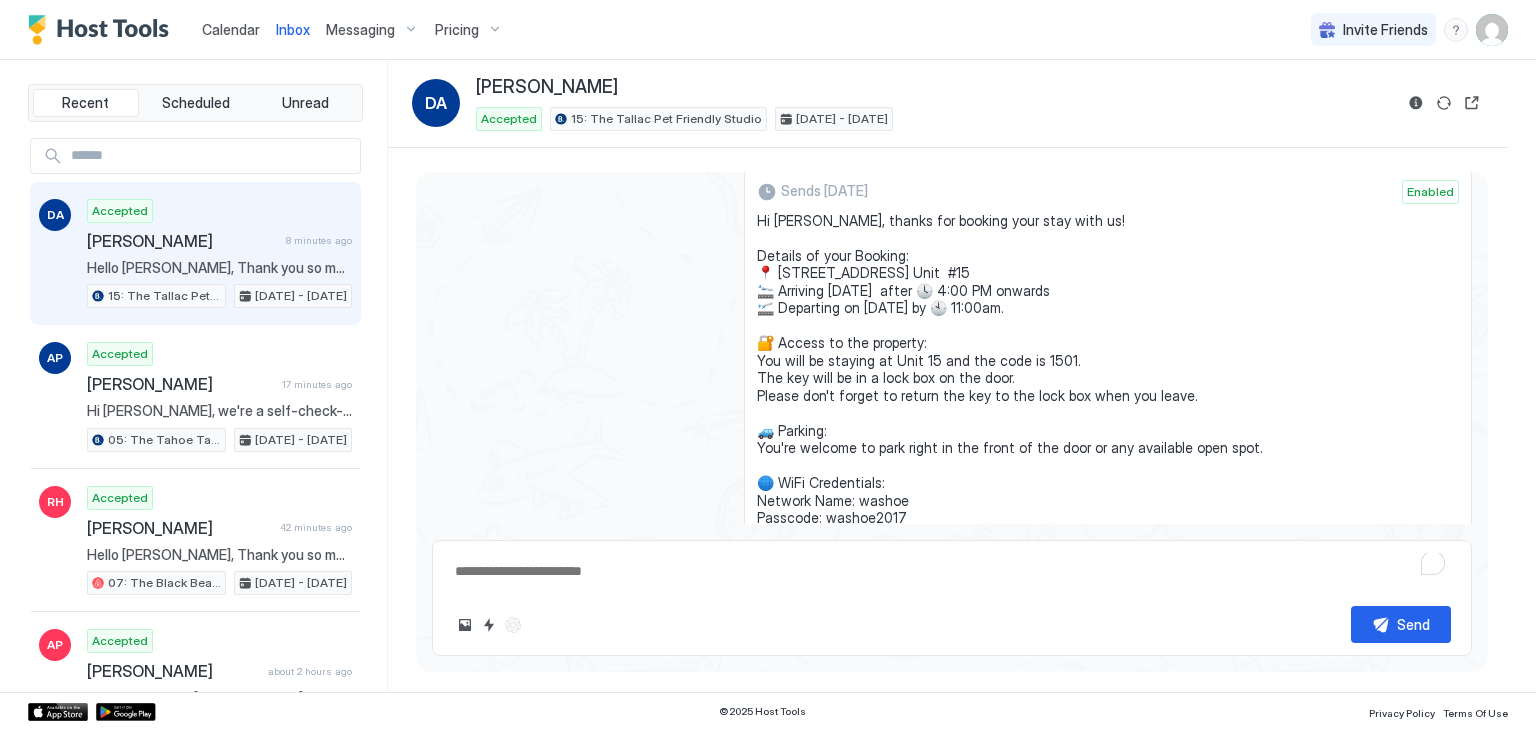 drag, startPoint x: 870, startPoint y: 397, endPoint x: 745, endPoint y: 221, distance: 215.87265 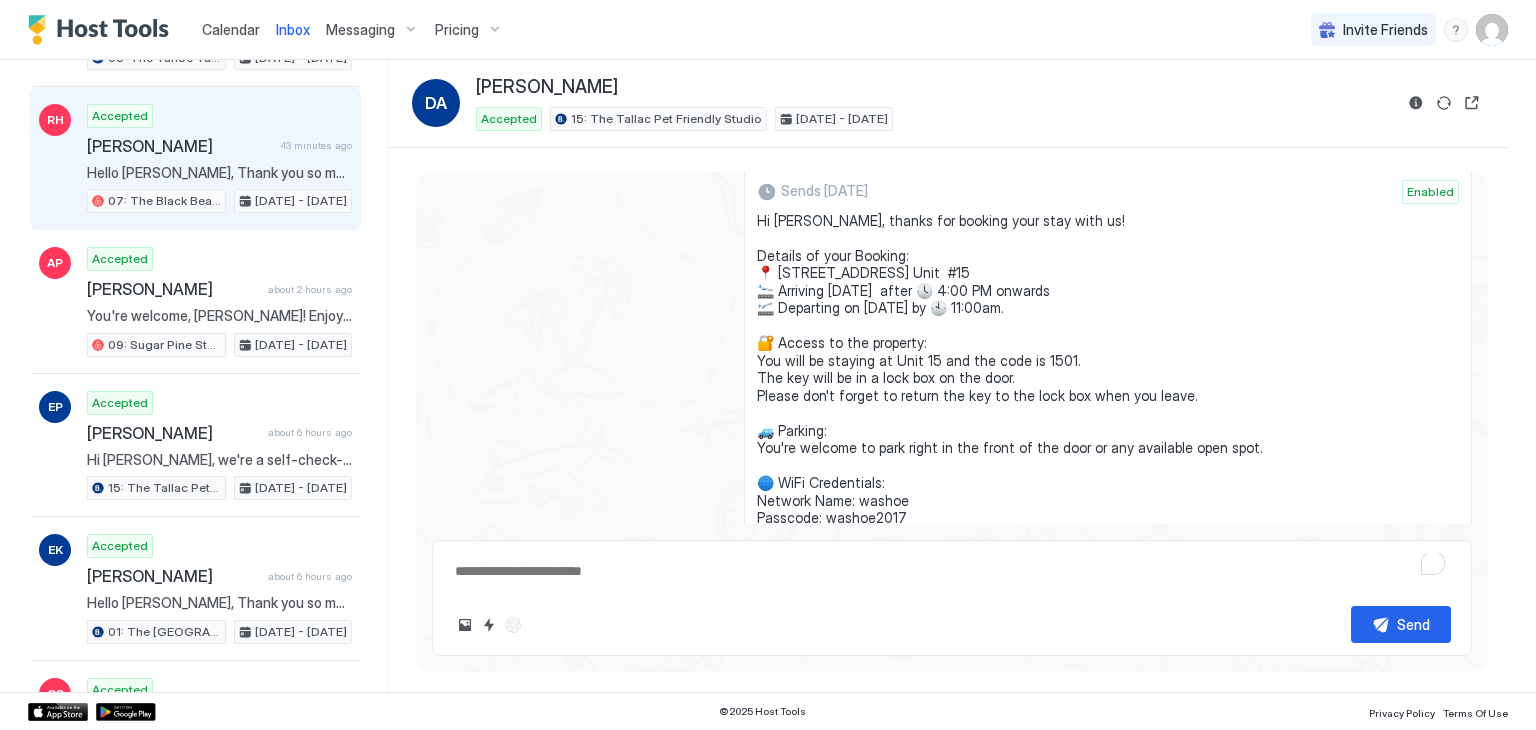 scroll, scrollTop: 0, scrollLeft: 0, axis: both 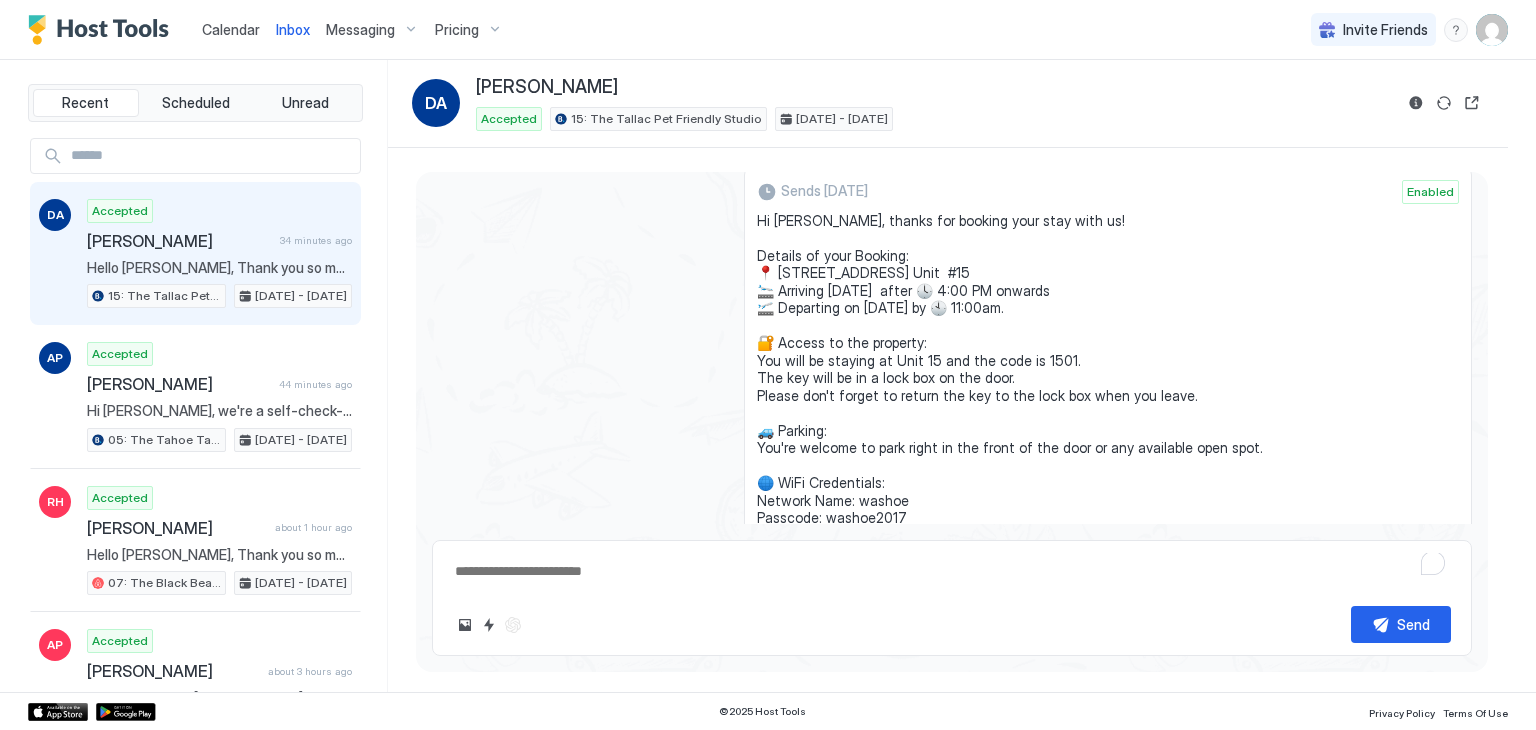 type on "*" 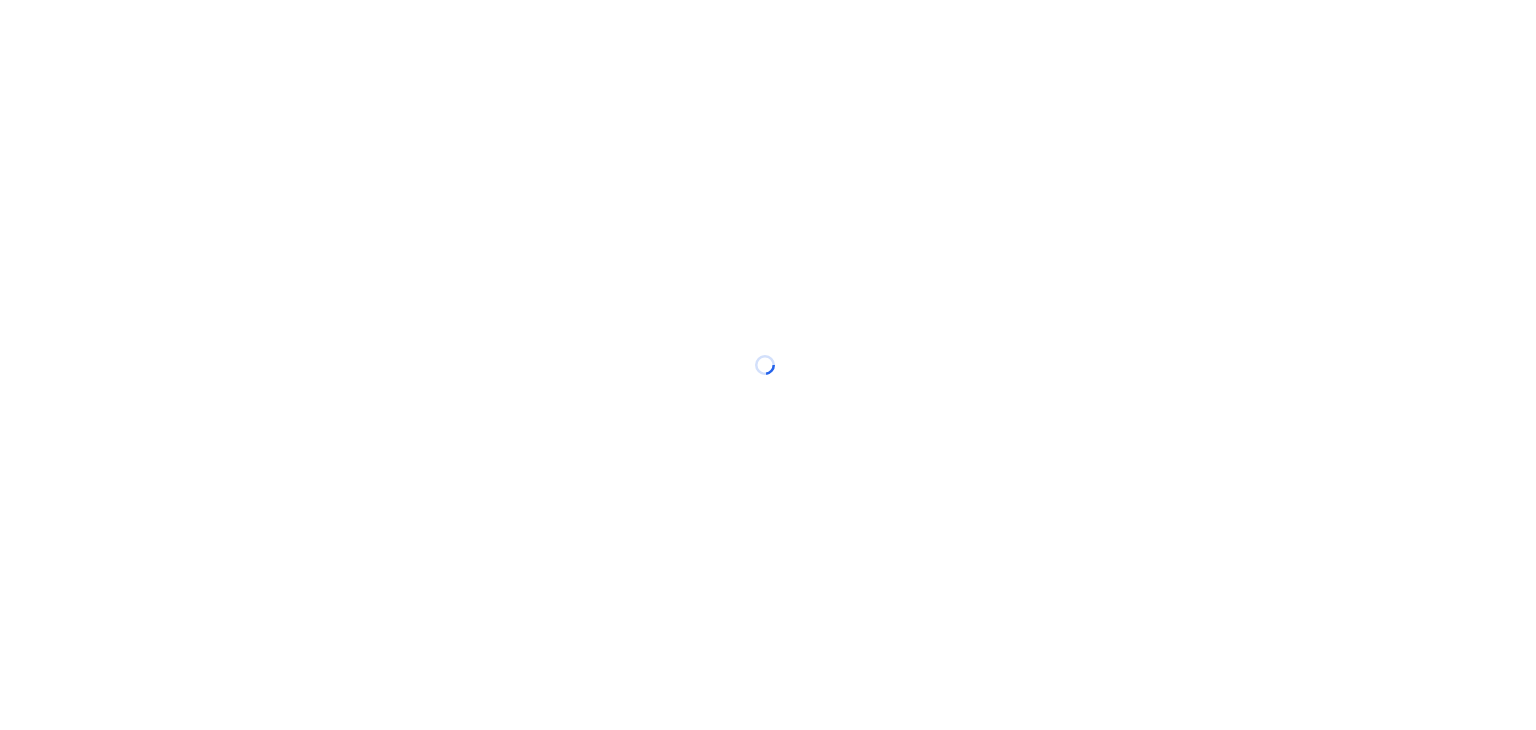 scroll, scrollTop: 0, scrollLeft: 0, axis: both 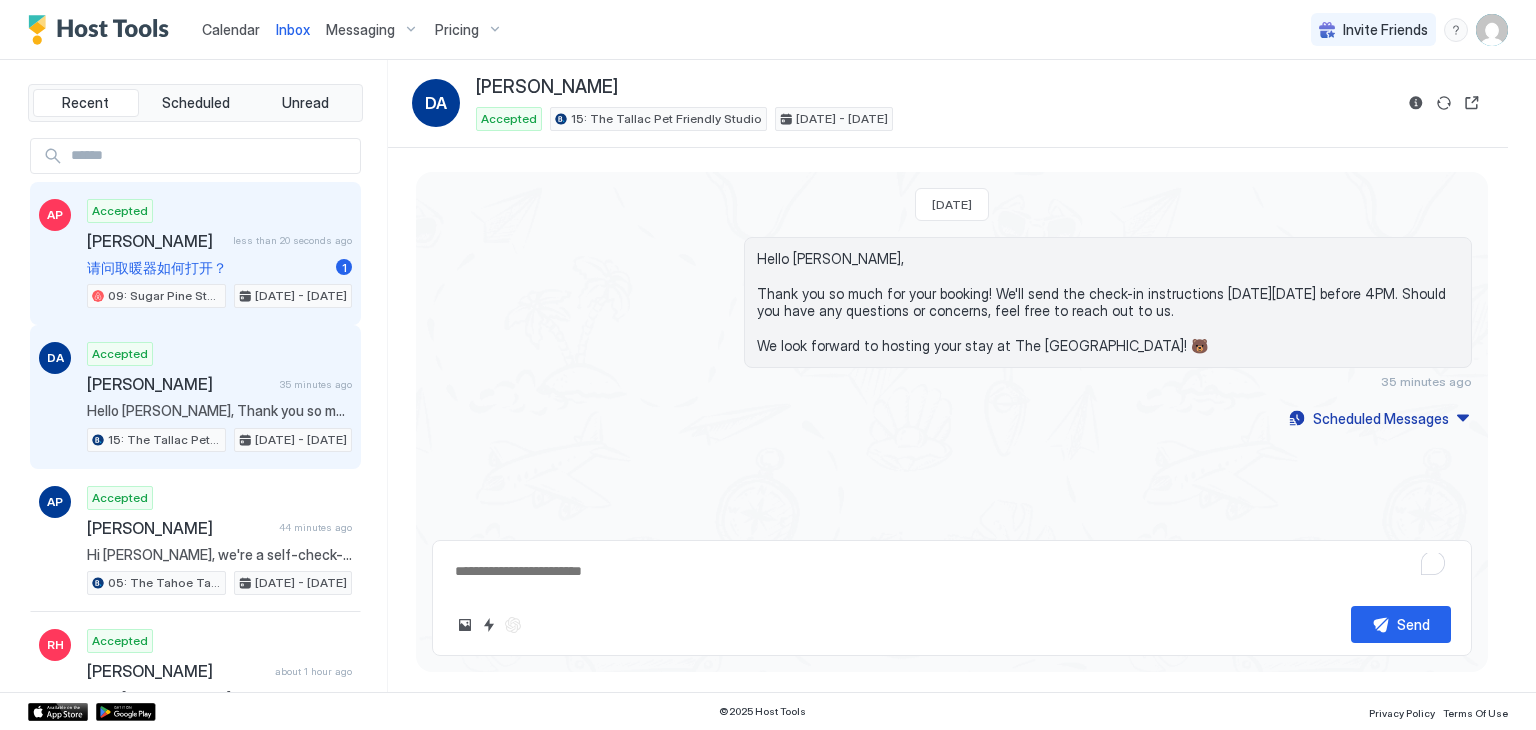 click on "Accepted [PERSON_NAME] less than 20 seconds ago 请问取暖器如何打开？ 1 09: Sugar Pine Studio at The Washoe  [DATE] - [DATE]" at bounding box center (219, 254) 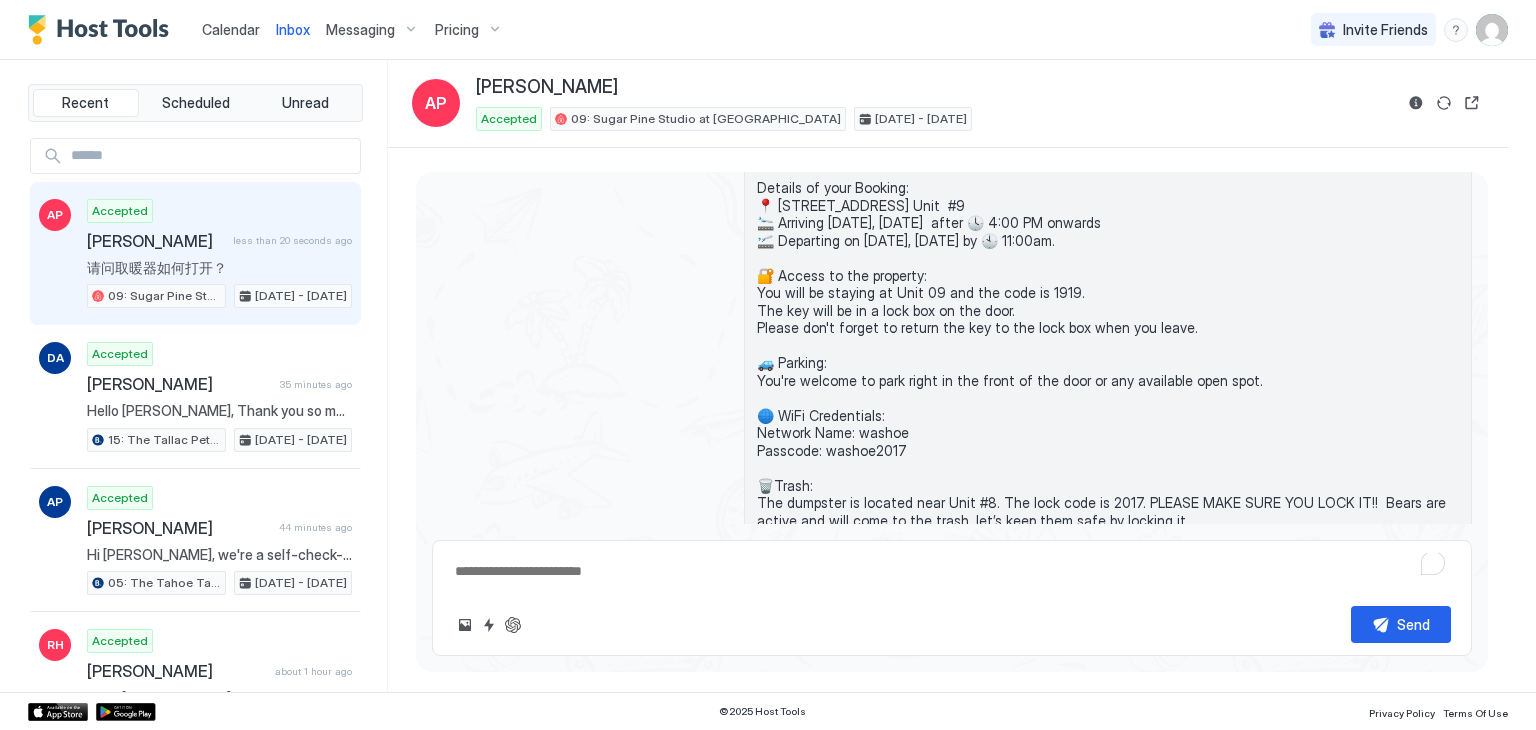 scroll, scrollTop: 1806, scrollLeft: 0, axis: vertical 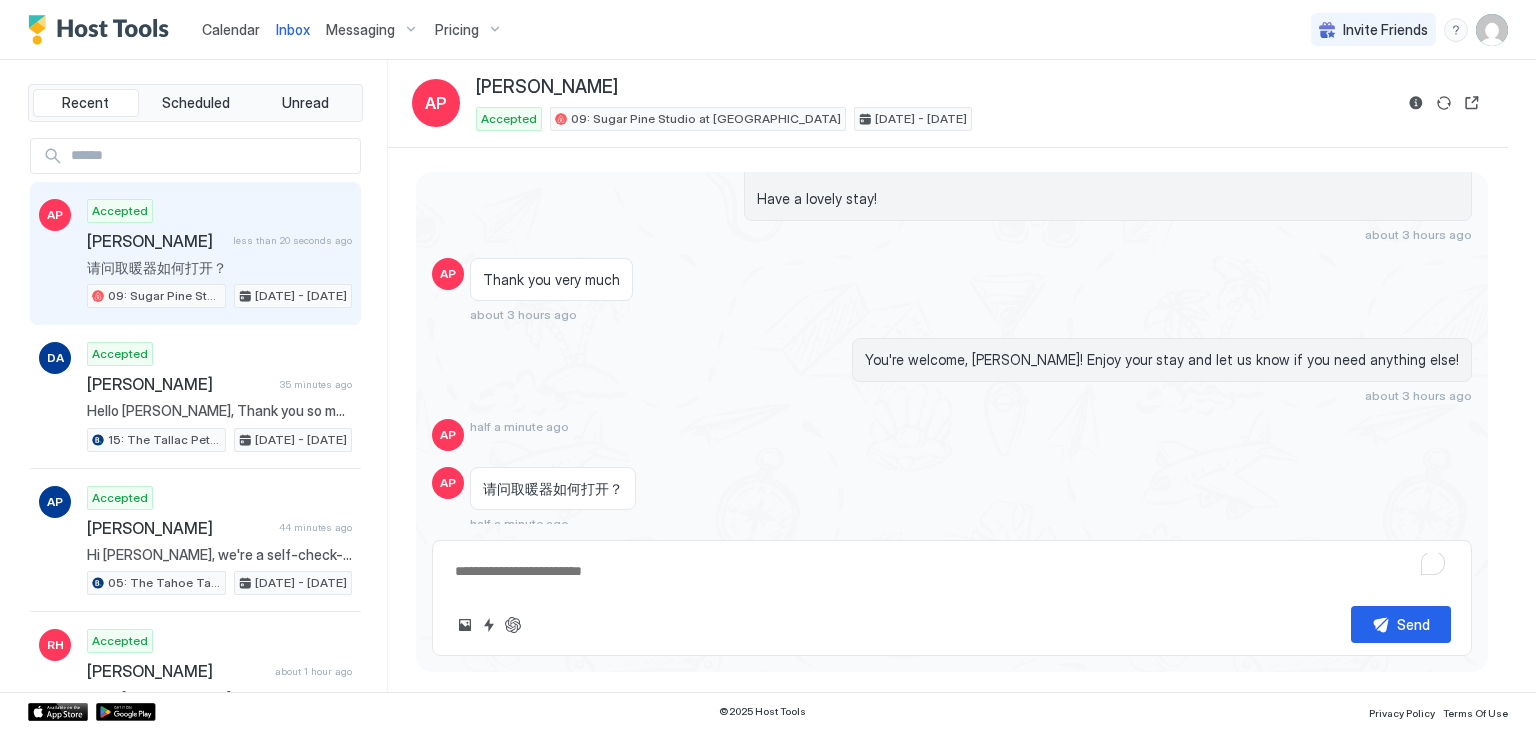 click on "请问取暖器如何打开？" at bounding box center [553, 489] 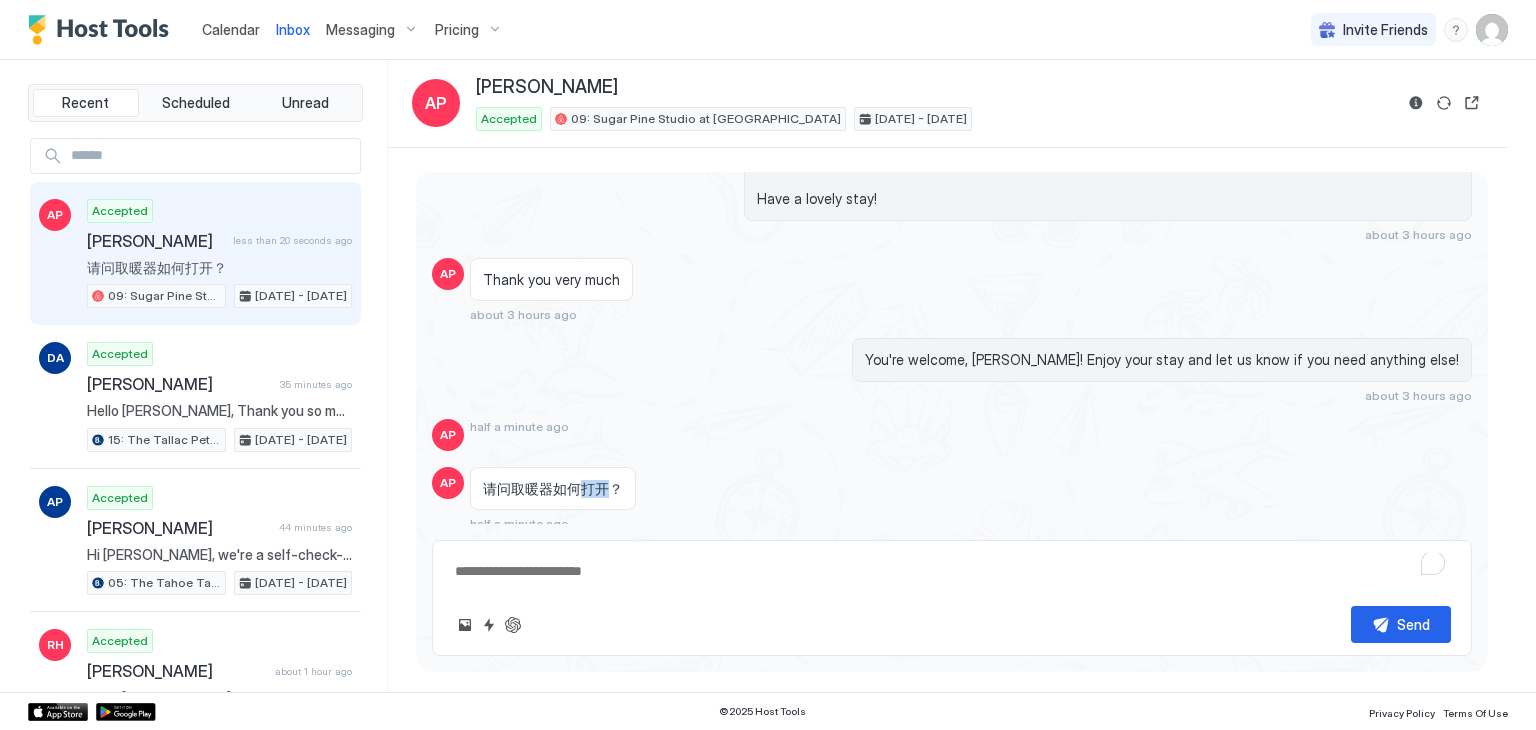 click on "请问取暖器如何打开？" at bounding box center (553, 489) 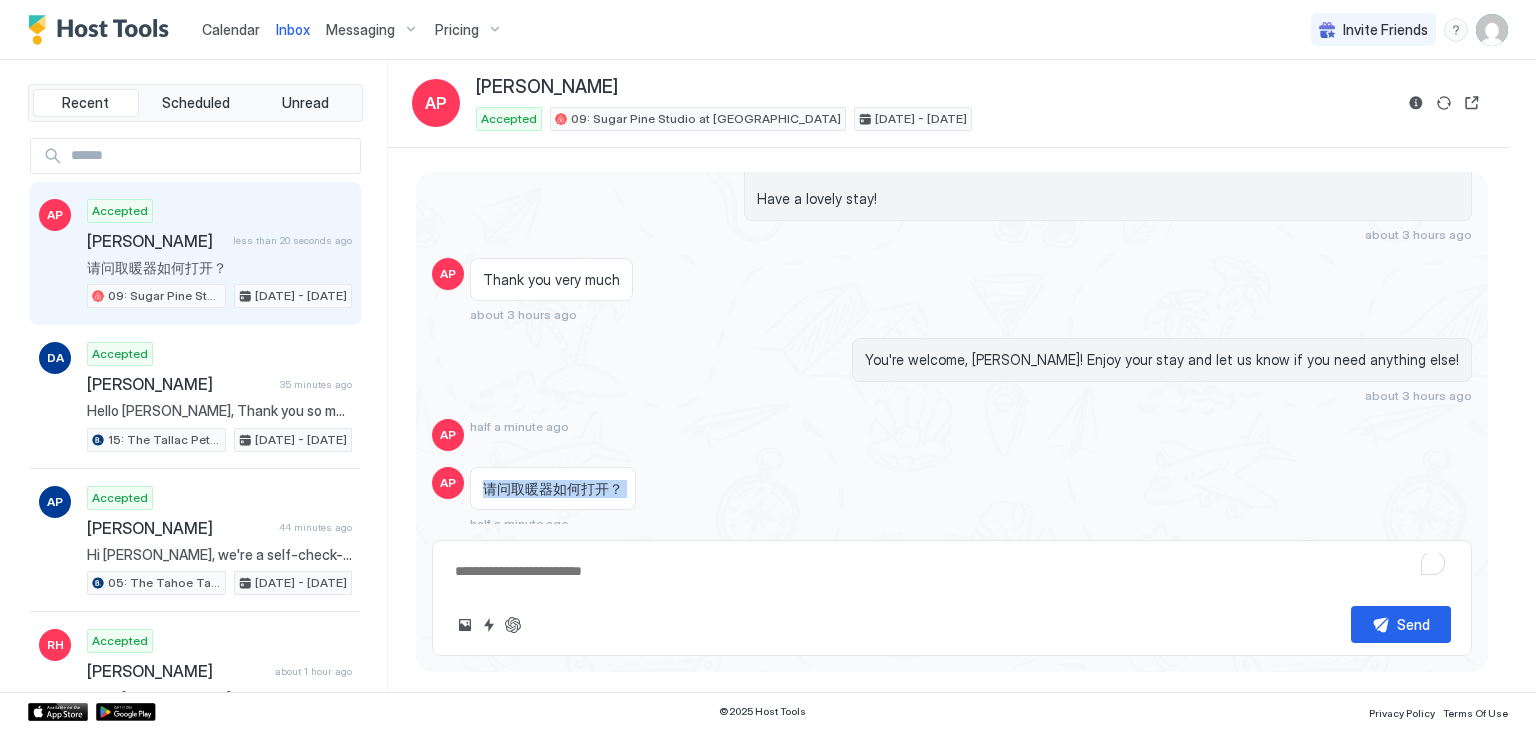 click on "请问取暖器如何打开？" at bounding box center (553, 489) 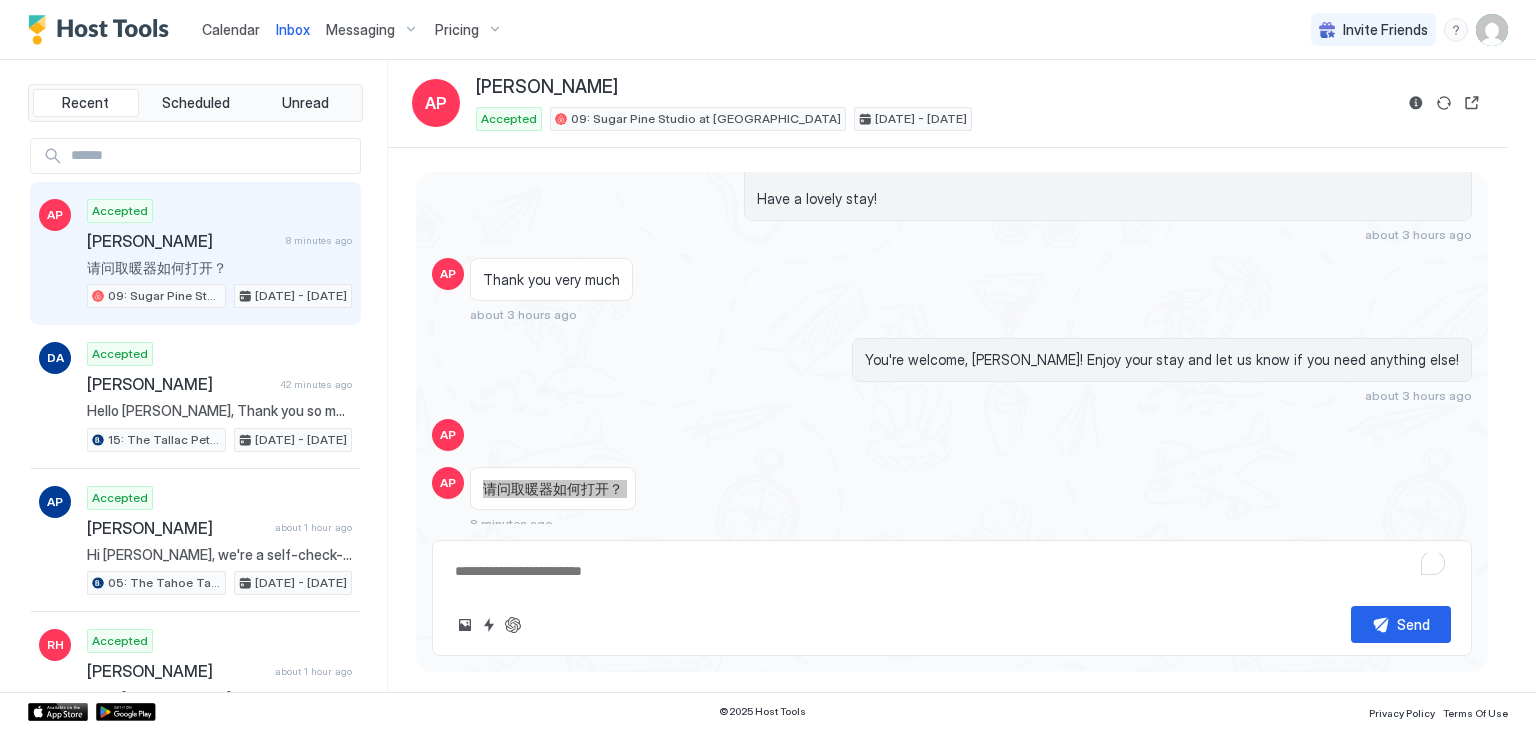 type on "*" 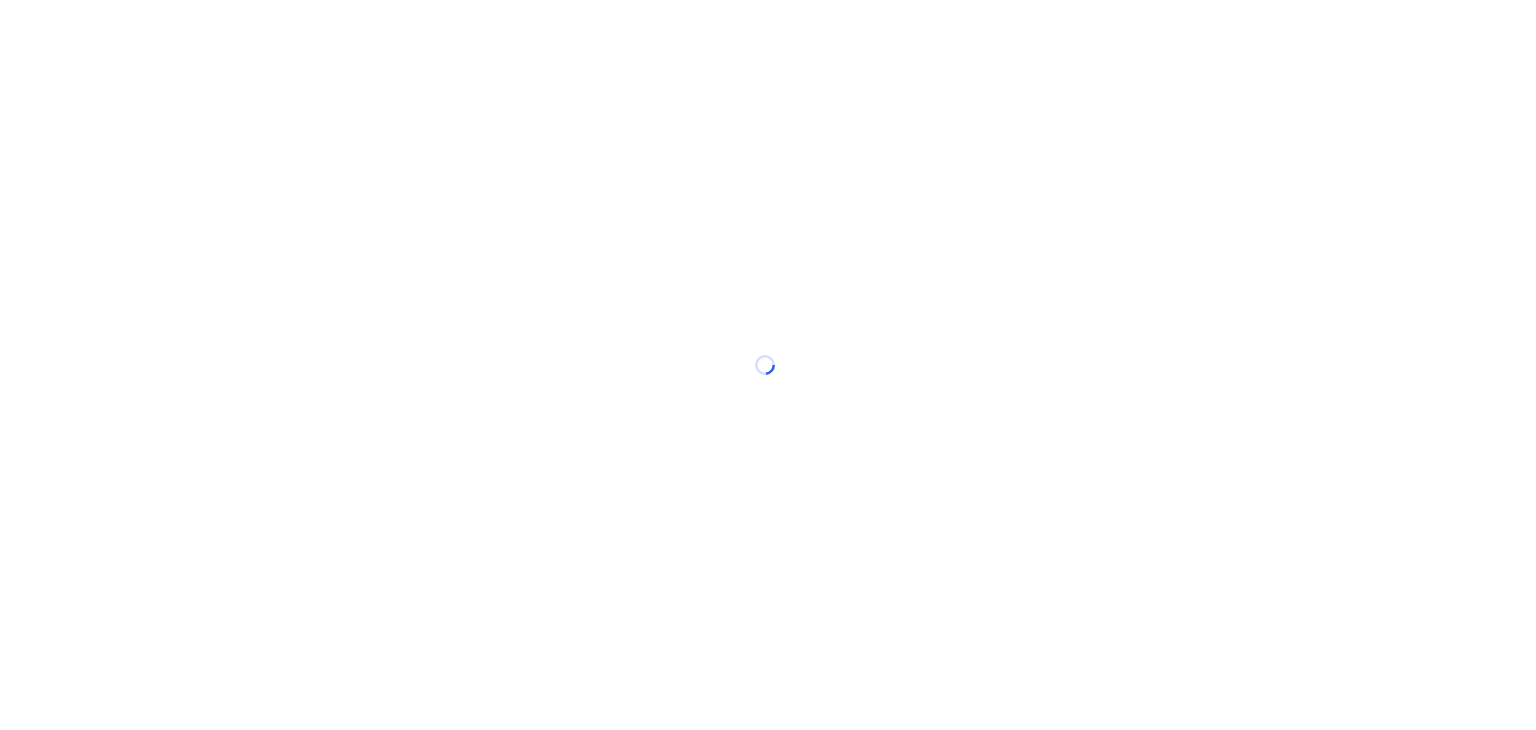 scroll, scrollTop: 0, scrollLeft: 0, axis: both 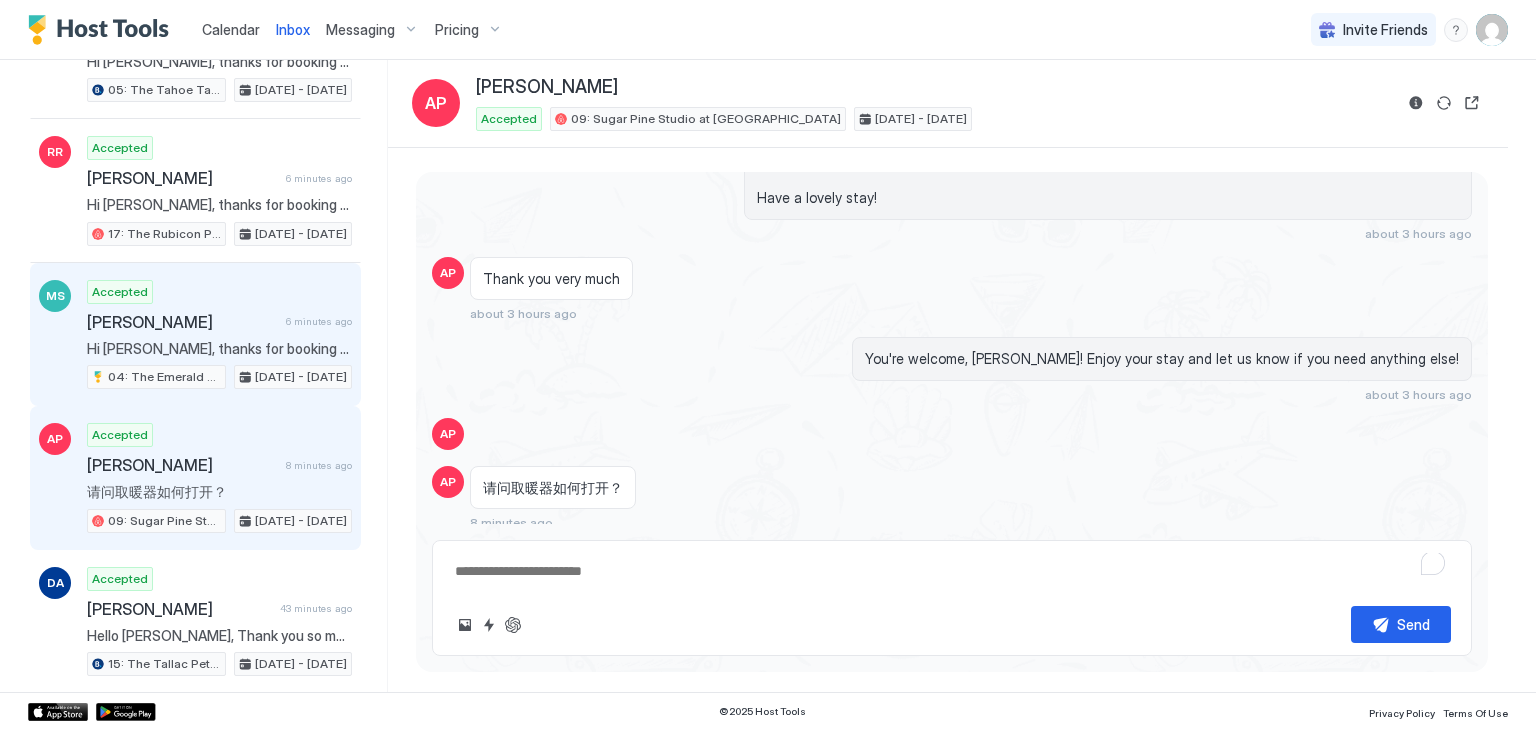 click on "Hi [PERSON_NAME], thanks for booking your stay with us!
Details of your Booking:
📍 [STREET_ADDRESS] Unit  #4
🛬 Arriving [DATE], [DATE]  after 🕓 4:00 PM onwards
🛫 Departing on [DATE], [DATE] by 🕙 11:00am.
🔐 Access to the property:
You will be staying at Unit 04 and the code is 1004.
The key will be in a lock box next to the door.
Please don't forget to return the key to the lock box when you leave.
🚙 Parking:
You're welcome to park right in the front of the door or any available open spot.
🌐 WiFi Credentials:
Network Name: washoe
Passcode: washoe2017
🗑️Trash:
The dumpster is located near Unit #8. The lock code is 2017. PLEASE MAKE SURE YOU LOCK IT!!  Bears are active and will come to the trash, let’s keep them safe by locking it.
Once you're settled in, if there is anything you have concerns or questions about, please do not hesitate to contact us on this message thread or call us at [PHONE_NUMBER].
Have a lovely stay!" at bounding box center (219, 349) 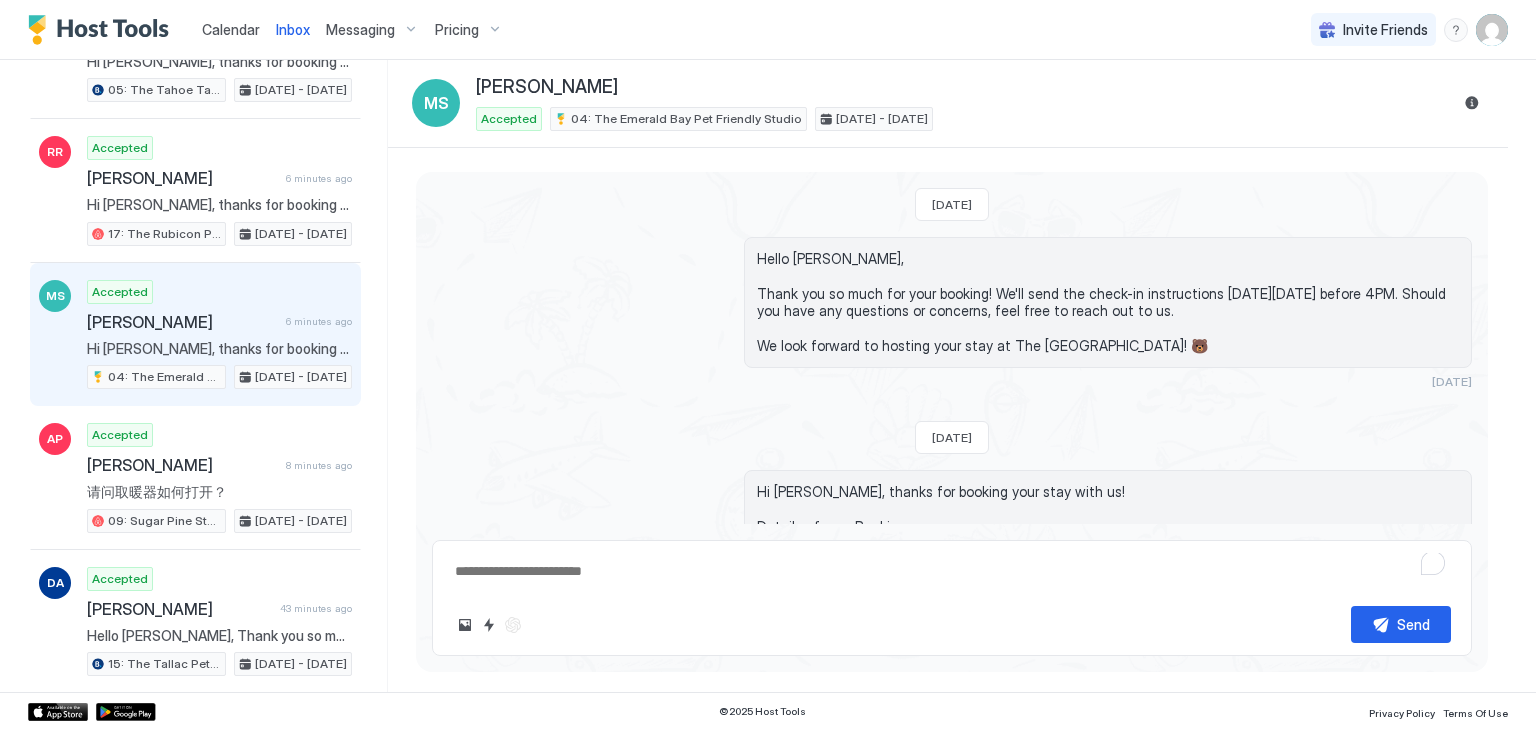 scroll, scrollTop: 462, scrollLeft: 0, axis: vertical 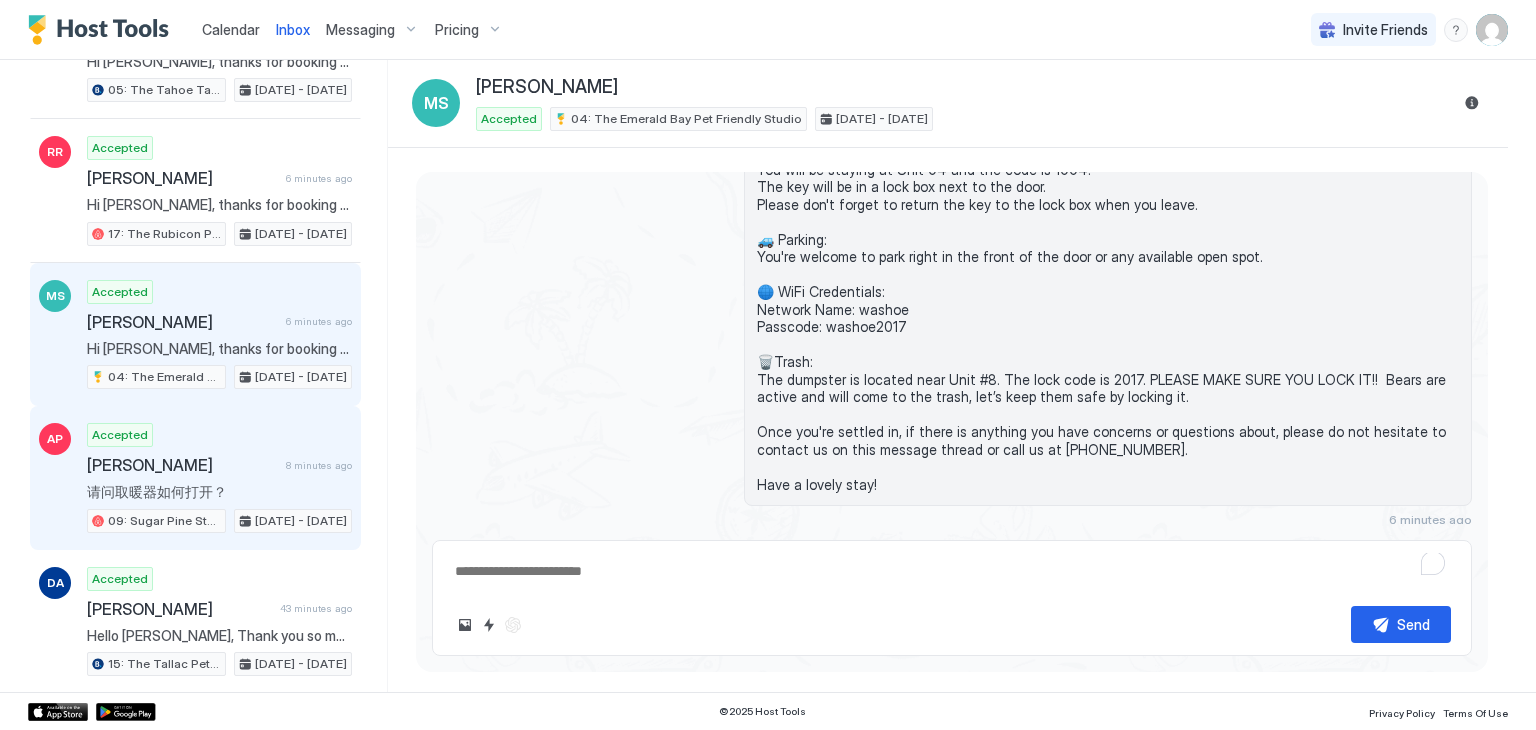 click on "请问取暖器如何打开？" at bounding box center [219, 492] 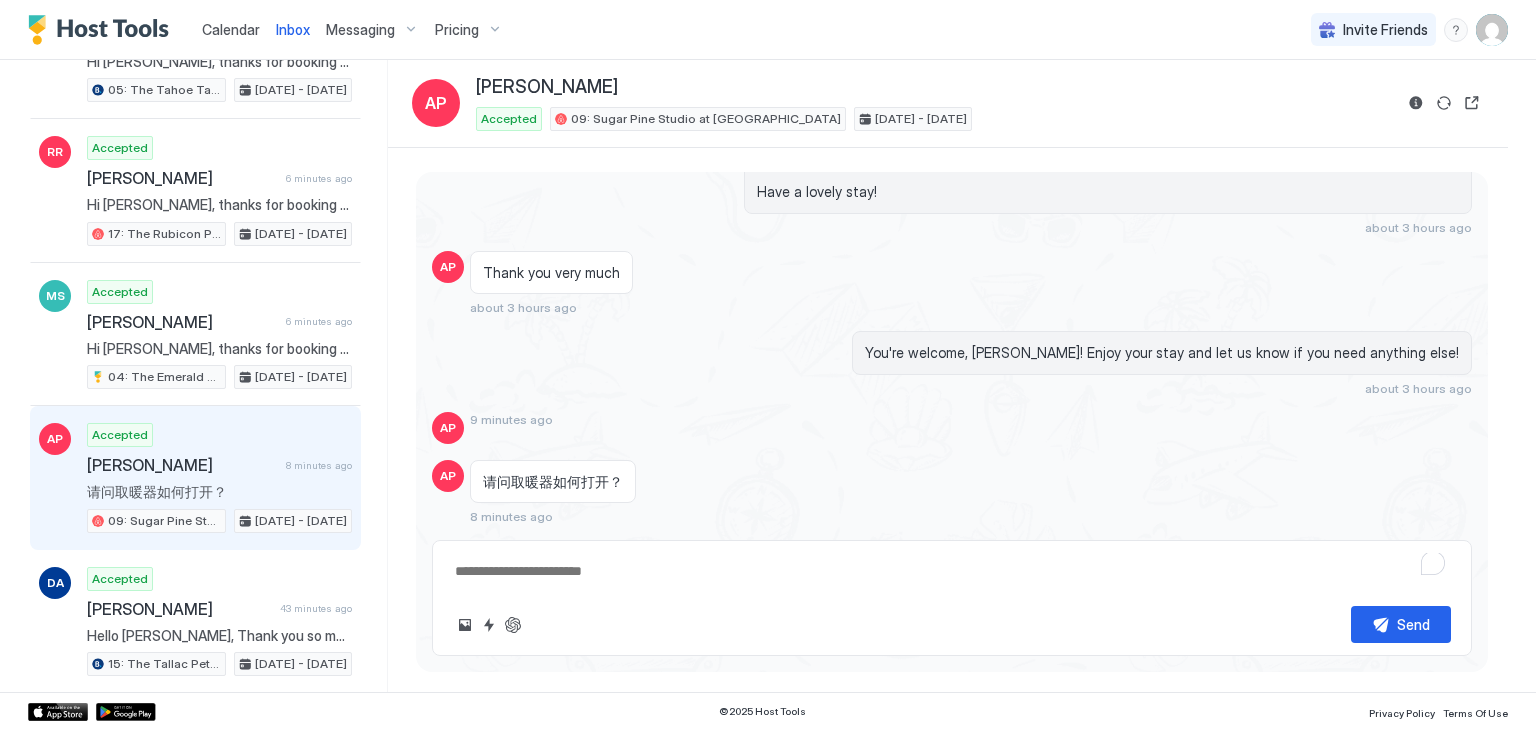 scroll, scrollTop: 1807, scrollLeft: 0, axis: vertical 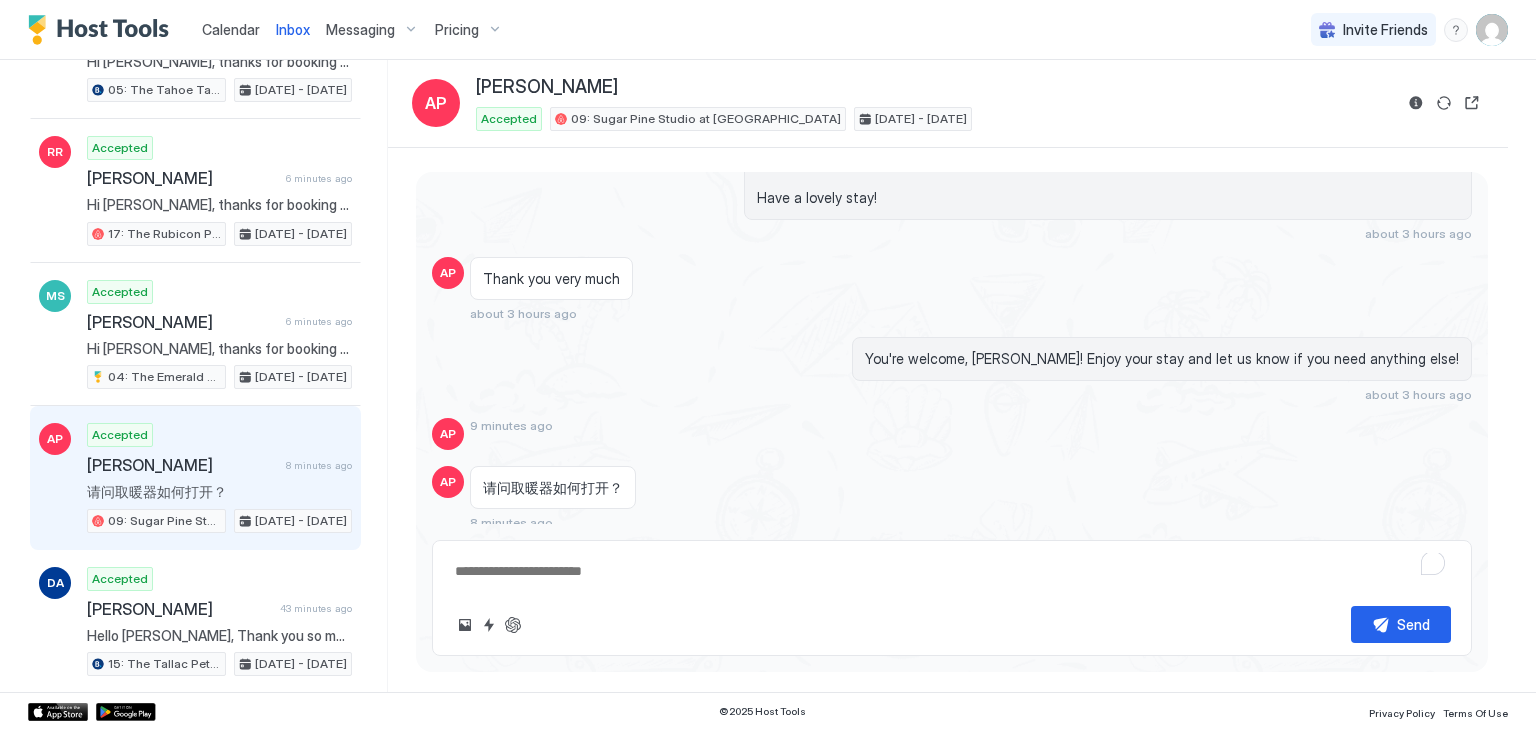 click at bounding box center [952, 571] 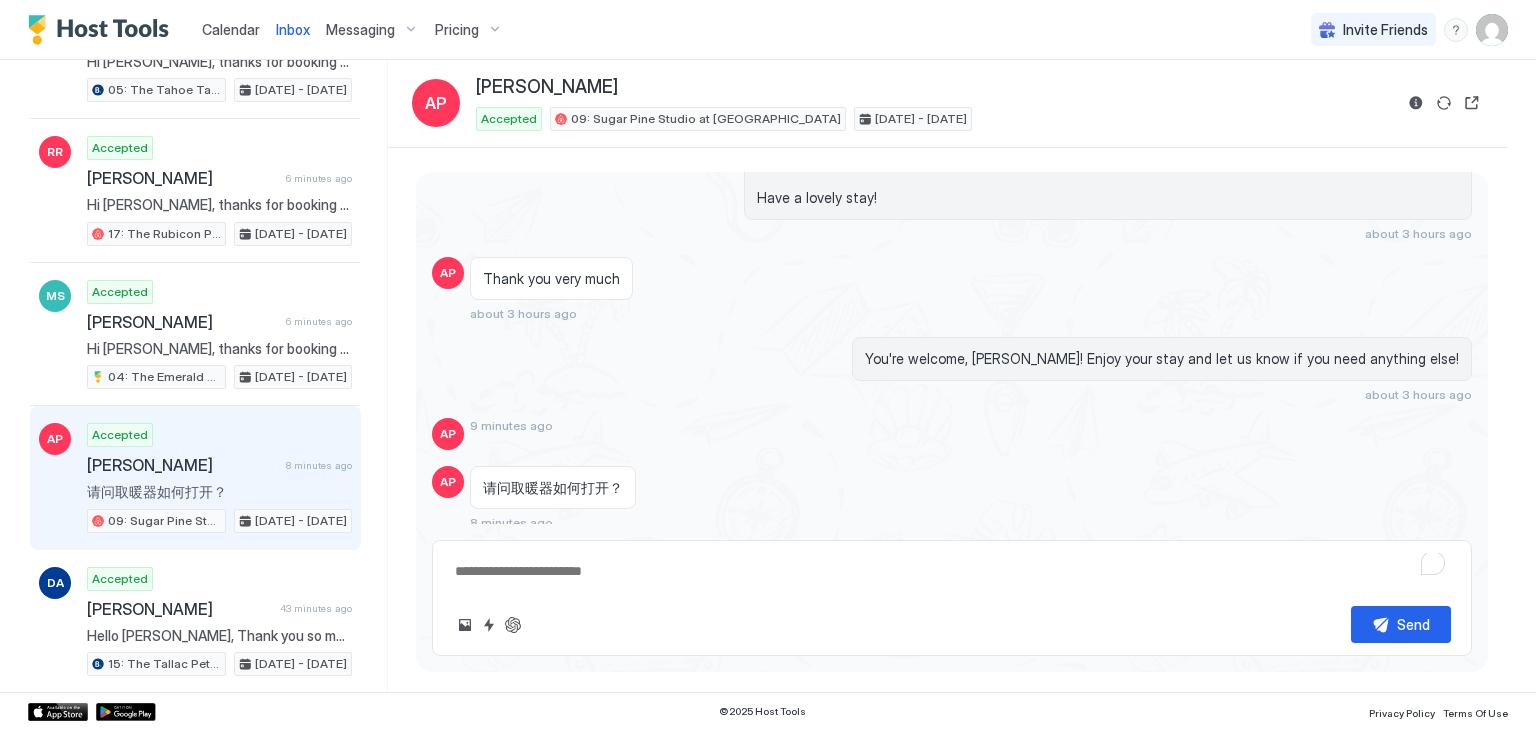 paste on "**********" 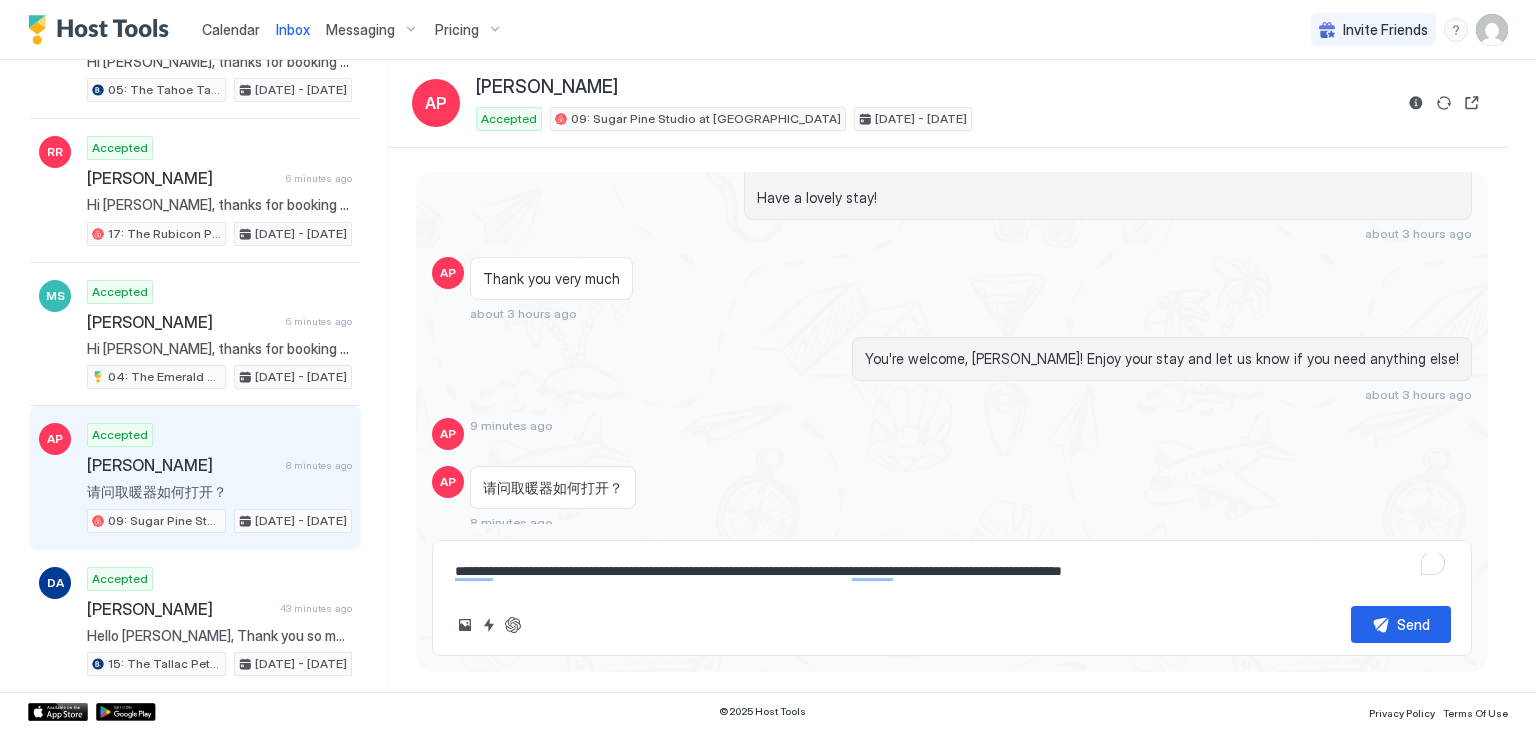 type on "**********" 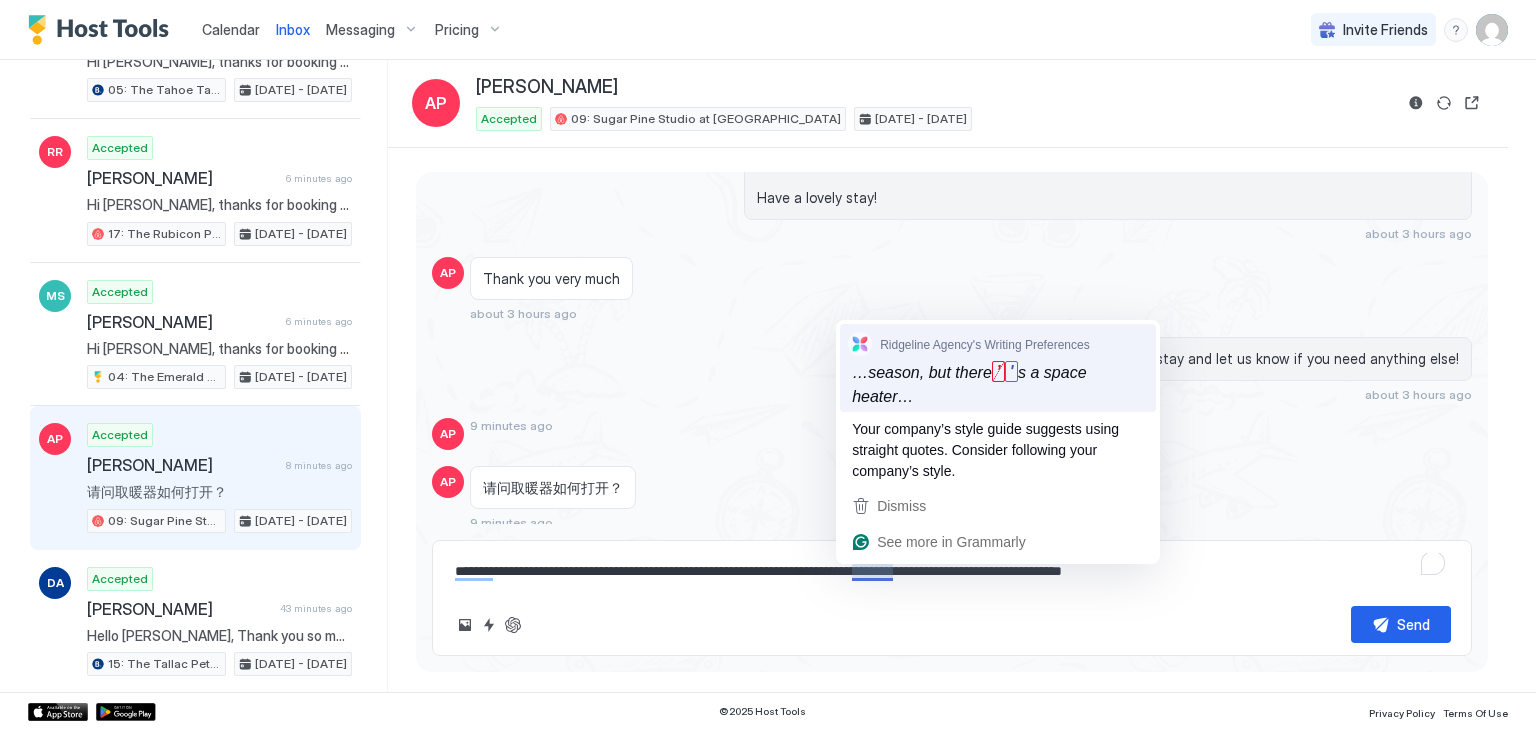 type on "*" 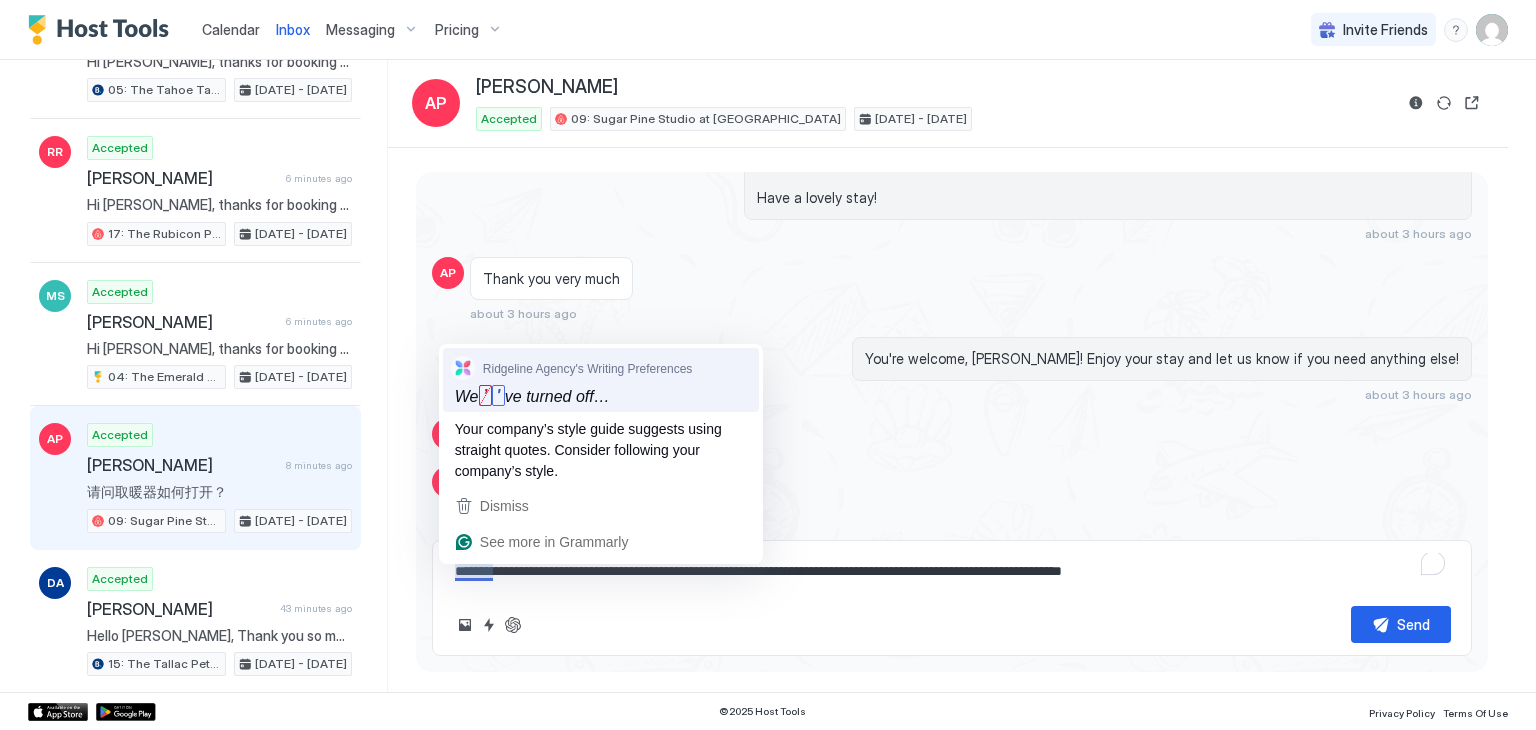 type on "**********" 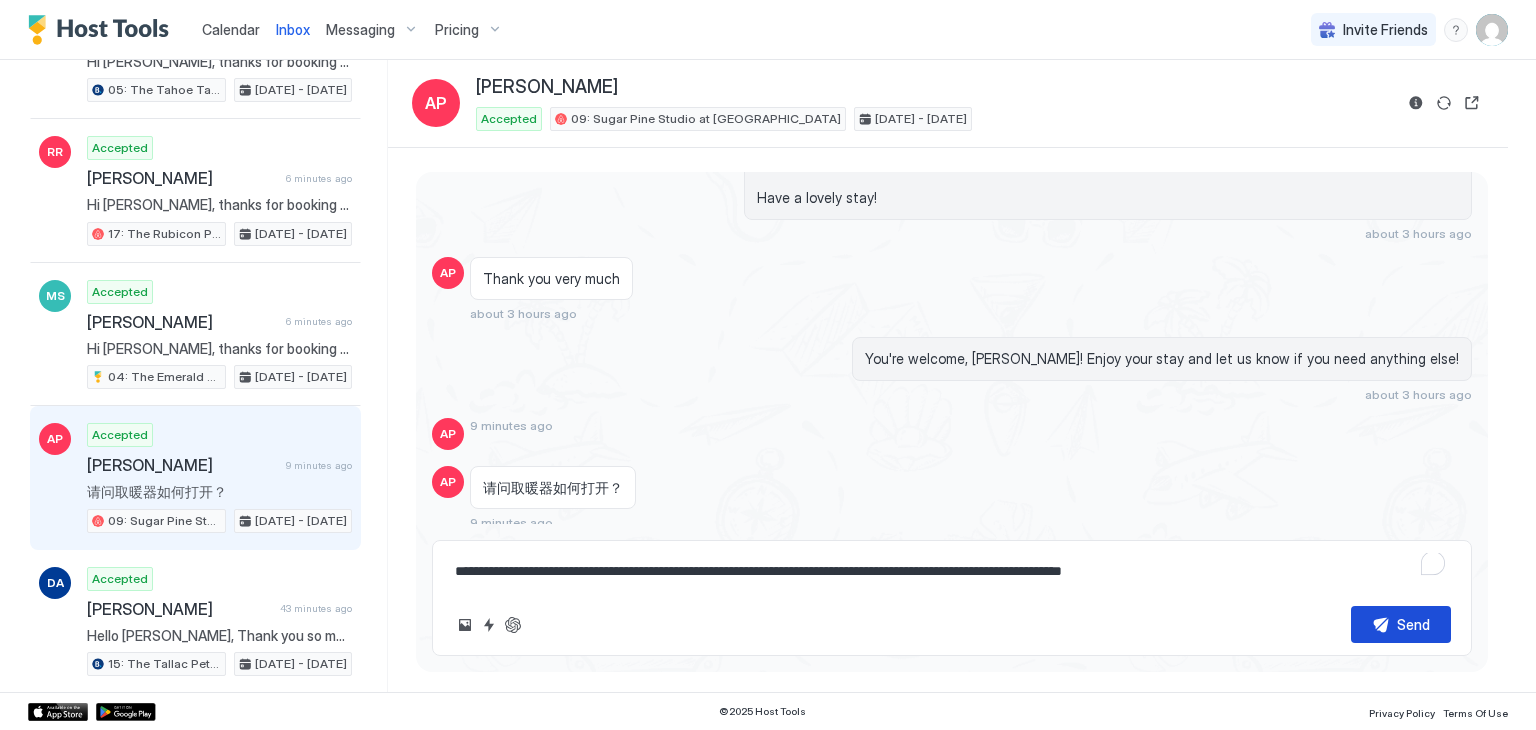 type on "**********" 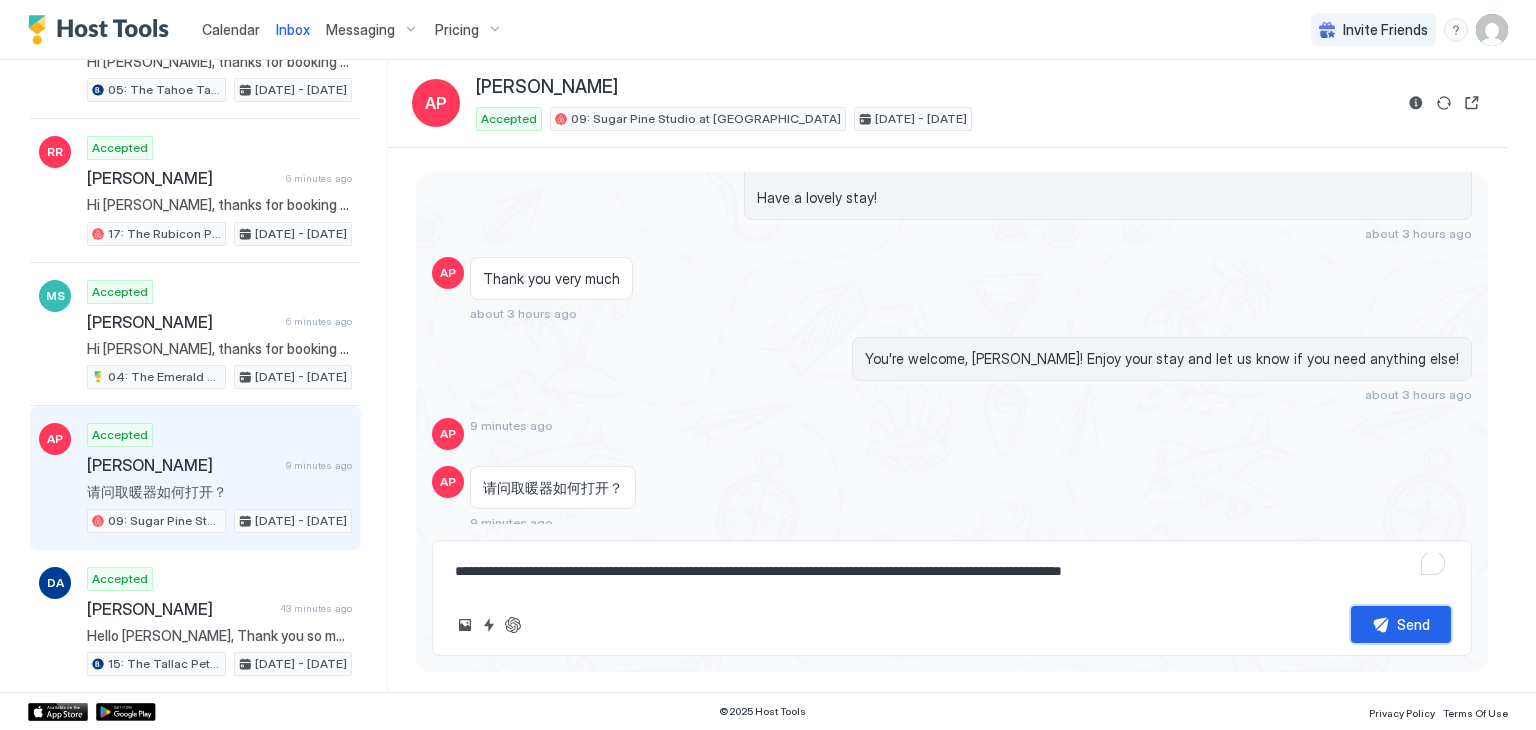 click on "Send" at bounding box center [1401, 624] 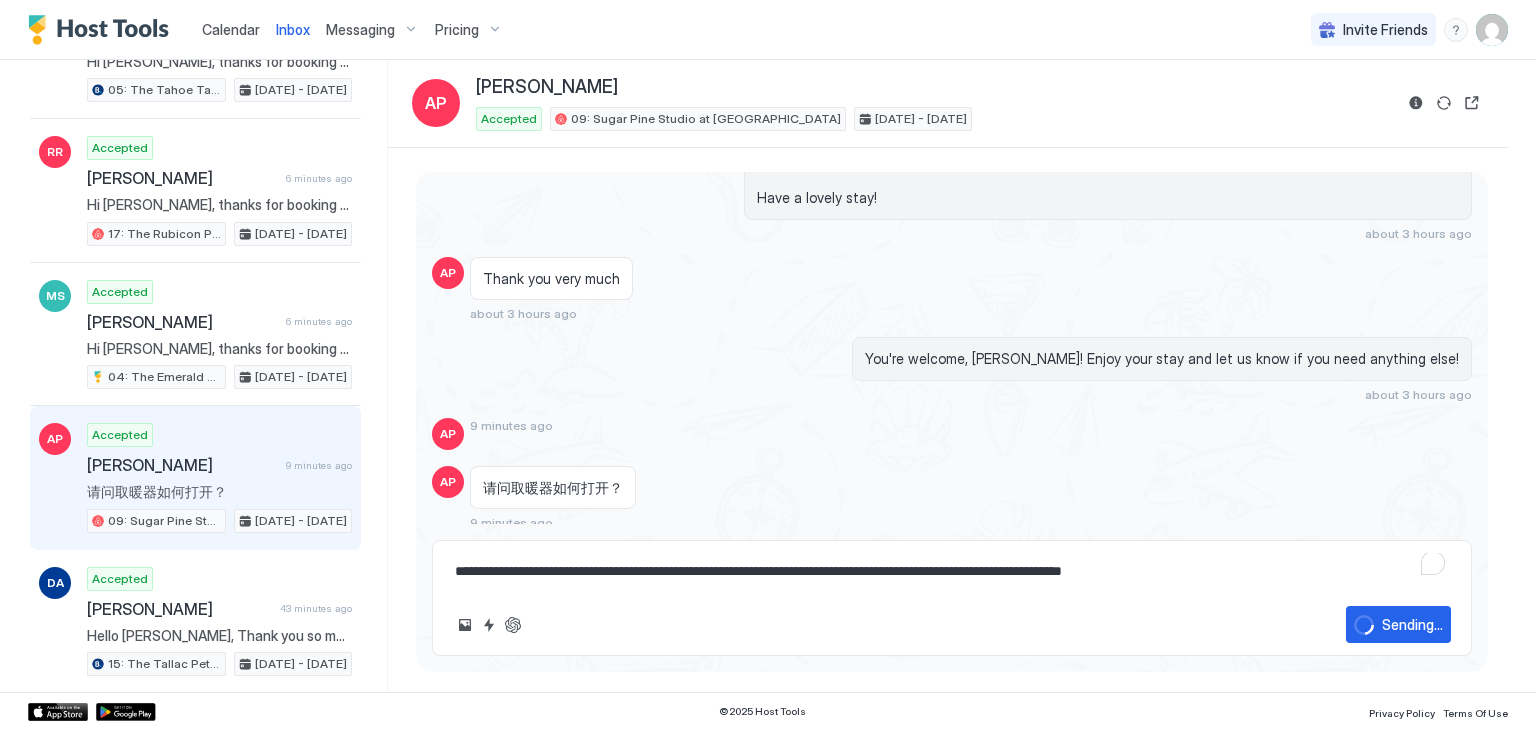 type on "*" 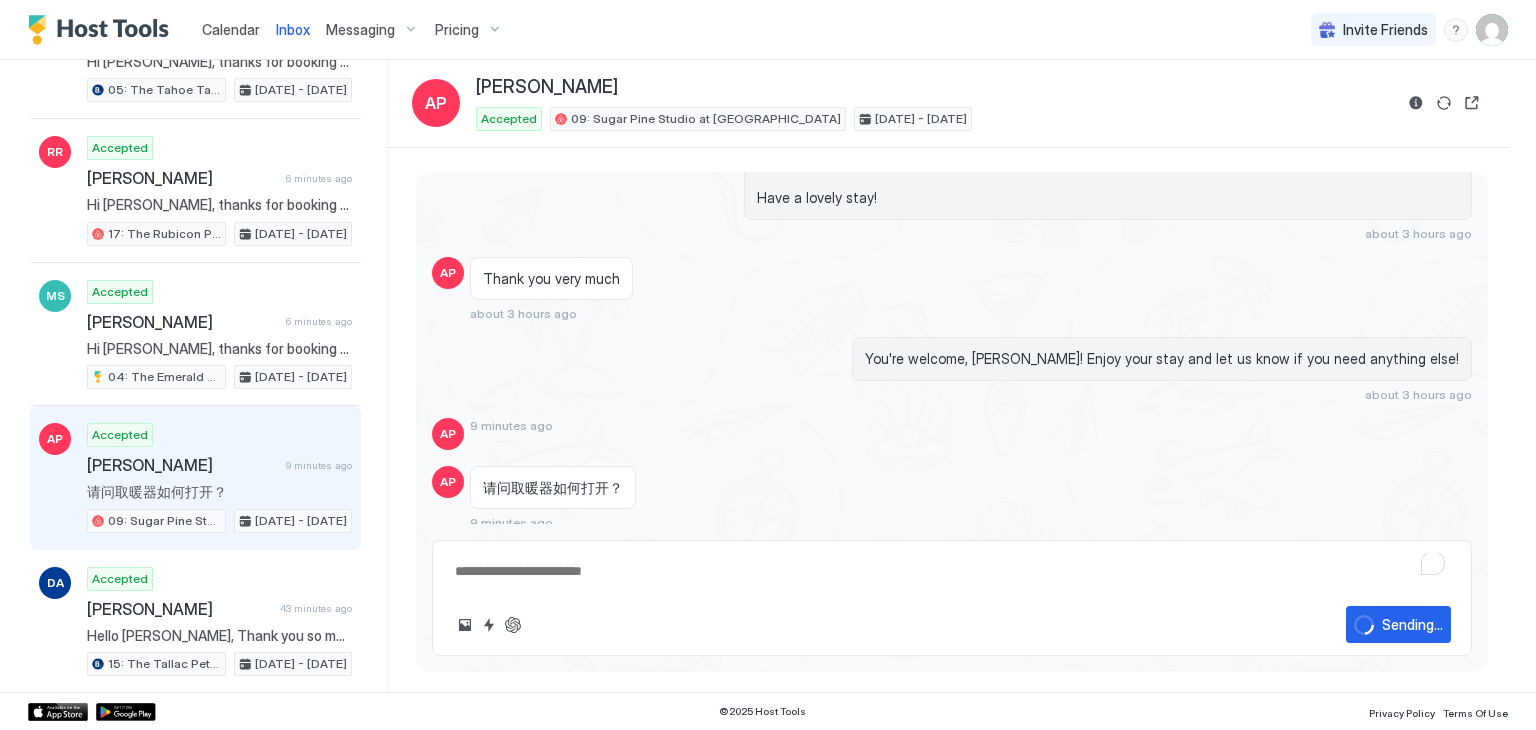 scroll, scrollTop: 1904, scrollLeft: 0, axis: vertical 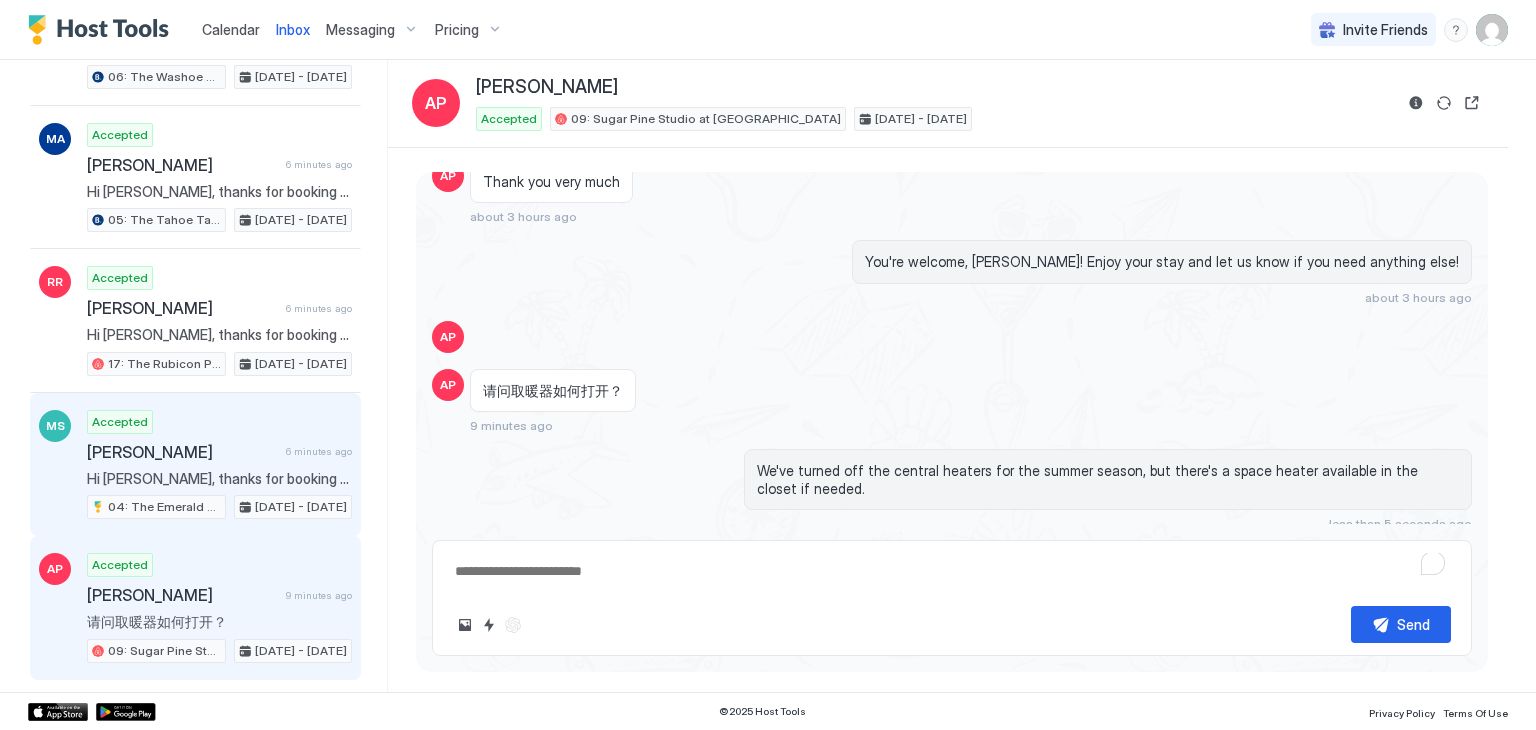 click on "Matt Strickoand 6 minutes ago" at bounding box center (219, 452) 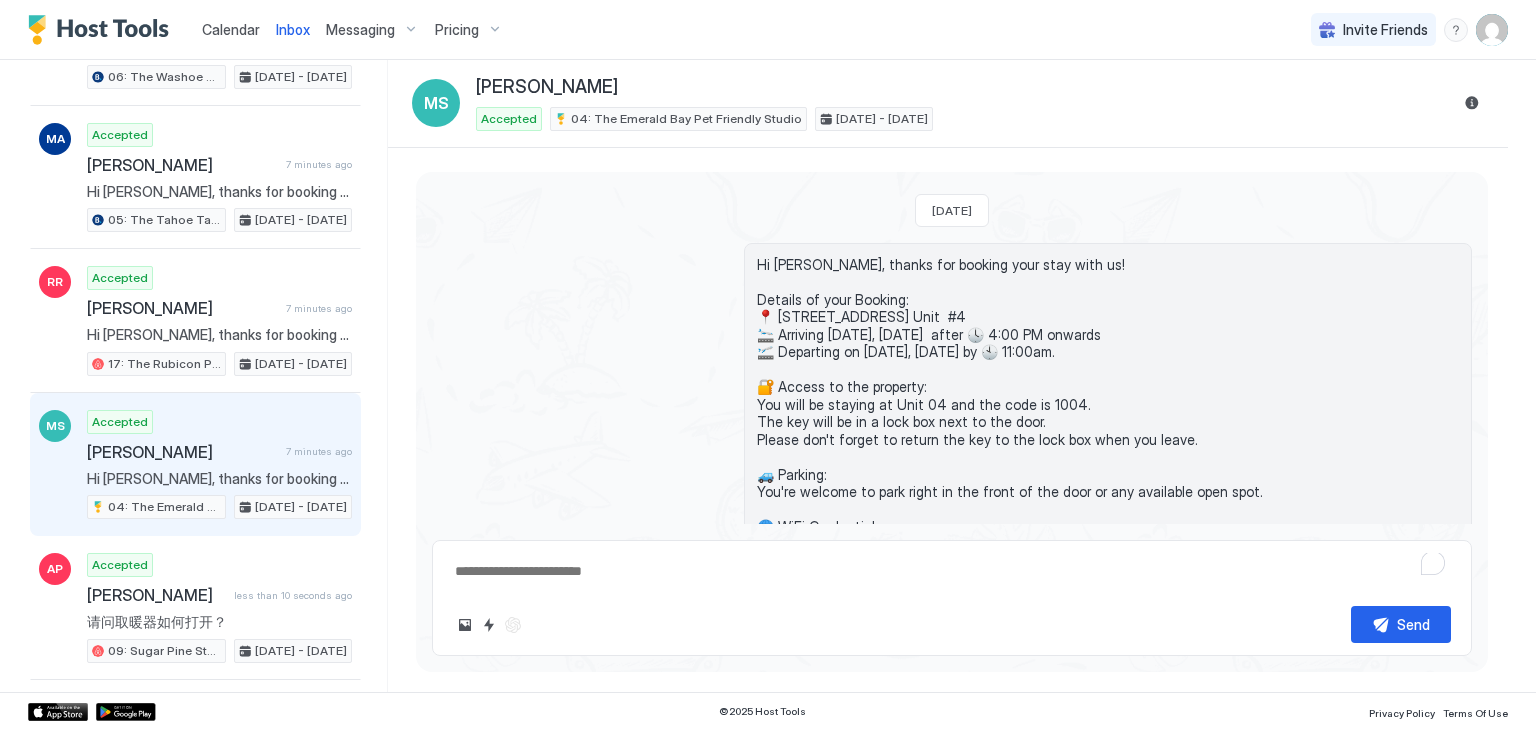 scroll, scrollTop: 462, scrollLeft: 0, axis: vertical 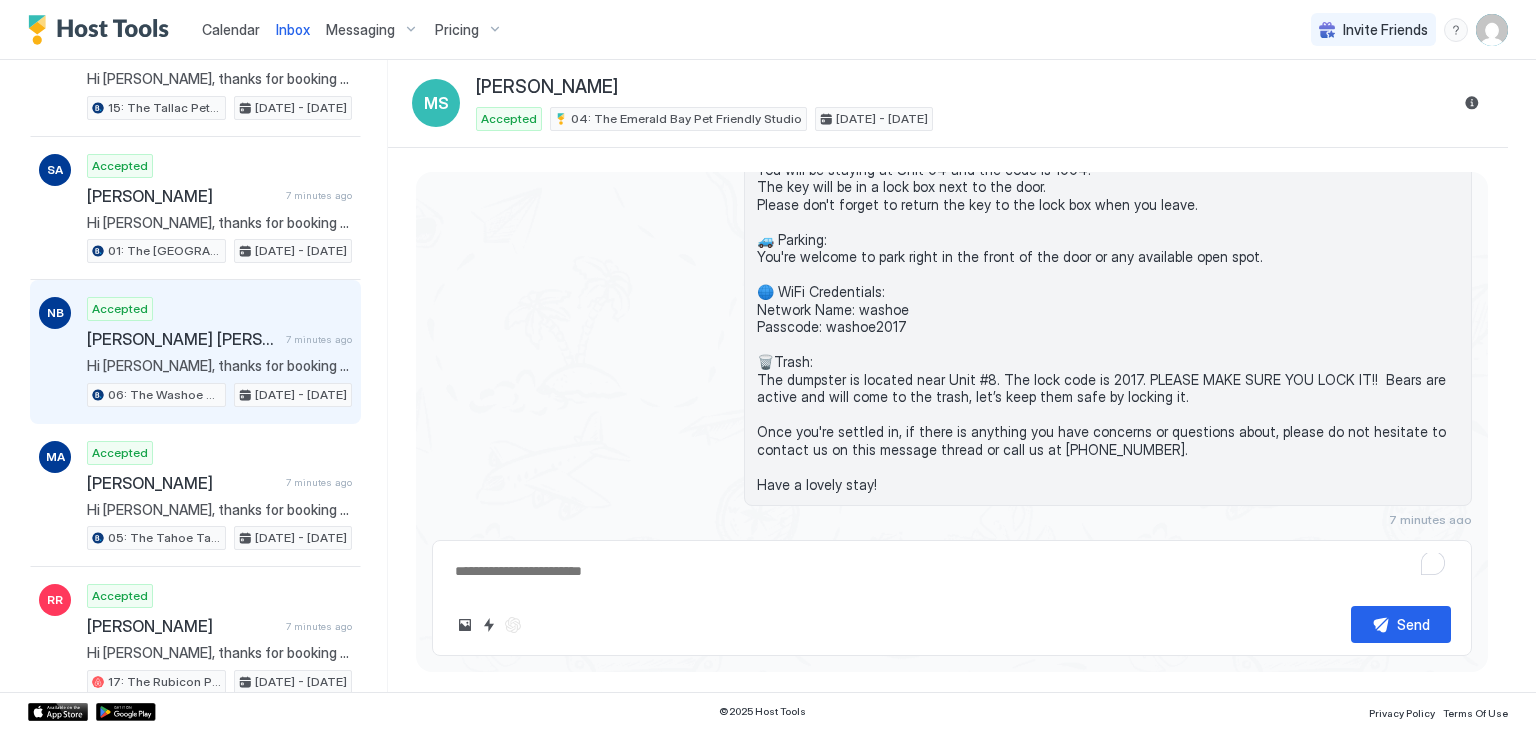 click on "Accepted Nayana Budanuru Chandru 7 minutes ago 06: The Washoe Sierra Studio Jul 26 - 27, 2025" at bounding box center (219, 352) 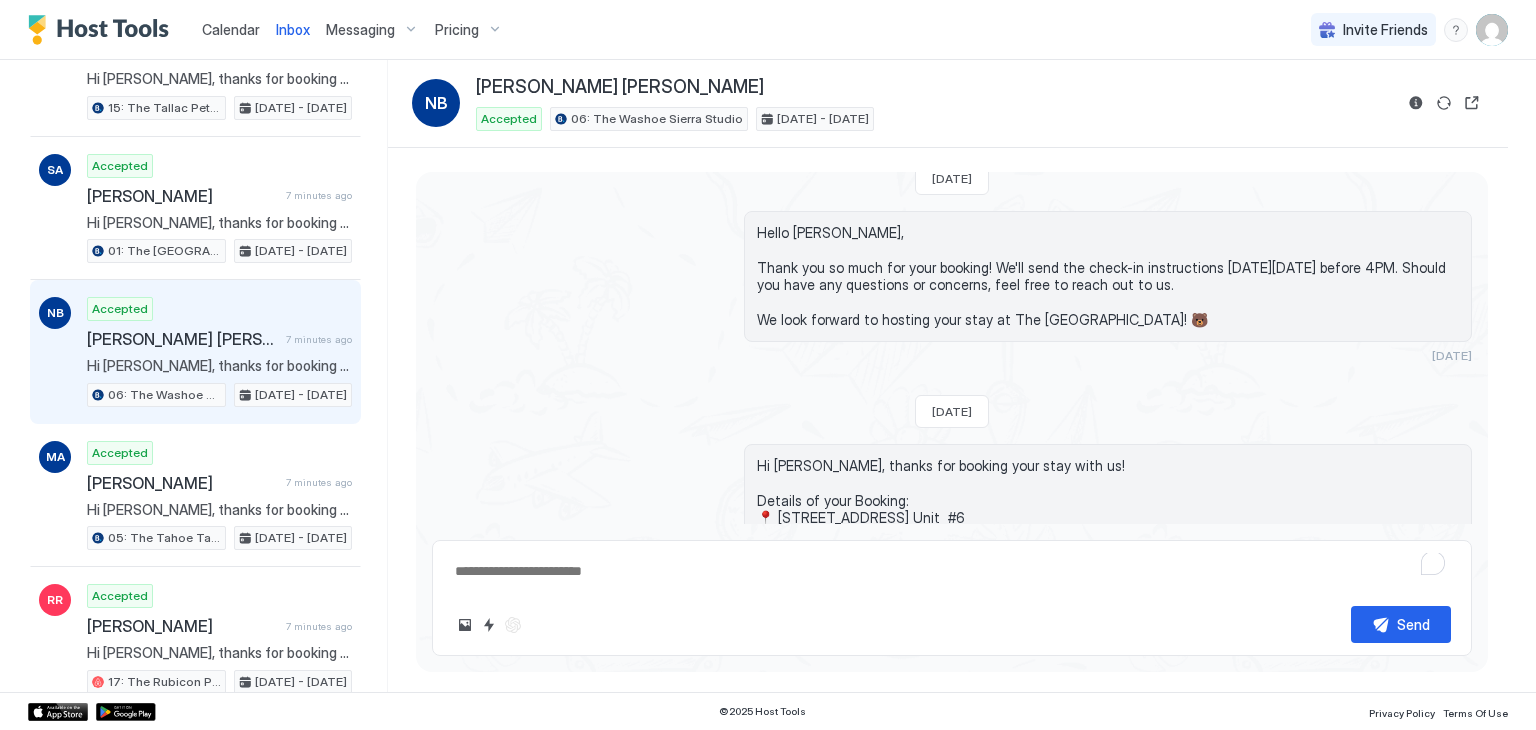scroll, scrollTop: 0, scrollLeft: 0, axis: both 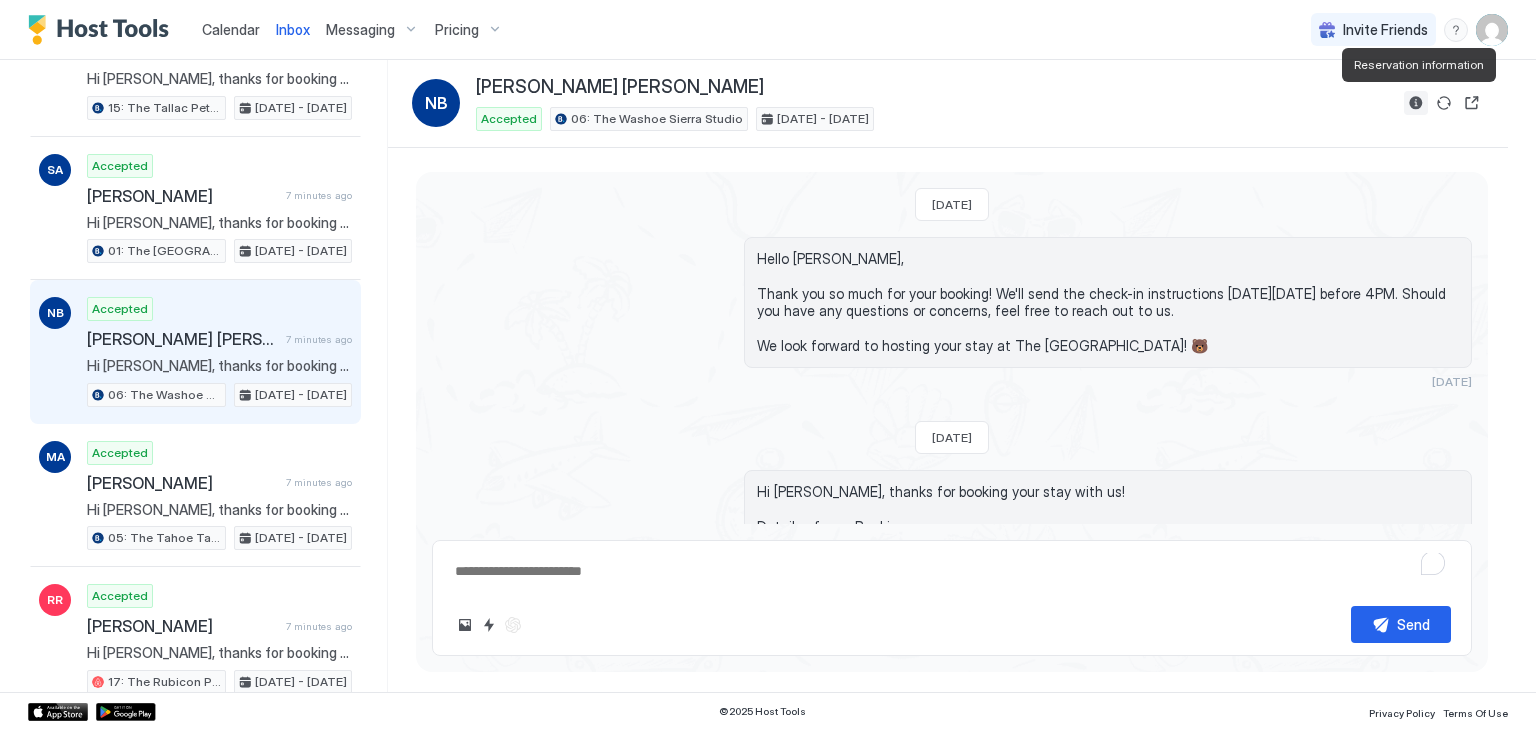click at bounding box center (1416, 103) 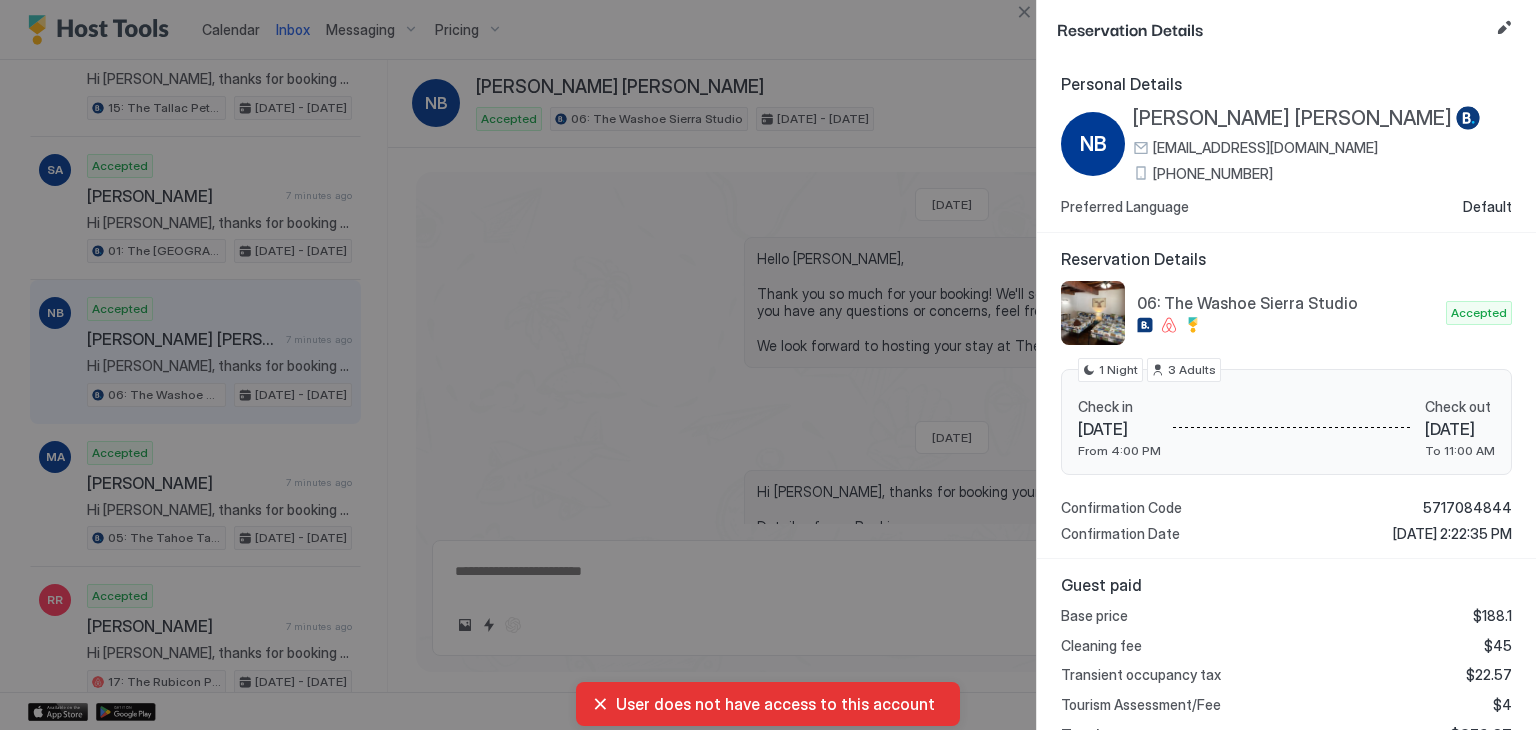click on "+1 (636) 354-8978" at bounding box center (1213, 174) 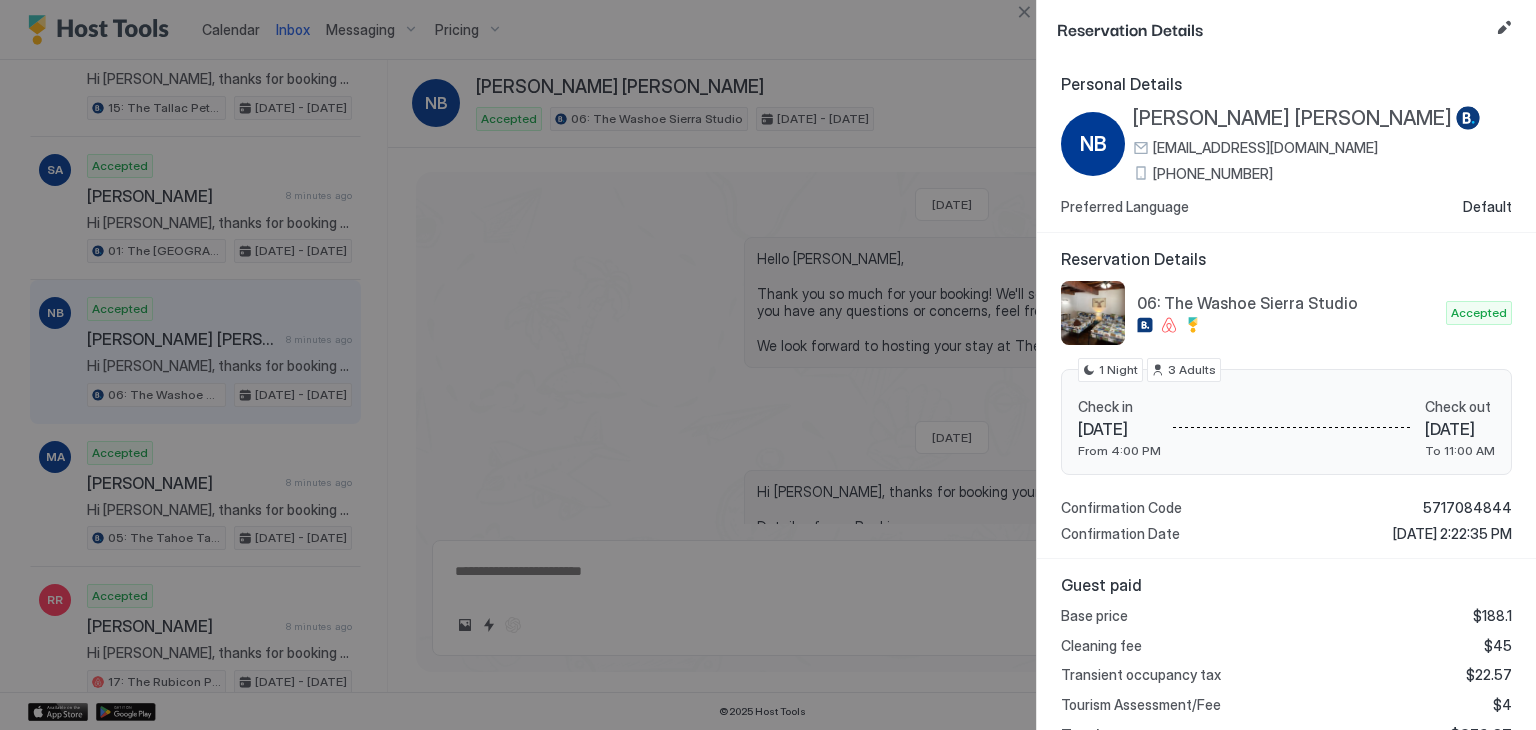 click at bounding box center [768, 365] 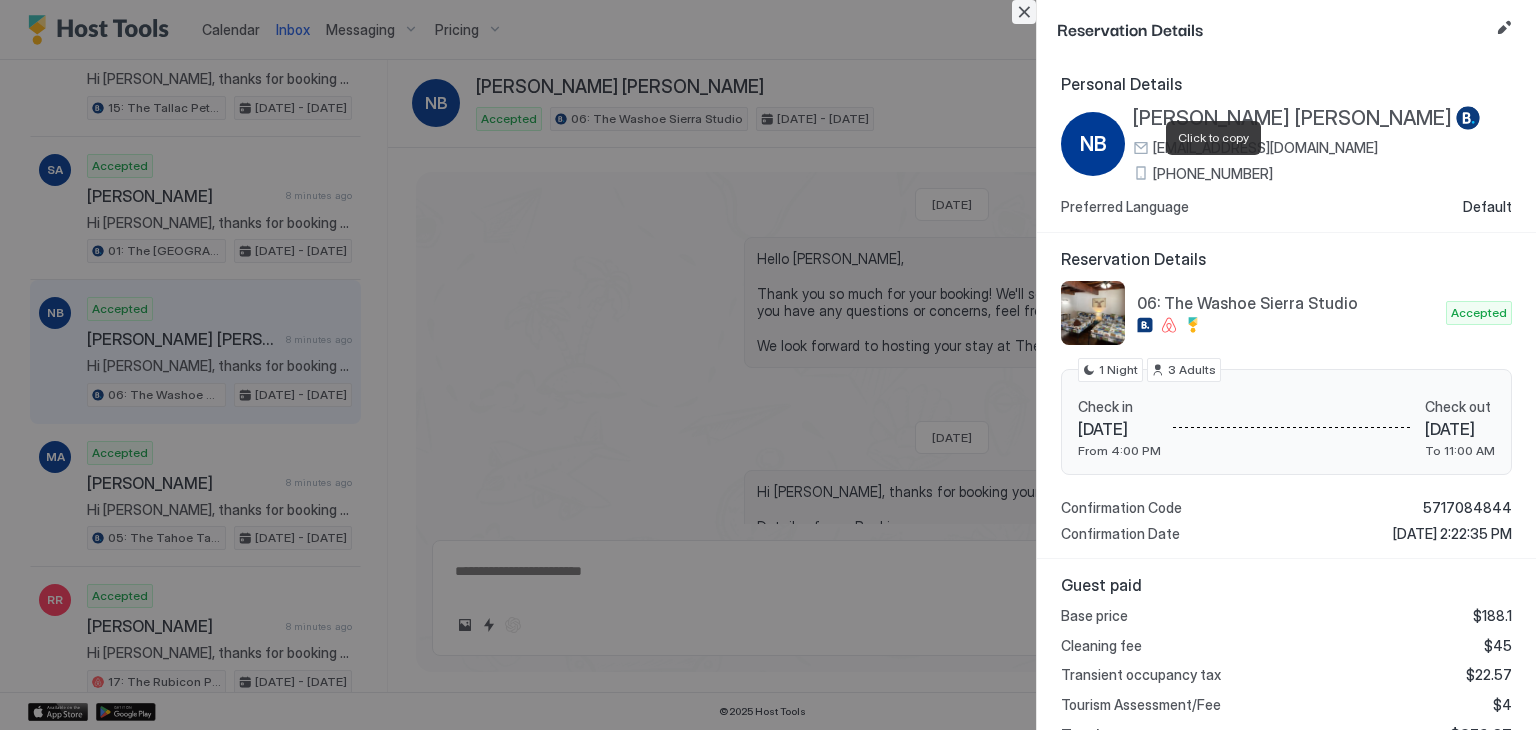 click at bounding box center [1024, 12] 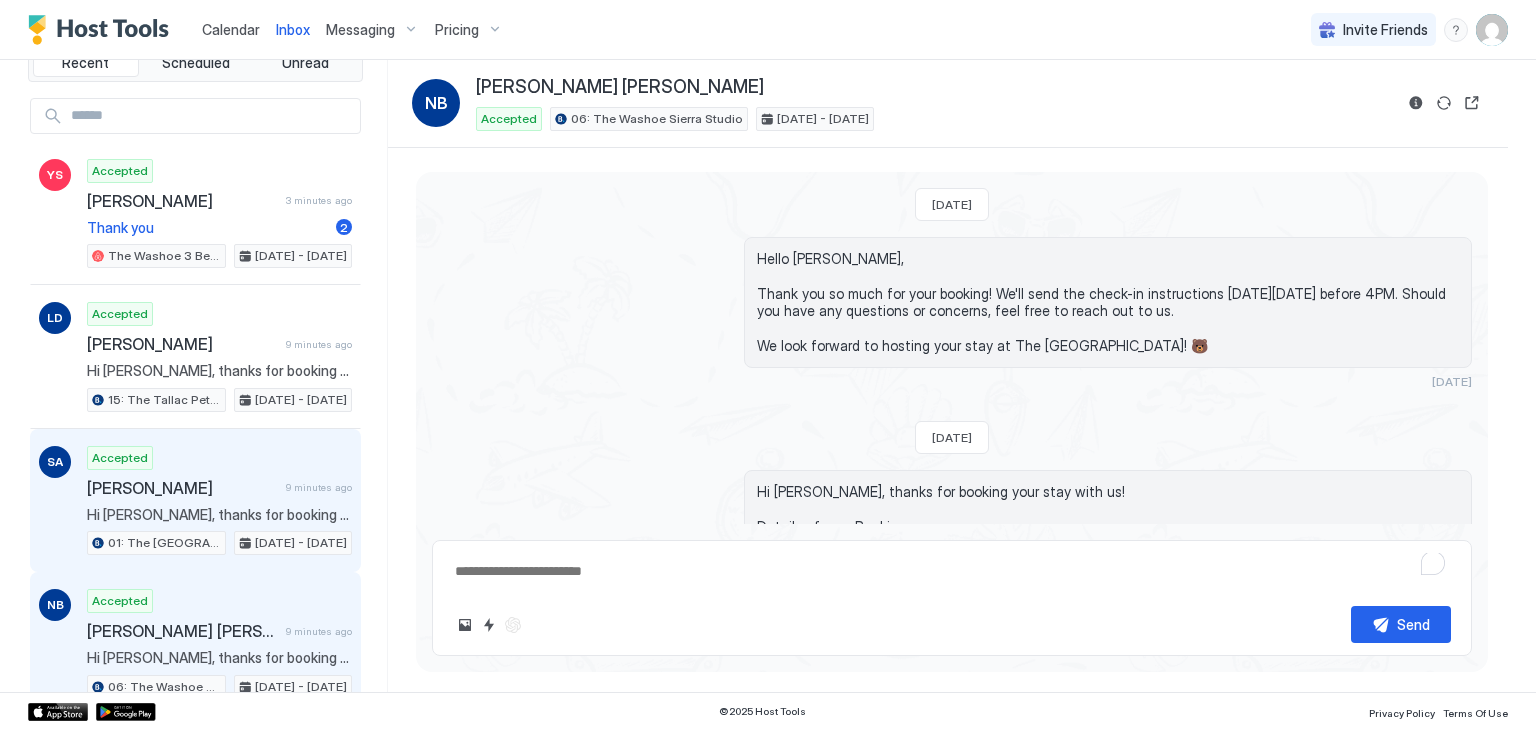 scroll, scrollTop: 34, scrollLeft: 0, axis: vertical 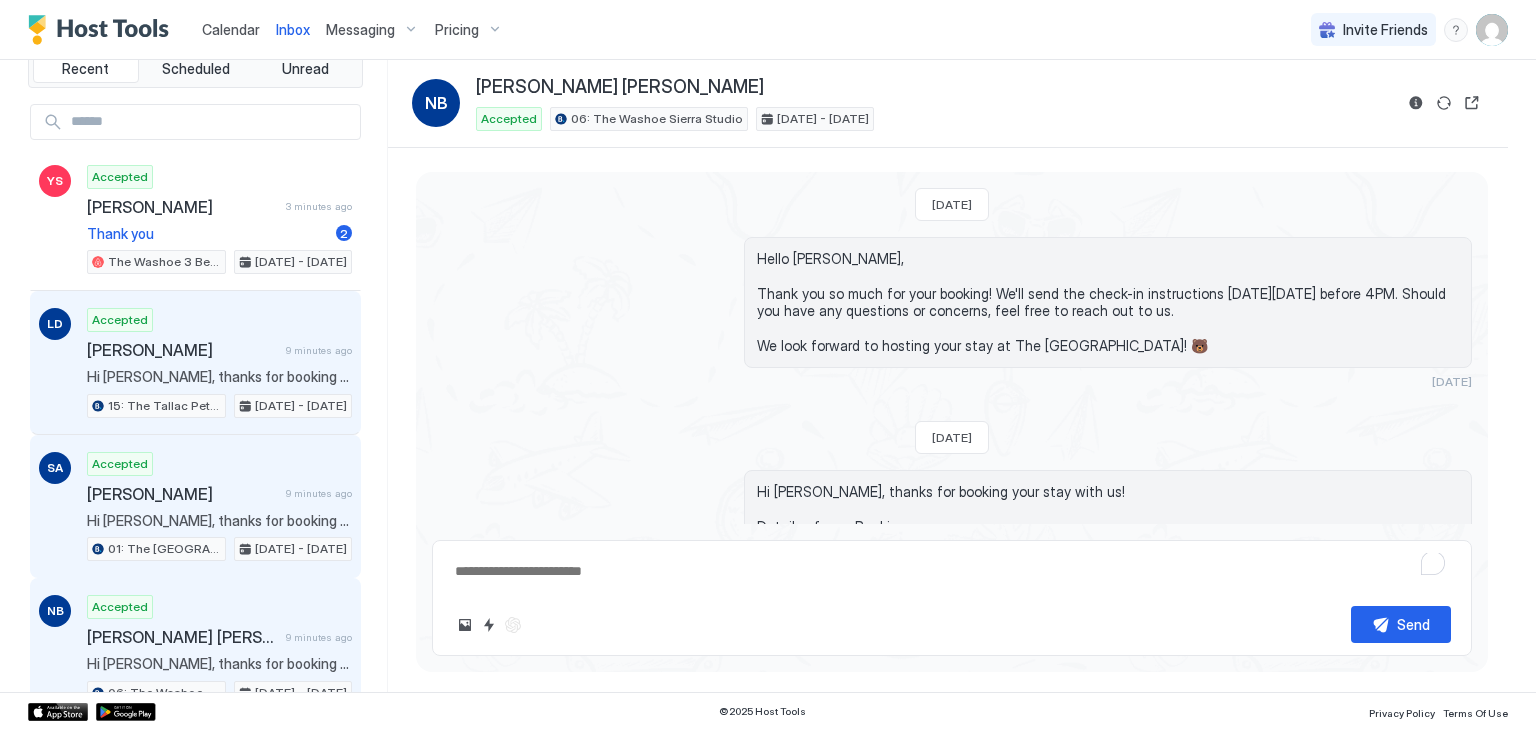 click on "Accepted lara dashti 9 minutes ago 15: The Tallac Pet Friendly Studio Jul 26 - 27, 2025" at bounding box center [219, 363] 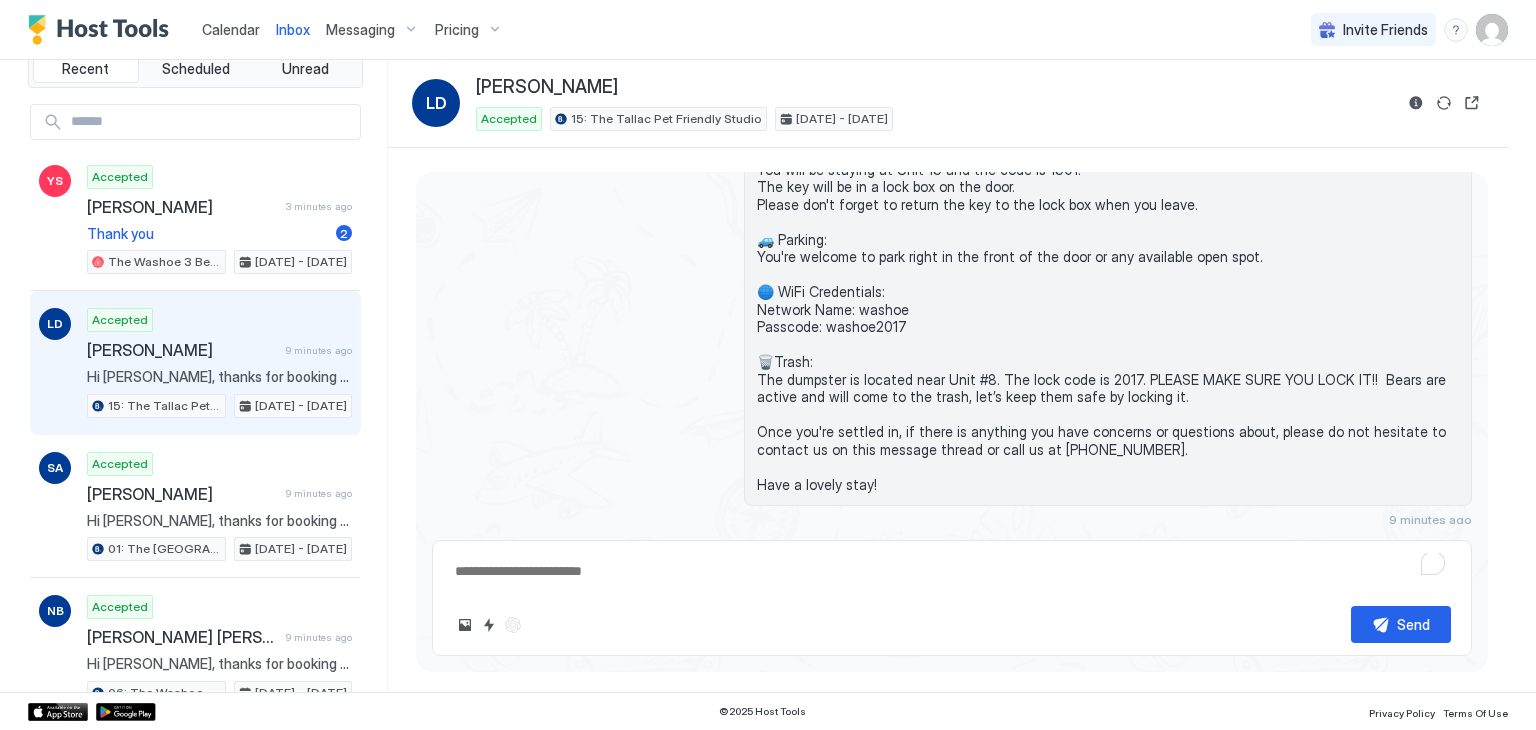 scroll, scrollTop: 0, scrollLeft: 0, axis: both 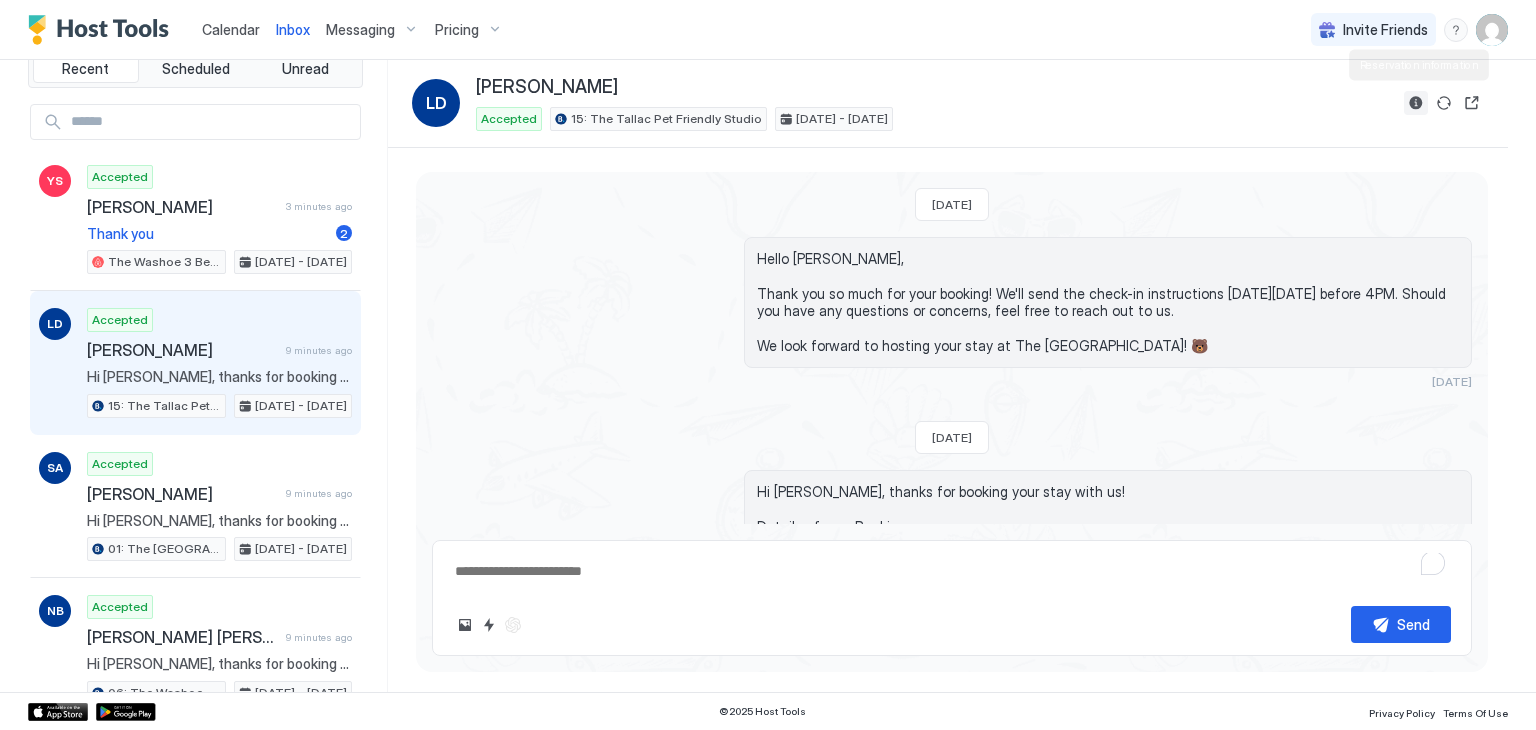 click at bounding box center (1416, 103) 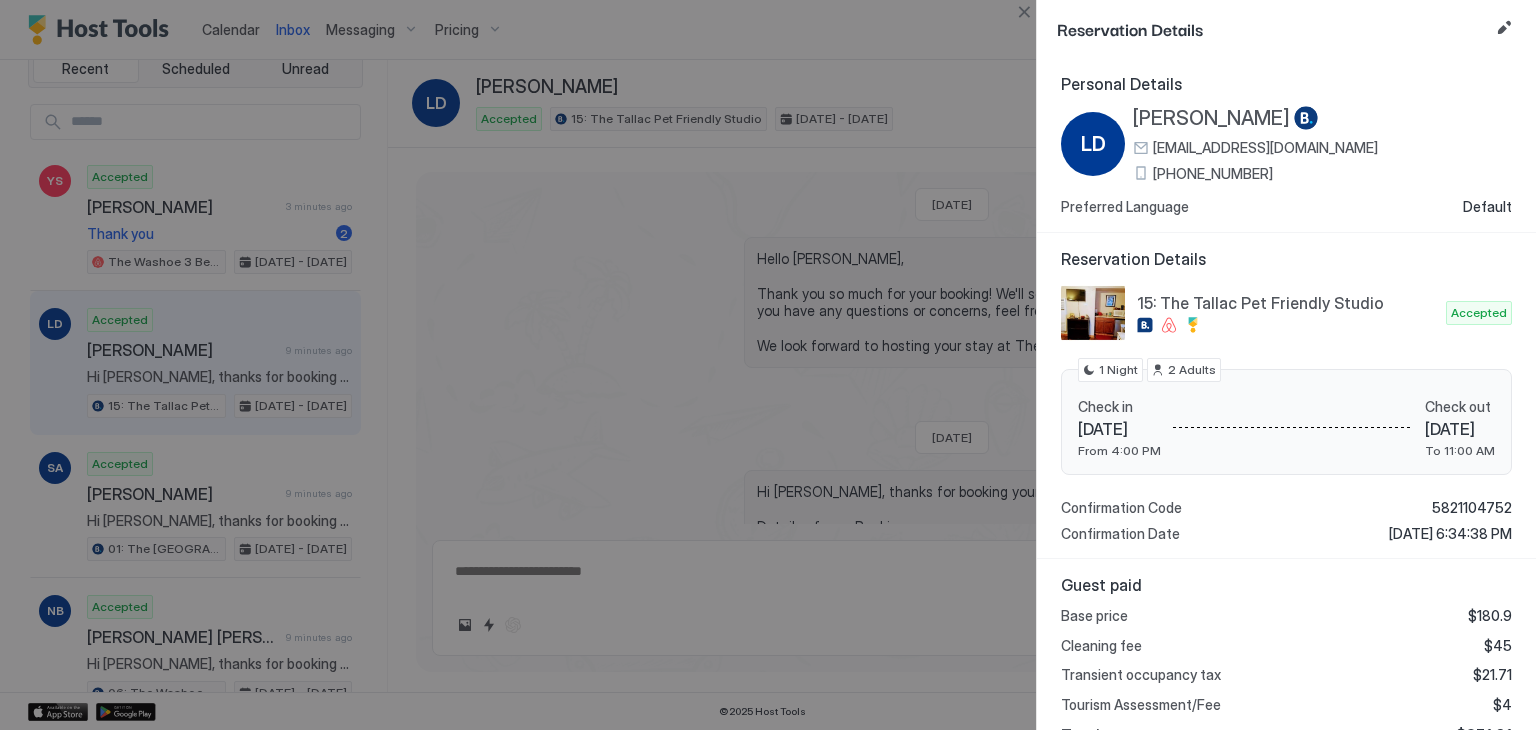 click on "+1 (646) 744-5843" at bounding box center (1213, 174) 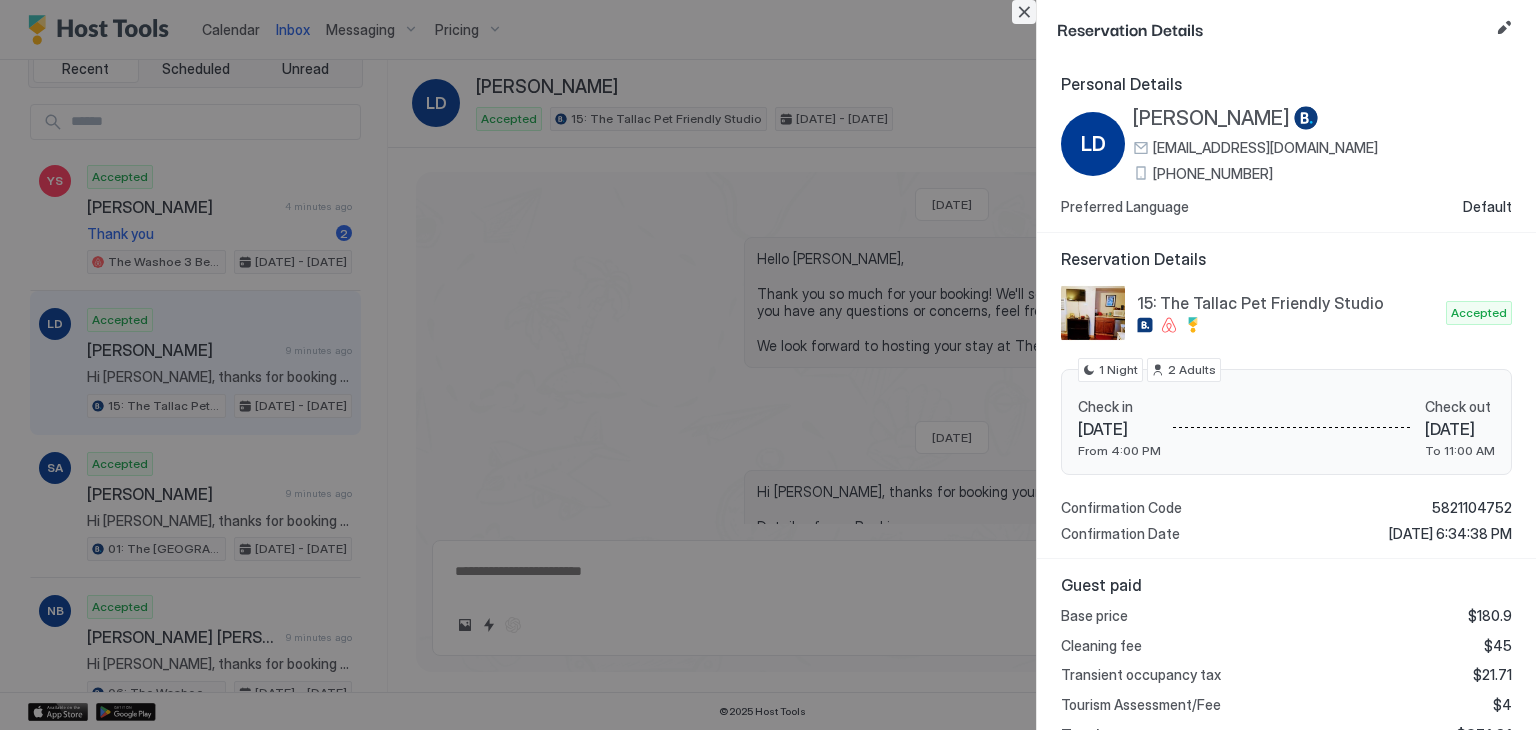 click at bounding box center (1024, 12) 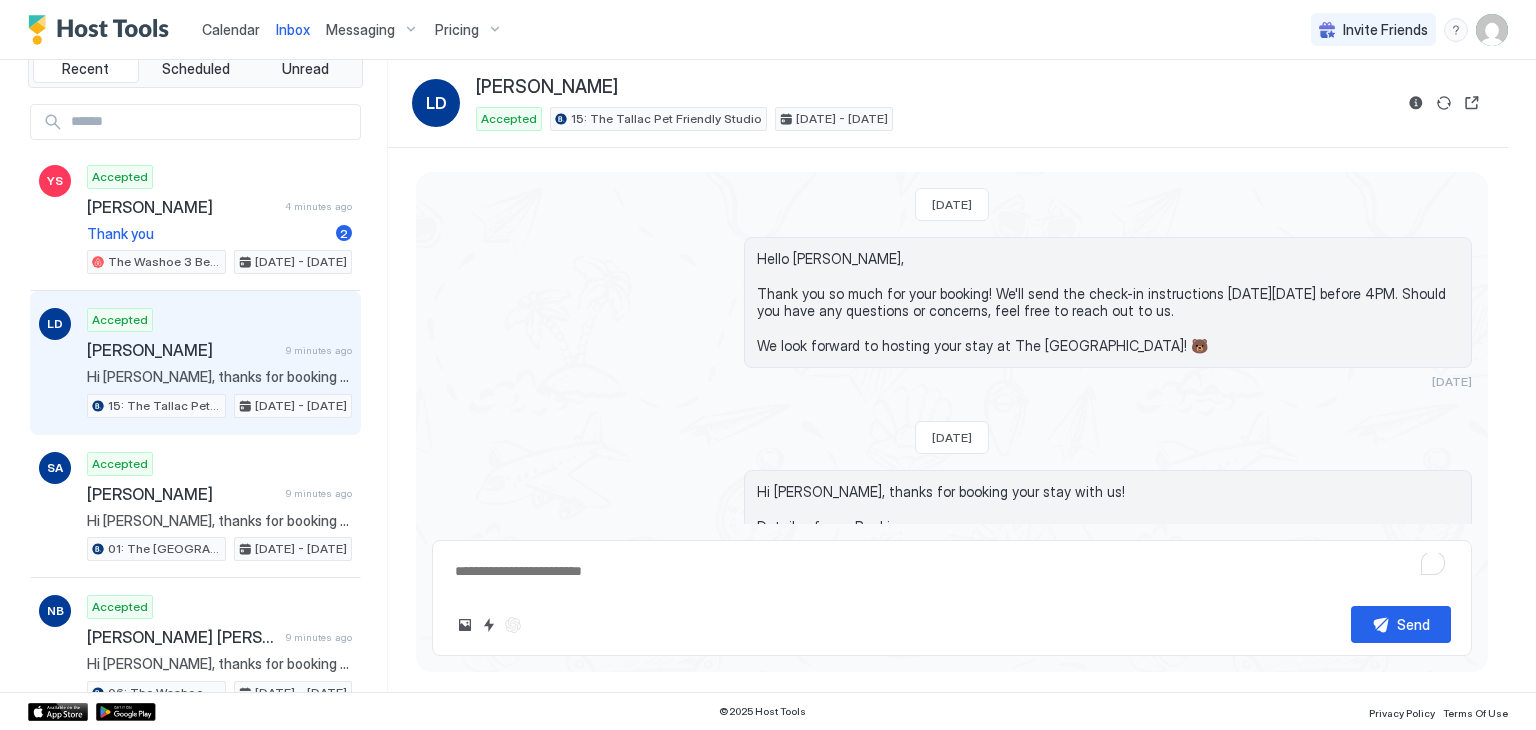 click on "Hello lara,
Thank you so much for your booking! We'll send the check-in instructions on Sat, July 26th before 4PM. Should you have any questions or concerns, feel free to reach out to us.
We look forward to hosting your stay at The Washoe Lodge! 🐻 7 days ago" at bounding box center (952, 313) 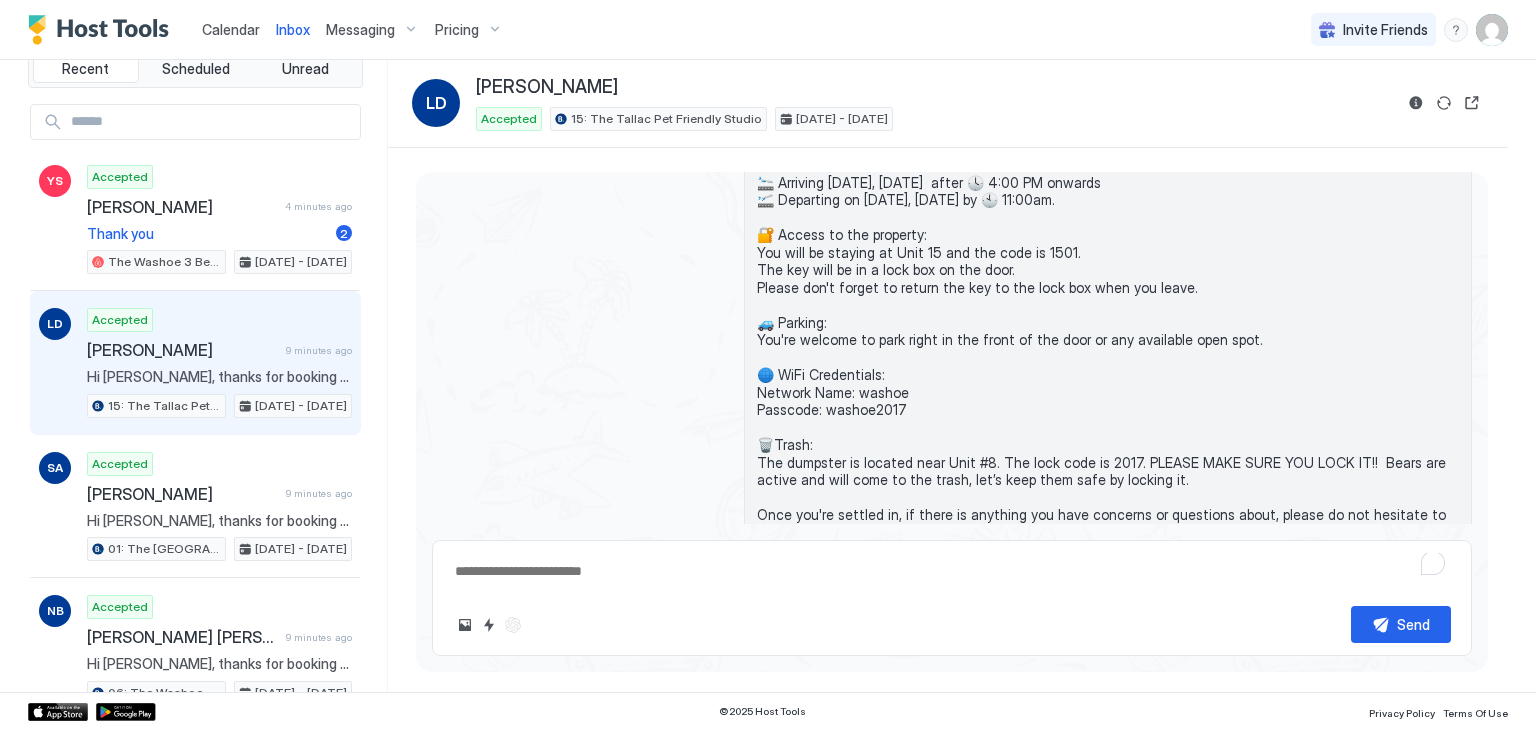 scroll, scrollTop: 462, scrollLeft: 0, axis: vertical 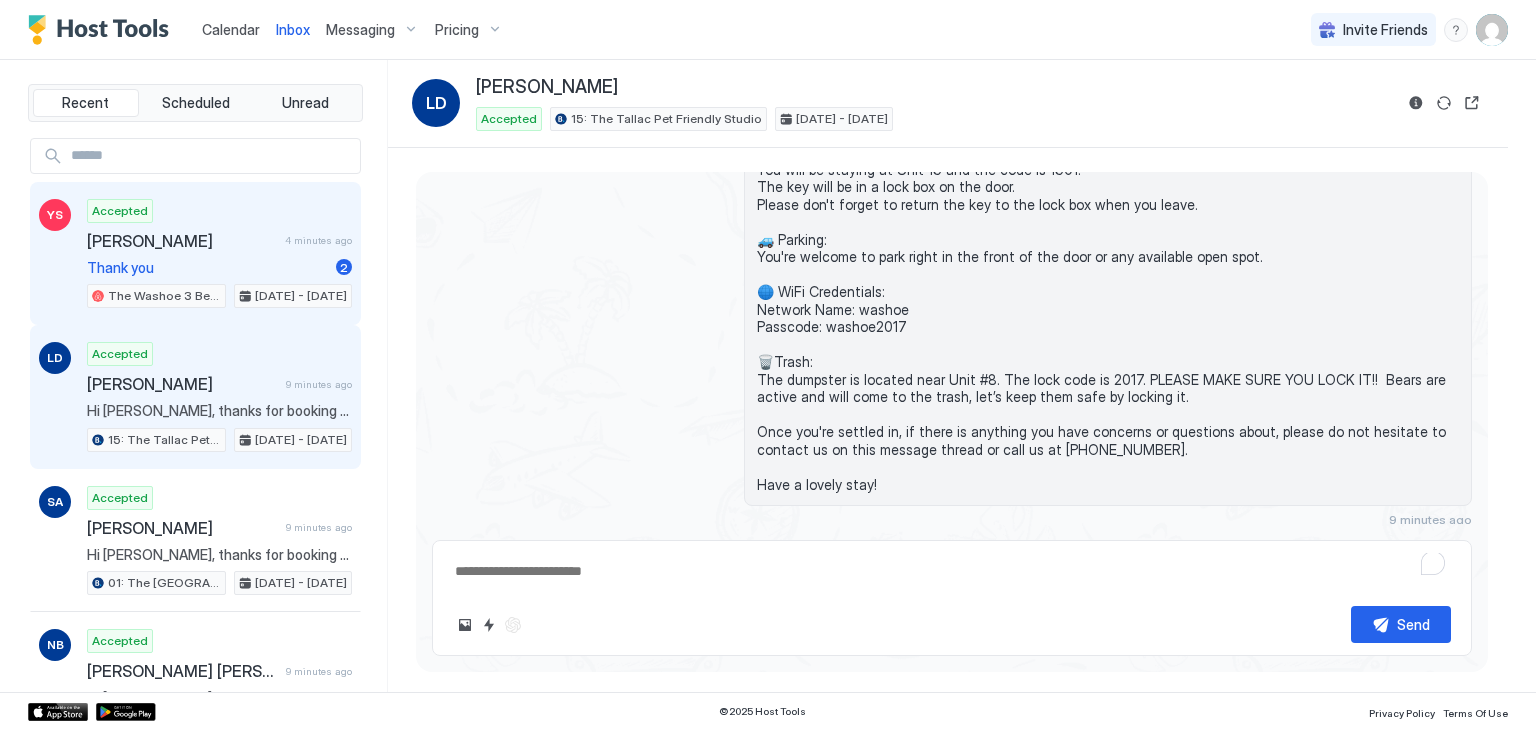 click on "The Washoe 3 Bedroom Family Unit  Jul 26 - 28, 2025" at bounding box center (219, 296) 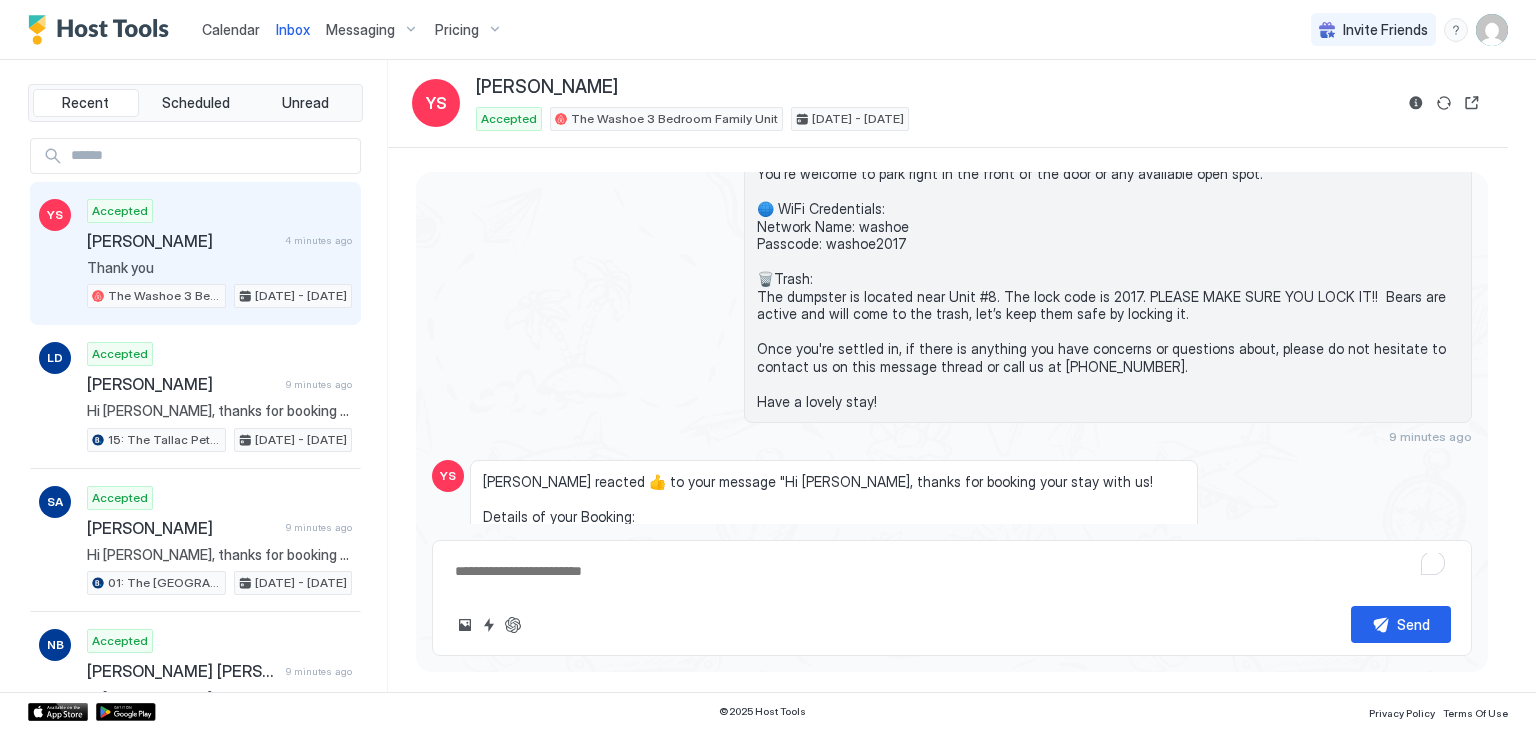 scroll, scrollTop: 1028, scrollLeft: 0, axis: vertical 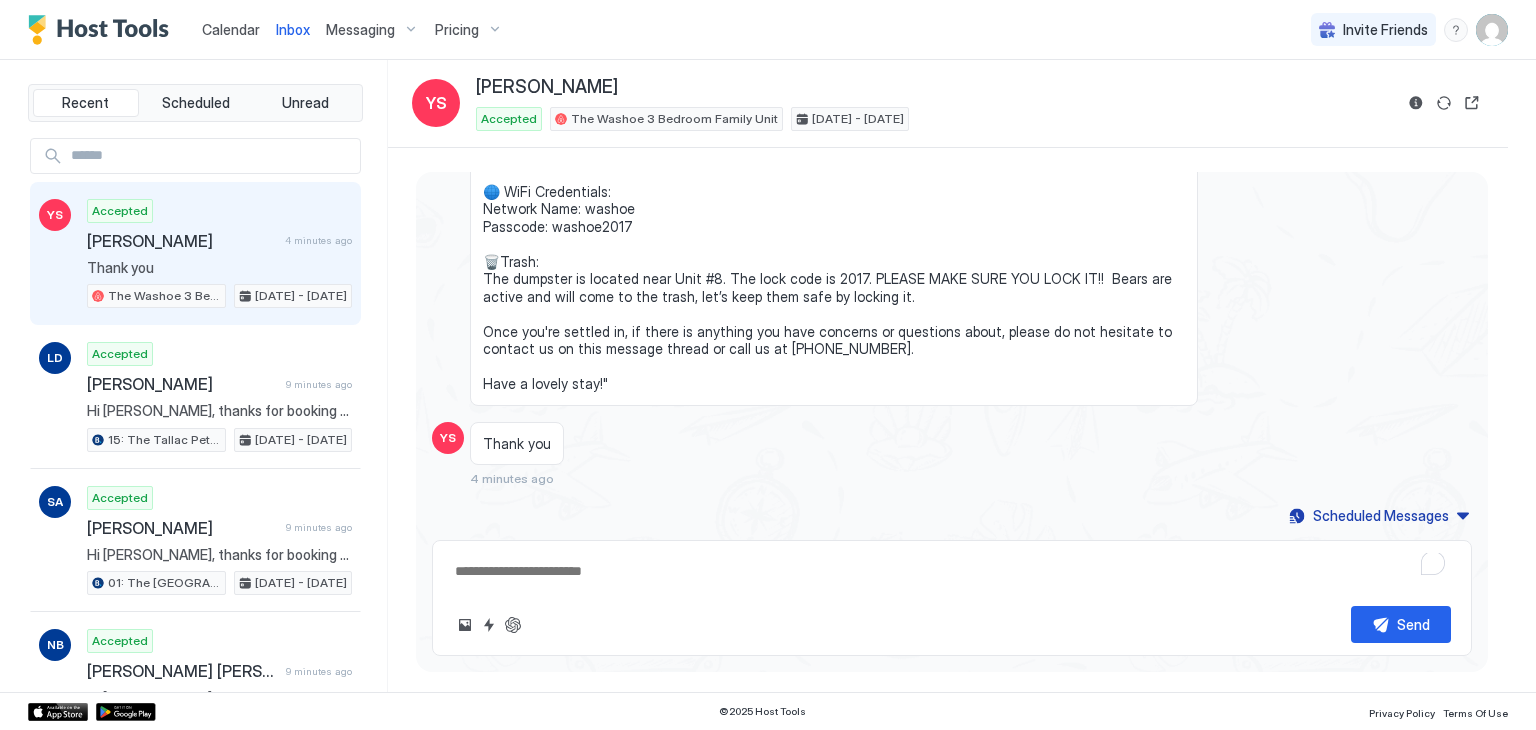 click at bounding box center [952, 571] 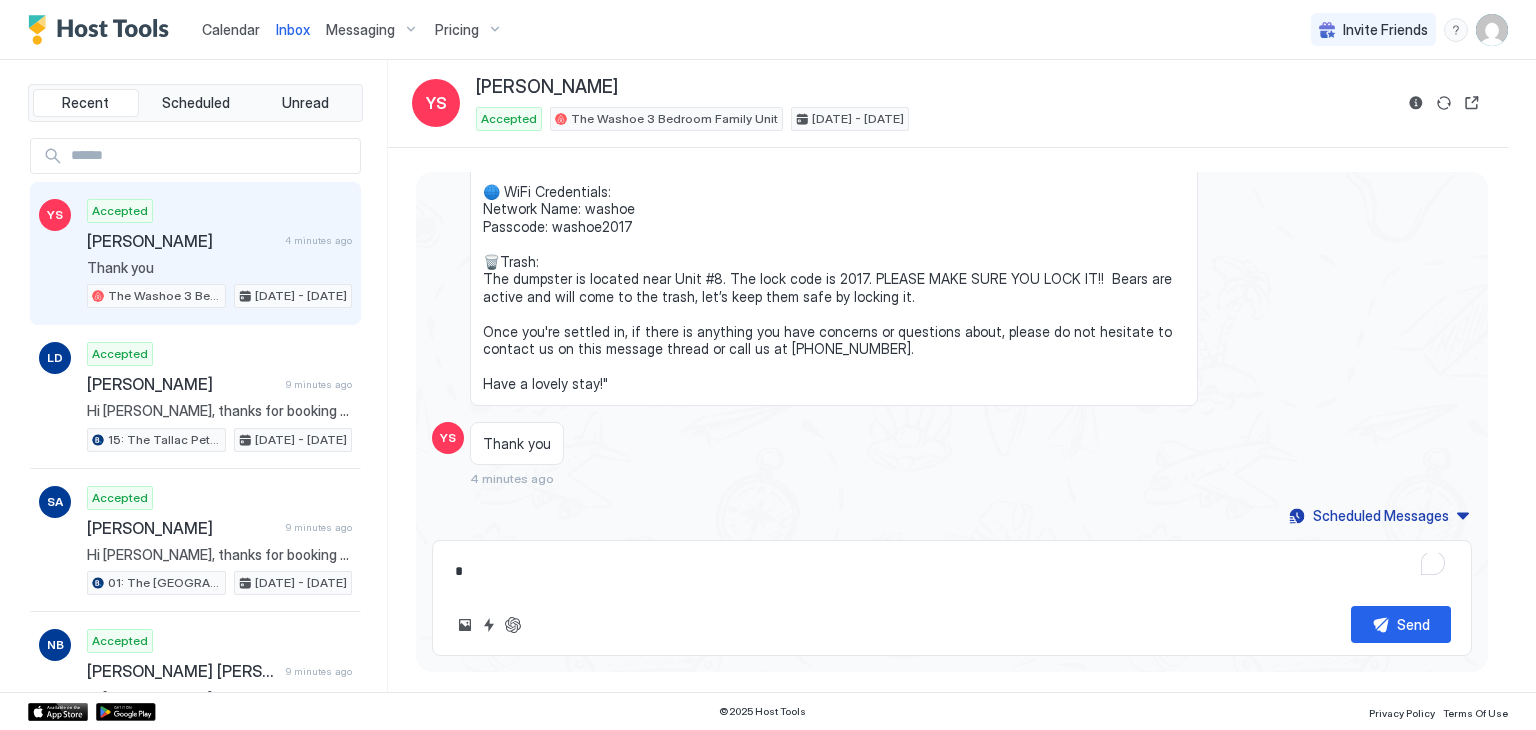 type on "*" 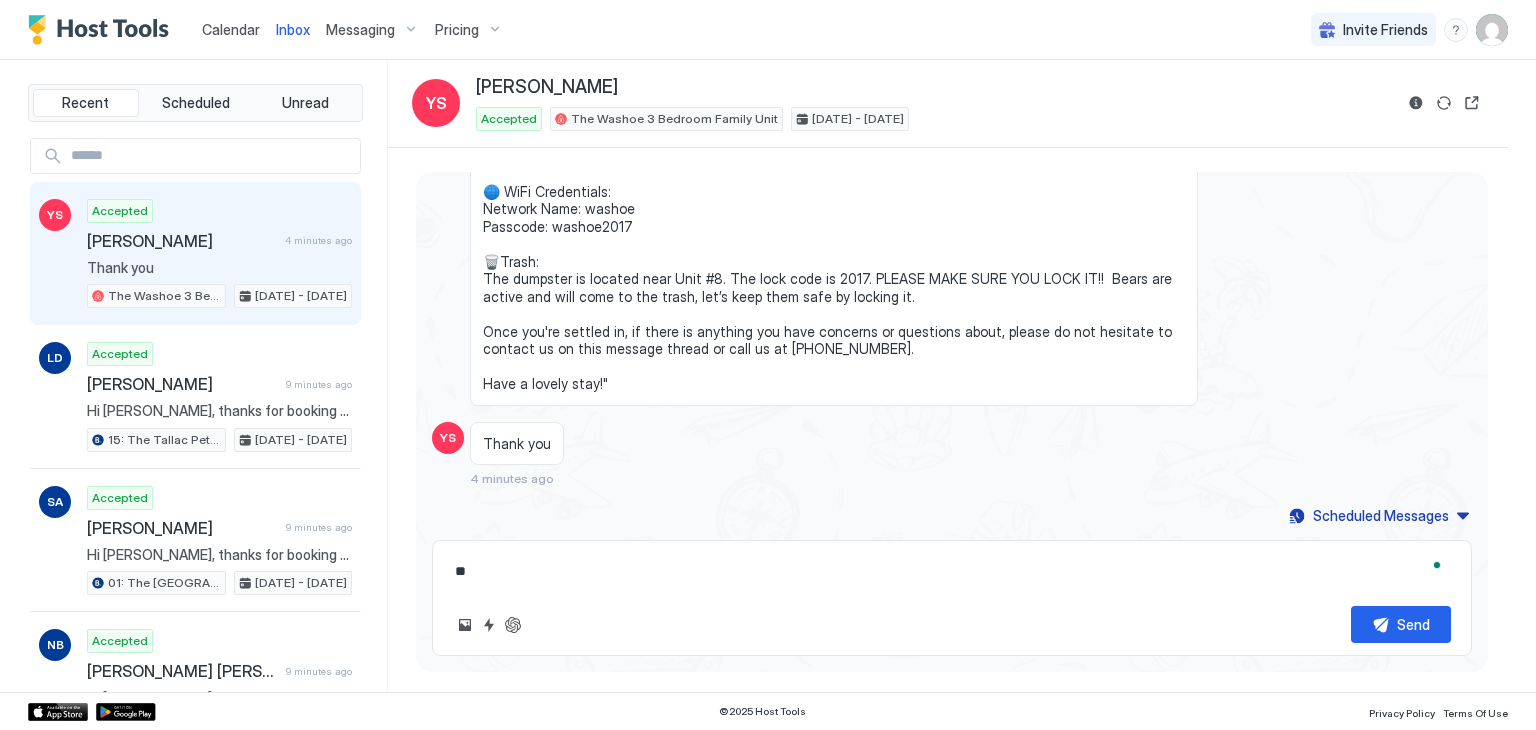 type on "*" 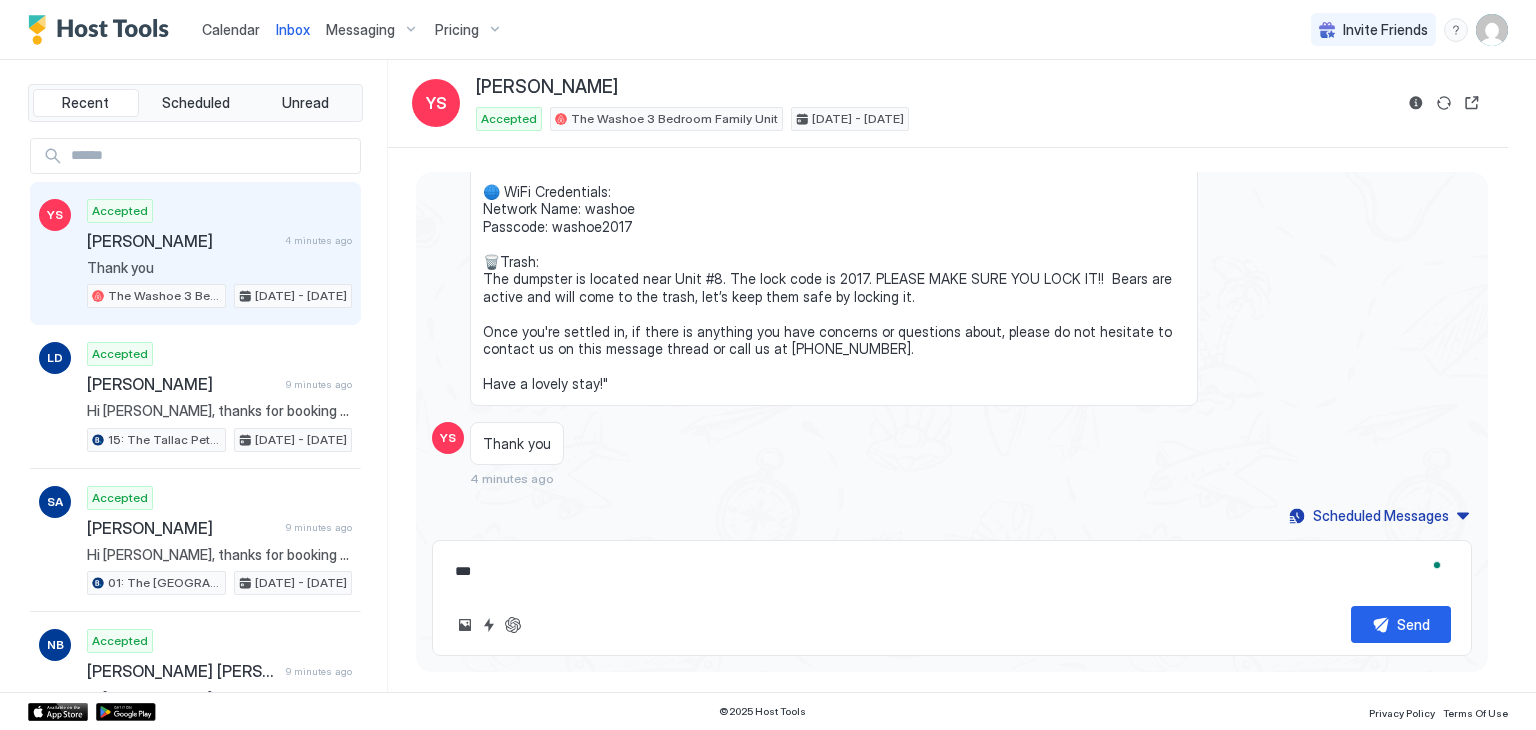 type on "*" 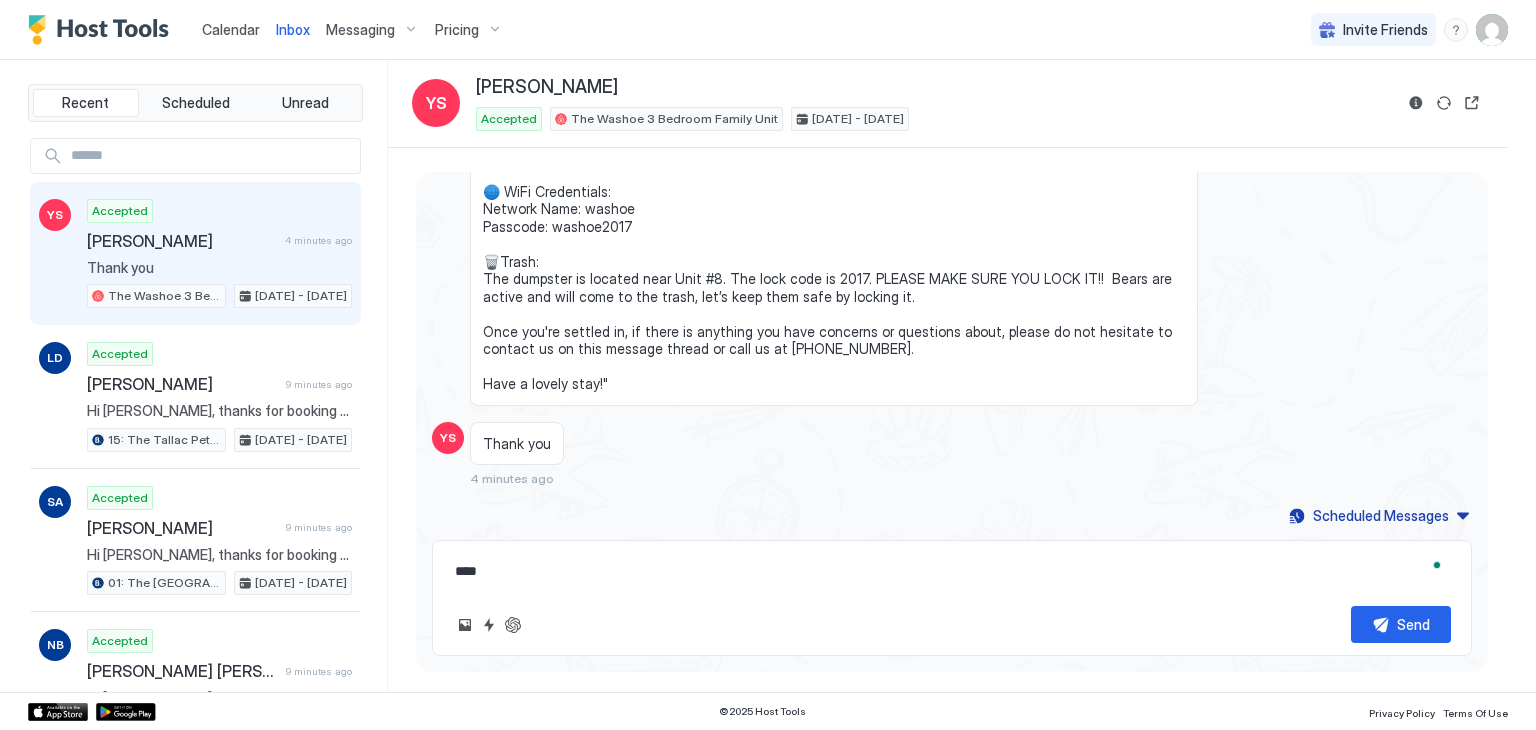 type on "*" 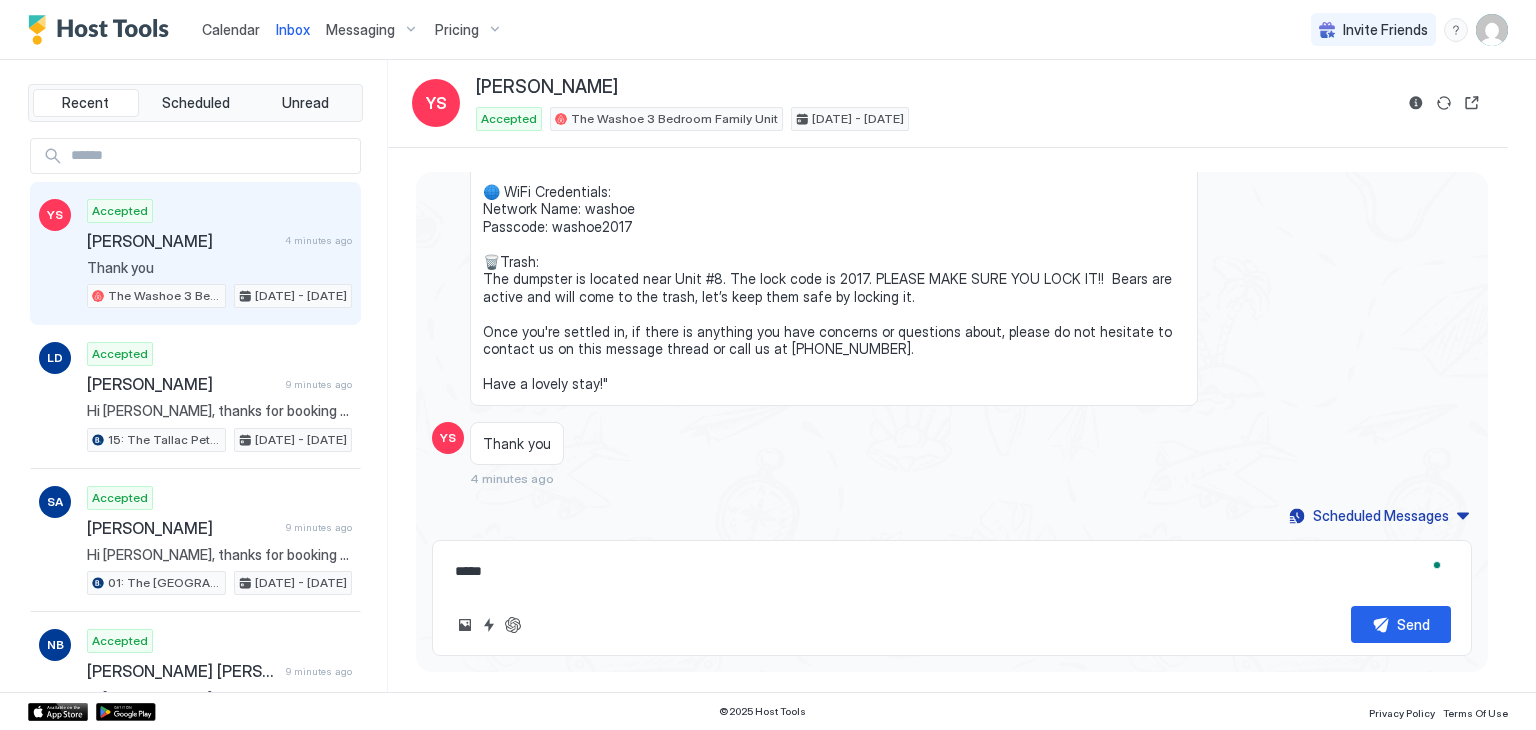 type on "*" 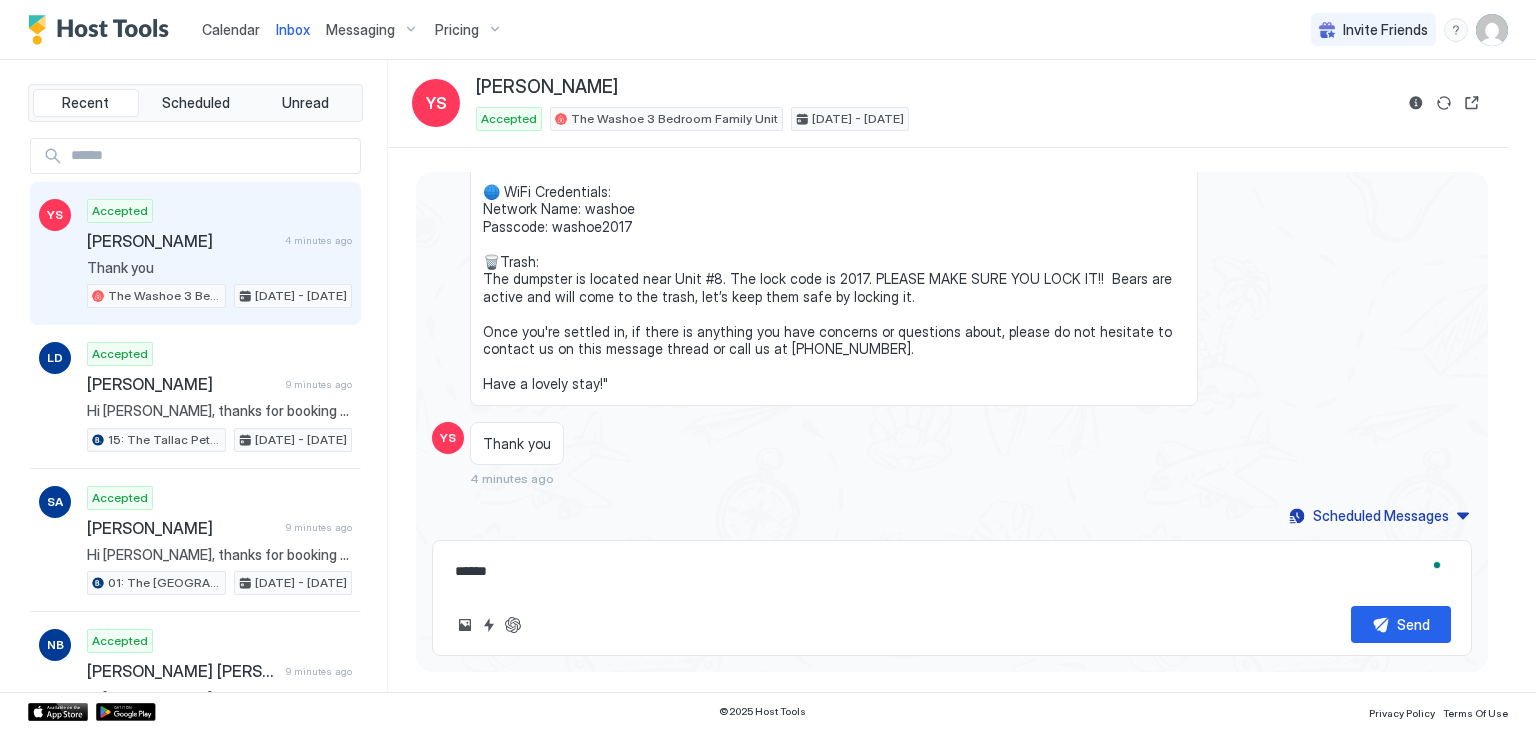 type on "*" 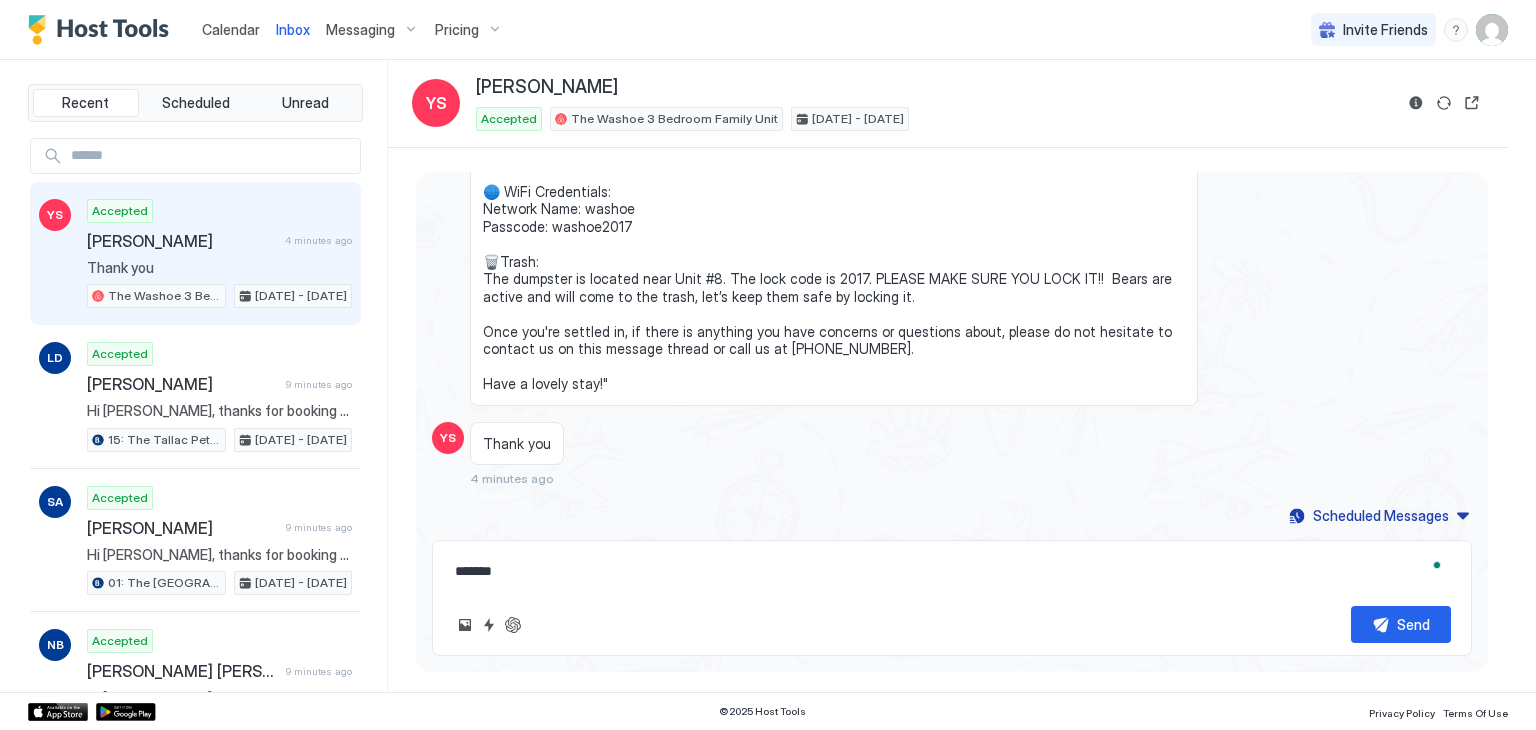 type on "*" 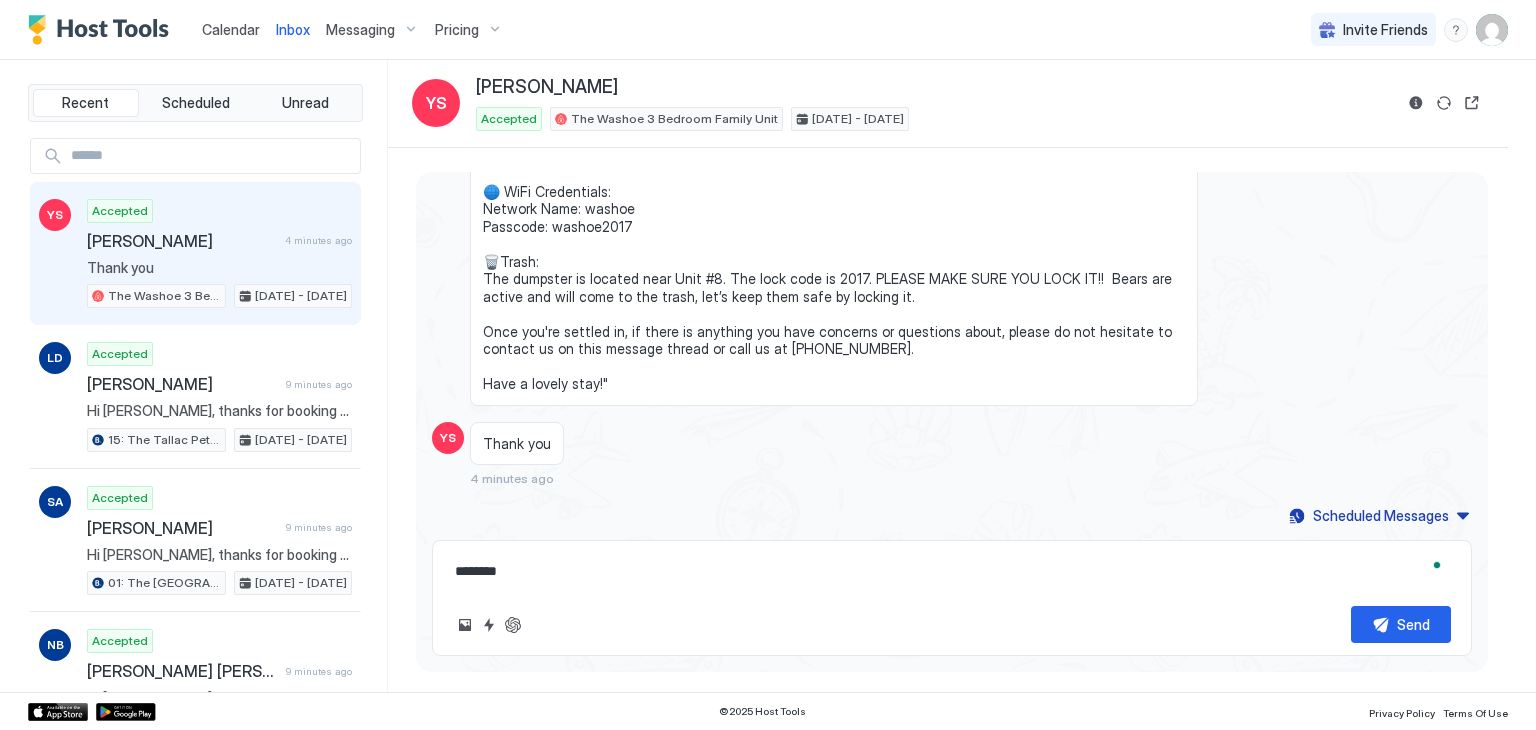 type on "*" 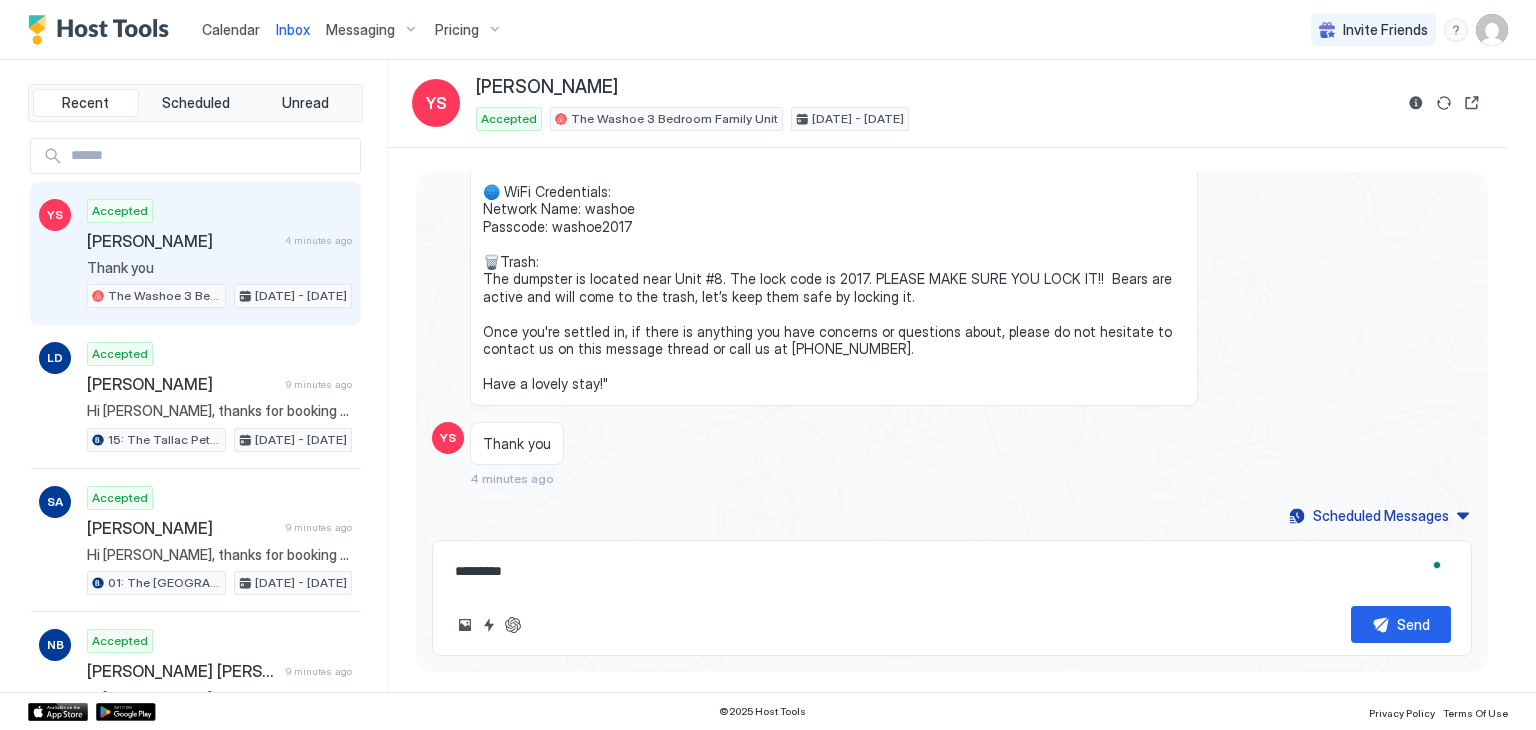 type on "*" 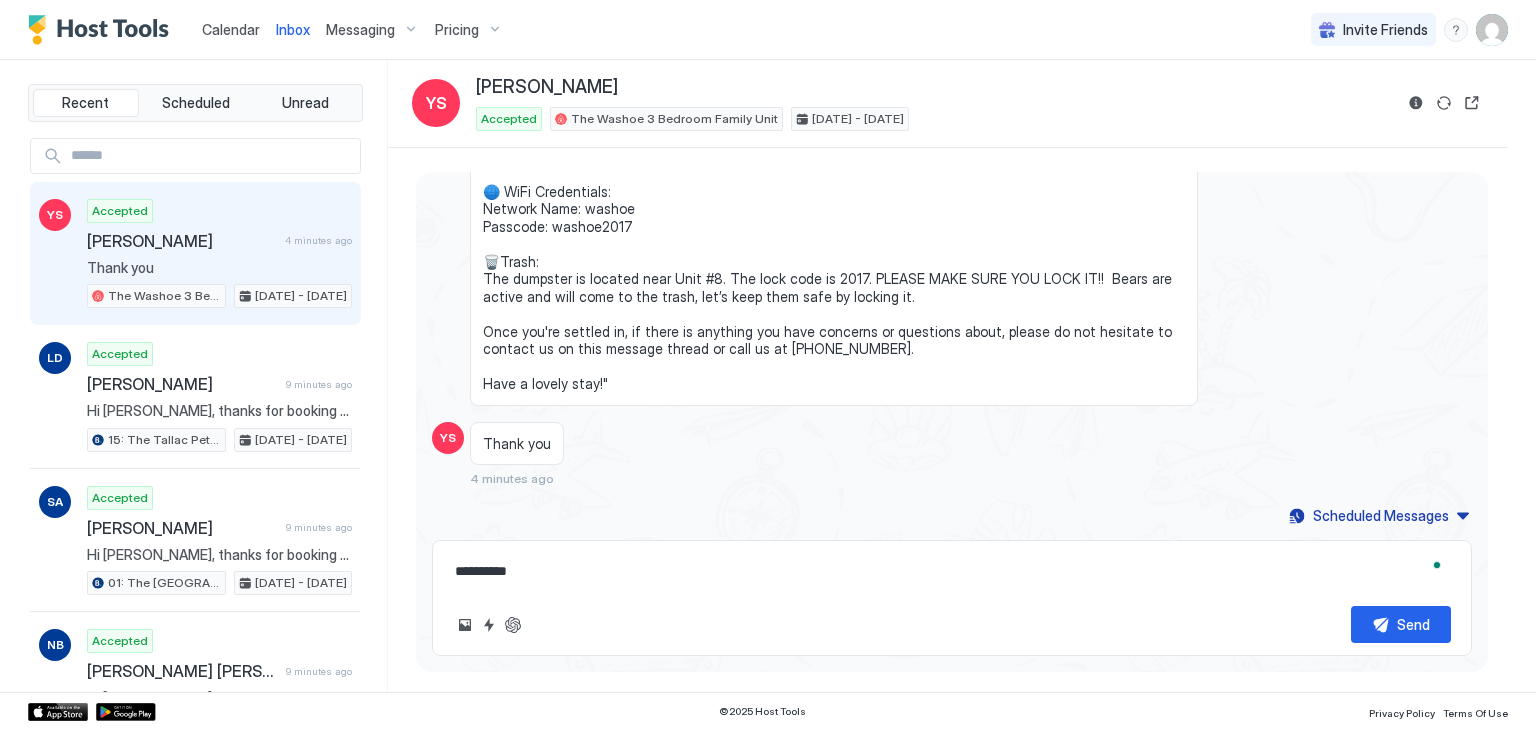 type on "*" 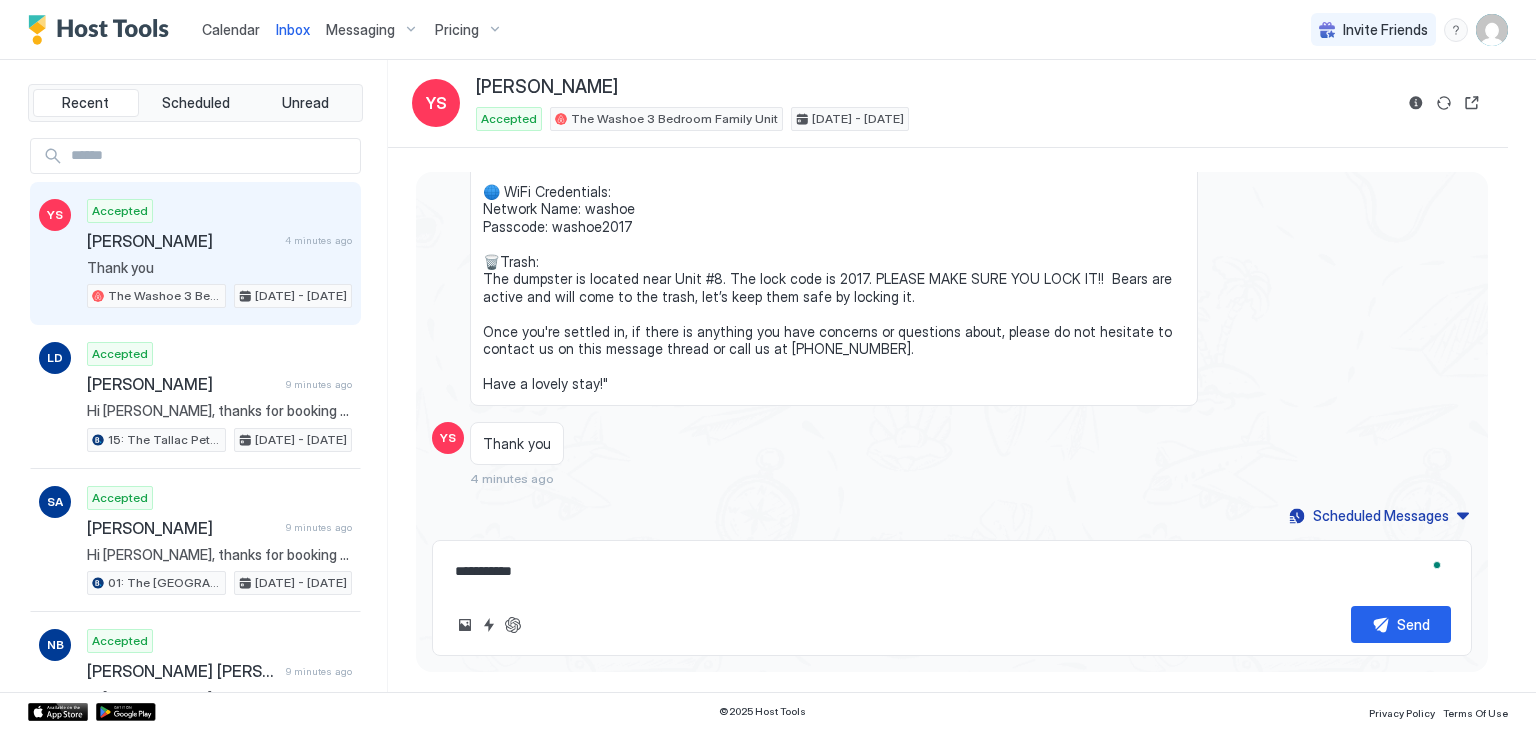 type on "**********" 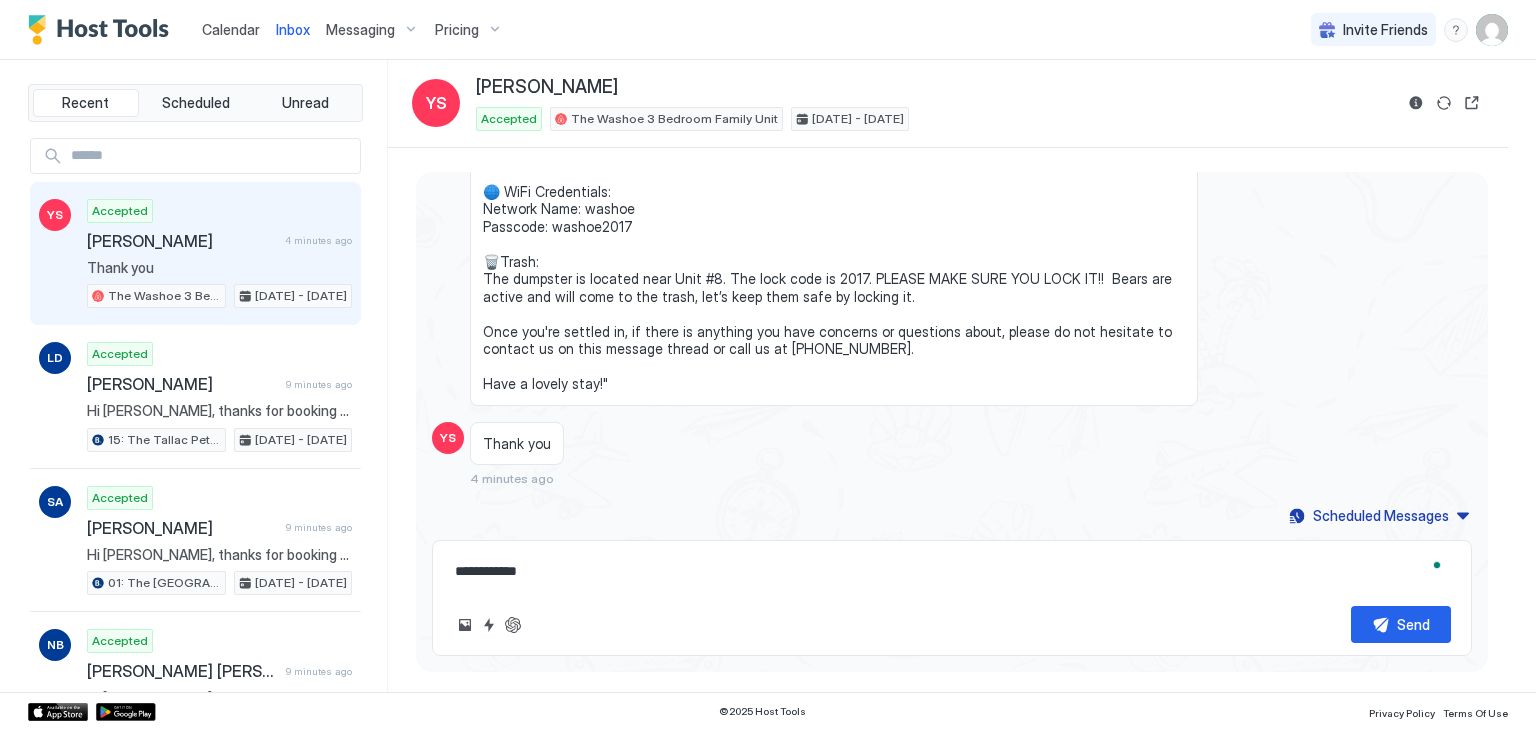 type on "*" 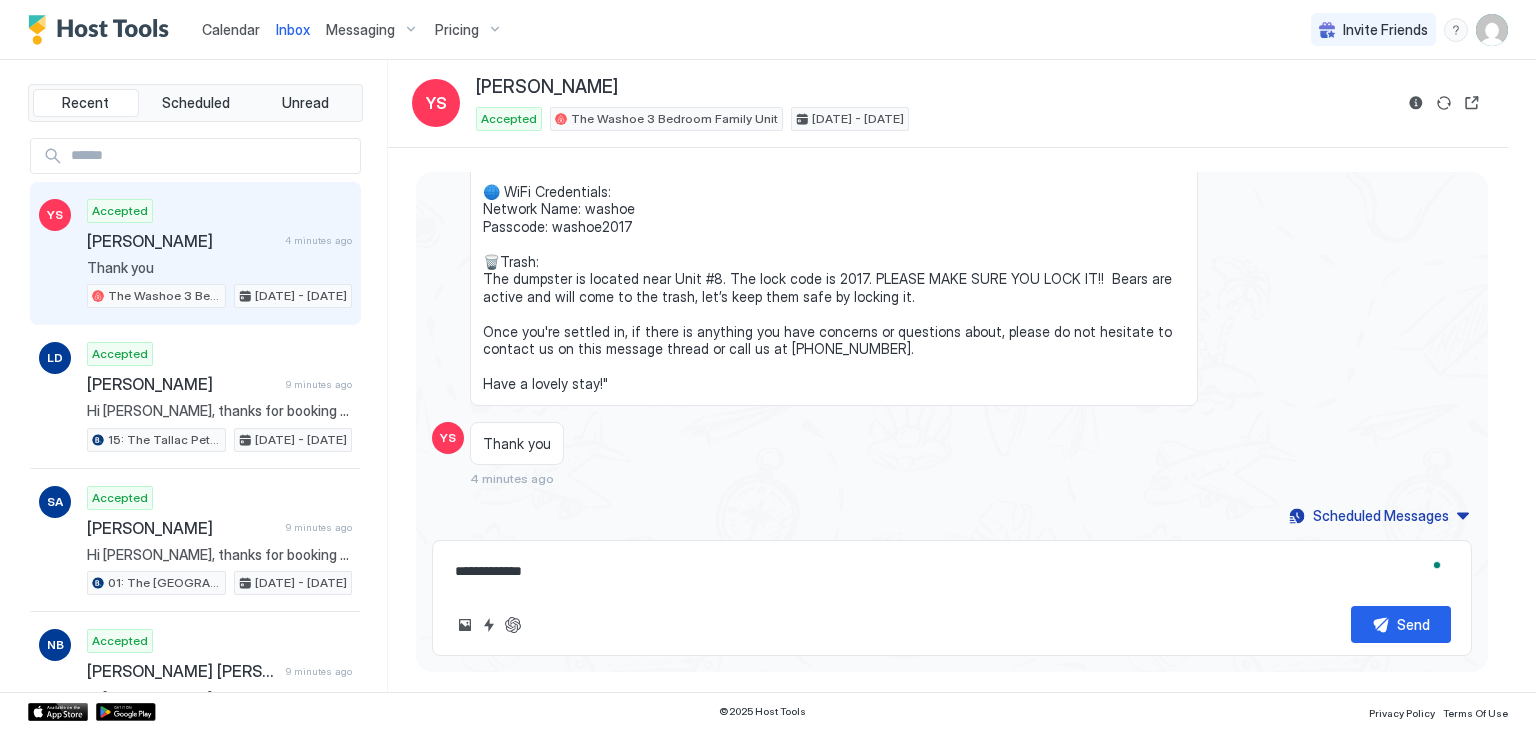 type on "*" 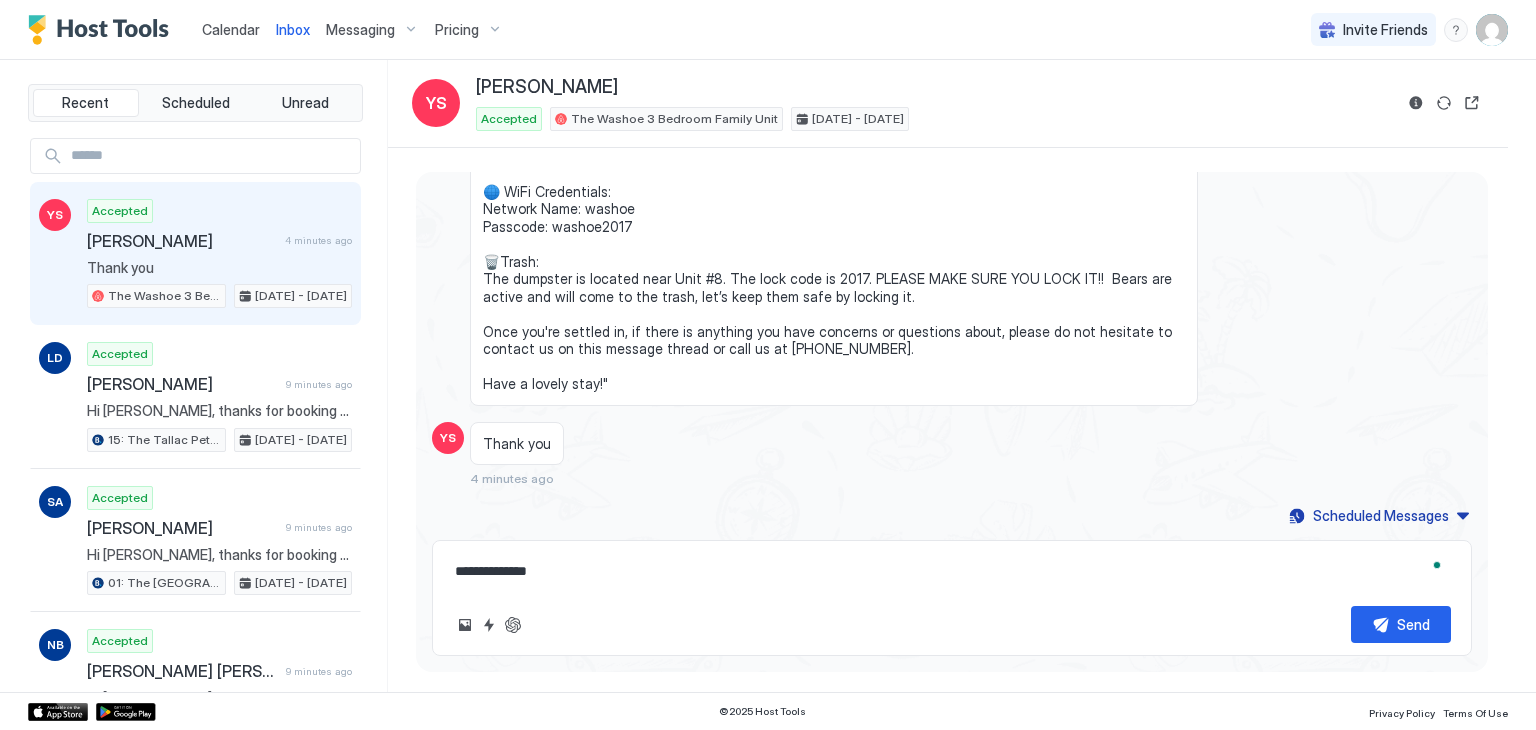 type on "*" 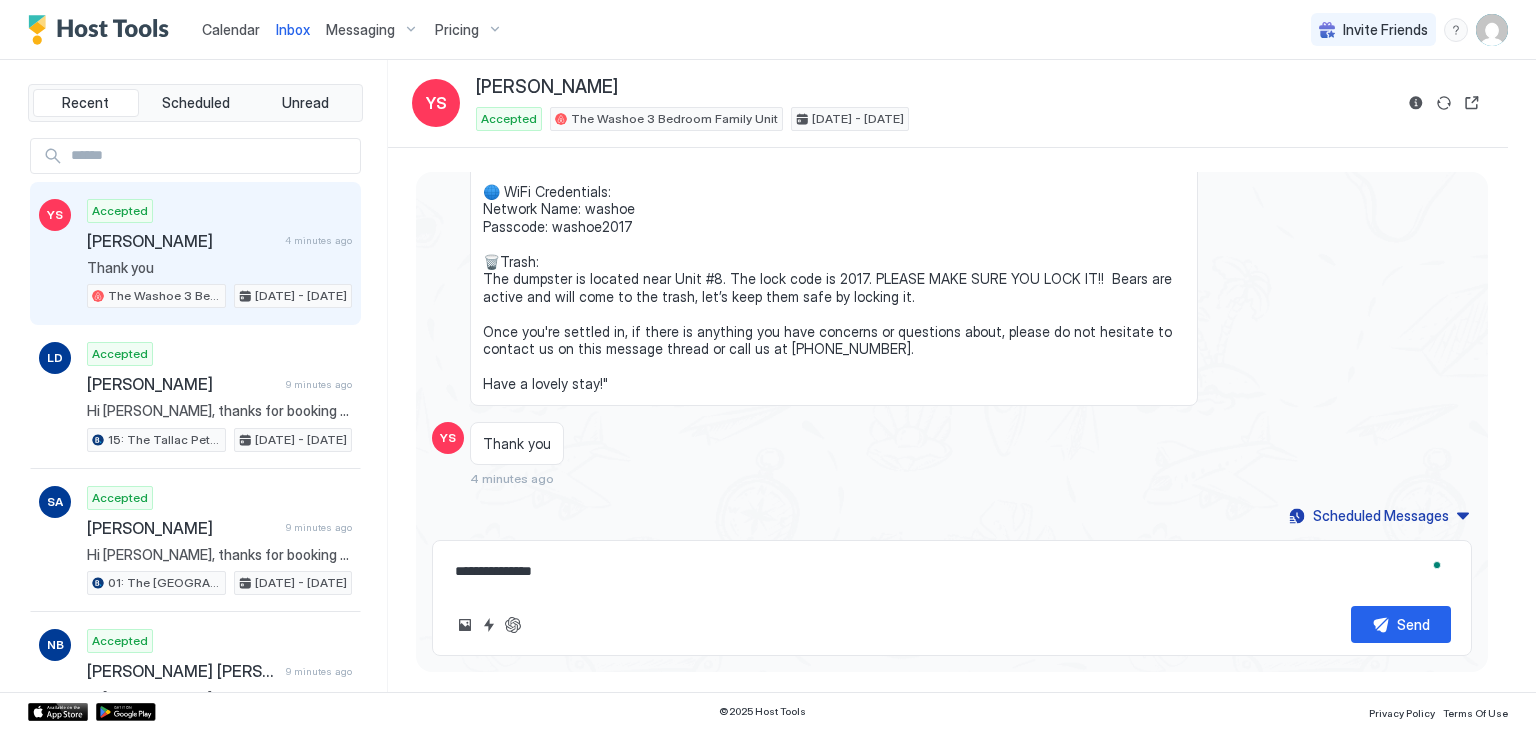 type on "*" 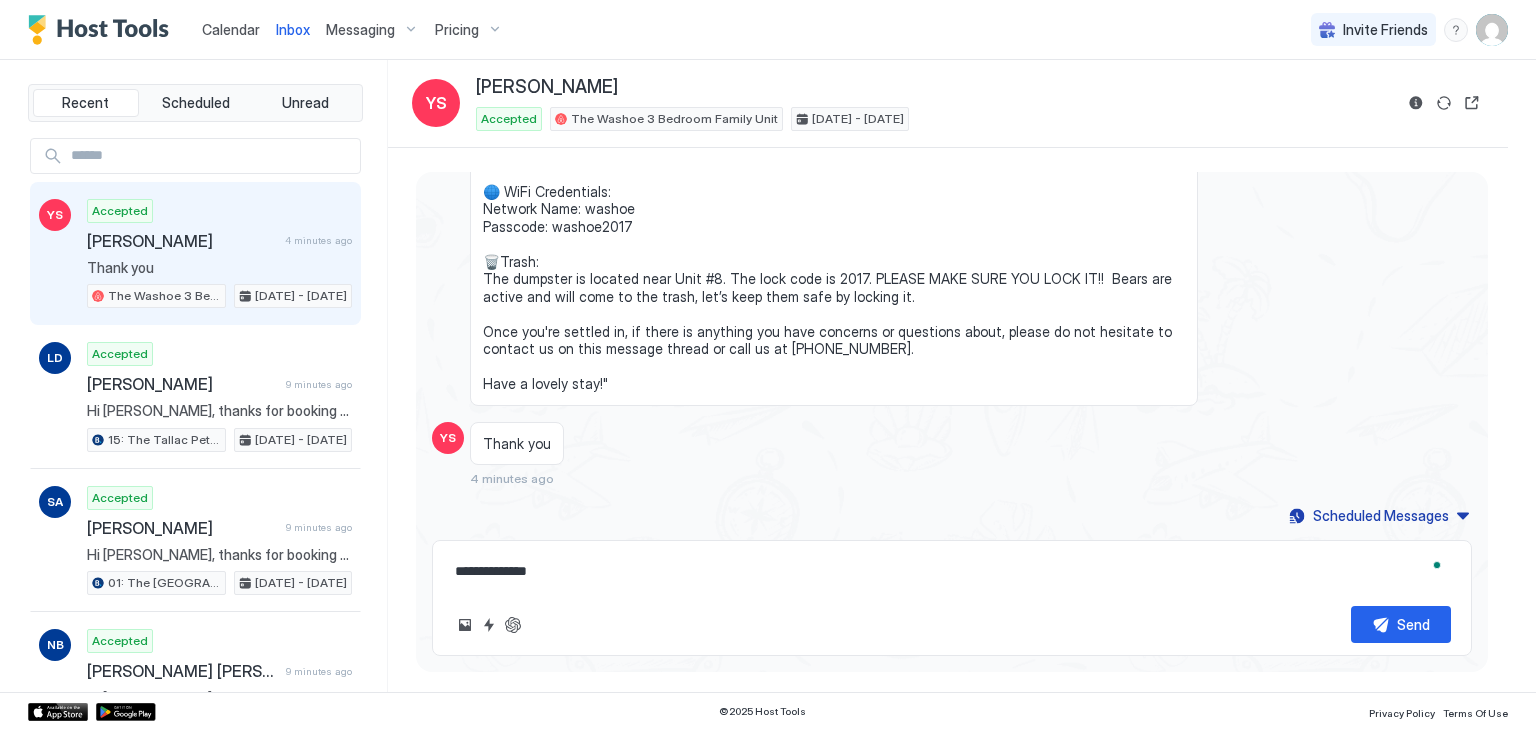 type on "*" 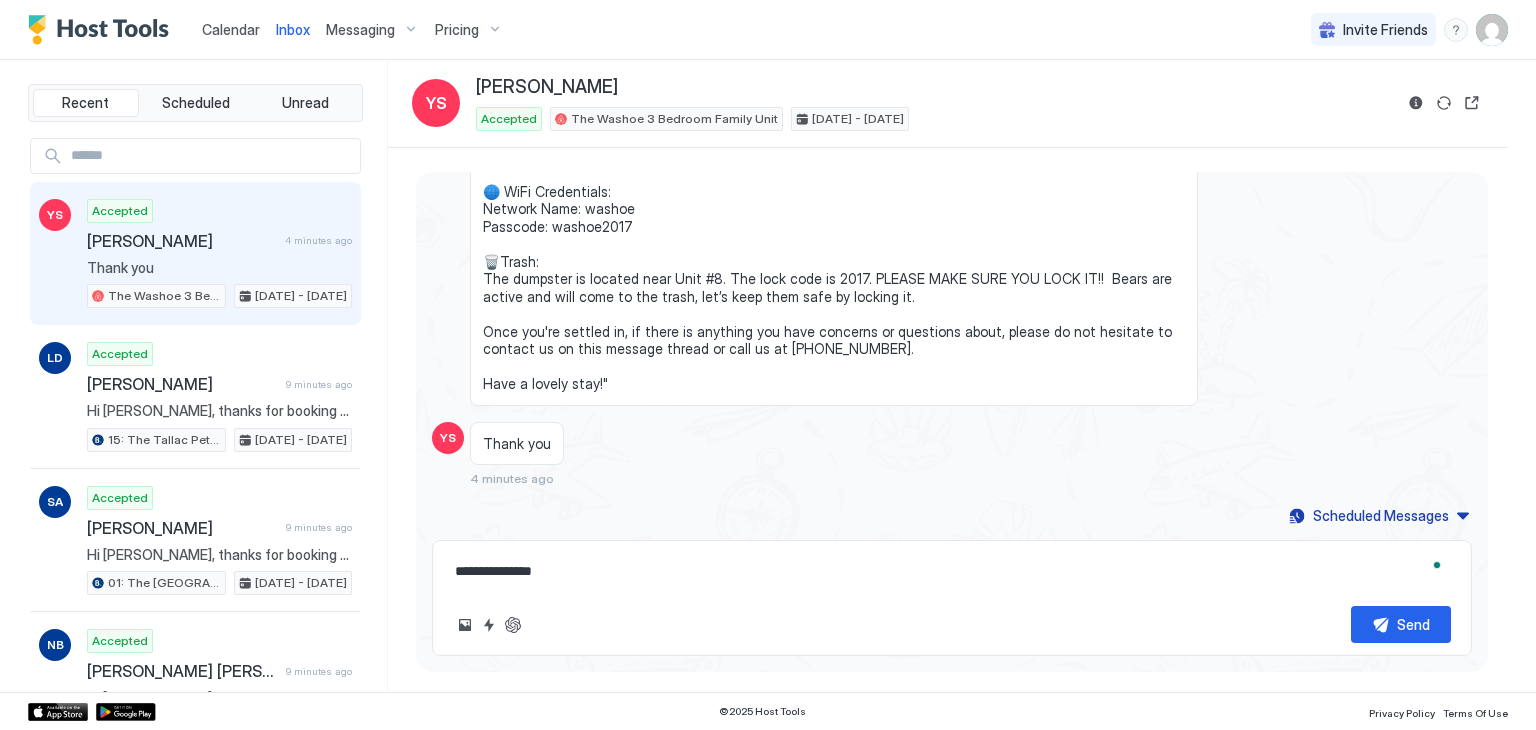 type on "*" 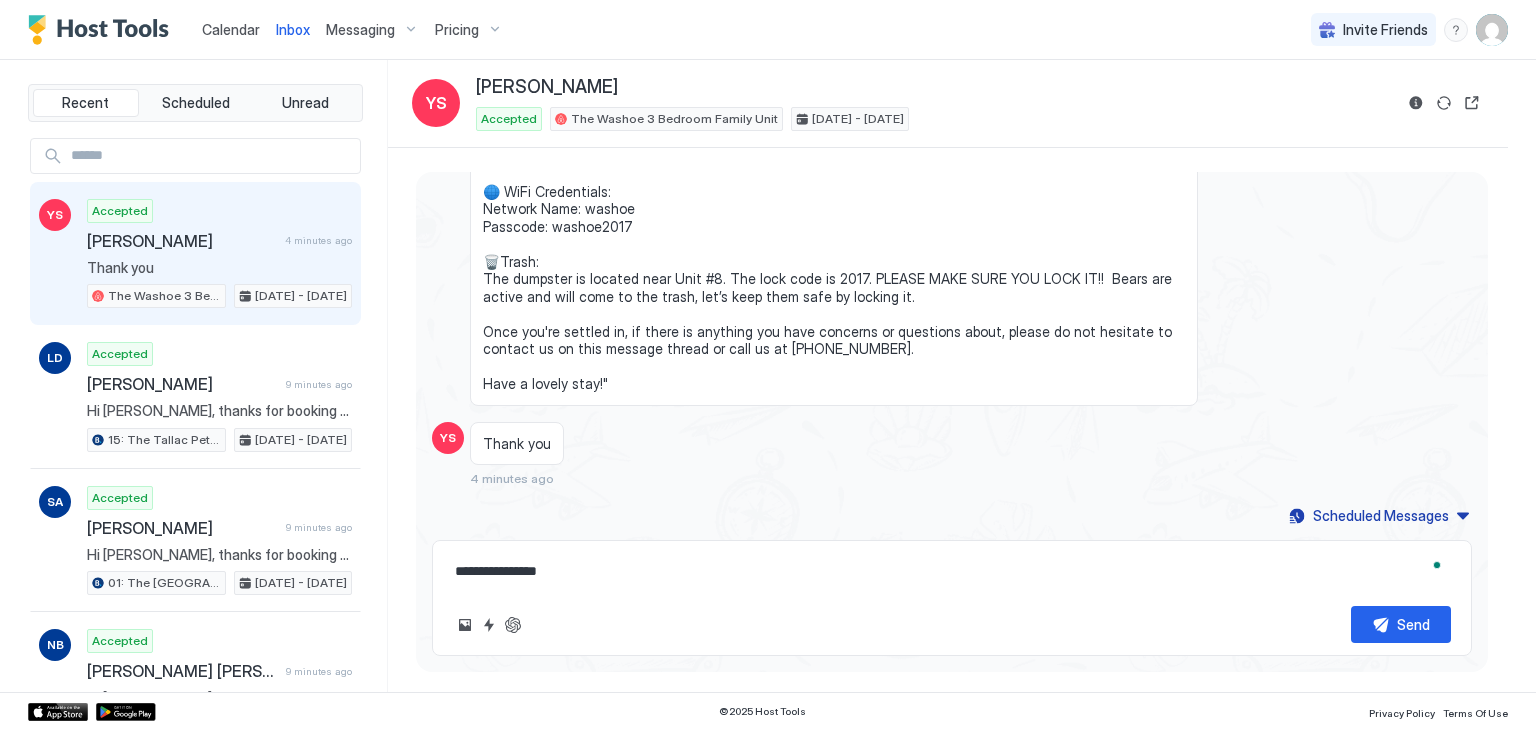 type on "*" 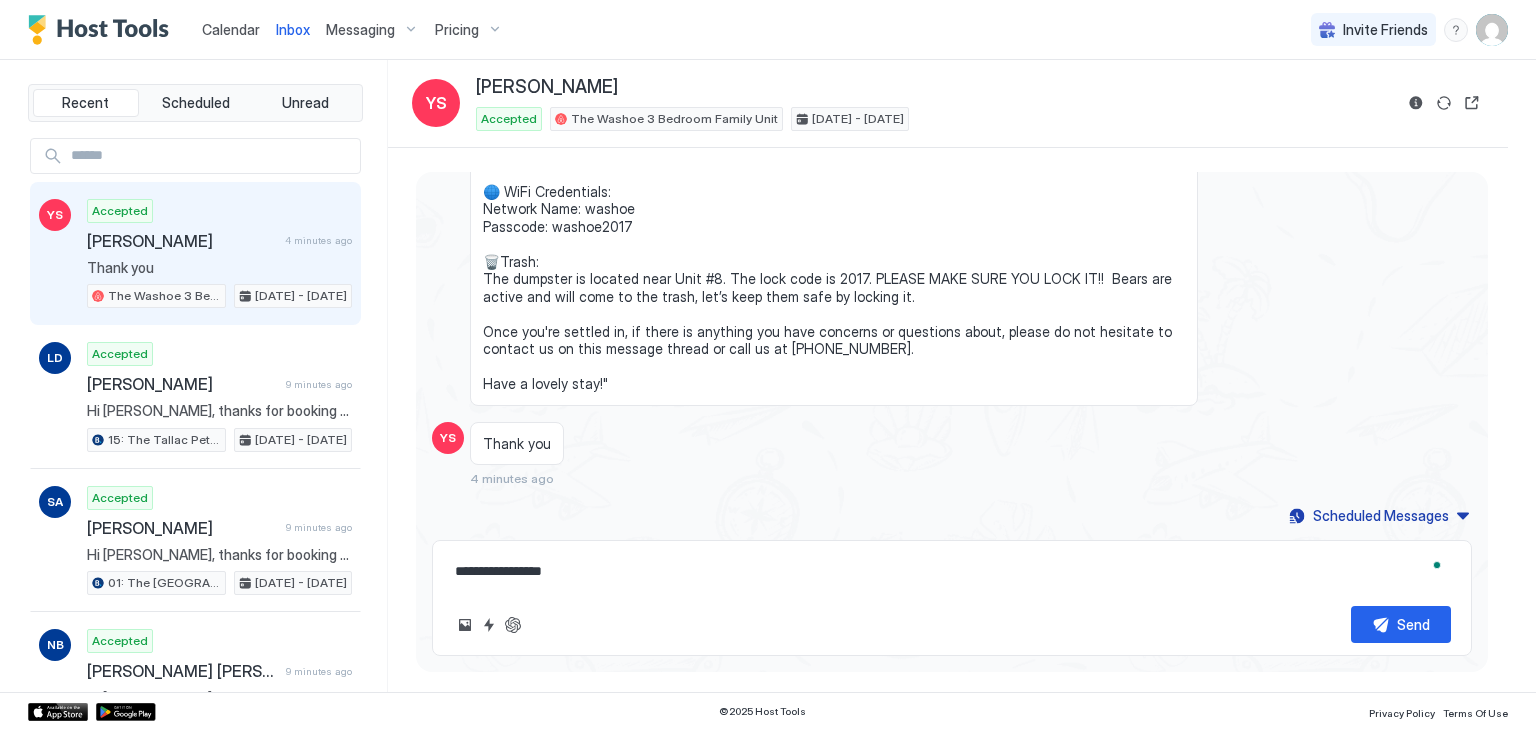 type on "*" 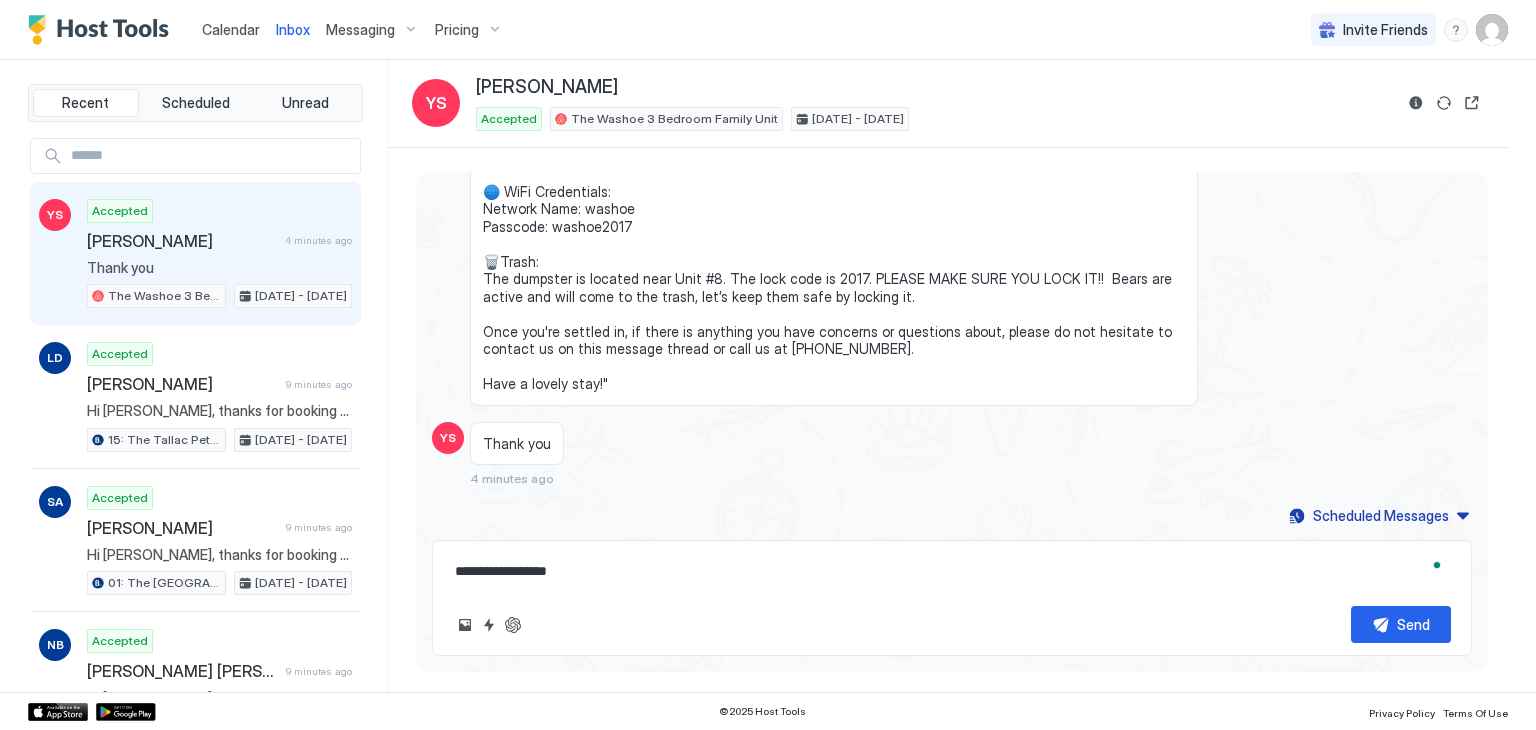 type on "*" 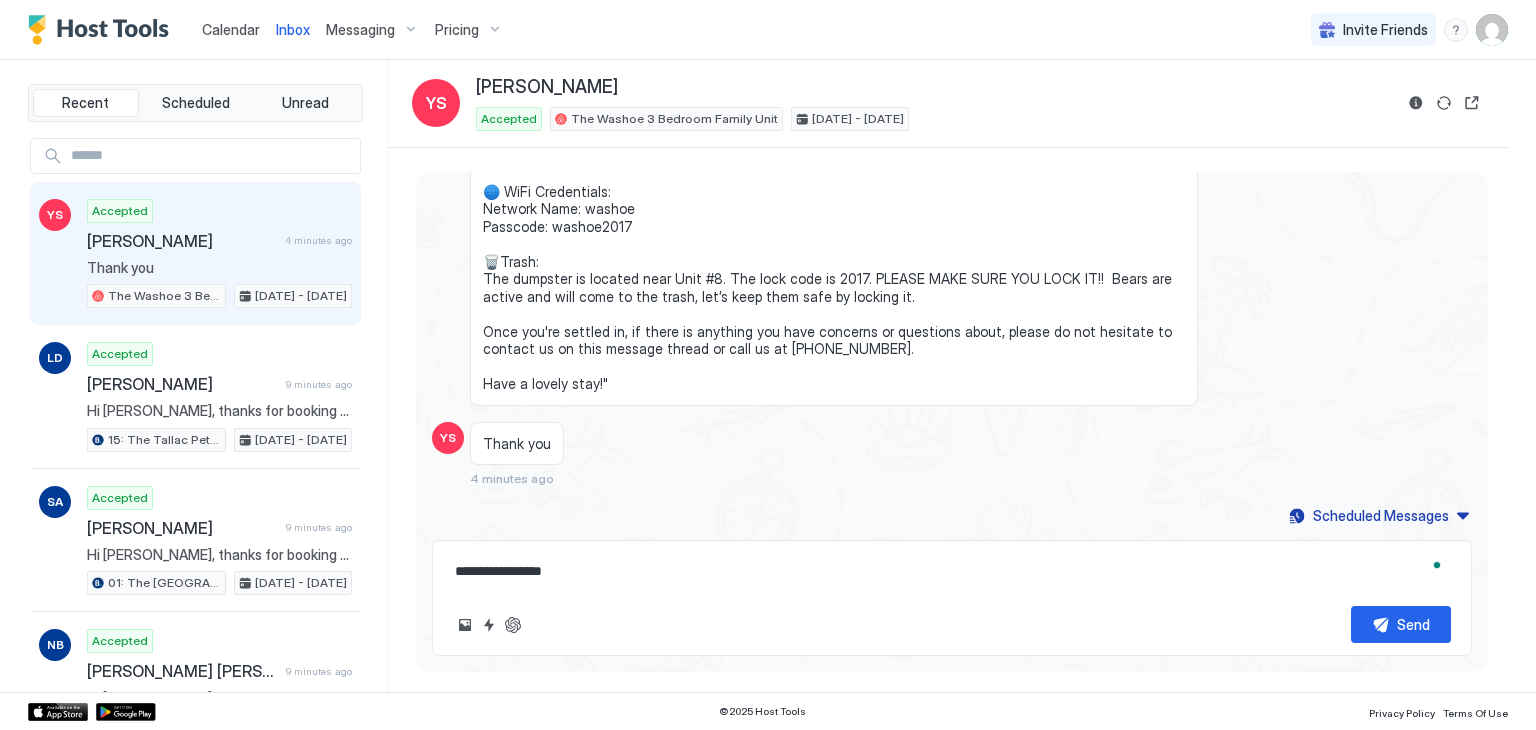 type on "*" 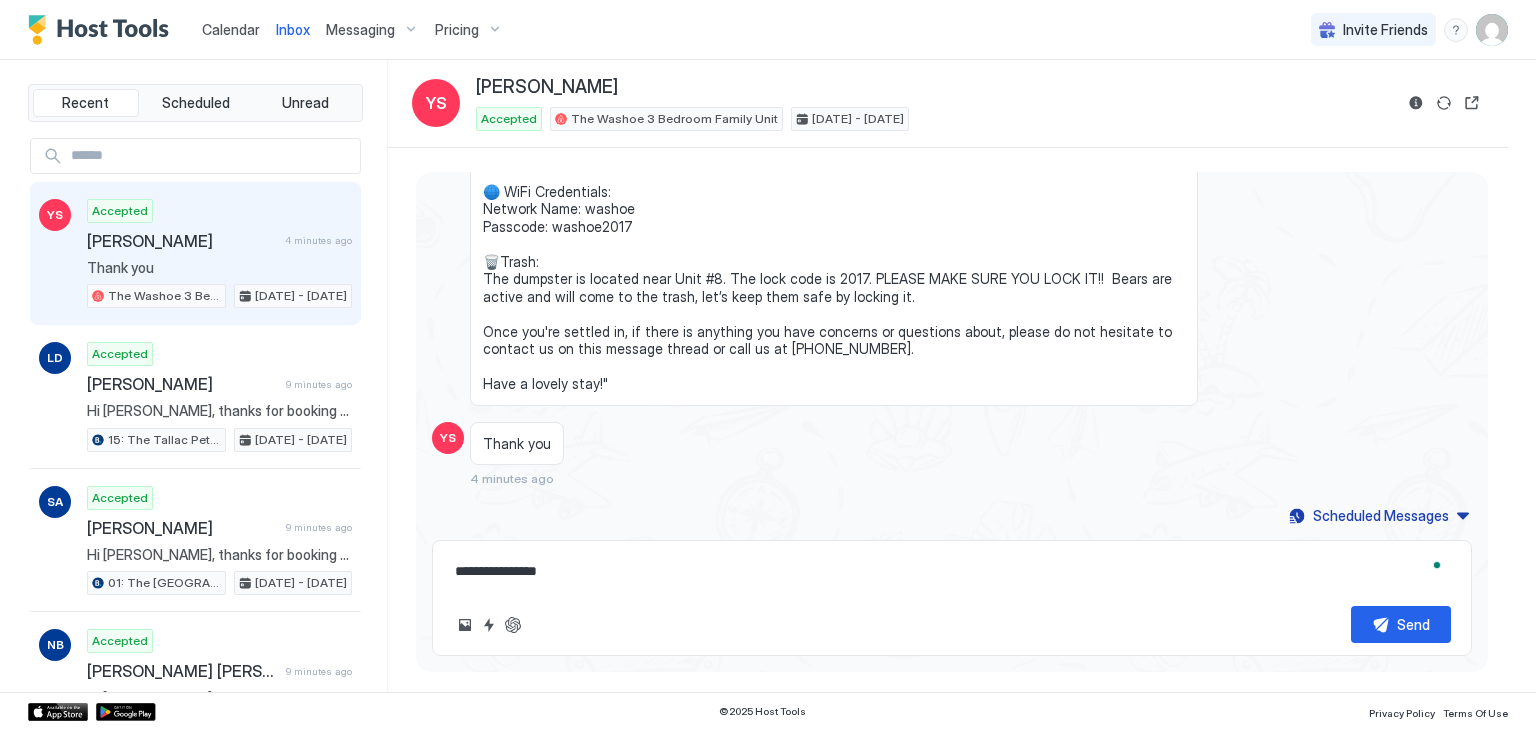 type on "*" 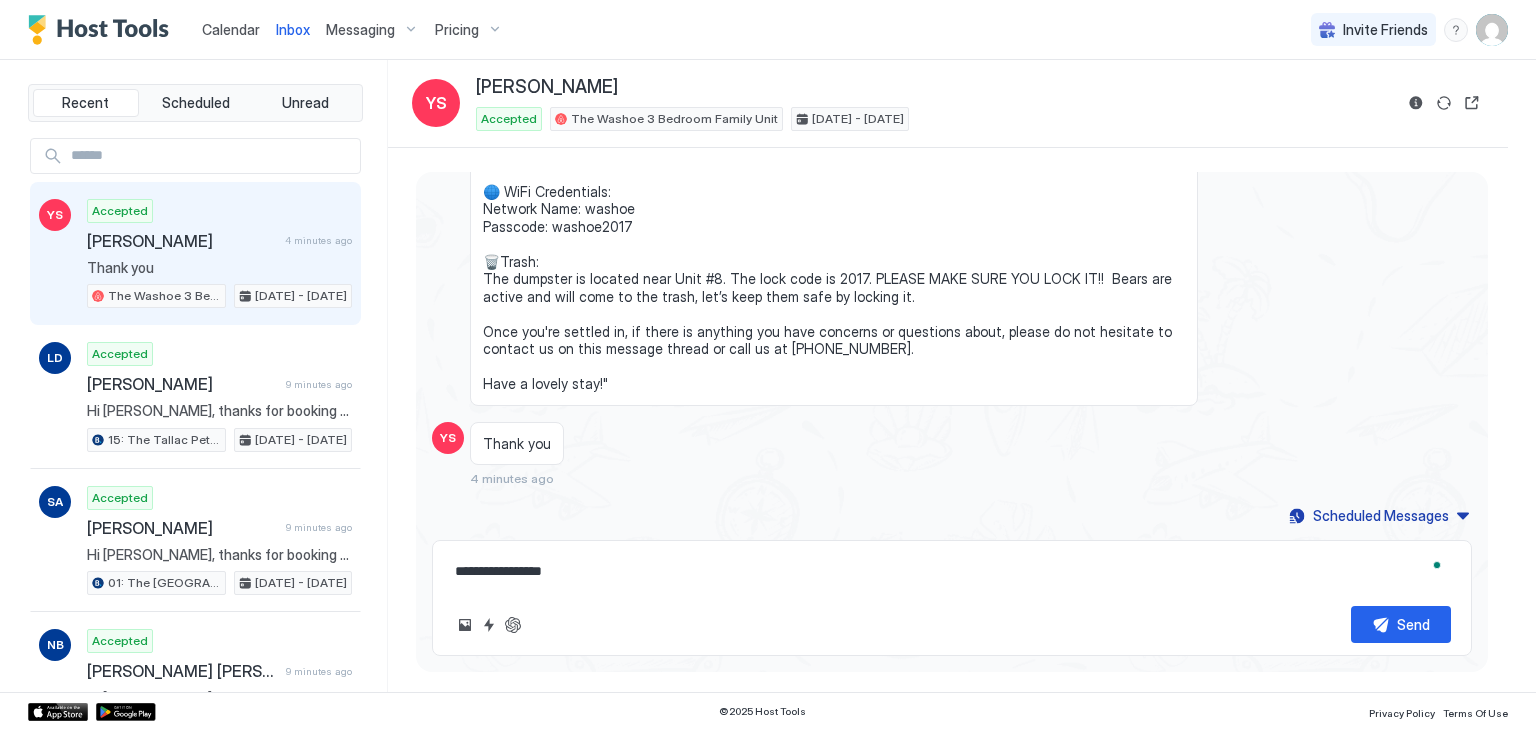 type on "*" 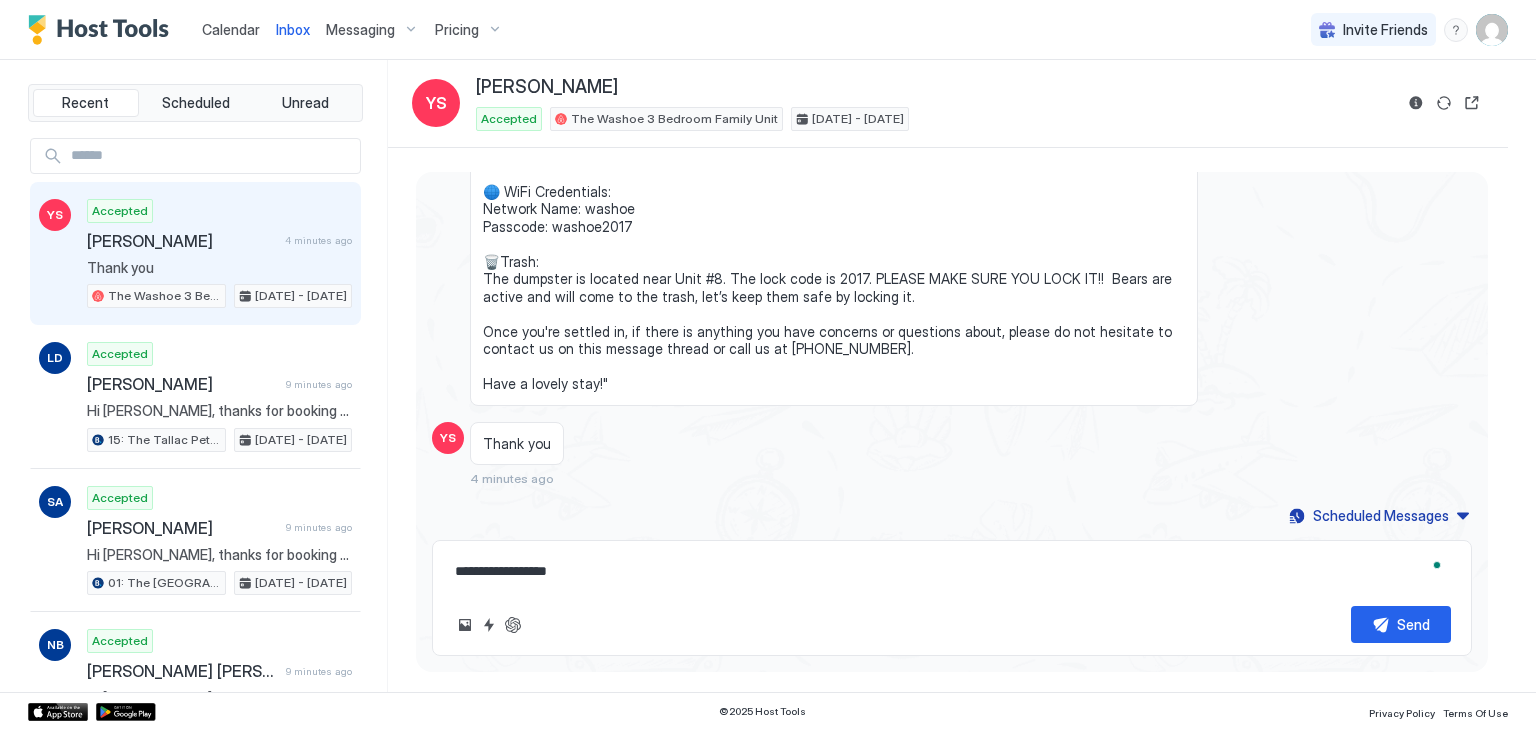 type on "*" 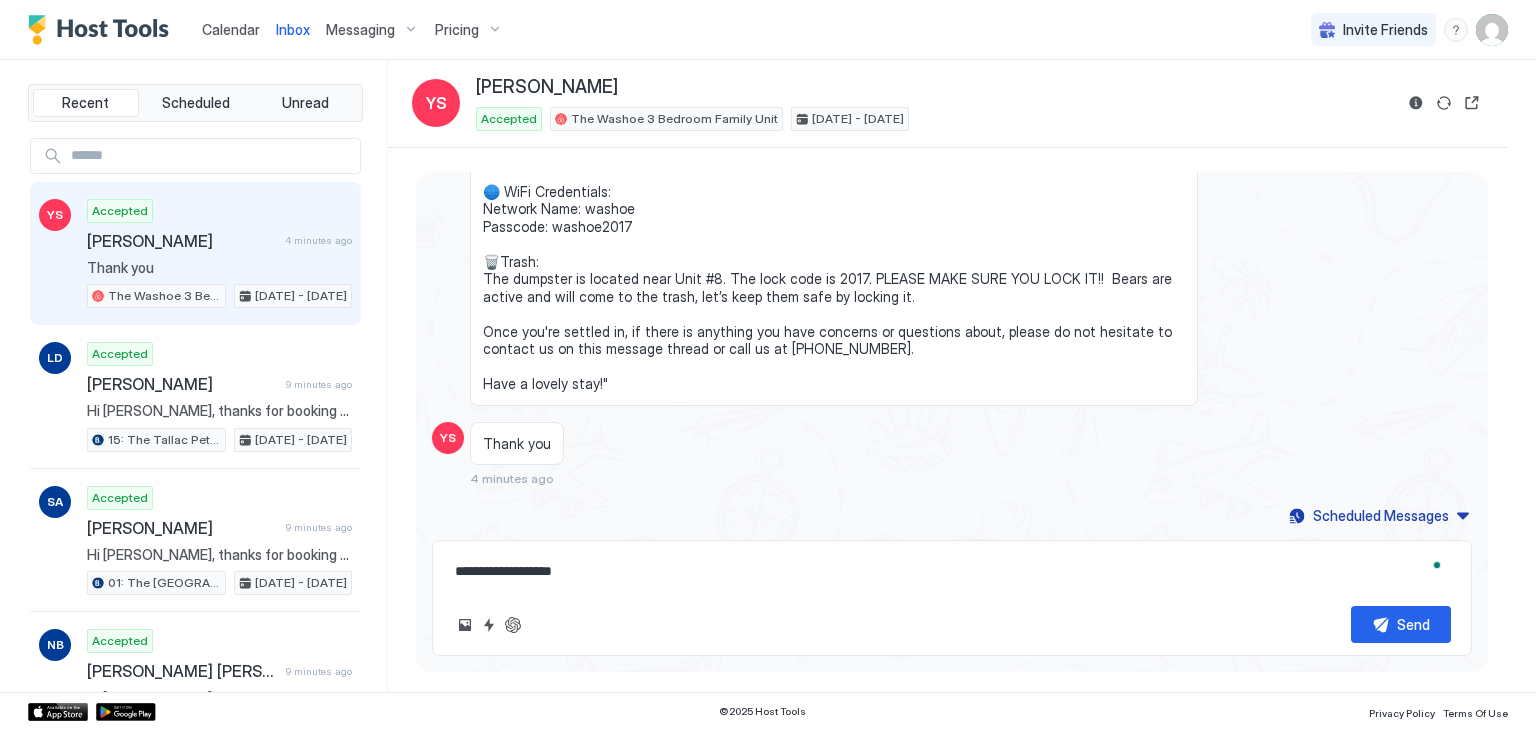 type on "*" 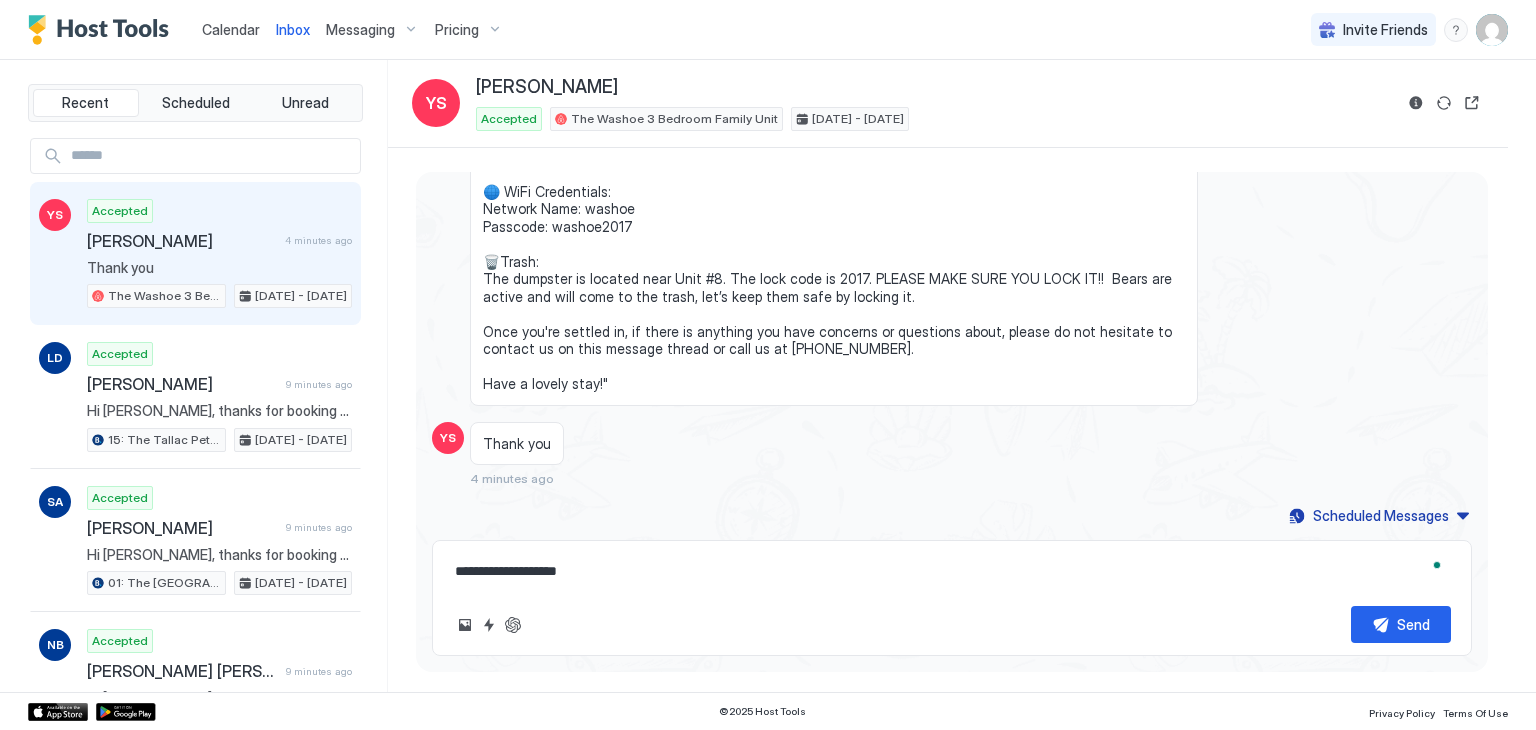 type on "*" 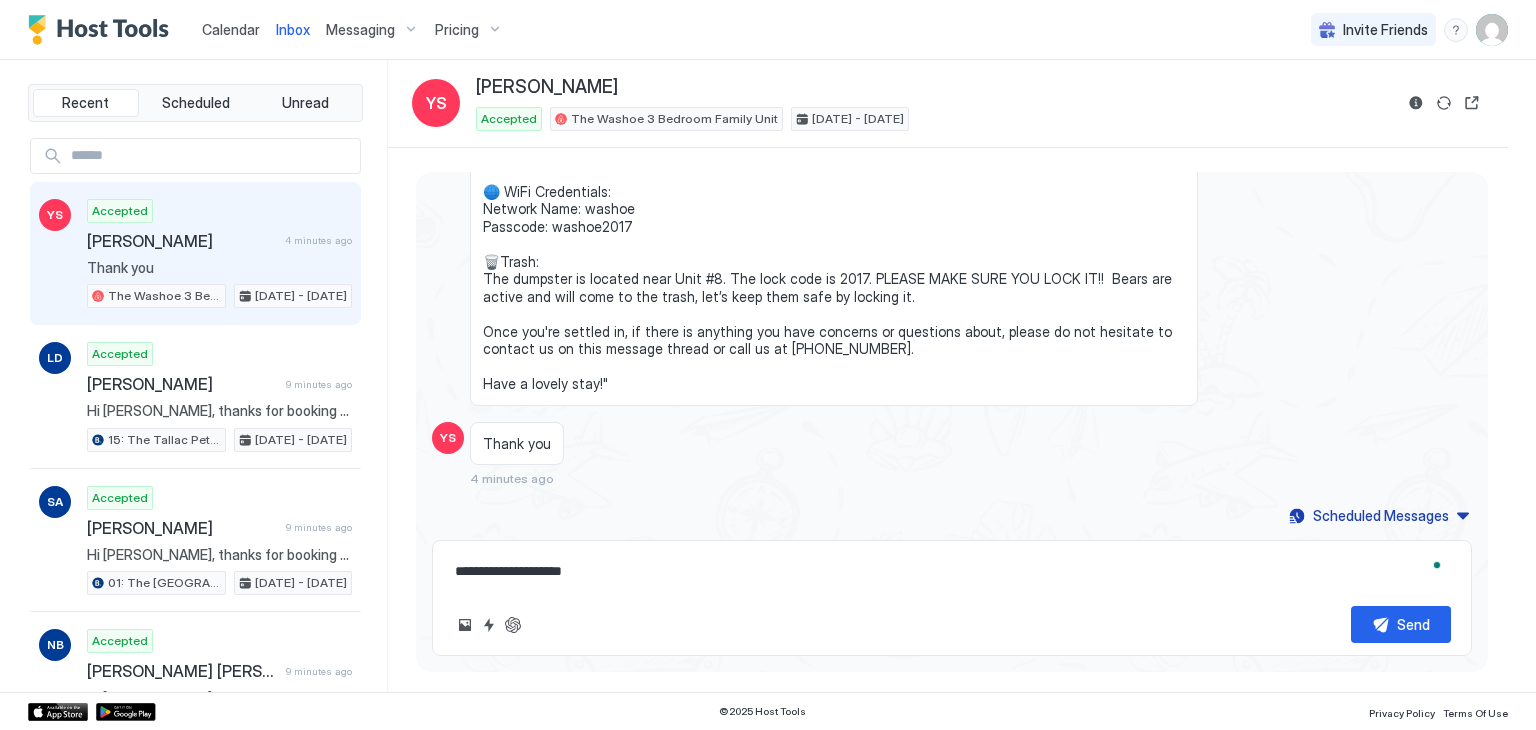 type on "*" 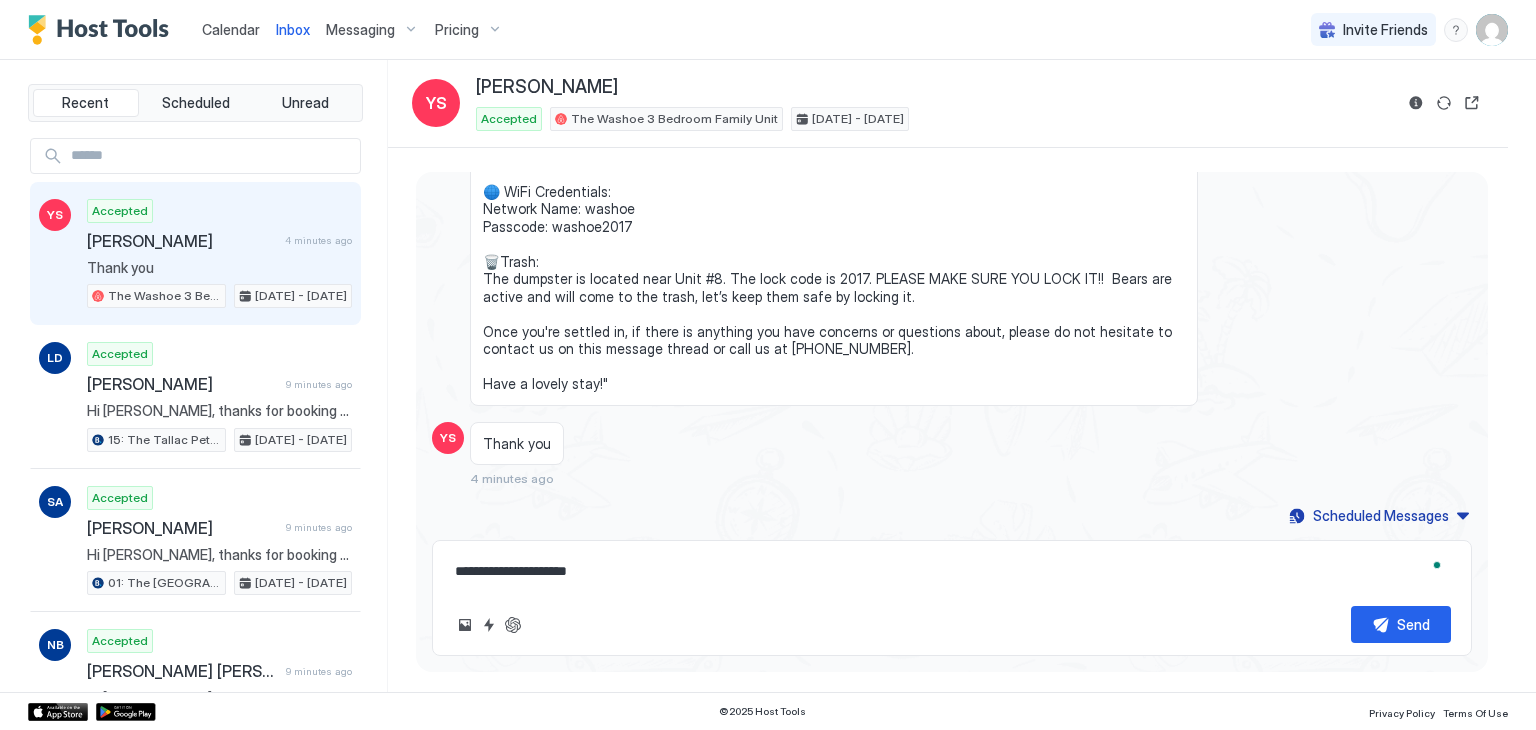 type on "*" 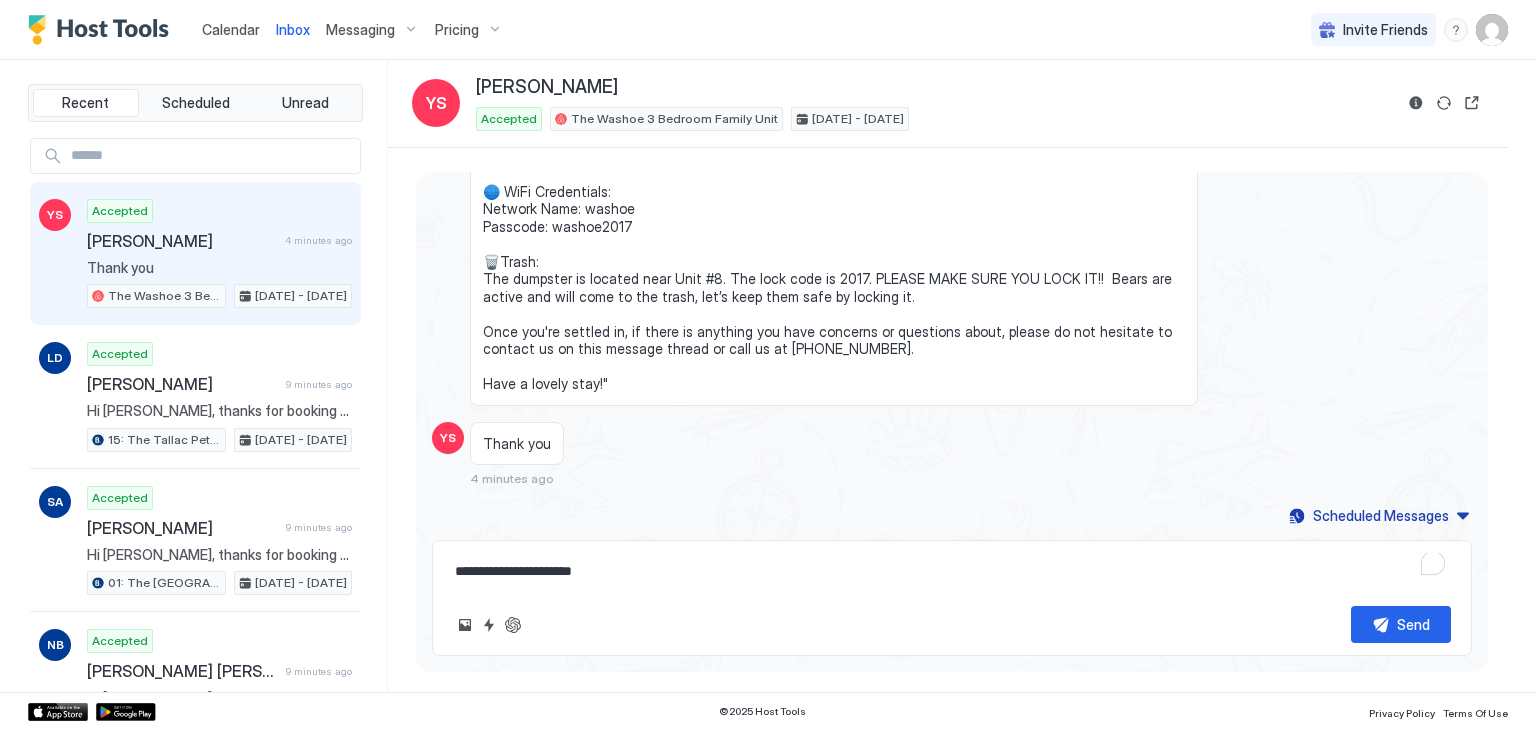 type on "*" 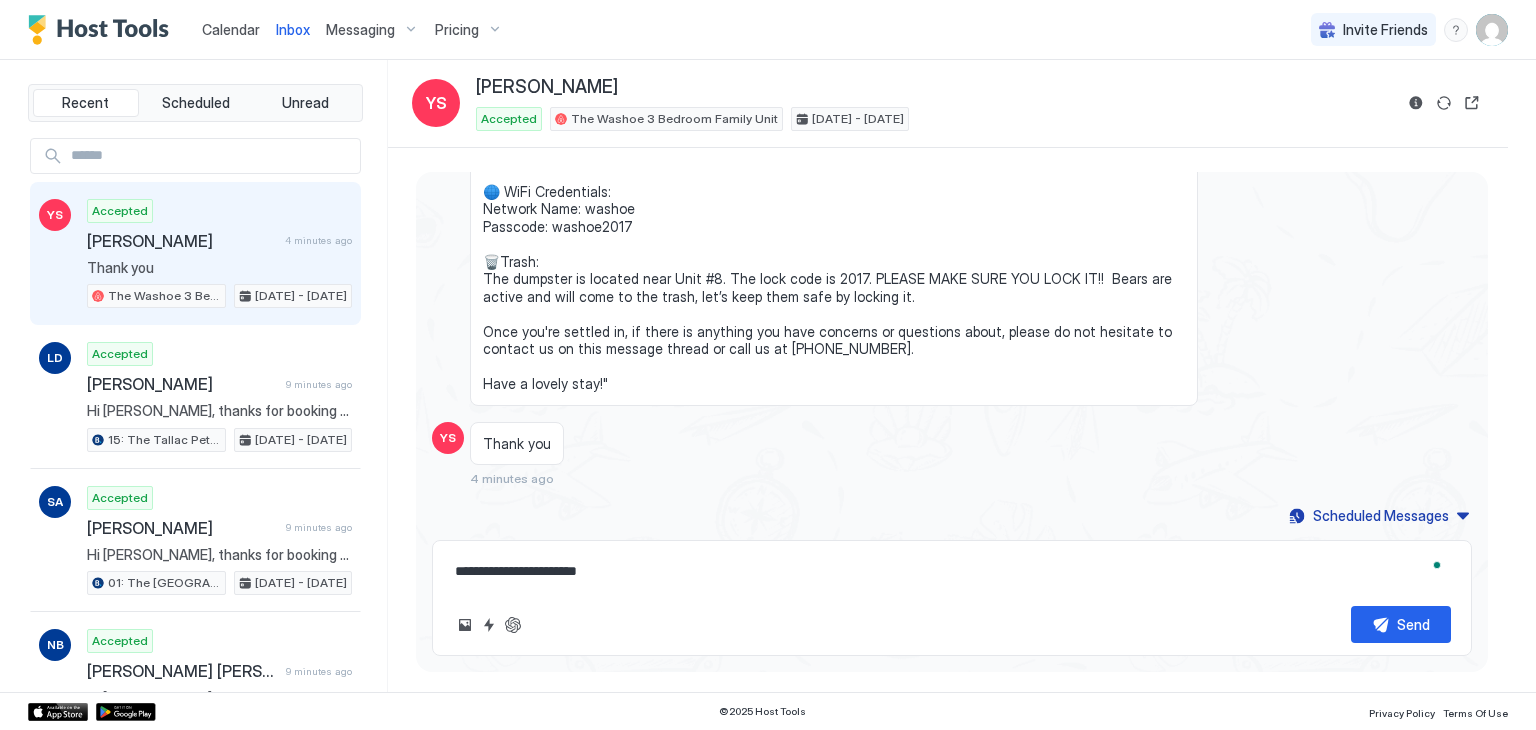 type on "*" 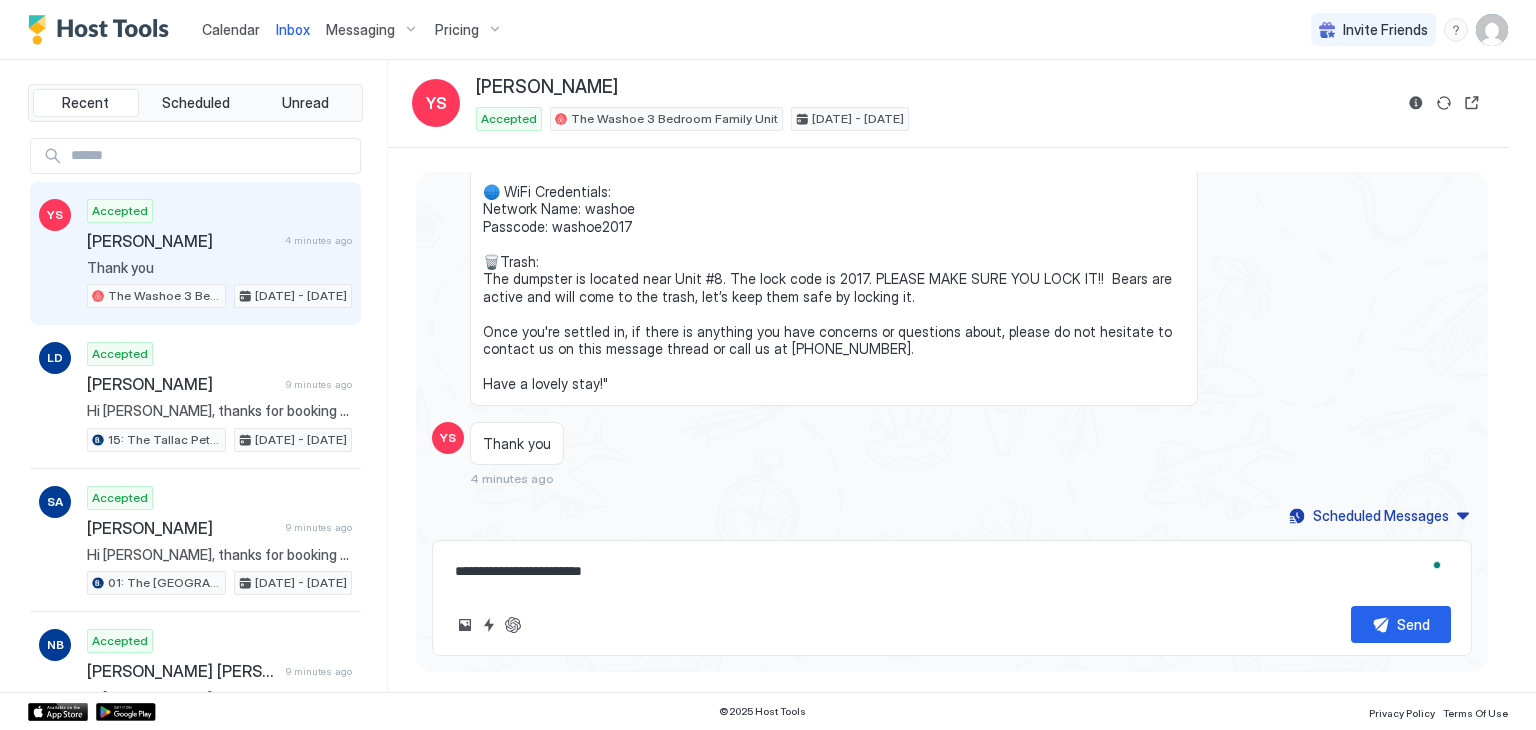type on "*" 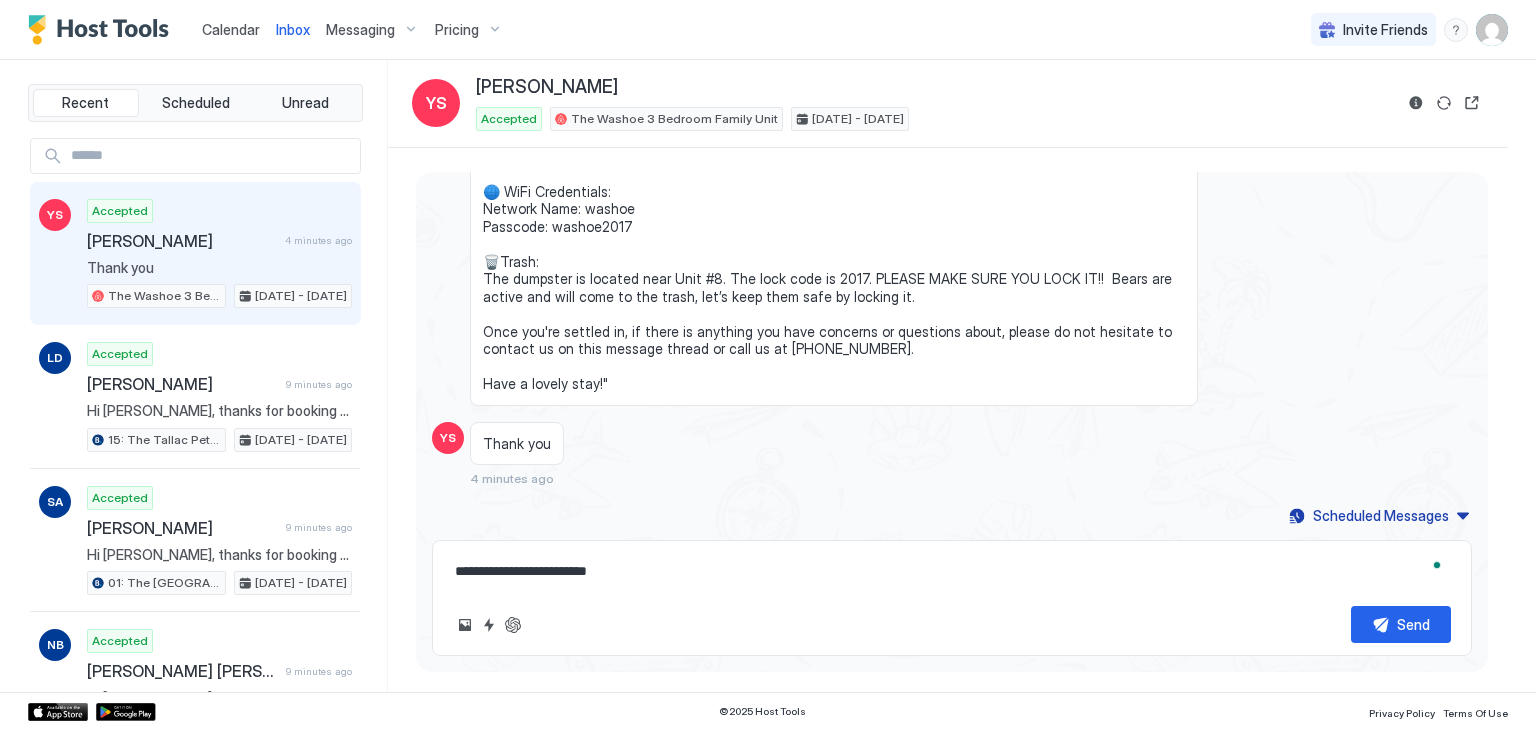 type on "*" 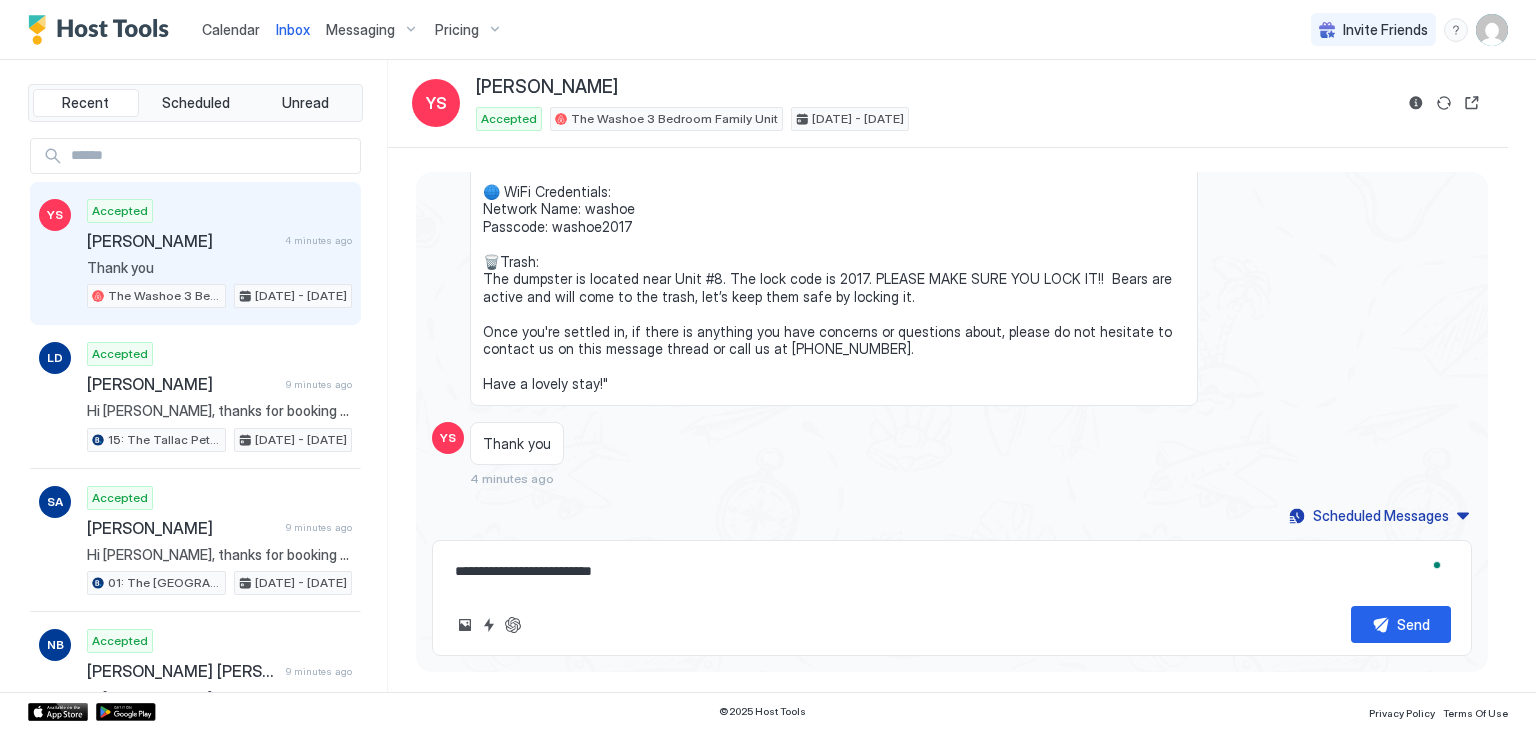 type on "*" 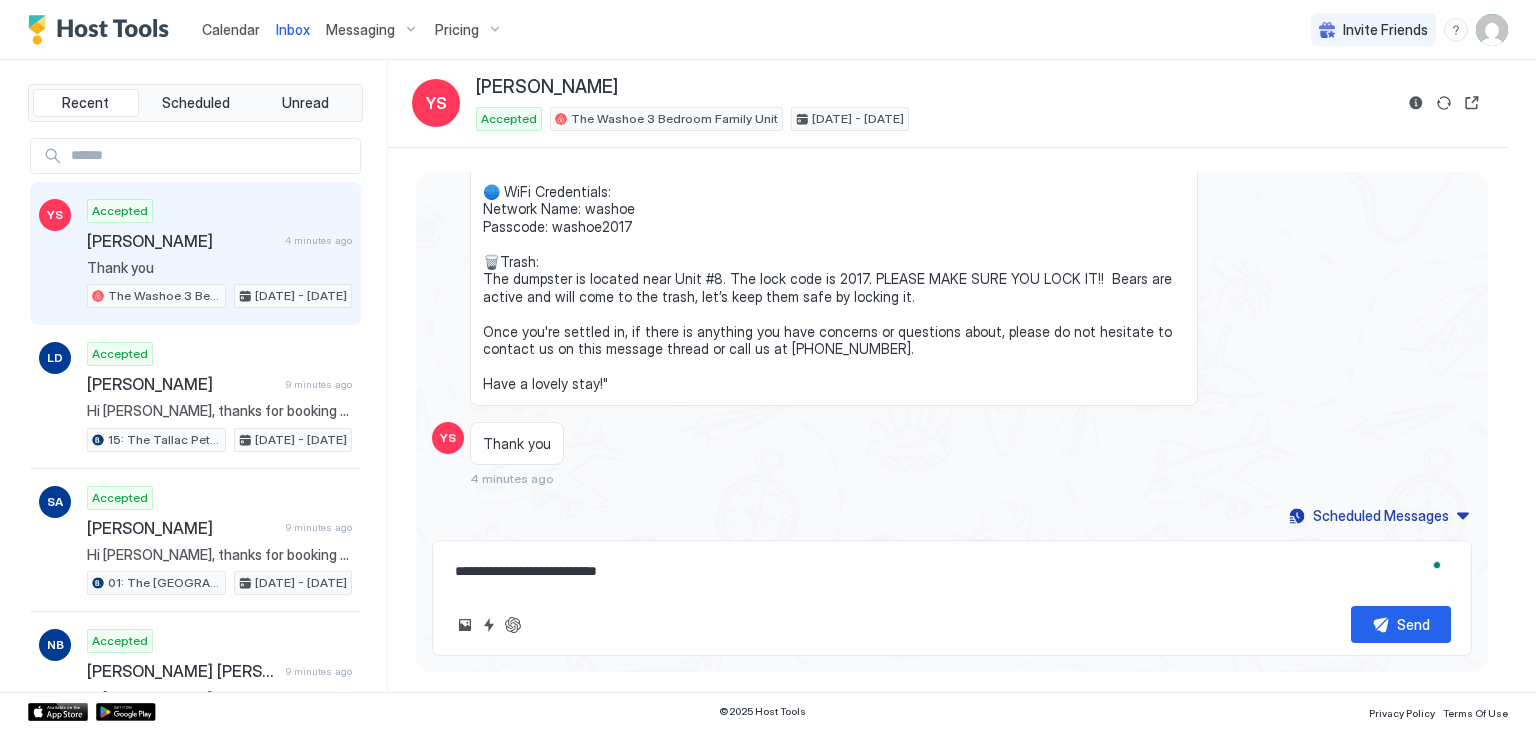 type on "*" 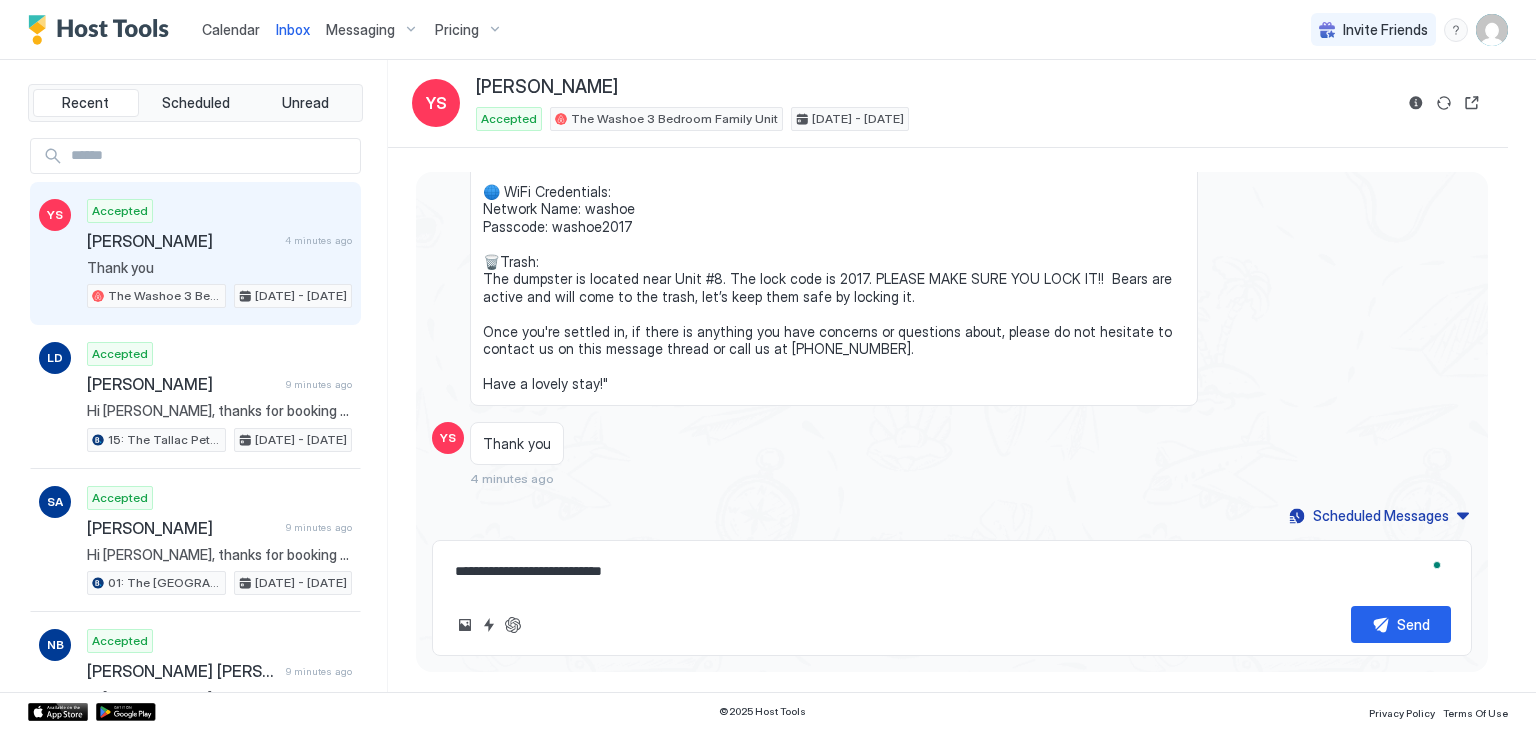 type on "*" 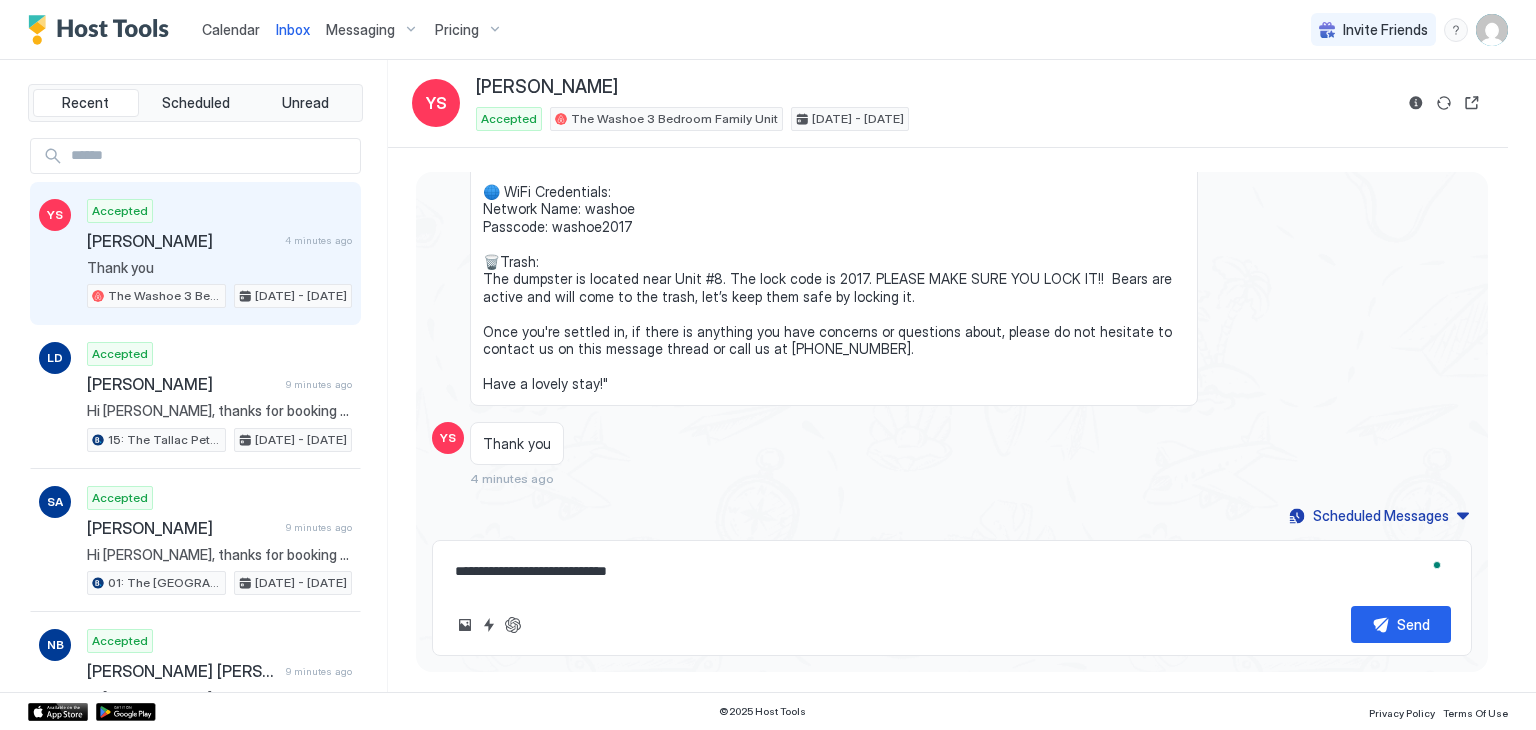 type on "*" 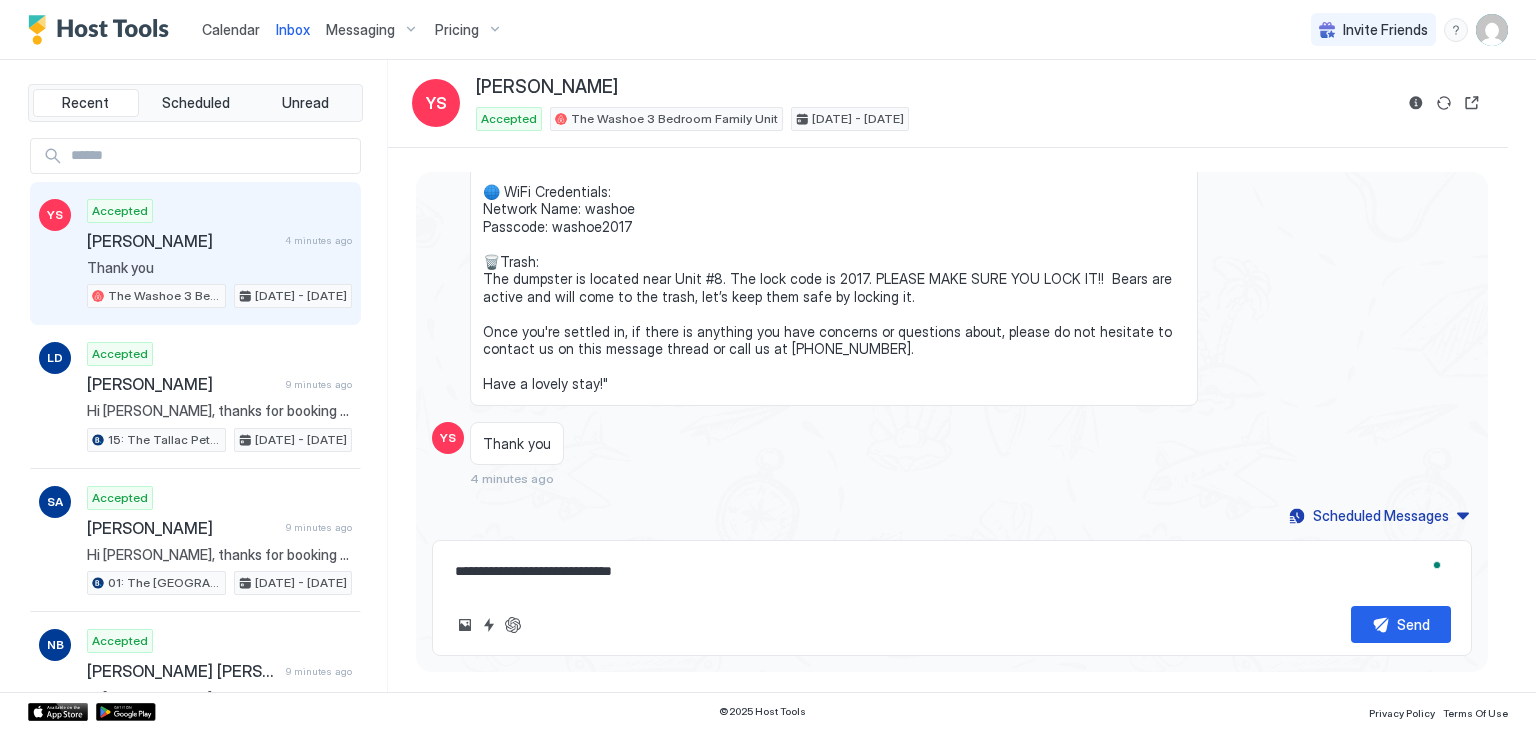 type on "*" 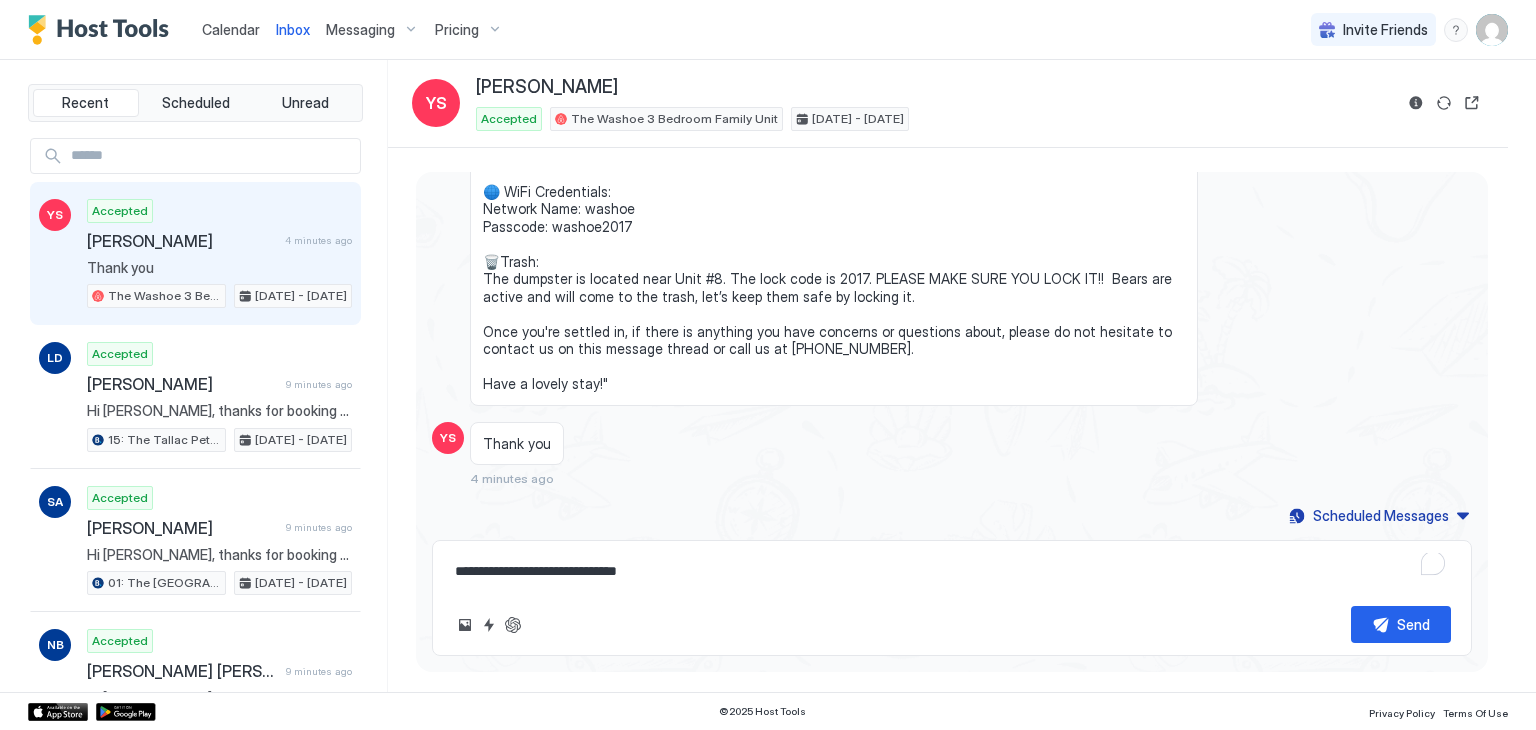 type on "*" 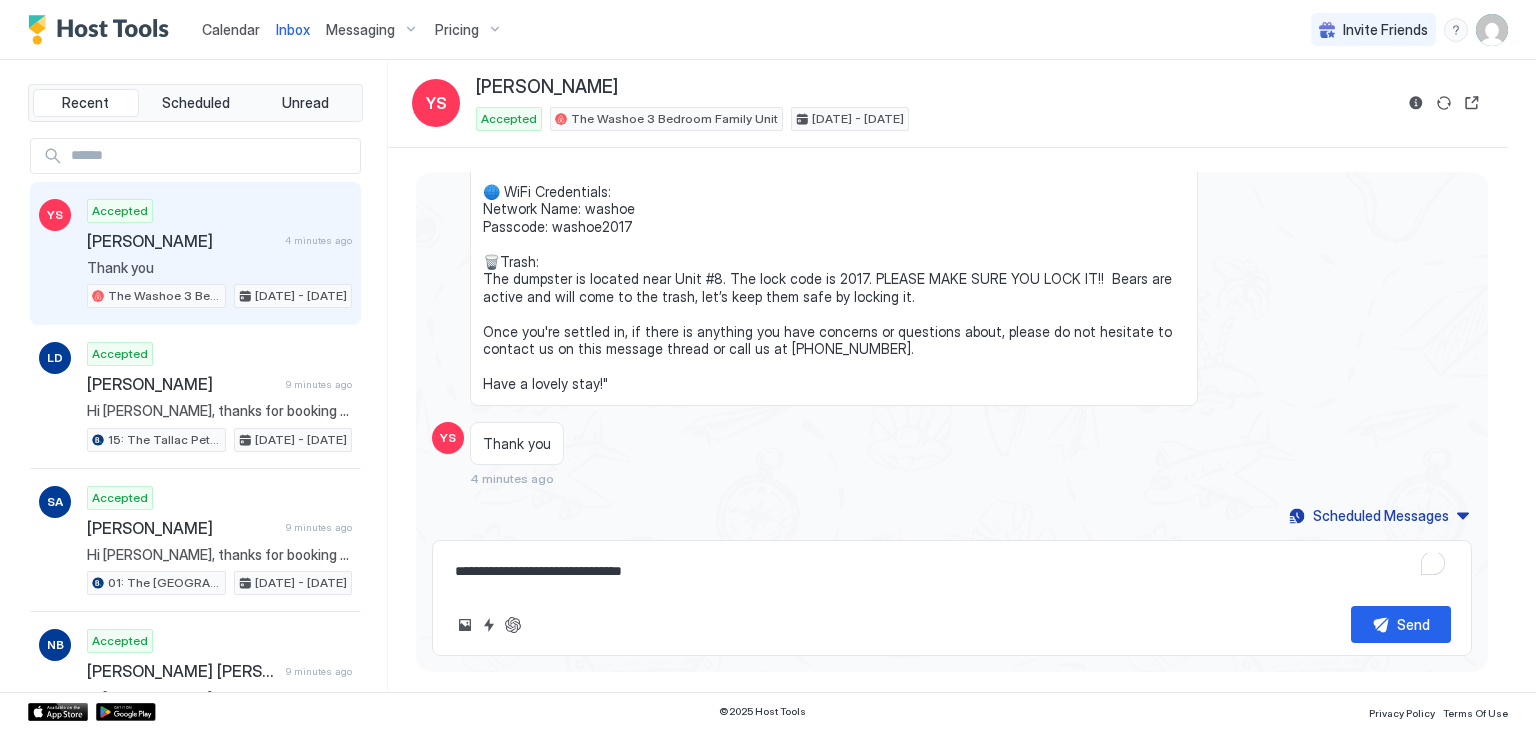 type on "*" 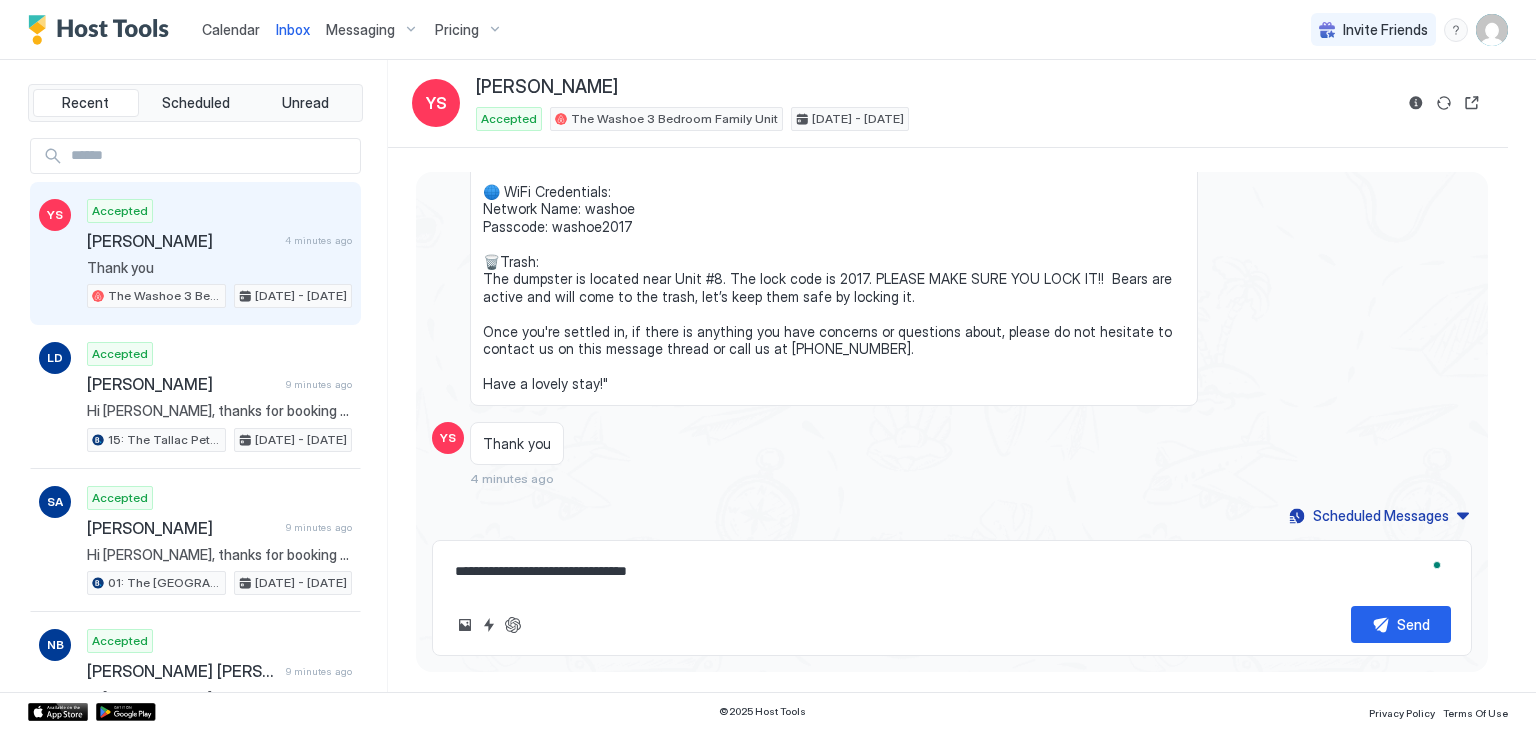 type on "*" 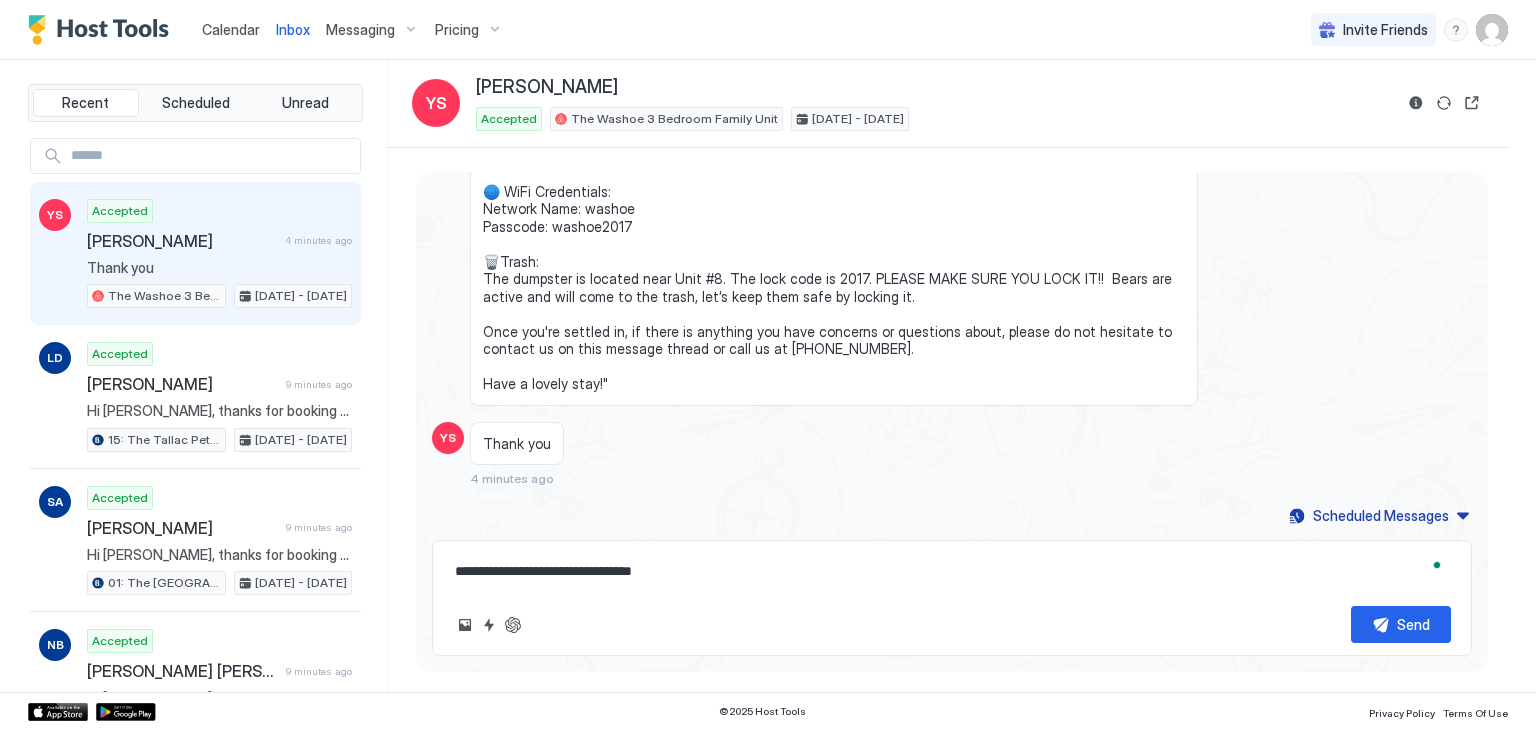 type on "*" 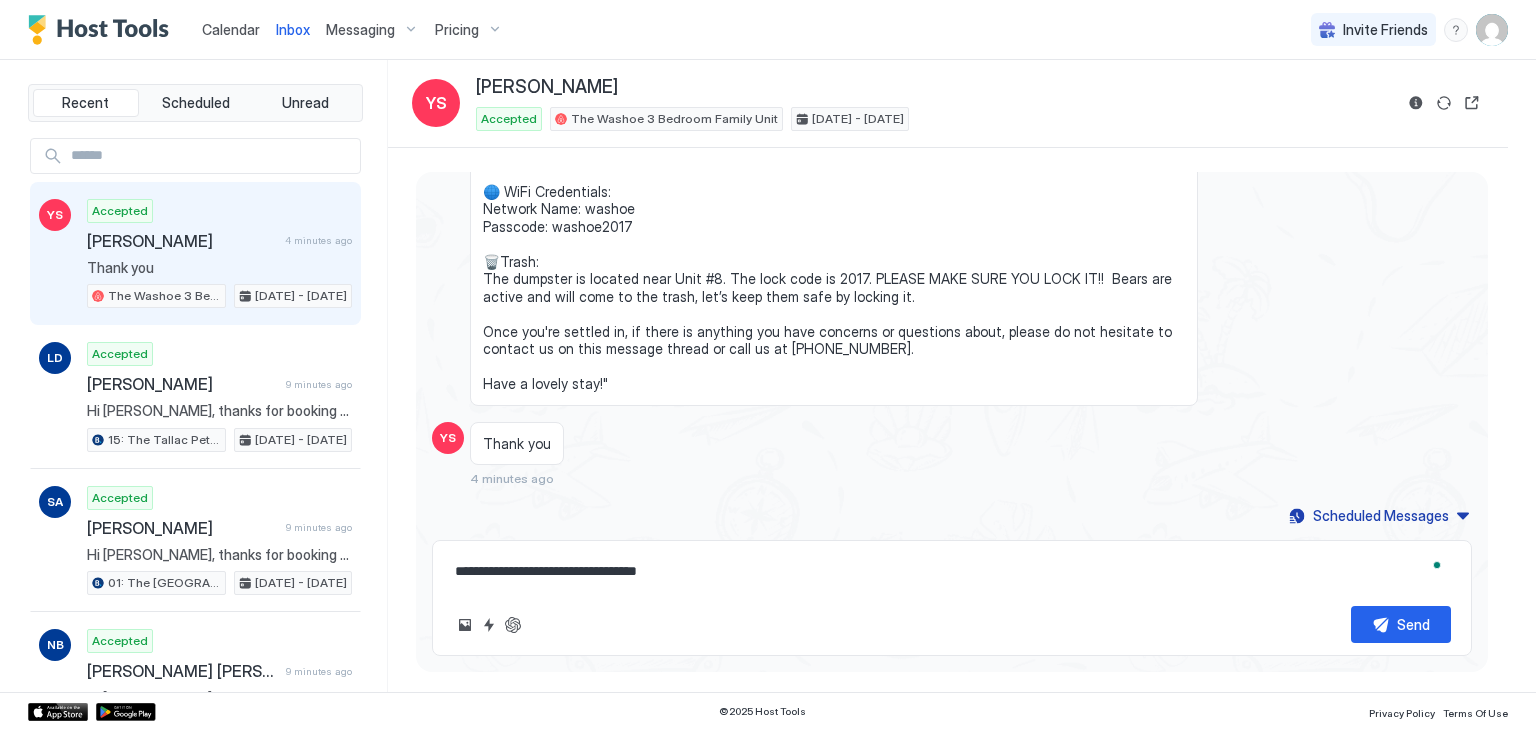 type on "*" 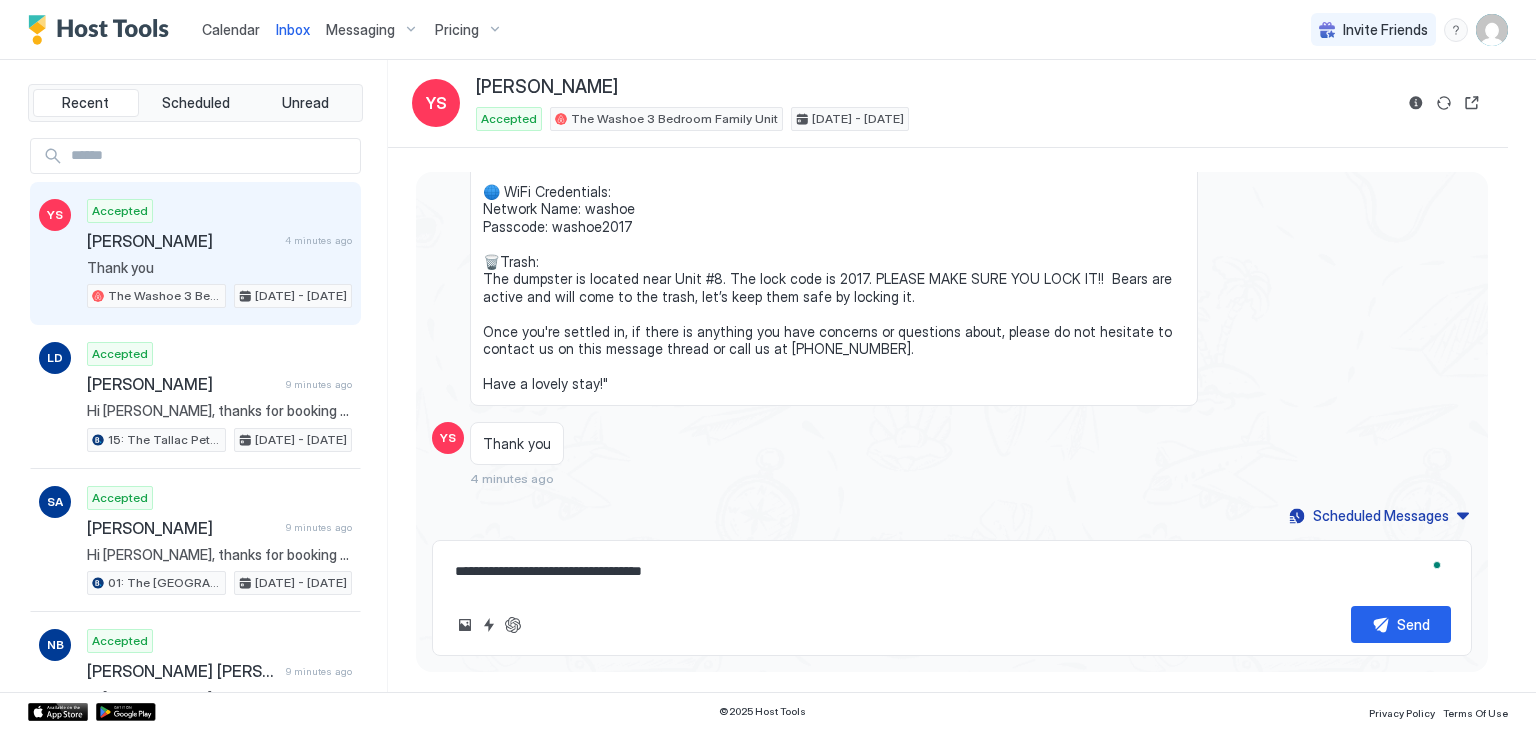 type on "*" 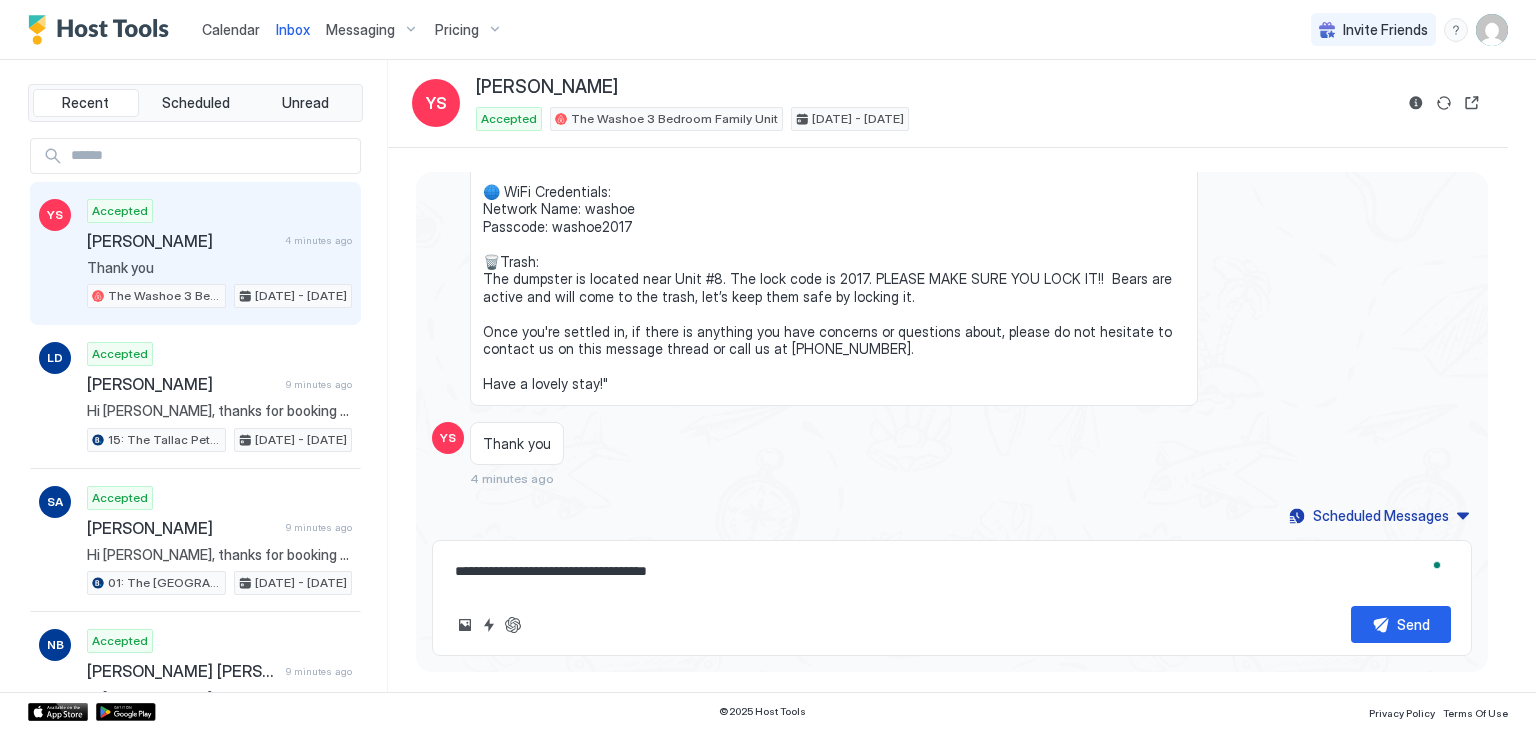 type on "*" 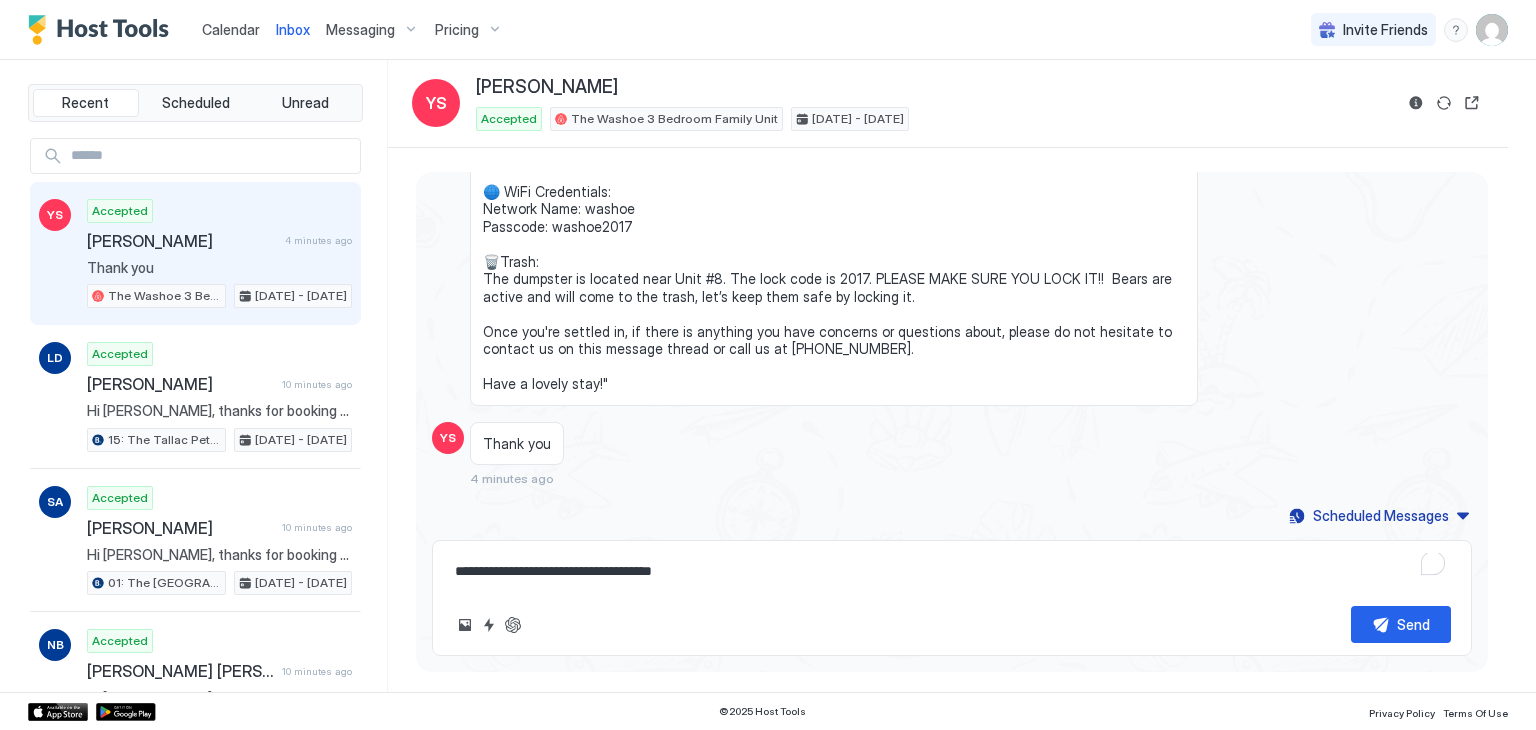 type on "*" 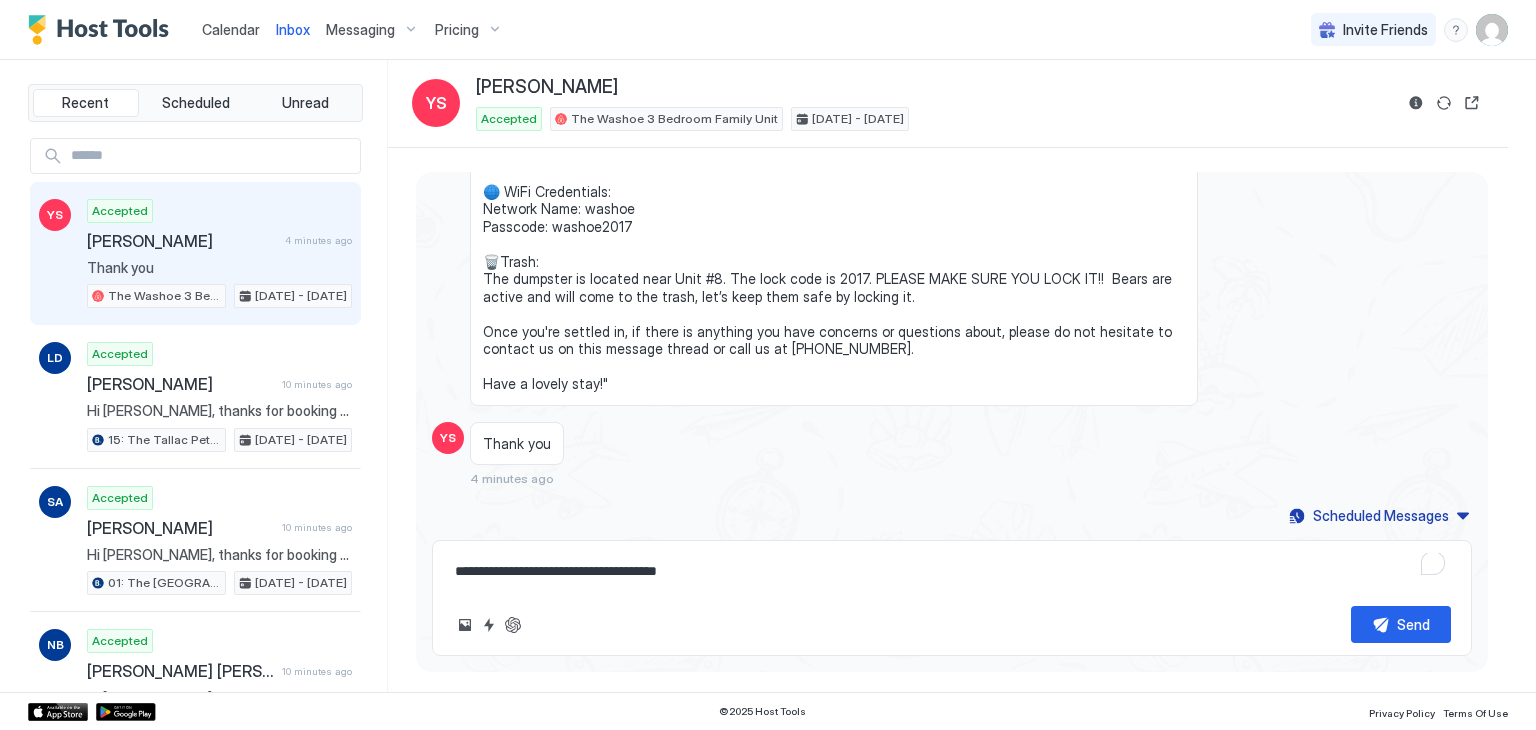 type on "*" 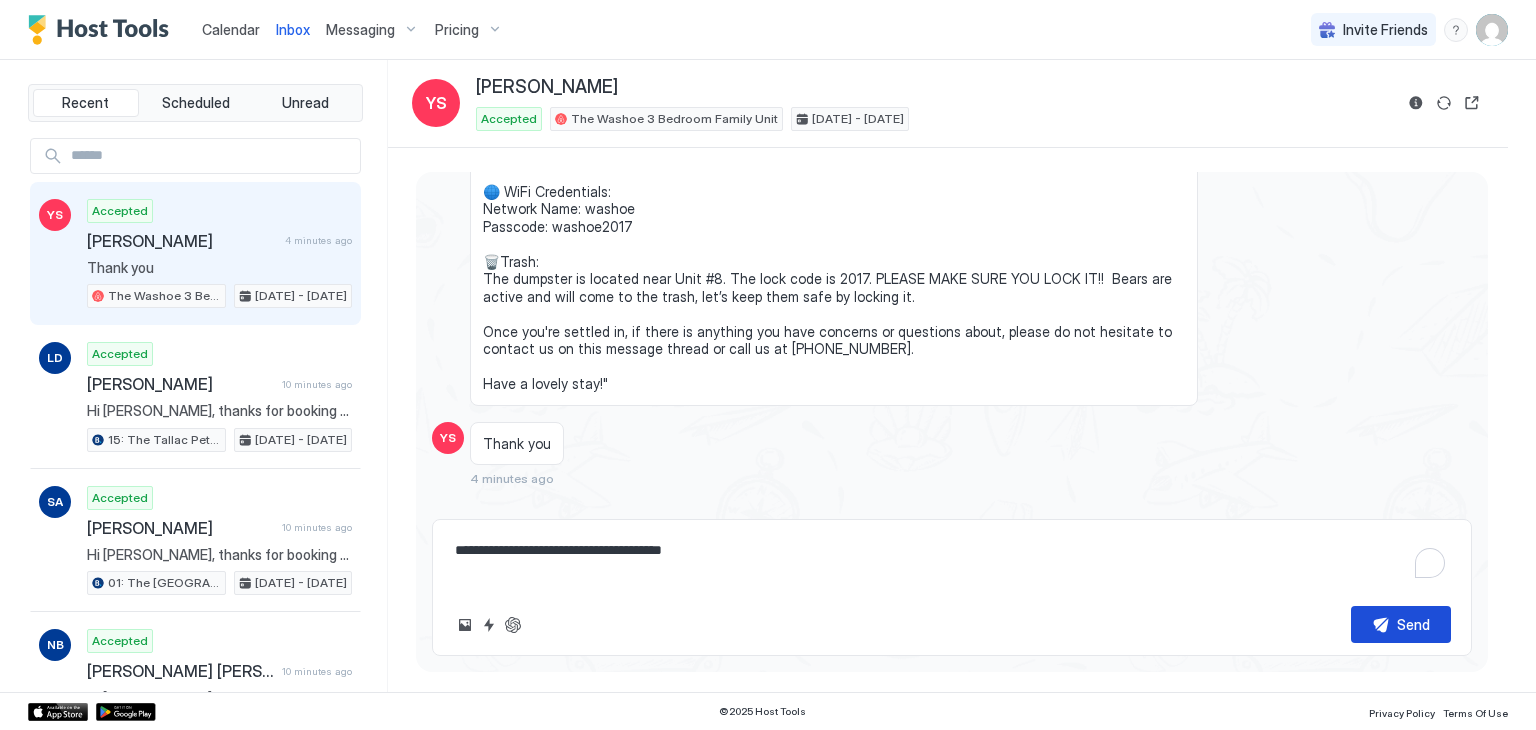 type on "**********" 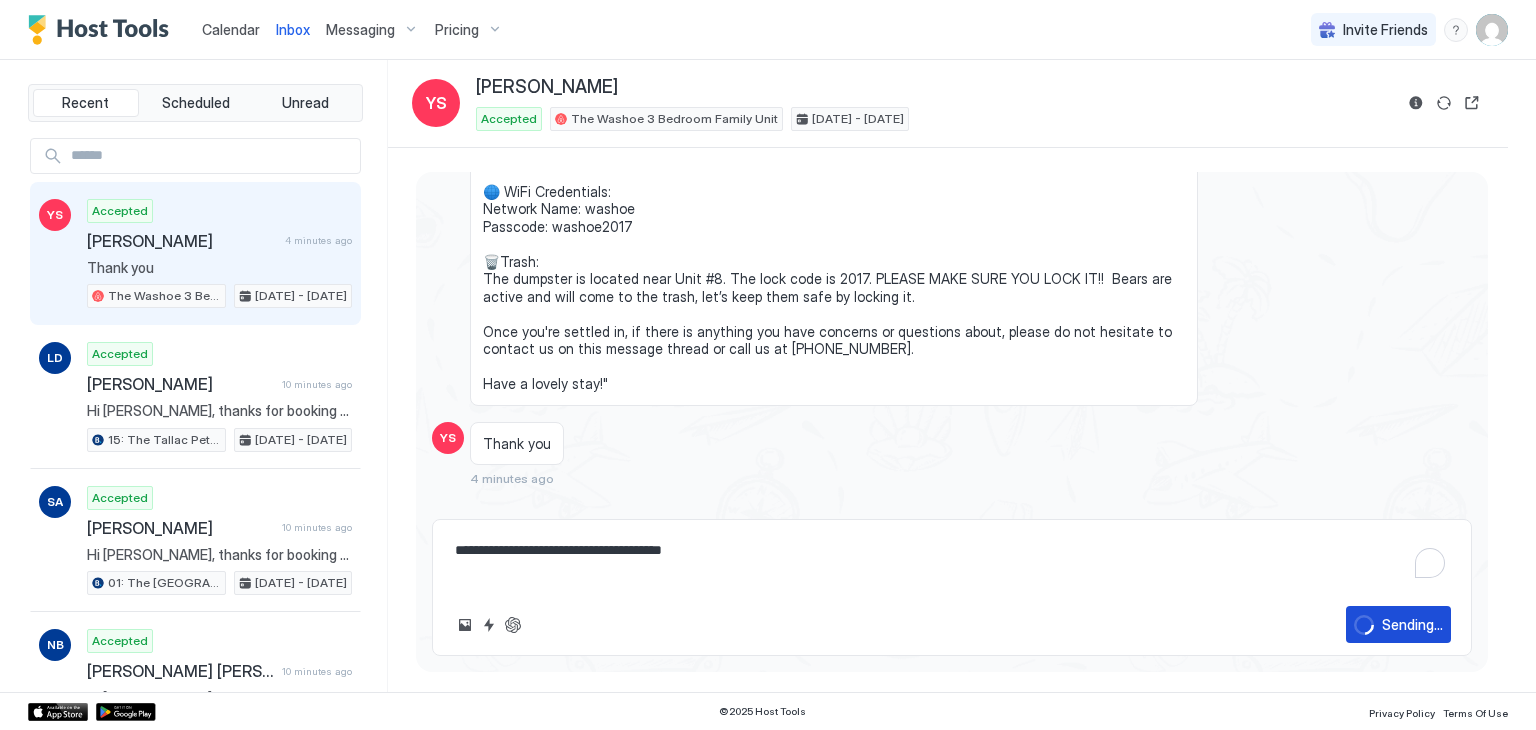 type on "*" 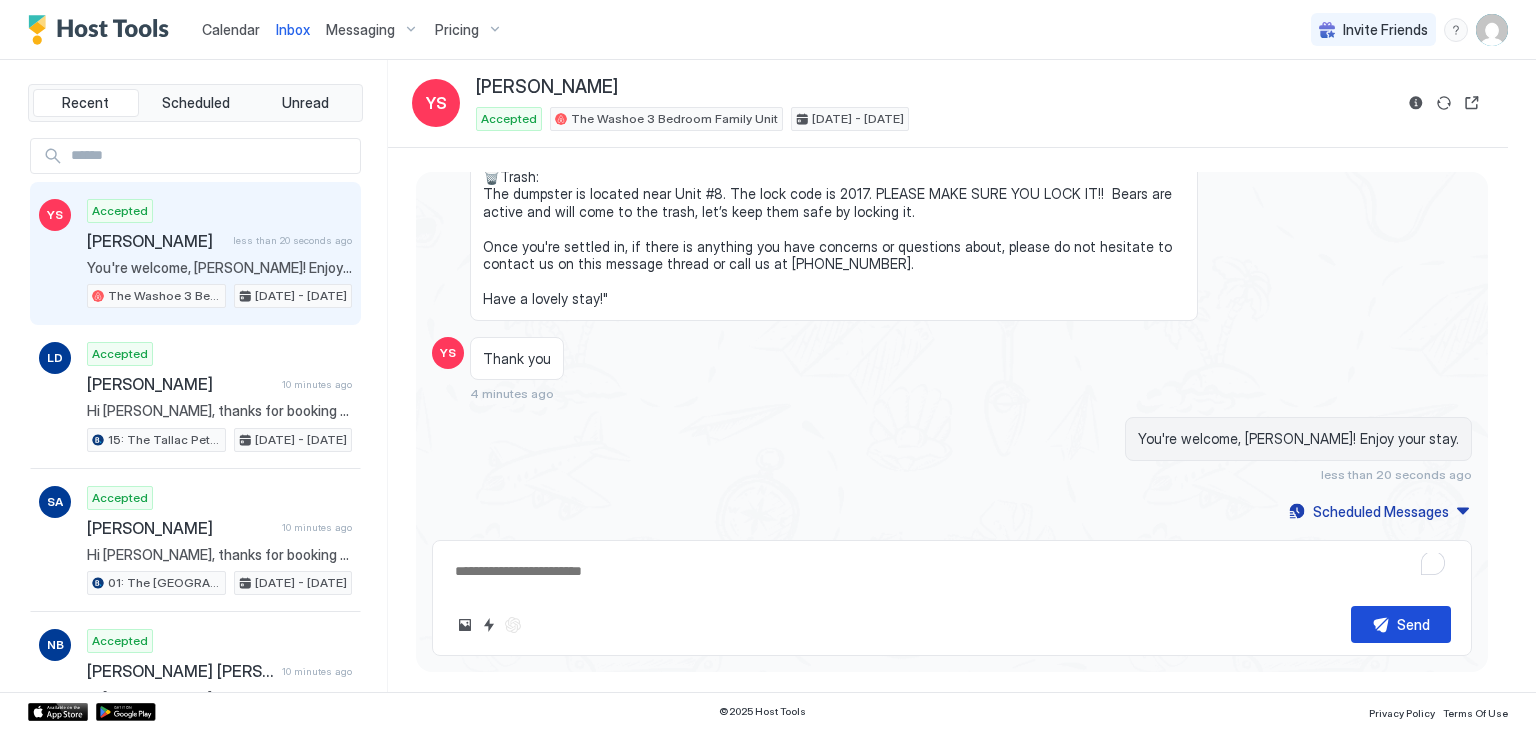 scroll, scrollTop: 1108, scrollLeft: 0, axis: vertical 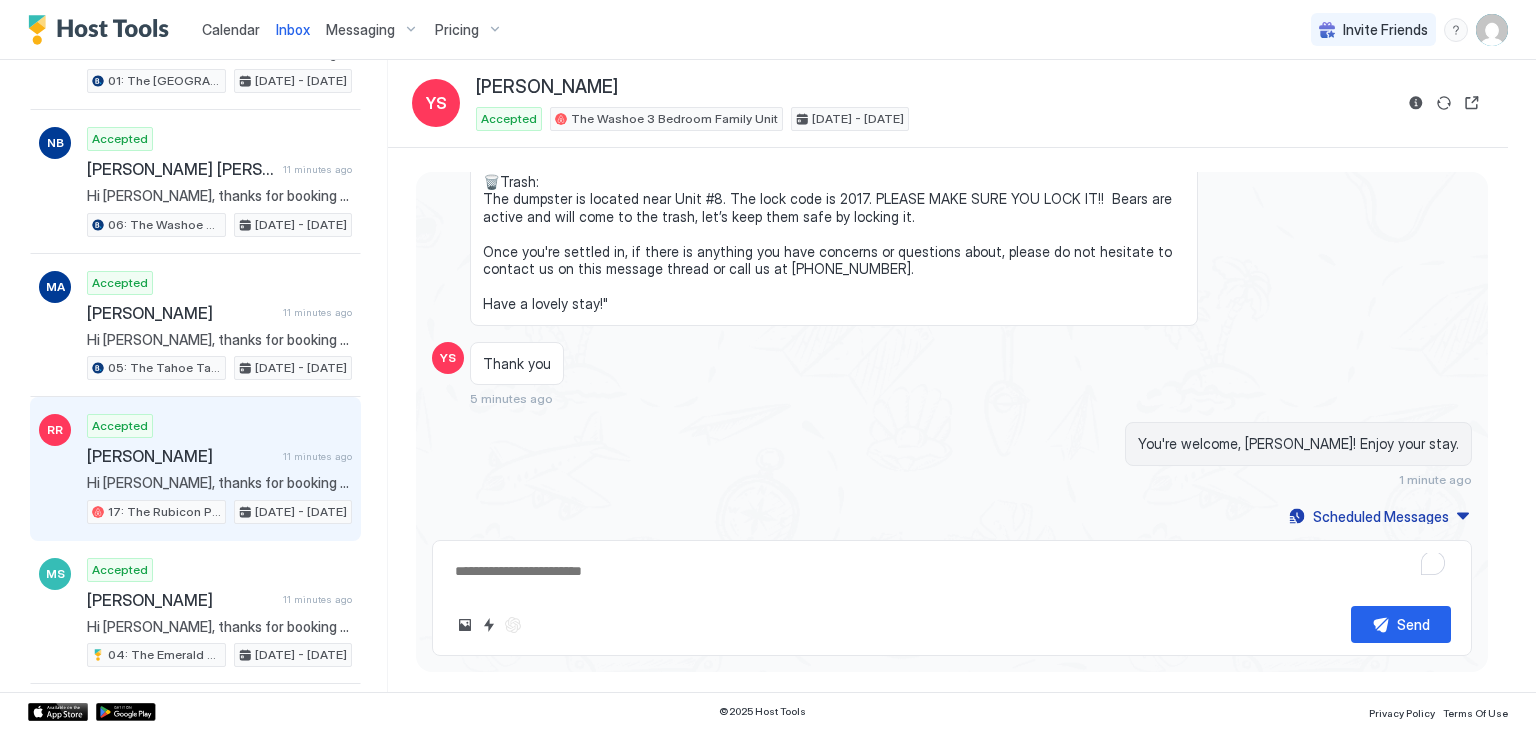 click on "[PERSON_NAME]" at bounding box center (181, 456) 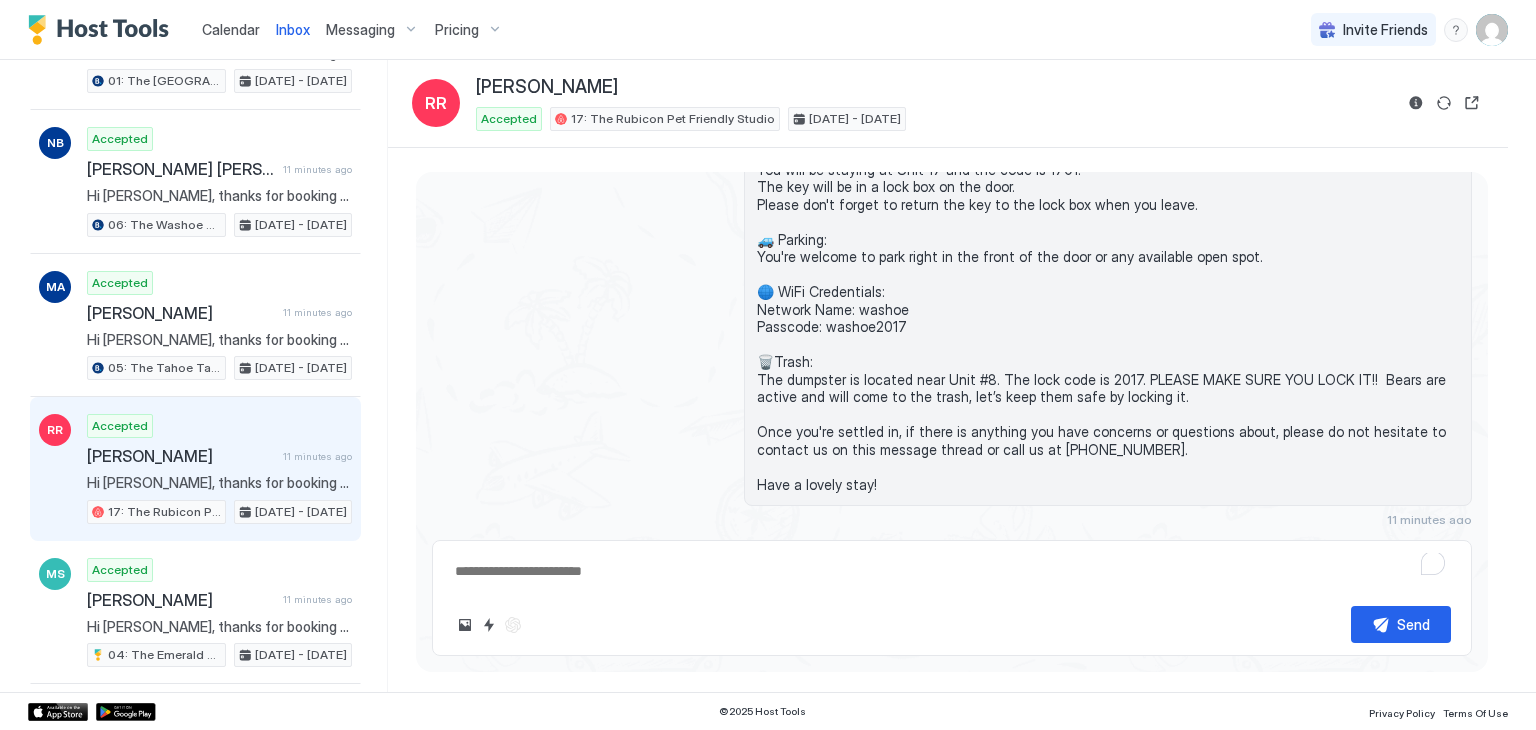 scroll, scrollTop: 462, scrollLeft: 0, axis: vertical 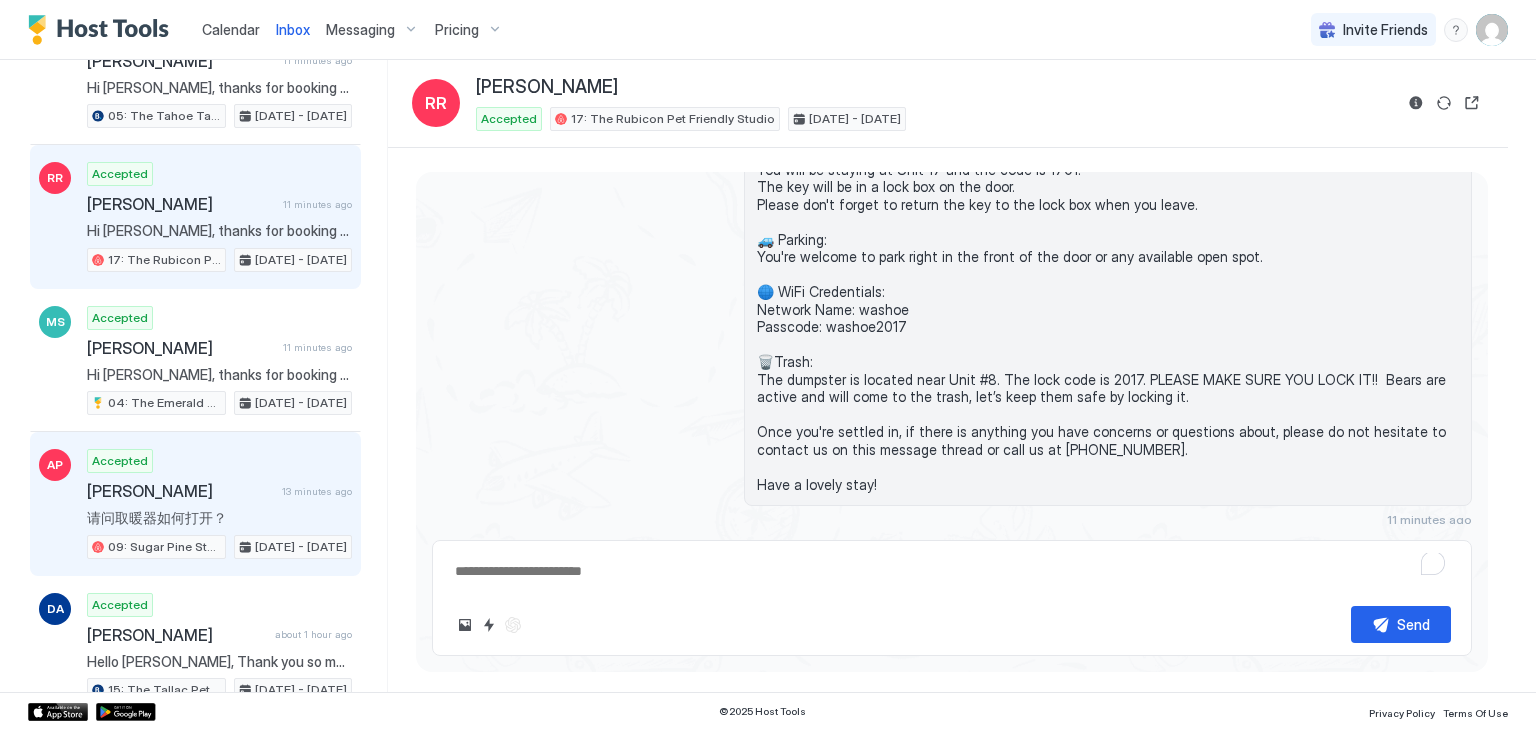 click on "[PERSON_NAME]" at bounding box center (180, 491) 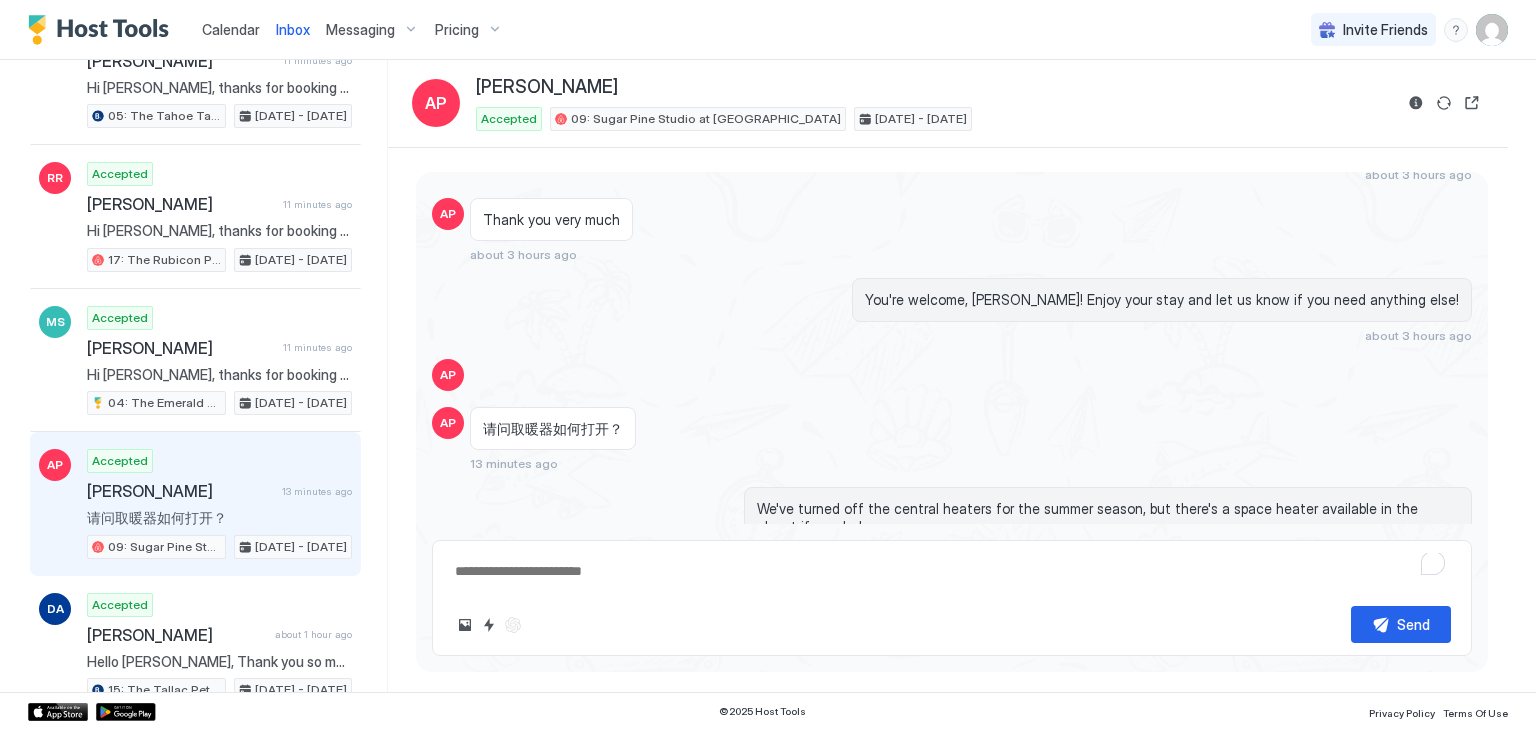 scroll, scrollTop: 1904, scrollLeft: 0, axis: vertical 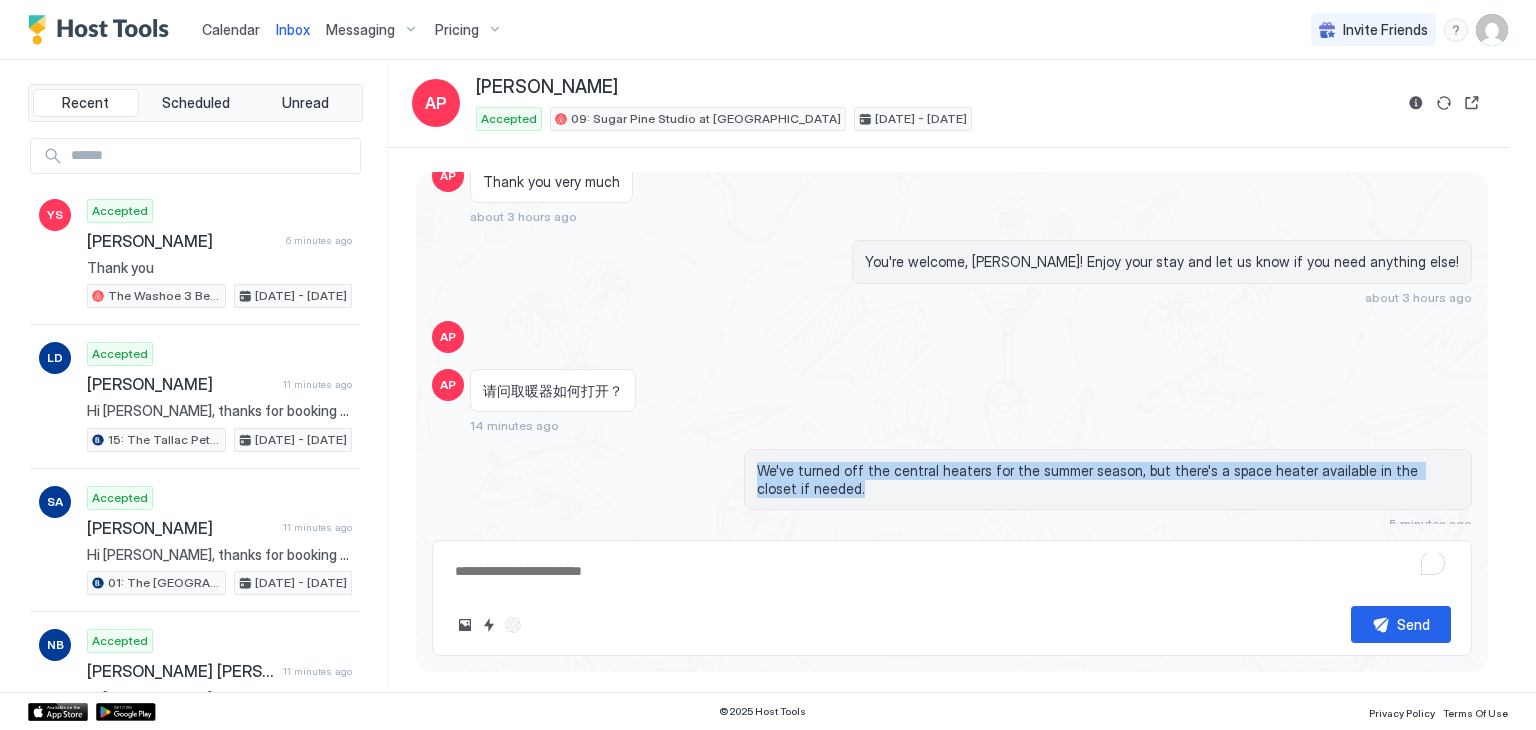 drag, startPoint x: 800, startPoint y: 487, endPoint x: 744, endPoint y: 461, distance: 61.741398 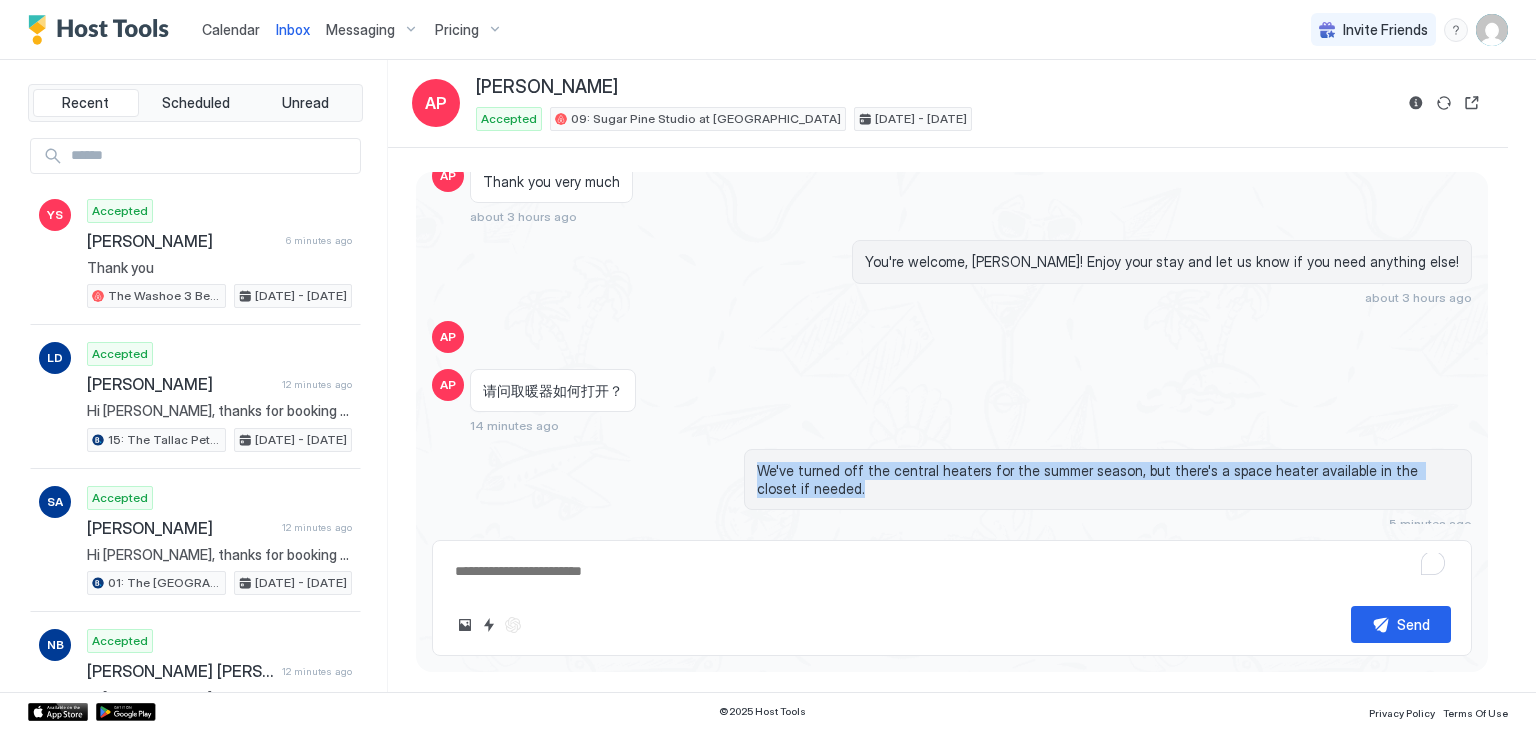 click on "You're welcome, Alice! Enjoy your stay and let us know if you need anything else! about 3 hours ago" at bounding box center (952, 272) 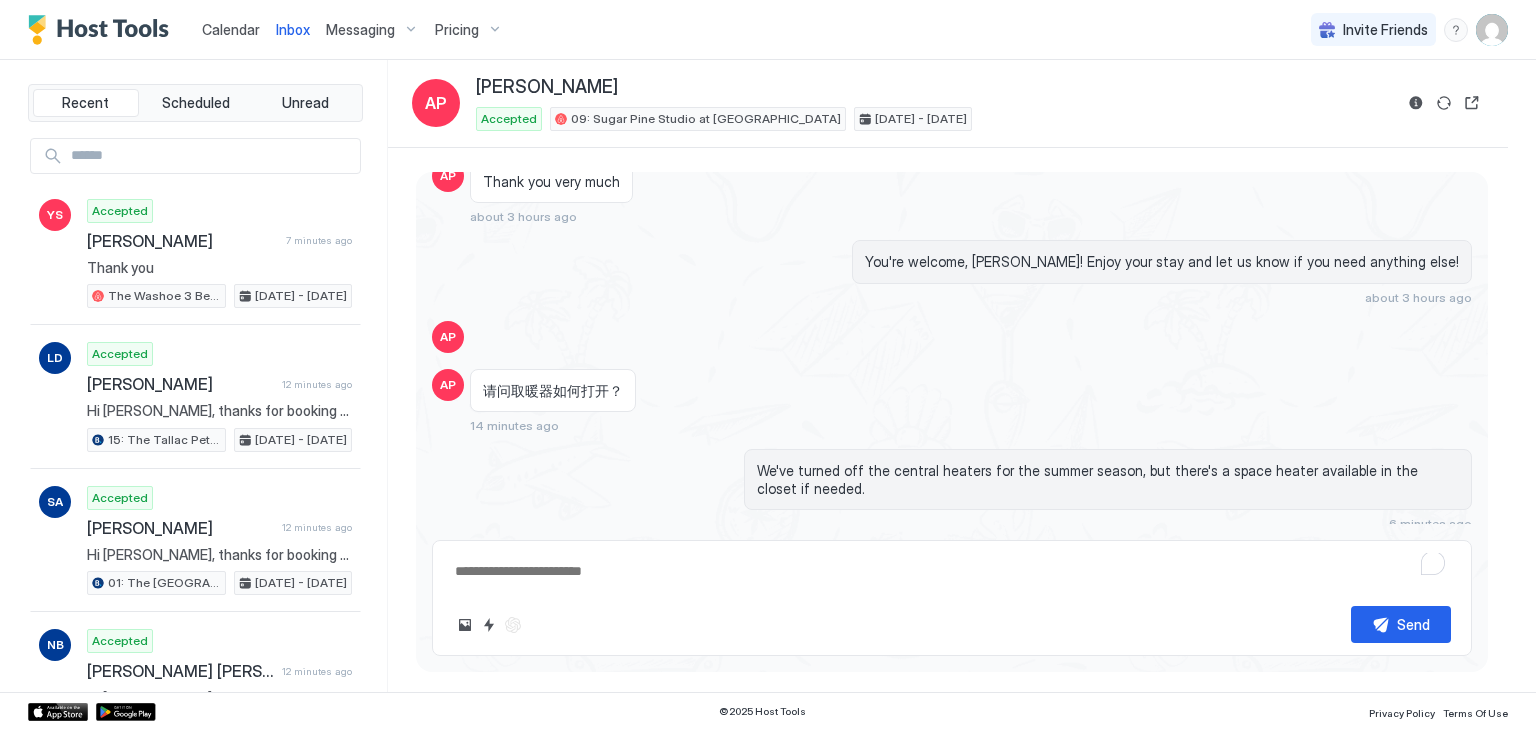 click on "You're welcome, Alice! Enjoy your stay and let us know if you need anything else! about 3 hours ago" at bounding box center (952, 272) 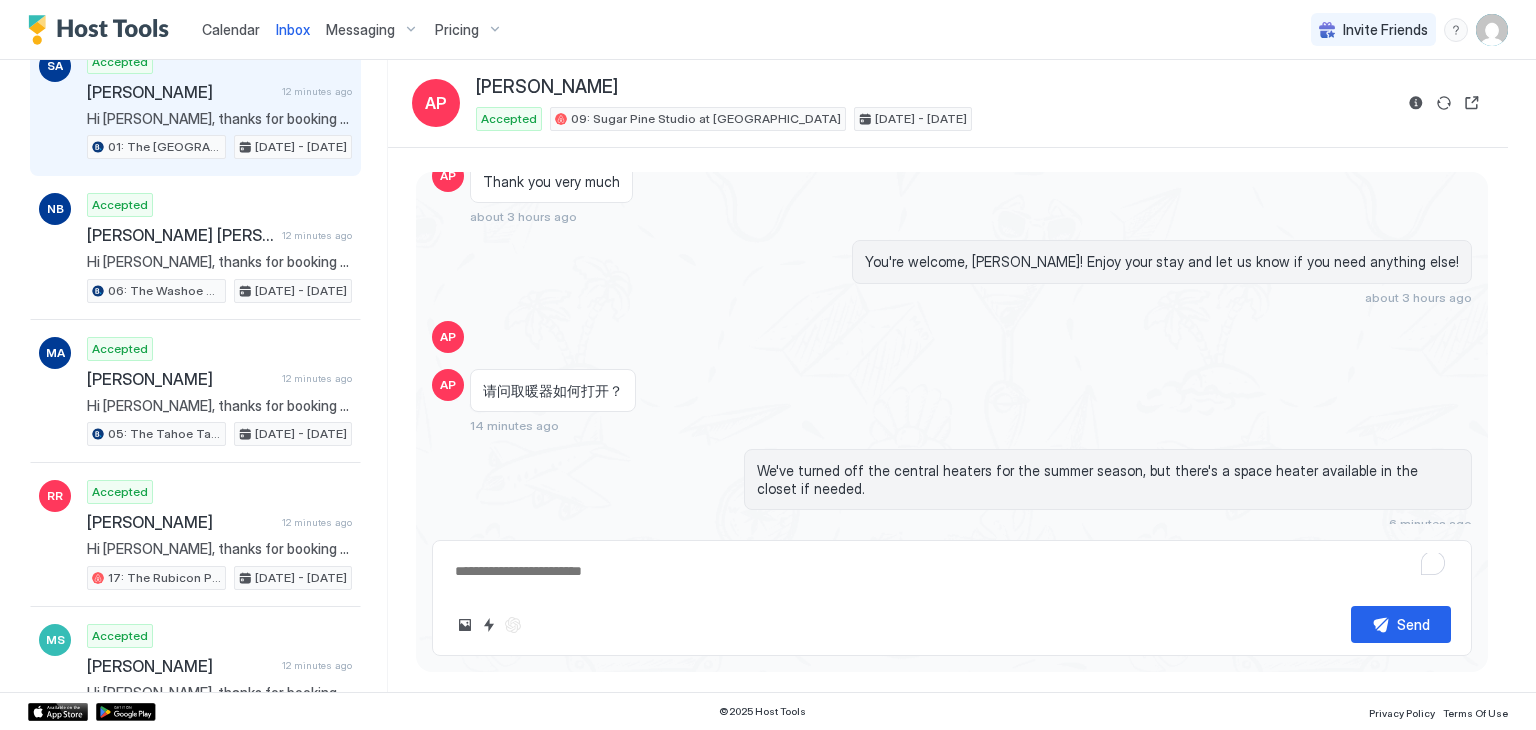 scroll, scrollTop: 0, scrollLeft: 0, axis: both 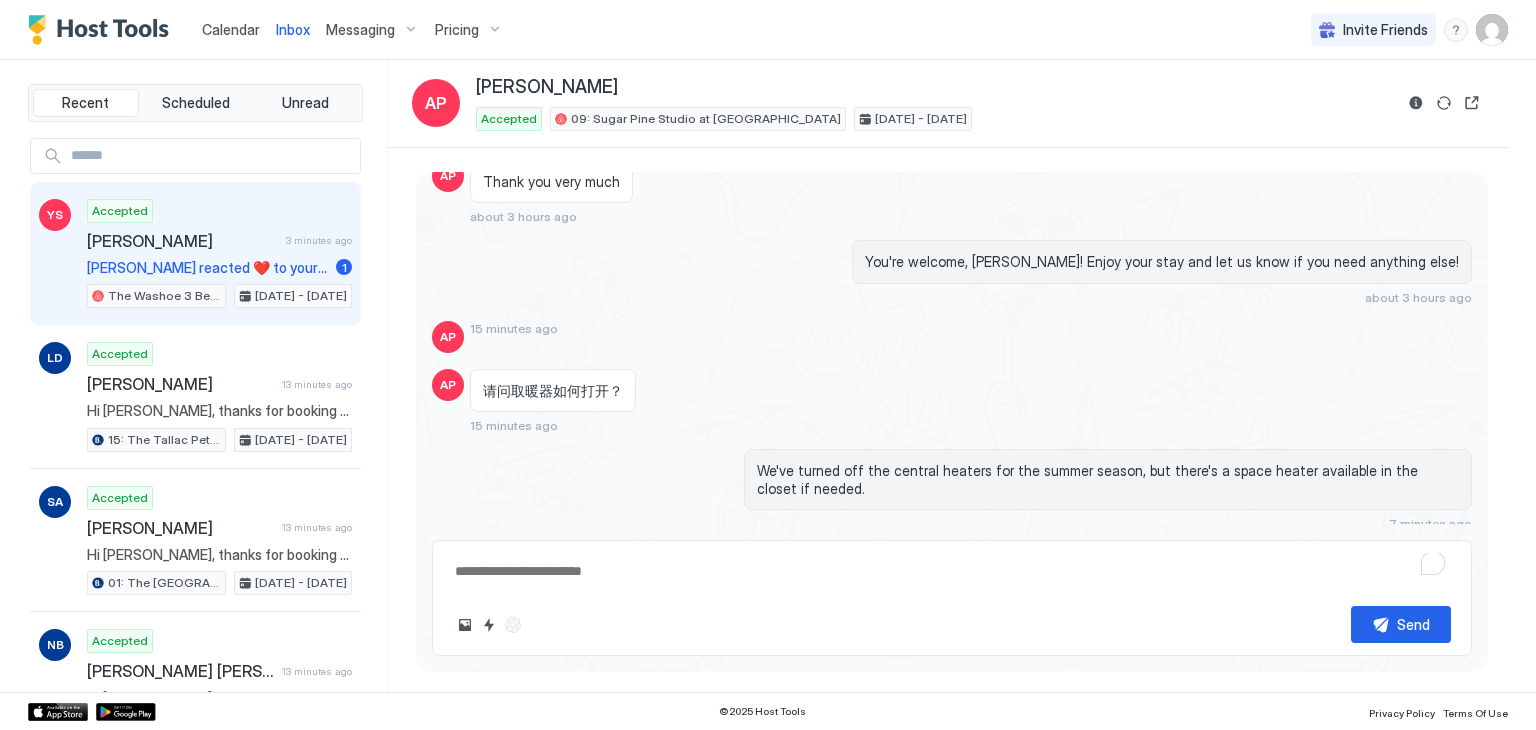 click on "[PERSON_NAME]" at bounding box center (182, 241) 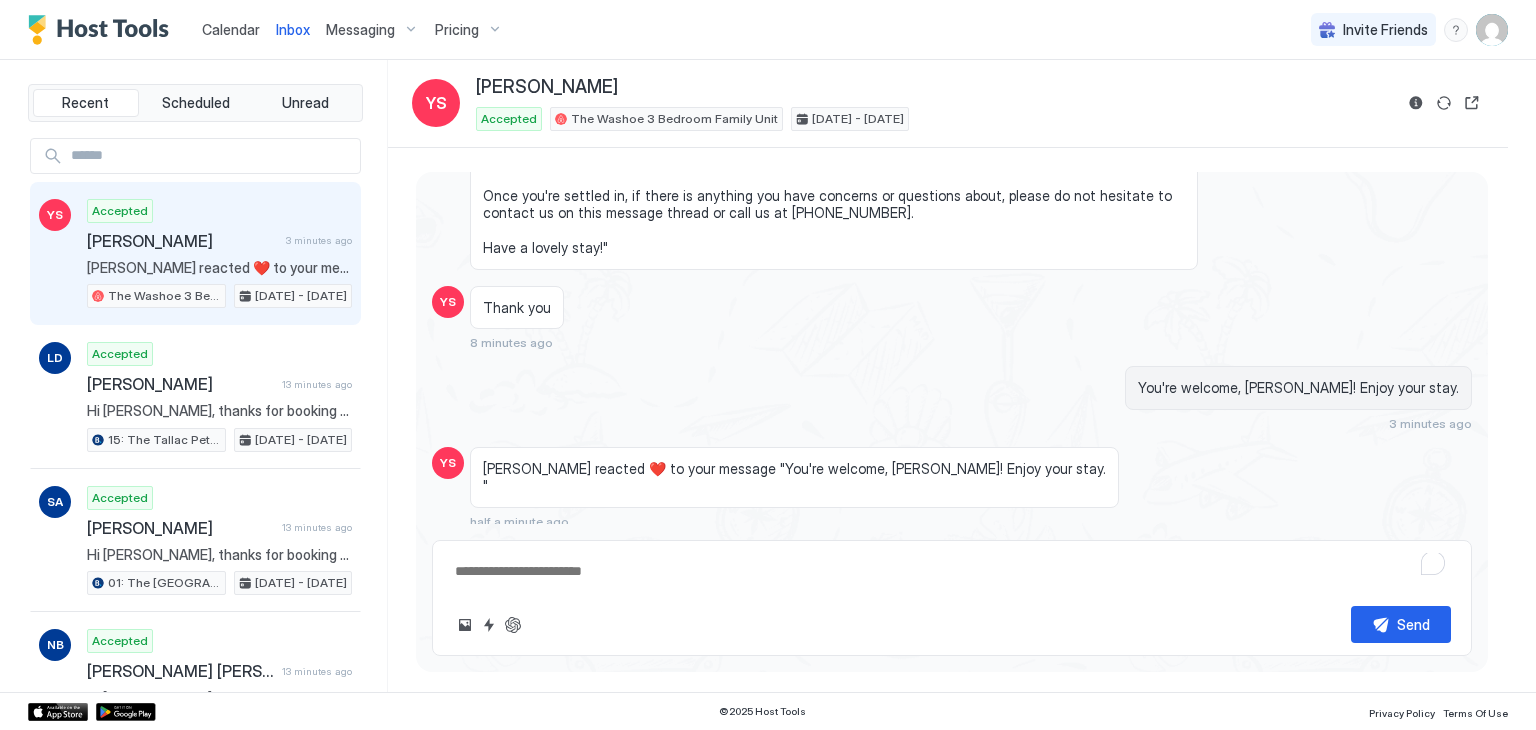 scroll, scrollTop: 1206, scrollLeft: 0, axis: vertical 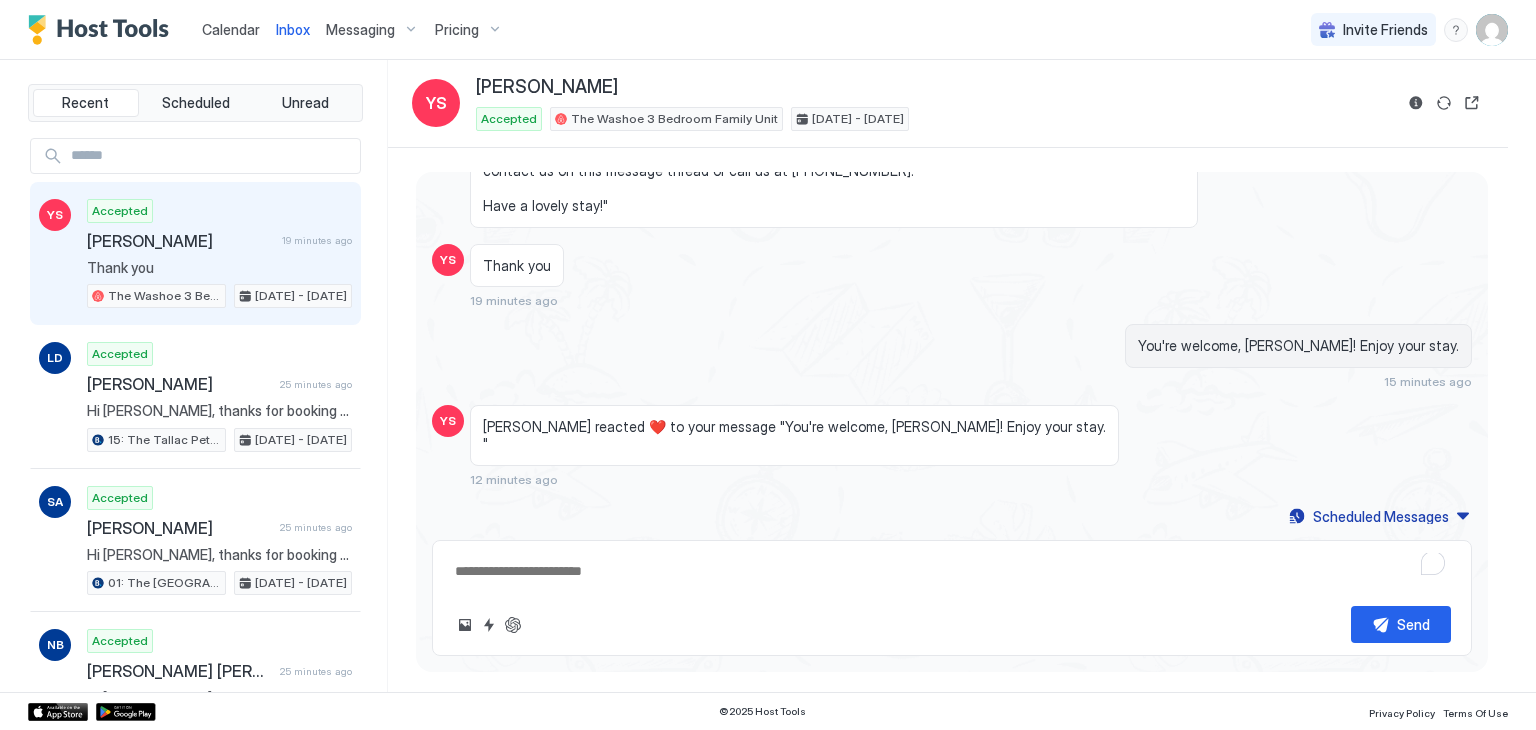 click on "Calendar" at bounding box center (231, 29) 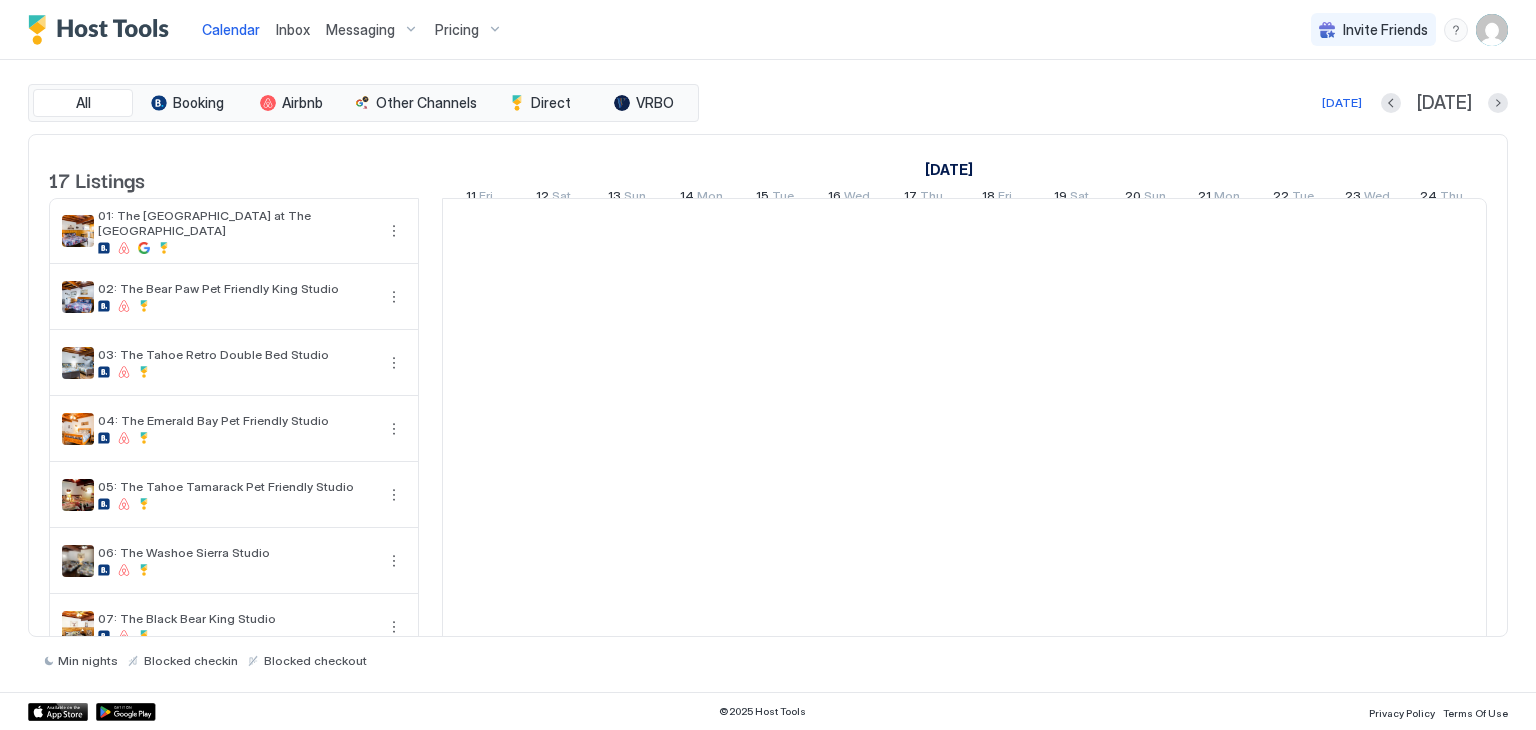 scroll, scrollTop: 0, scrollLeft: 1111, axis: horizontal 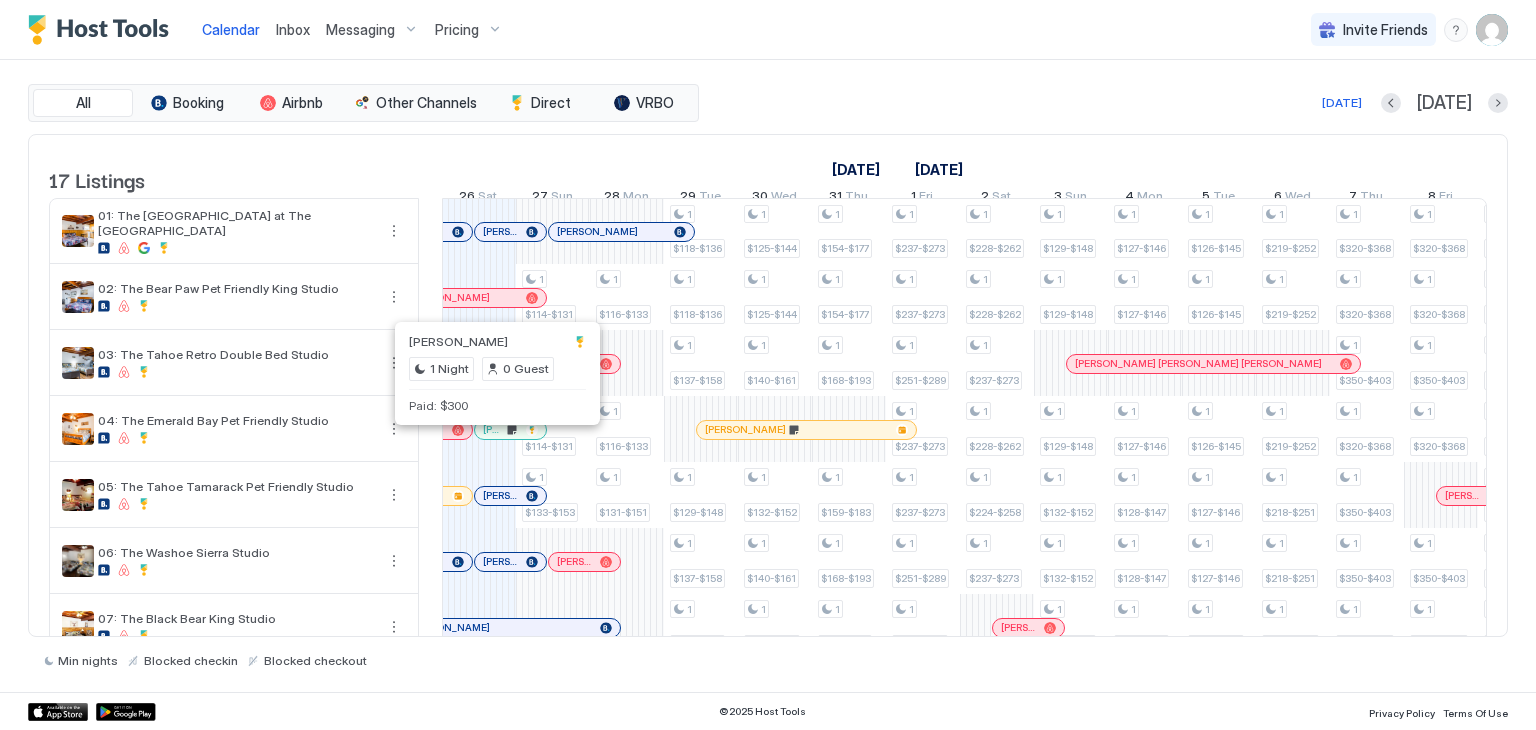 click on "[PERSON_NAME]" at bounding box center (497, 341) 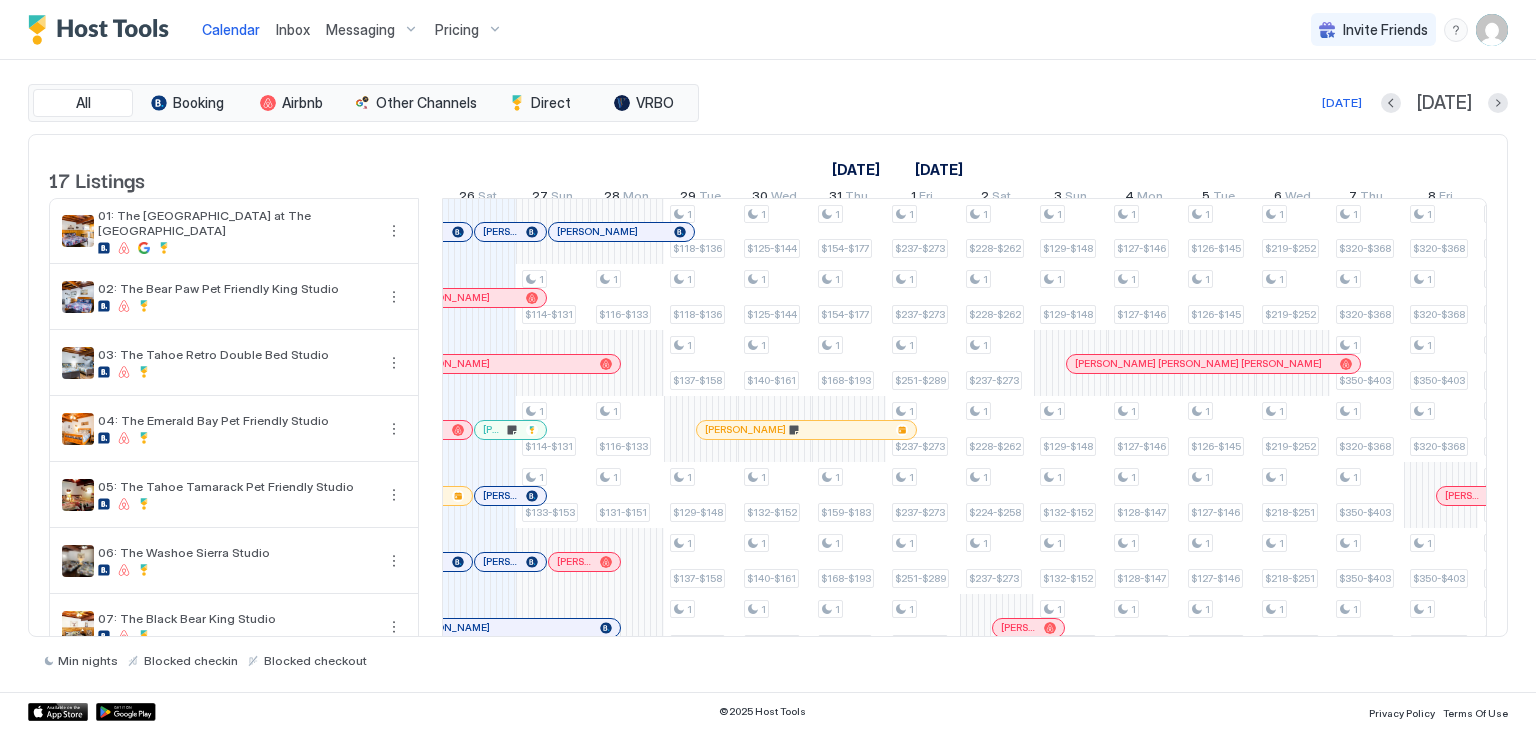 click on "[PERSON_NAME]" at bounding box center [510, 429] 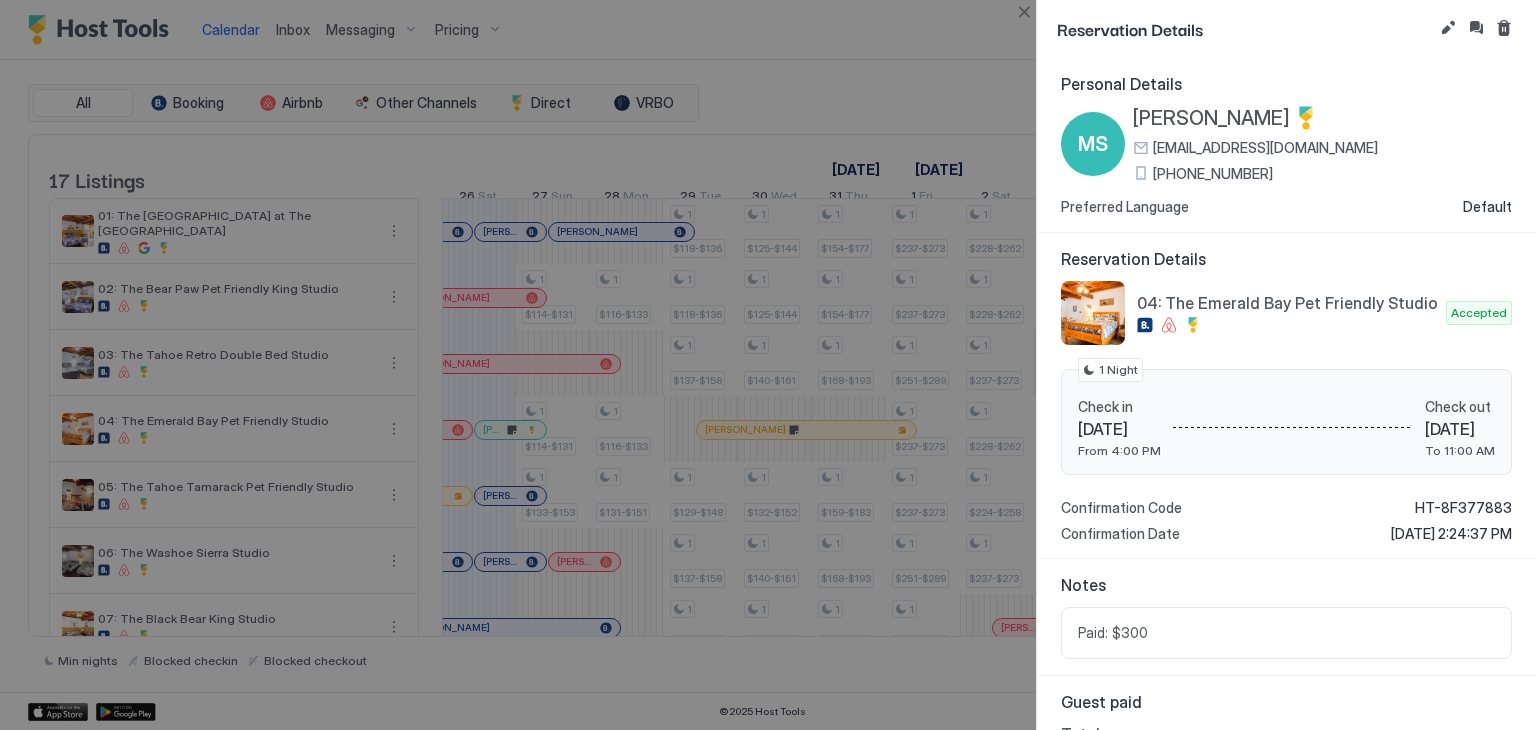 click on "[PERSON_NAME]" at bounding box center [1211, 118] 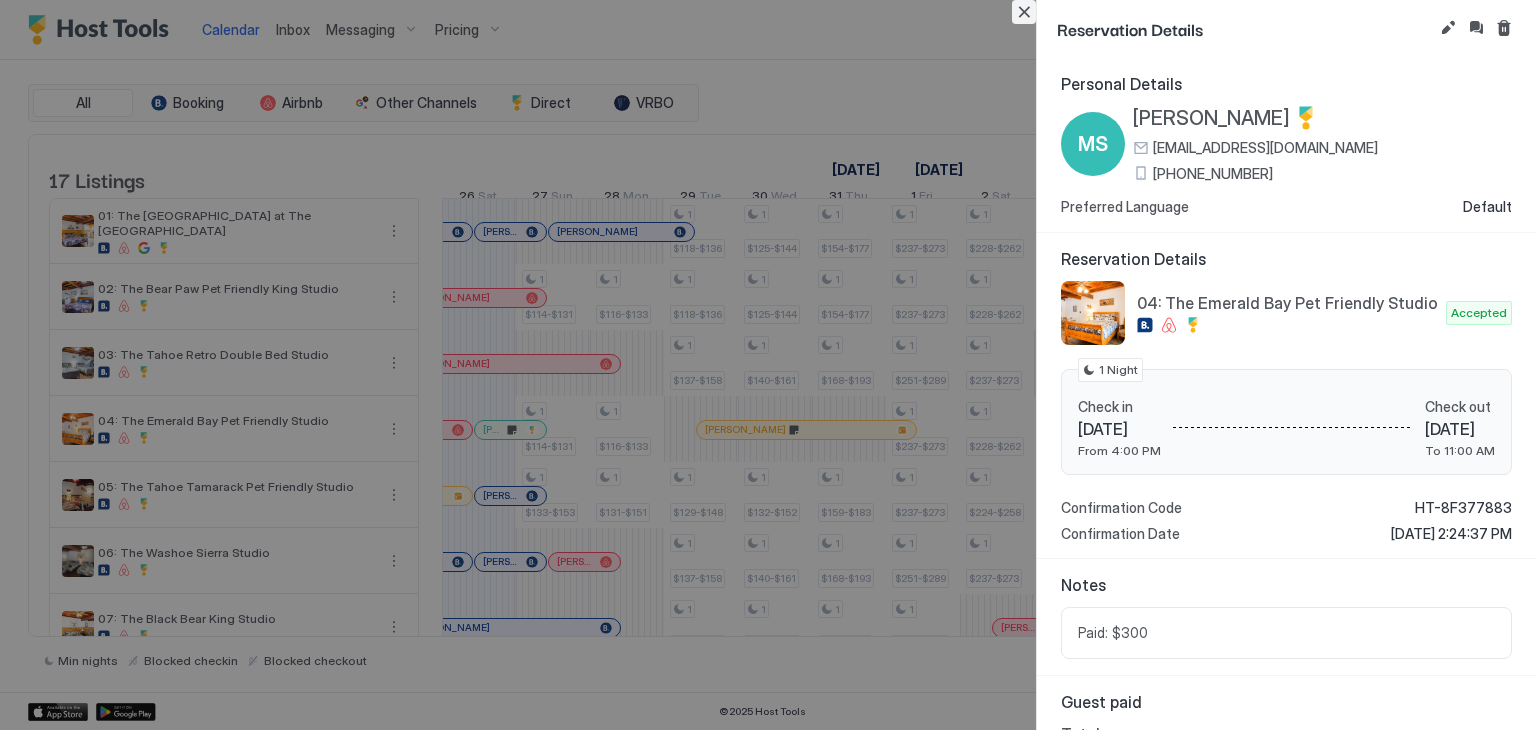 click at bounding box center (1024, 12) 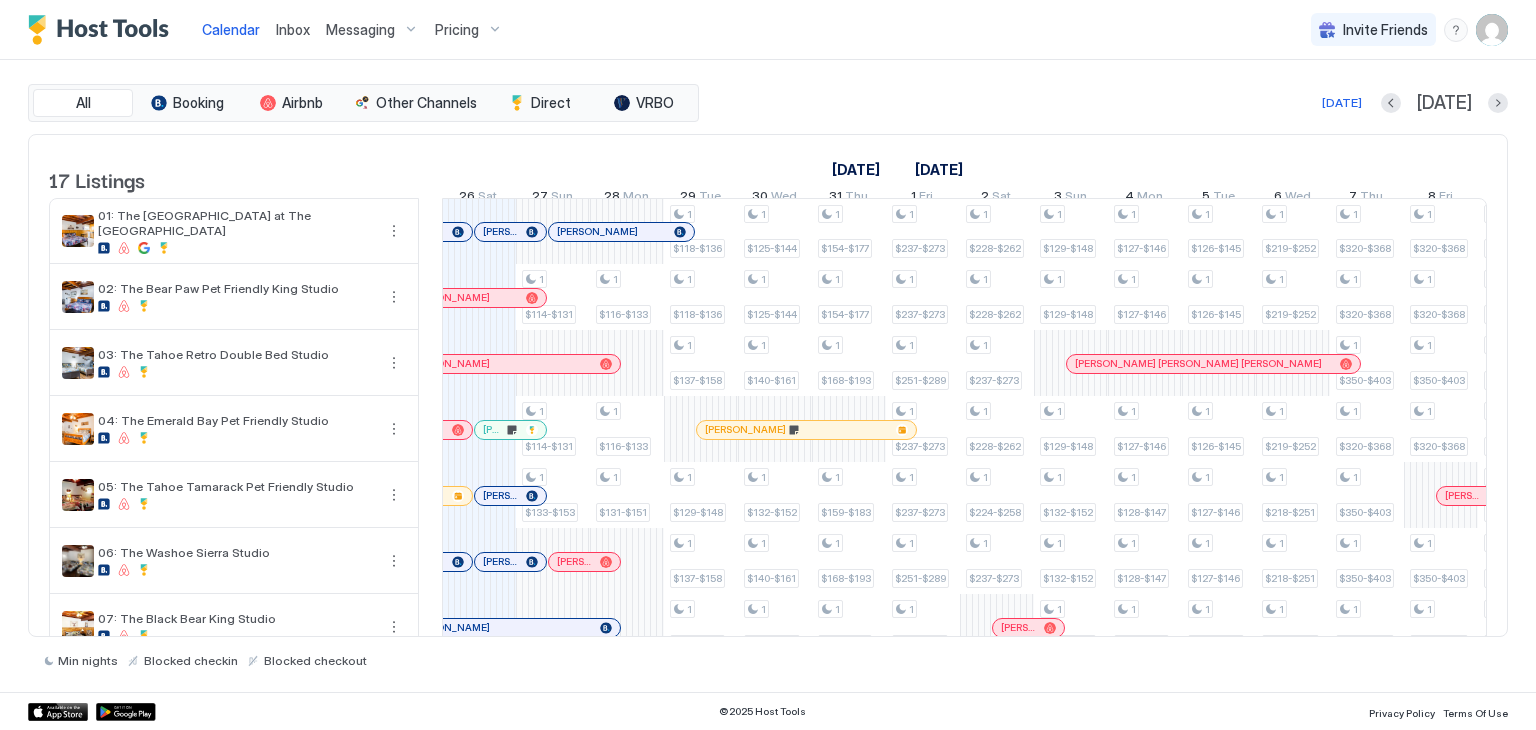 click on "[PERSON_NAME]" at bounding box center [510, 430] 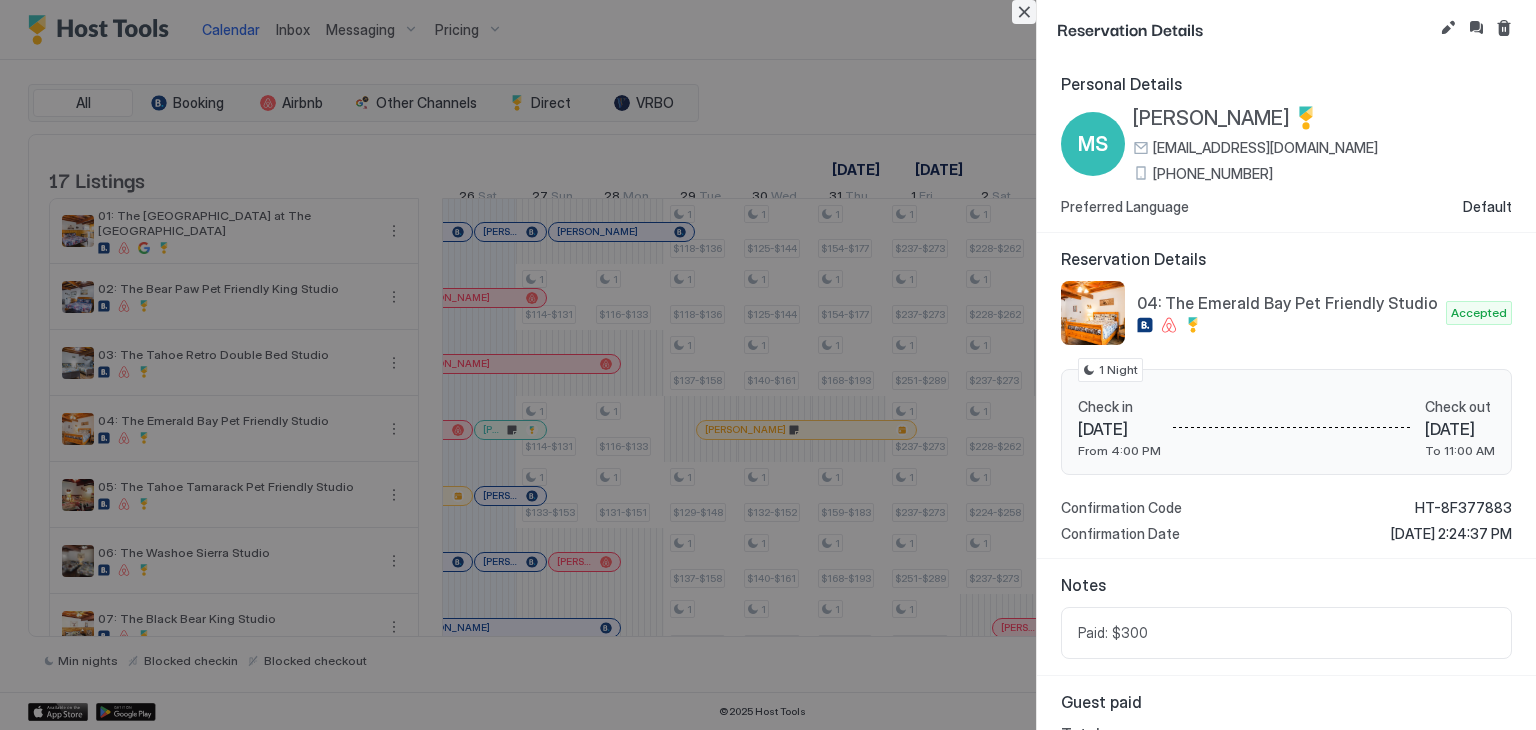 click at bounding box center (1024, 12) 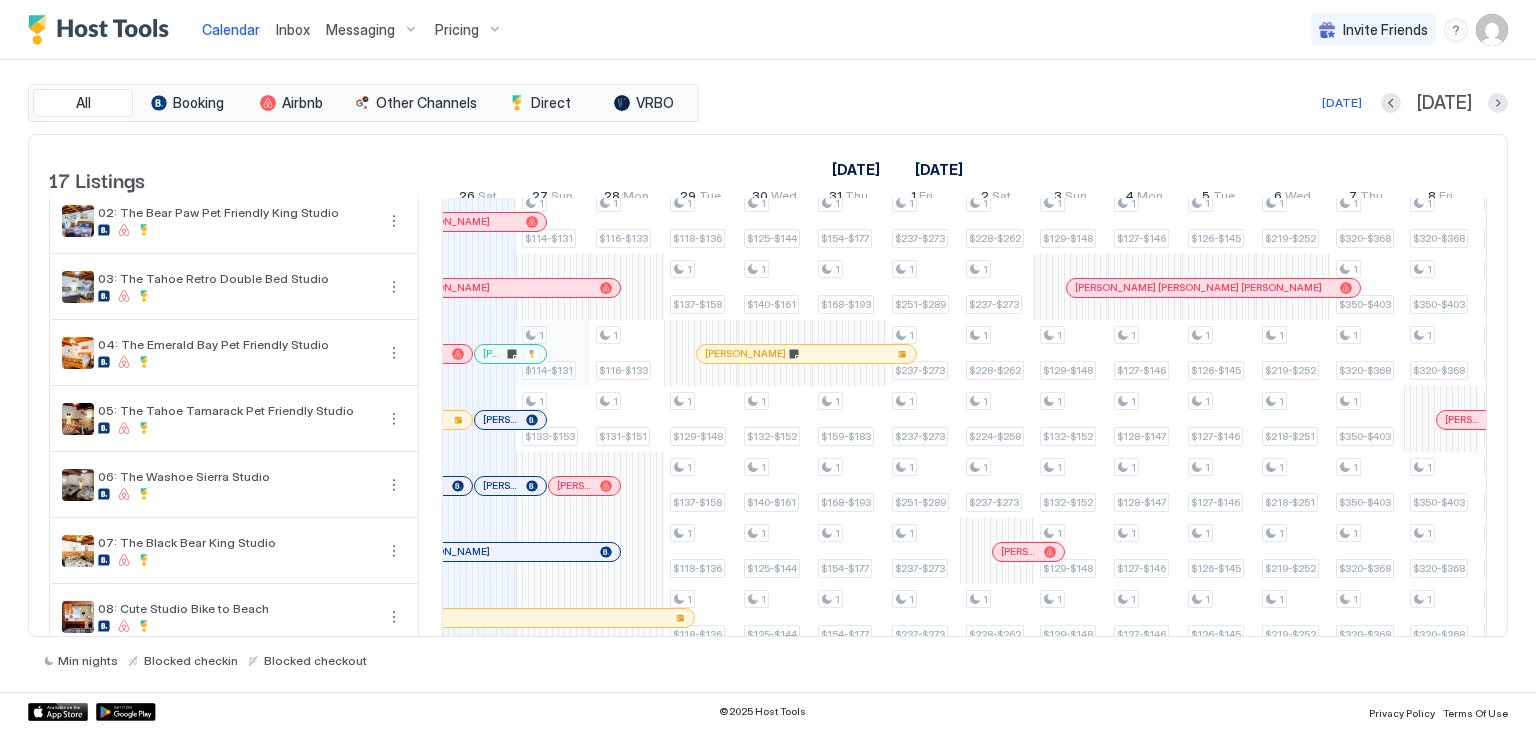 scroll, scrollTop: 0, scrollLeft: 0, axis: both 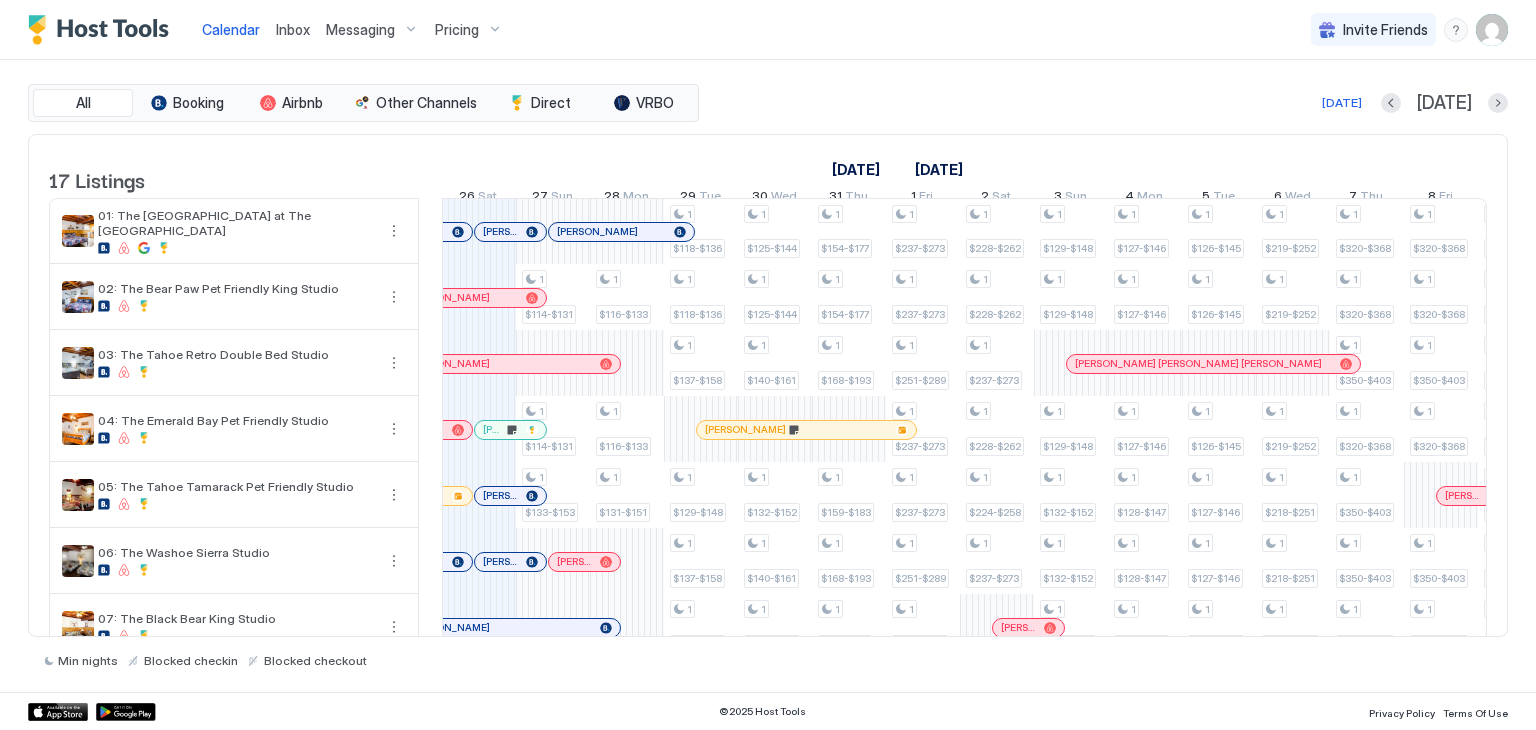 click at bounding box center (510, 232) 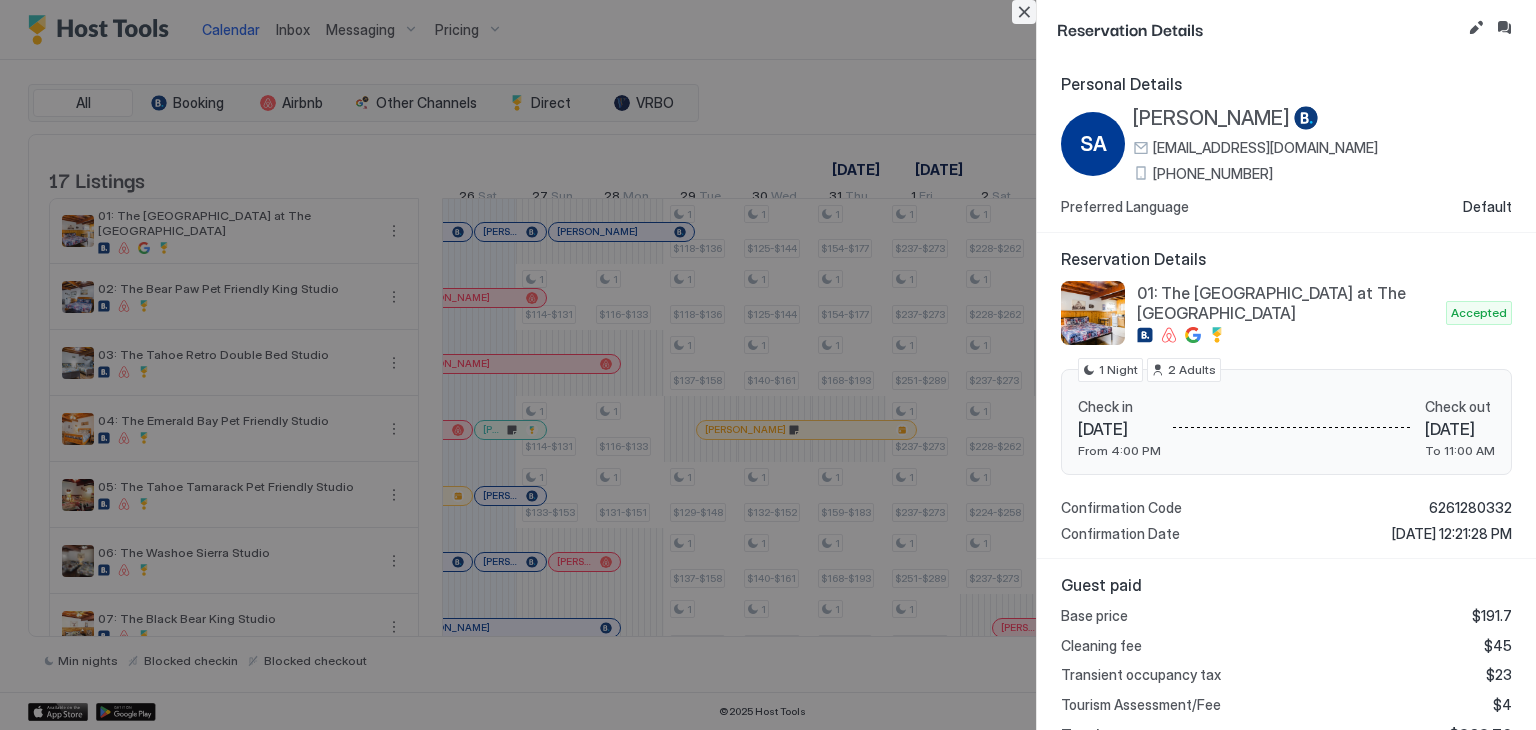 click at bounding box center (1024, 12) 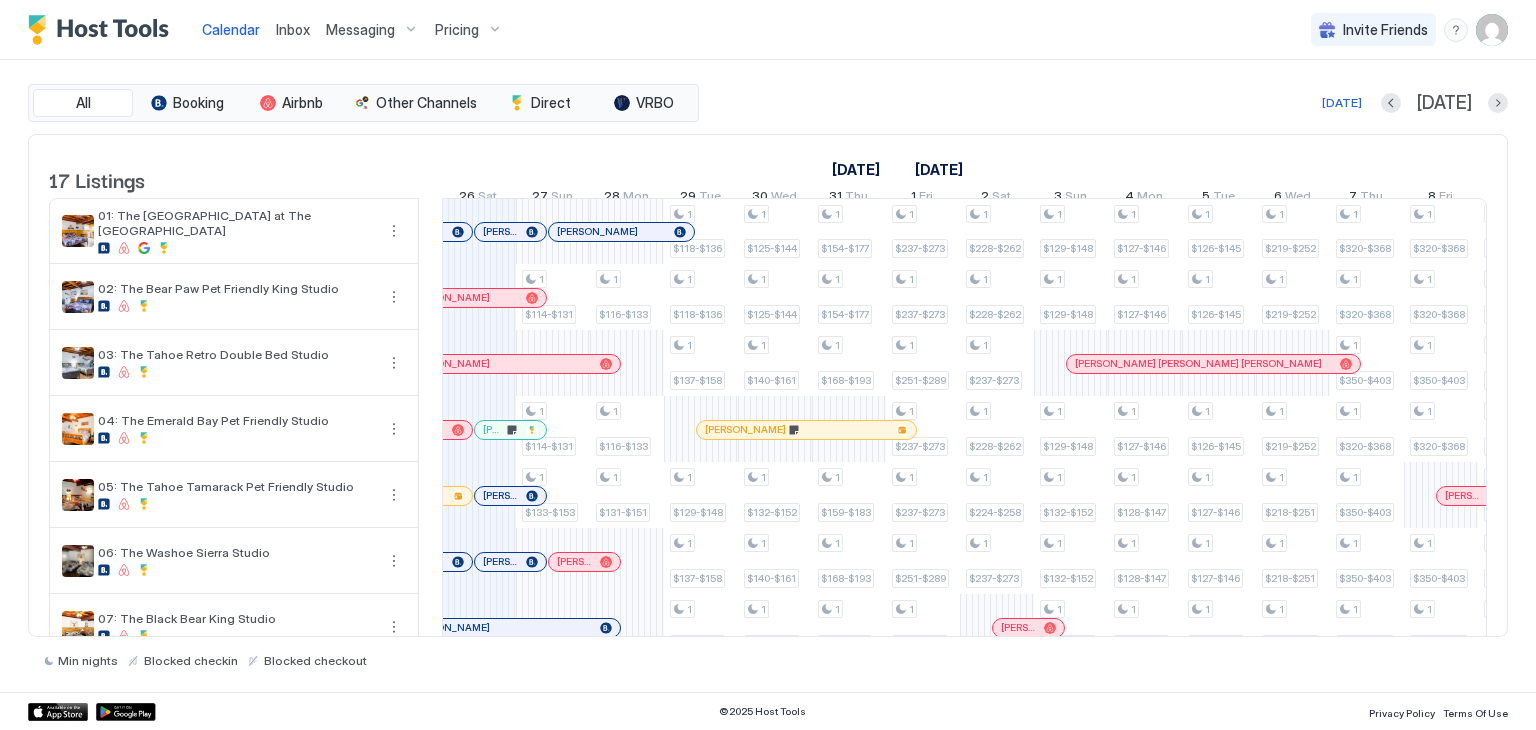 scroll, scrollTop: 0, scrollLeft: 890, axis: horizontal 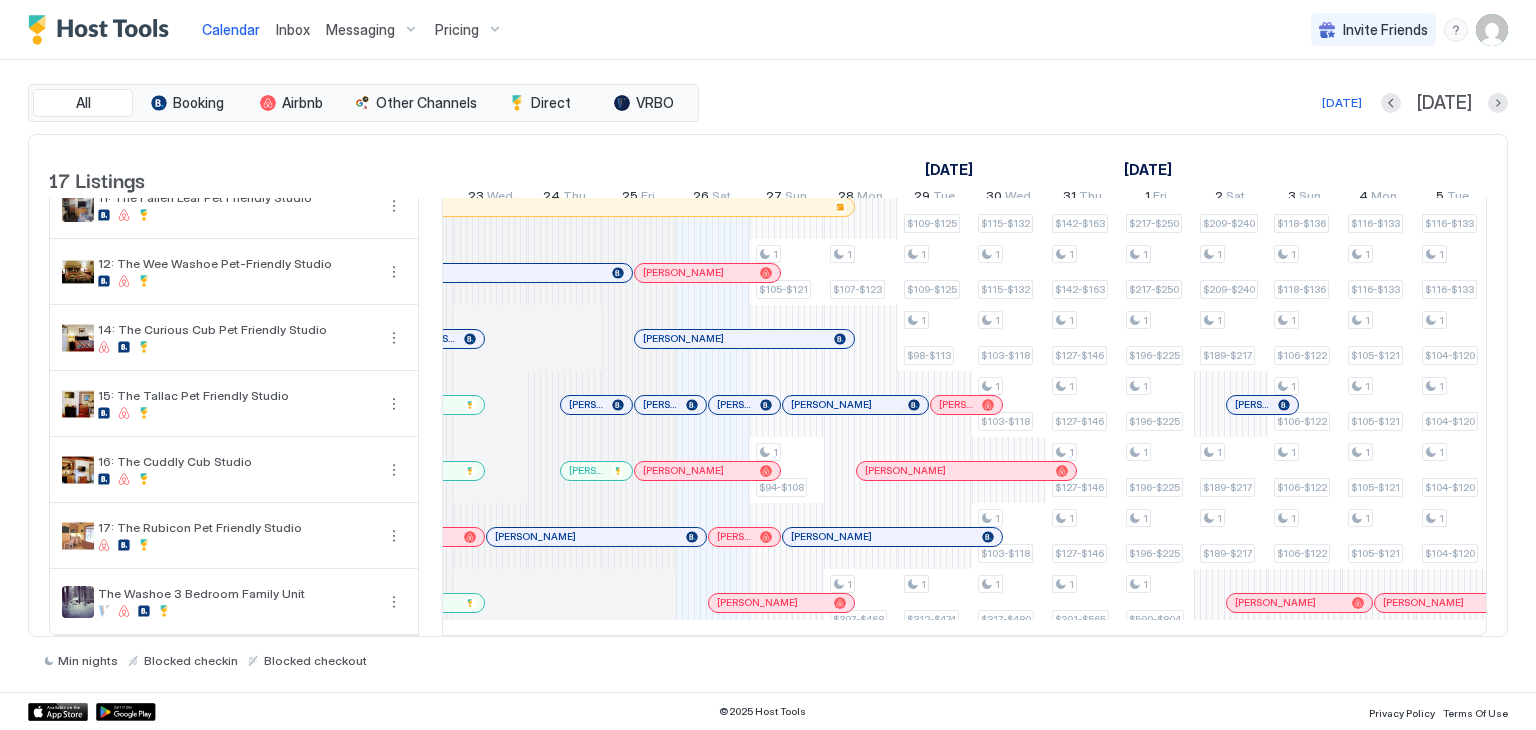 click on "Inbox" at bounding box center (293, 29) 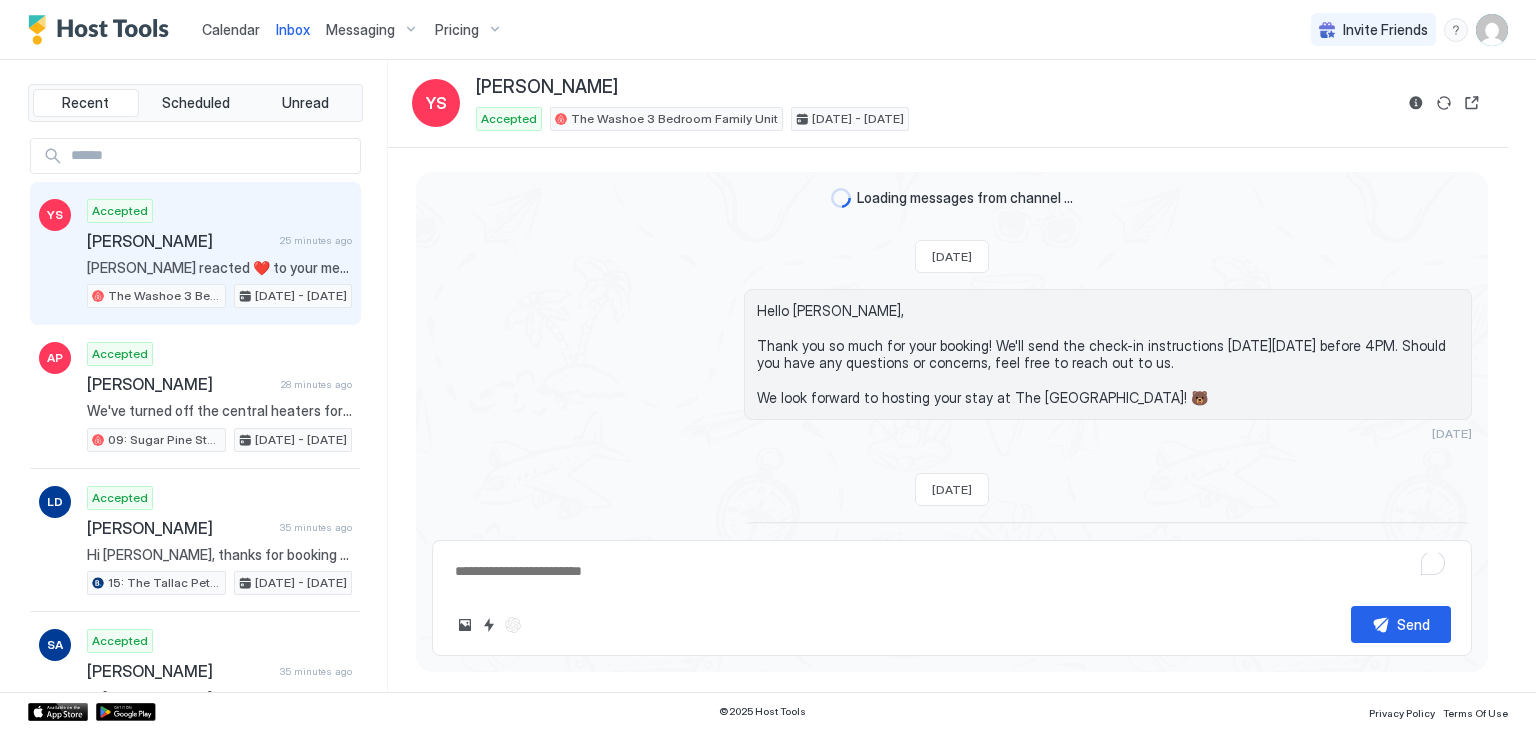 scroll, scrollTop: 1228, scrollLeft: 0, axis: vertical 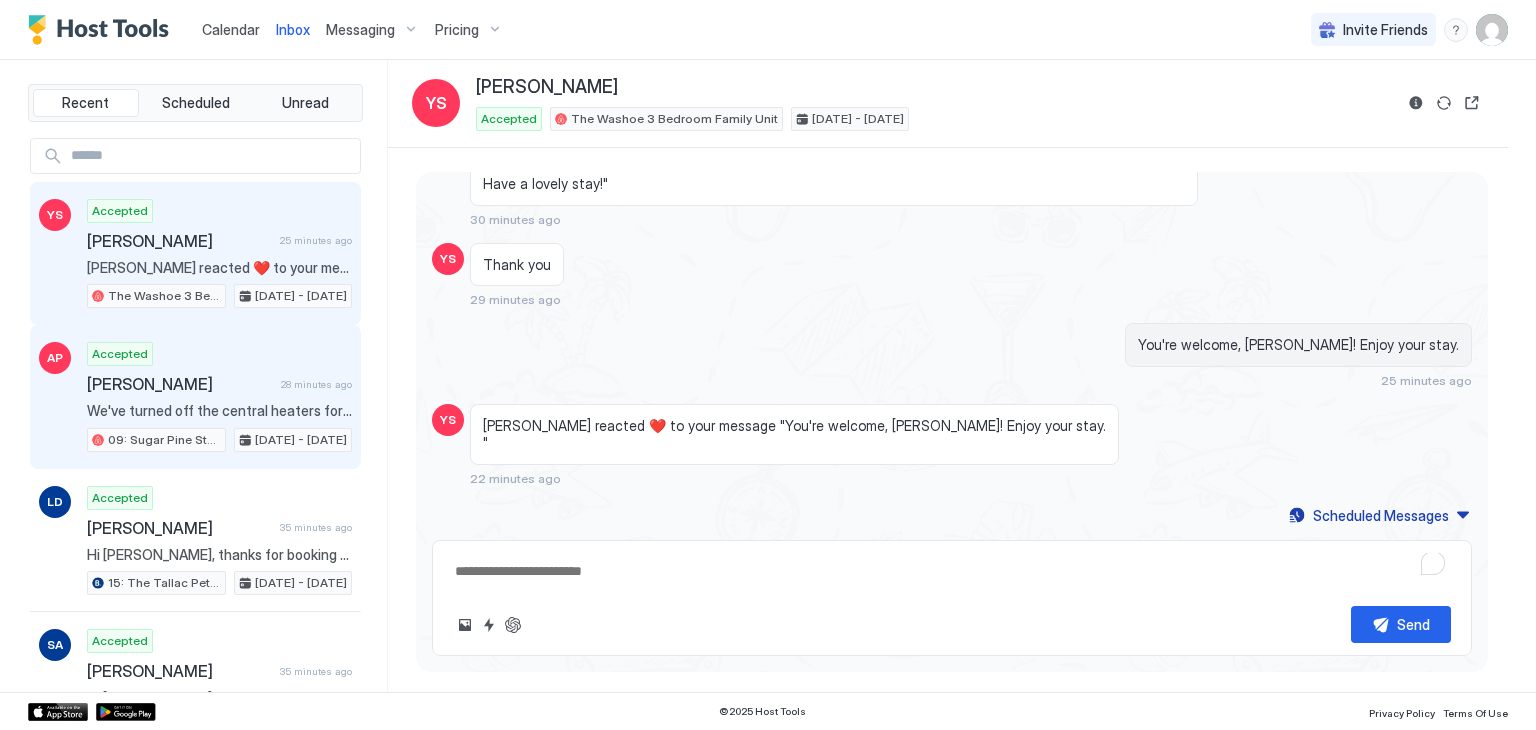 click on "Accepted Alice Pi 28 minutes ago We've turned off the central heaters for the summer season, but there's a space heater available in the closet if needed. 09: Sugar Pine Studio at The Washoe  Jul 26 - 27, 2025" at bounding box center (219, 397) 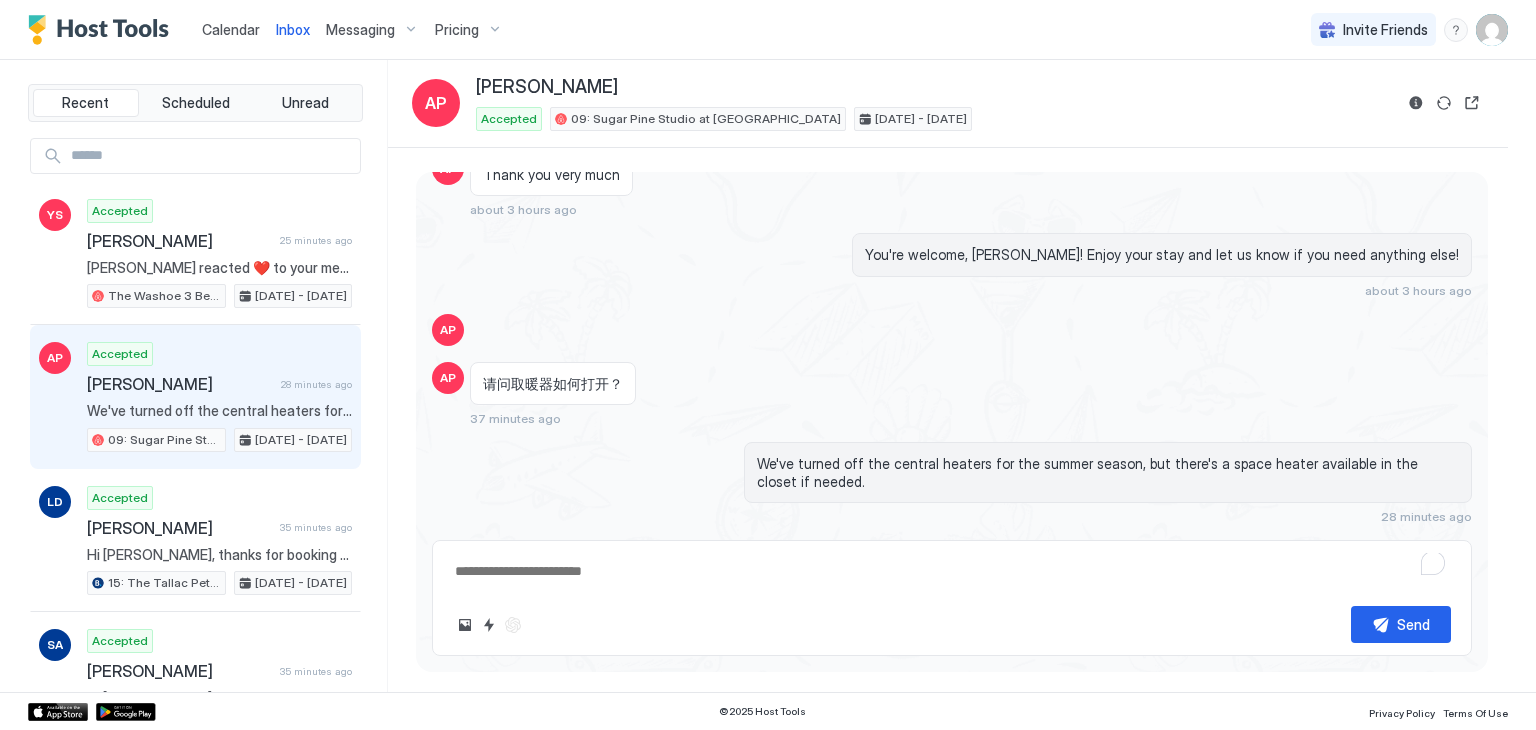 scroll, scrollTop: 1904, scrollLeft: 0, axis: vertical 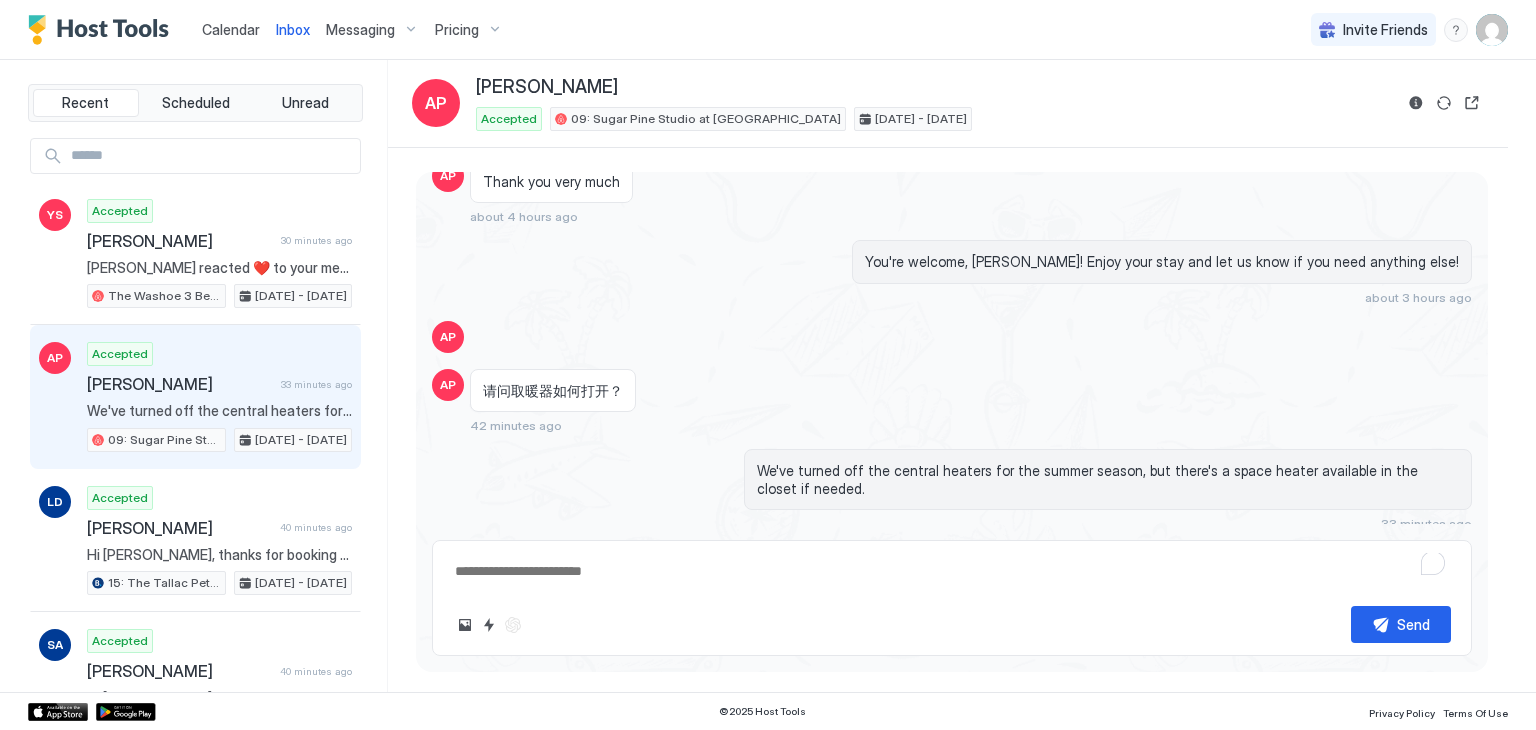 click on "Calendar" at bounding box center [231, 29] 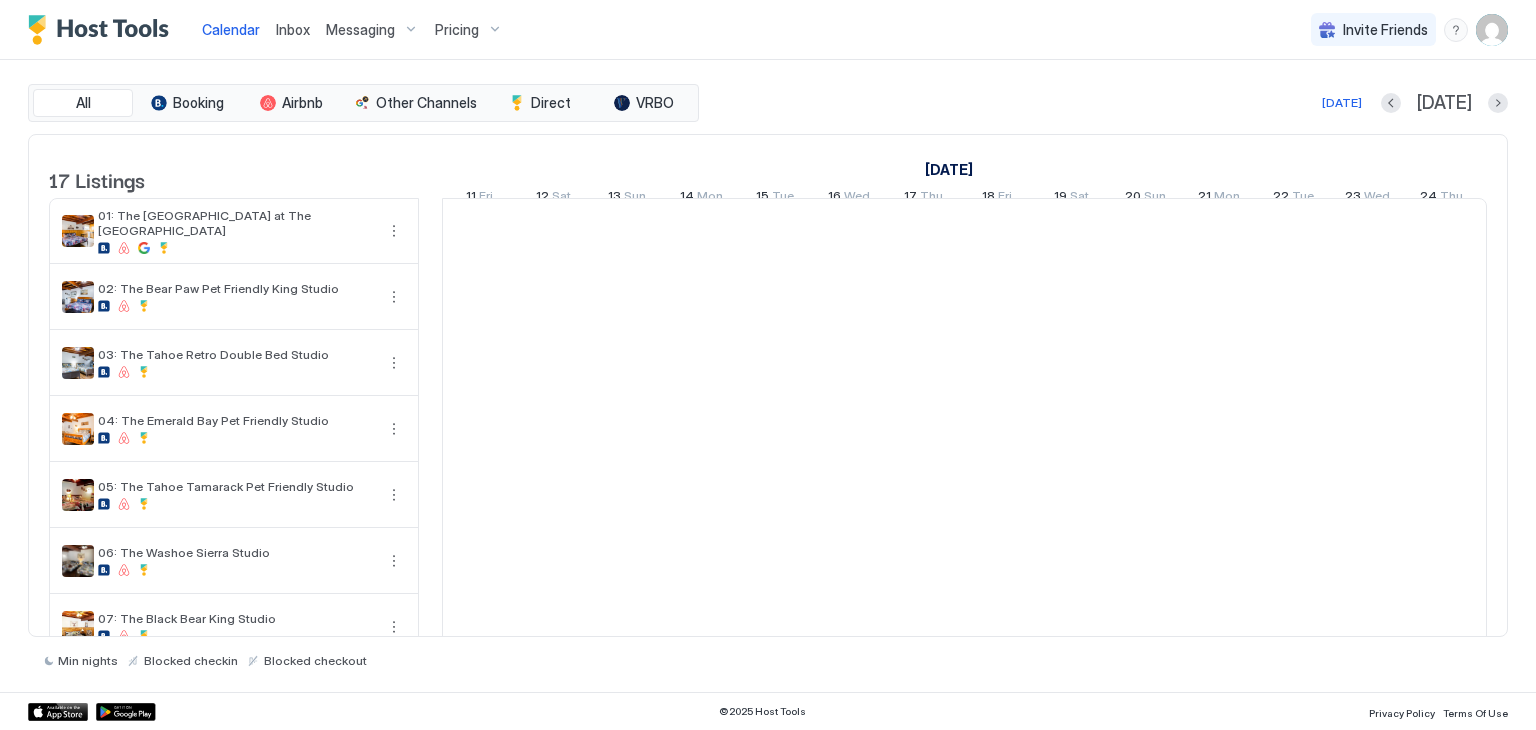 scroll, scrollTop: 0, scrollLeft: 1111, axis: horizontal 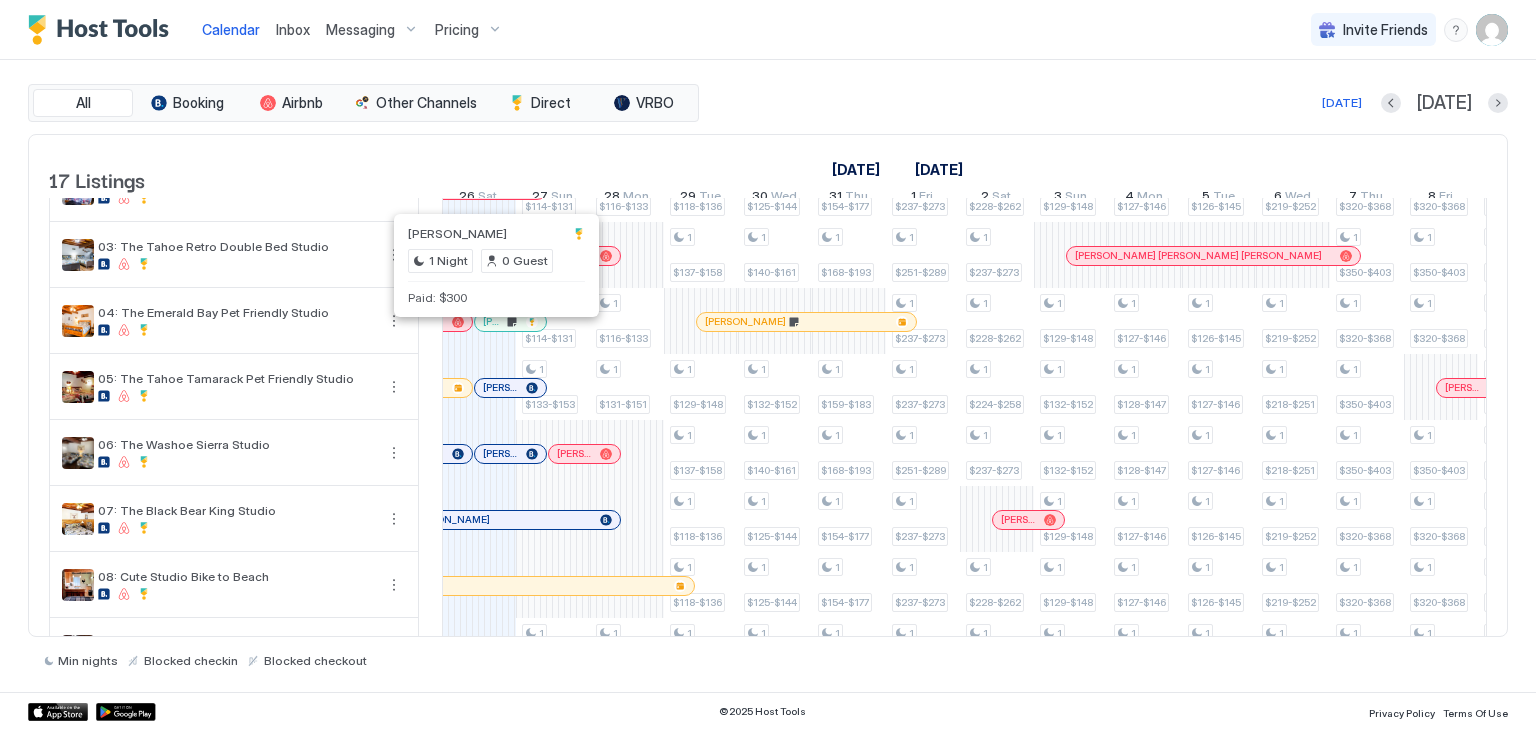 click at bounding box center [494, 322] 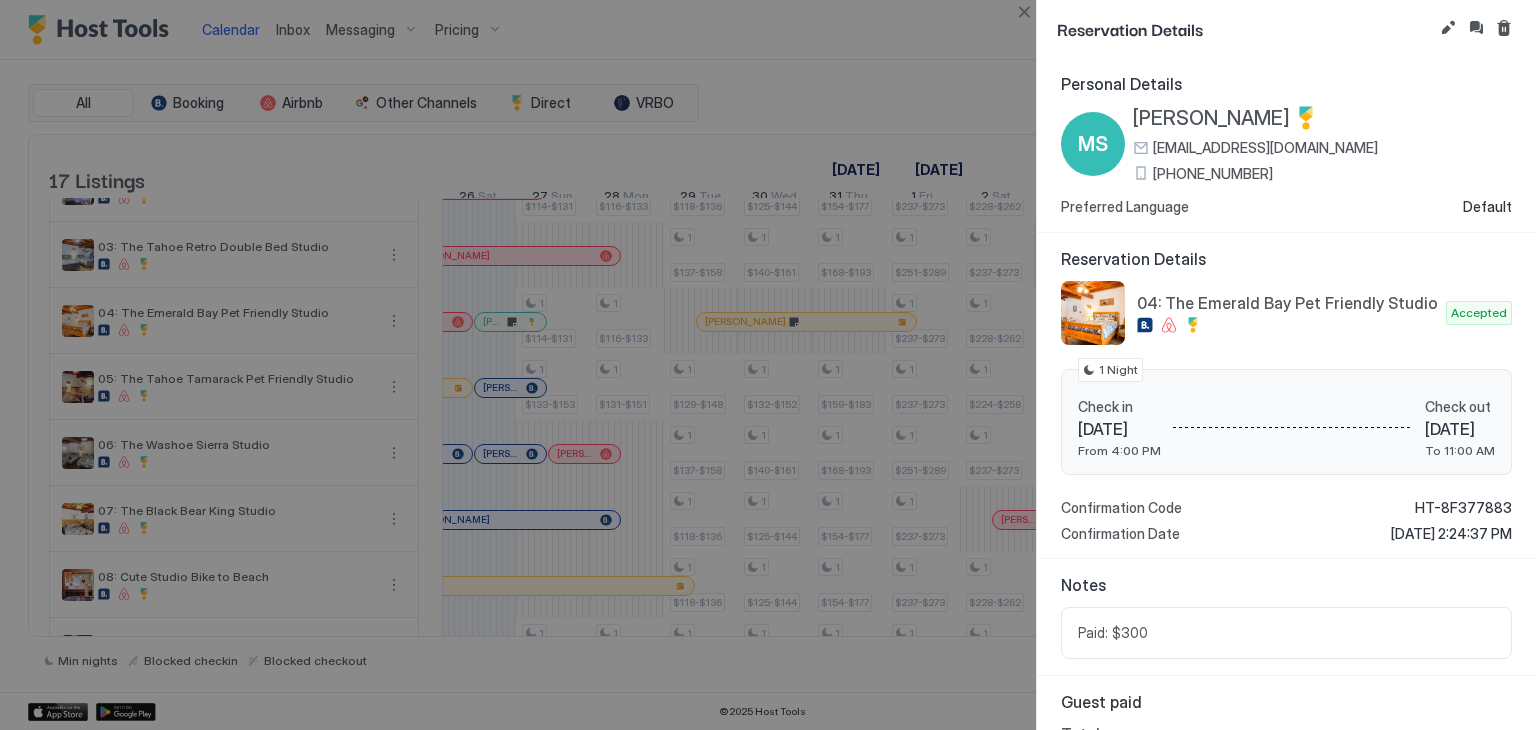 click at bounding box center [768, 365] 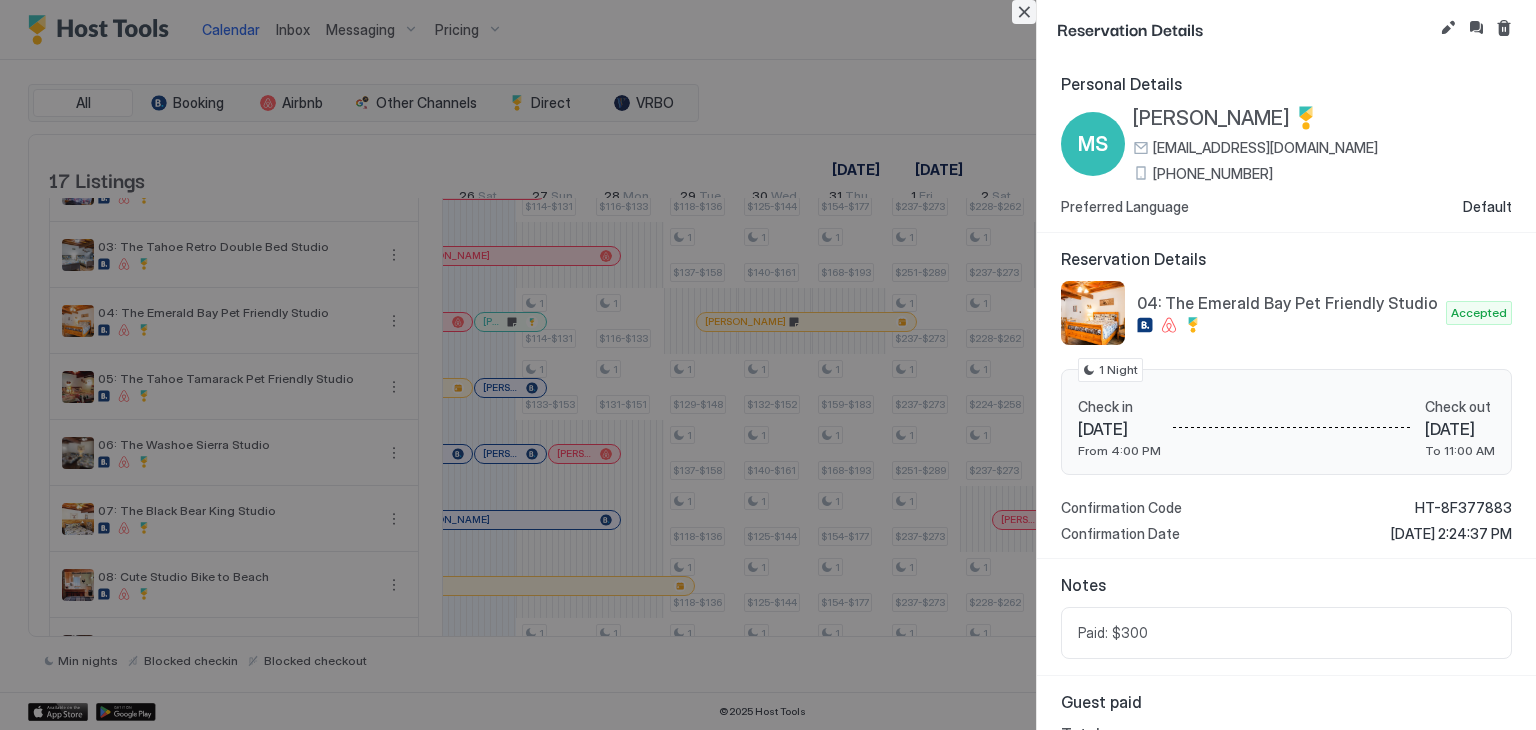 click at bounding box center [1024, 12] 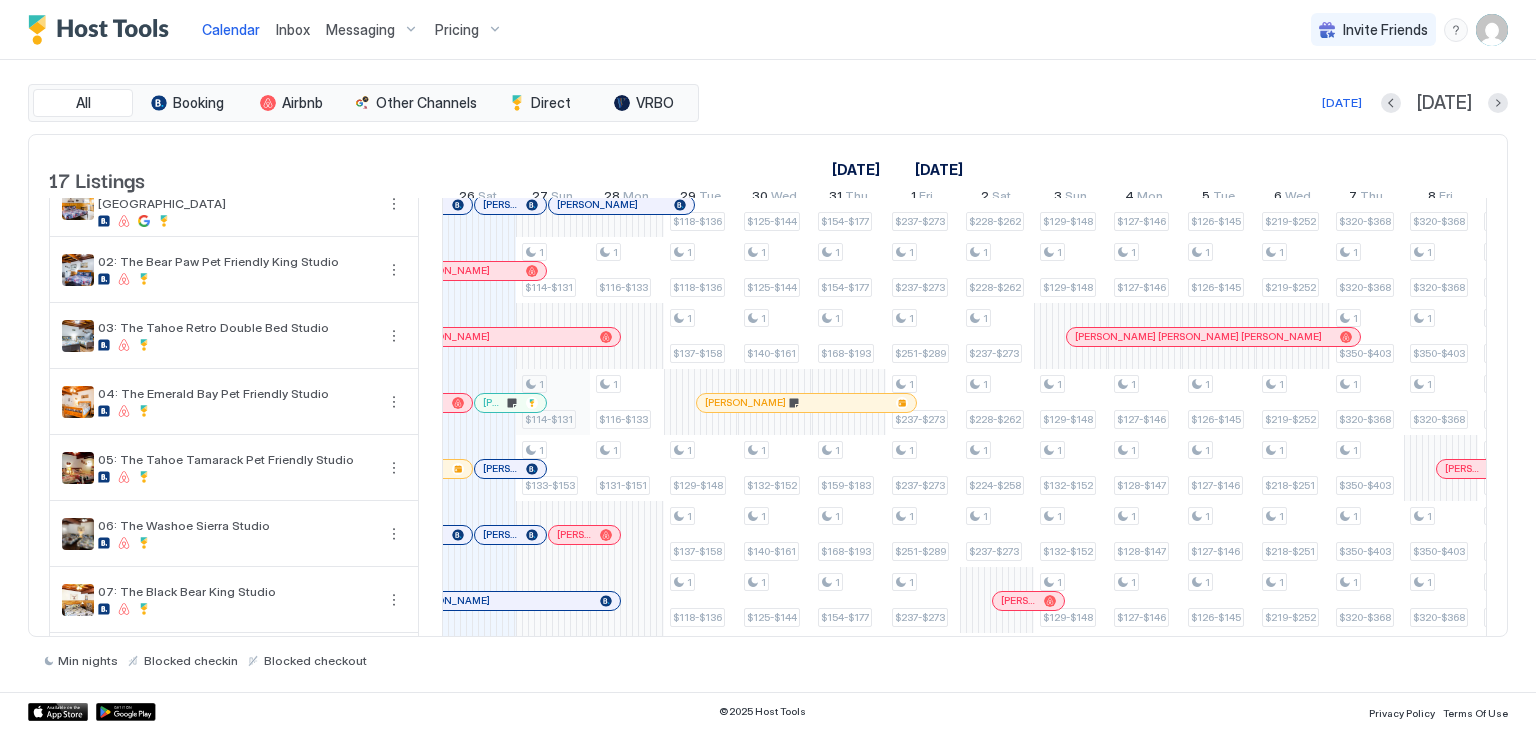 scroll, scrollTop: 22, scrollLeft: 0, axis: vertical 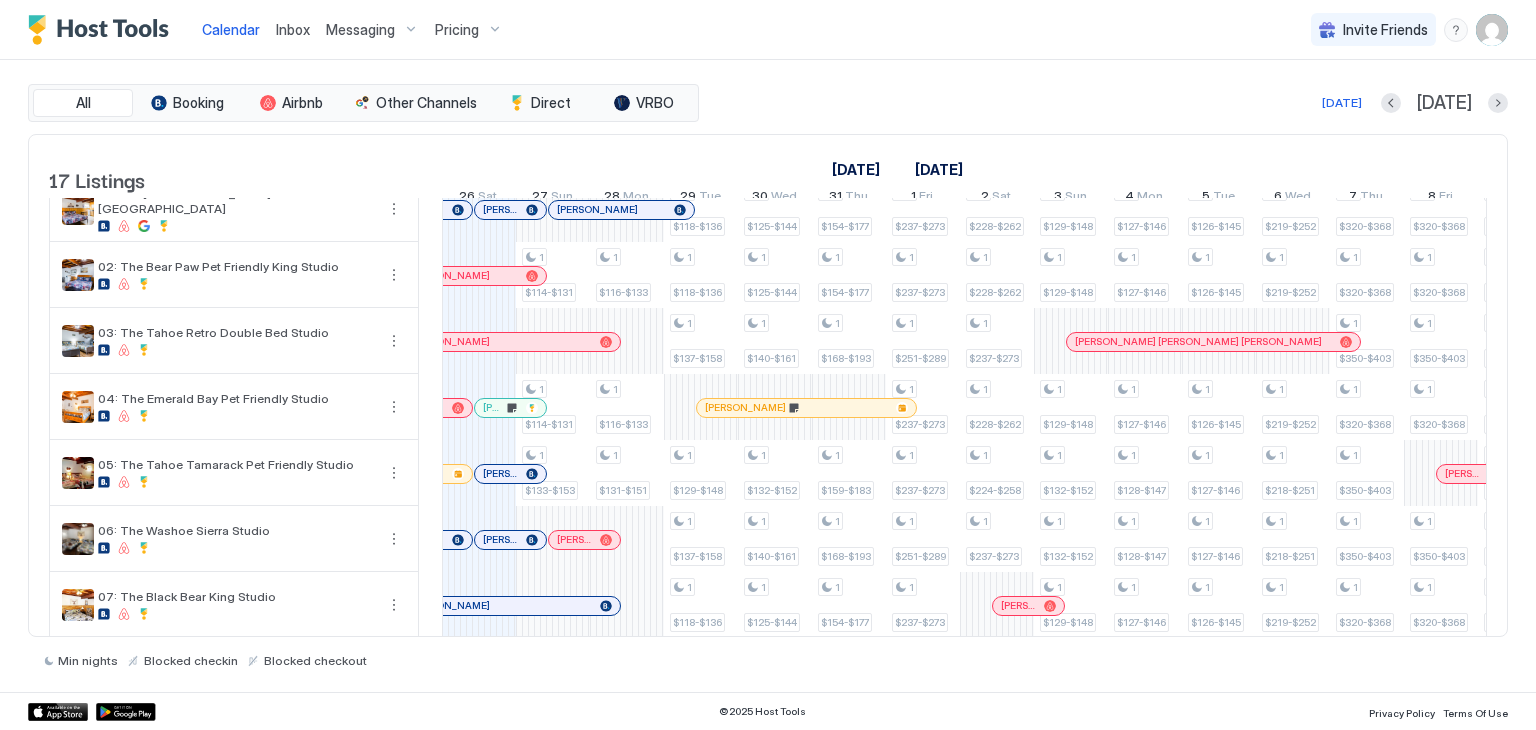 click on "[PERSON_NAME]" at bounding box center [510, 408] 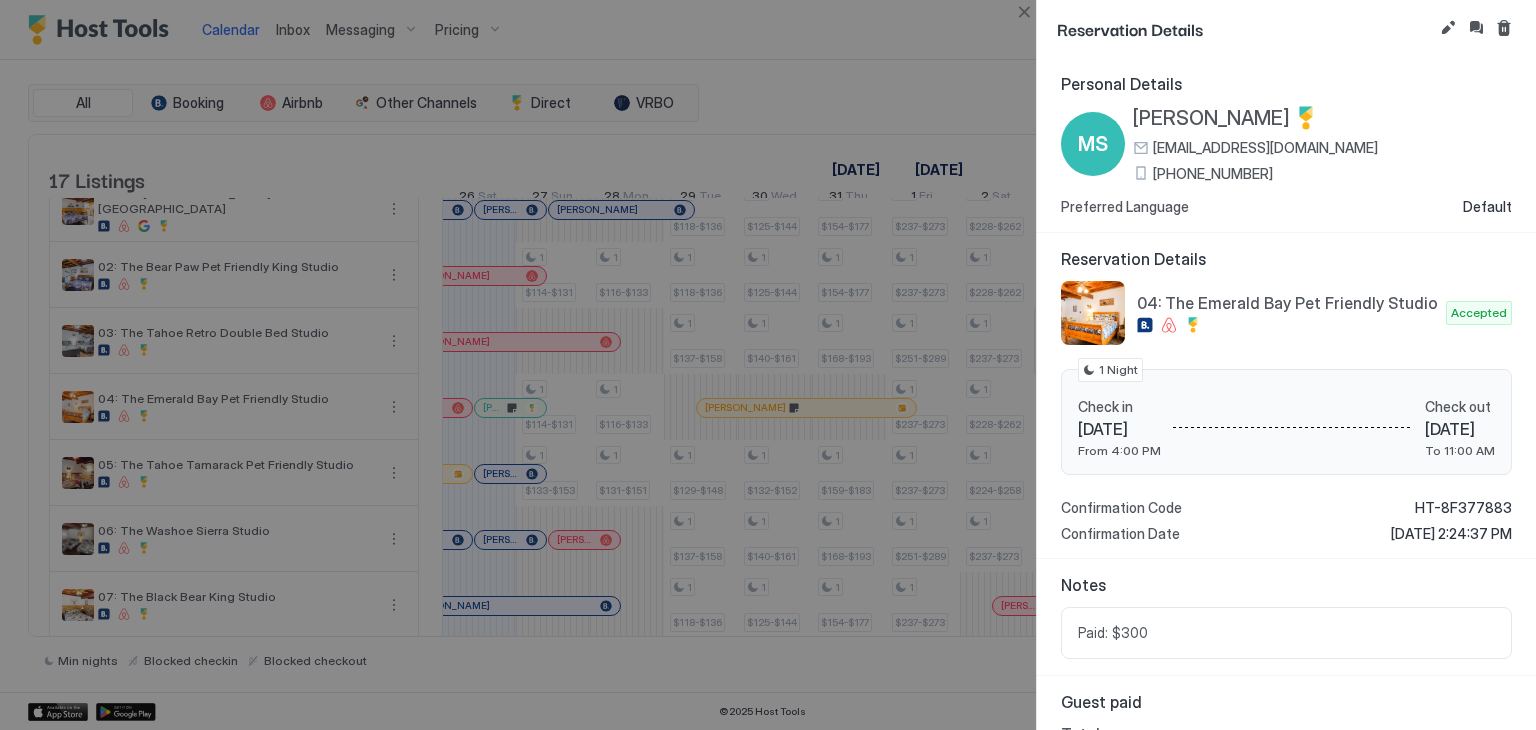 click at bounding box center [768, 365] 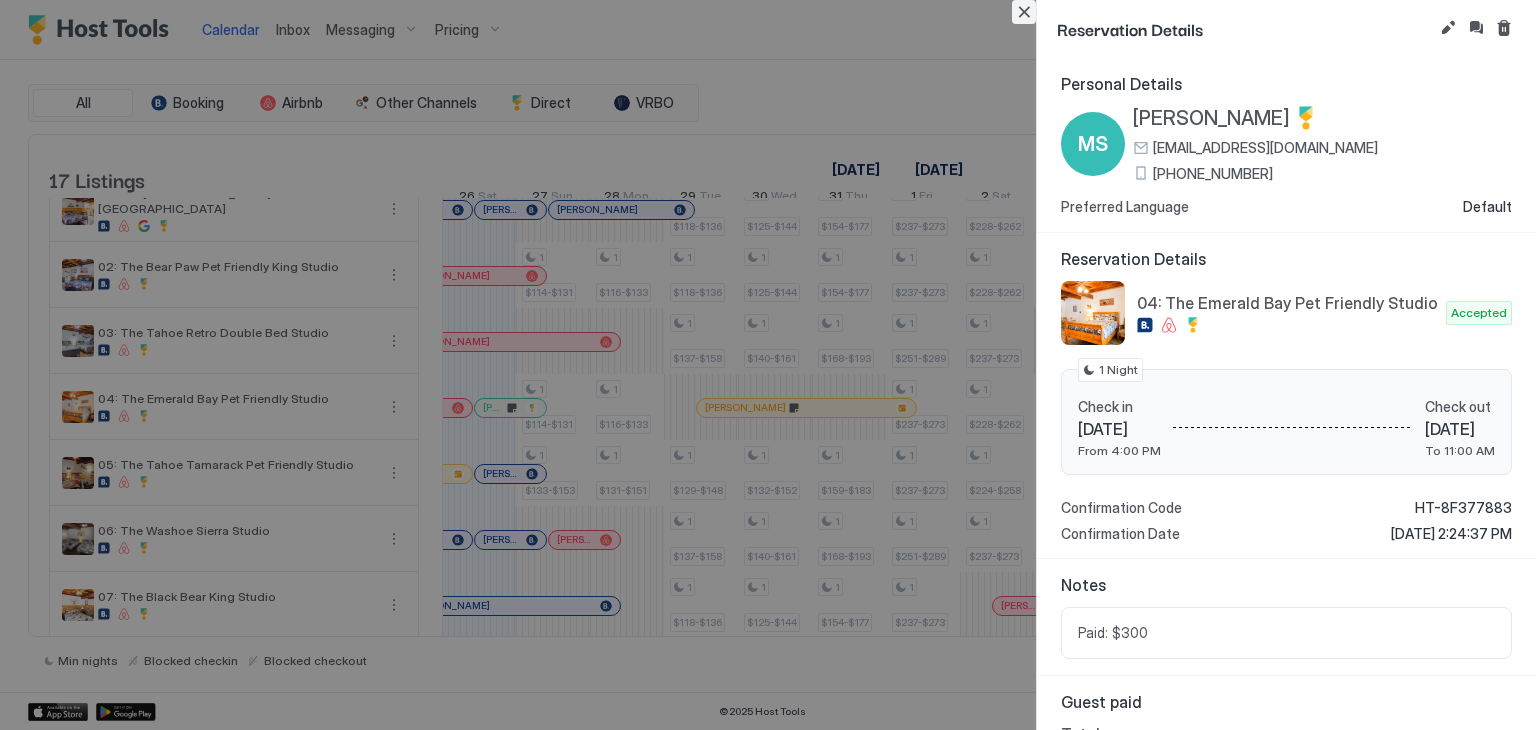 click at bounding box center [1024, 12] 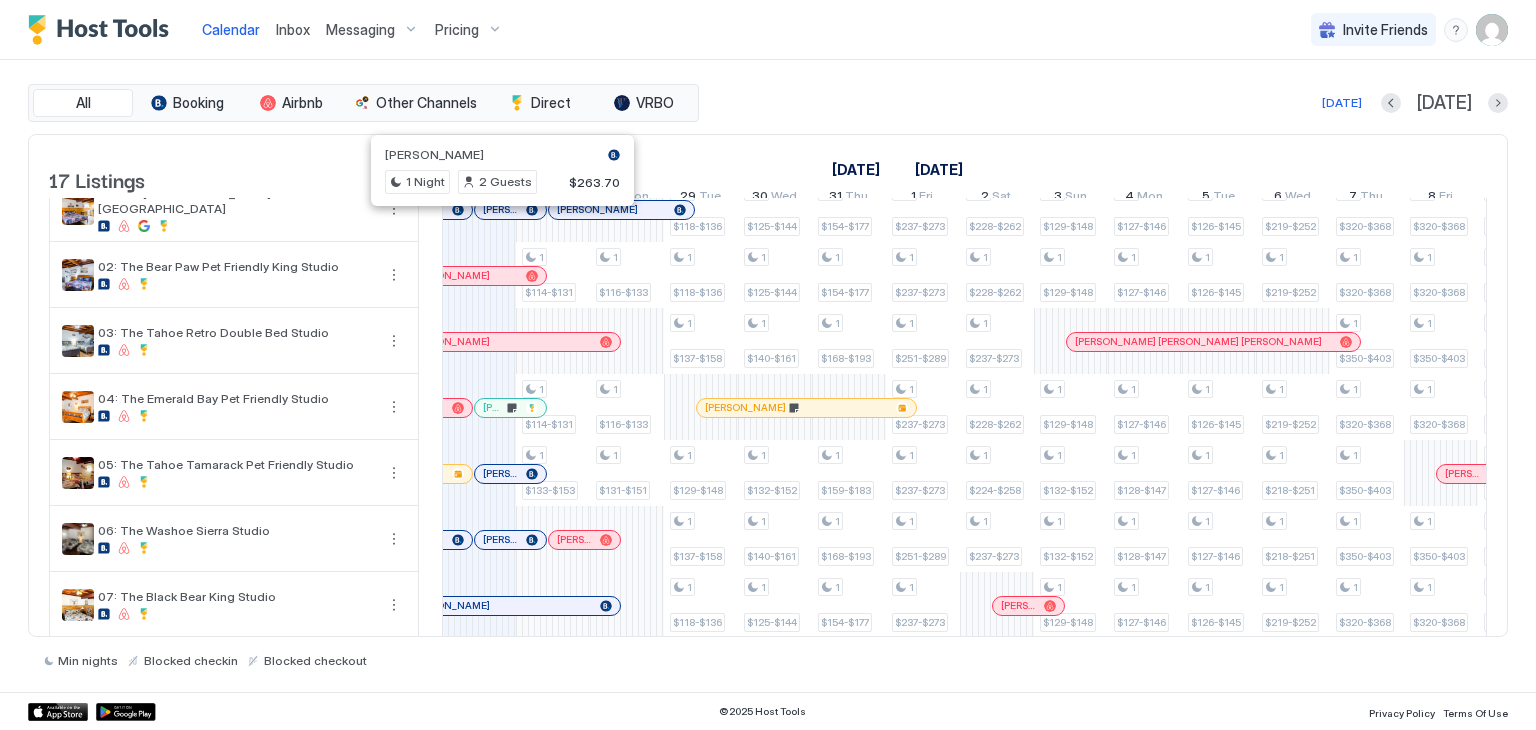 click 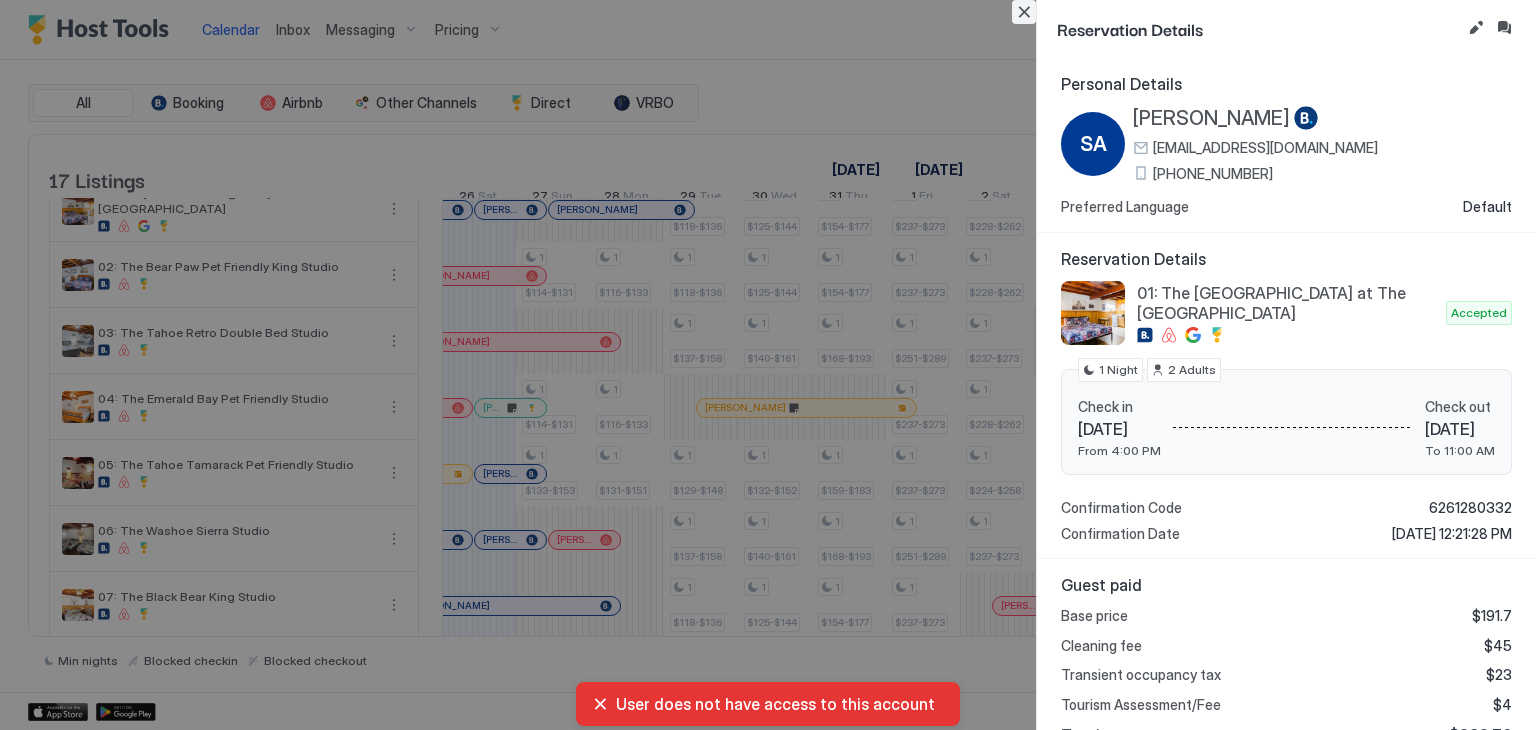 click 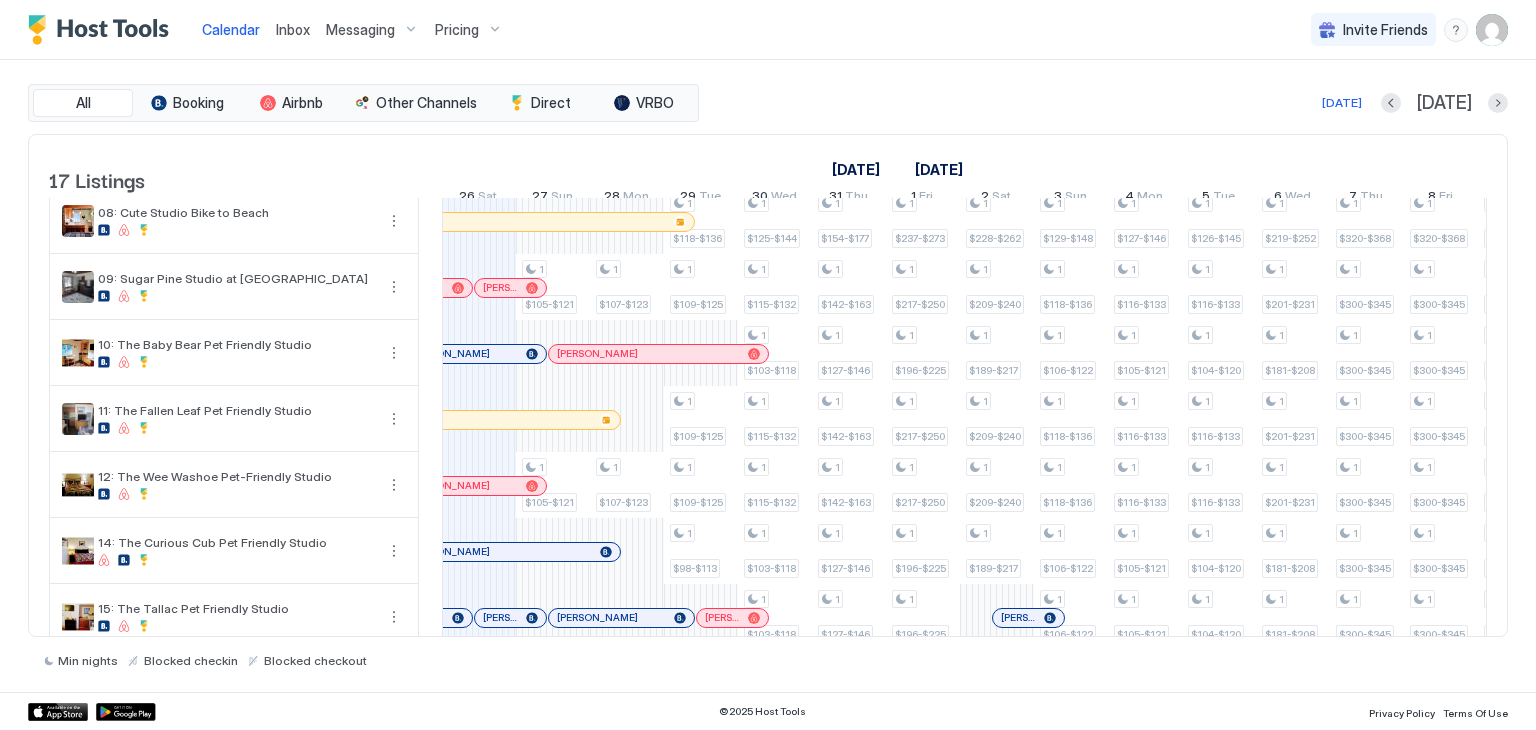 scroll, scrollTop: 469, scrollLeft: 0, axis: vertical 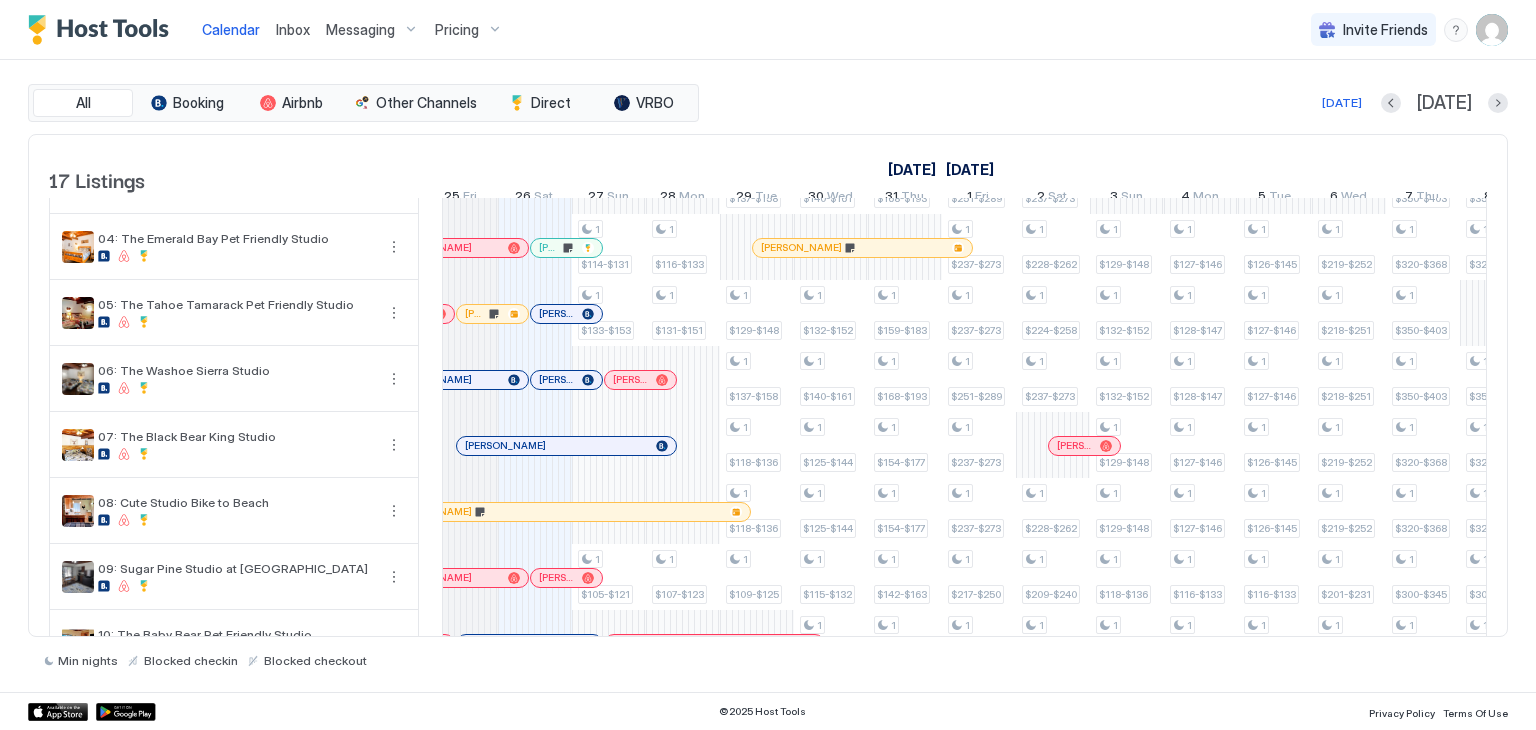 click on "Inbox" 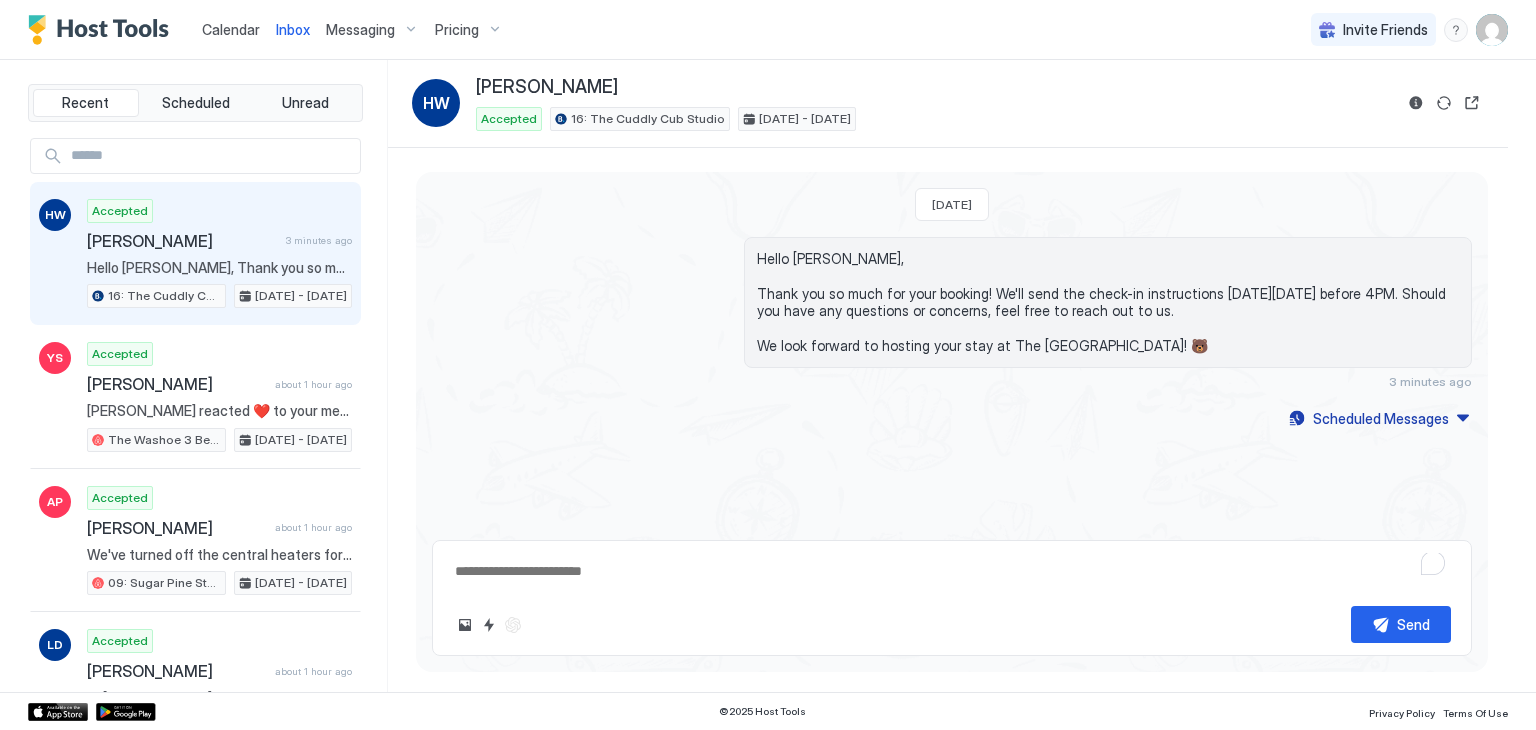 type on "*" 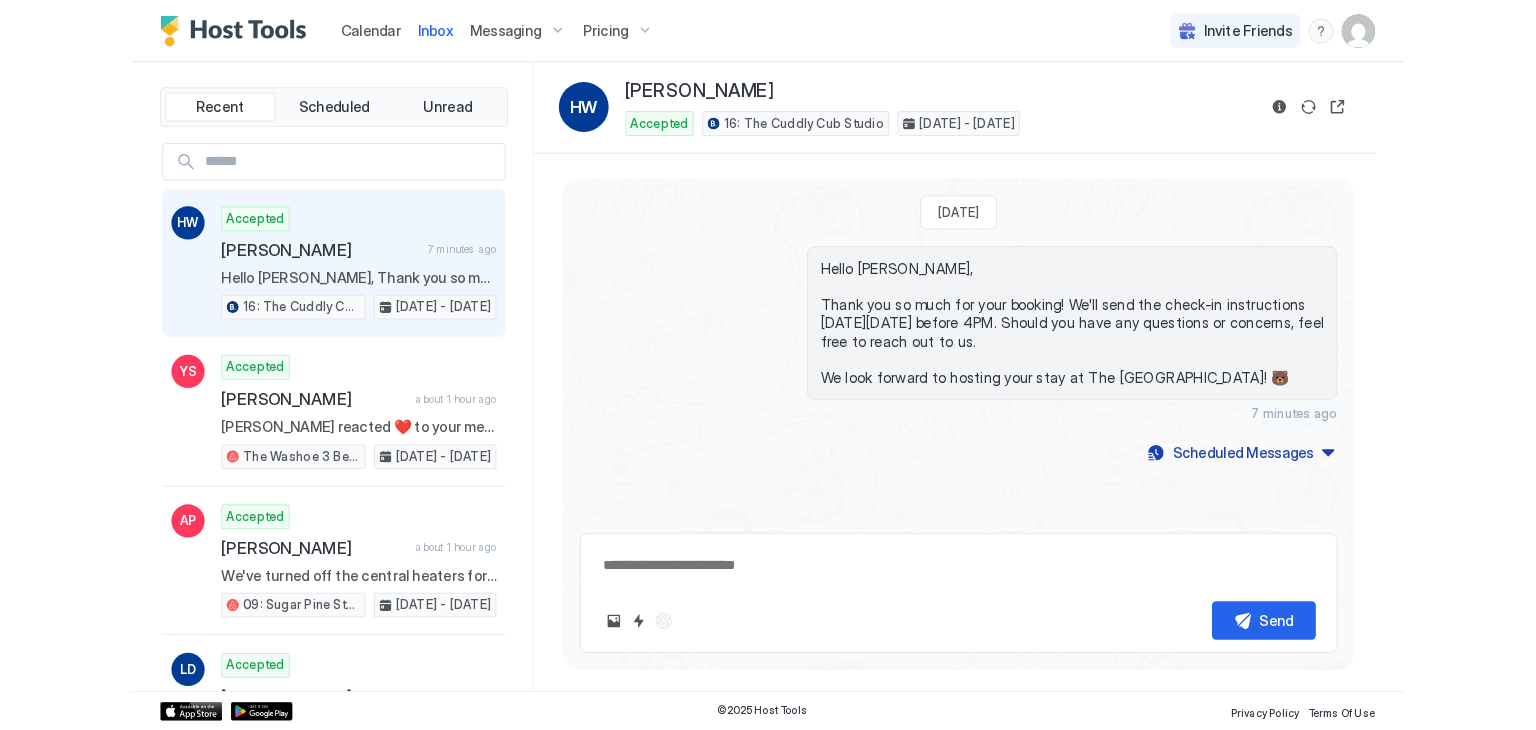 scroll, scrollTop: 0, scrollLeft: 0, axis: both 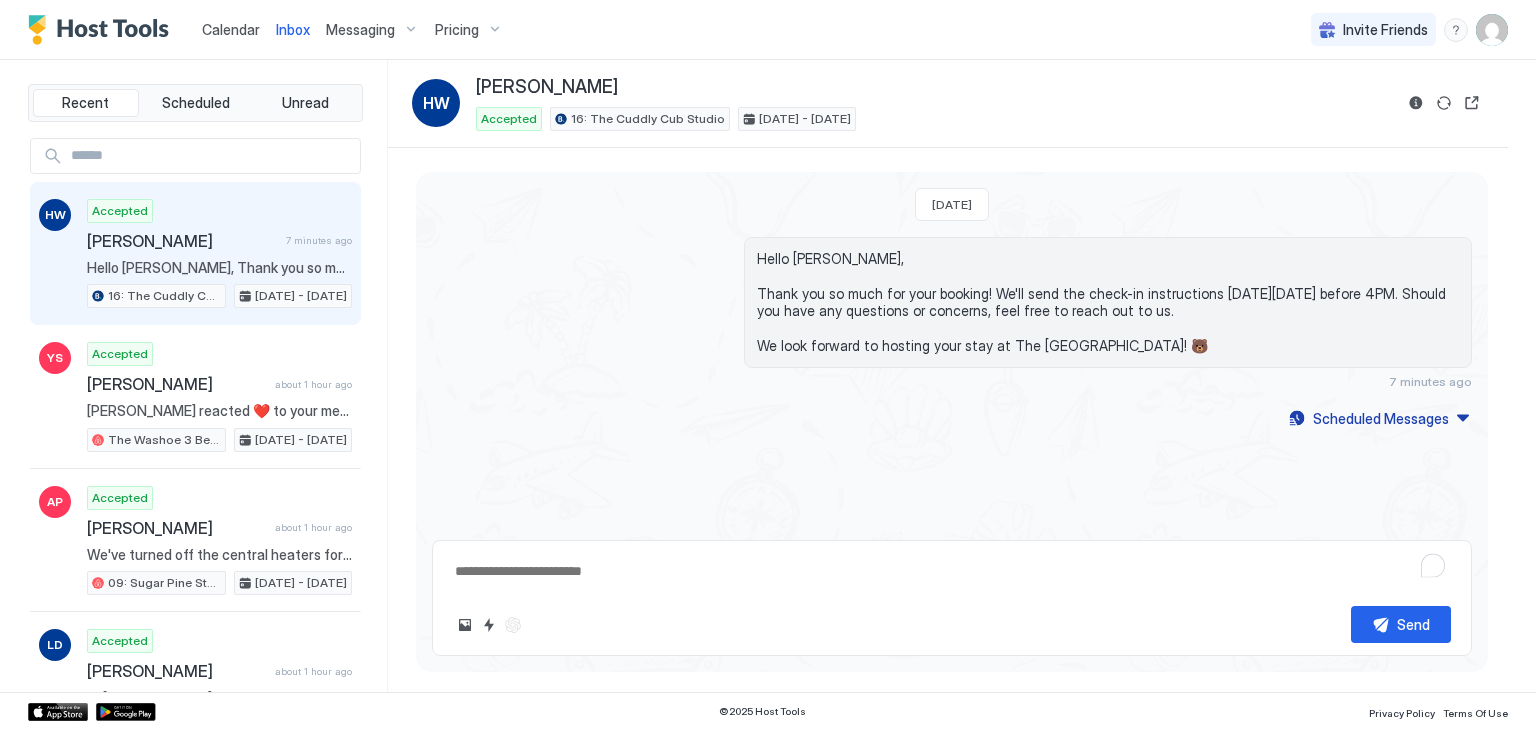 type on "*" 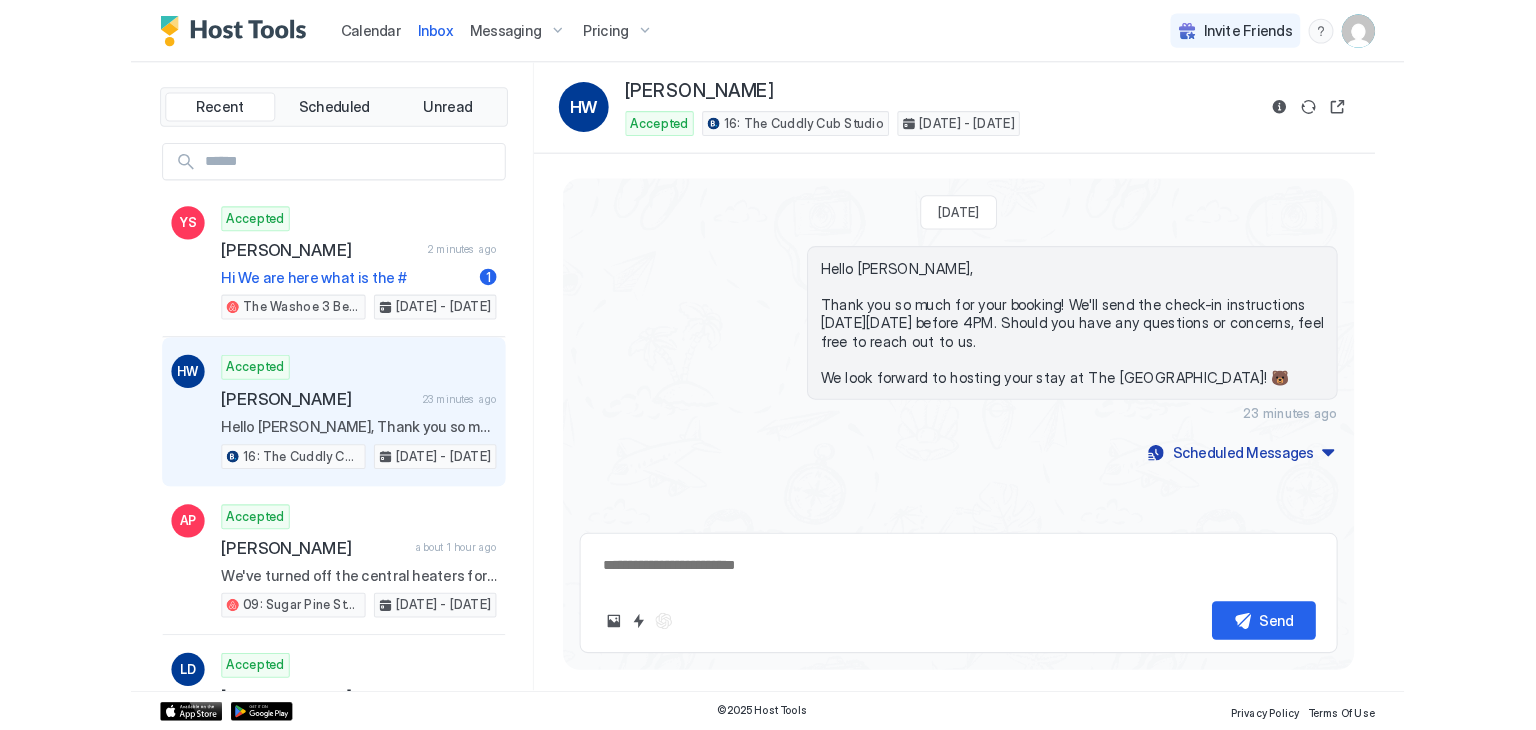 scroll, scrollTop: 0, scrollLeft: 0, axis: both 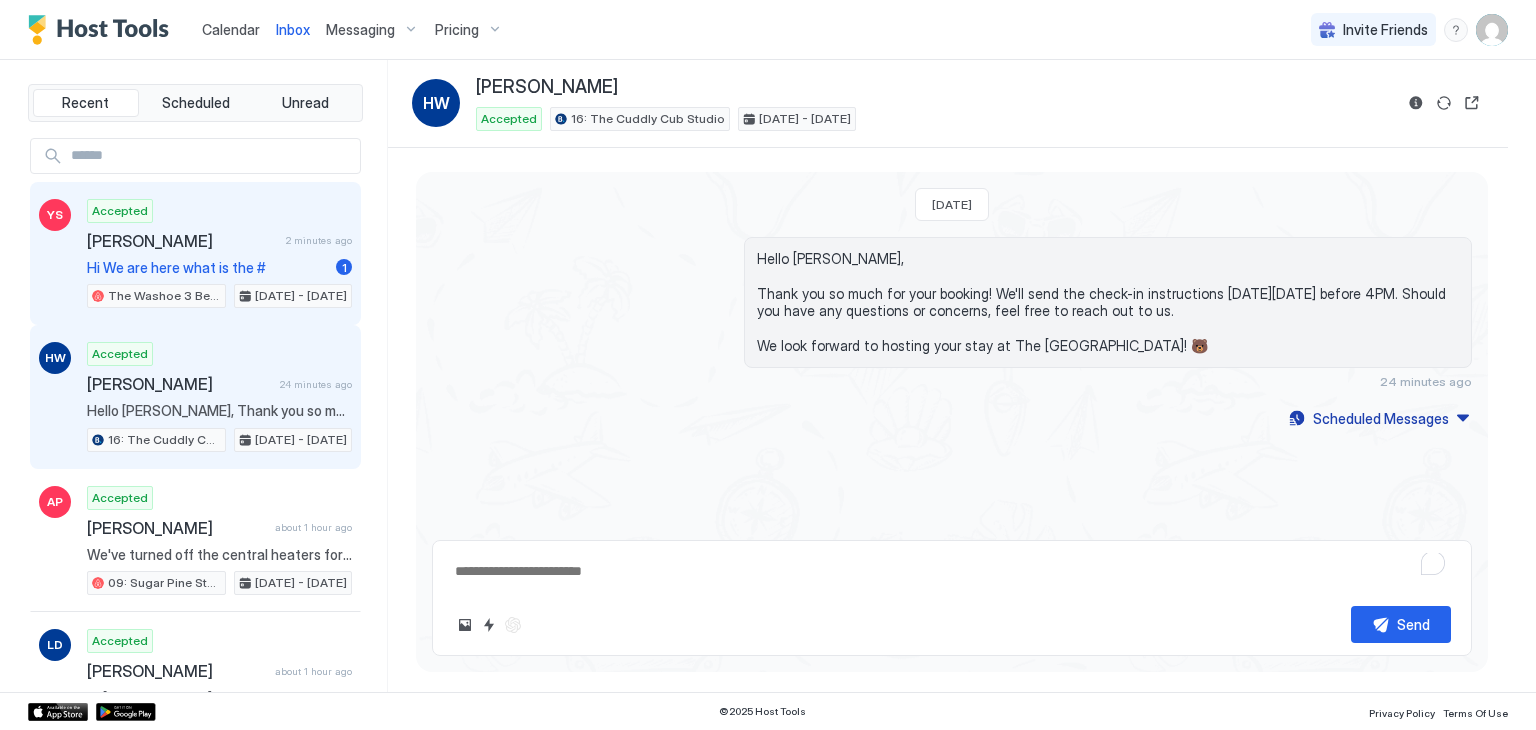 click on "[PERSON_NAME]" at bounding box center [182, 241] 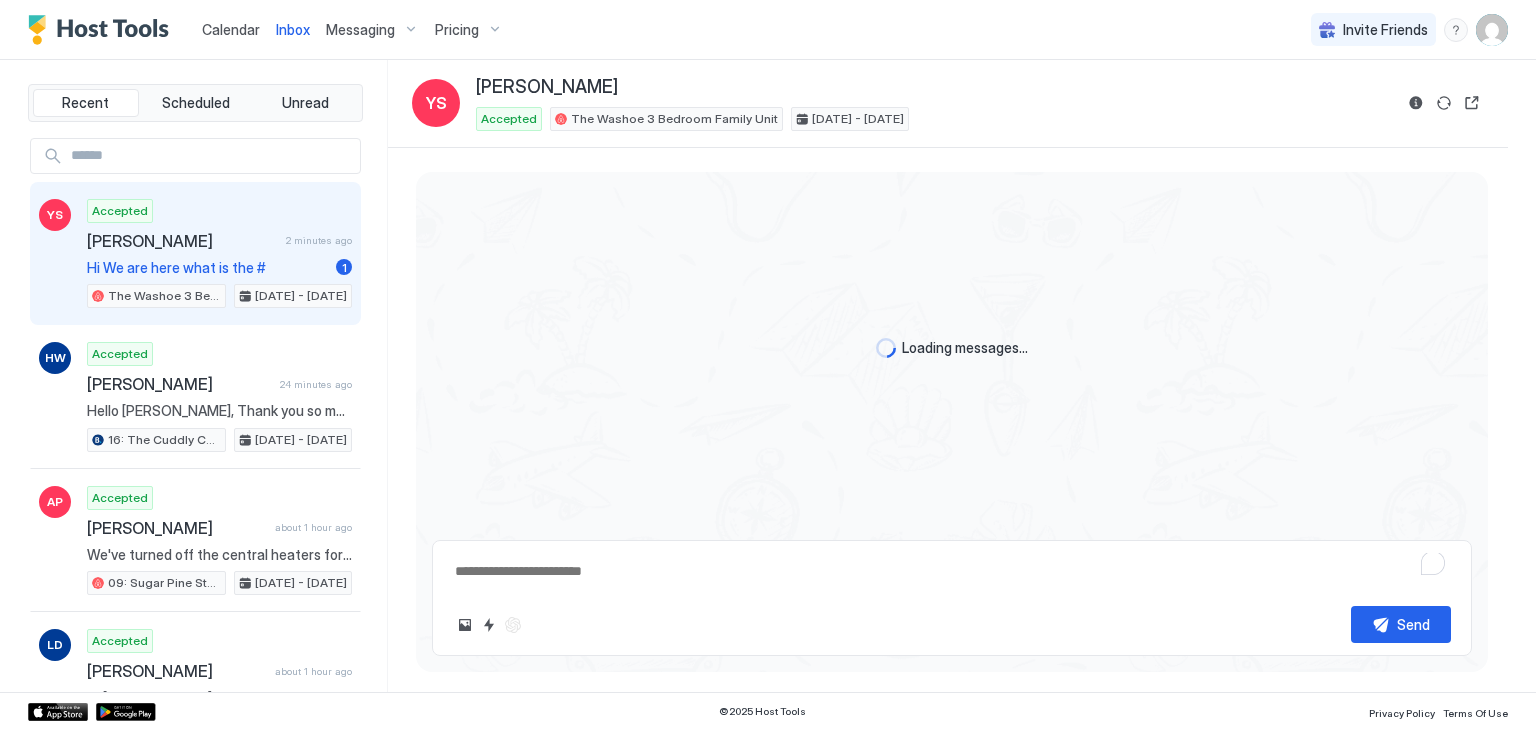 type on "*" 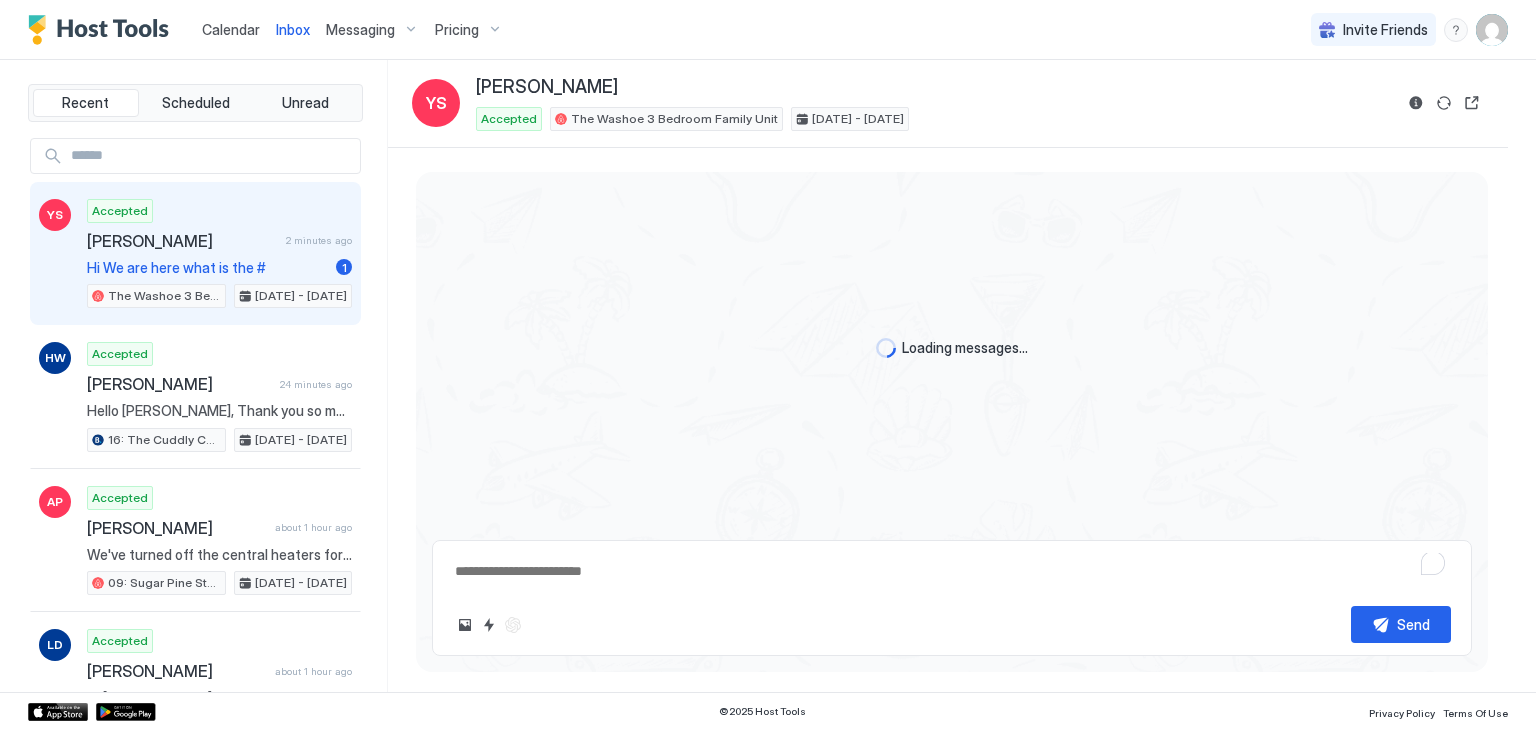 click on "Loading messages..." at bounding box center [952, 348] 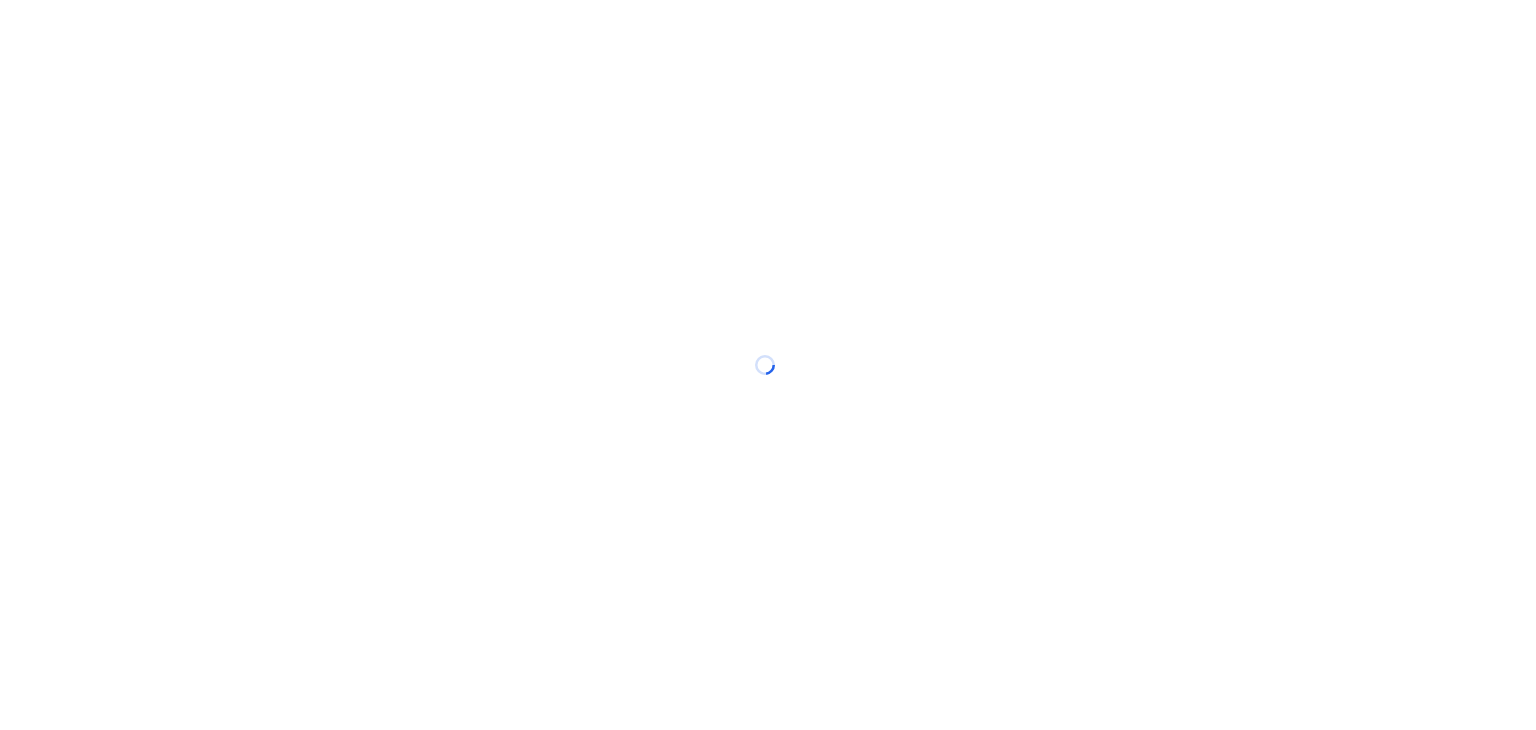 scroll, scrollTop: 0, scrollLeft: 0, axis: both 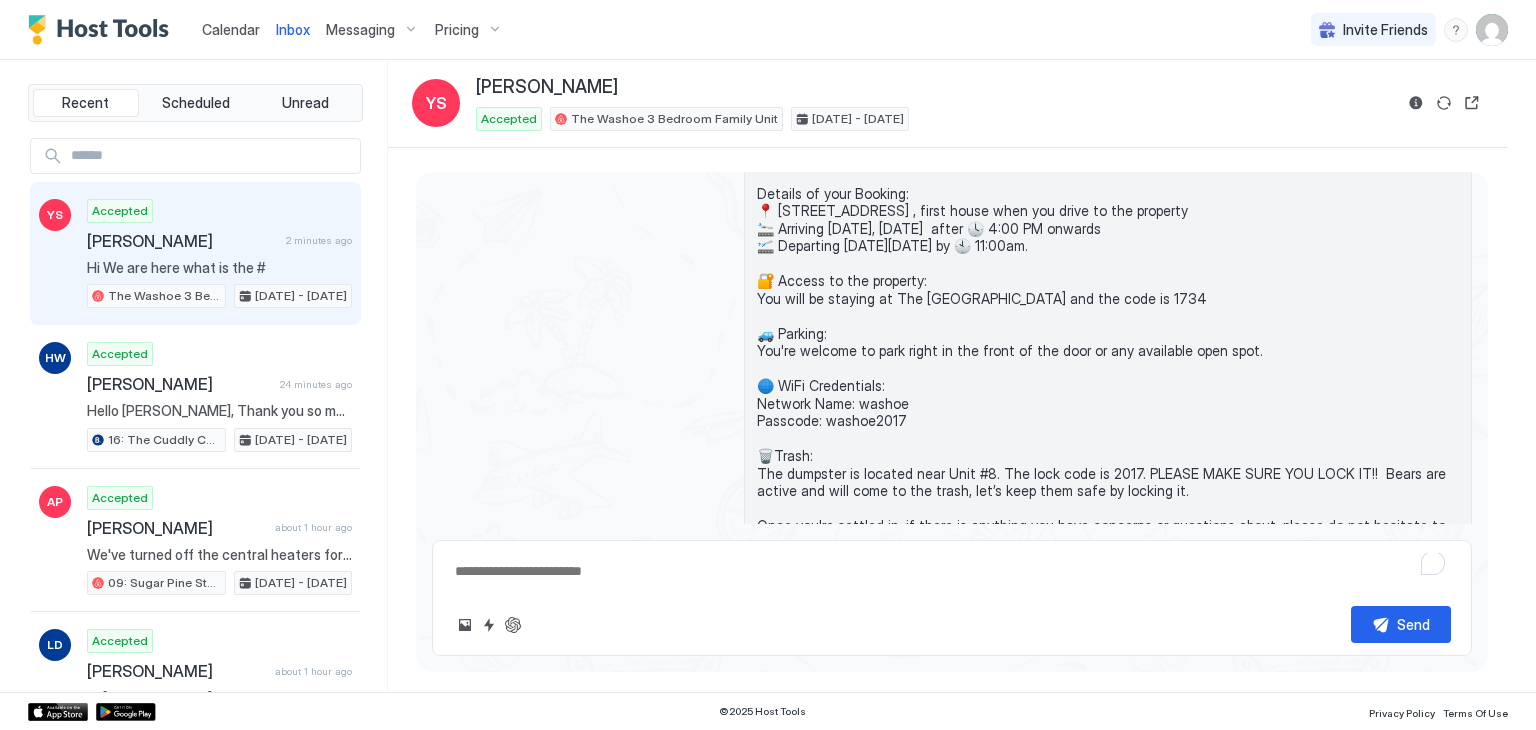 type on "*" 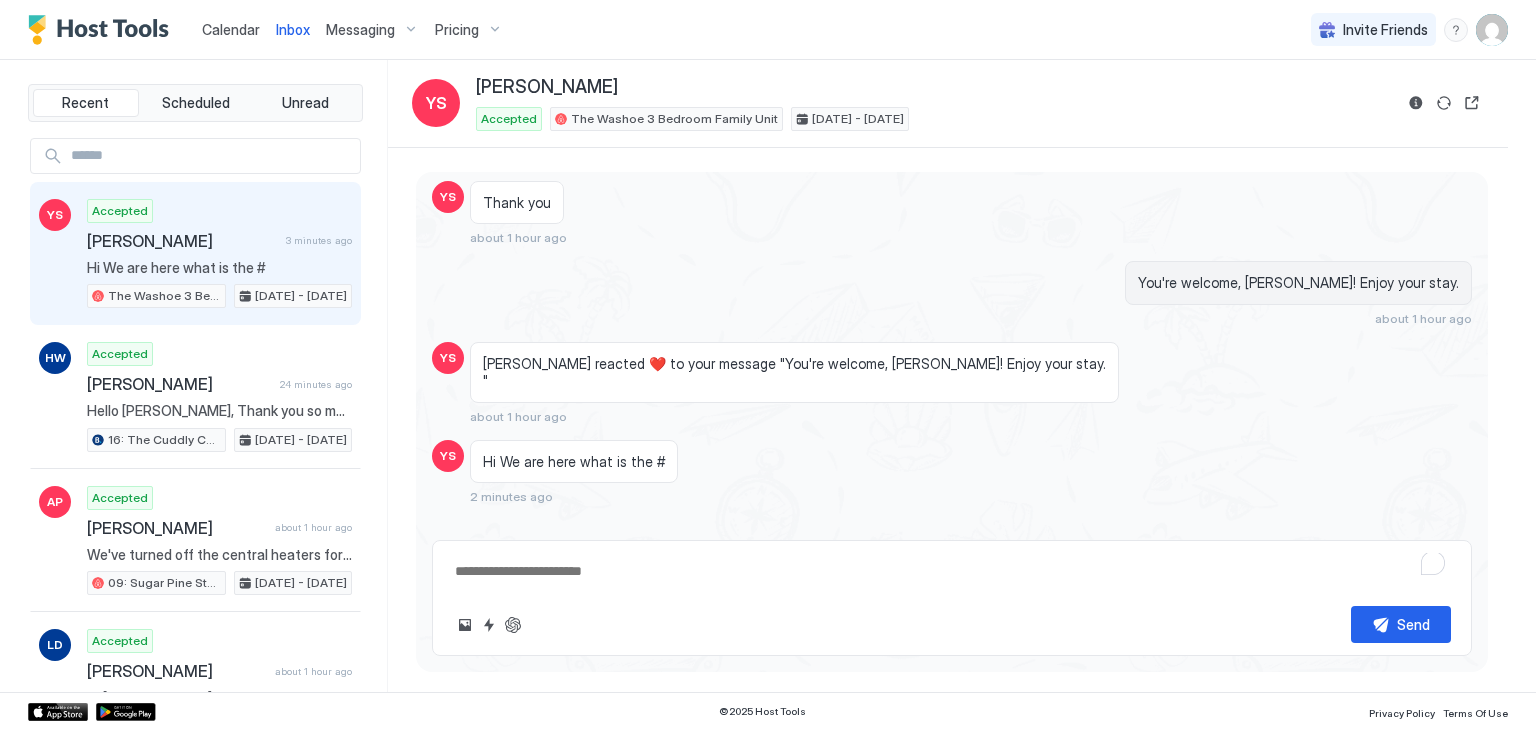 scroll, scrollTop: 1270, scrollLeft: 0, axis: vertical 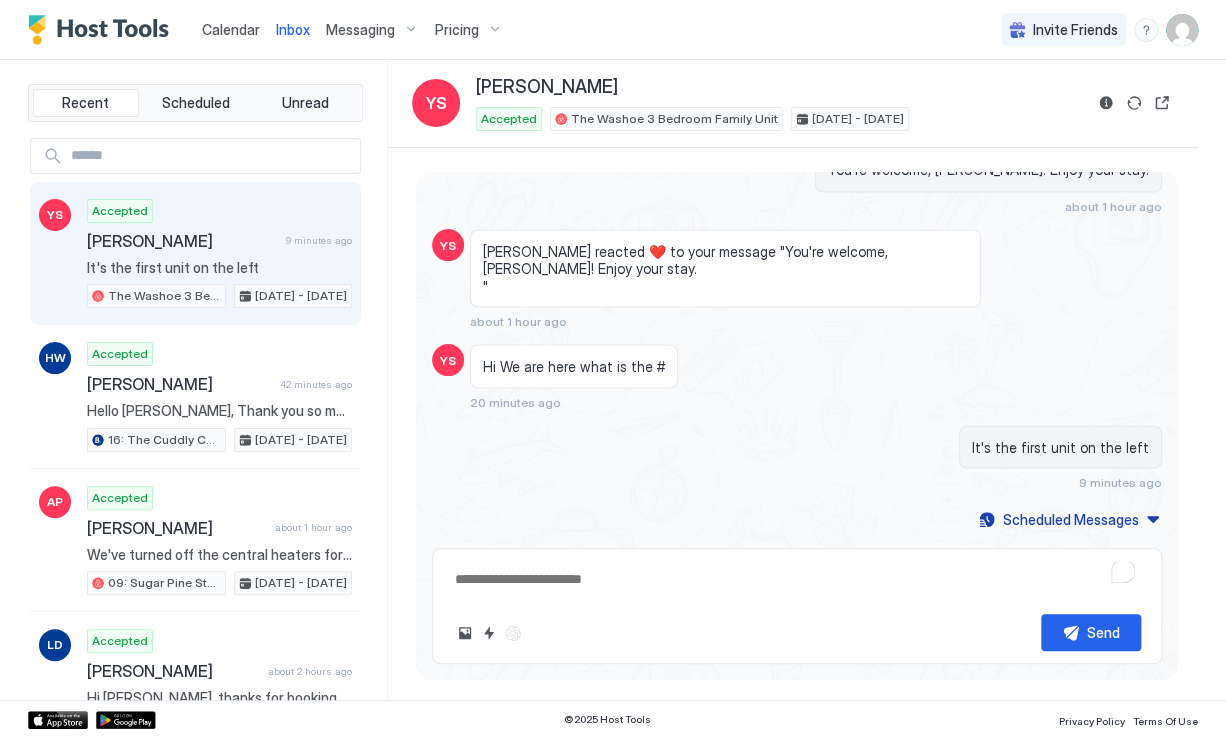 click on "[DATE] Hello [PERSON_NAME],
Thank you so much for your booking! We'll send the check-in instructions [DATE][DATE] before 4PM. Should you have any questions or concerns, feel free to reach out to us.
We look forward to hosting your stay at The [GEOGRAPHIC_DATA]! 🐻 [DATE] [DATE] about 2 hours ago YS YS Thank you  about 1 hour ago You're welcome, [PERSON_NAME]! Enjoy your stay.
about 1 hour ago YS [PERSON_NAME] reacted ❤️ to your message "You're welcome, [PERSON_NAME]! Enjoy your stay.
" about 1 hour ago YS Hi We are here what is the # 20 minutes ago It's the first unit on the left 9 minutes ago Scheduled Messages" at bounding box center [797, -409] 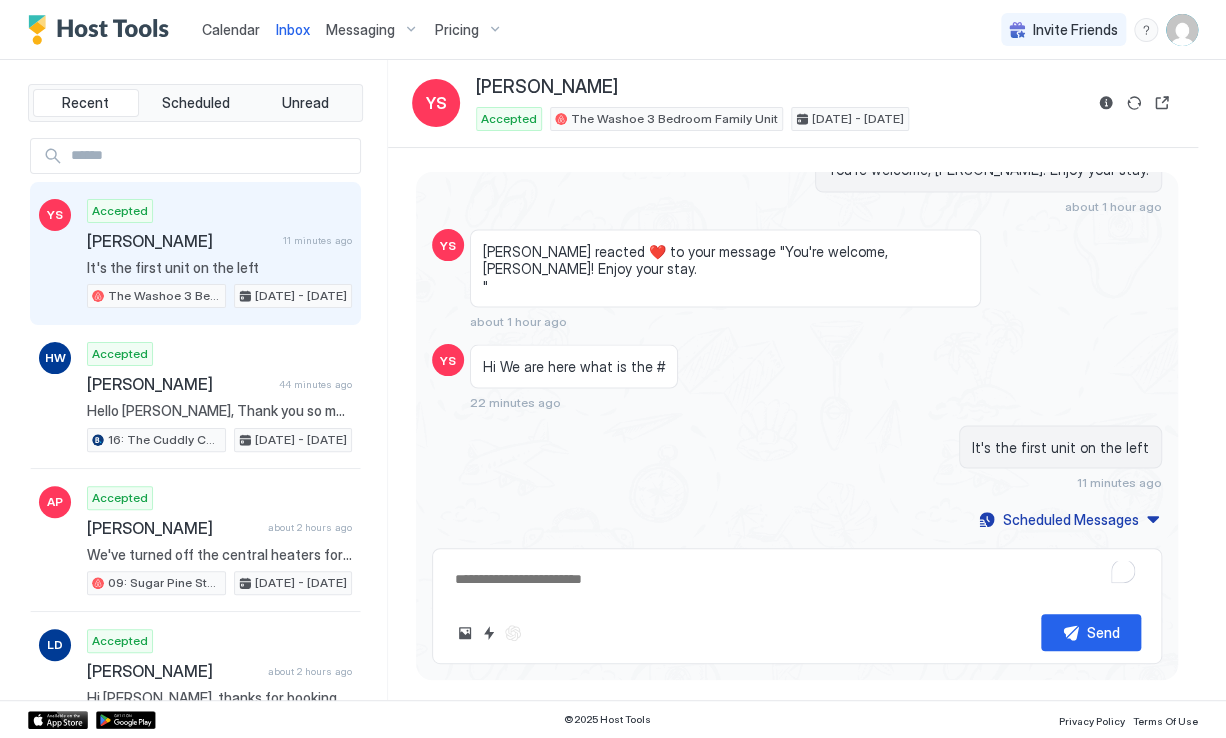 type on "*" 